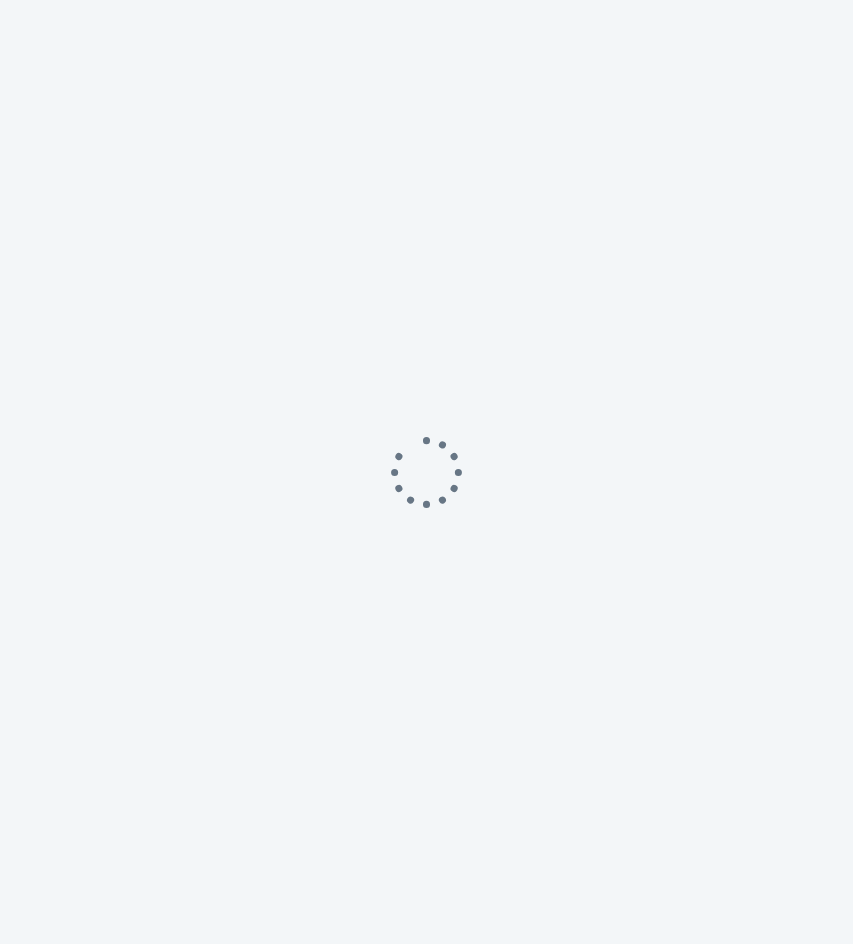 scroll, scrollTop: 0, scrollLeft: 0, axis: both 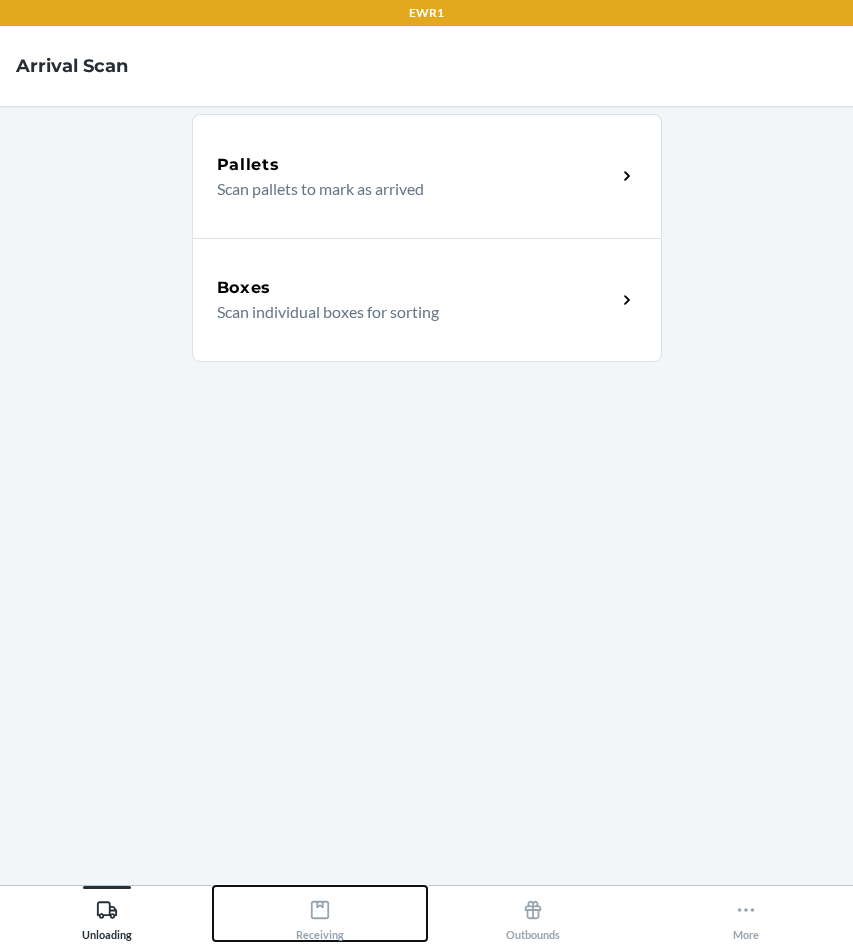 click on "Receiving" at bounding box center (320, 916) 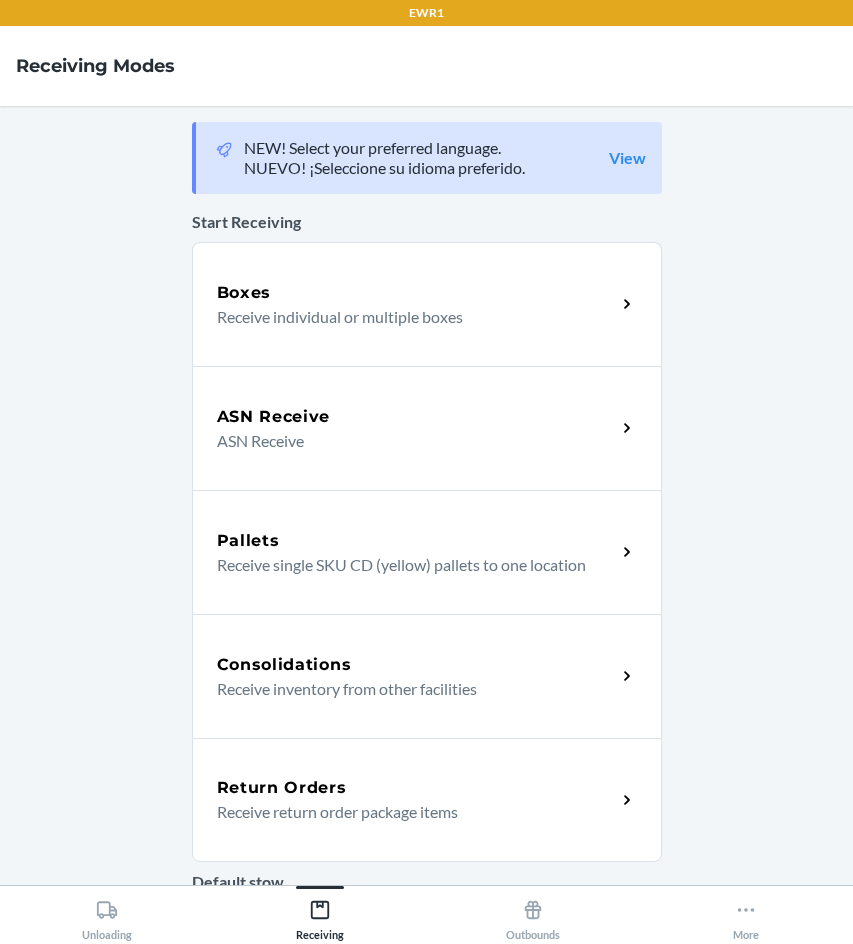 click on "Return Orders" at bounding box center (282, 788) 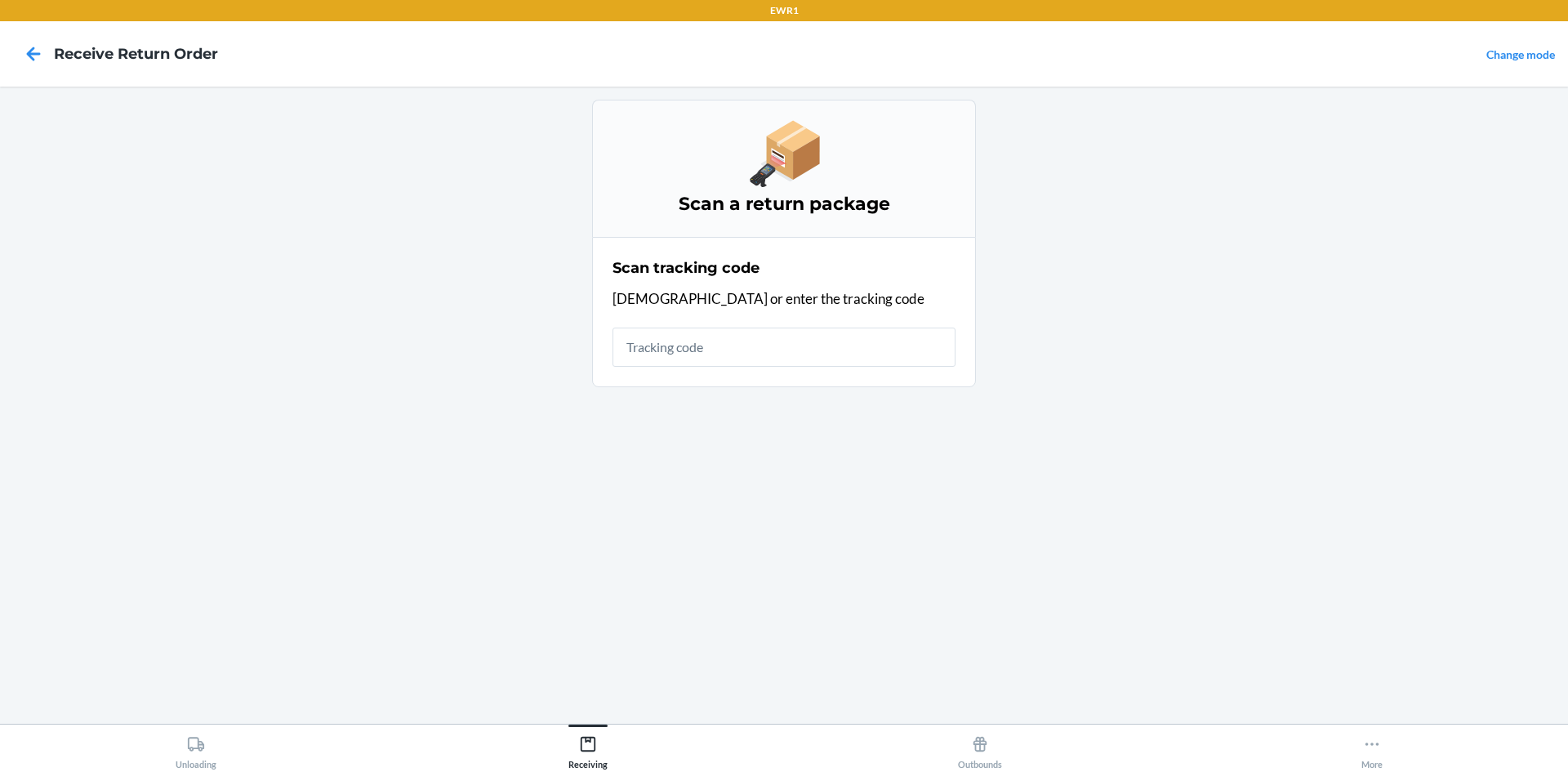 click at bounding box center [784, 347] 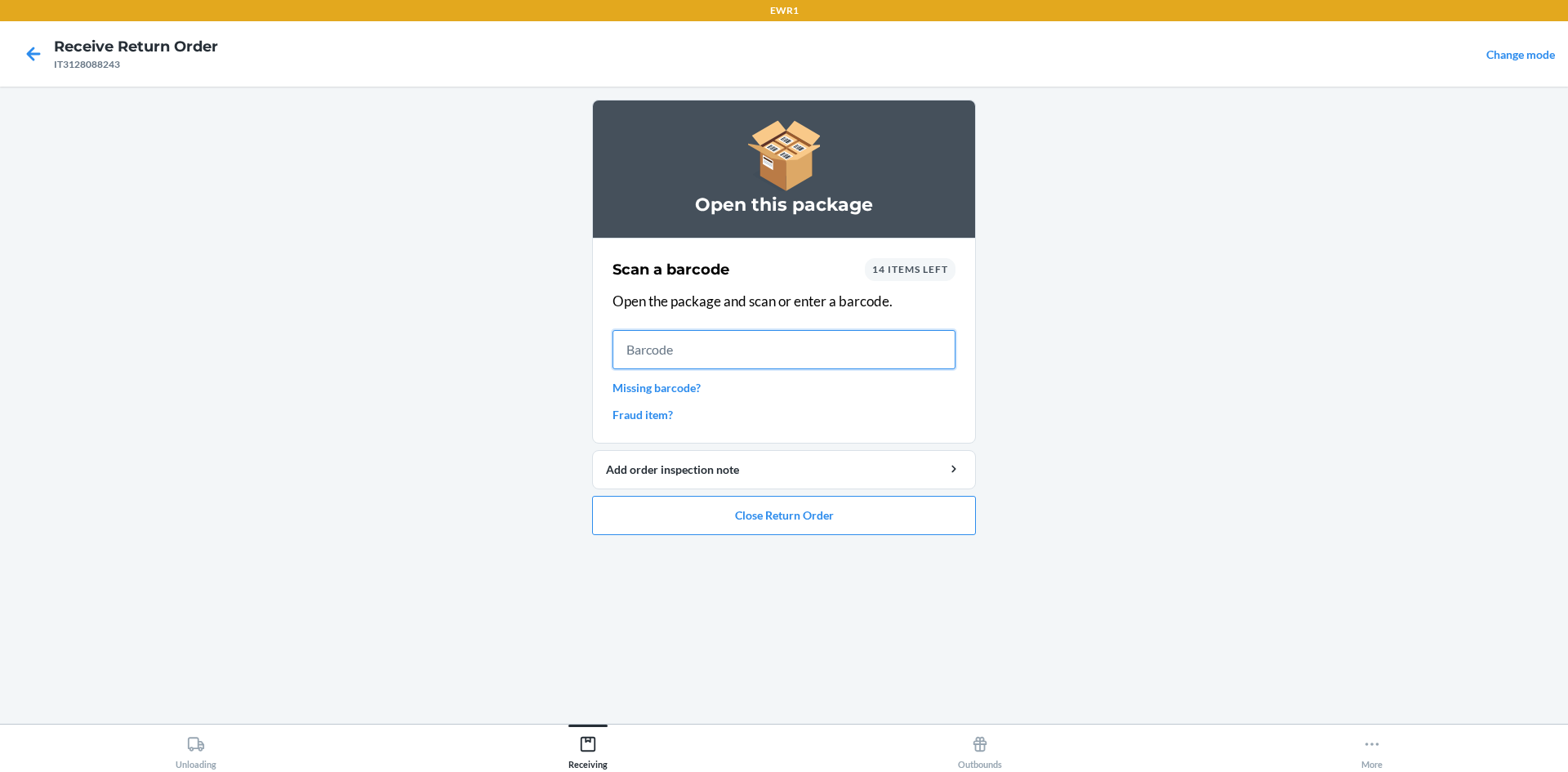 click at bounding box center [784, 350] 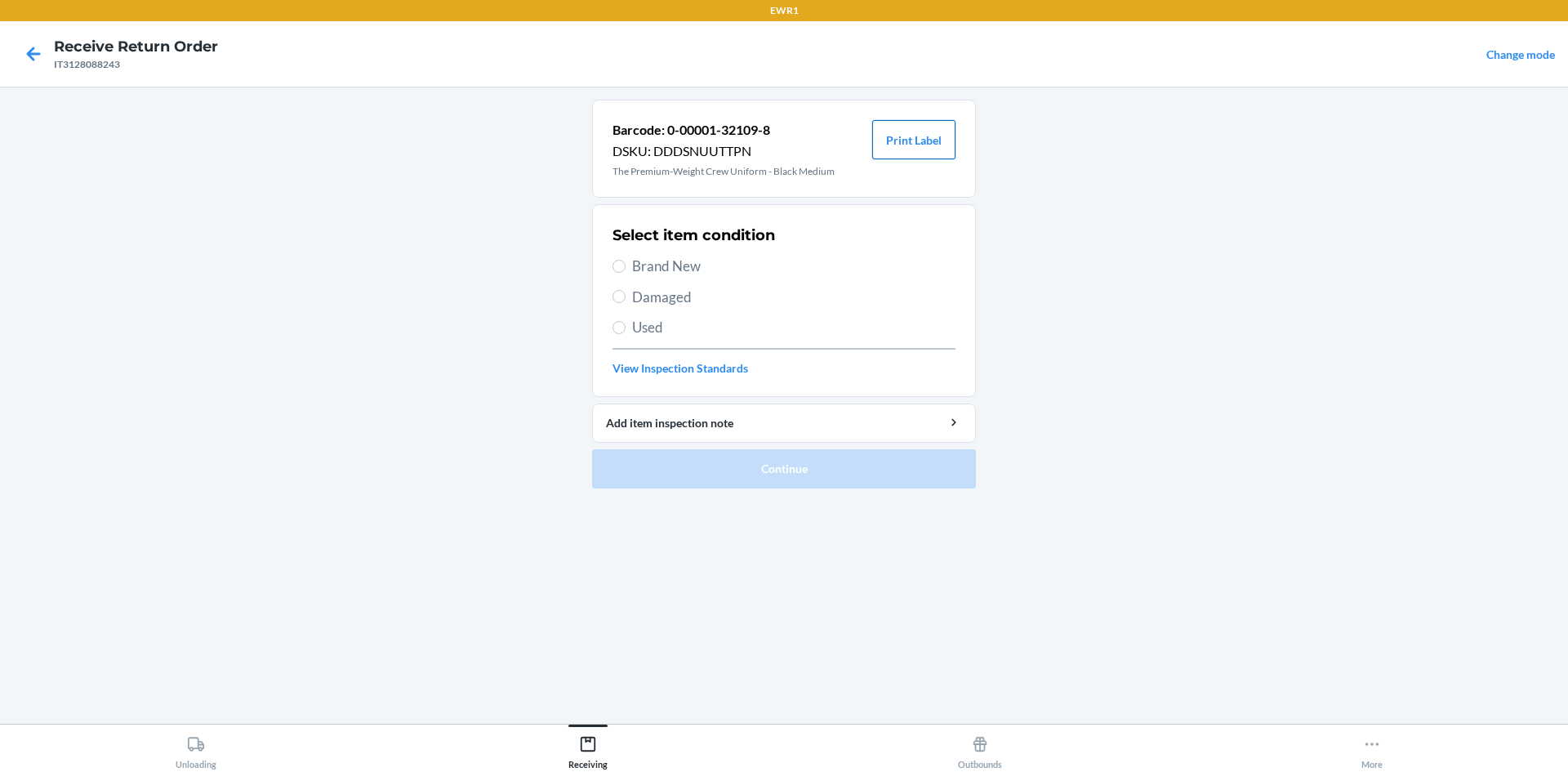 click on "Print Label" at bounding box center [914, 140] 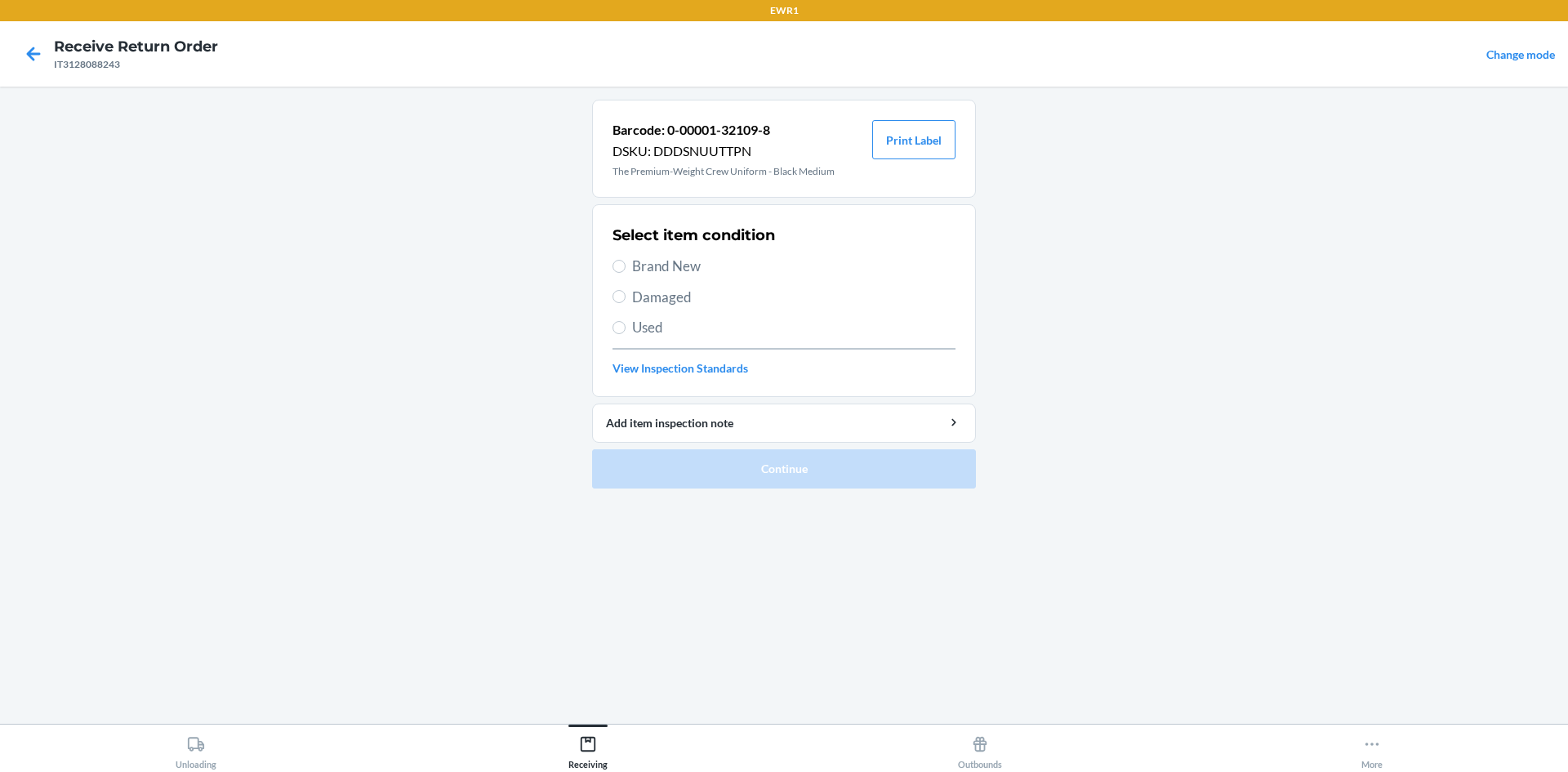 click on "Brand New" at bounding box center [794, 266] 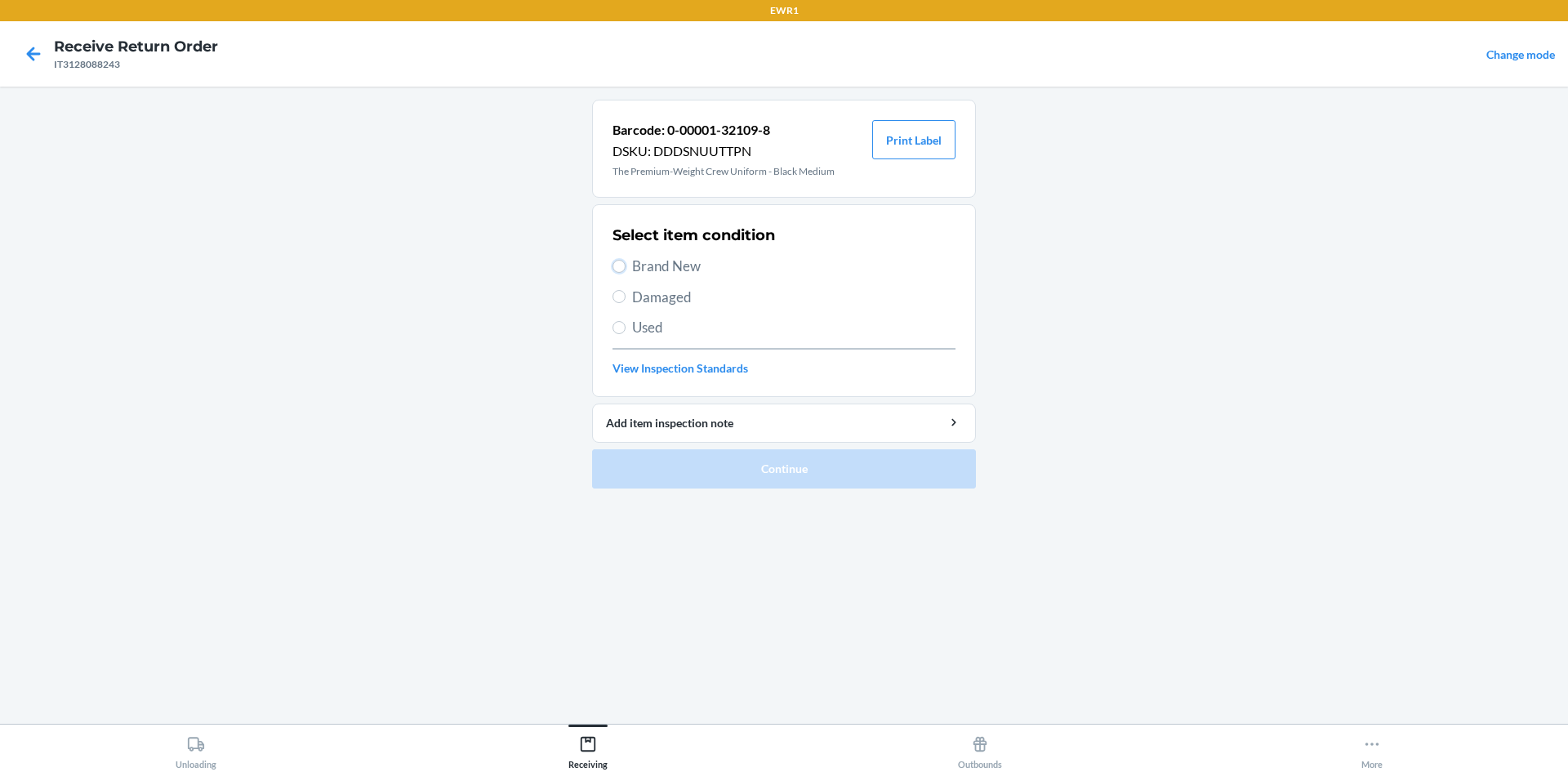 click on "Brand New" at bounding box center (619, 266) 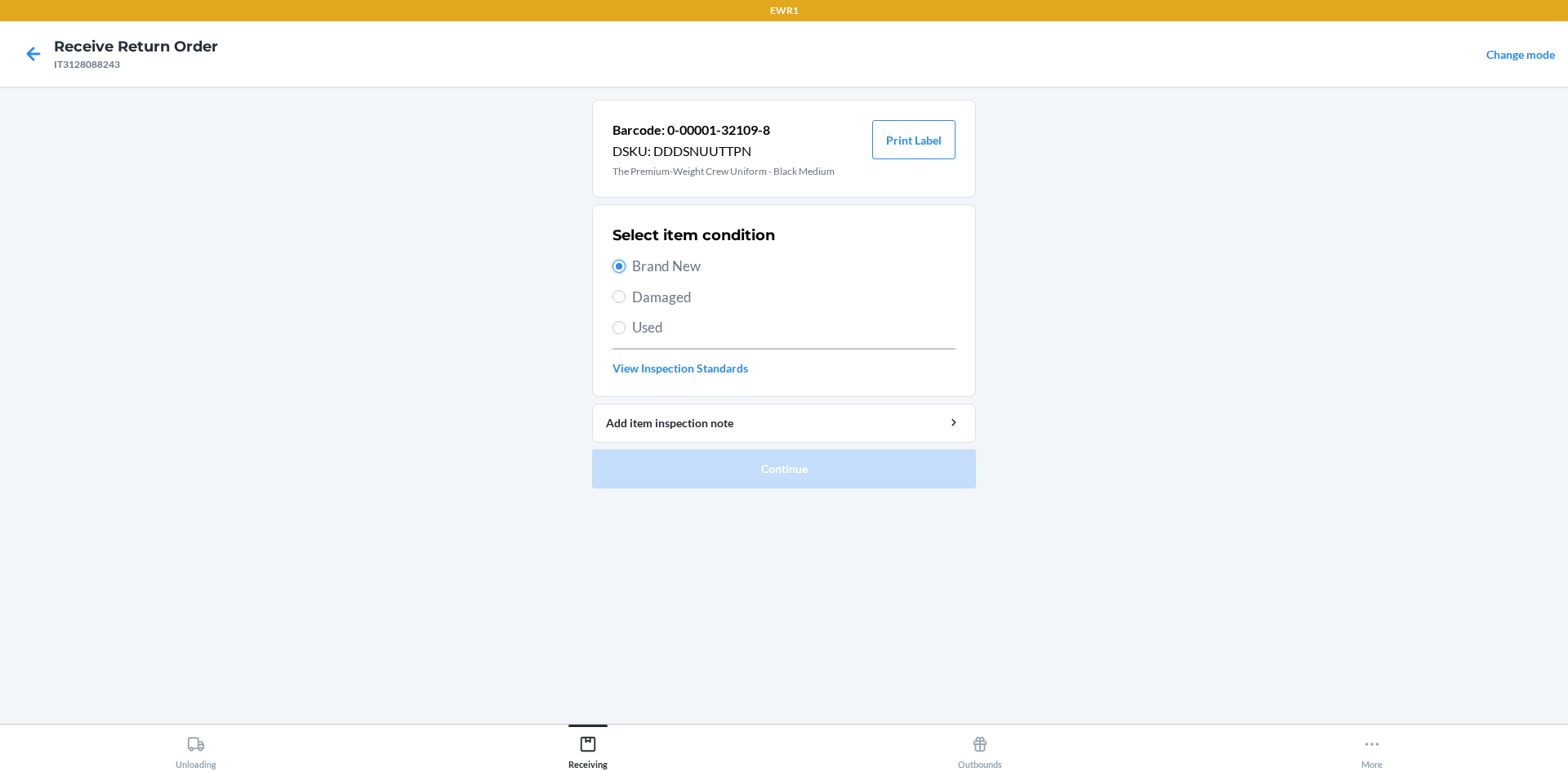 radio on "true" 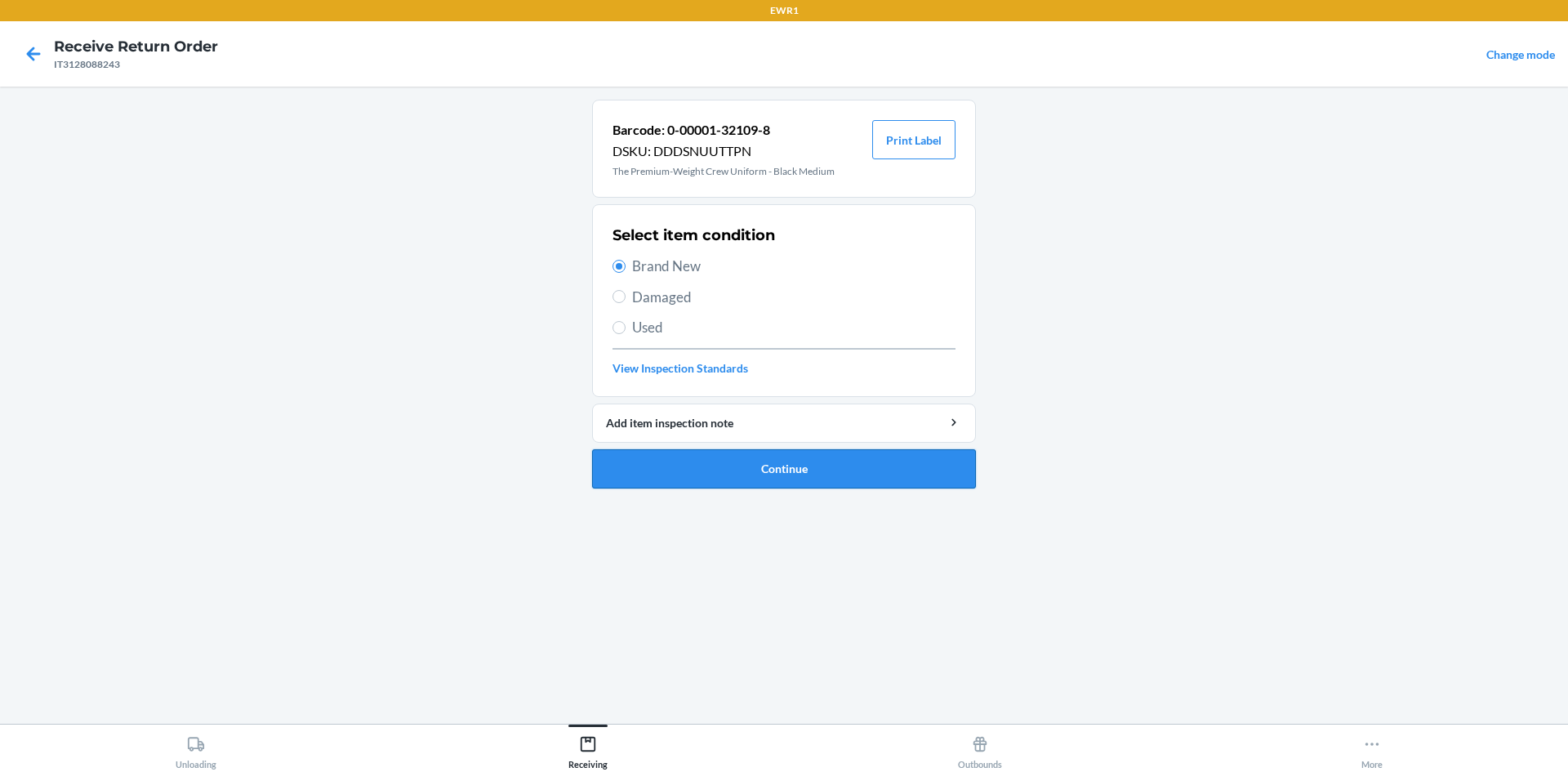 click on "Continue" at bounding box center [784, 469] 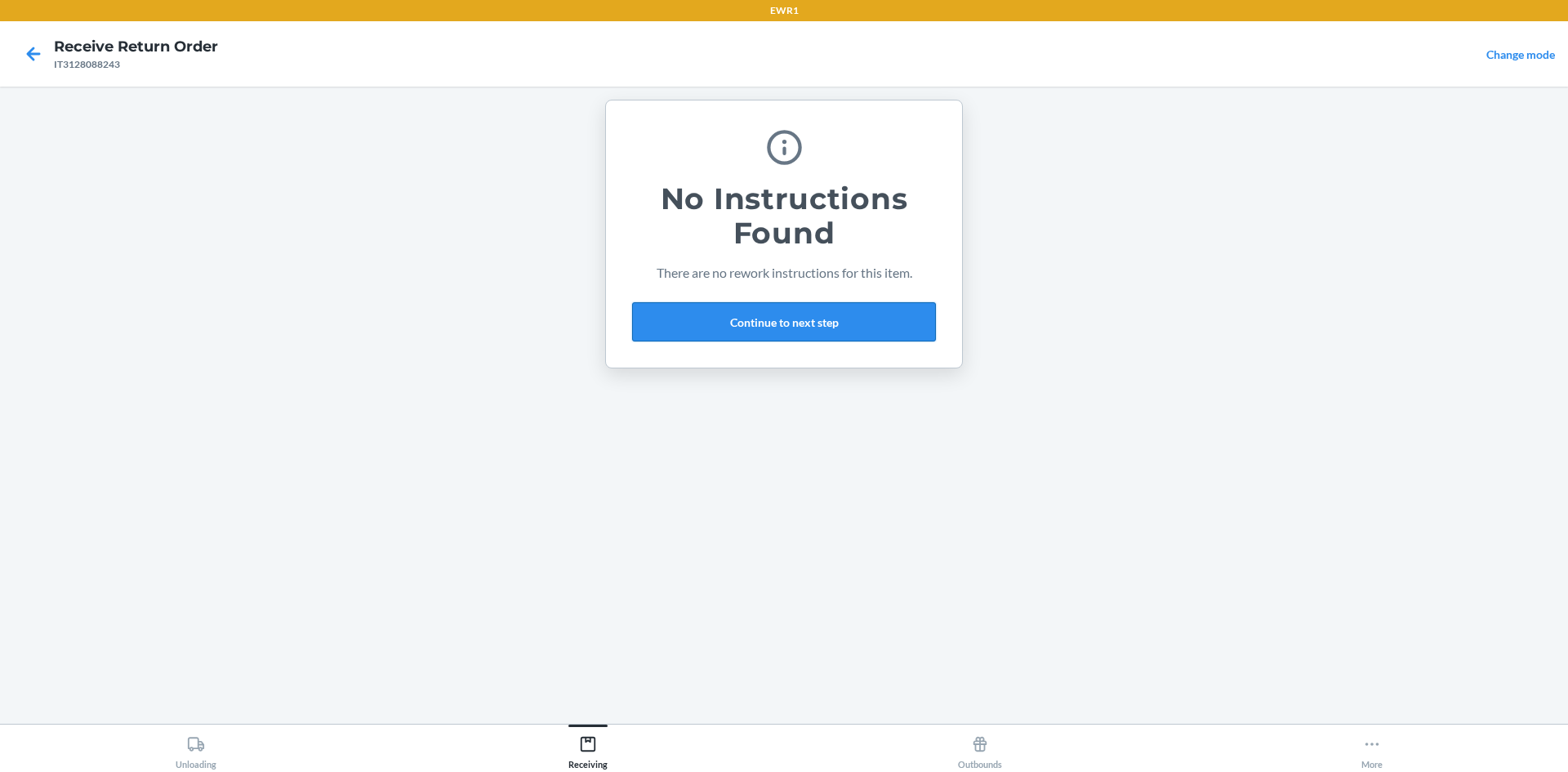 click on "Continue to next step" at bounding box center (784, 322) 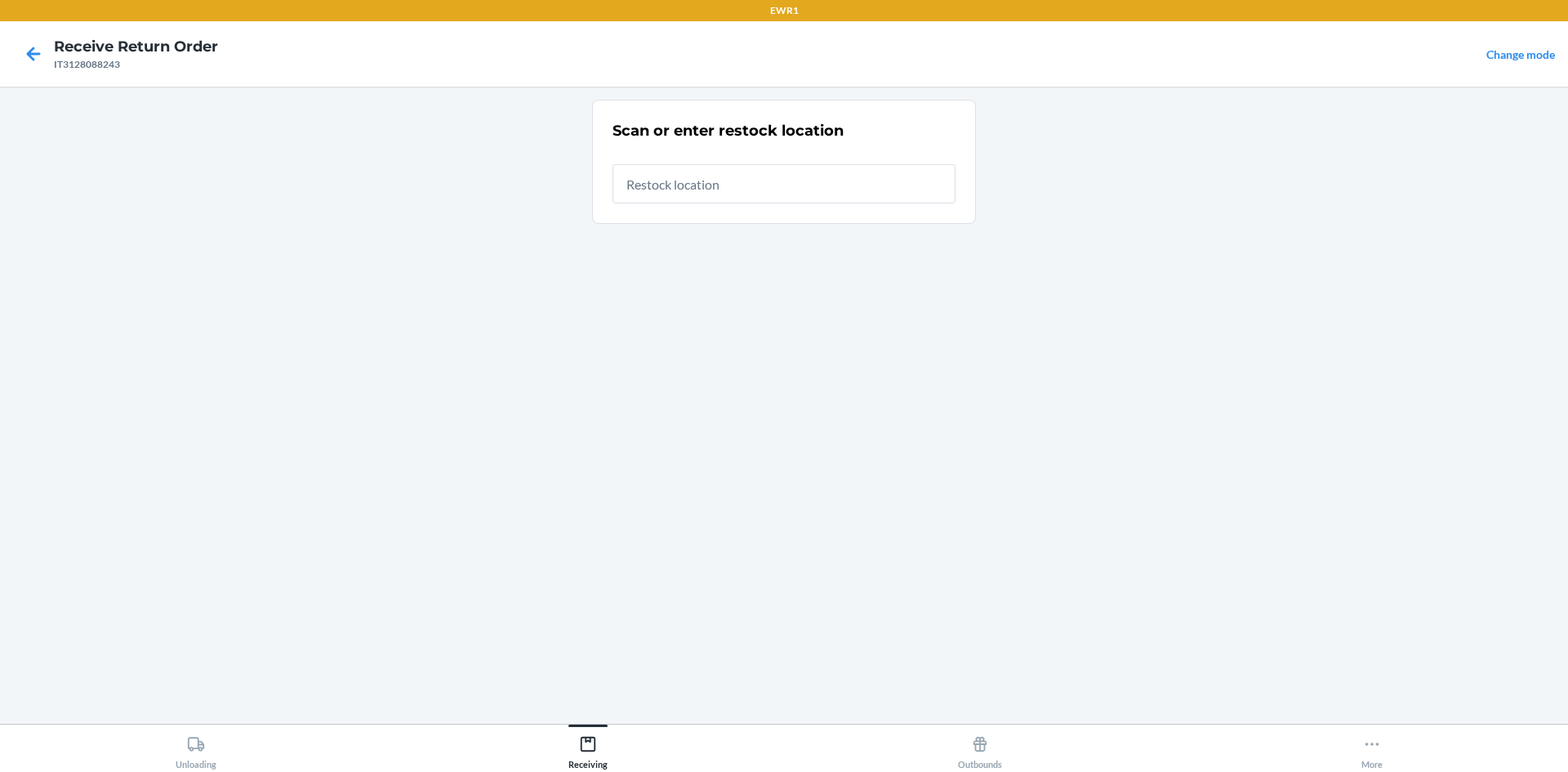 click at bounding box center [784, 184] 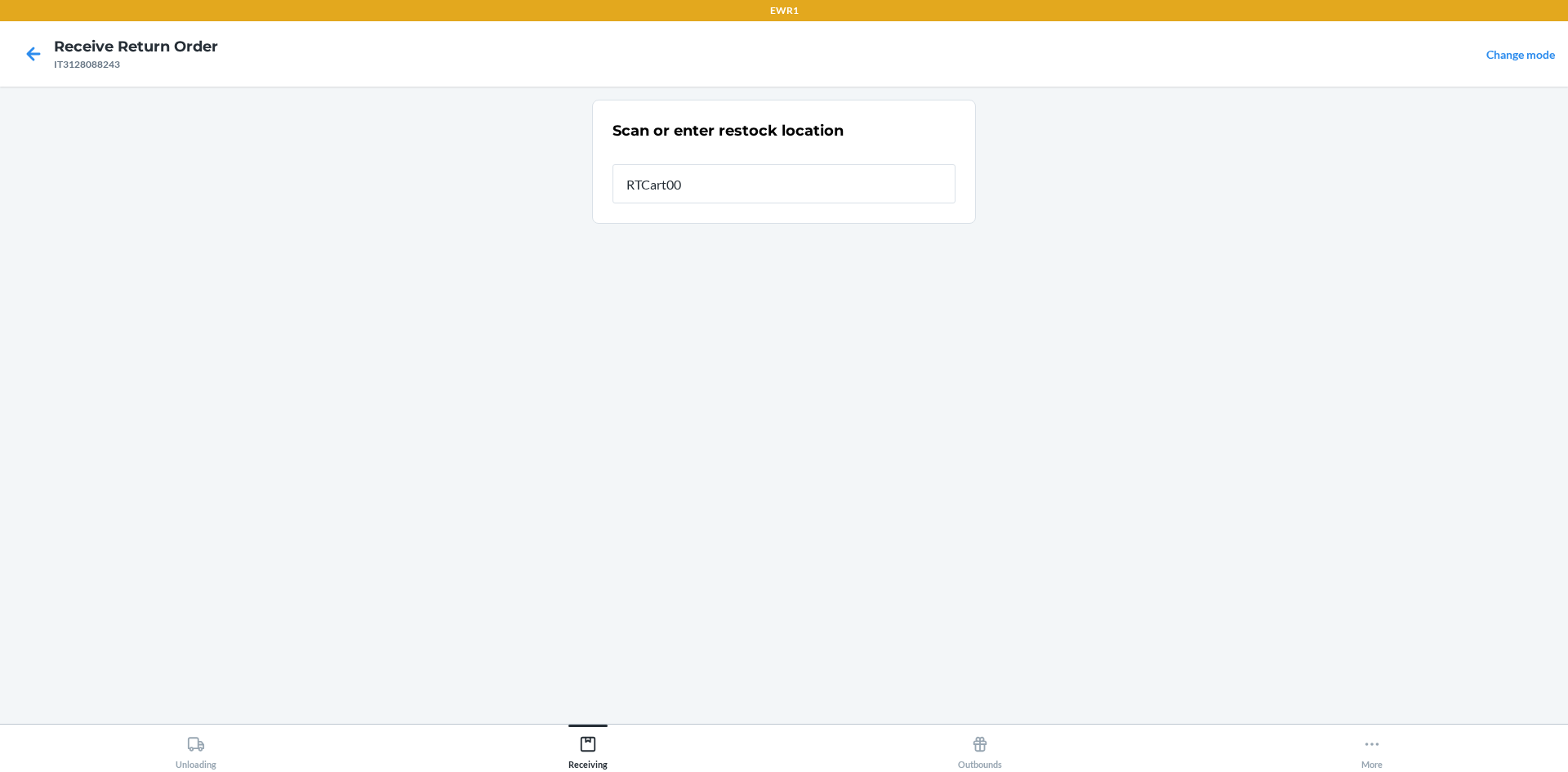 type on "RTCart004" 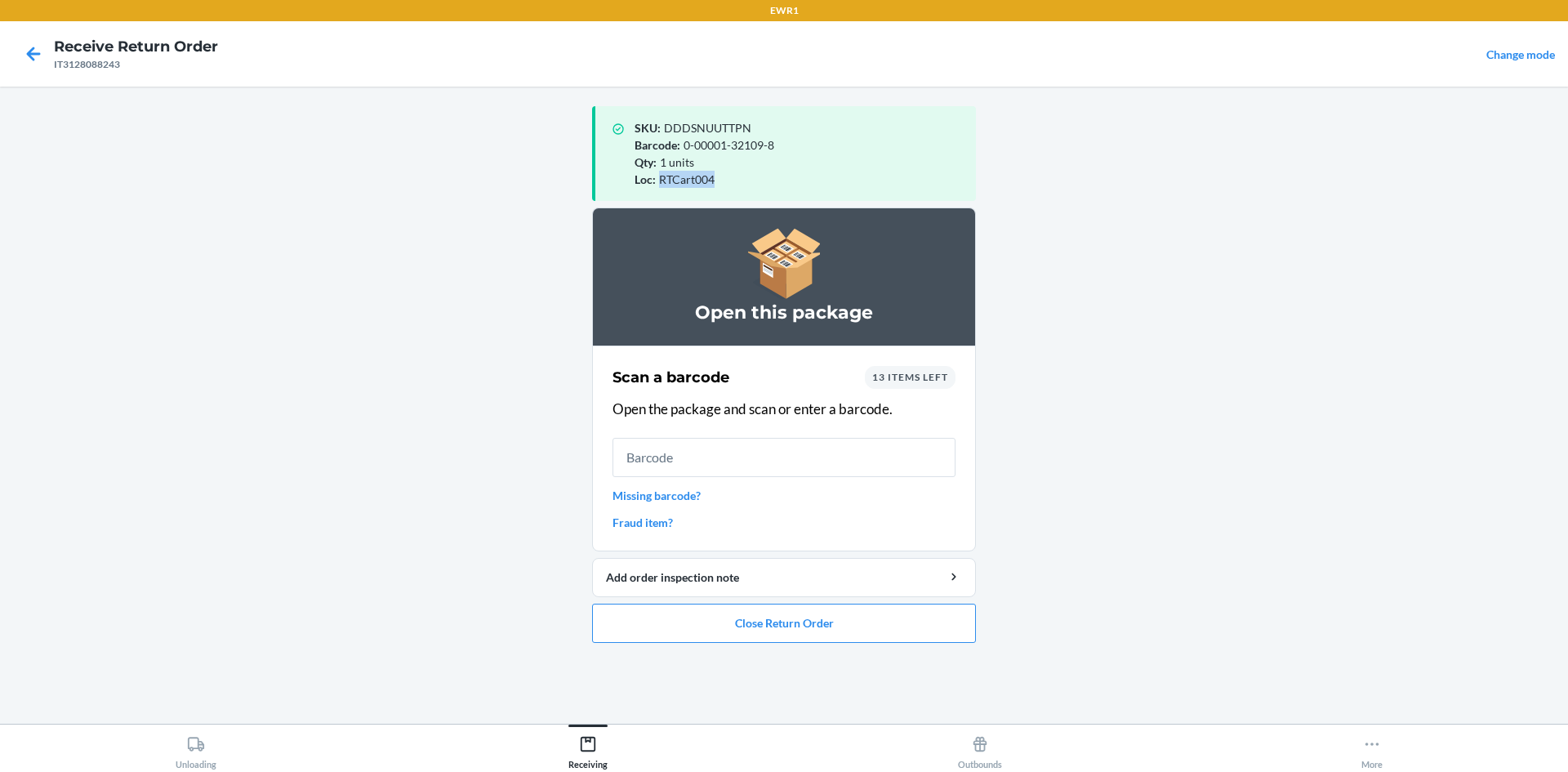 drag, startPoint x: 659, startPoint y: 182, endPoint x: 715, endPoint y: 184, distance: 56.0357 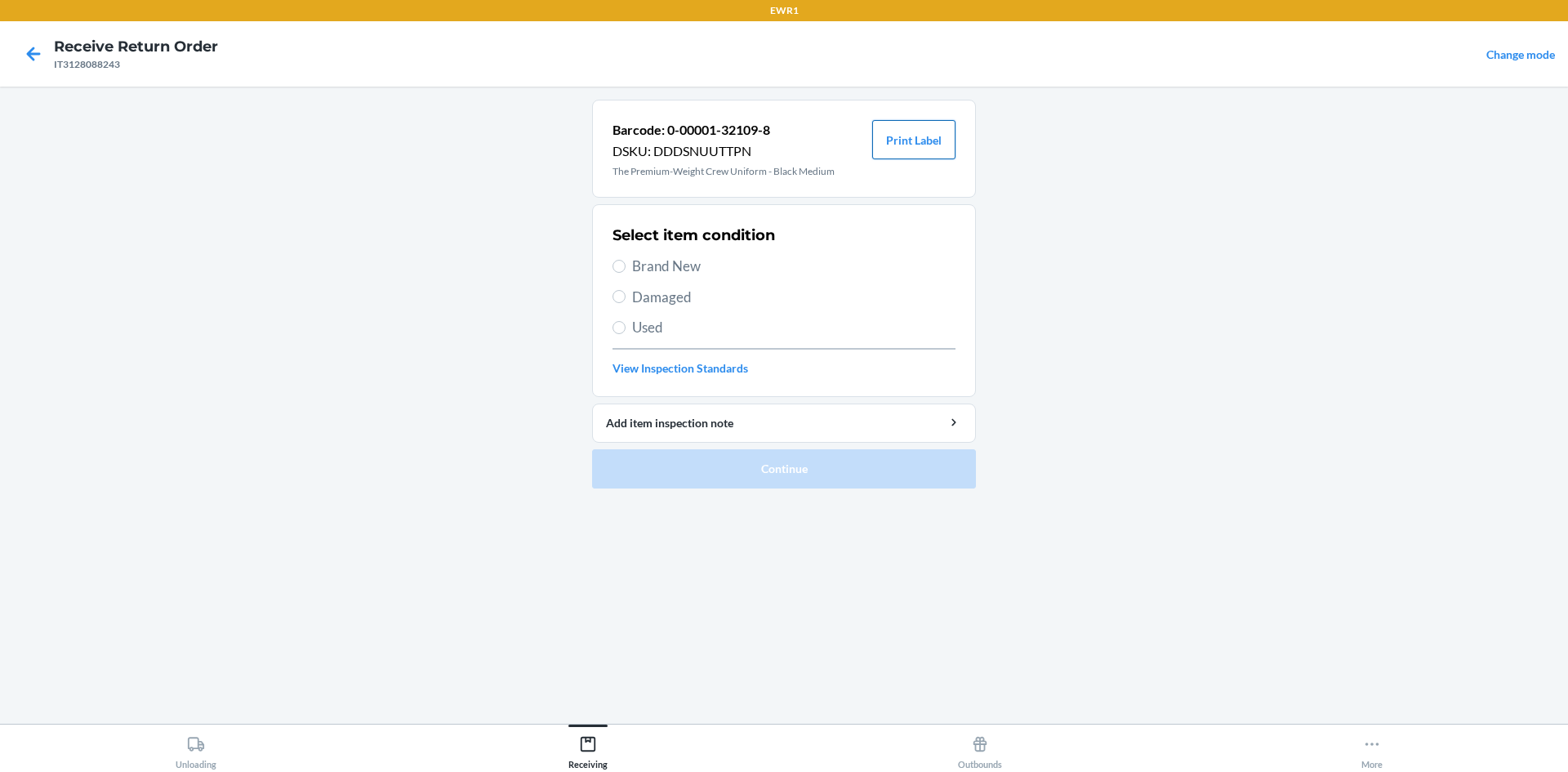 click on "Print Label" at bounding box center [914, 140] 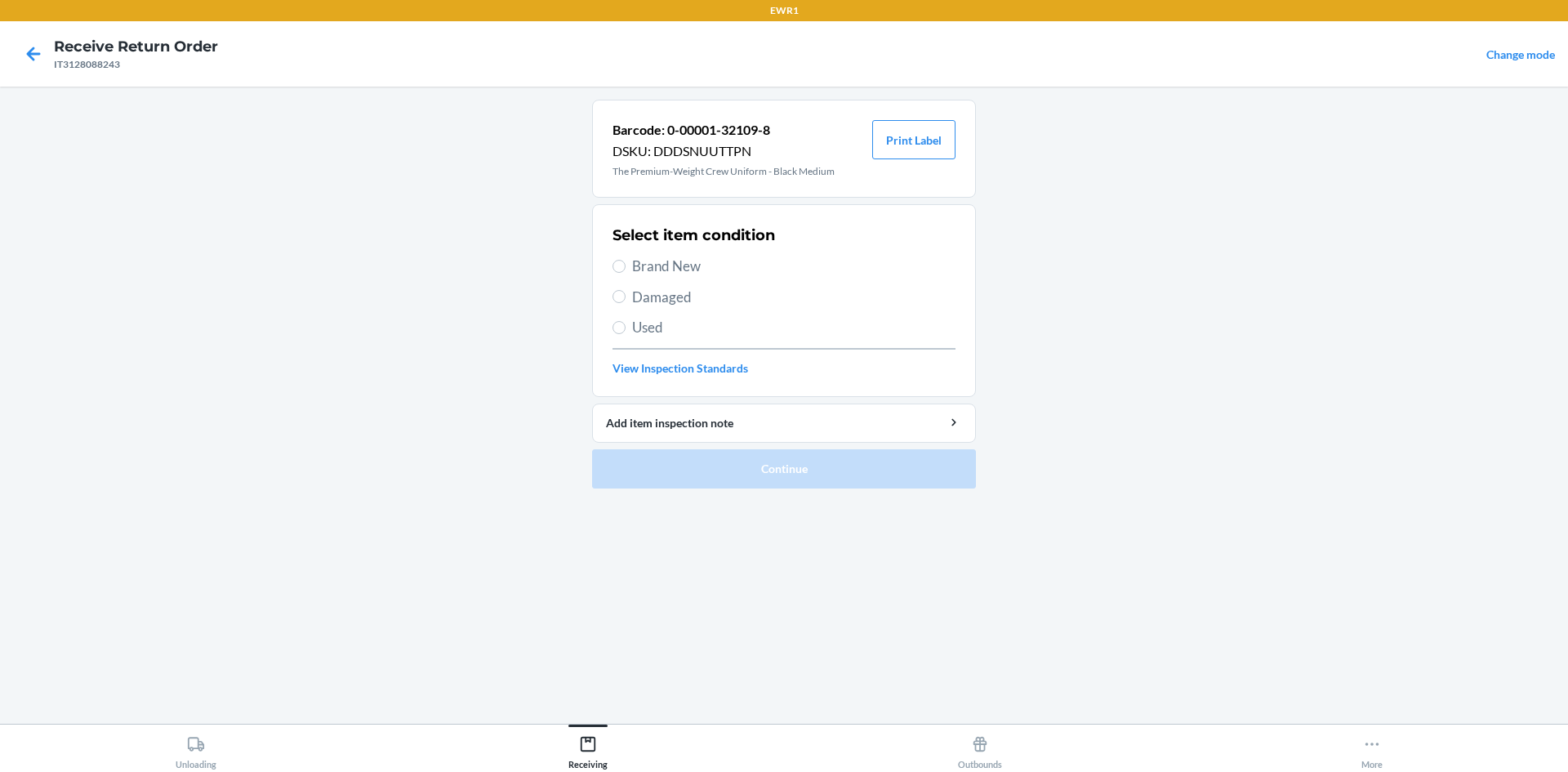 click on "Brand New" at bounding box center [794, 266] 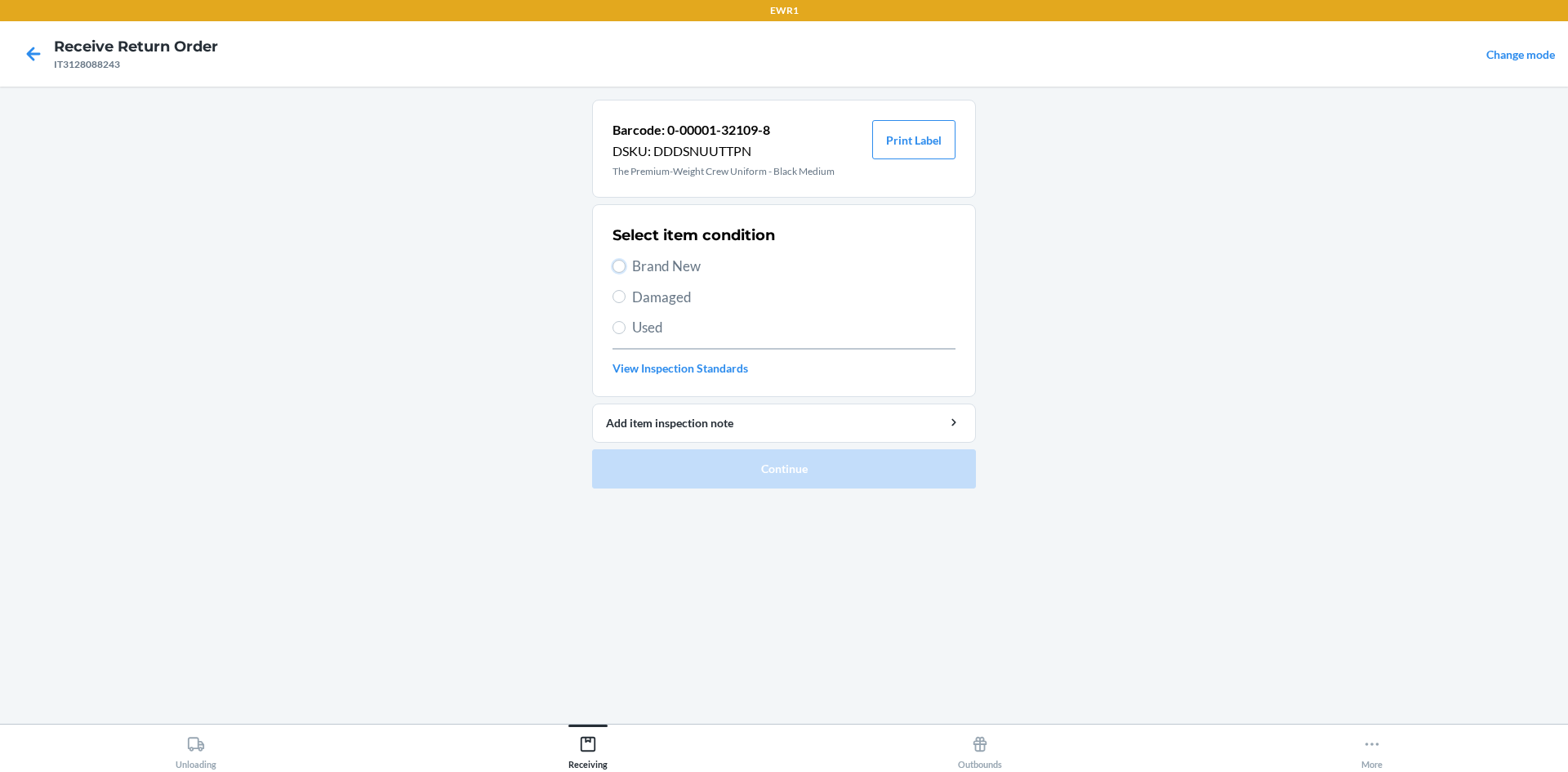 click on "Brand New" at bounding box center [619, 266] 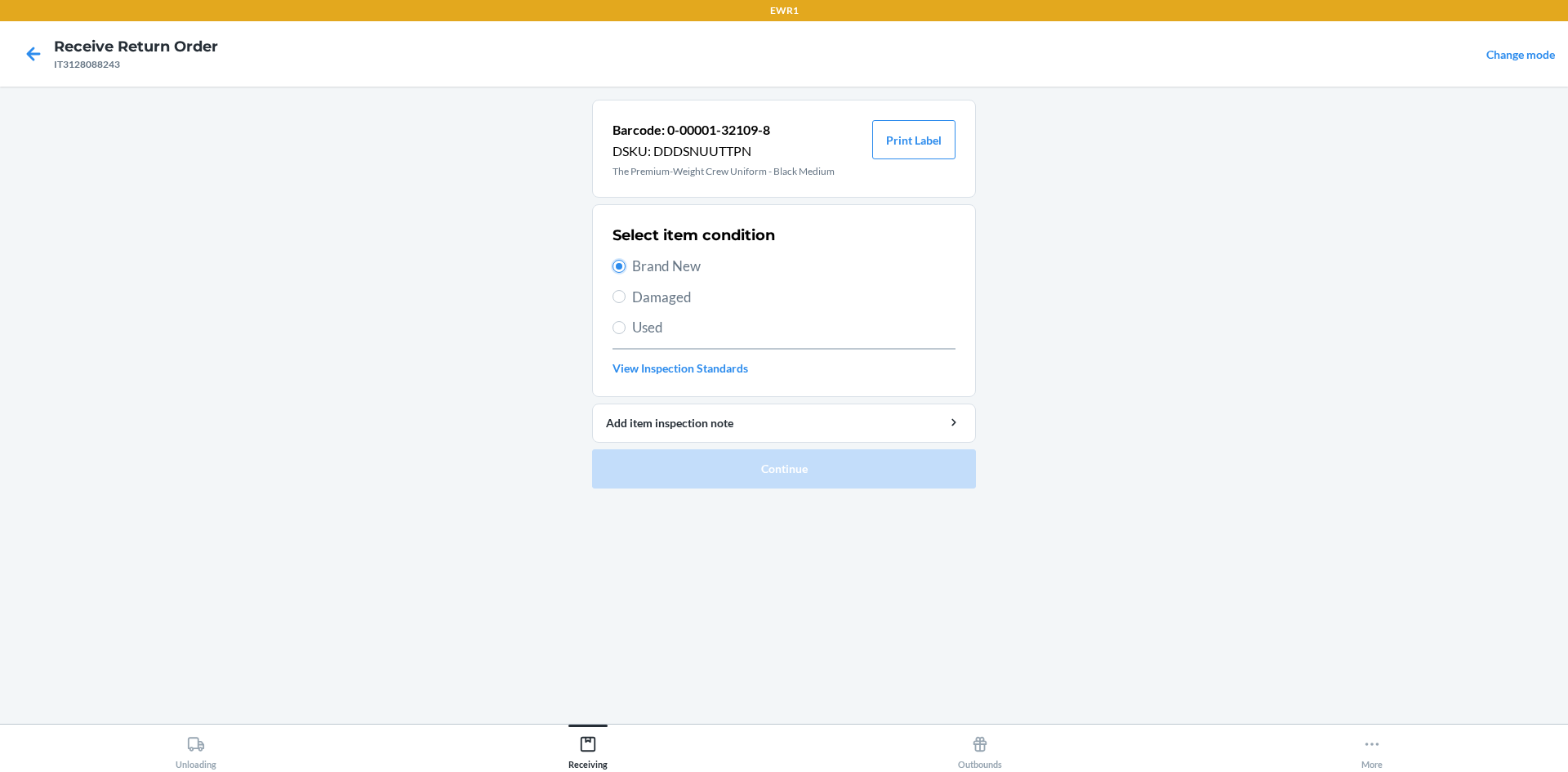 radio on "true" 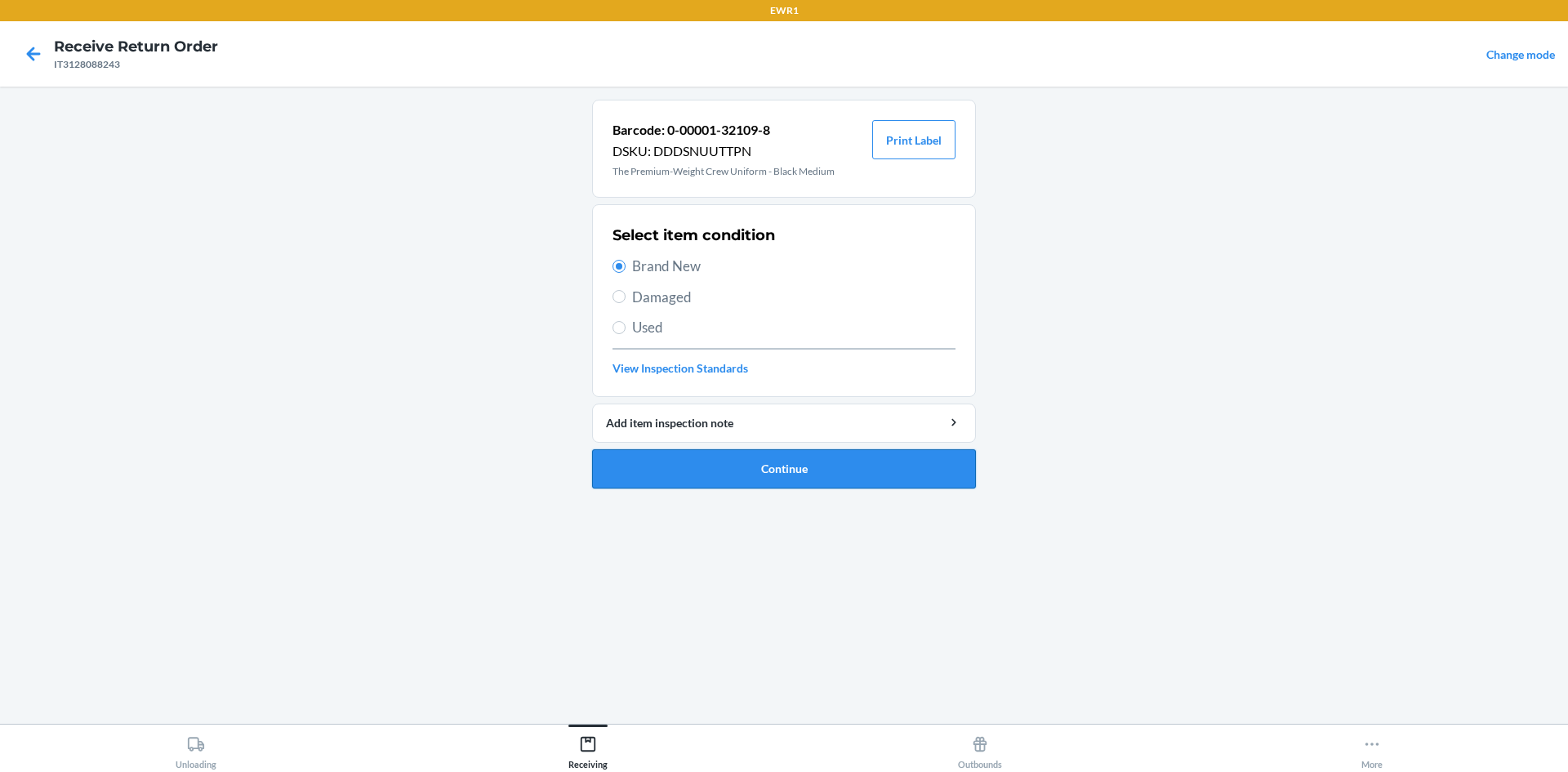 click on "Continue" at bounding box center [784, 469] 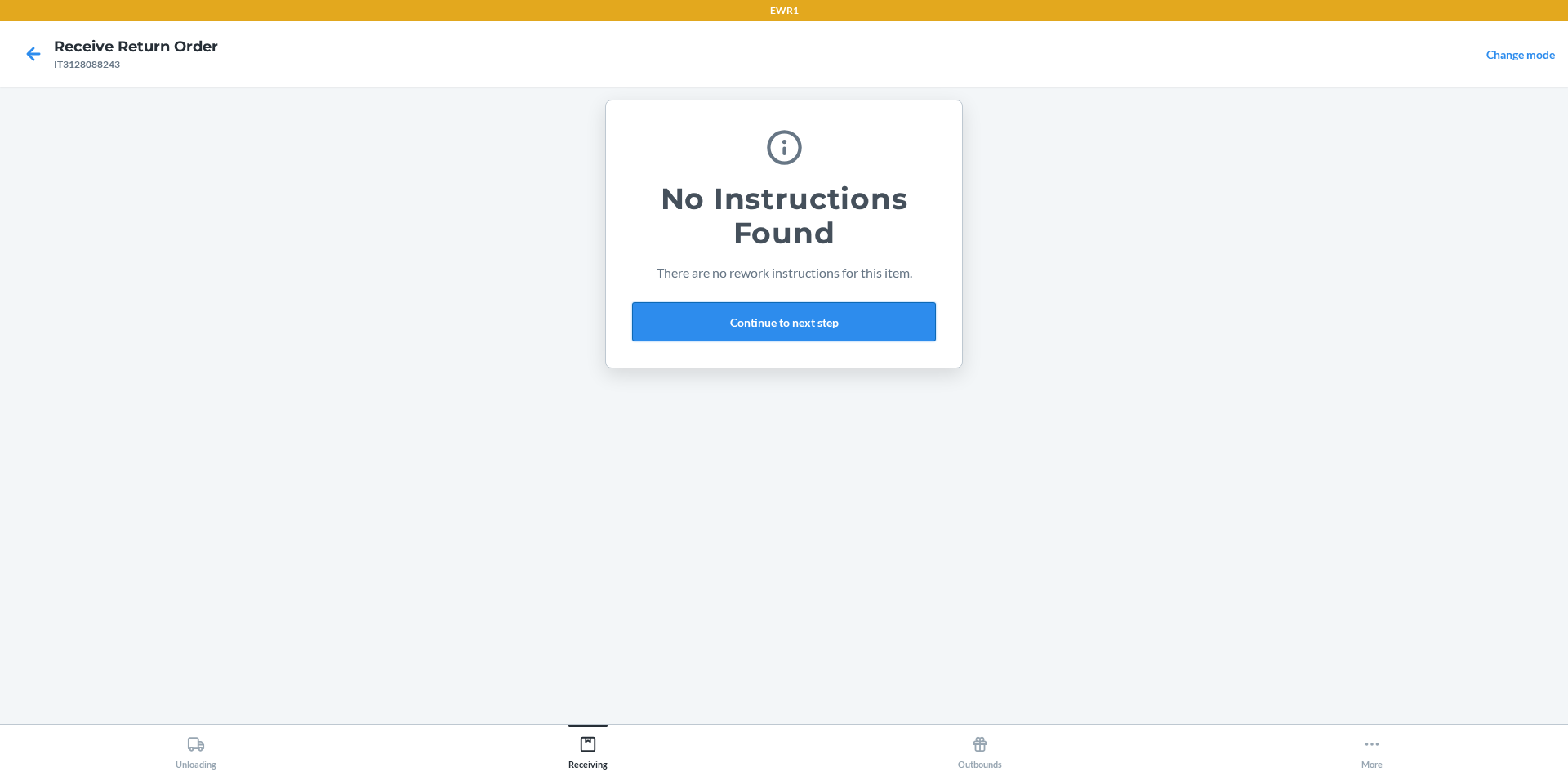 click on "Continue to next step" at bounding box center (784, 322) 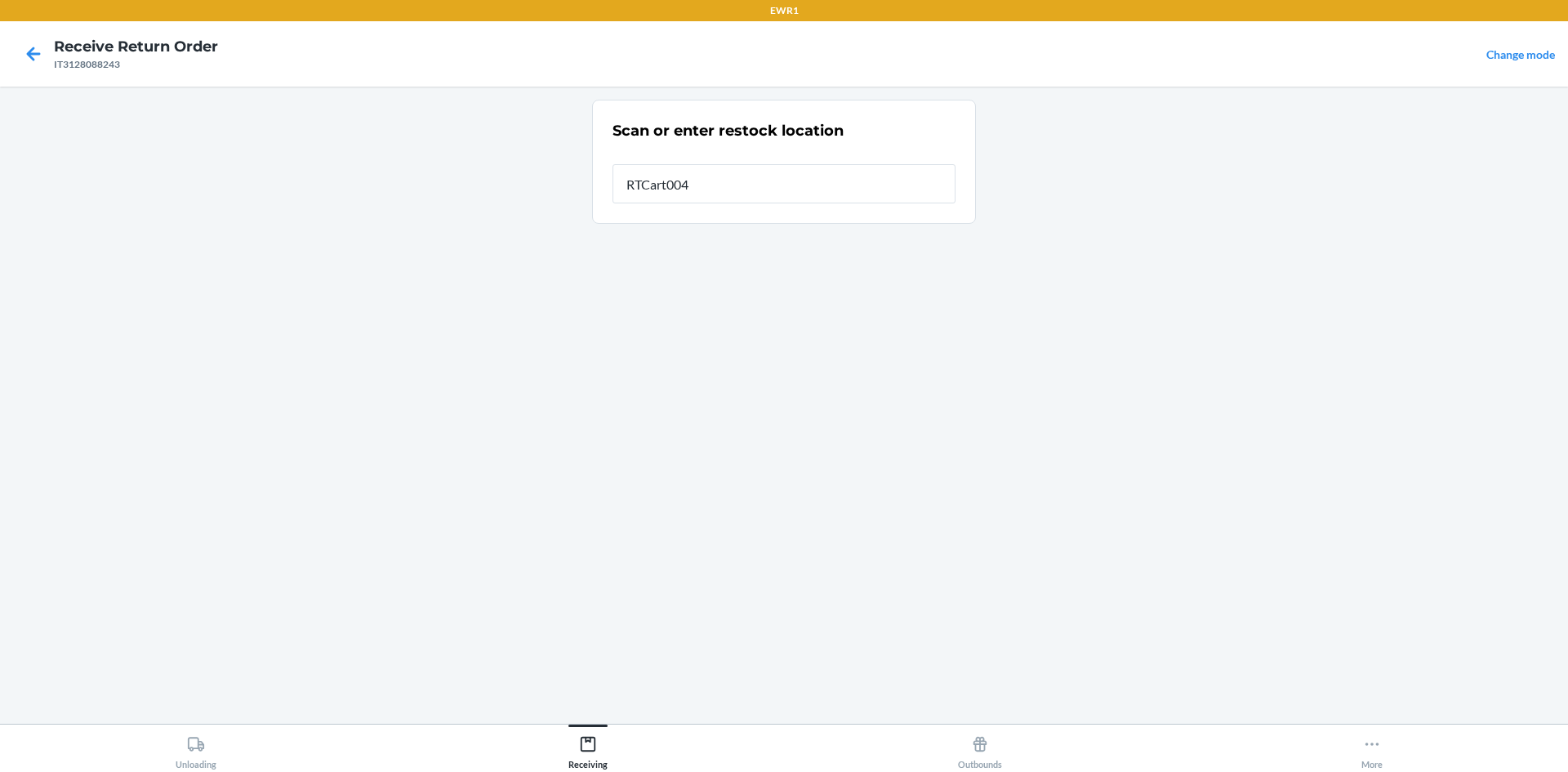 type on "RTCart004" 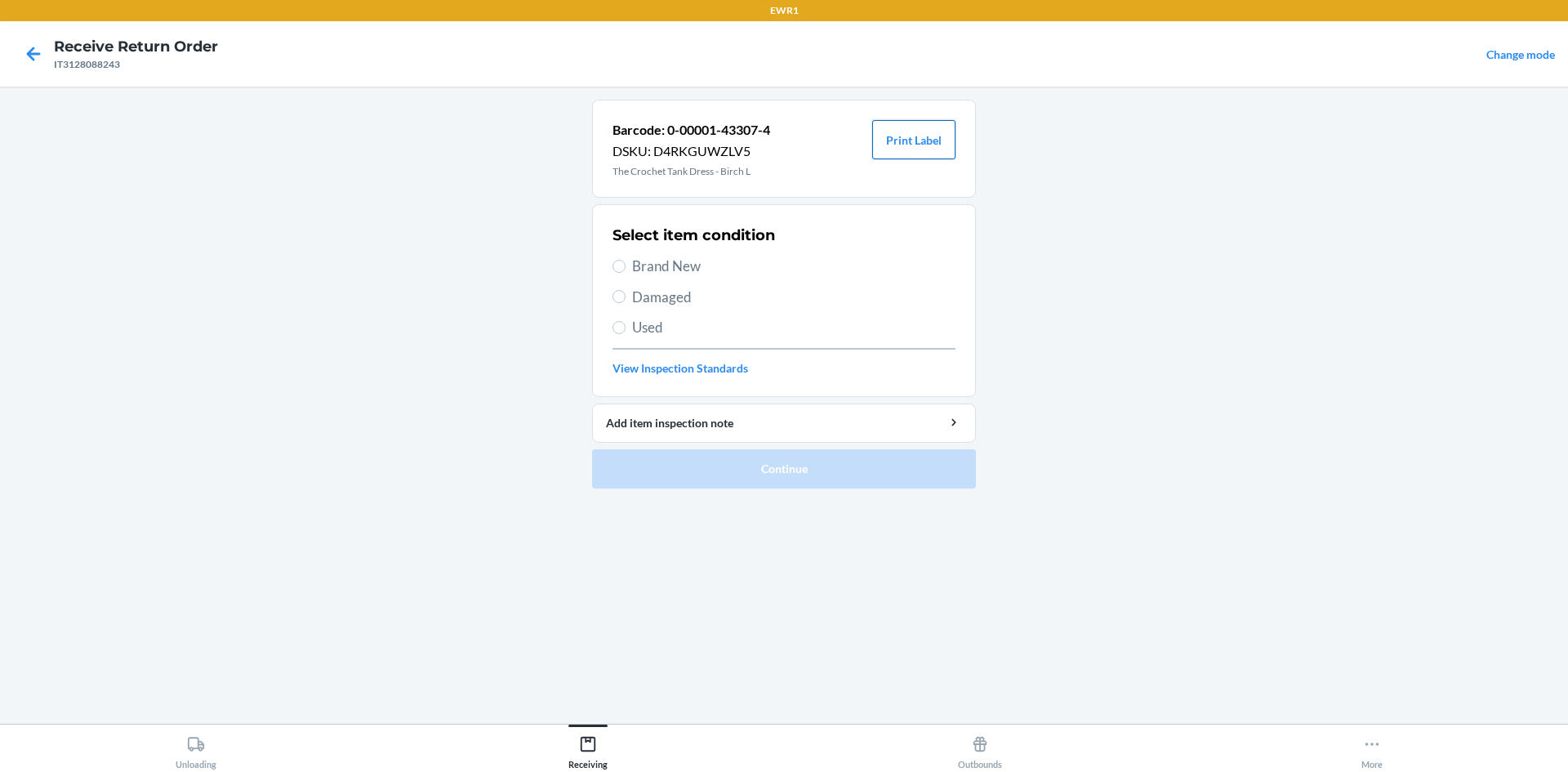 click on "Print Label" at bounding box center [914, 140] 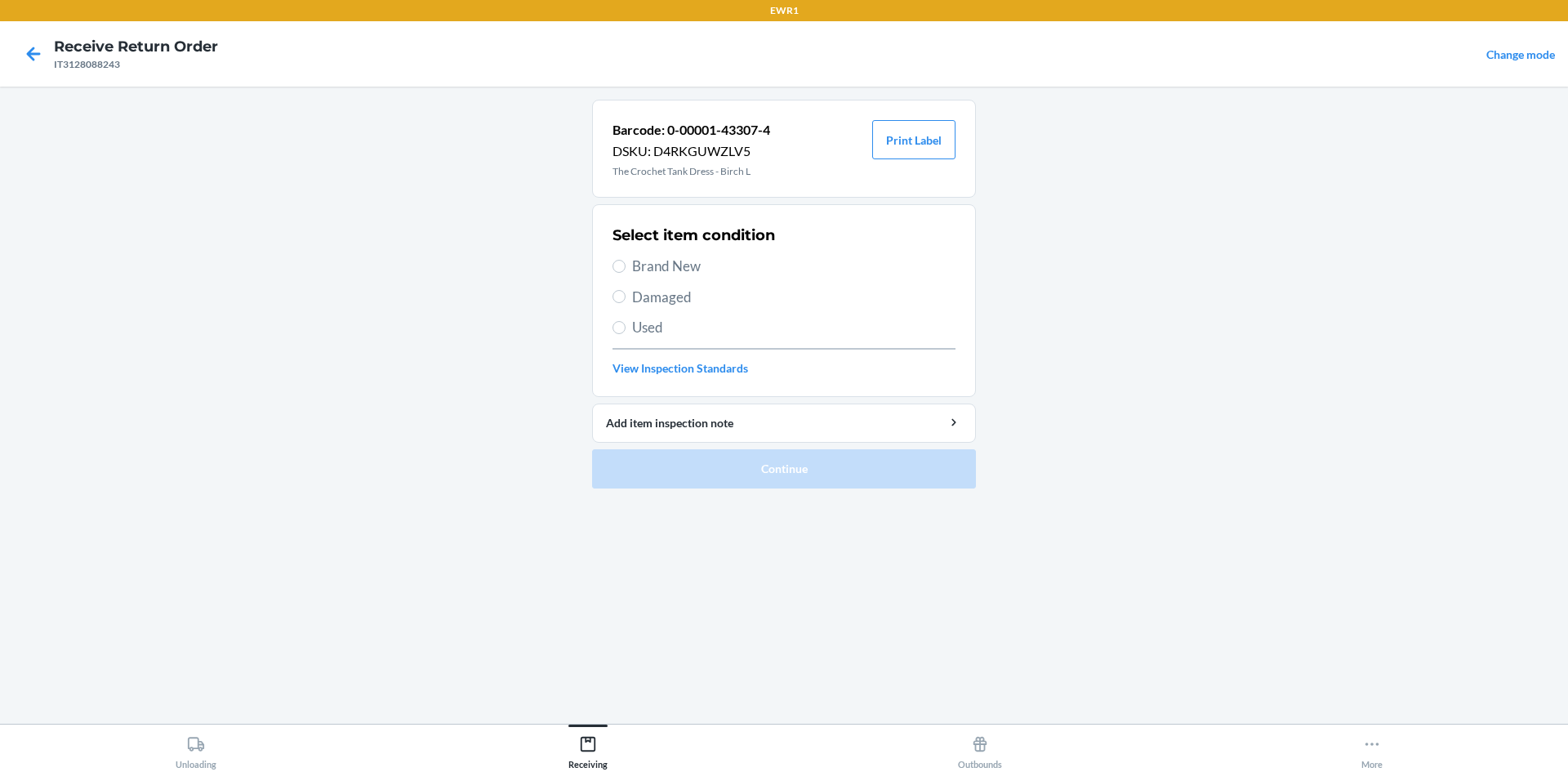 click on "Brand New" at bounding box center (794, 266) 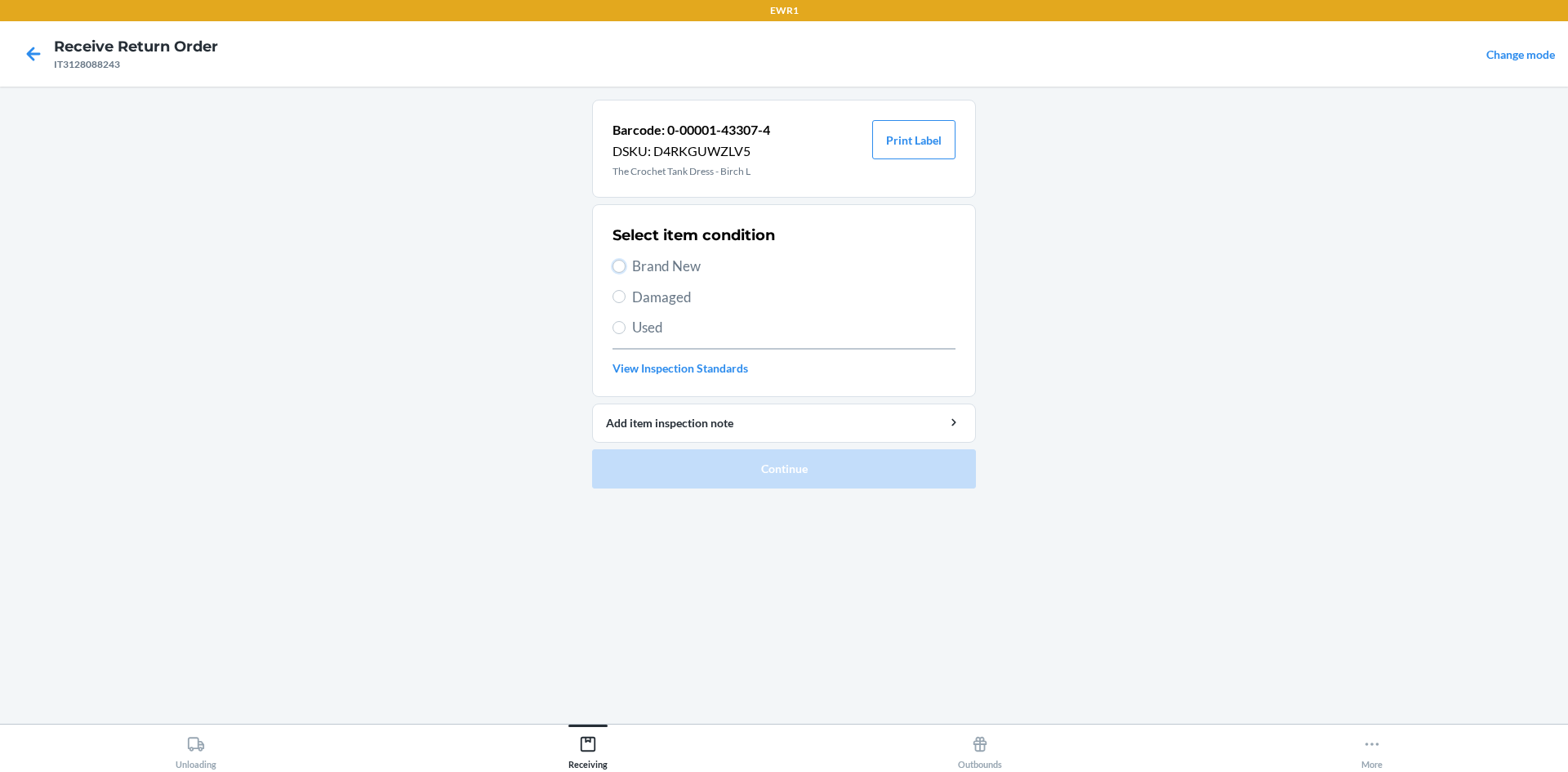 click on "Brand New" at bounding box center [619, 266] 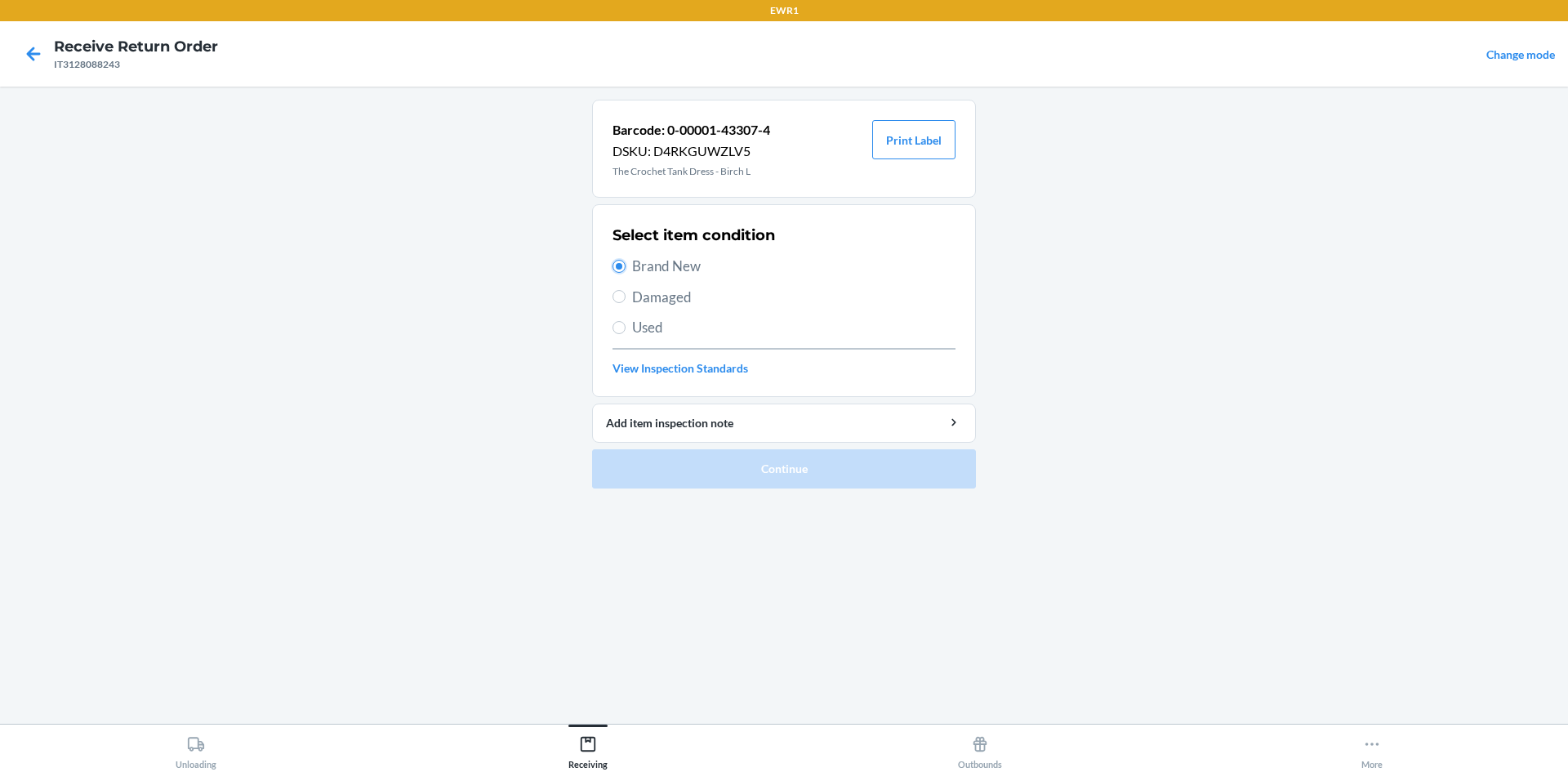 radio on "true" 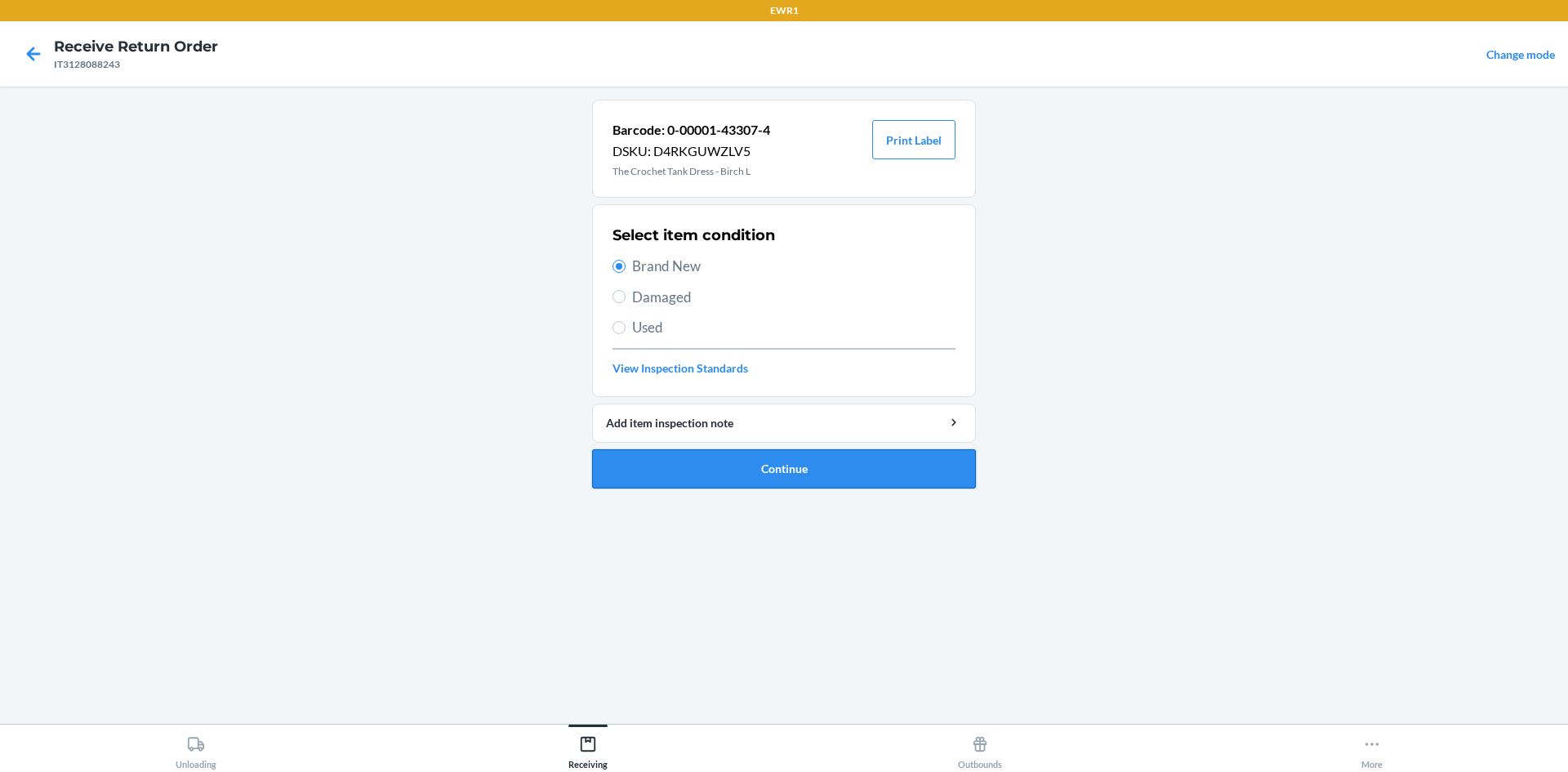 click on "Continue" at bounding box center [784, 469] 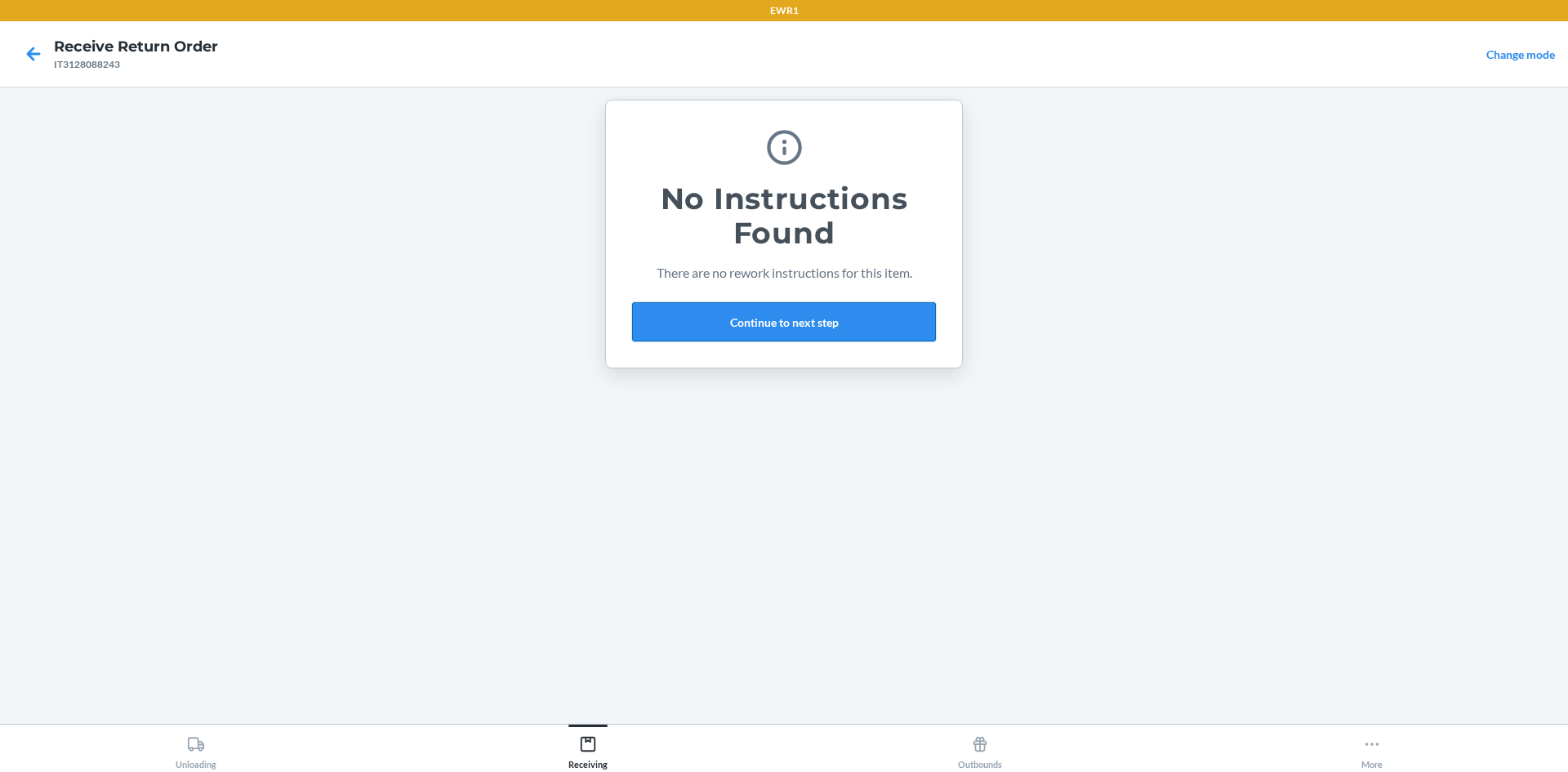 click on "Continue to next step" at bounding box center [784, 322] 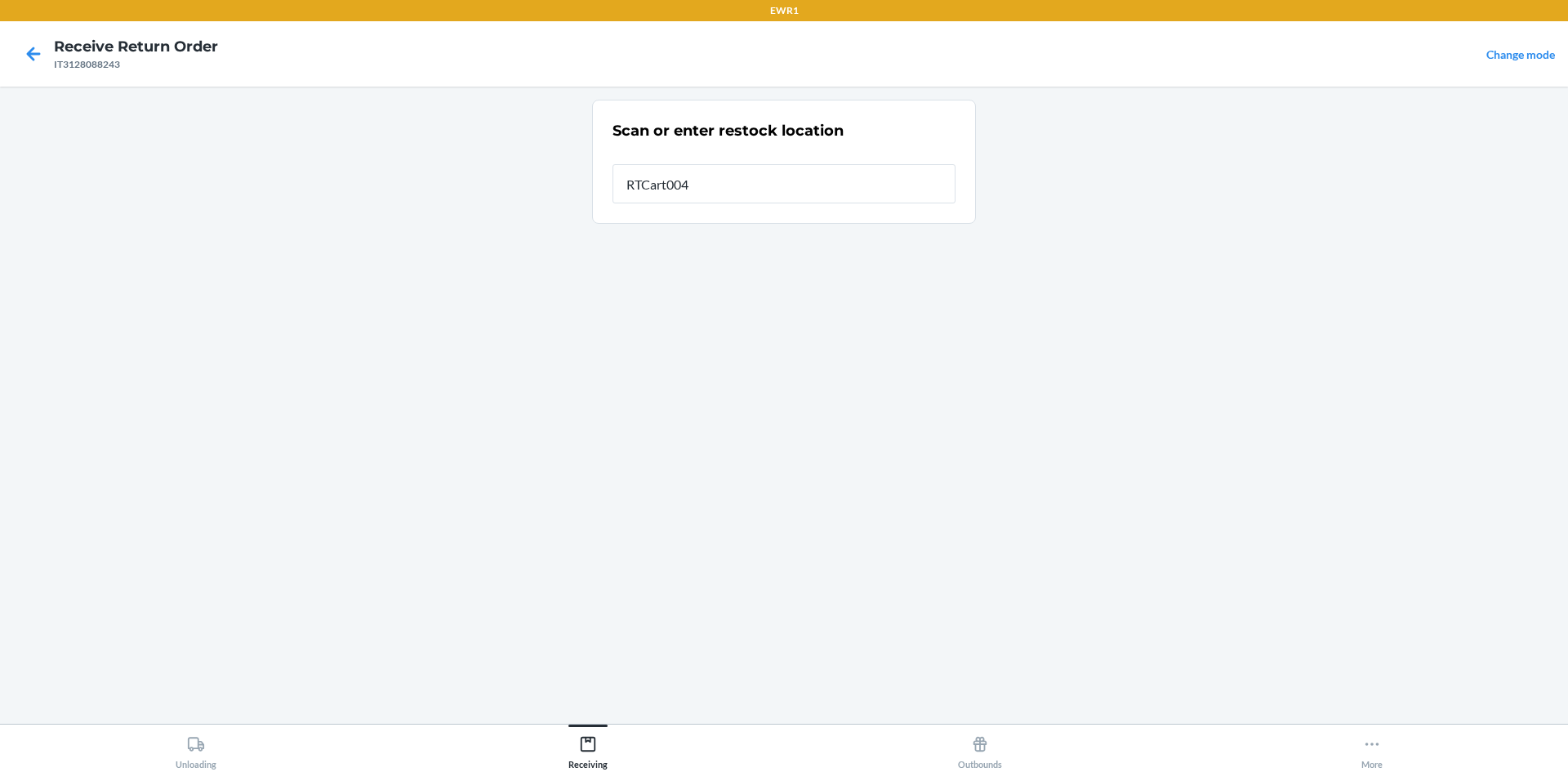 type on "RTCart004" 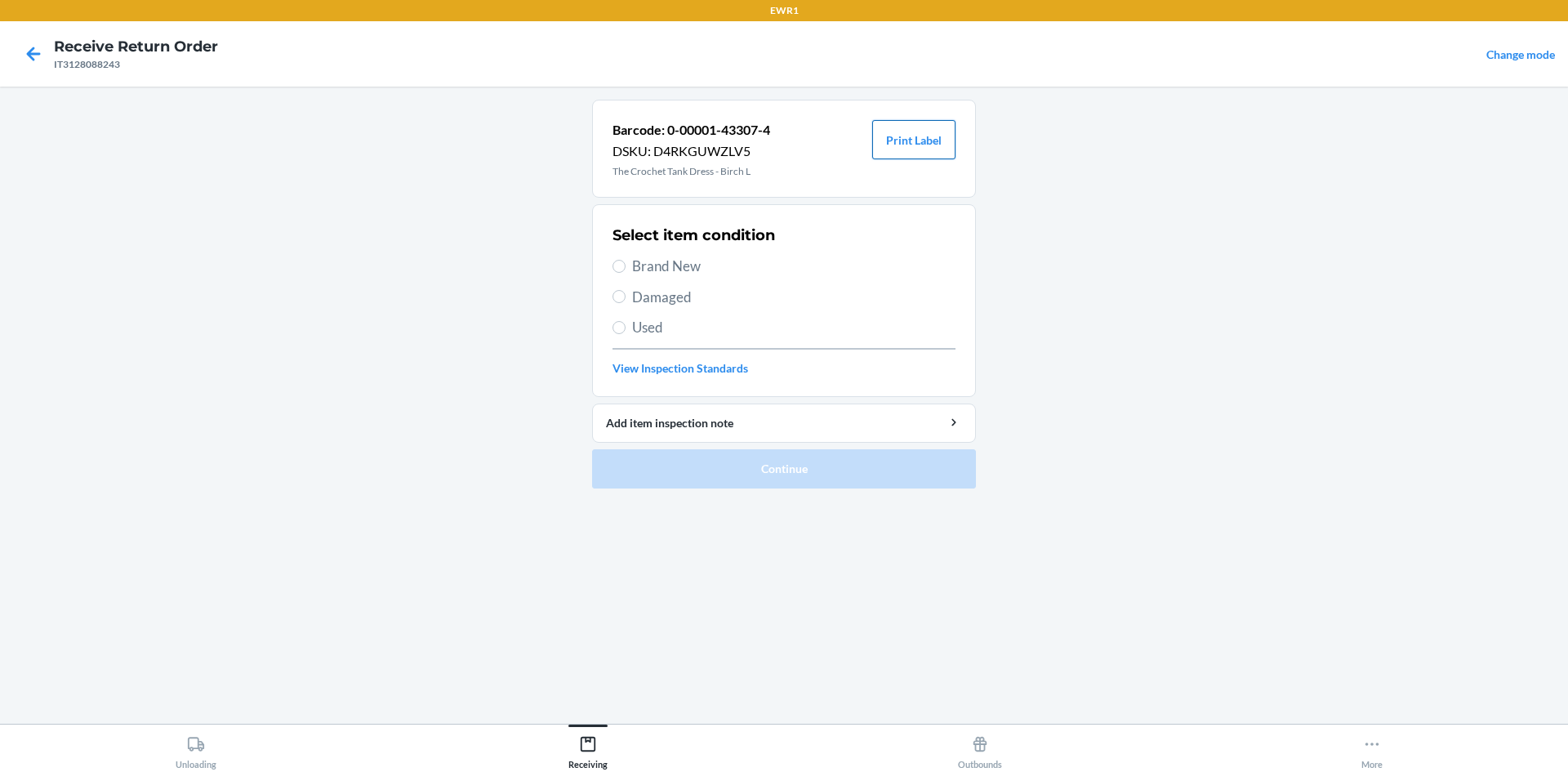 click on "Print Label" at bounding box center (914, 140) 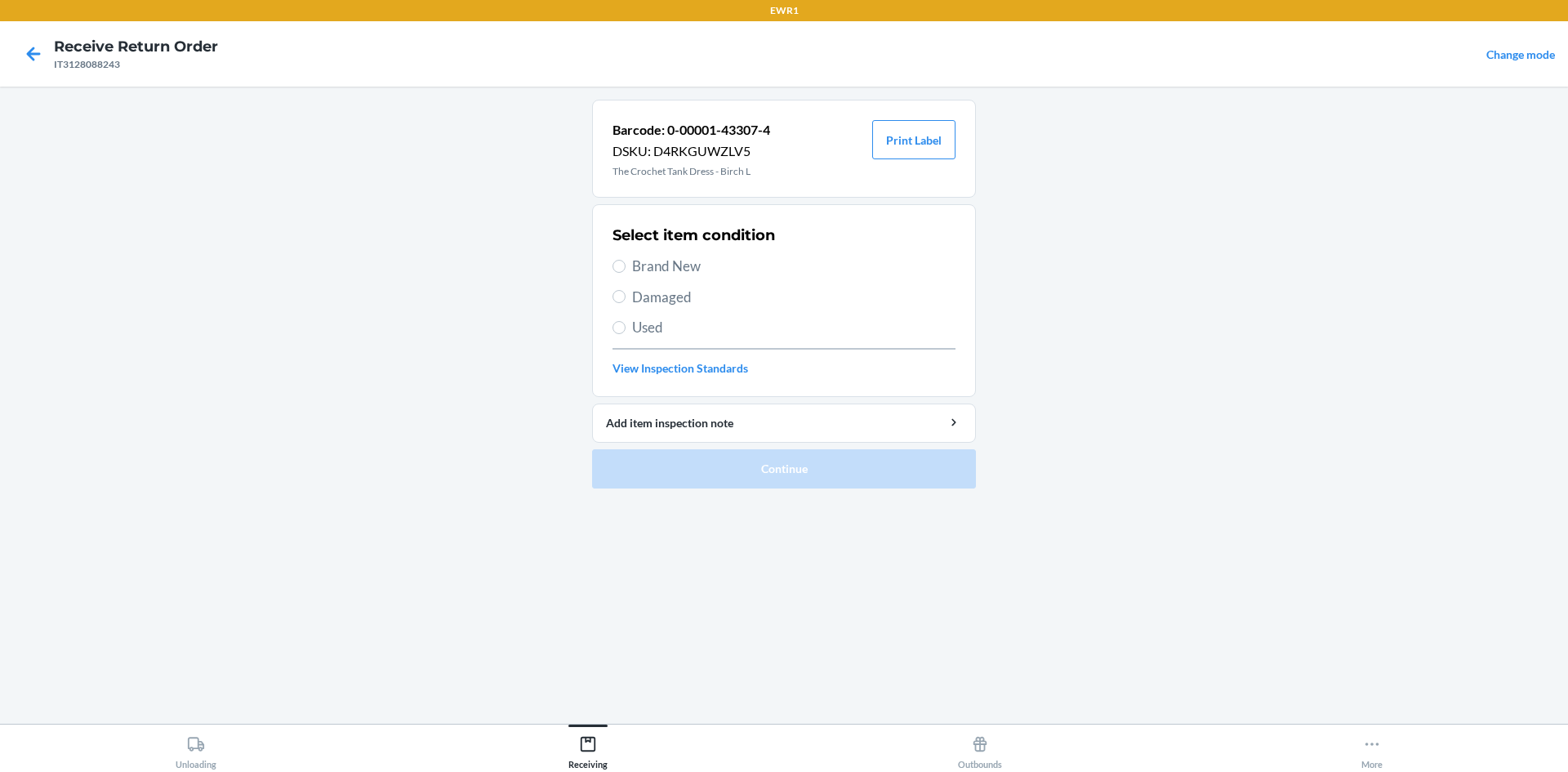 click on "Brand New" at bounding box center (794, 266) 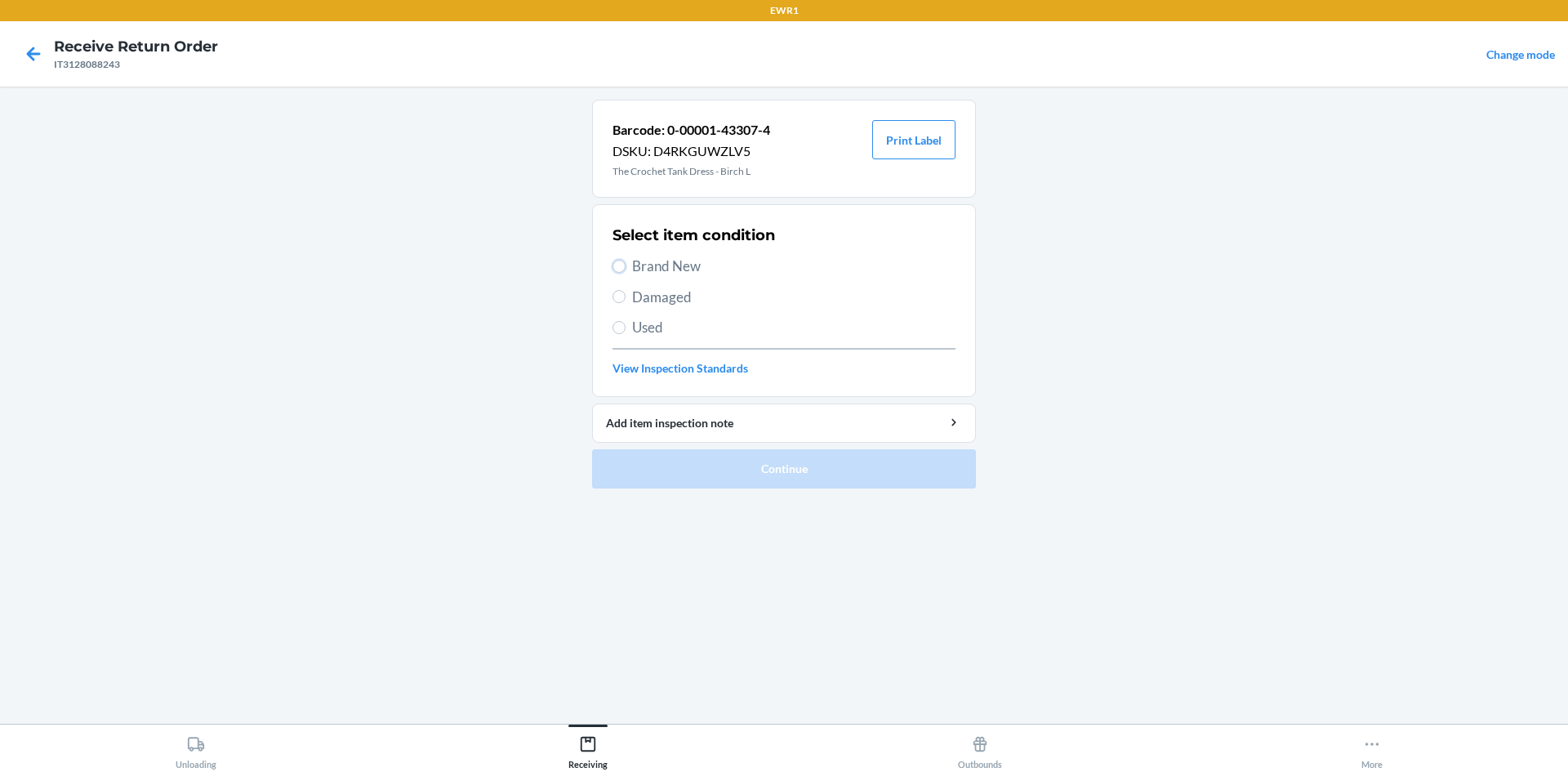 click on "Brand New" at bounding box center [619, 266] 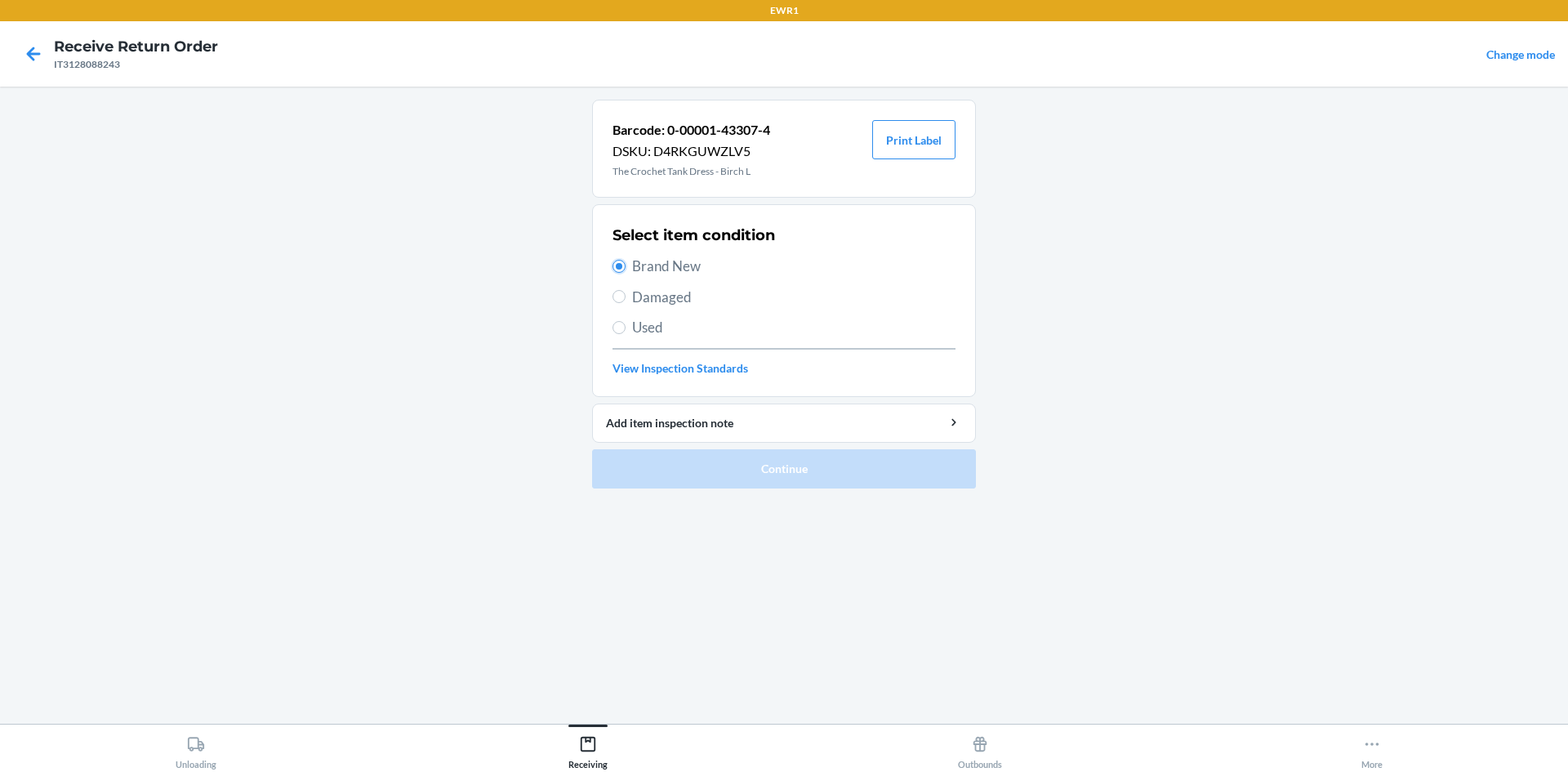 radio on "true" 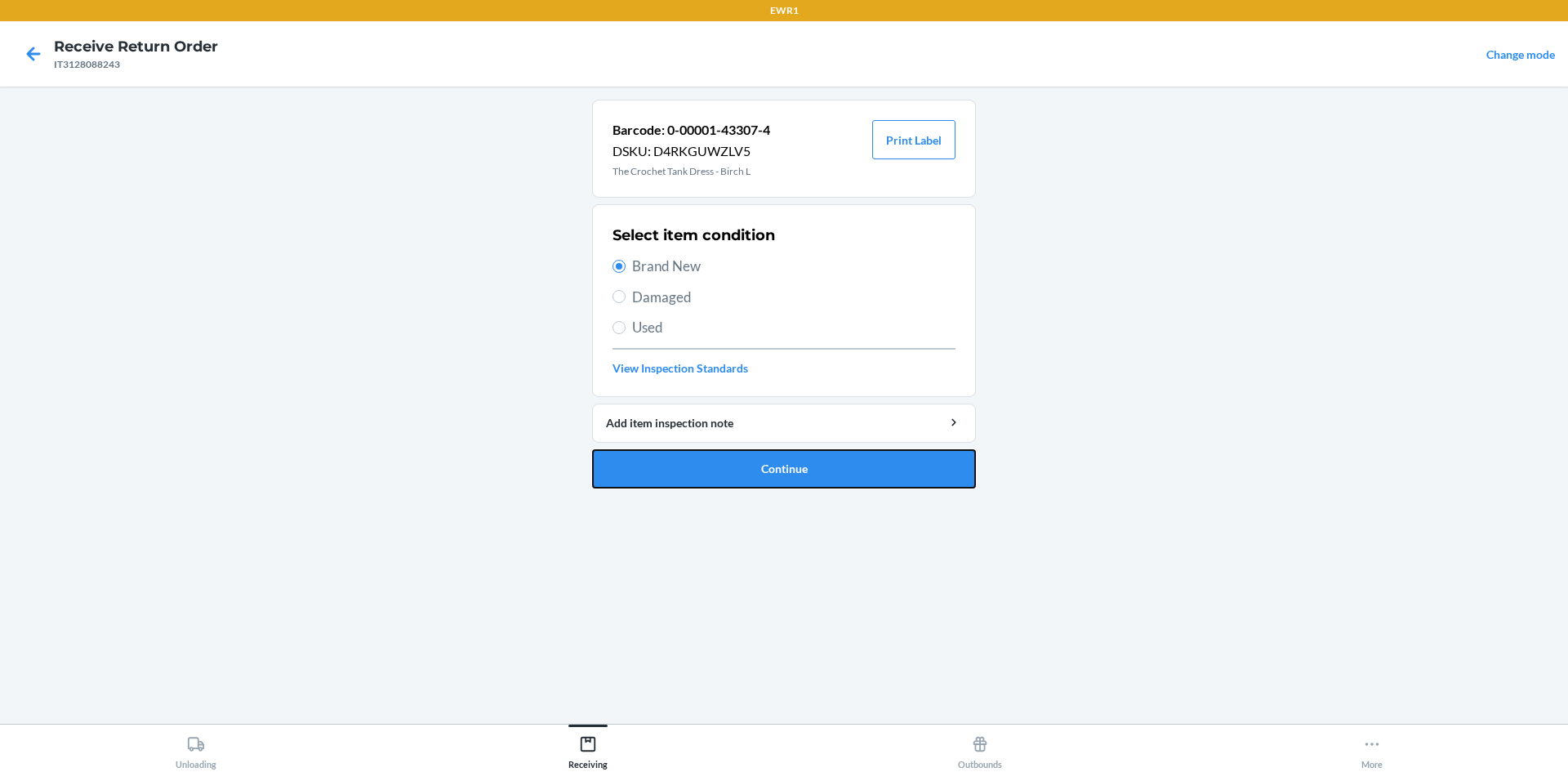 drag, startPoint x: 728, startPoint y: 465, endPoint x: 734, endPoint y: 444, distance: 21.84033 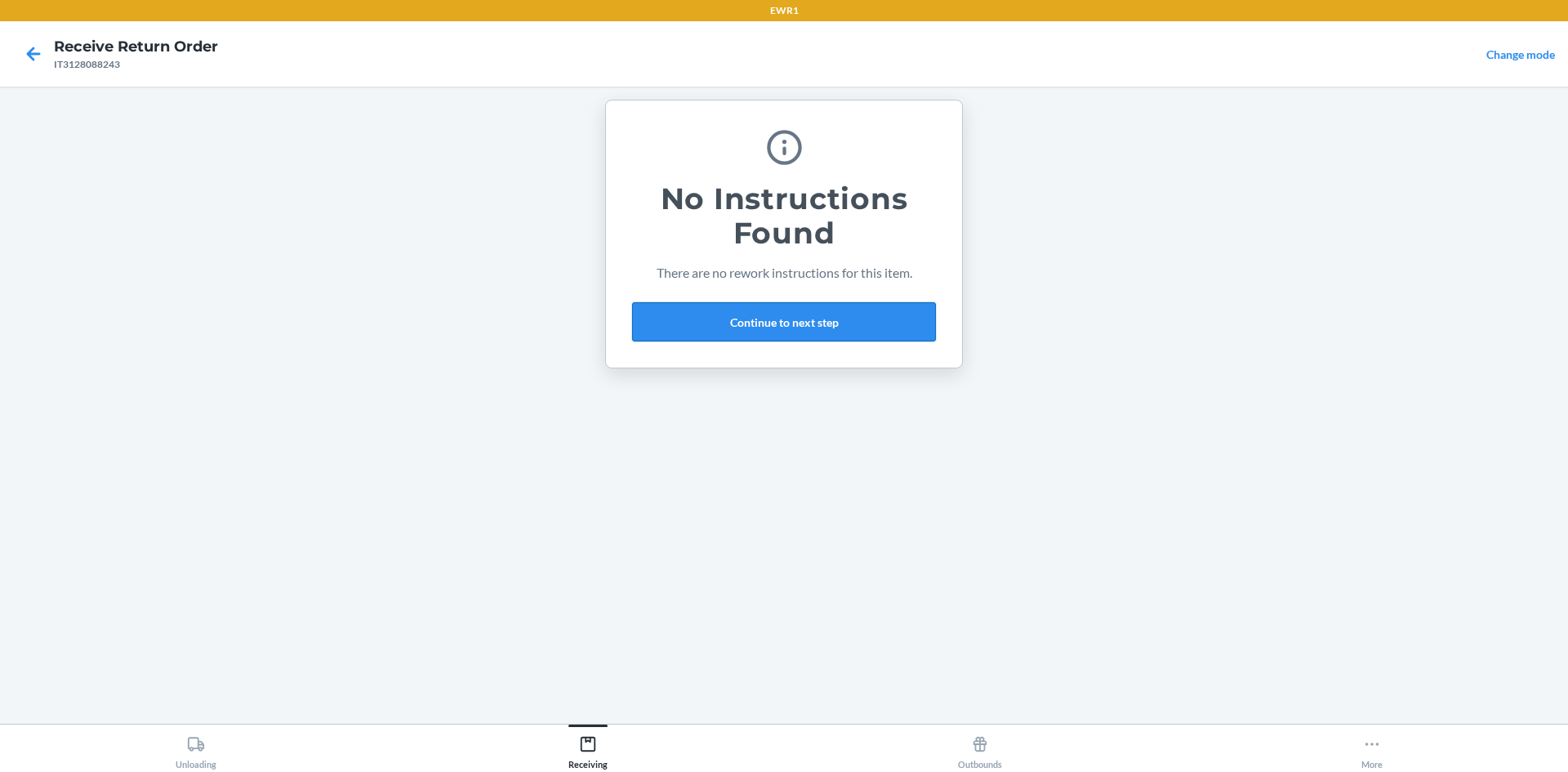 click on "Continue to next step" at bounding box center (784, 322) 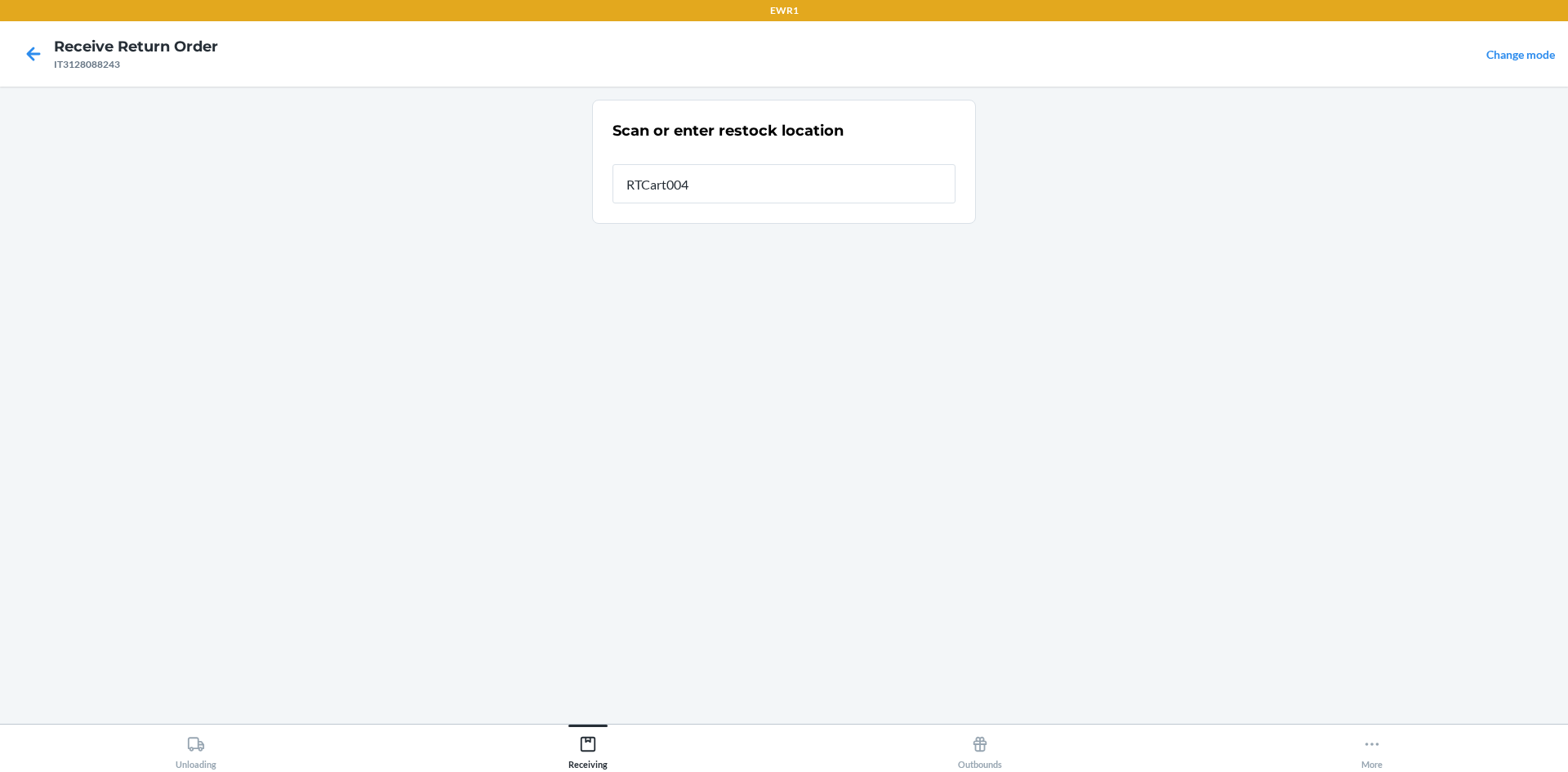 type on "RTCart004" 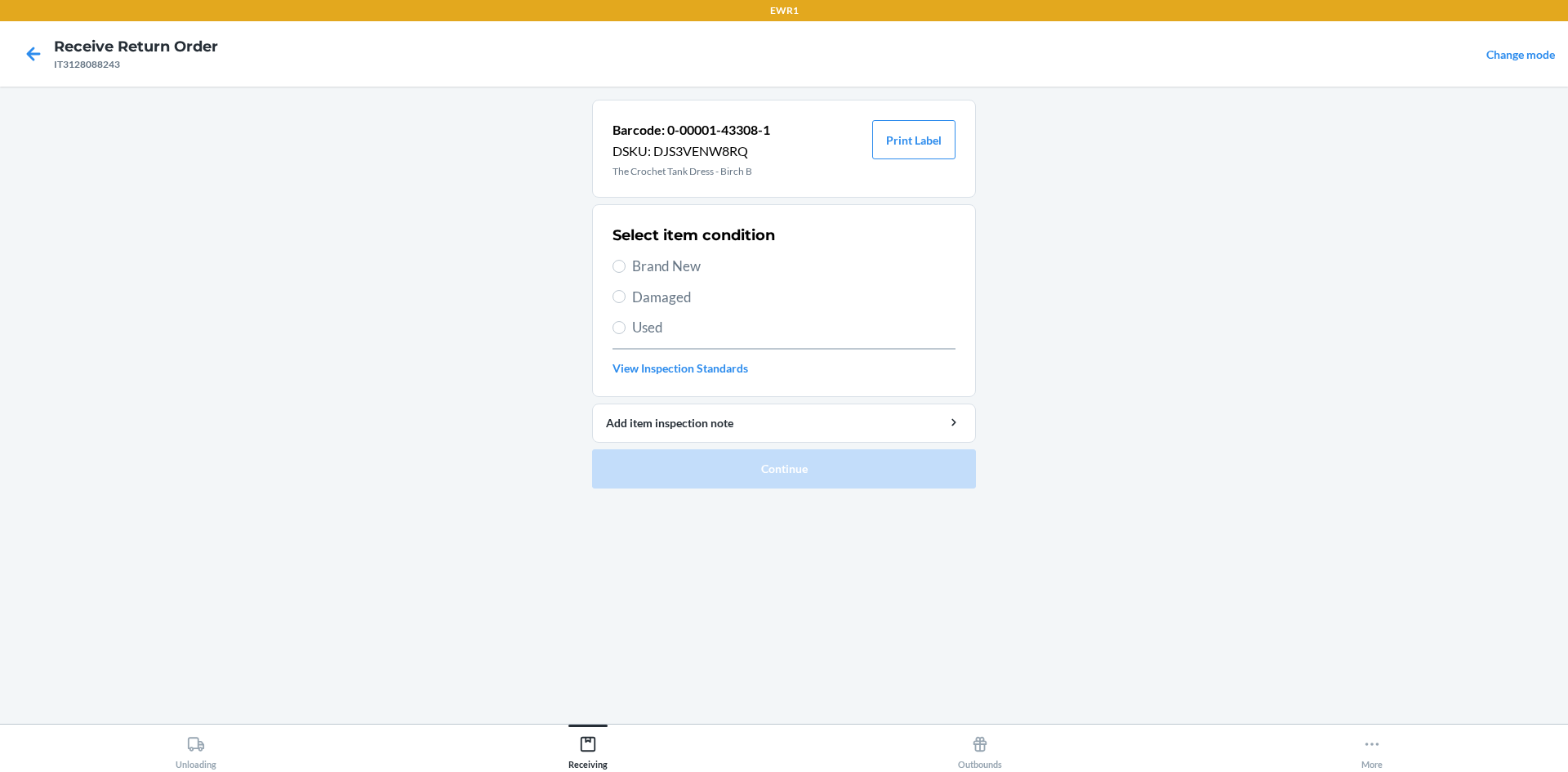 click on "Damaged" at bounding box center [794, 297] 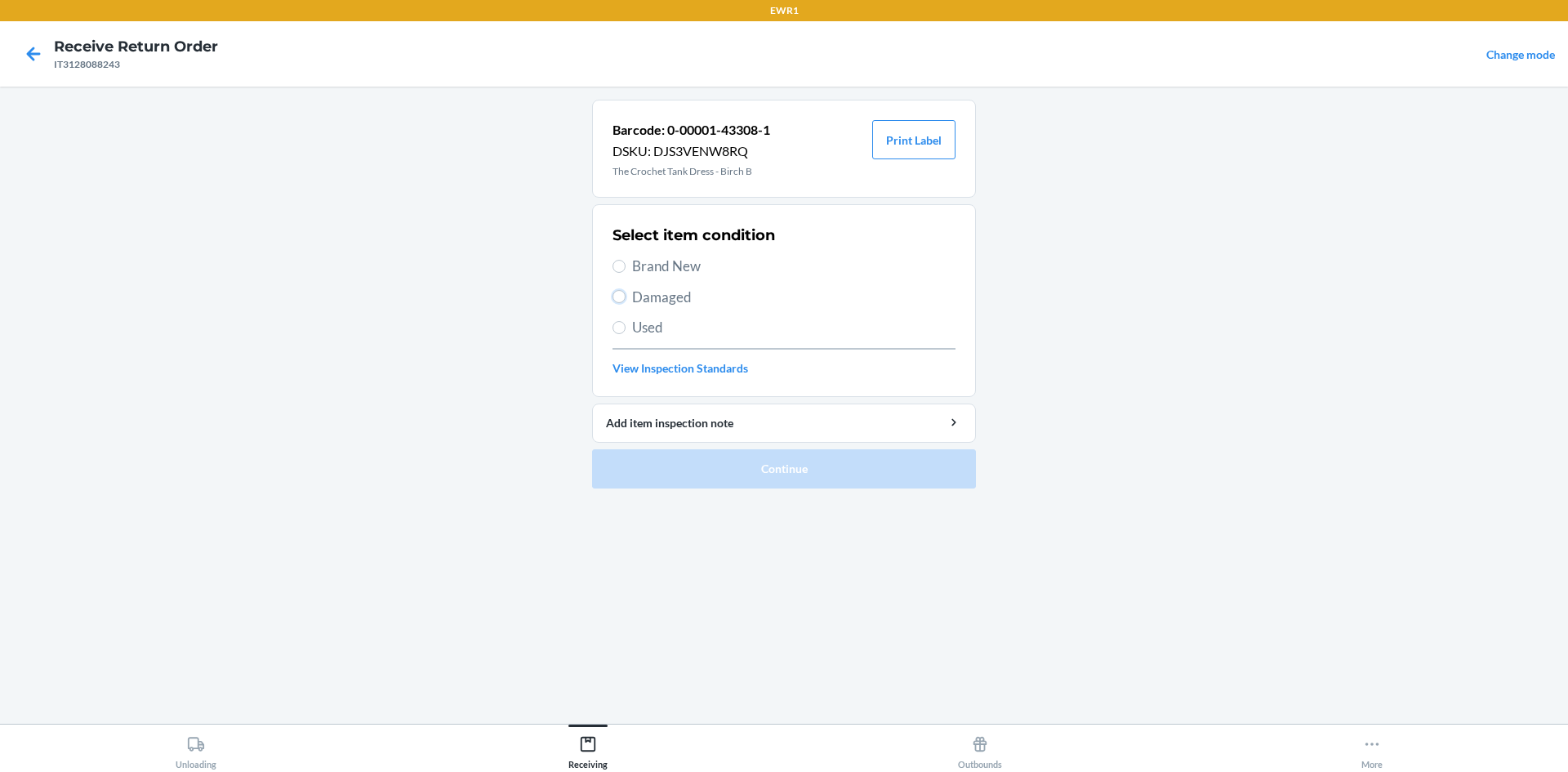 click on "Damaged" at bounding box center [619, 297] 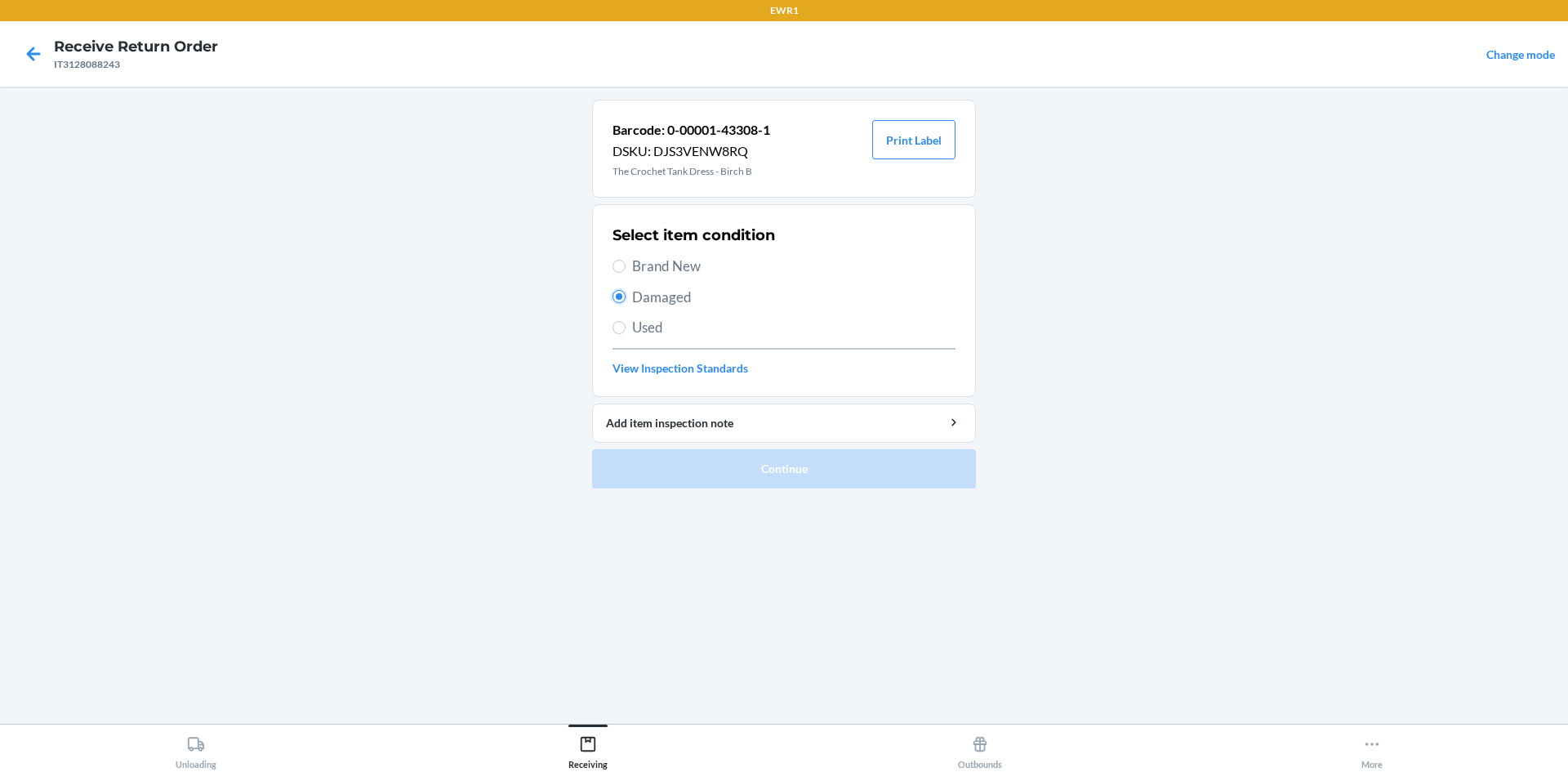 radio on "true" 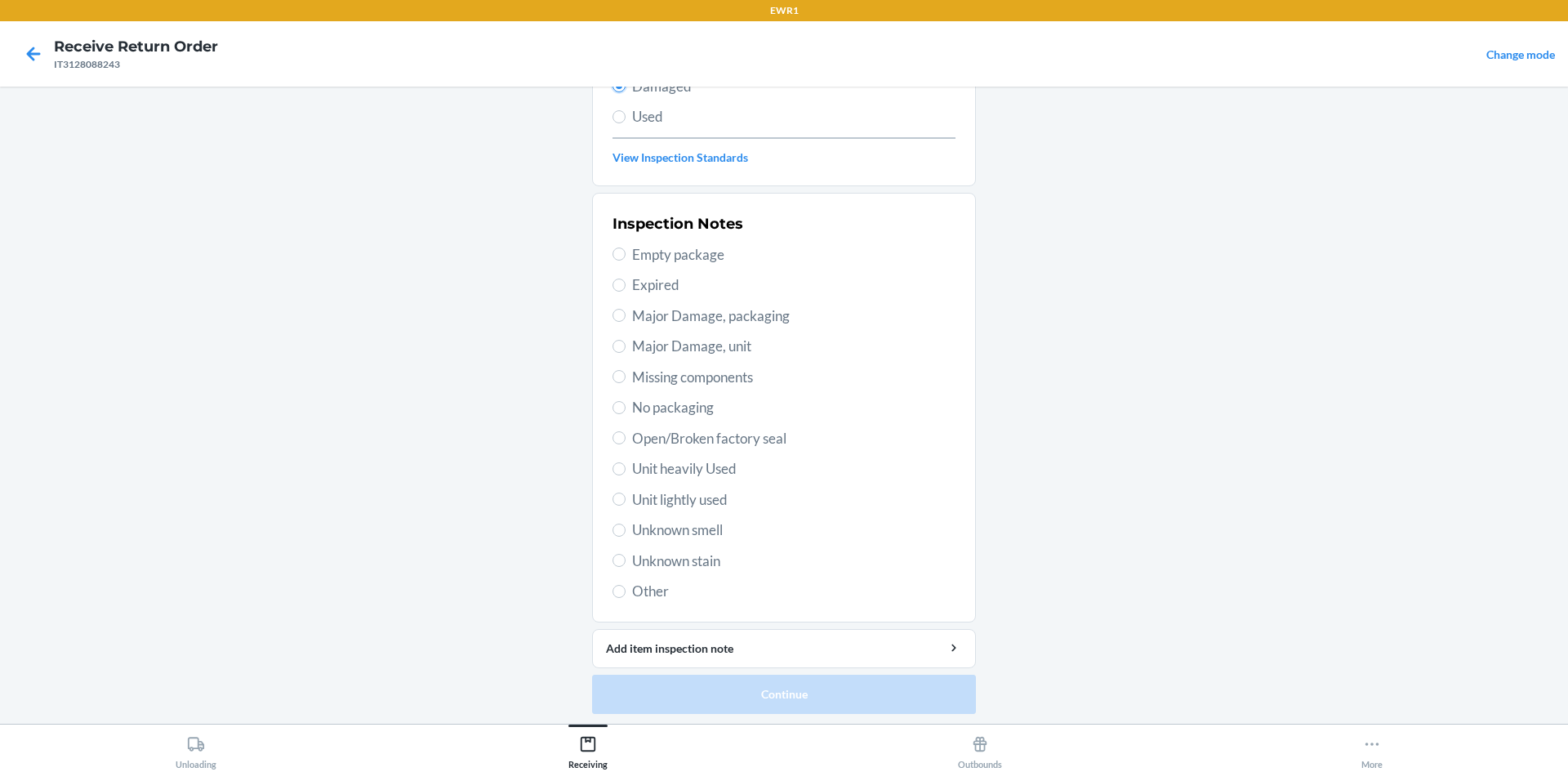 scroll, scrollTop: 214, scrollLeft: 0, axis: vertical 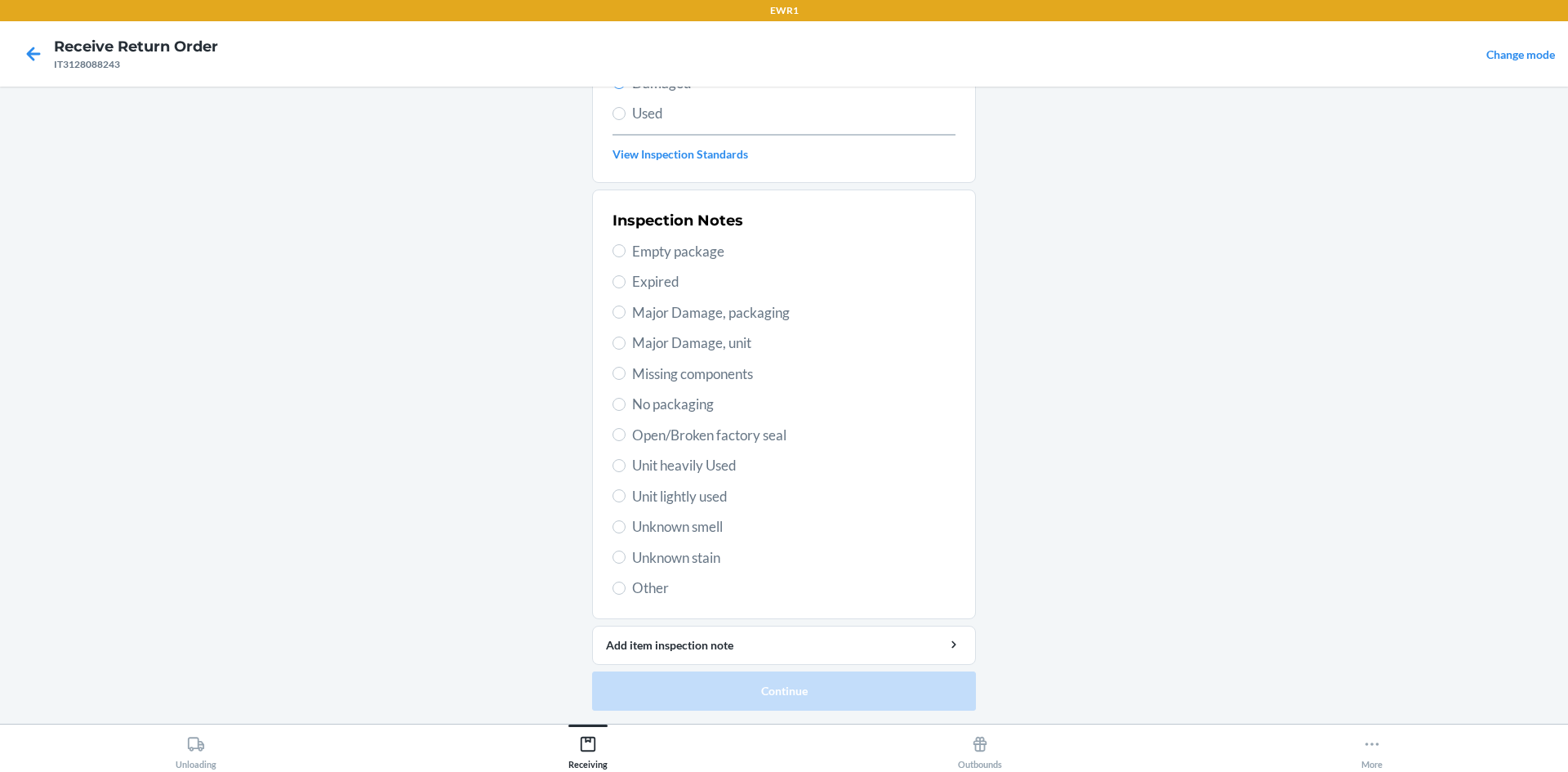 click on "Unit lightly used" at bounding box center [794, 497] 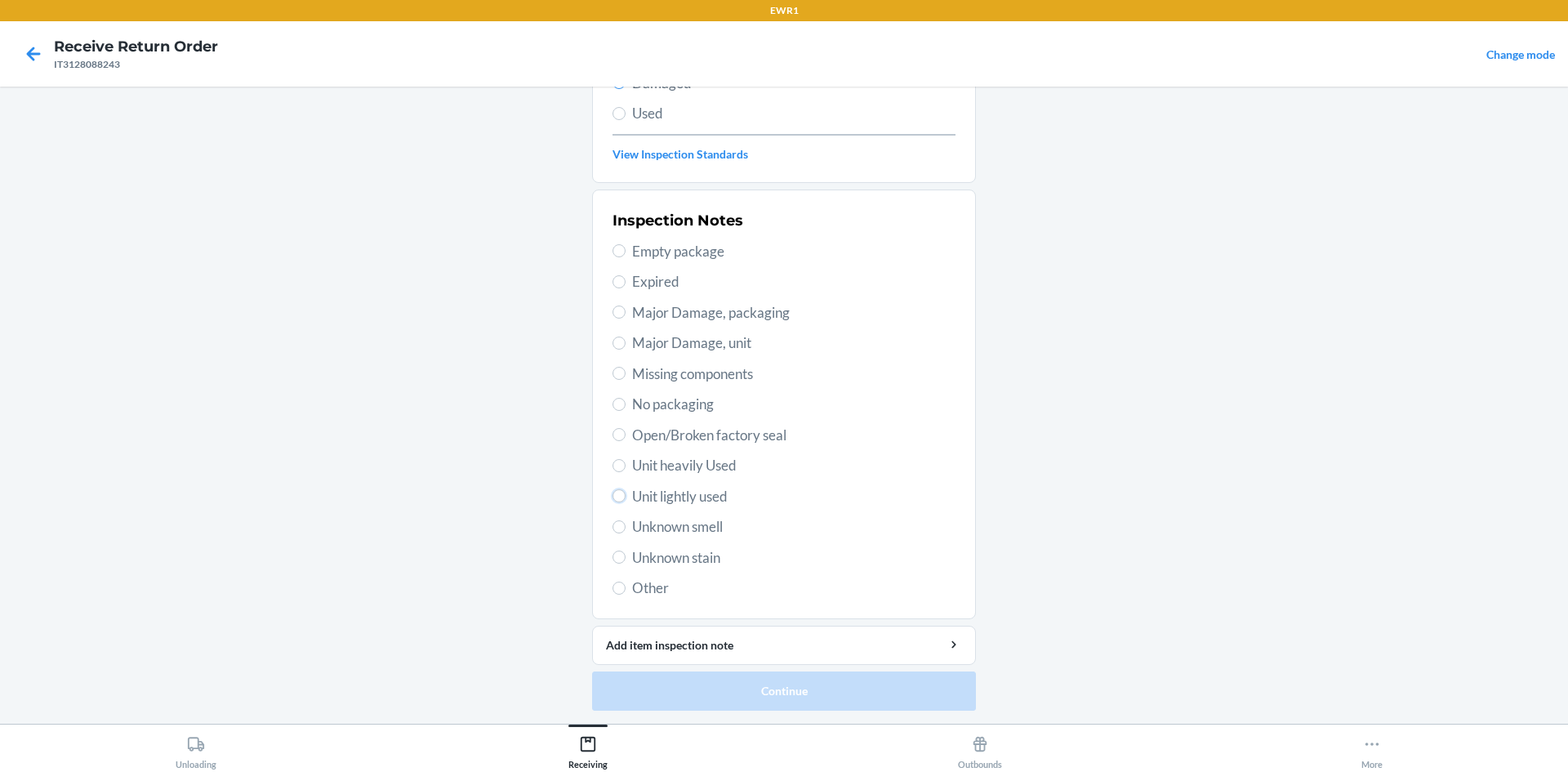 click on "Unit lightly used" at bounding box center [619, 496] 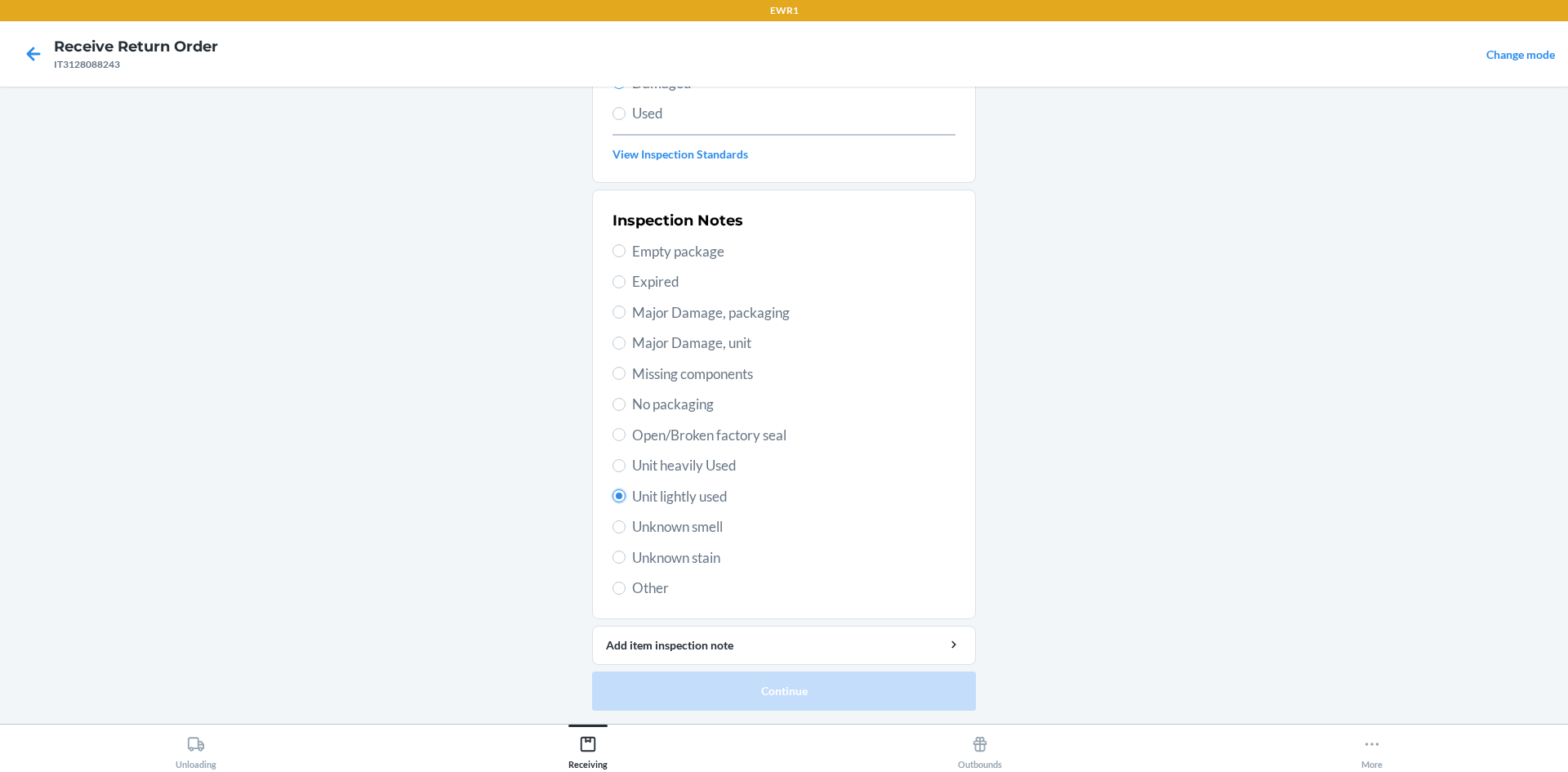 radio on "true" 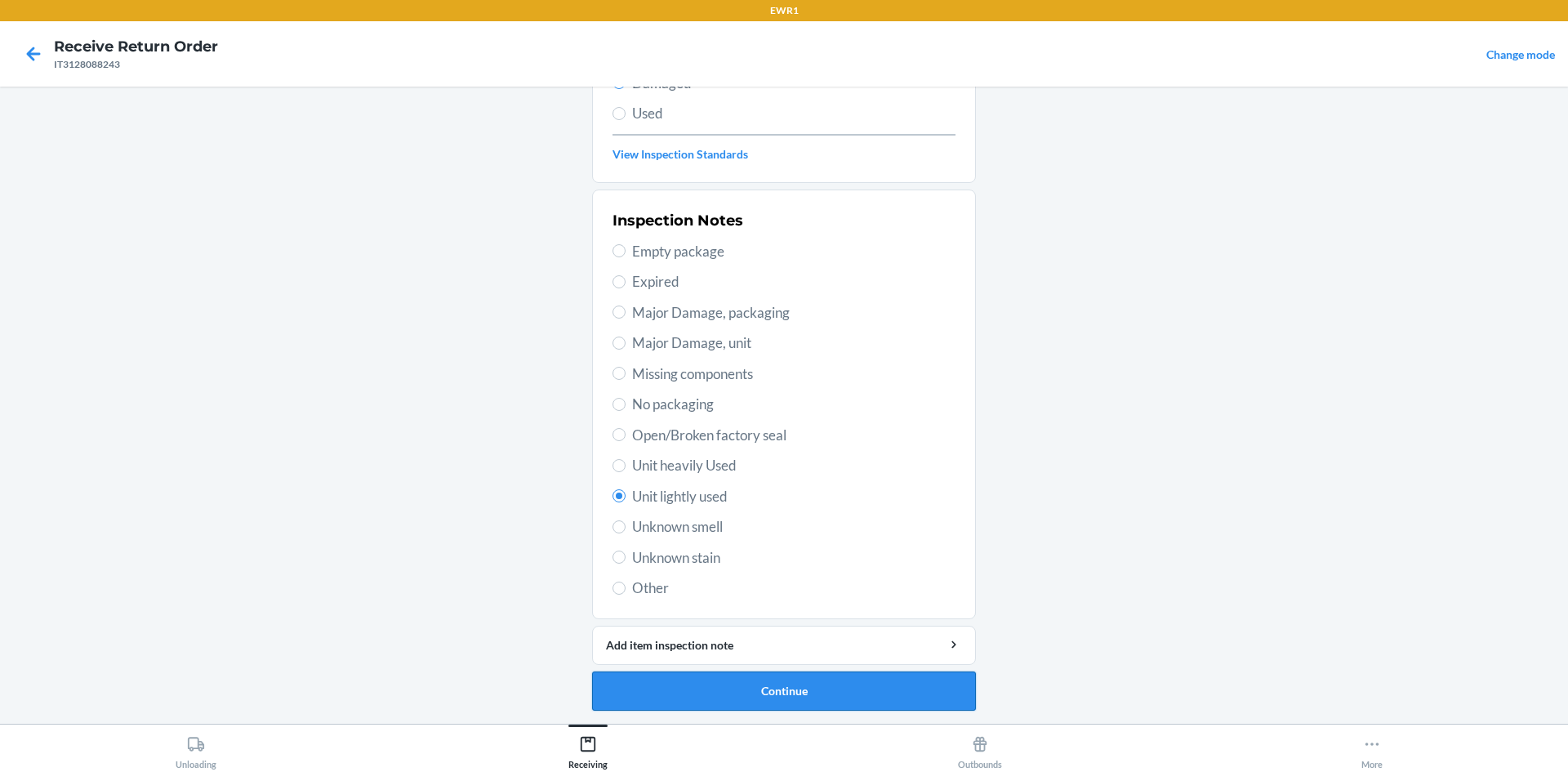 click on "Continue" at bounding box center (784, 691) 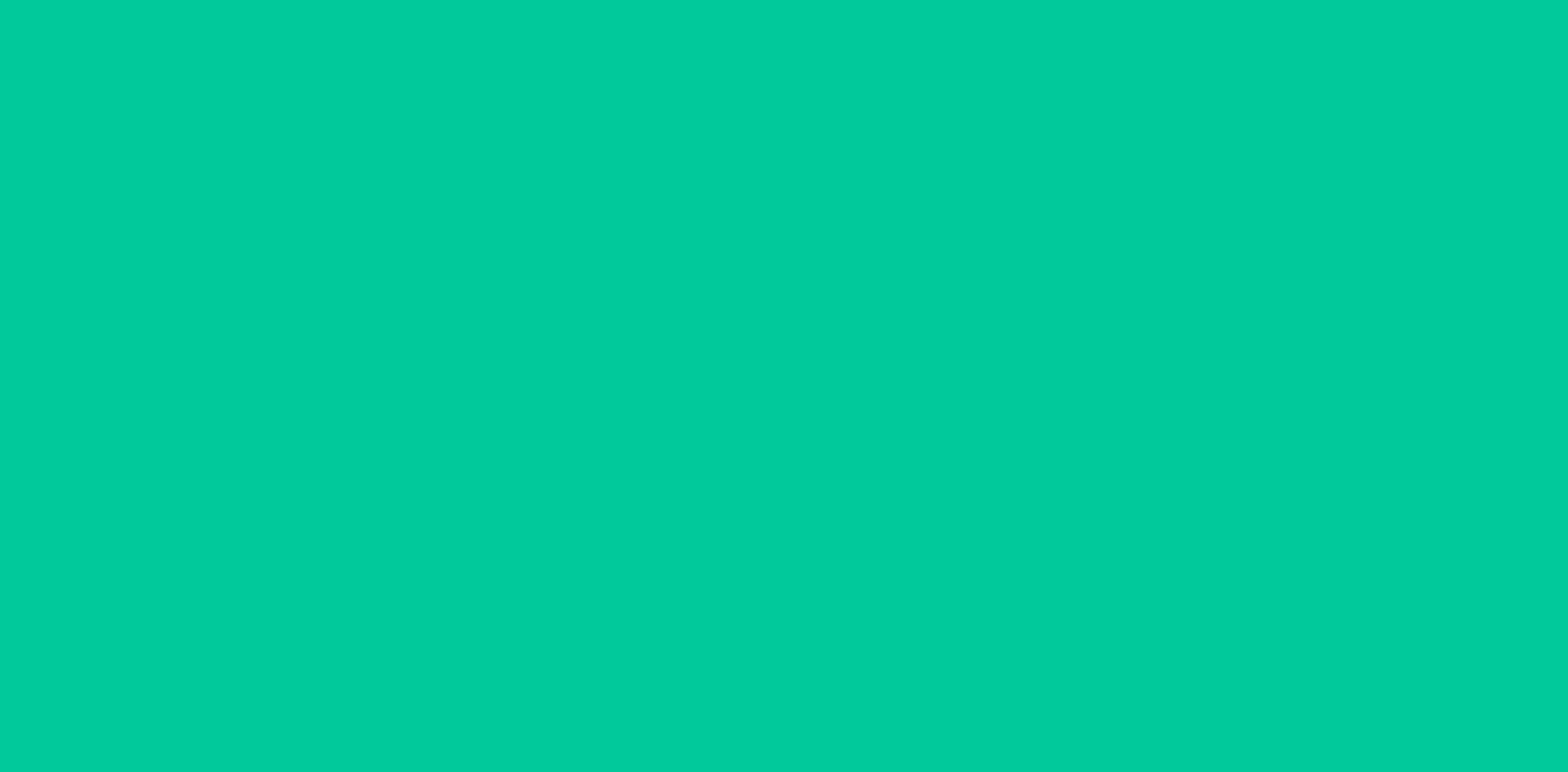 scroll, scrollTop: 79, scrollLeft: 0, axis: vertical 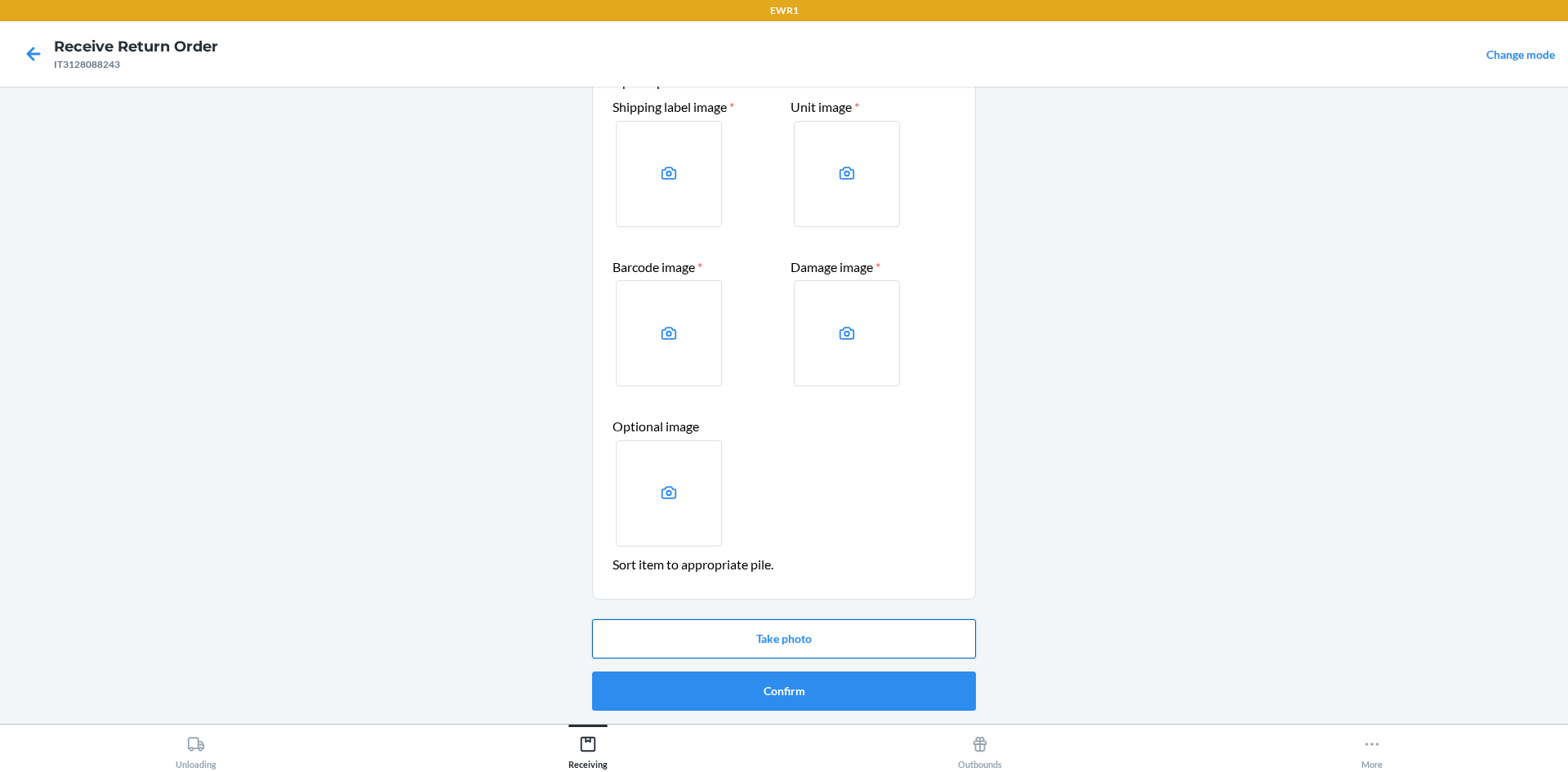 click on "Take photo" at bounding box center (784, 639) 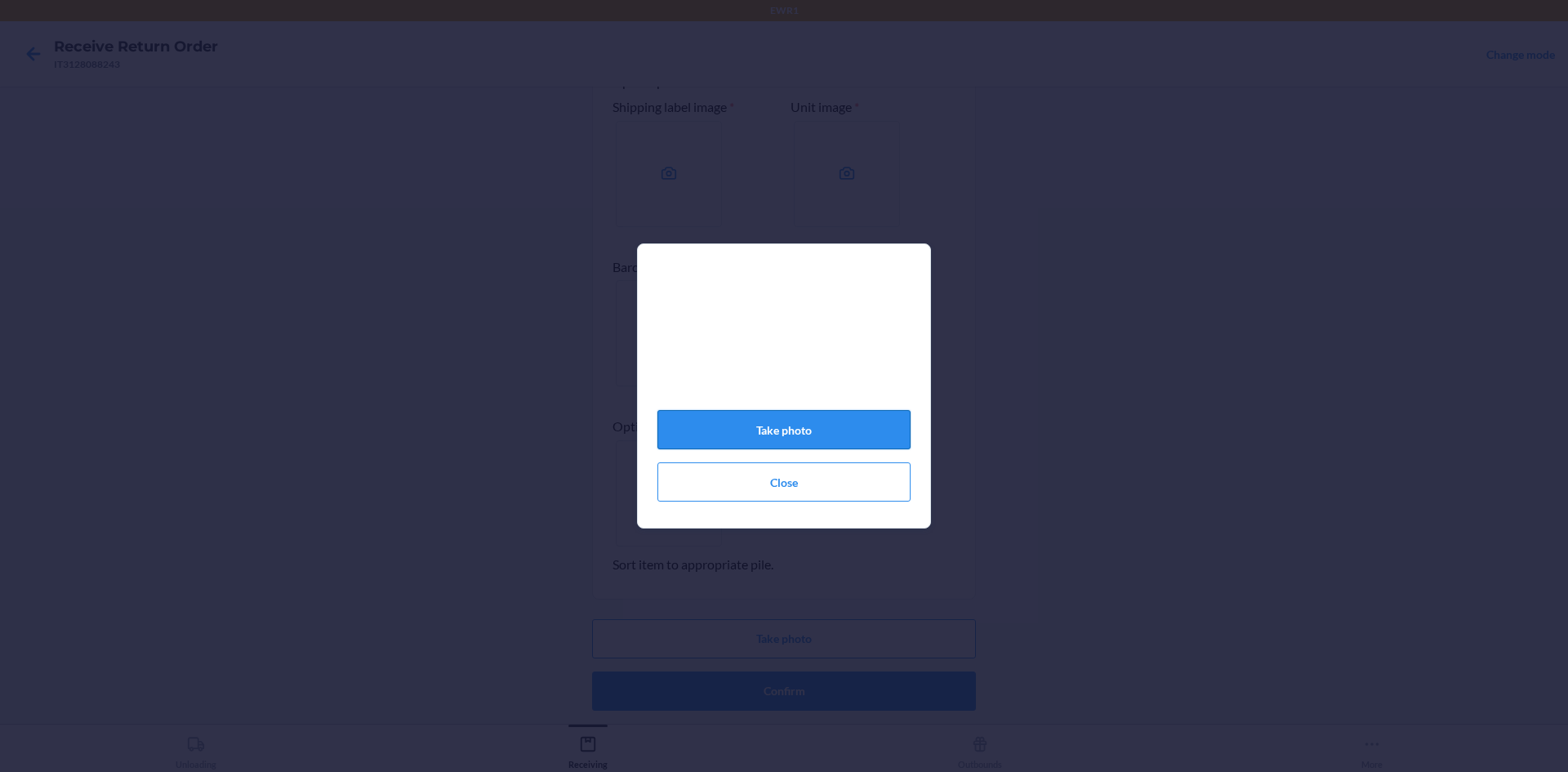 click on "Take photo" 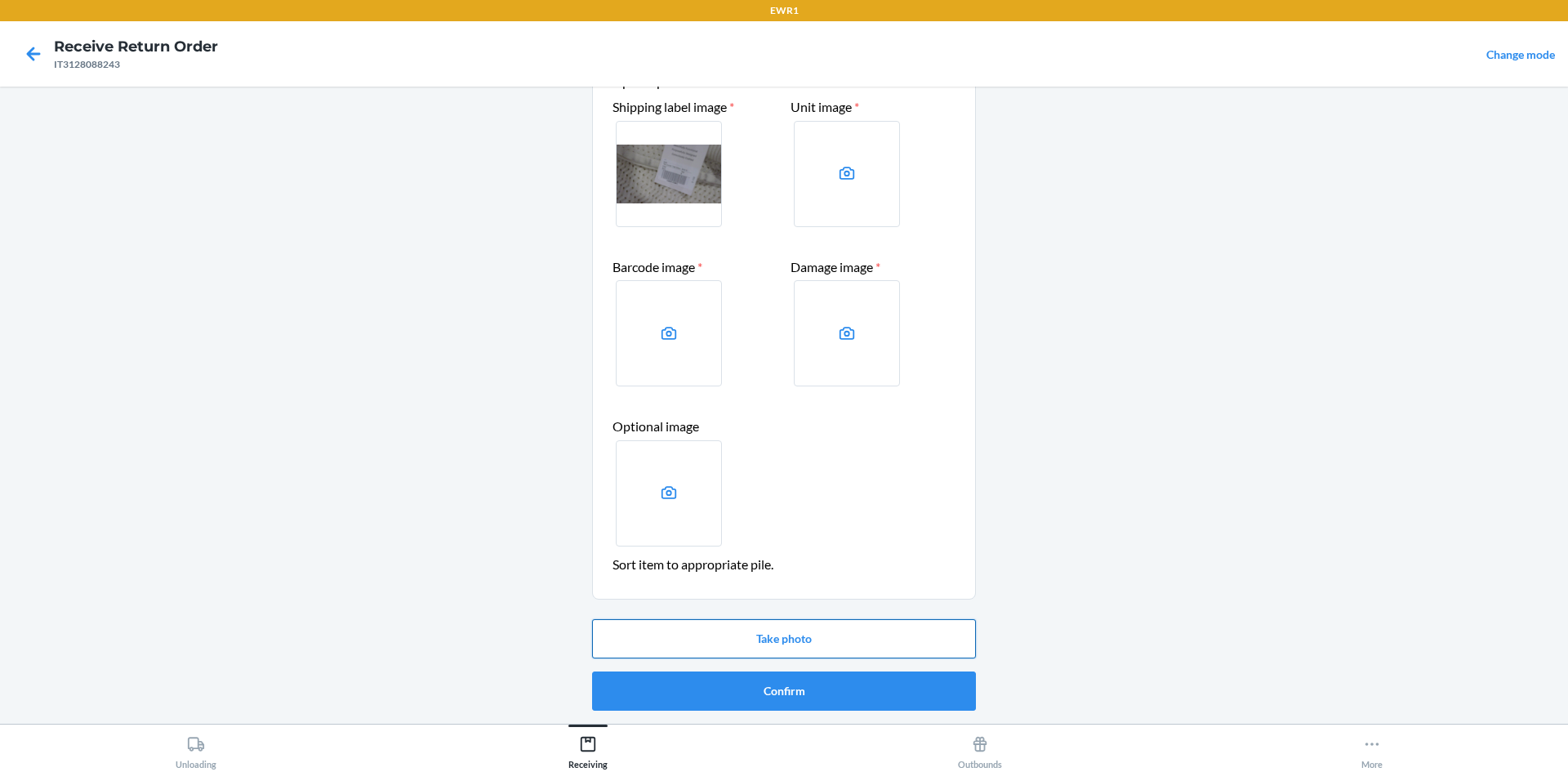 click on "Take photo" at bounding box center (784, 639) 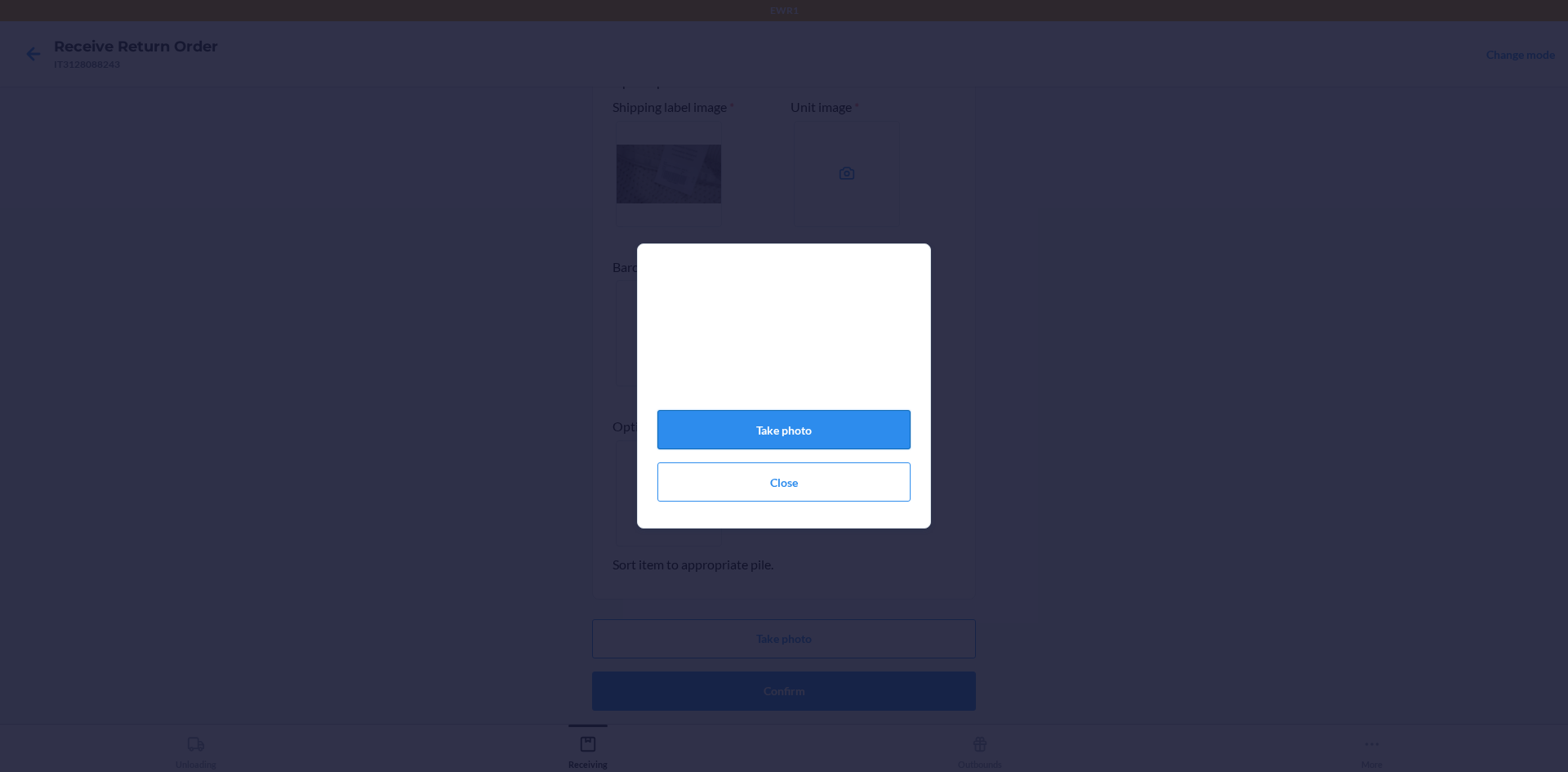 click on "Take photo" 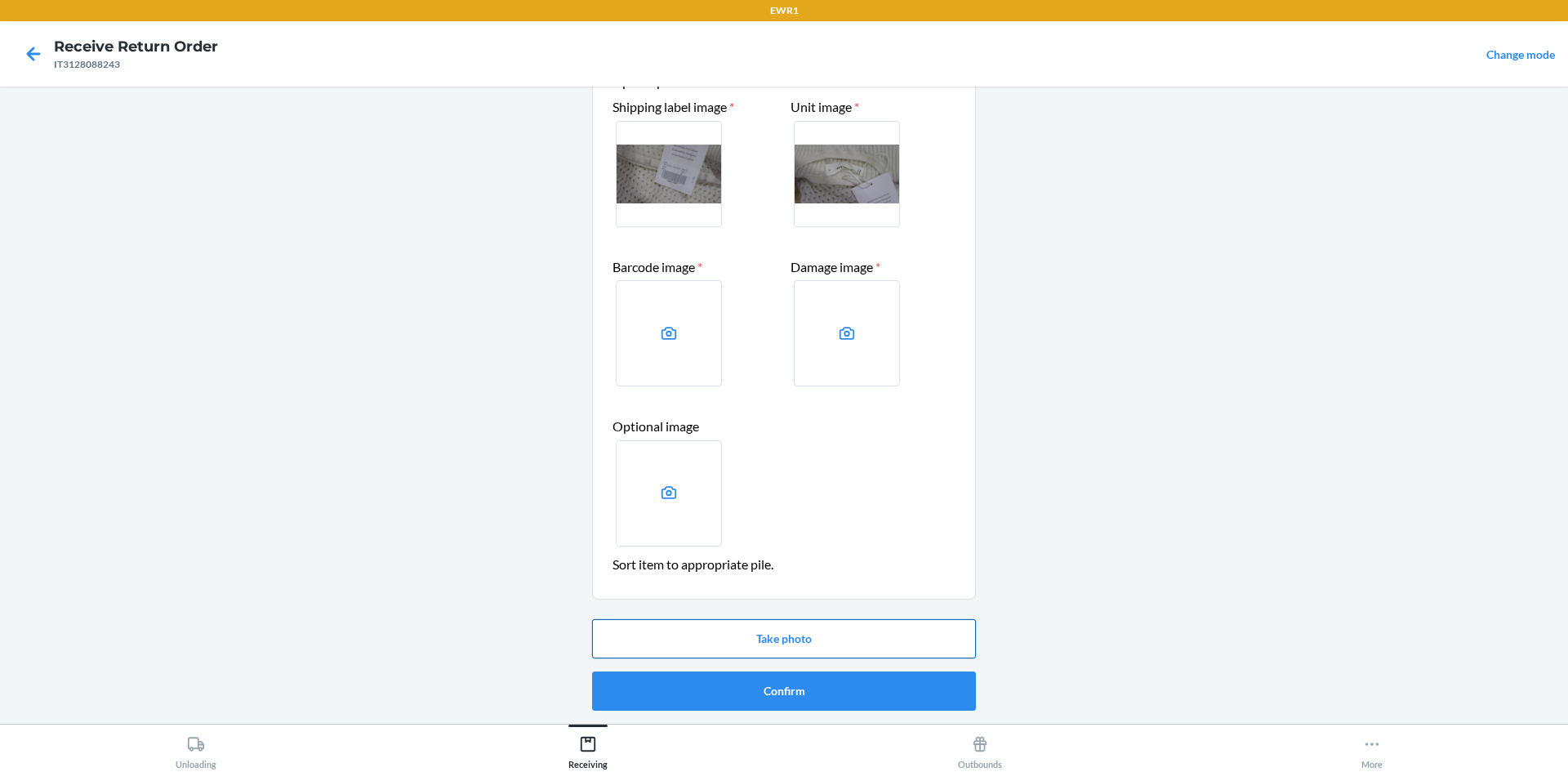 click on "Take photo" at bounding box center (784, 639) 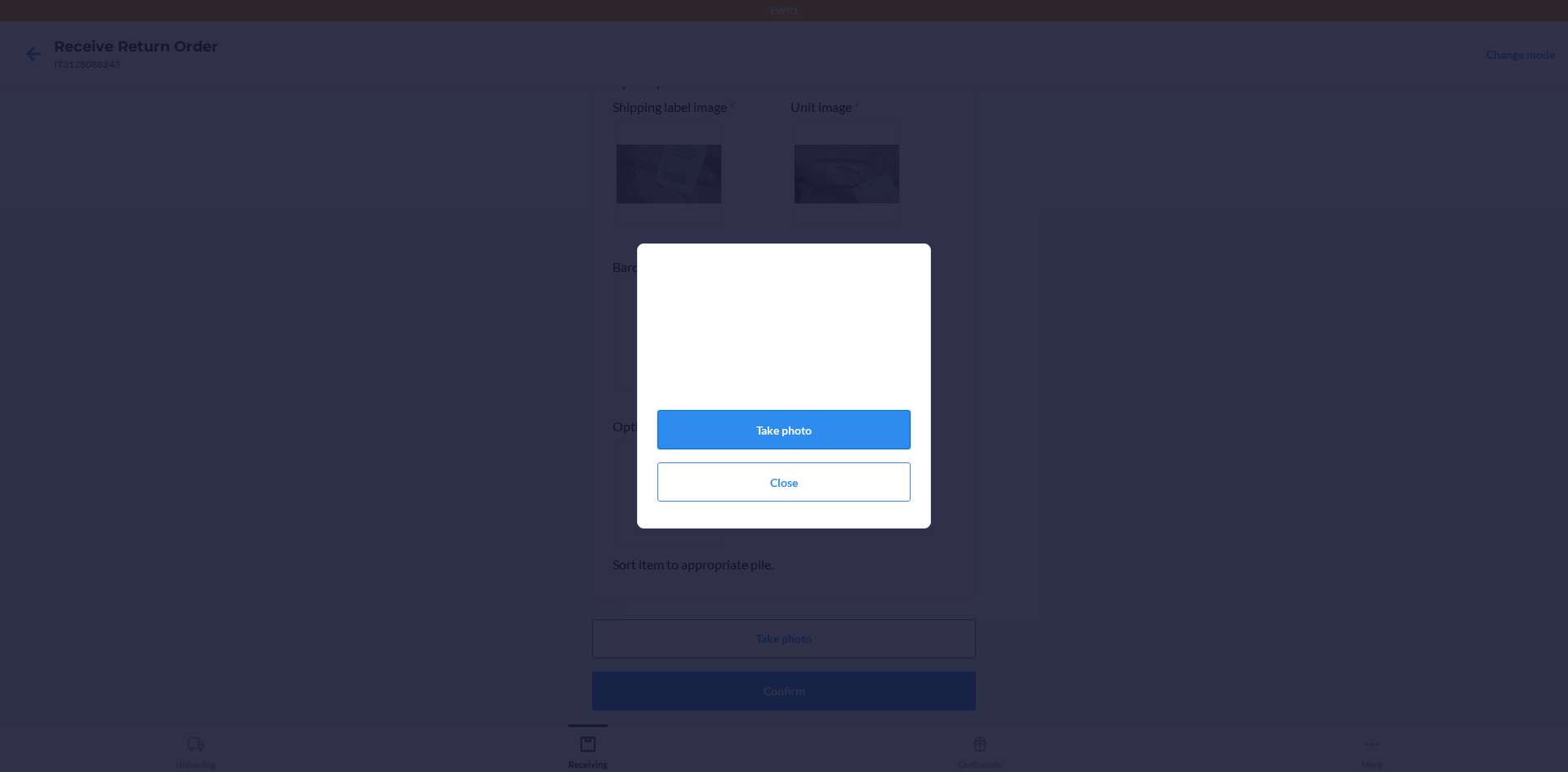 click on "Take photo" 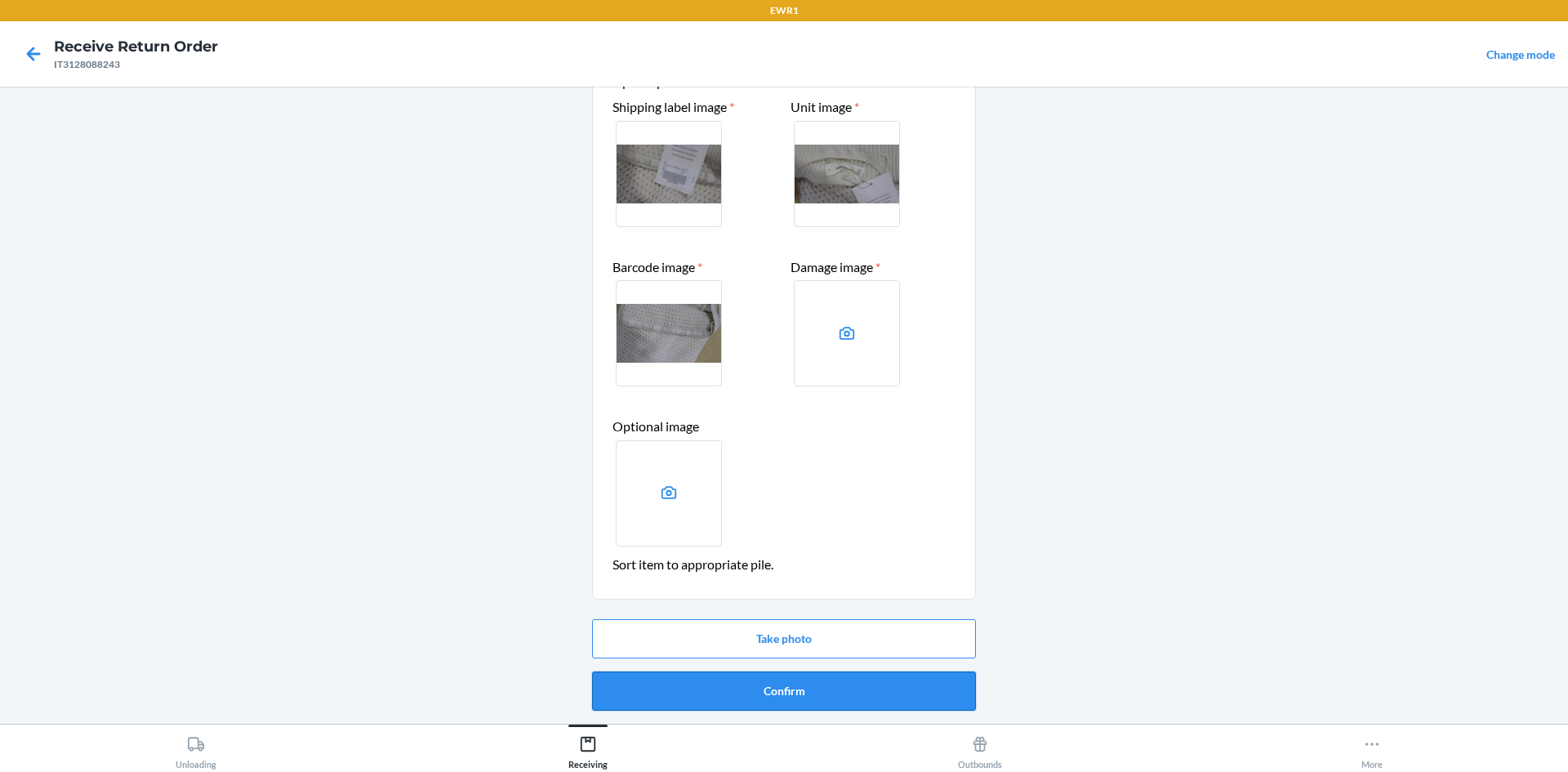 click on "Confirm" at bounding box center (784, 691) 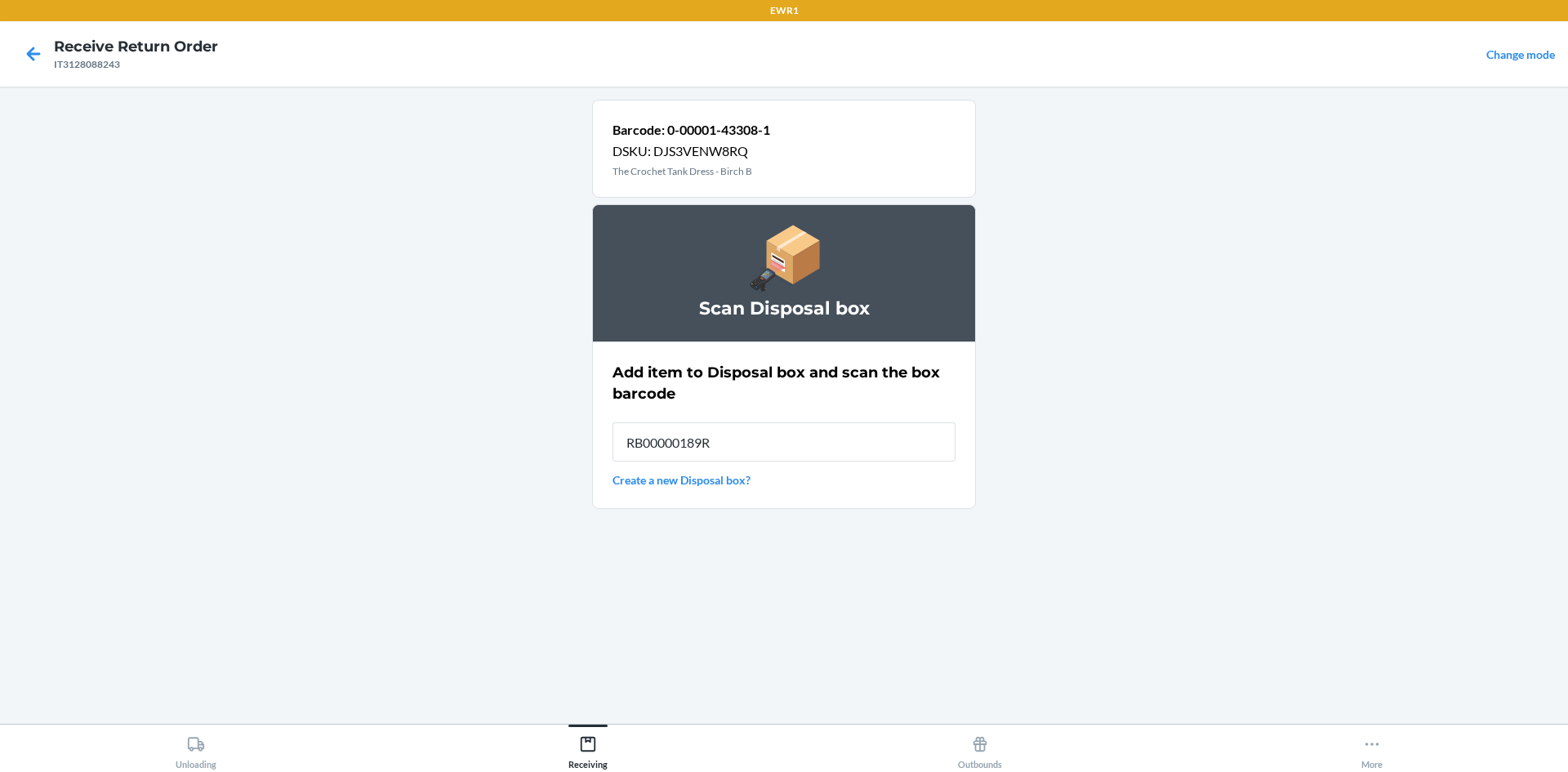 type on "RB00000189R" 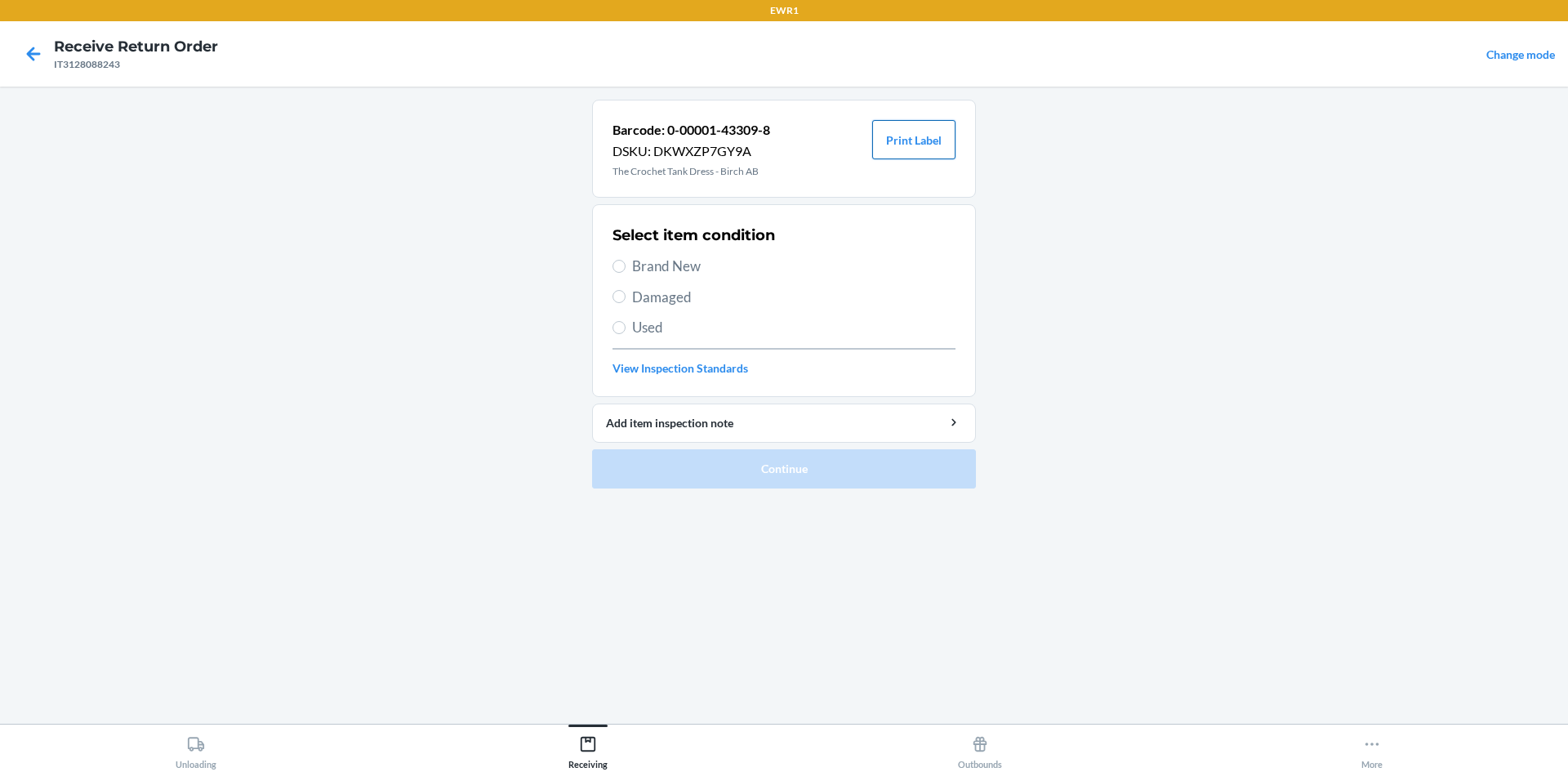 click on "Print Label" at bounding box center [914, 140] 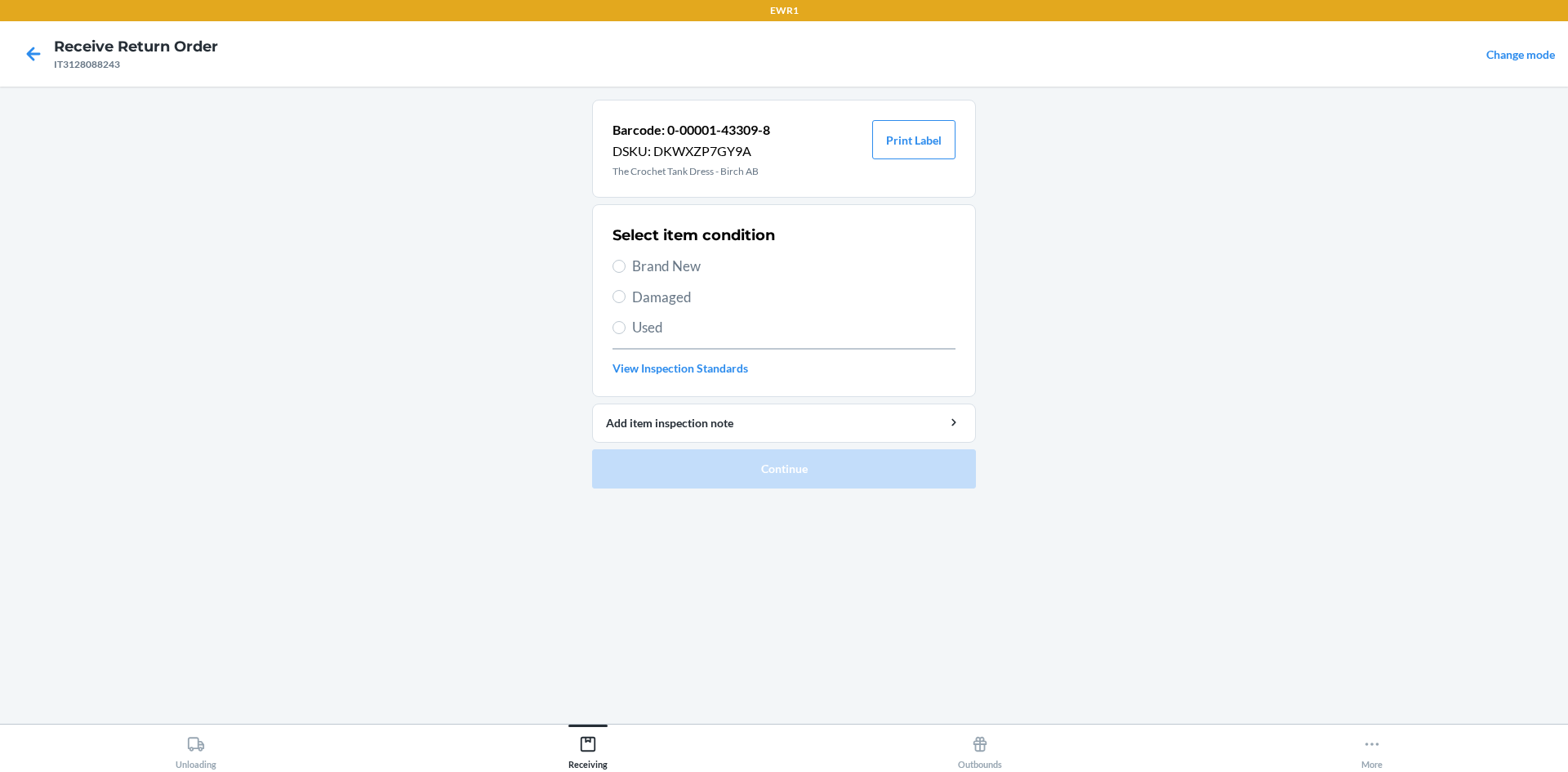 click on "Brand New" at bounding box center (794, 266) 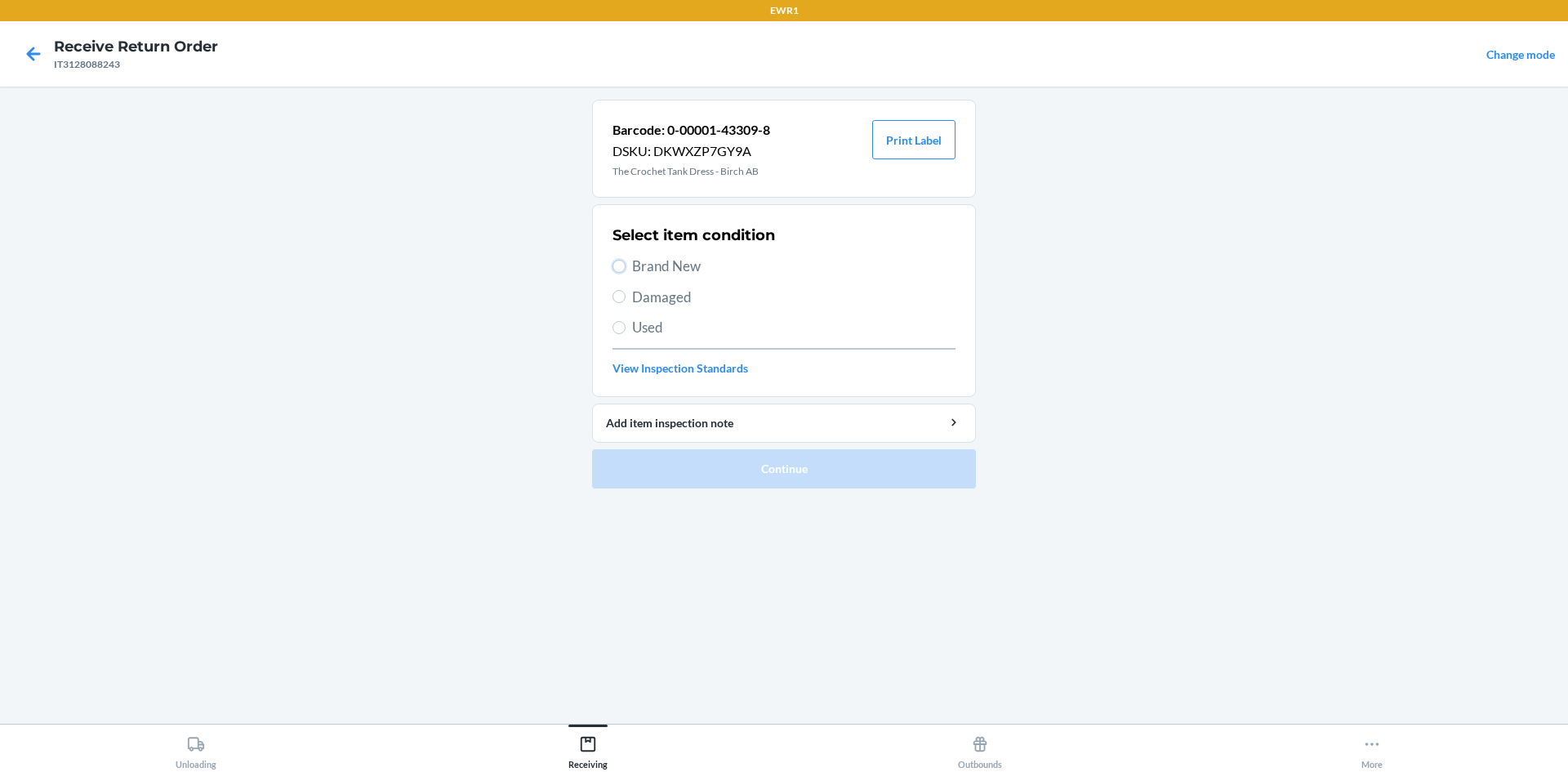 click on "Brand New" at bounding box center [619, 266] 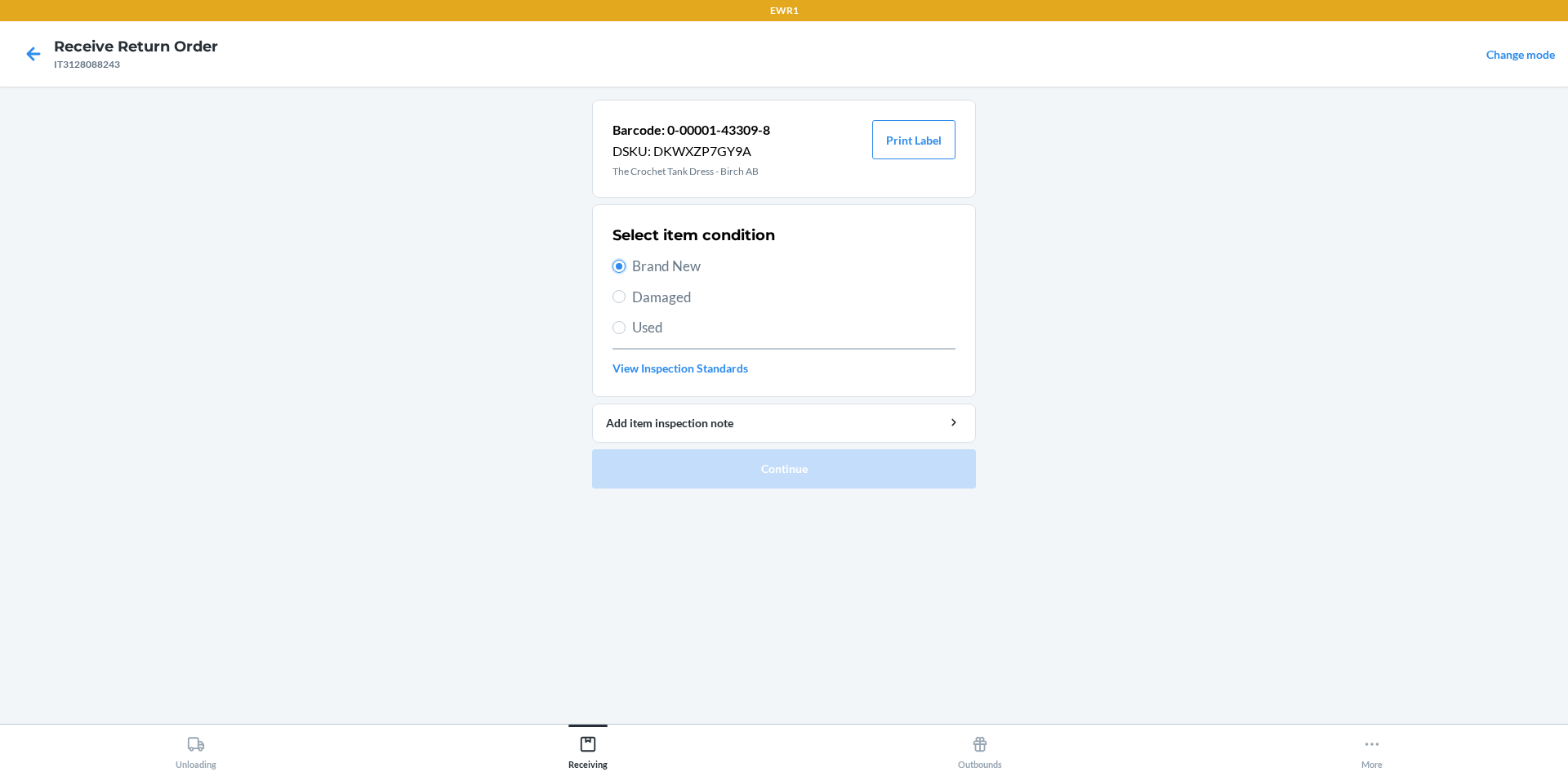 radio on "true" 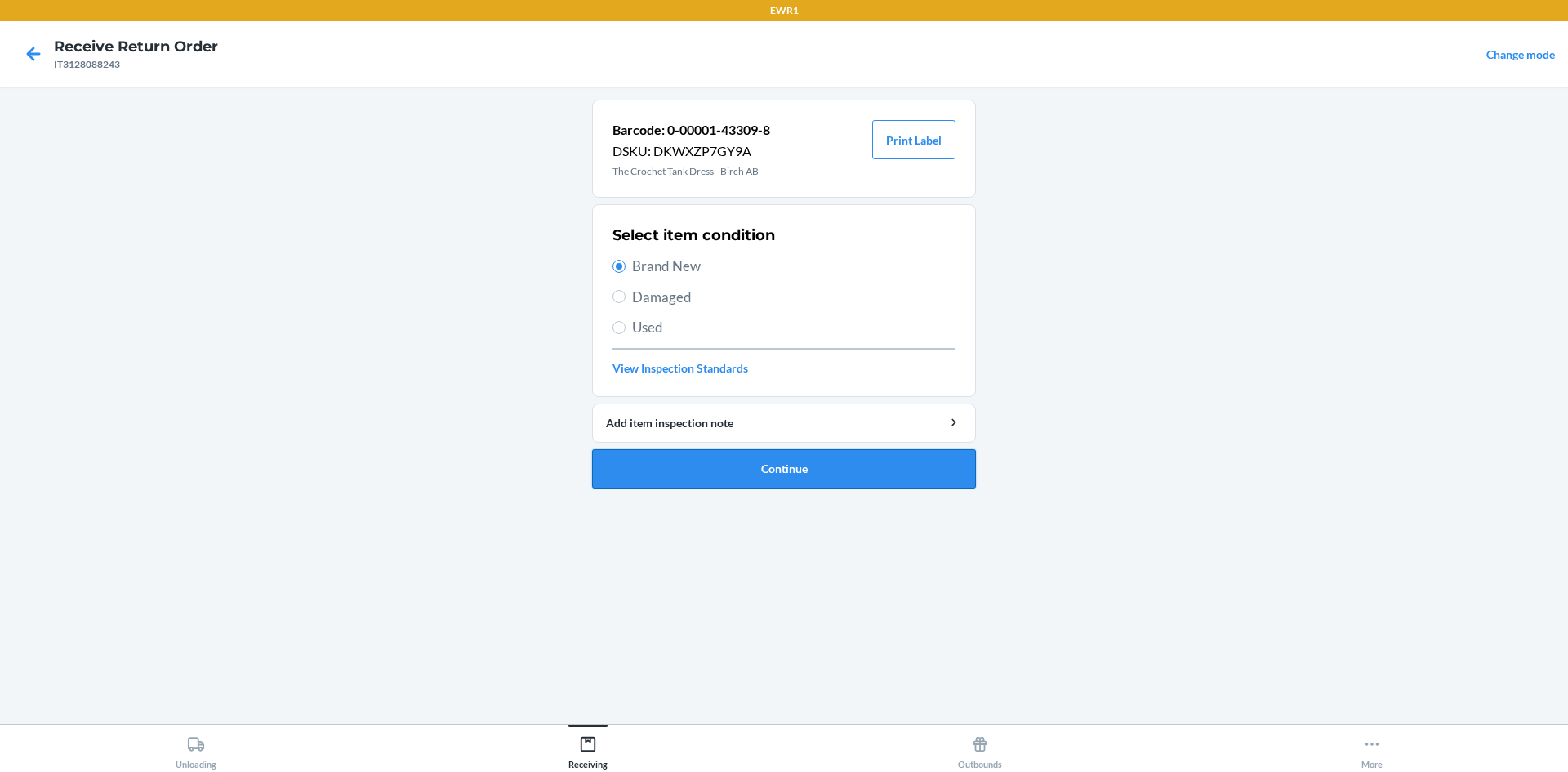 click on "Continue" at bounding box center [784, 469] 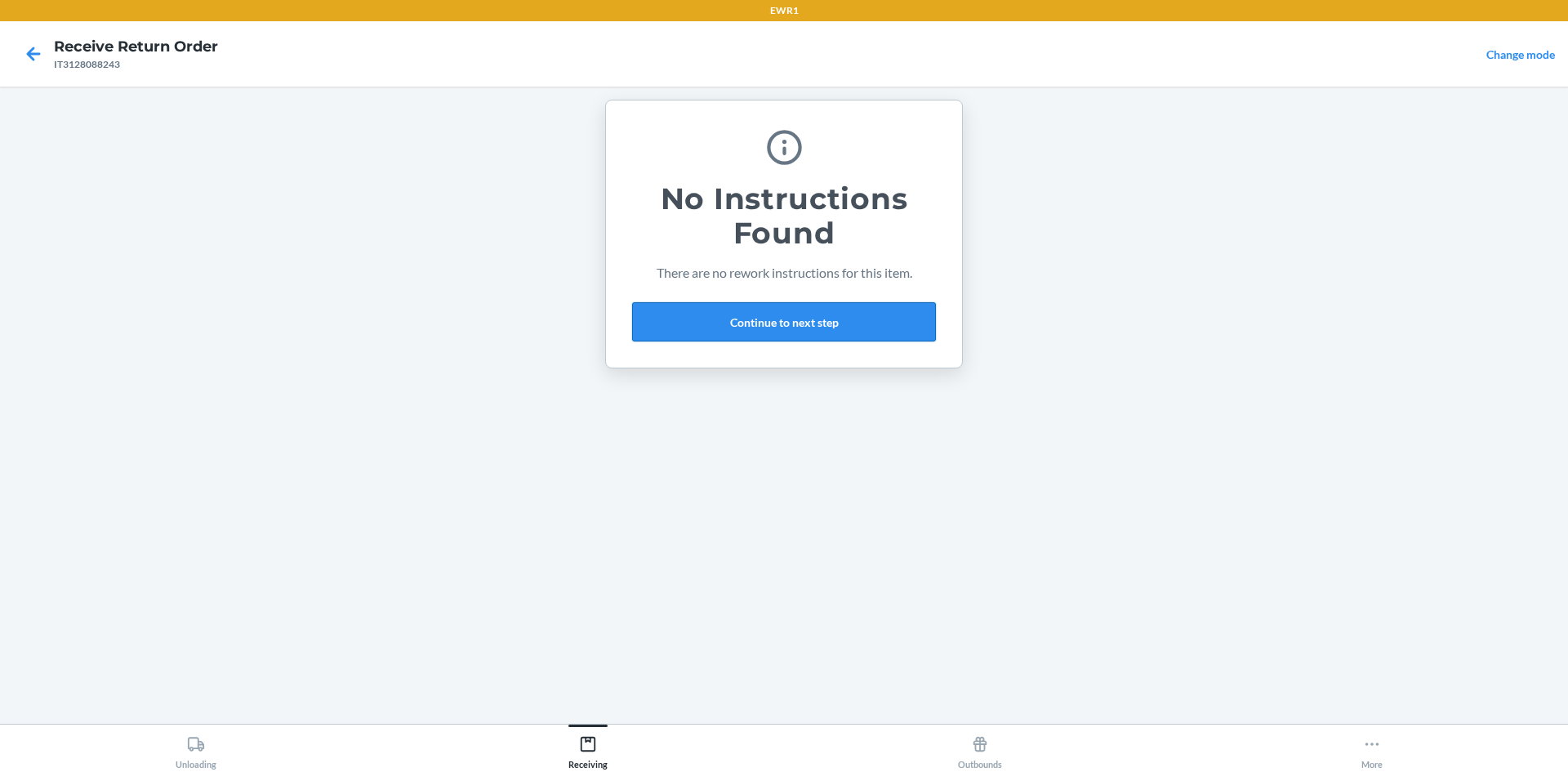 click on "Continue to next step" at bounding box center [784, 322] 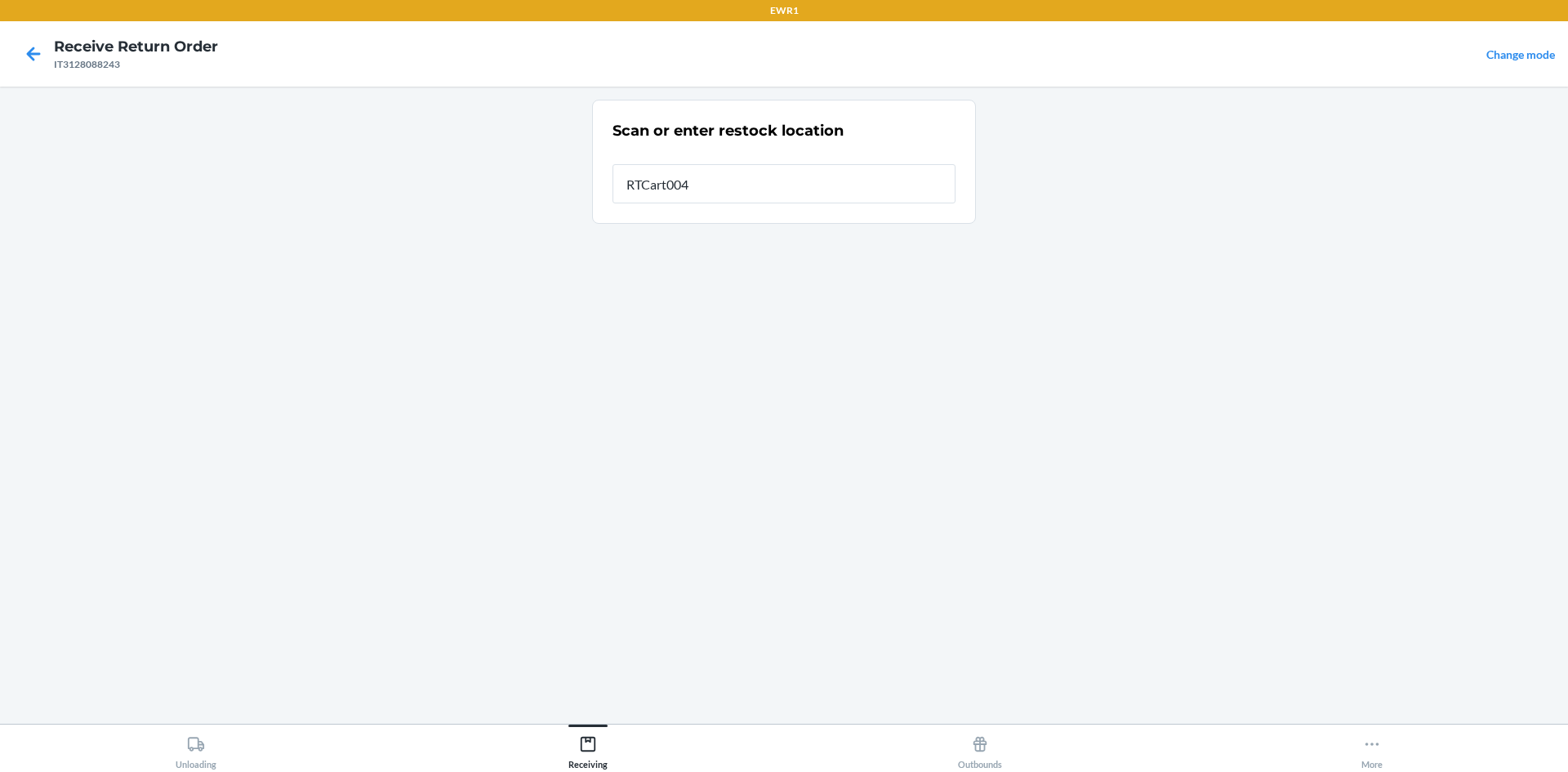 type on "RTCart004" 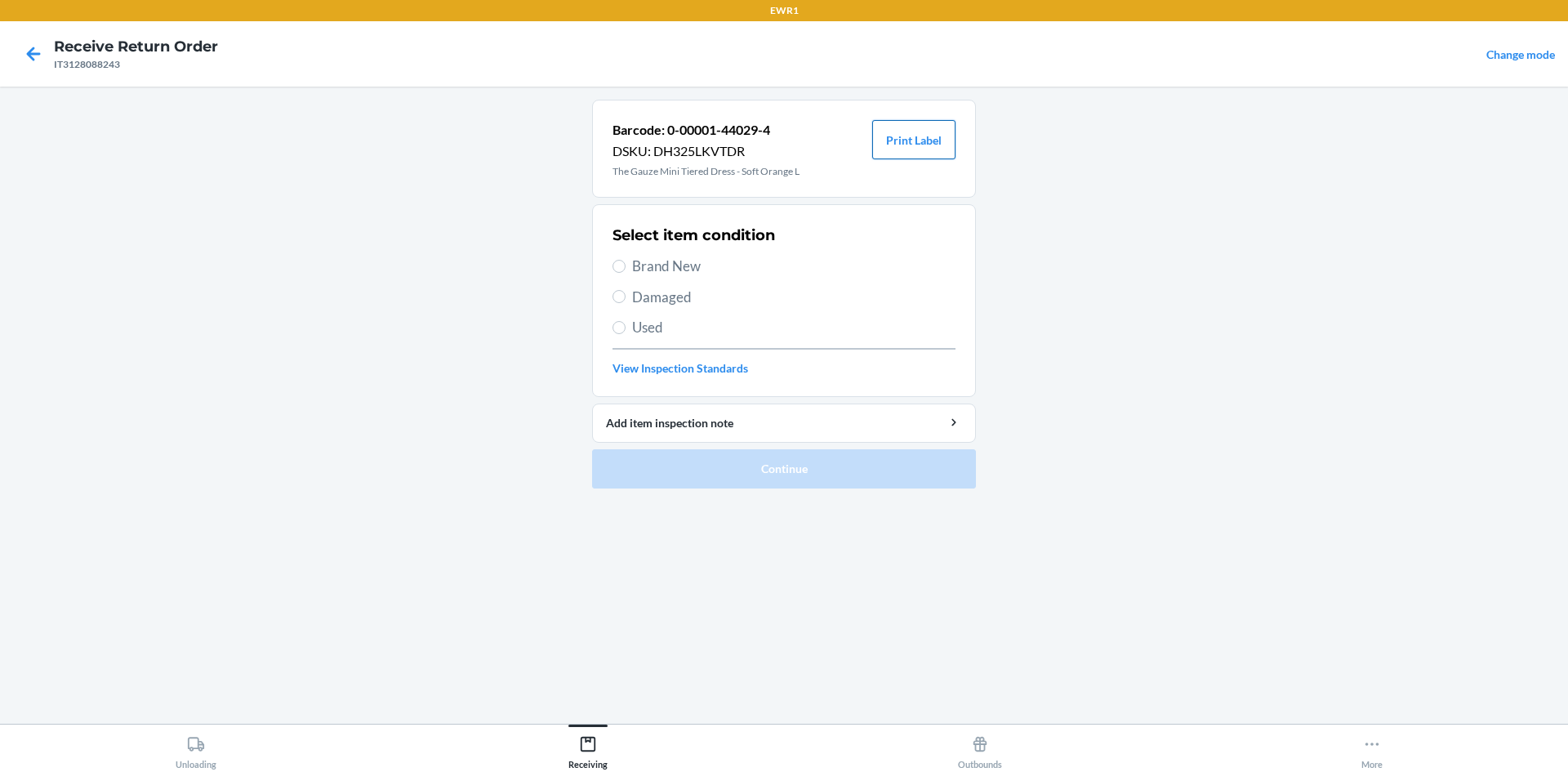 click on "Print Label" at bounding box center (914, 140) 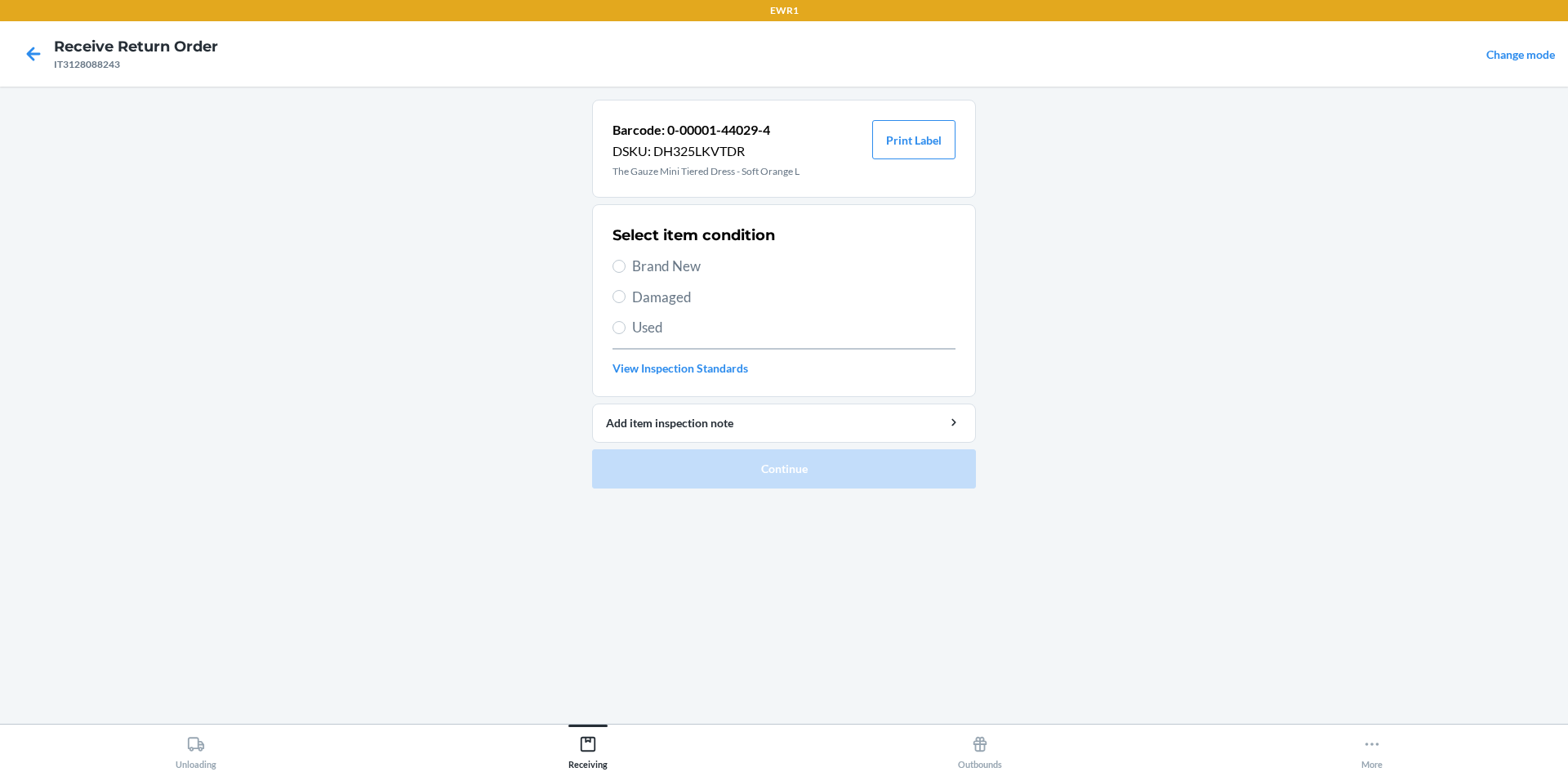 click on "Brand New" at bounding box center (794, 266) 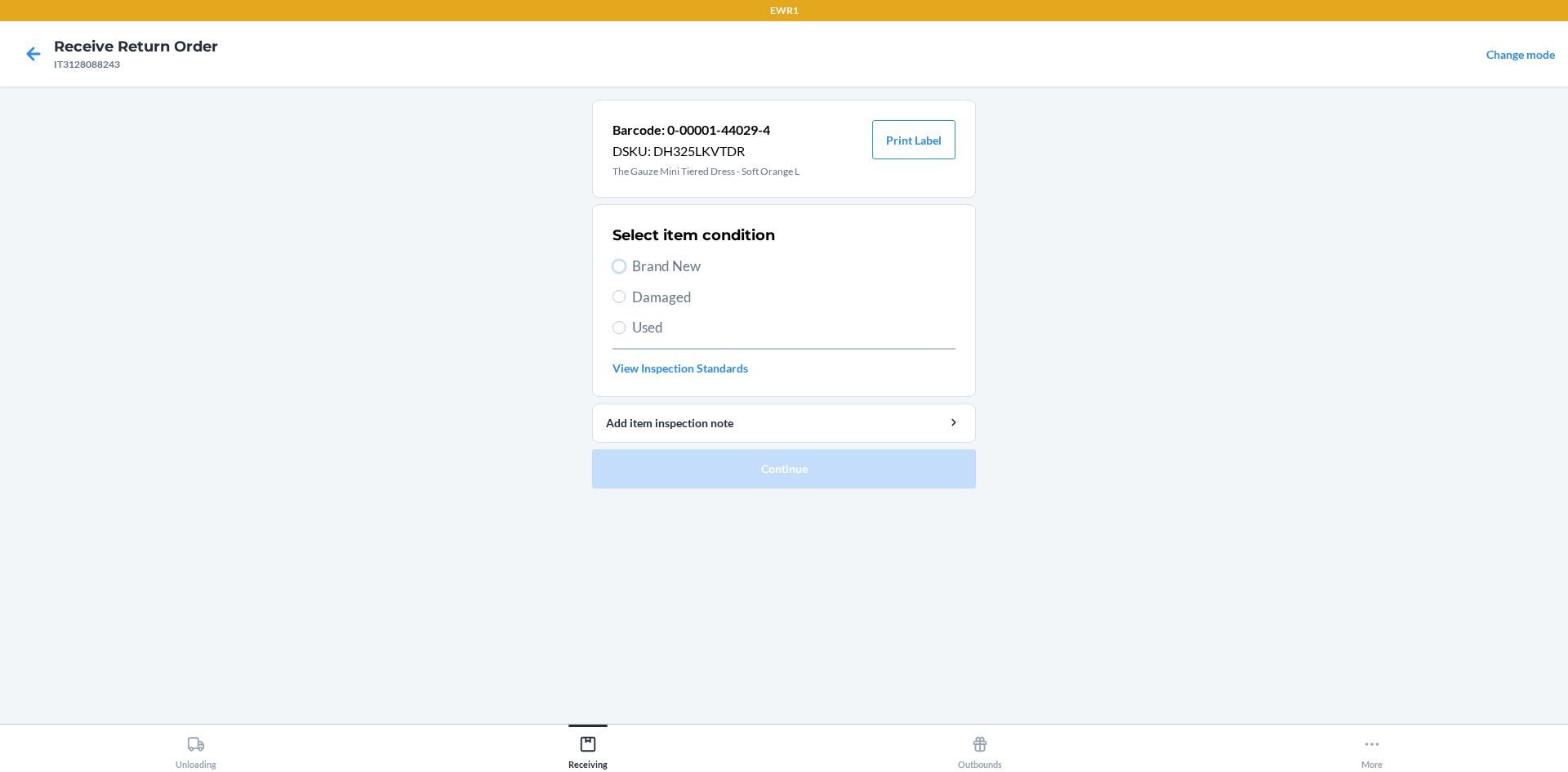 click on "Brand New" at bounding box center (619, 266) 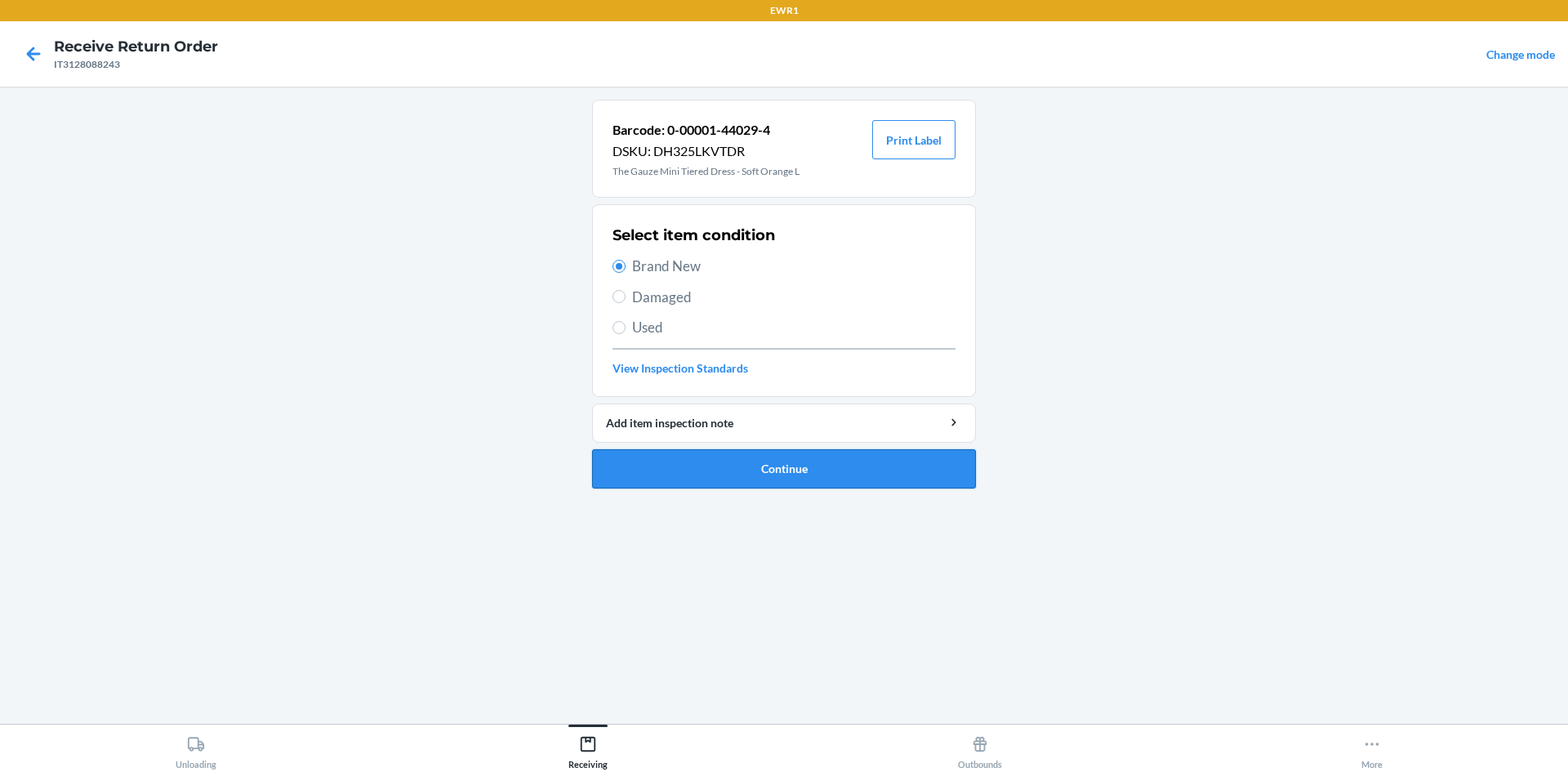click on "Continue" at bounding box center [784, 469] 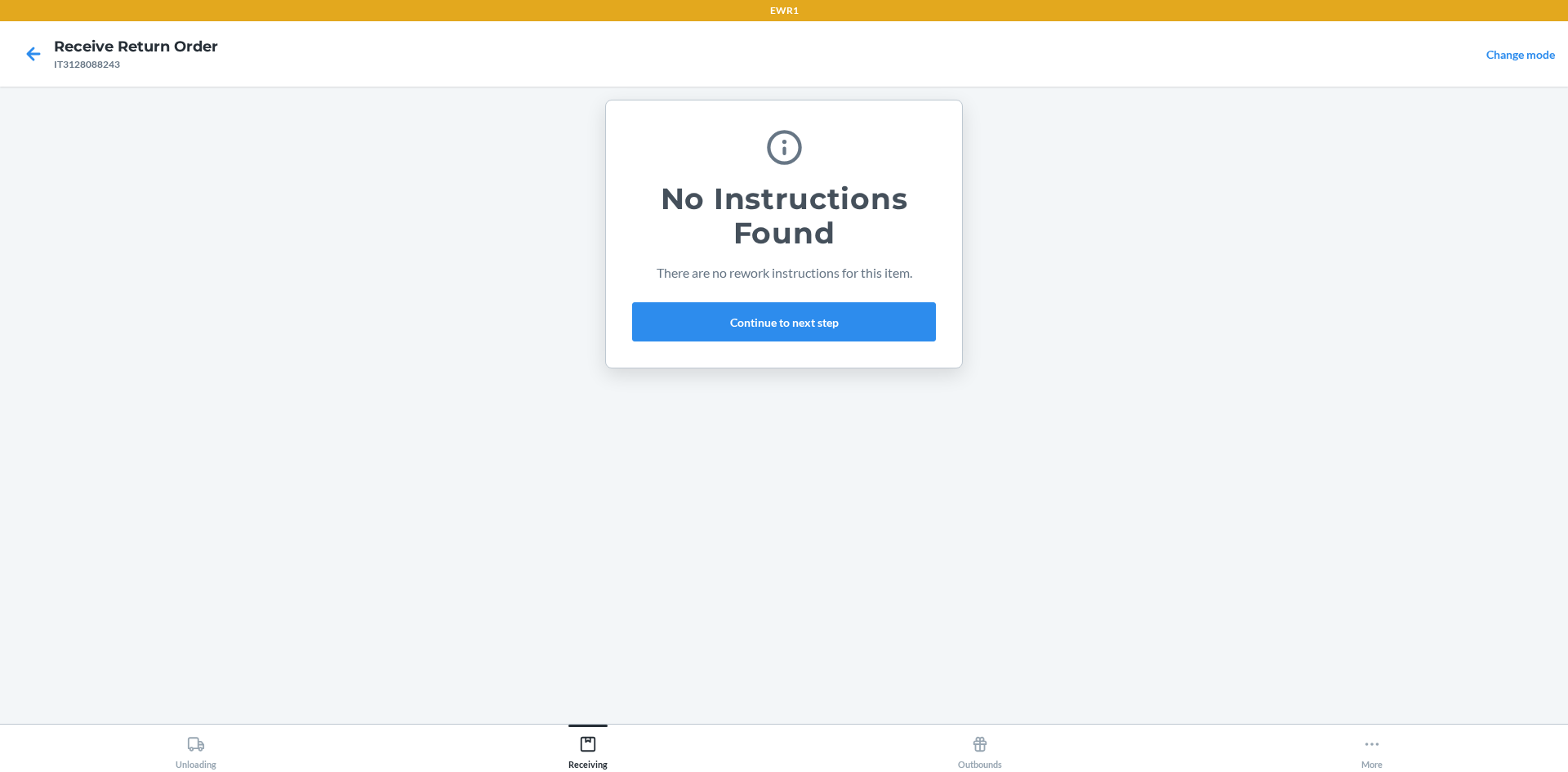 click on "No Instructions Found There are no rework instructions for this item. Continue to next step" at bounding box center (784, 234) 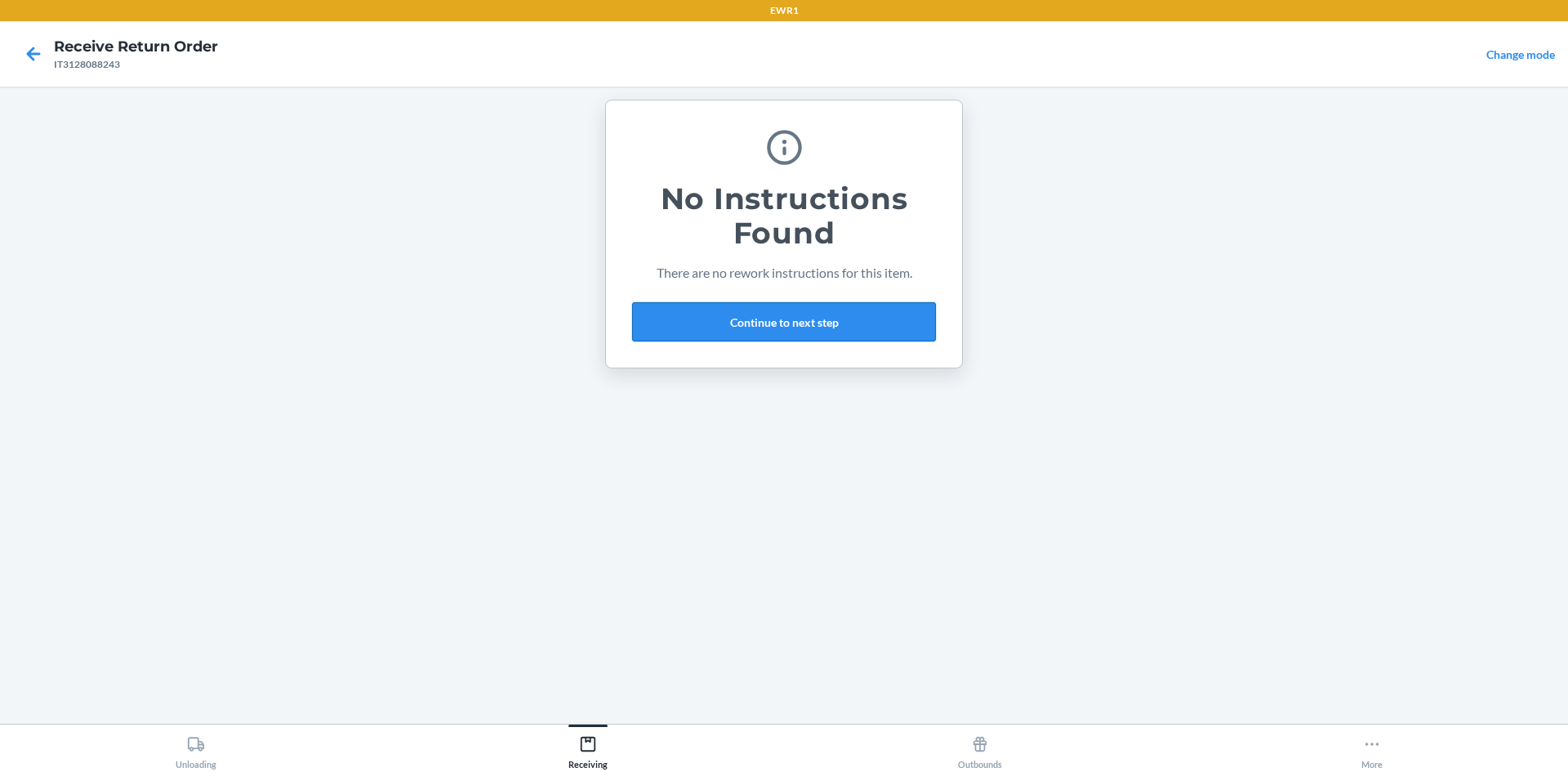 click on "Continue to next step" at bounding box center (784, 322) 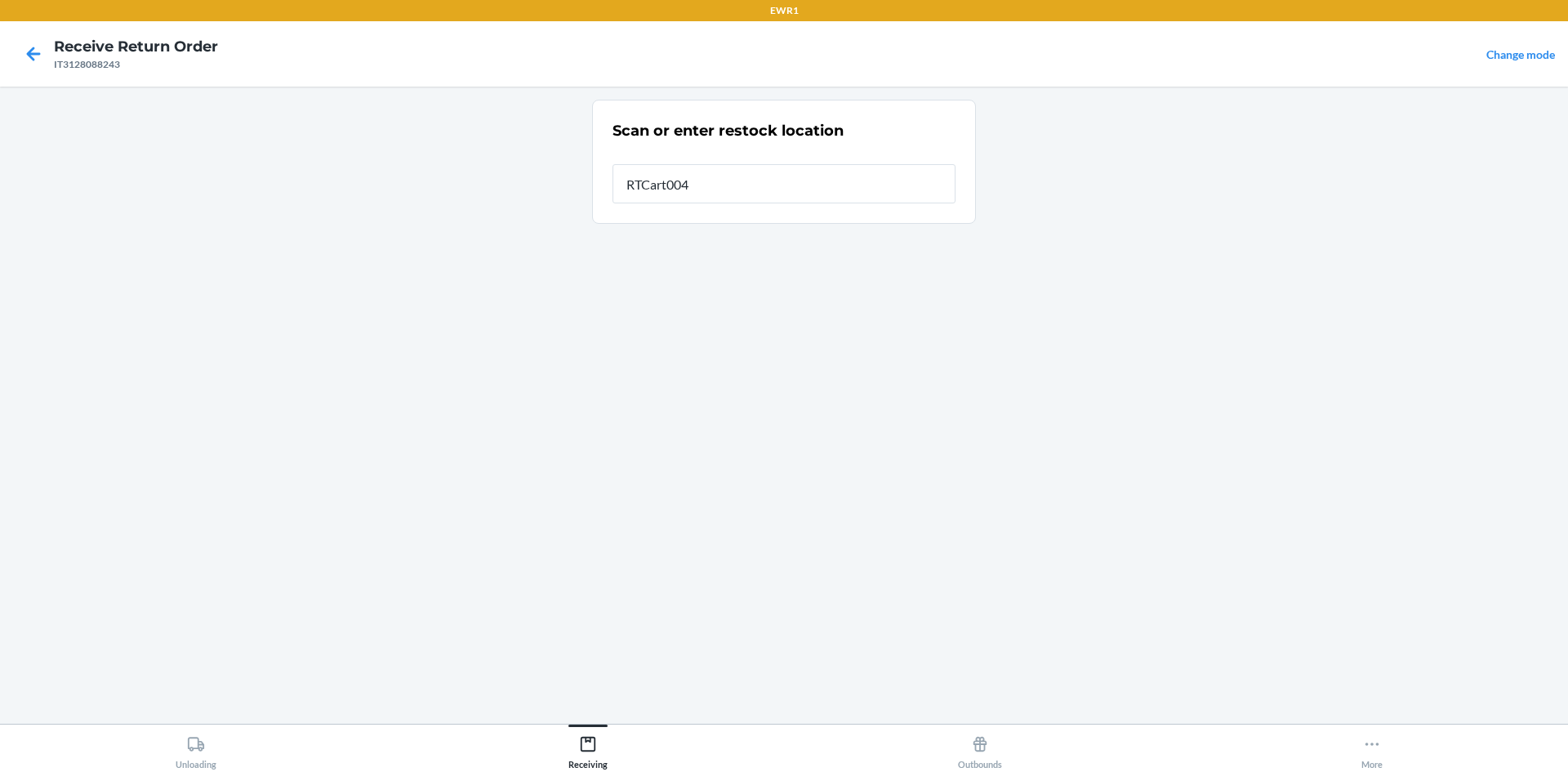 type on "RTCart004" 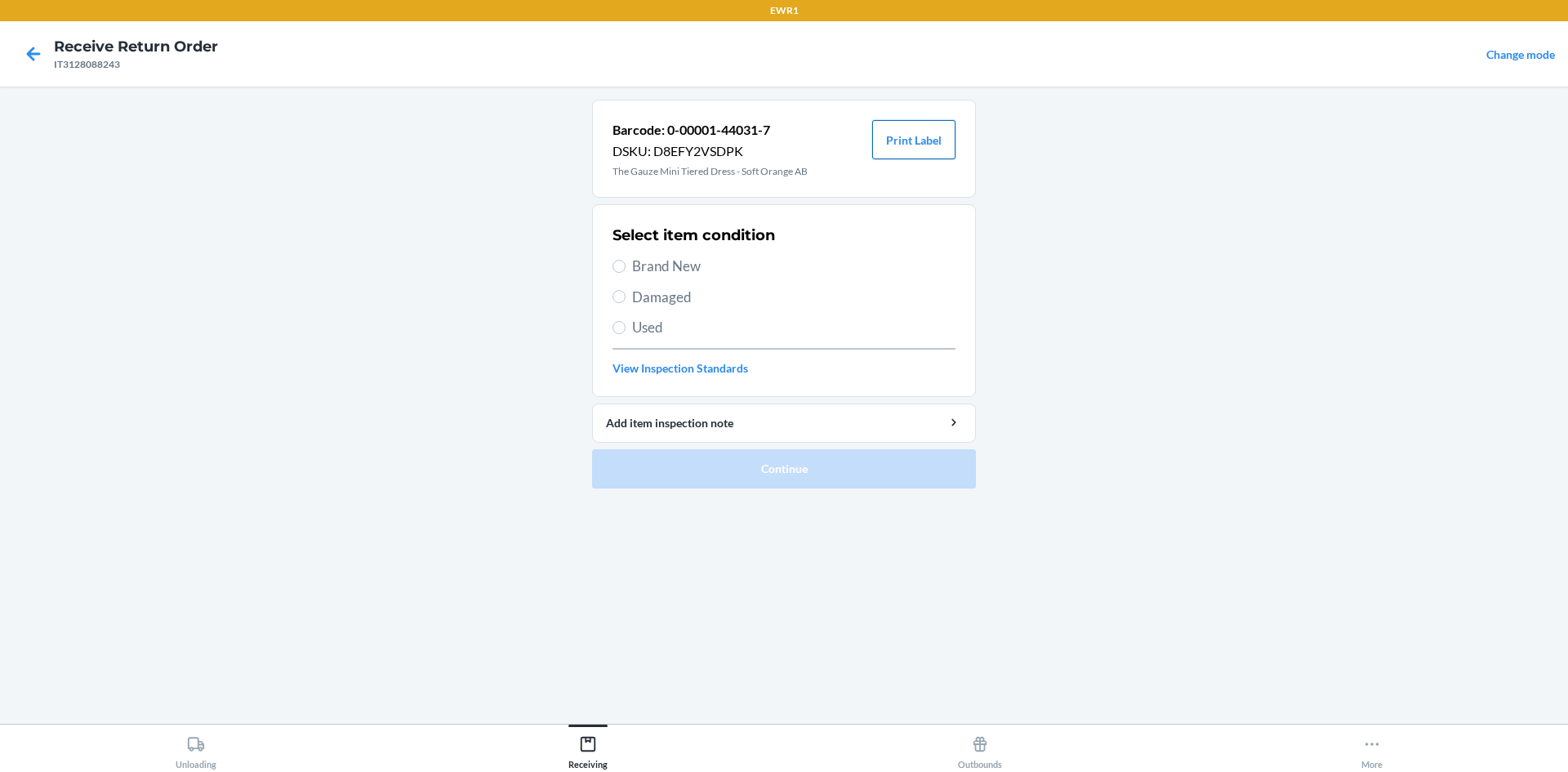 click on "Print Label" at bounding box center (914, 140) 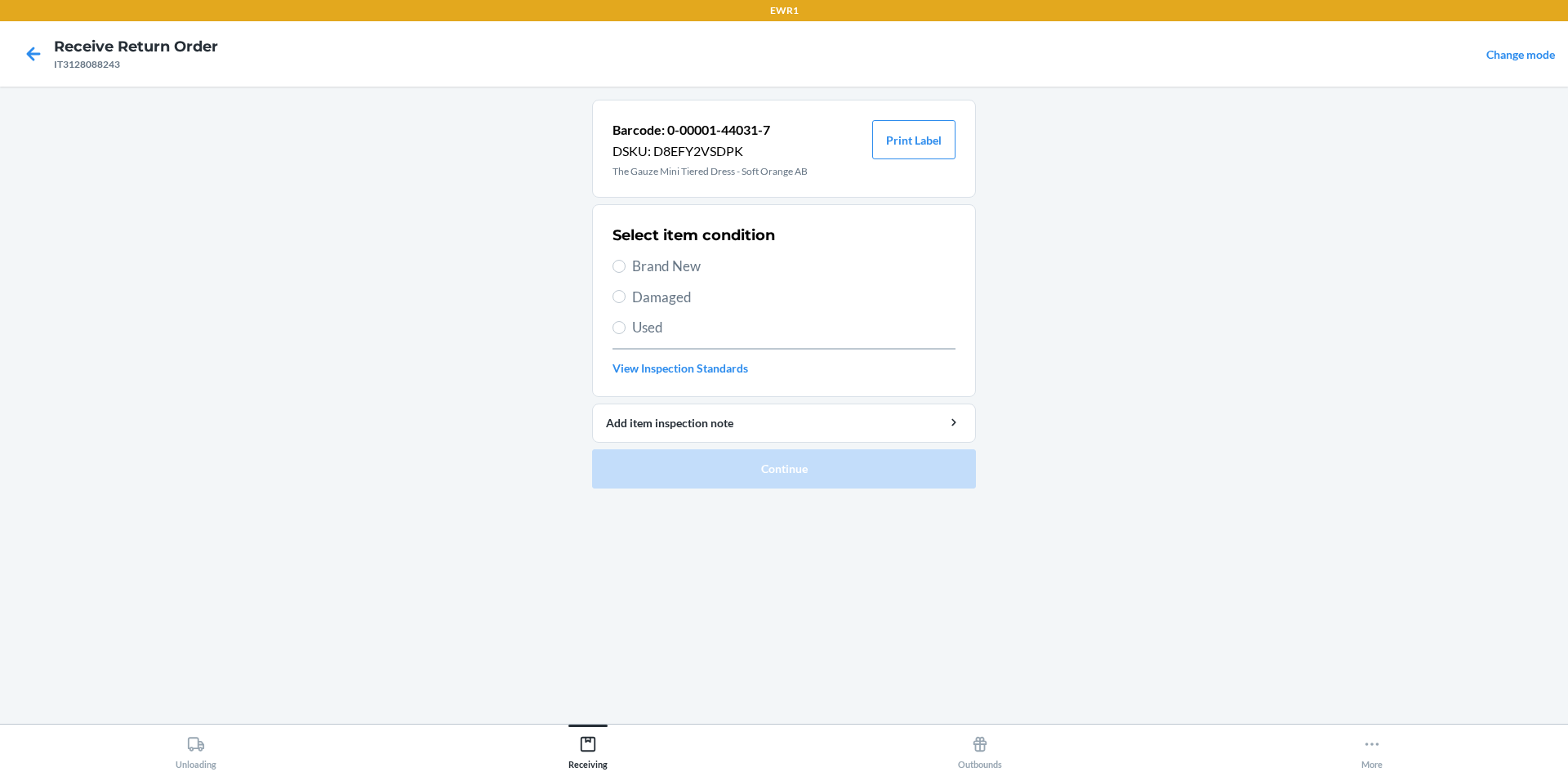 click on "Brand New" at bounding box center (794, 266) 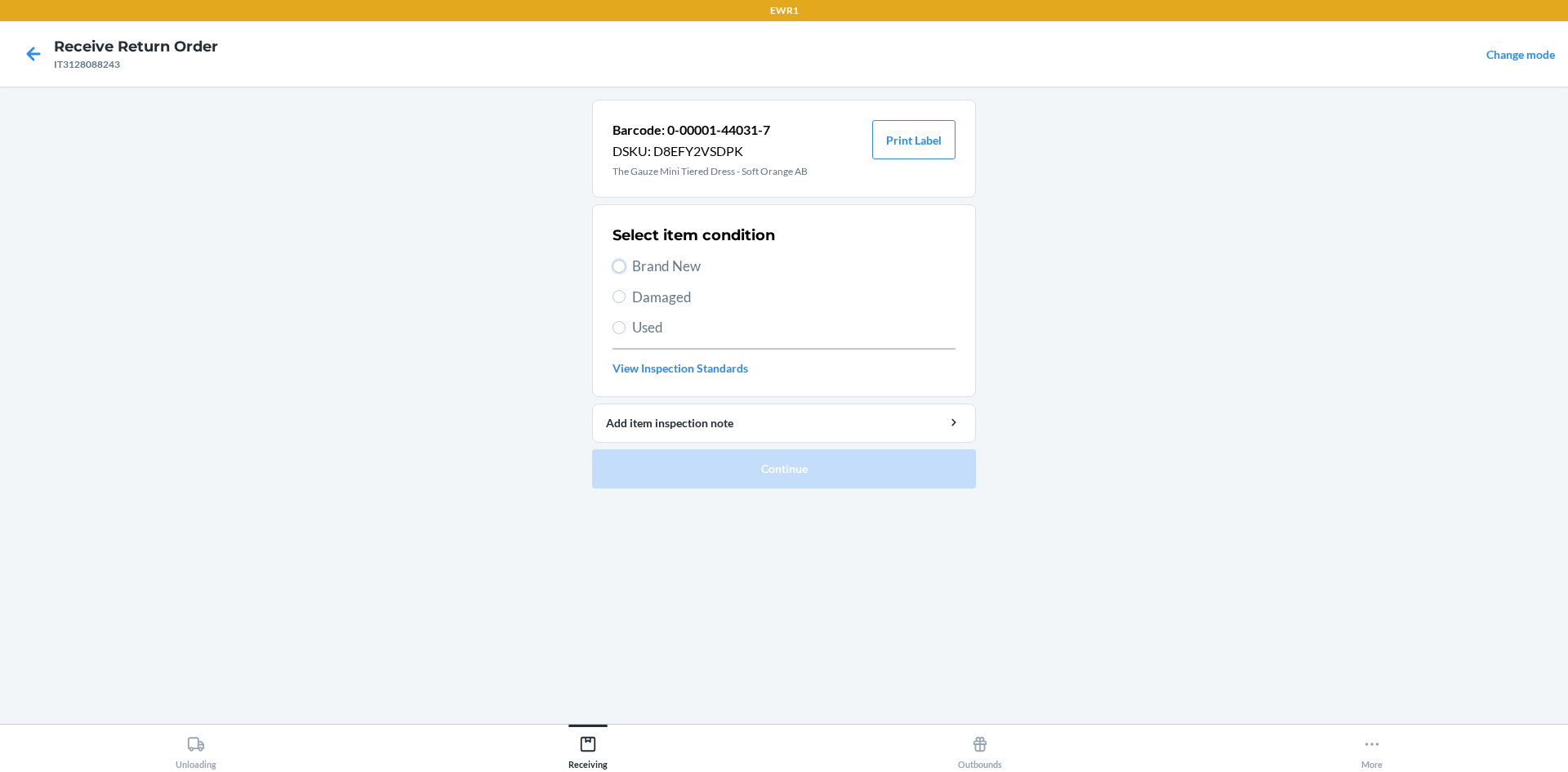 click on "Brand New" at bounding box center [619, 266] 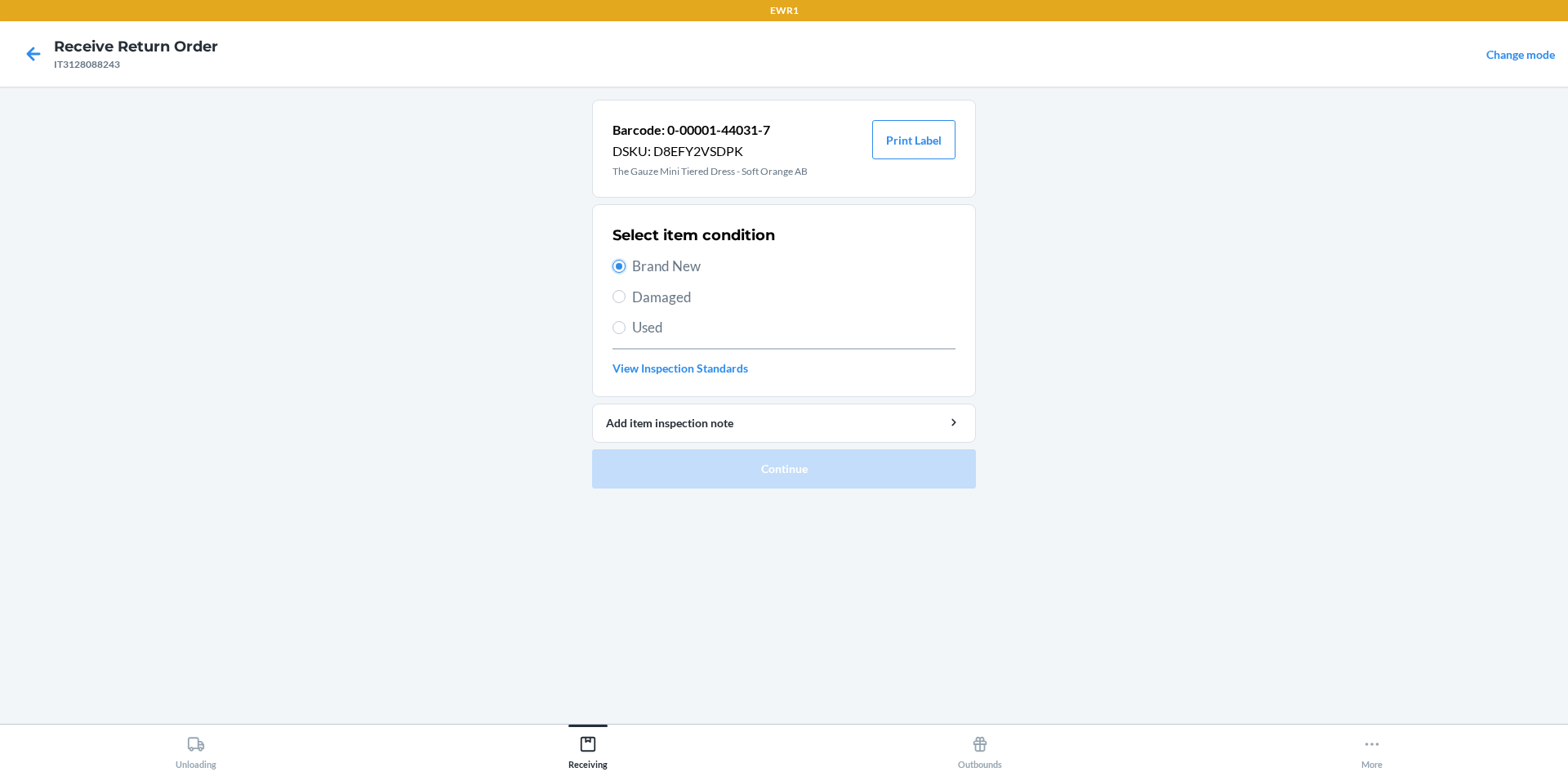 radio on "true" 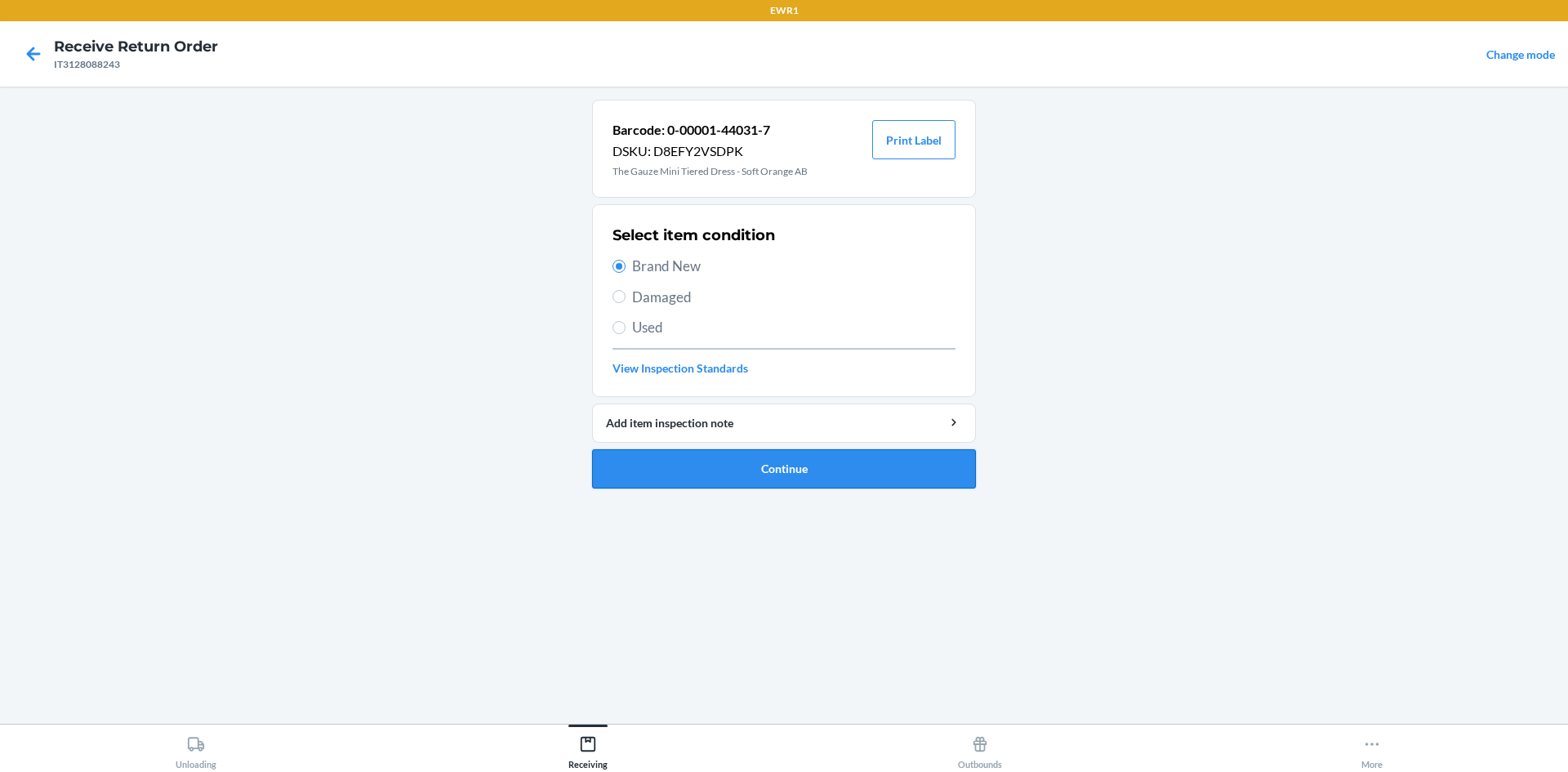 click on "Continue" at bounding box center [784, 469] 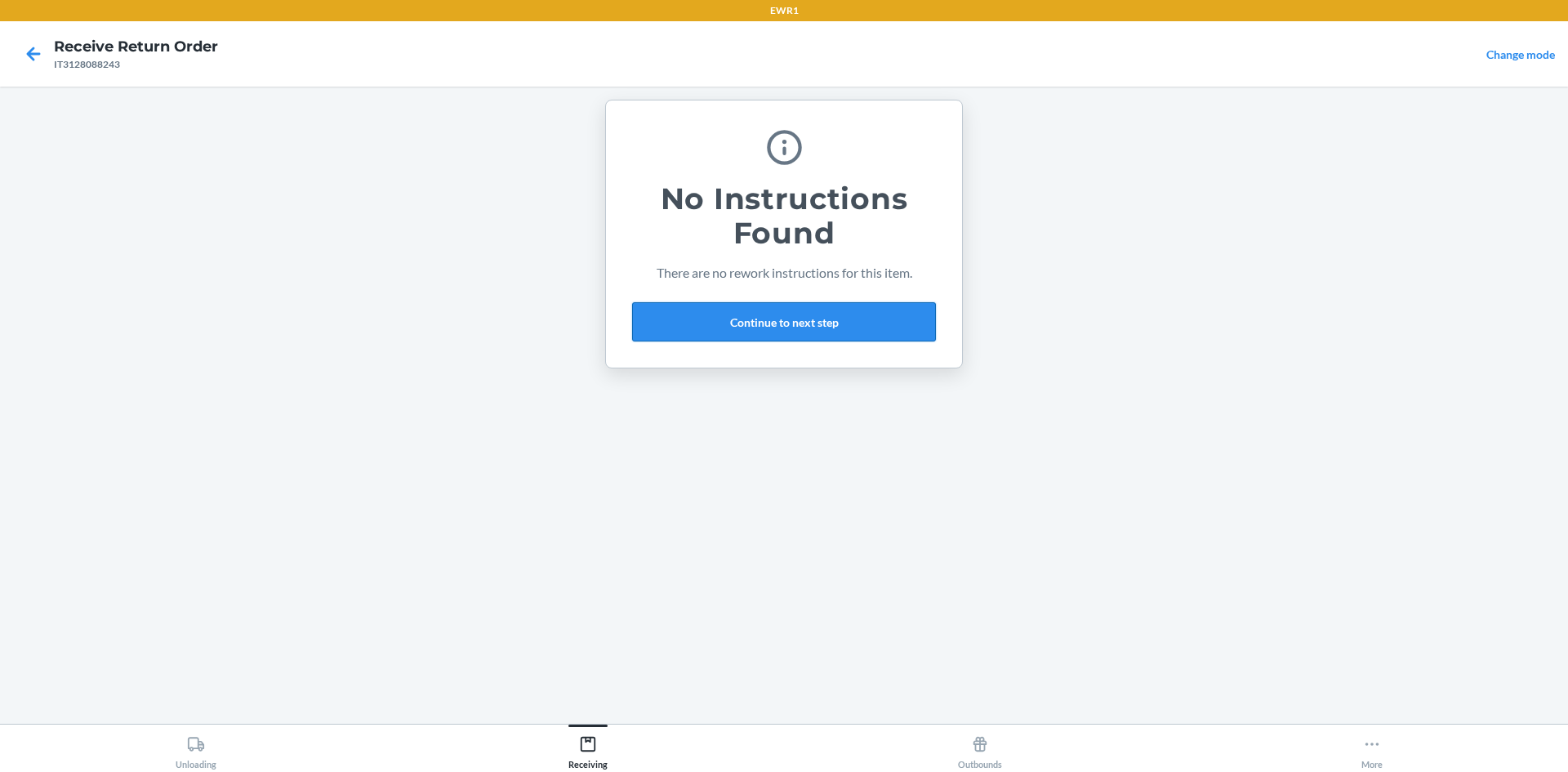 click on "Continue to next step" at bounding box center [784, 322] 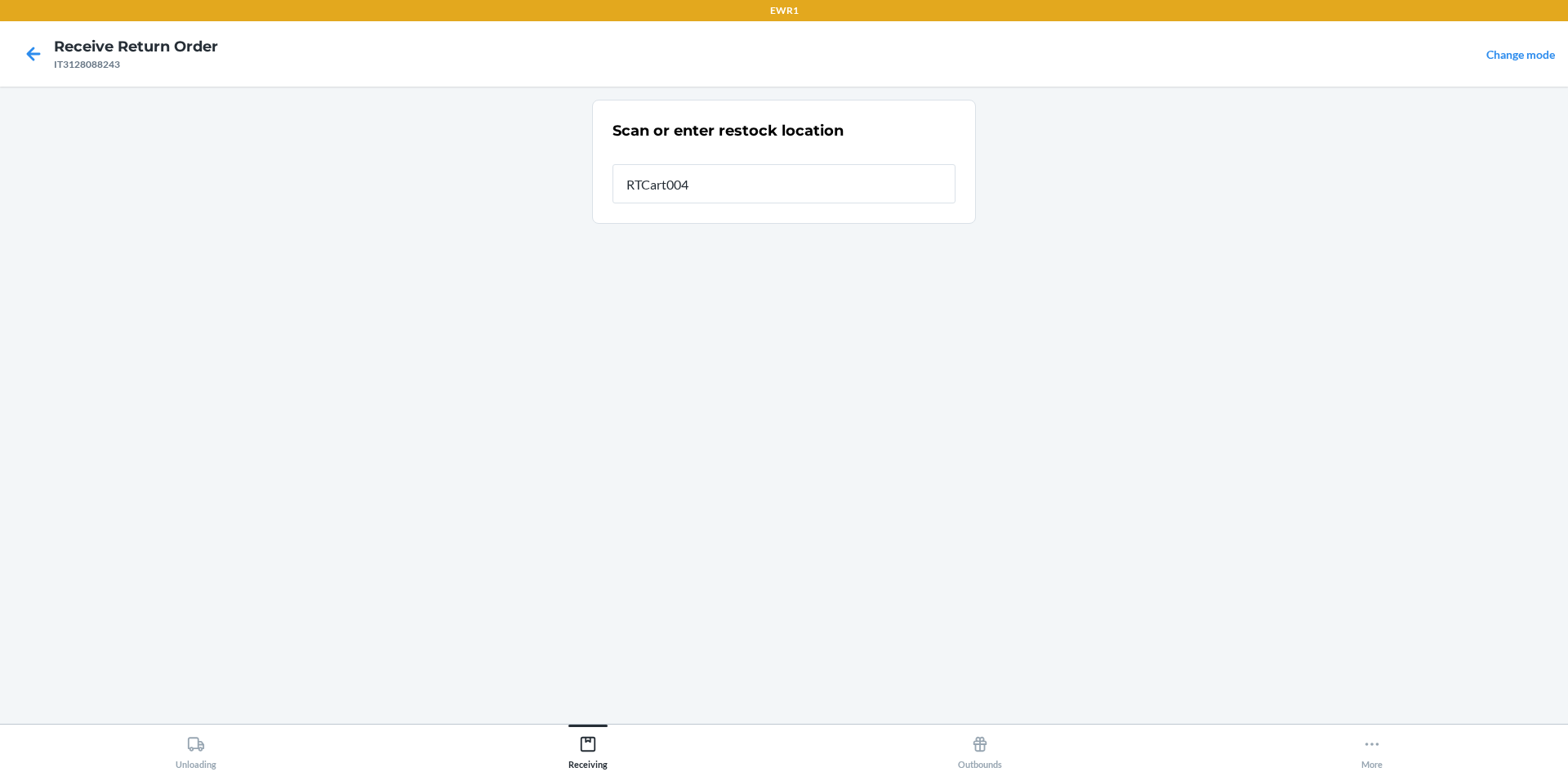 type on "RTCart004" 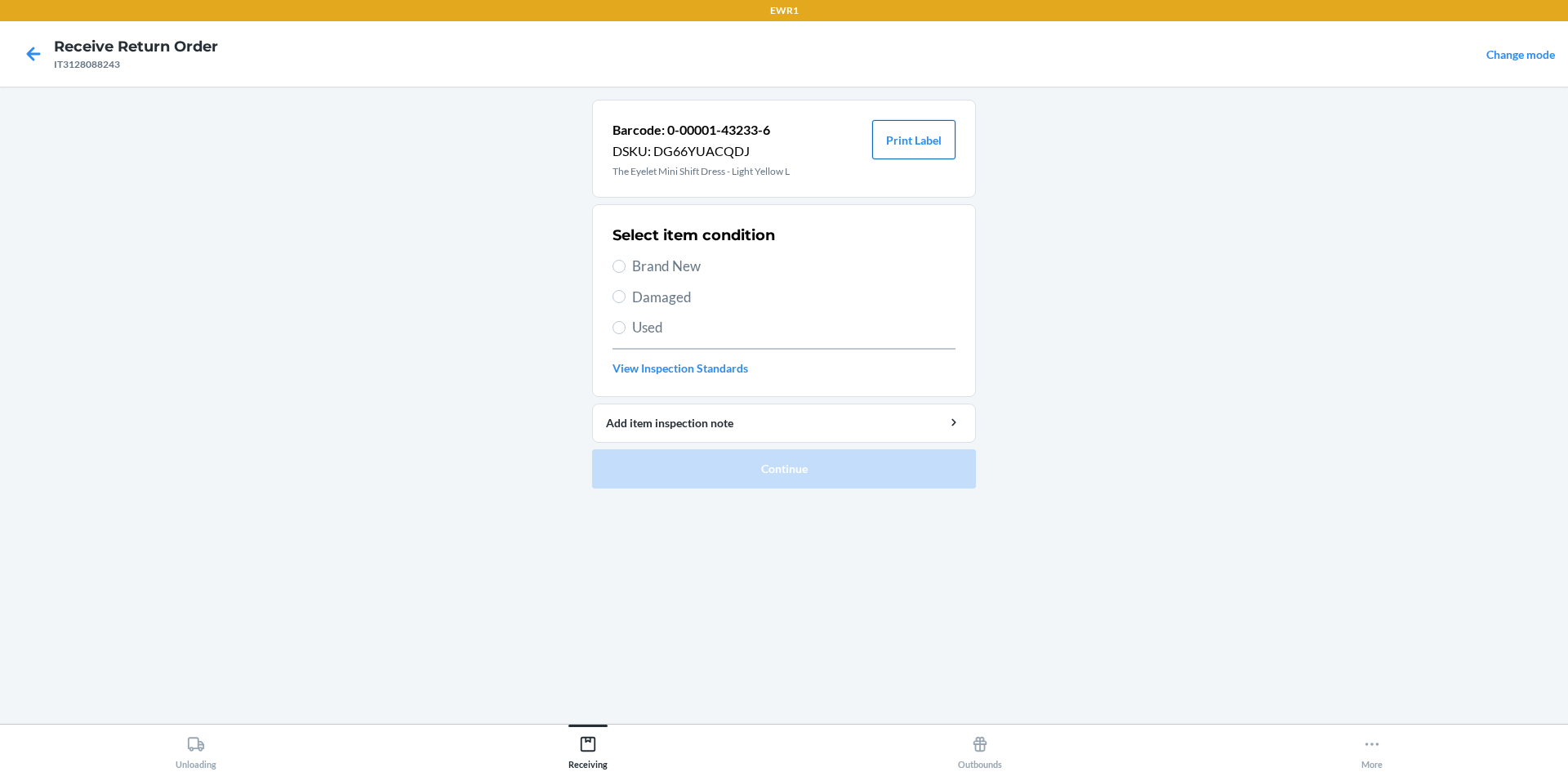 click on "Print Label" at bounding box center [914, 140] 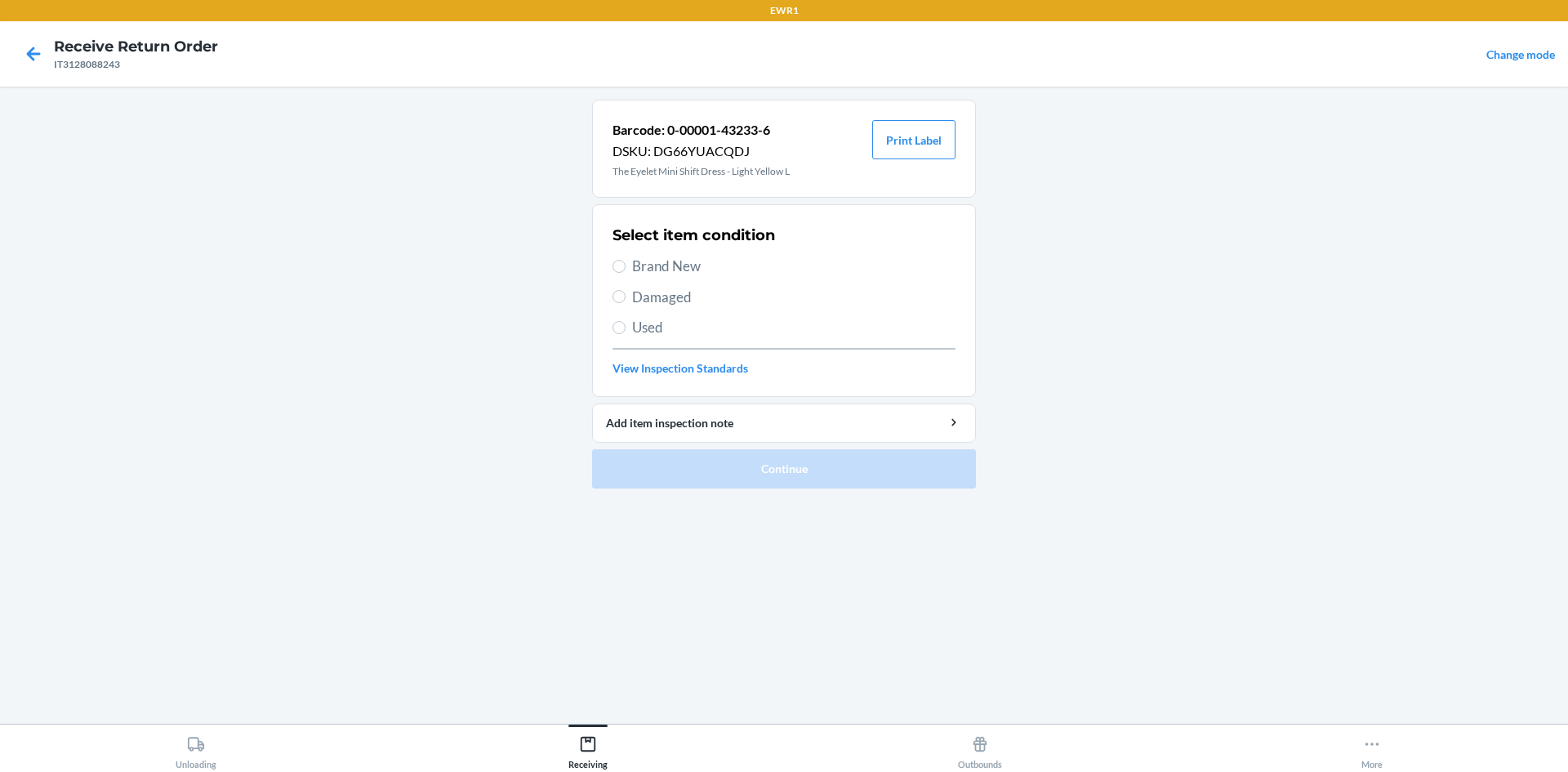 click on "Select item condition Brand New Damaged Used View Inspection Standards" at bounding box center (784, 301) 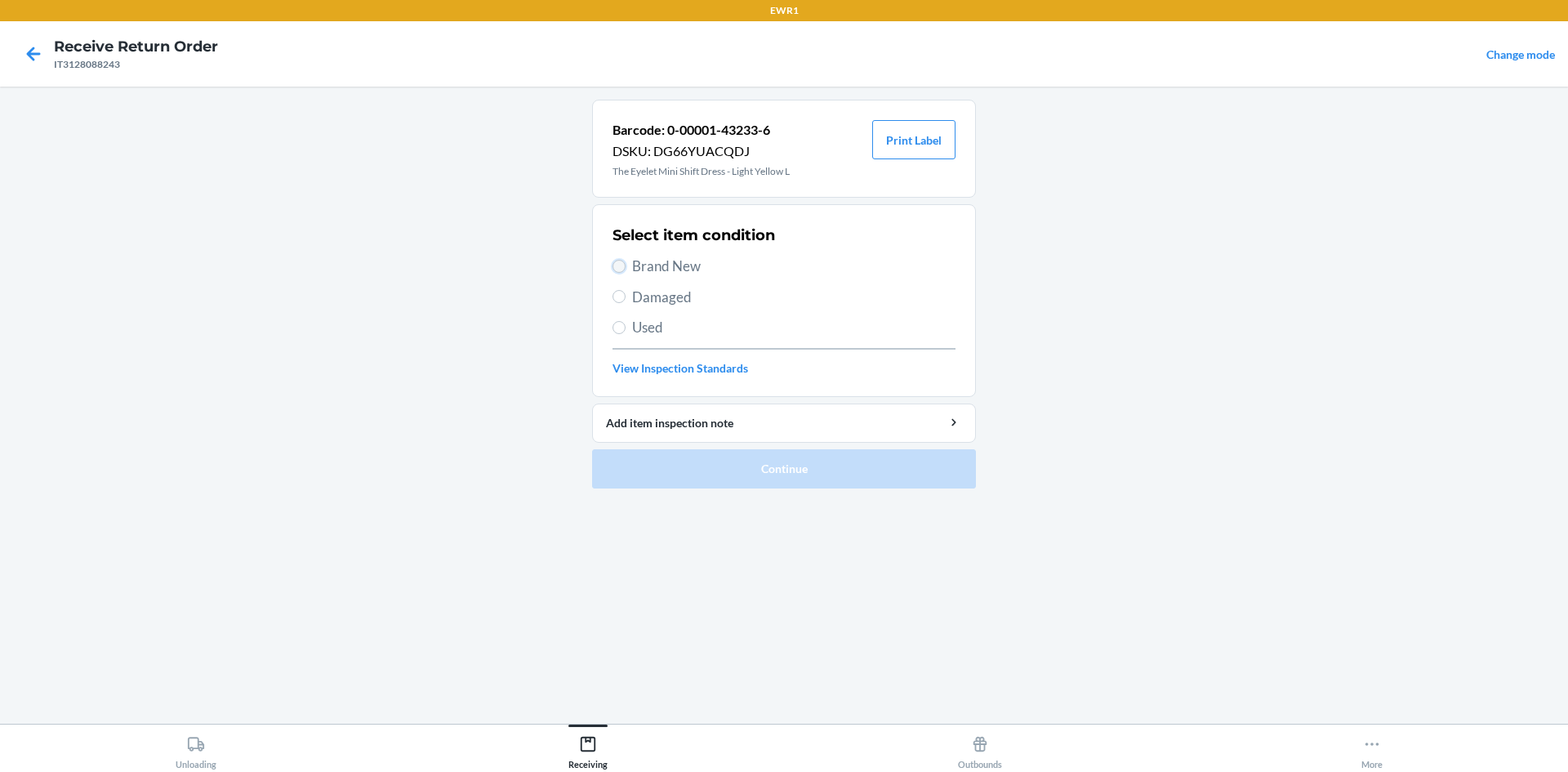 click on "Brand New" at bounding box center [619, 266] 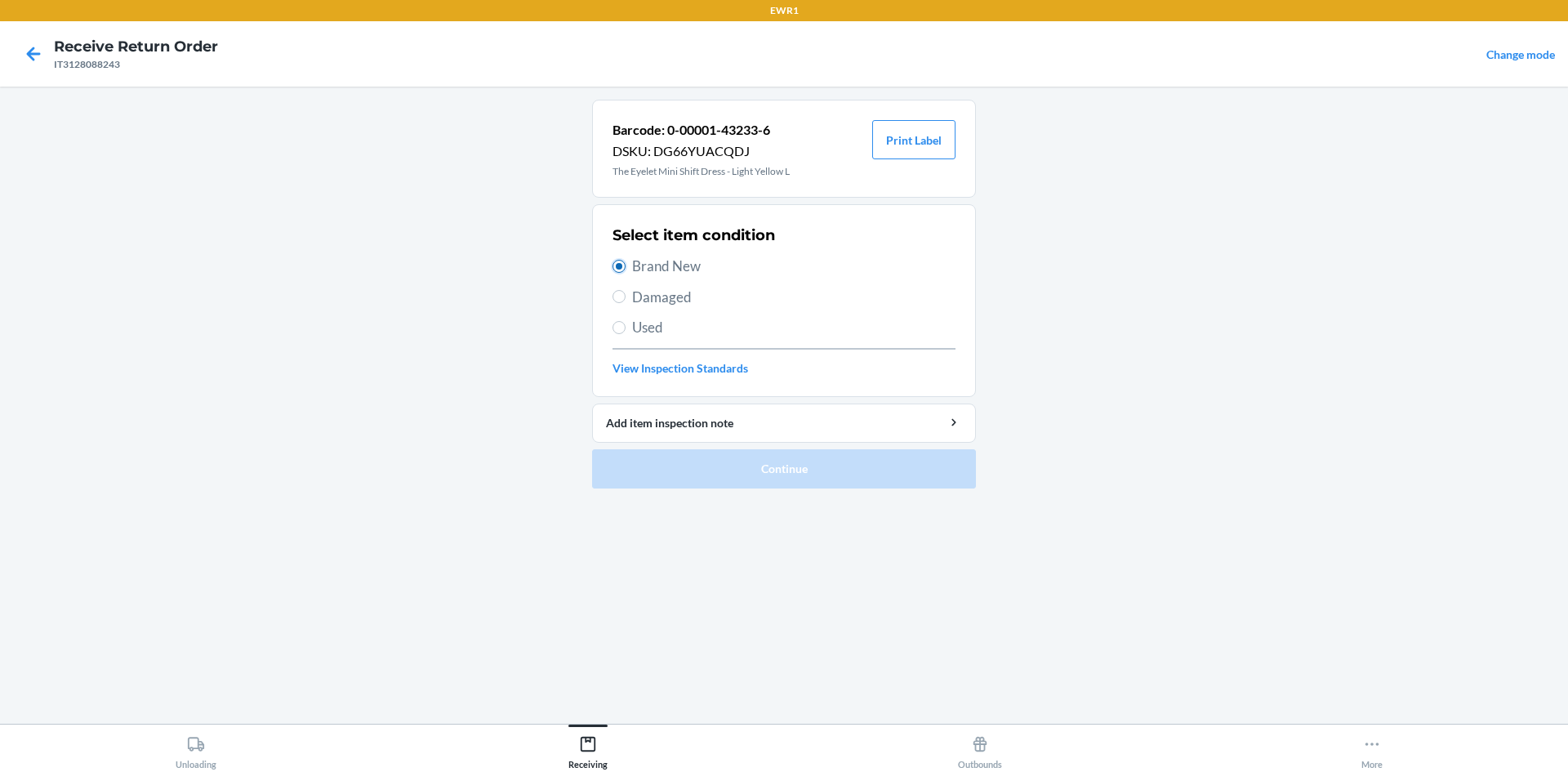 radio on "true" 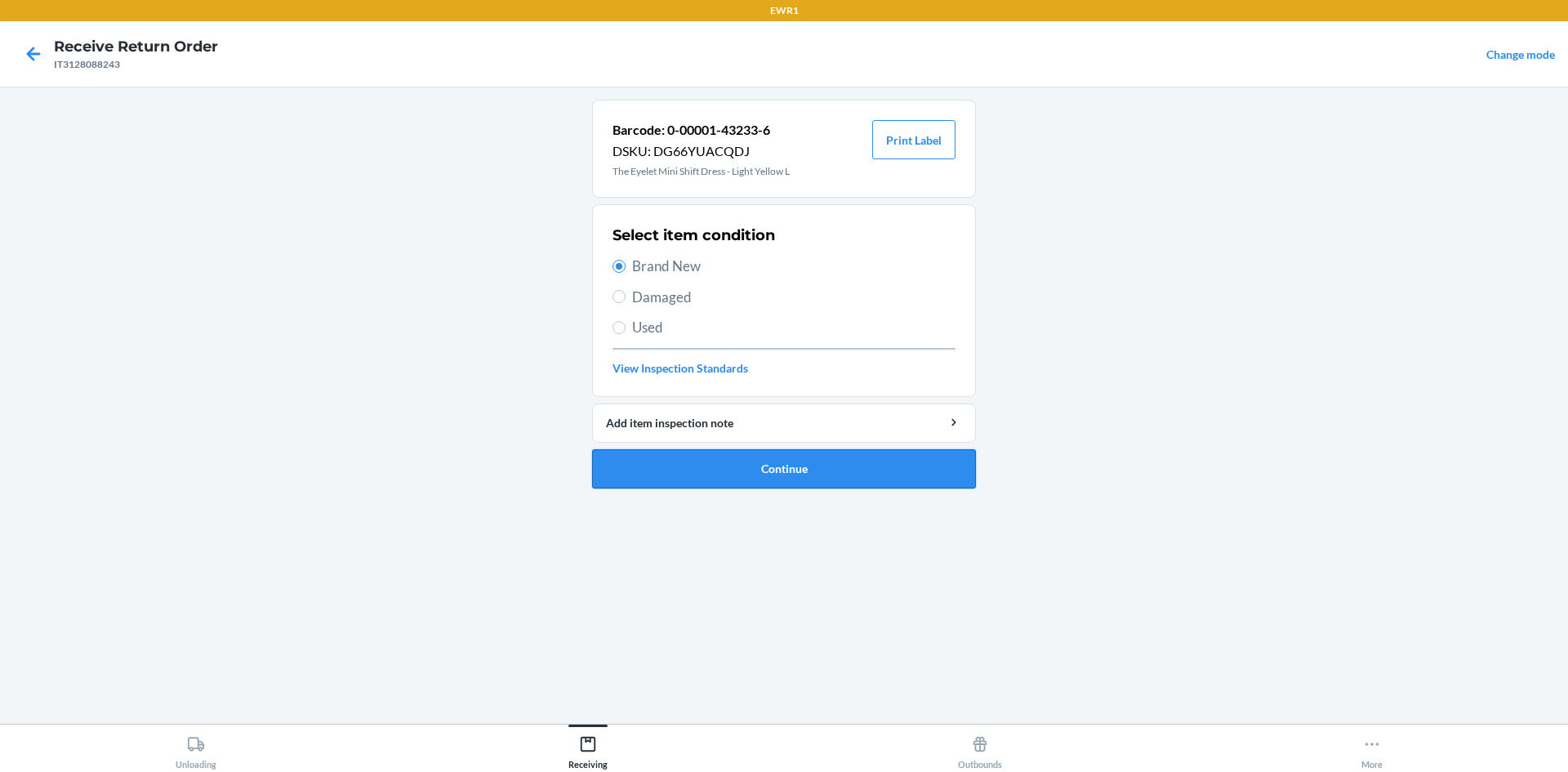 click on "Continue" at bounding box center (784, 469) 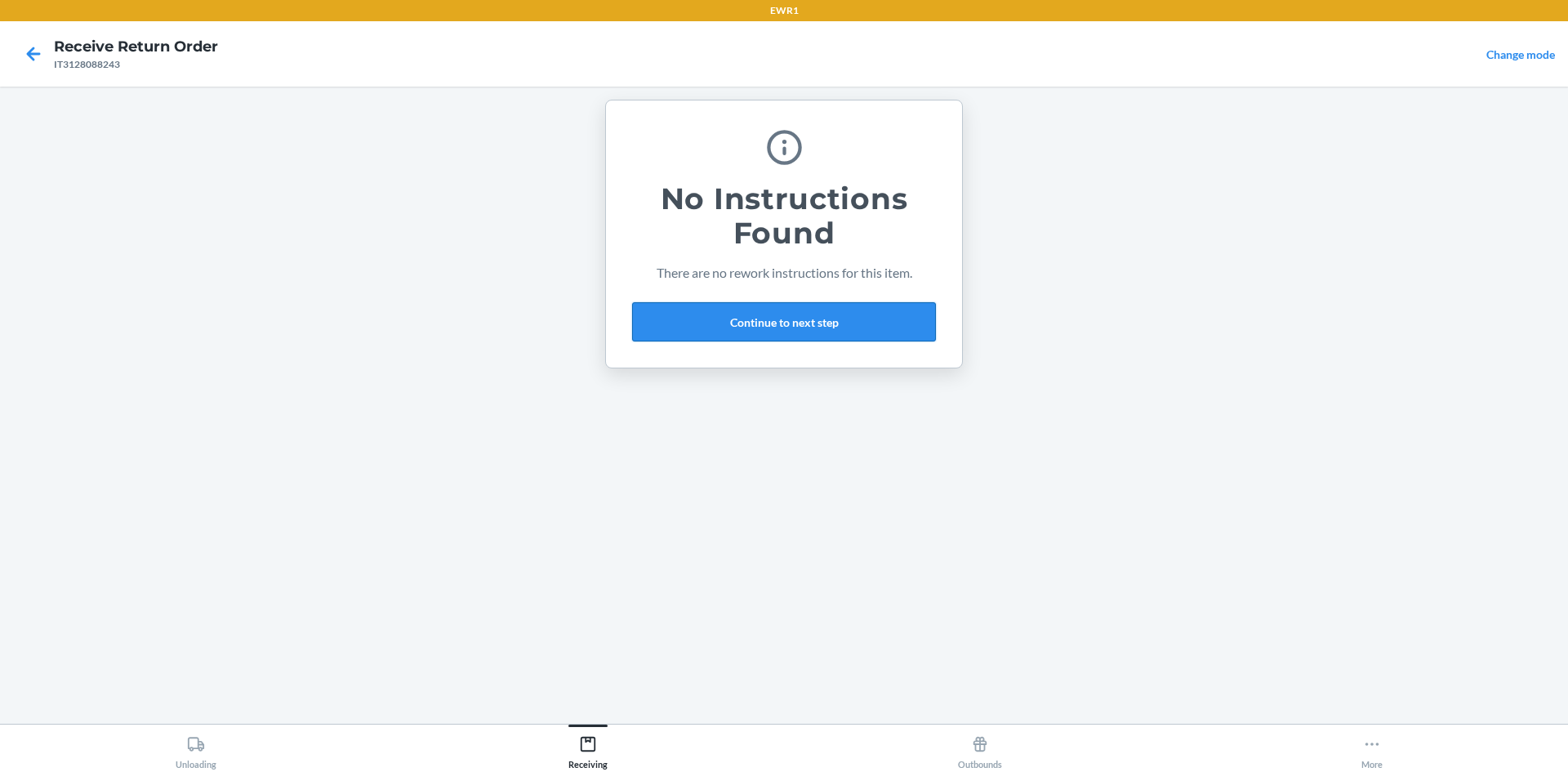 click on "Continue to next step" at bounding box center (784, 322) 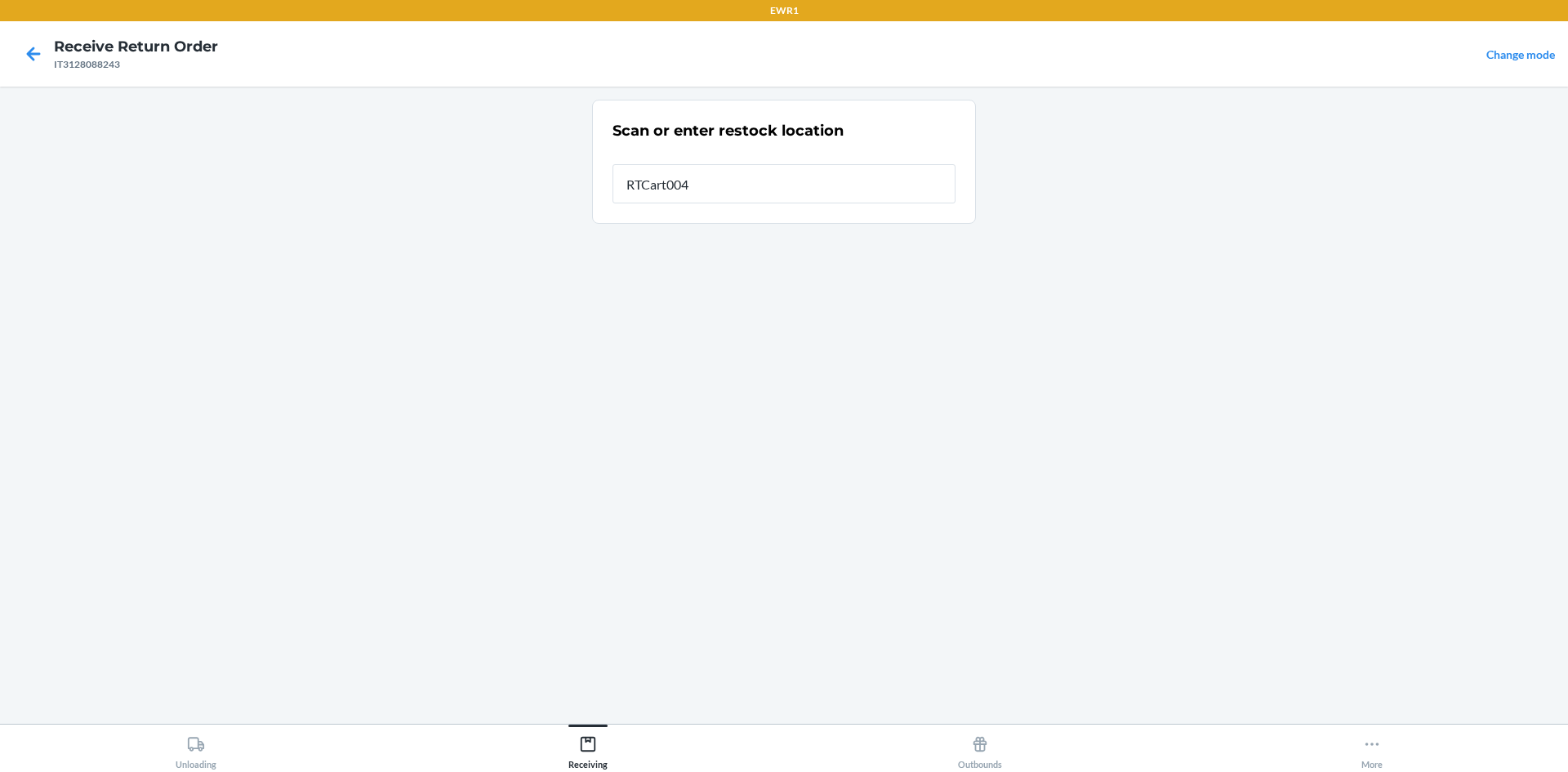 type on "RTCart004" 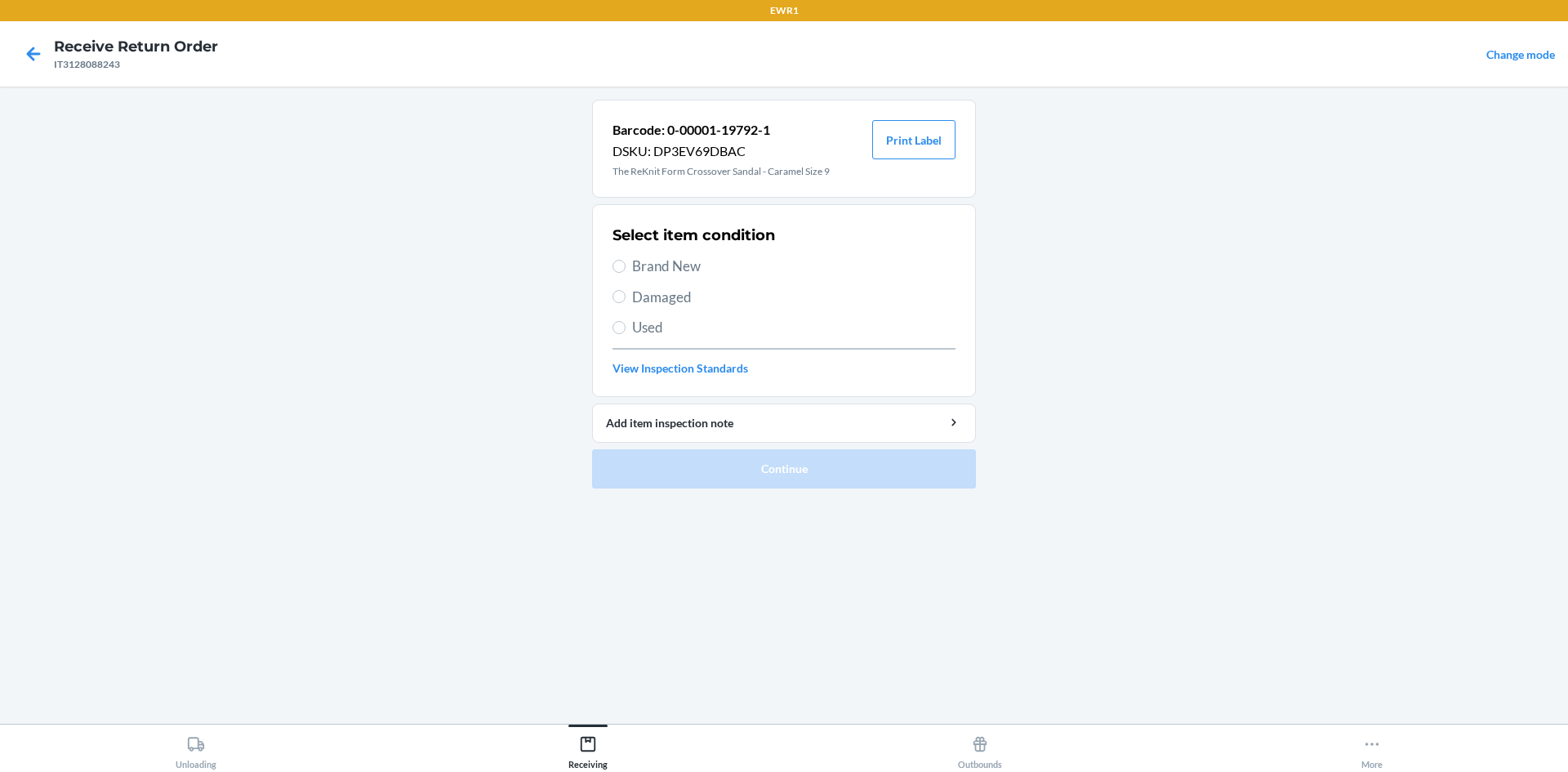 click on "Brand New" at bounding box center (794, 266) 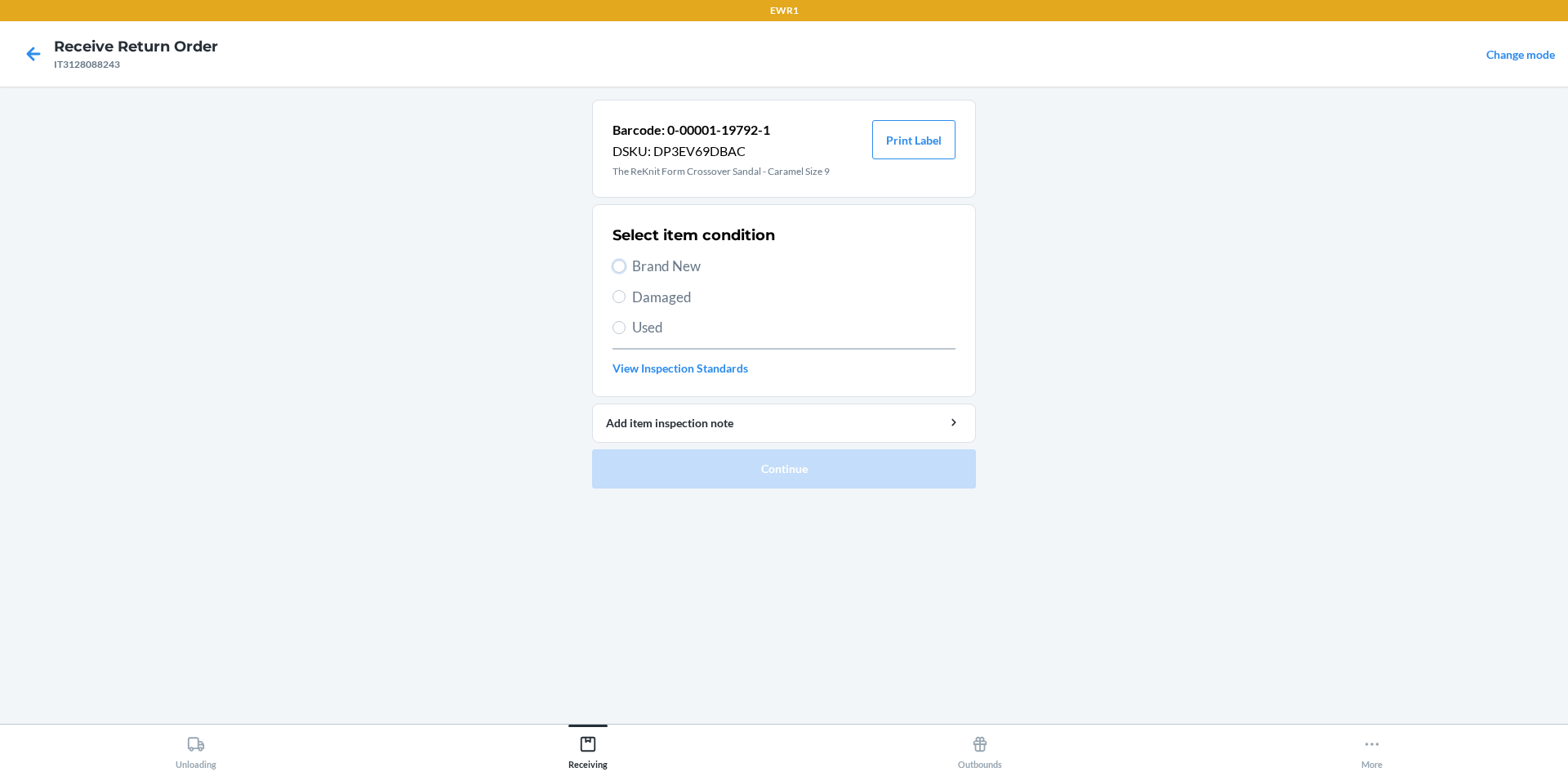 click on "Brand New" at bounding box center [619, 266] 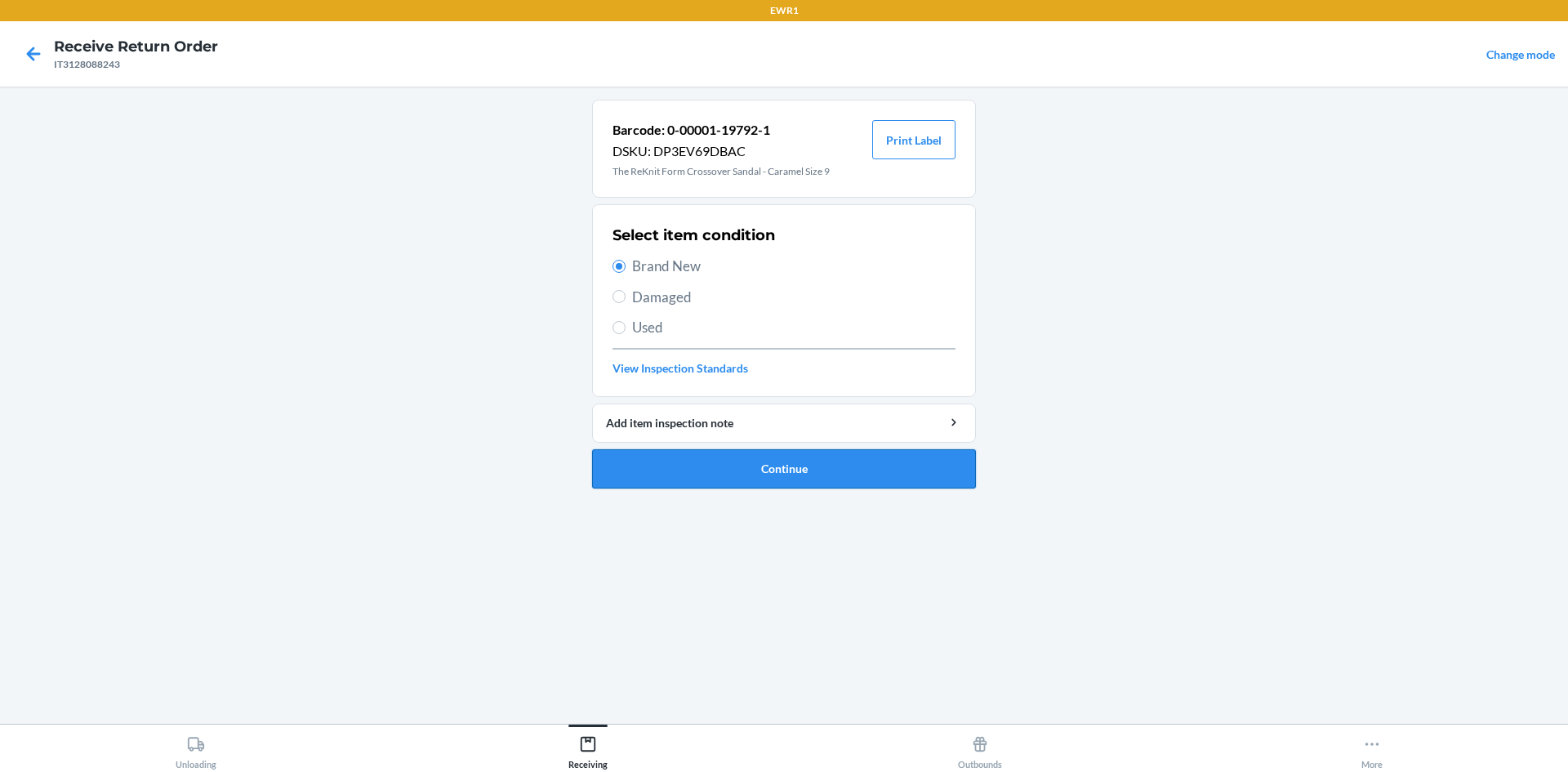 click on "Continue" at bounding box center (784, 469) 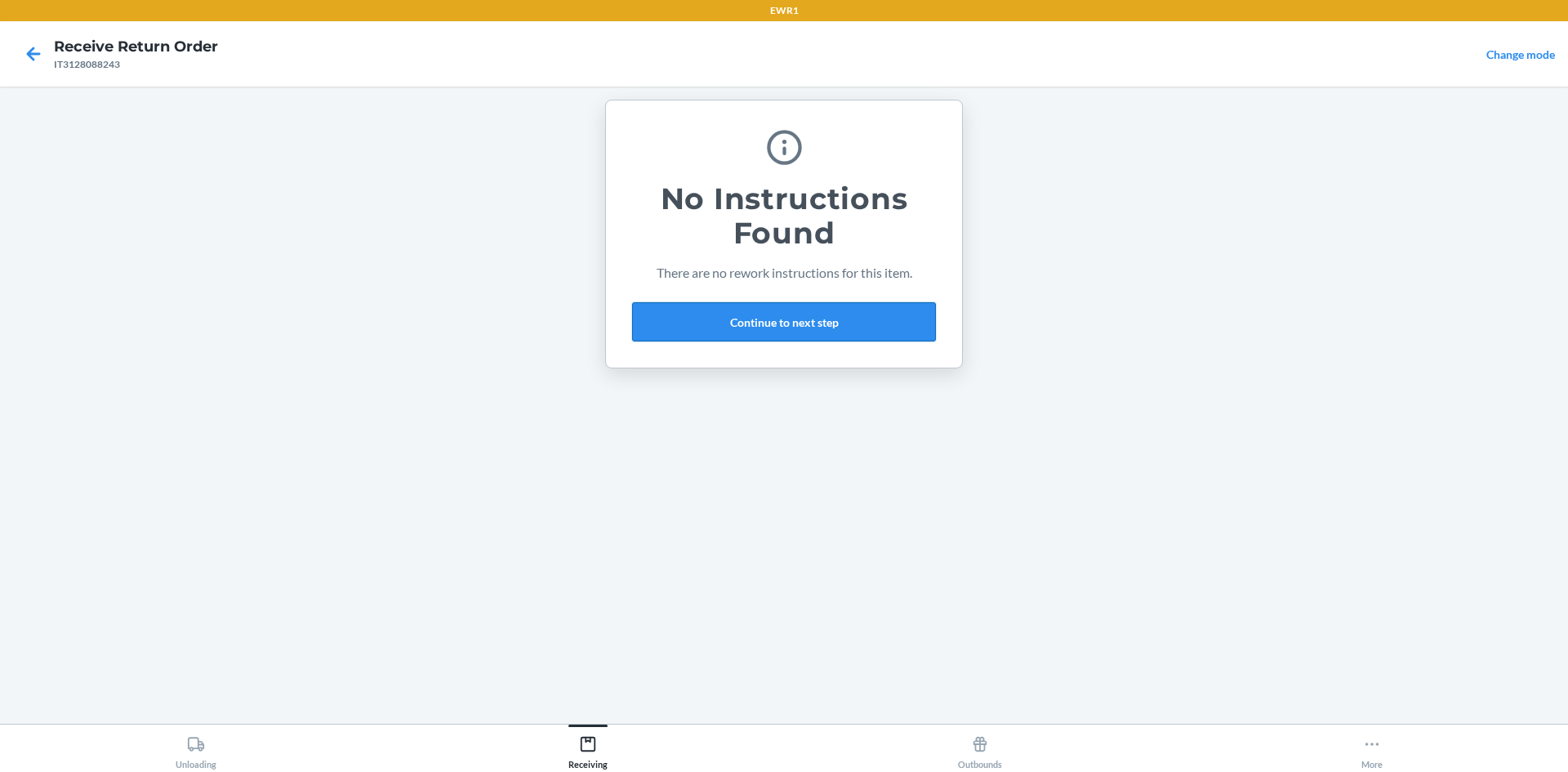 click on "Continue to next step" at bounding box center (784, 322) 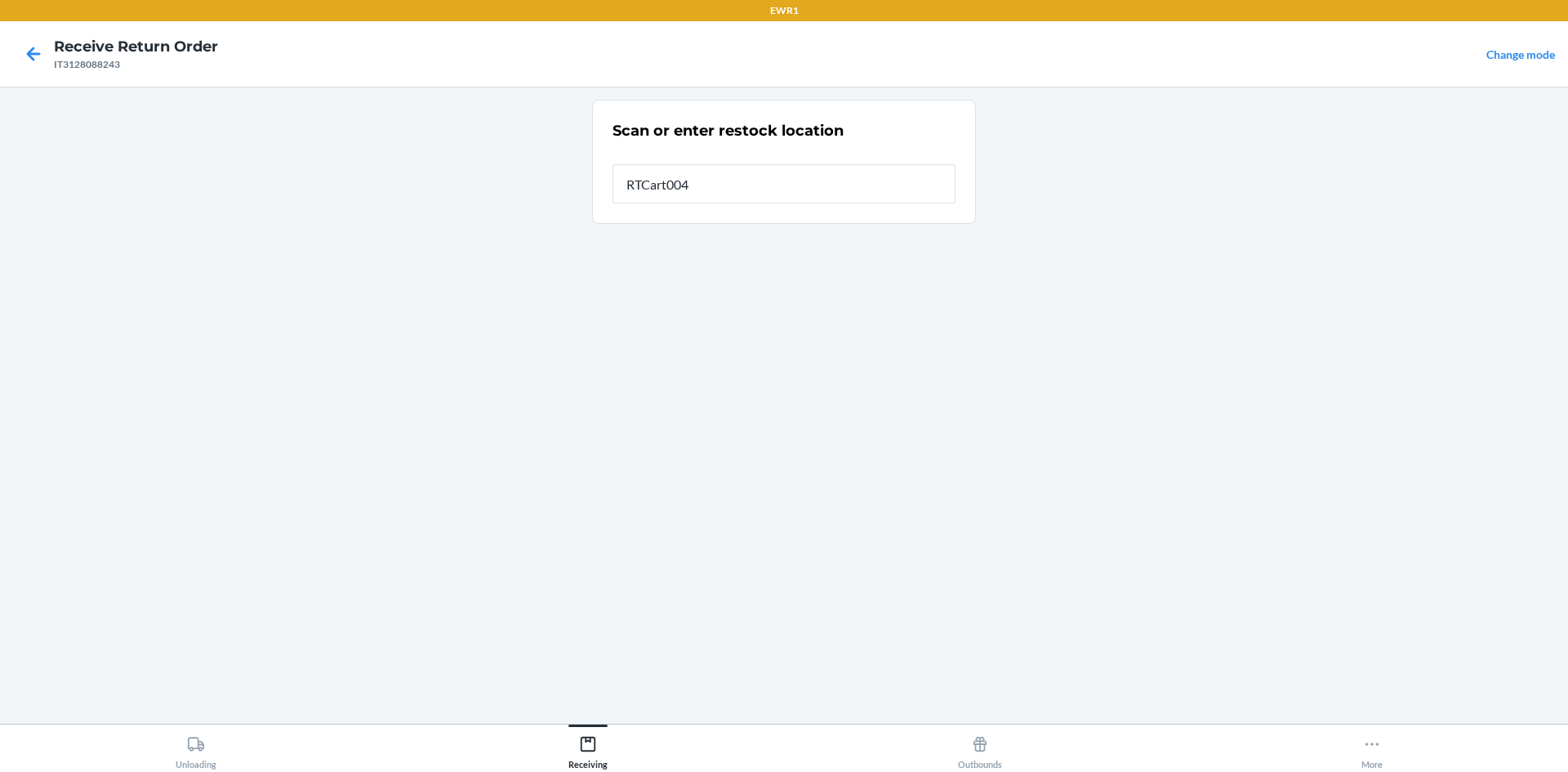 type on "RTCart004" 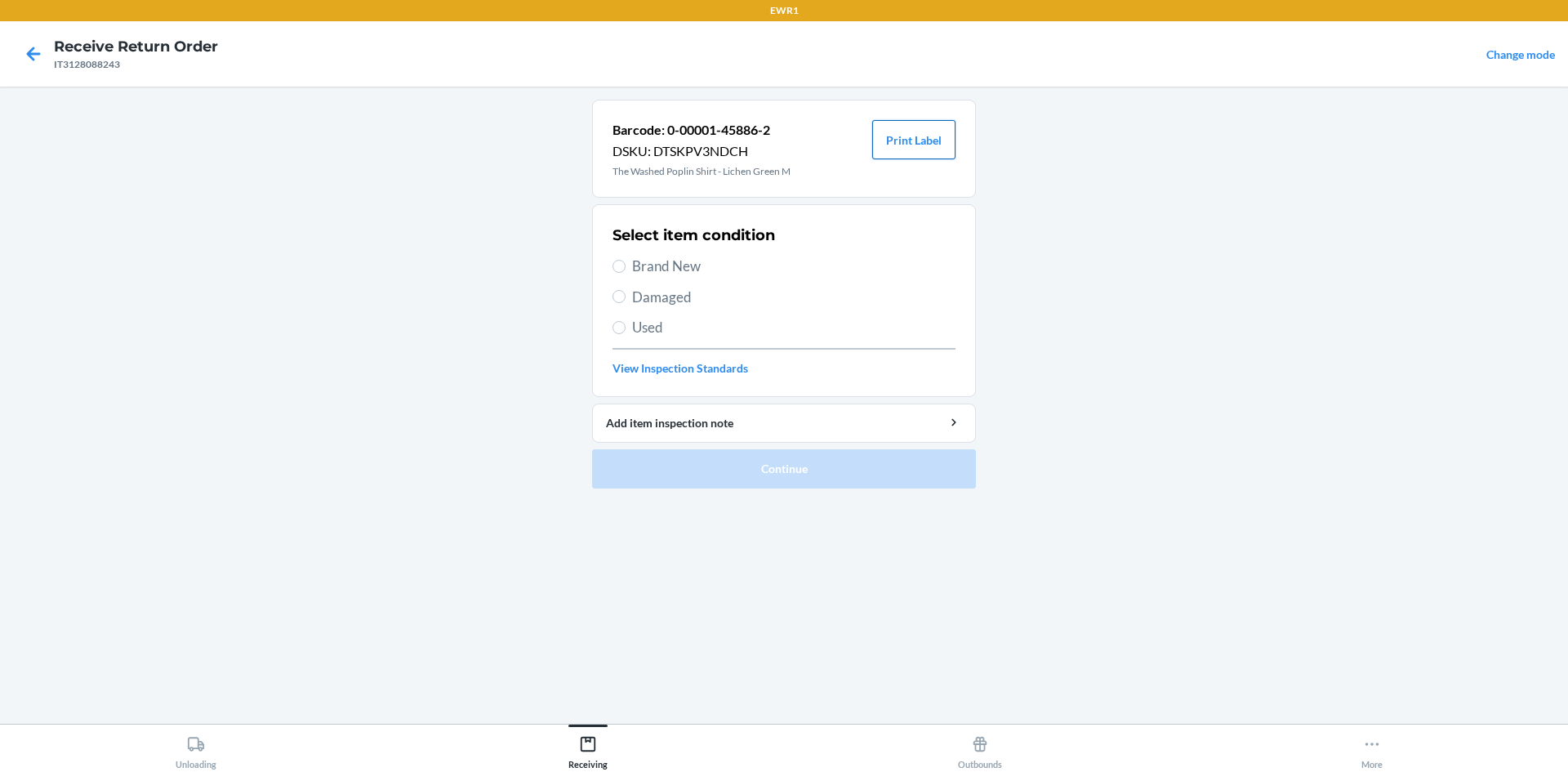 click on "Print Label" at bounding box center (914, 140) 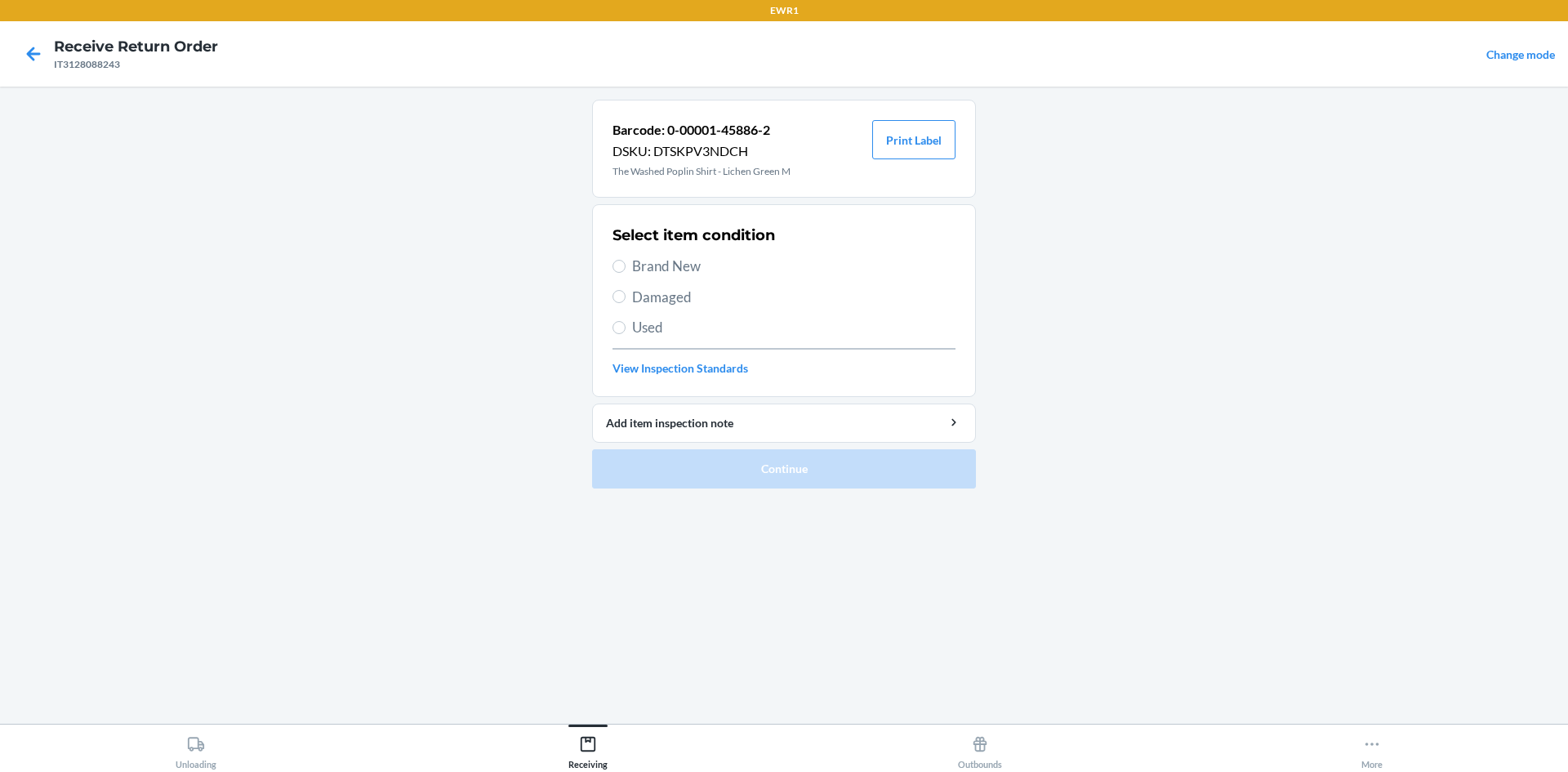 click on "Brand New" at bounding box center [794, 266] 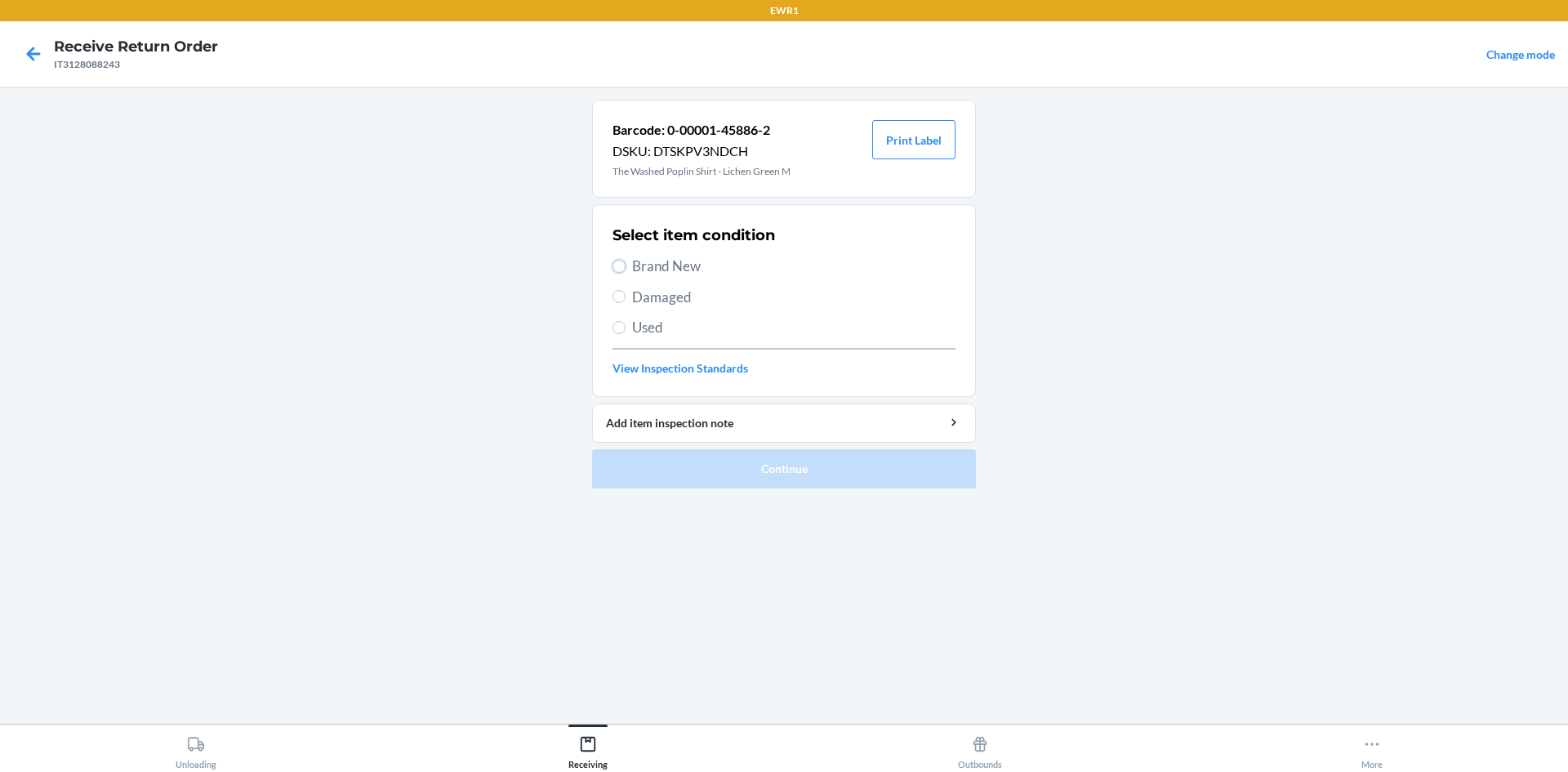 click on "Brand New" at bounding box center [619, 266] 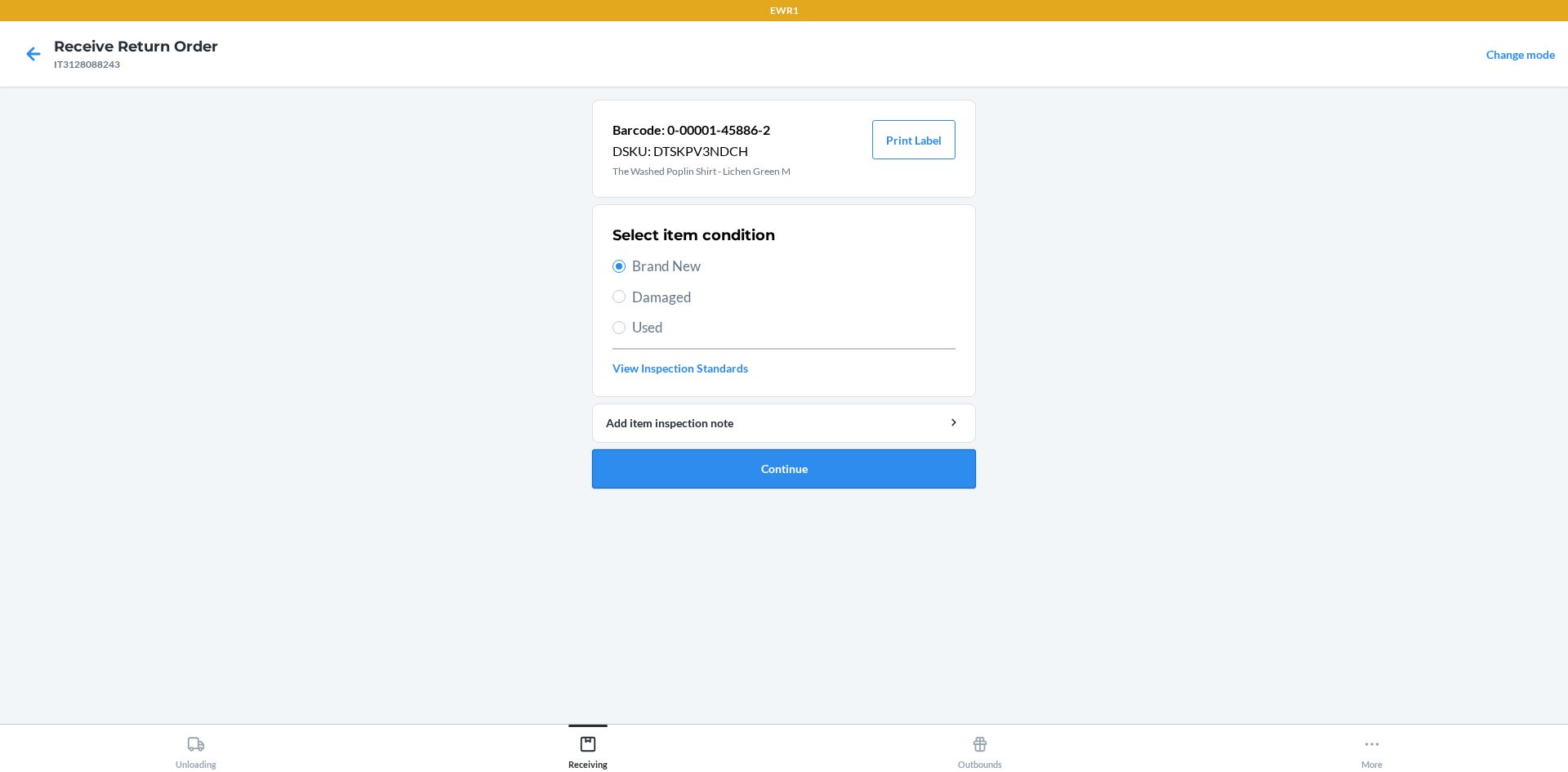 click on "Continue" at bounding box center [784, 469] 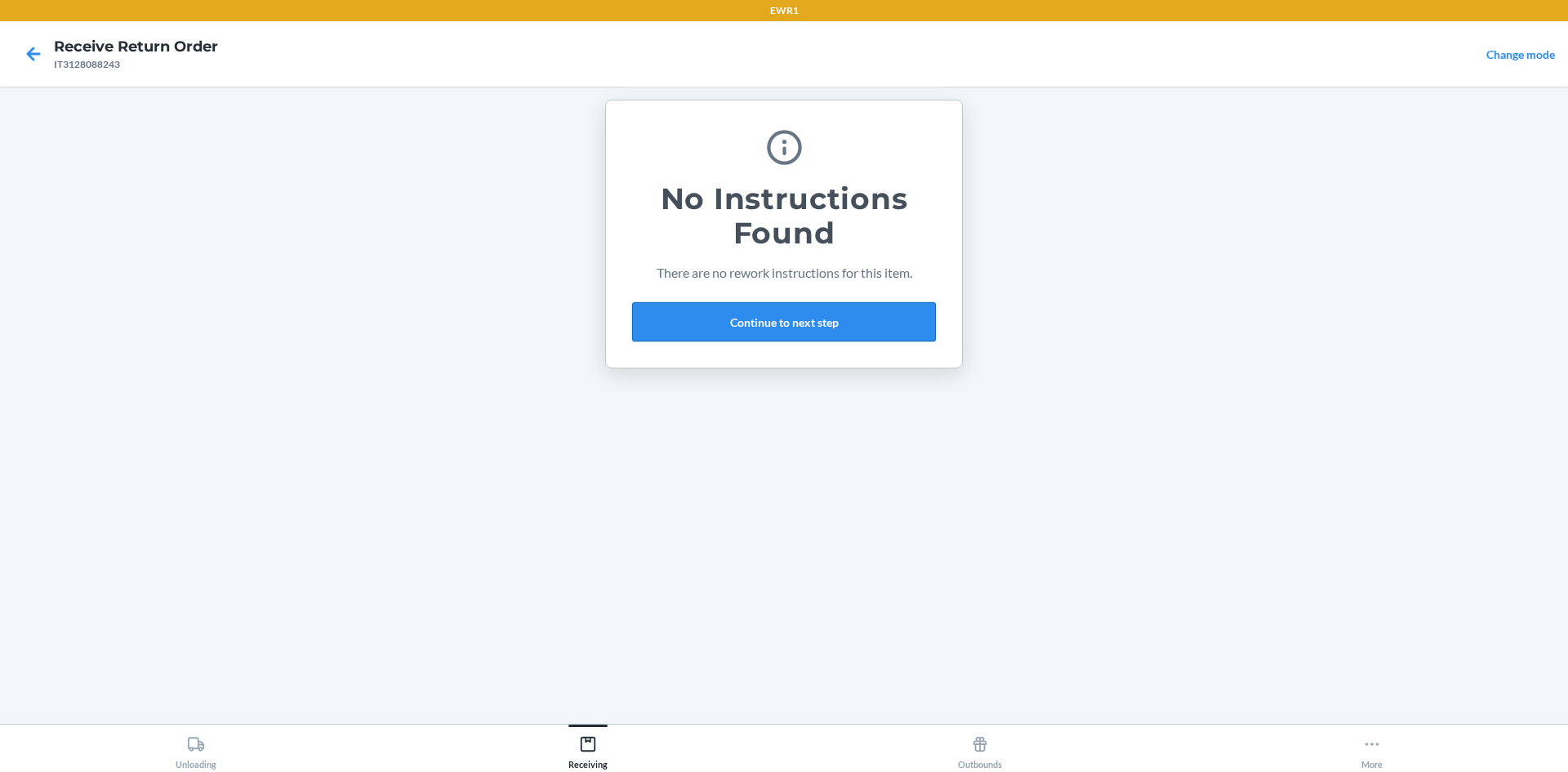 click on "Continue to next step" at bounding box center [784, 322] 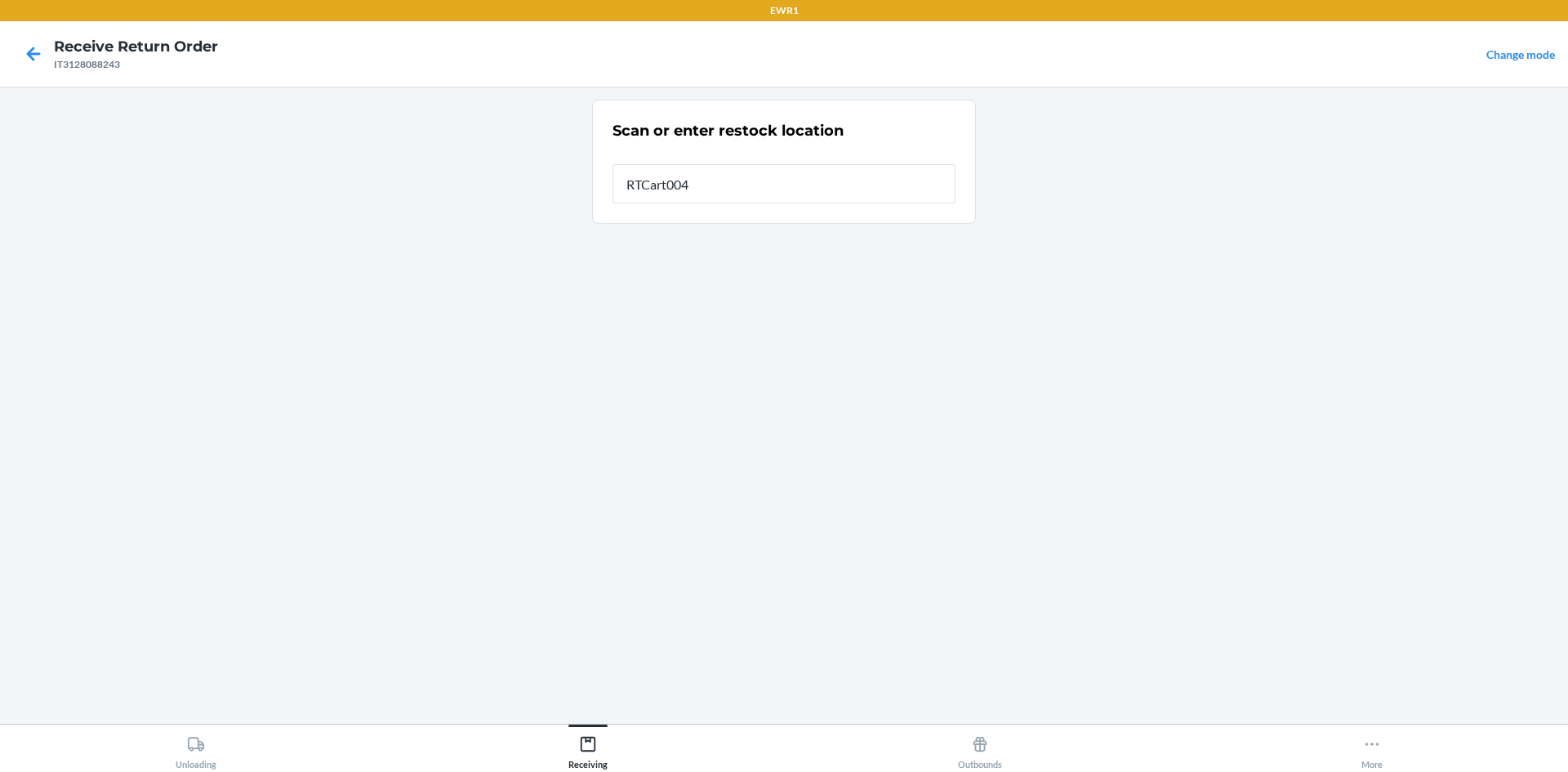 type on "RTCart004" 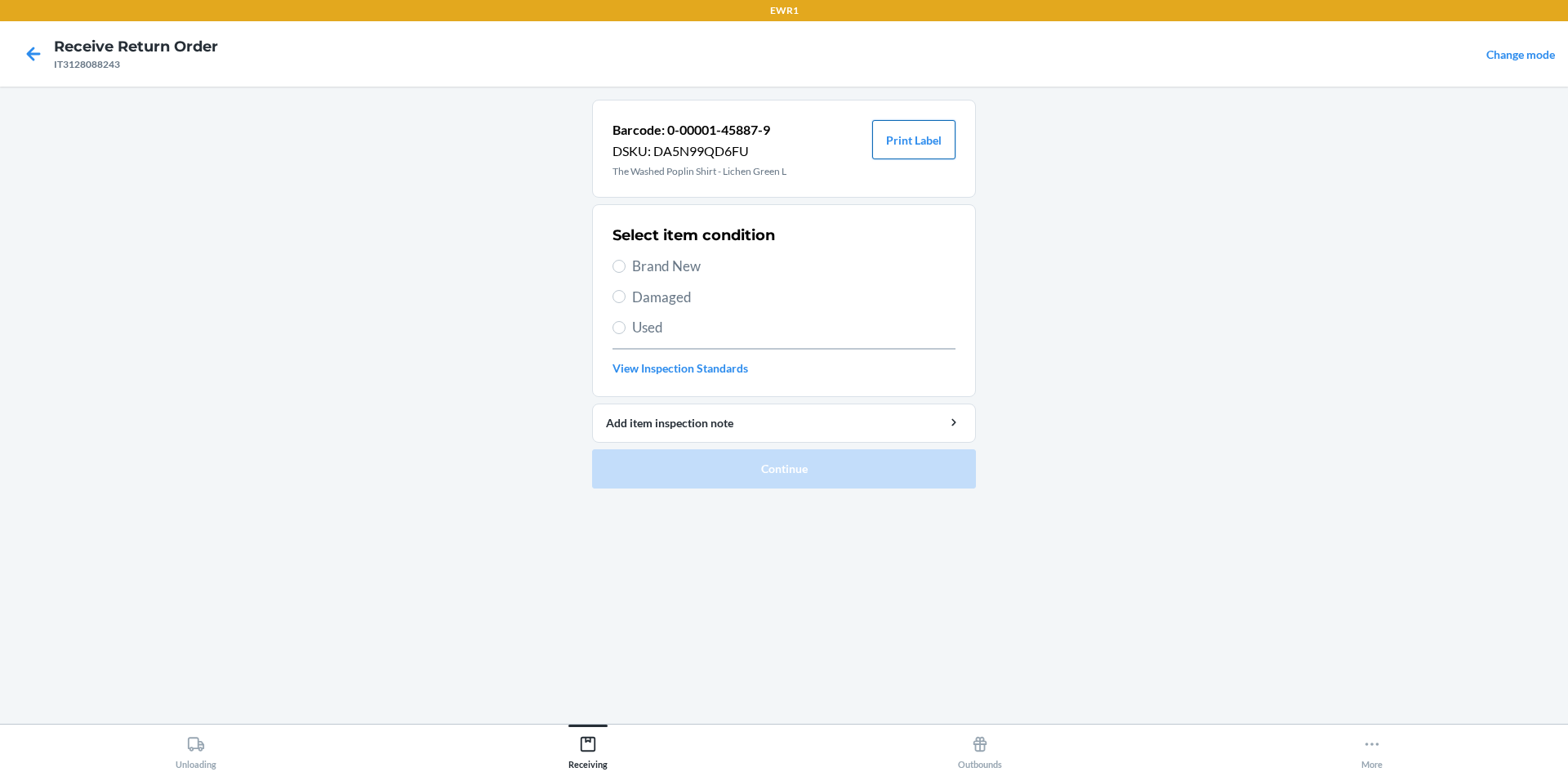 click on "Print Label" at bounding box center (914, 140) 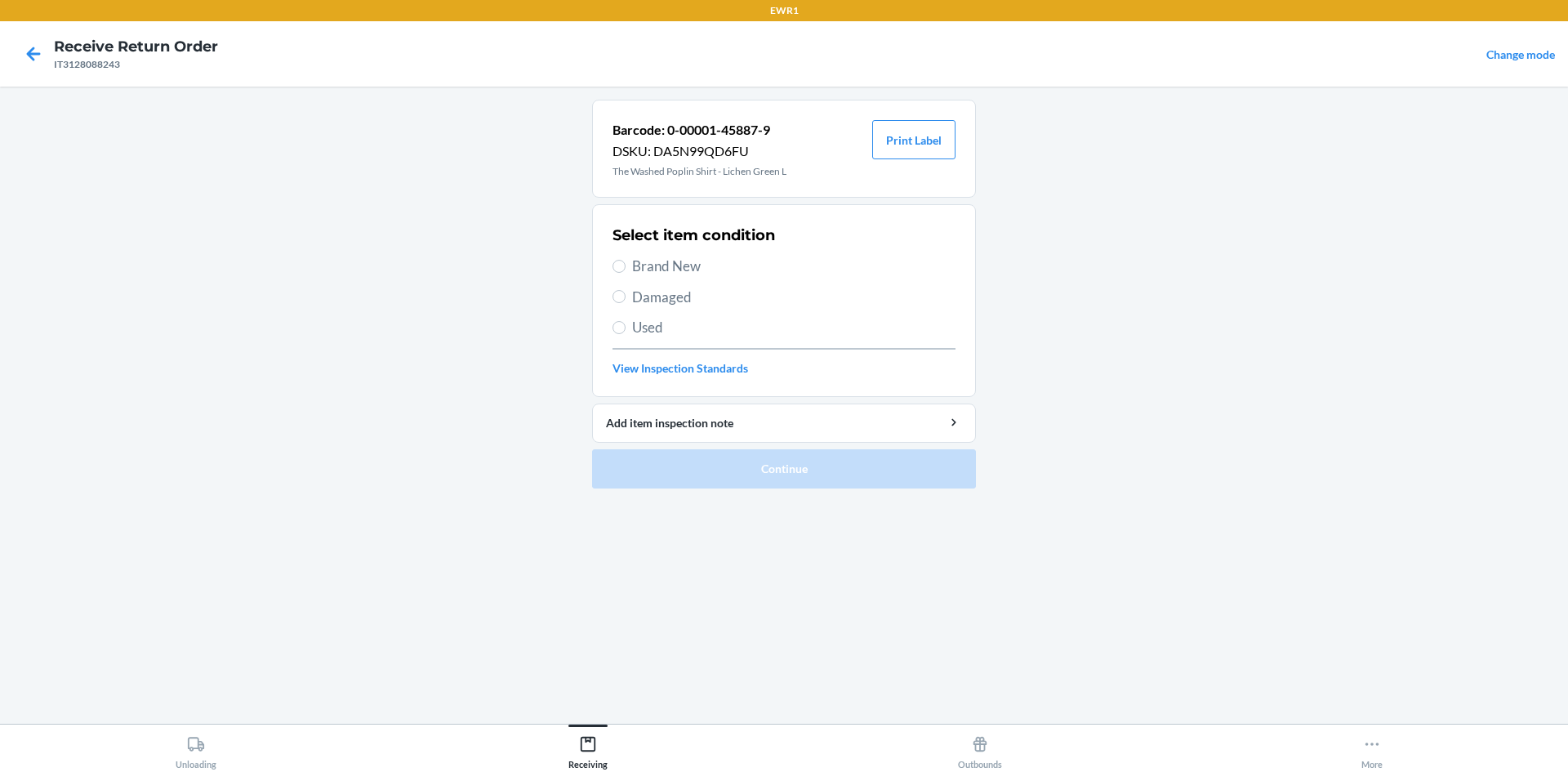 click on "Brand New" at bounding box center [794, 266] 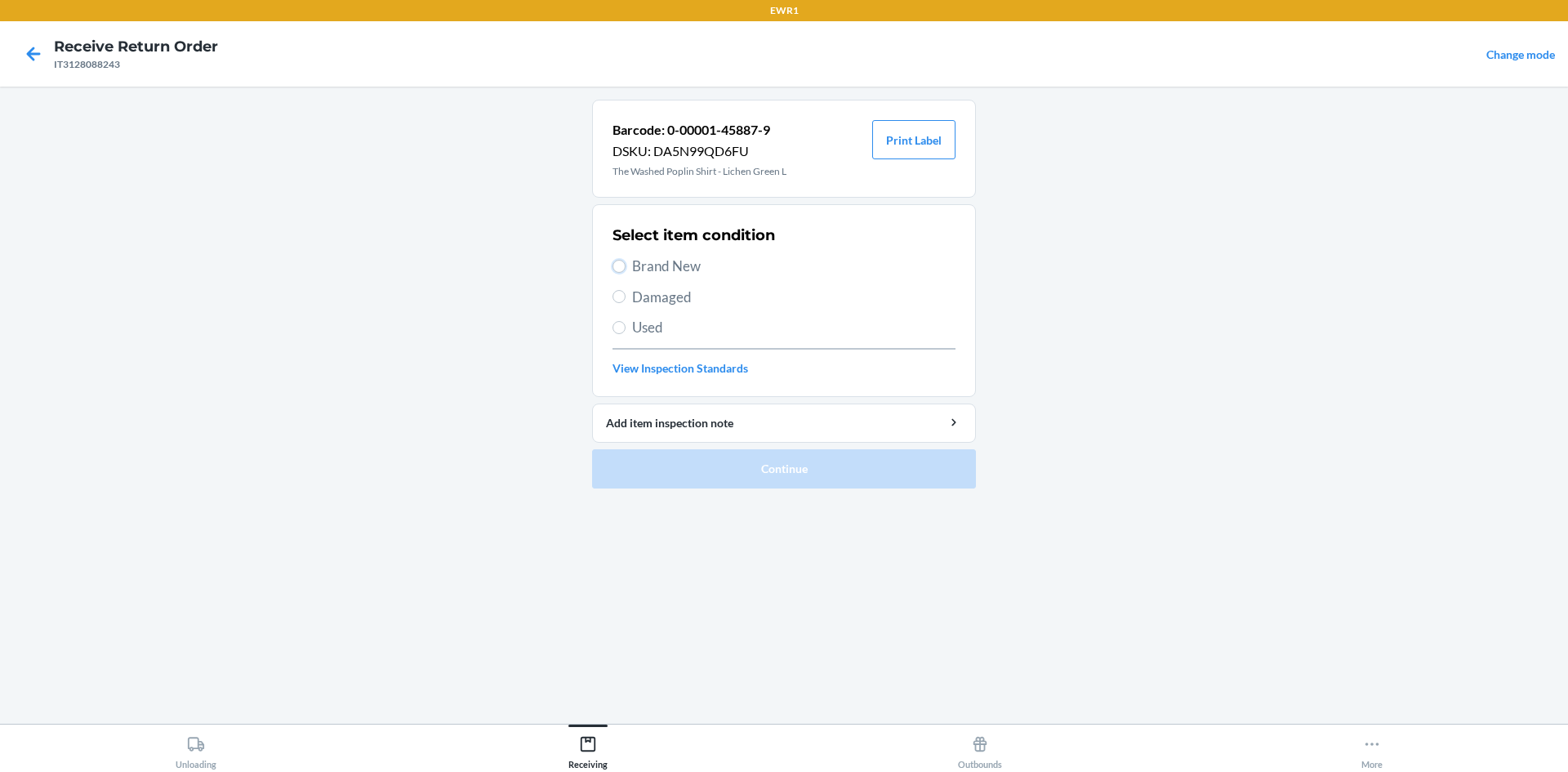 click on "Brand New" at bounding box center (619, 266) 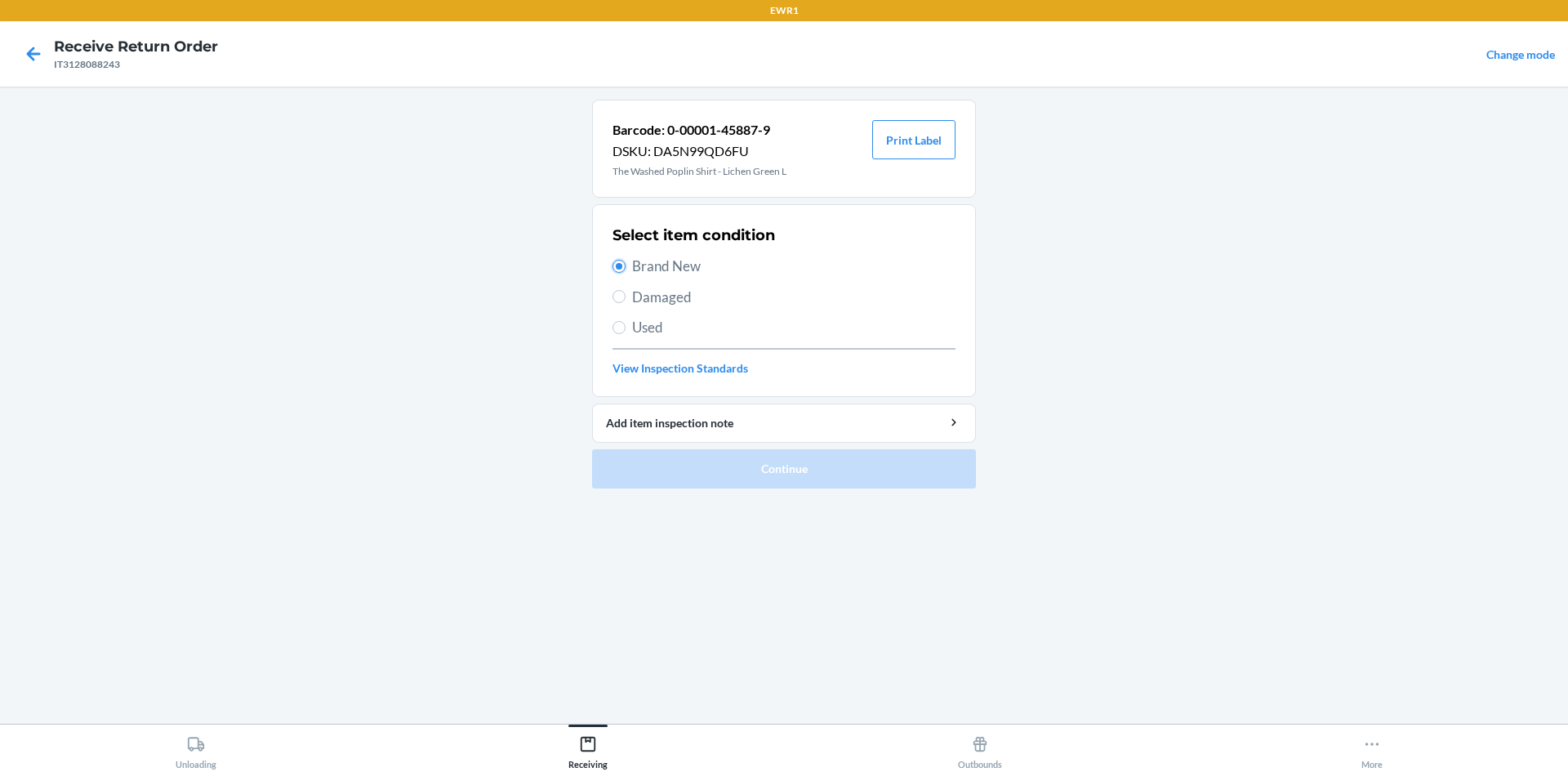 radio on "true" 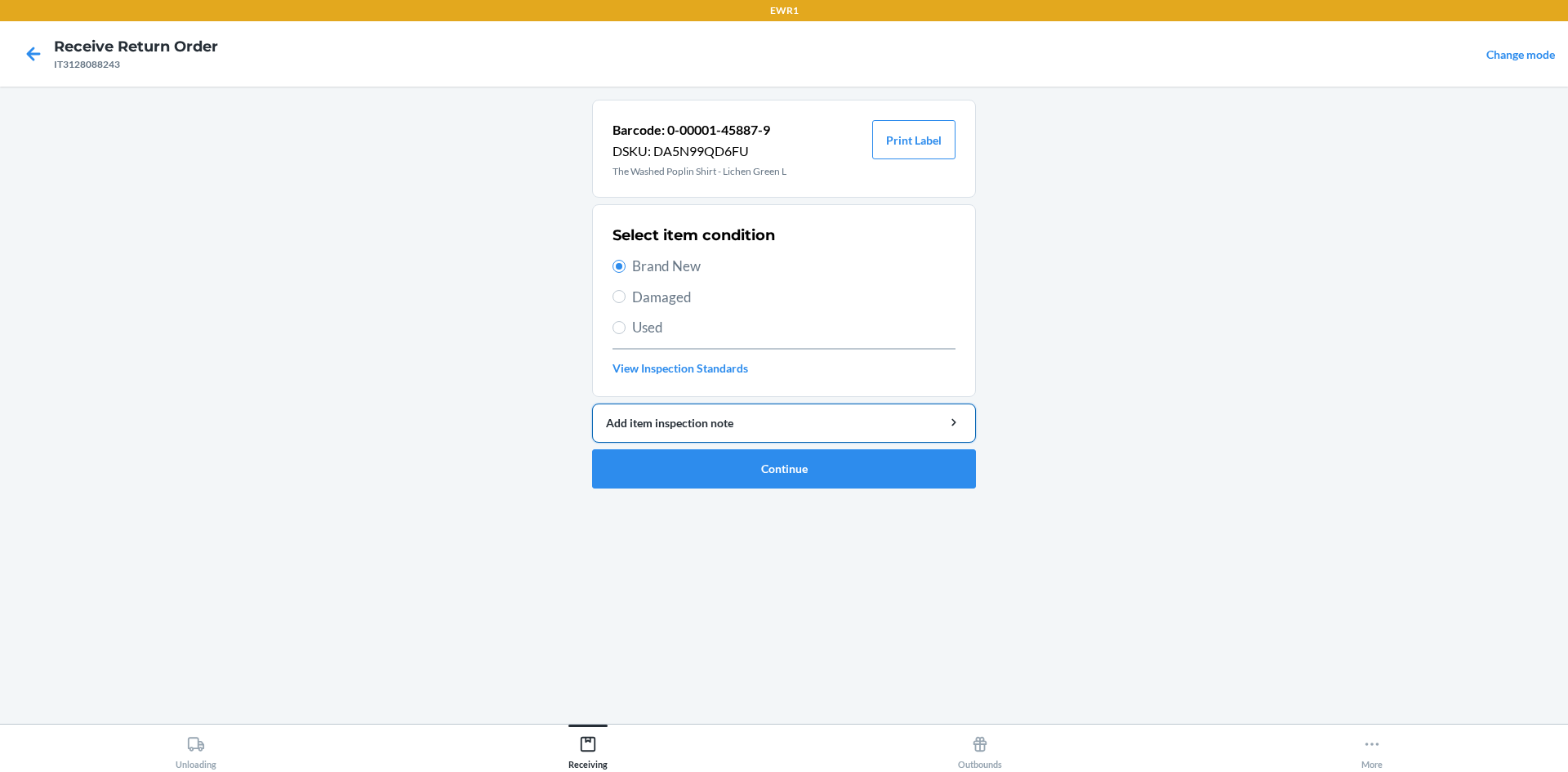 click on "Add item inspection note" at bounding box center [784, 423] 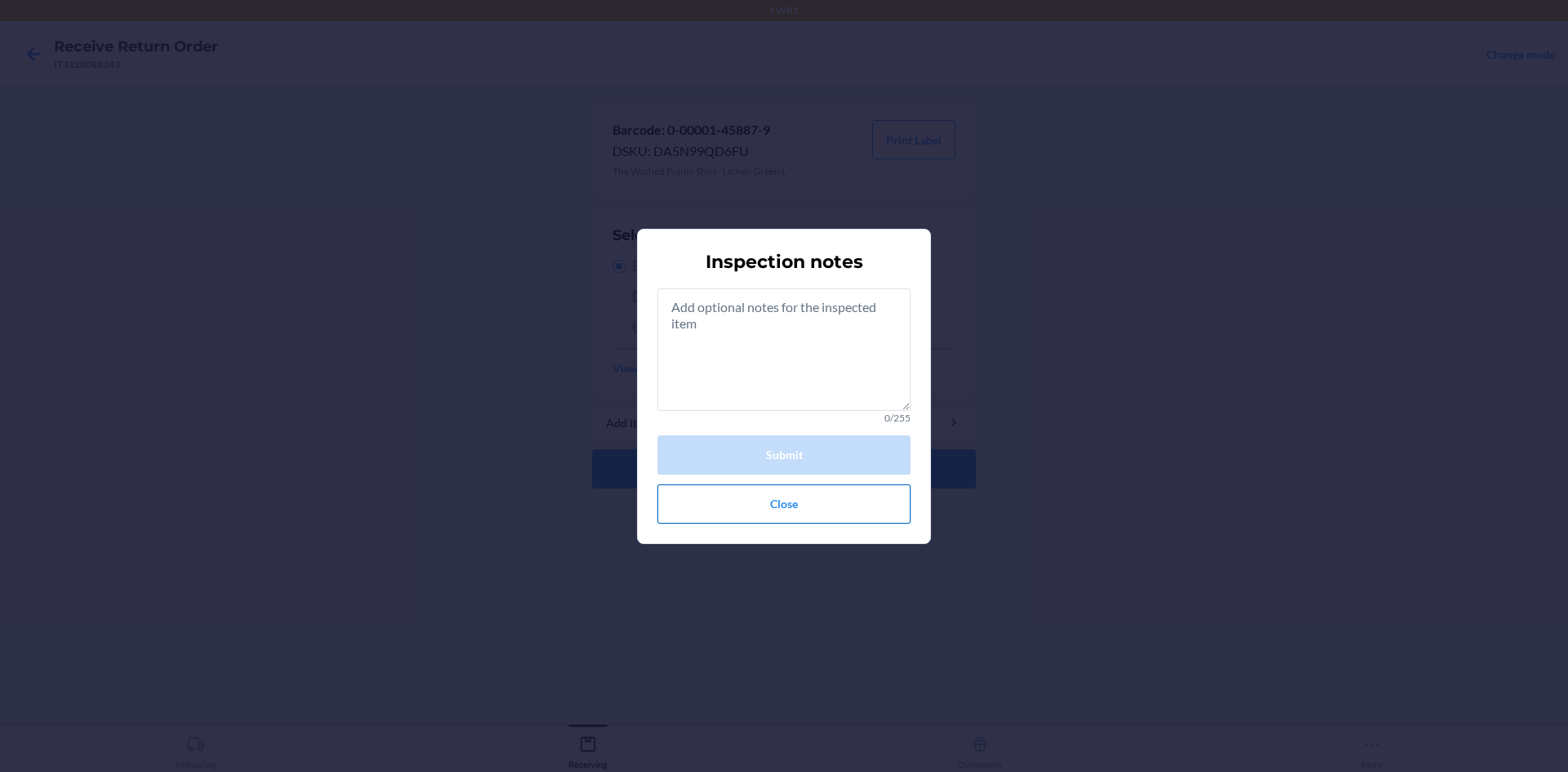 click on "Close" at bounding box center (784, 504) 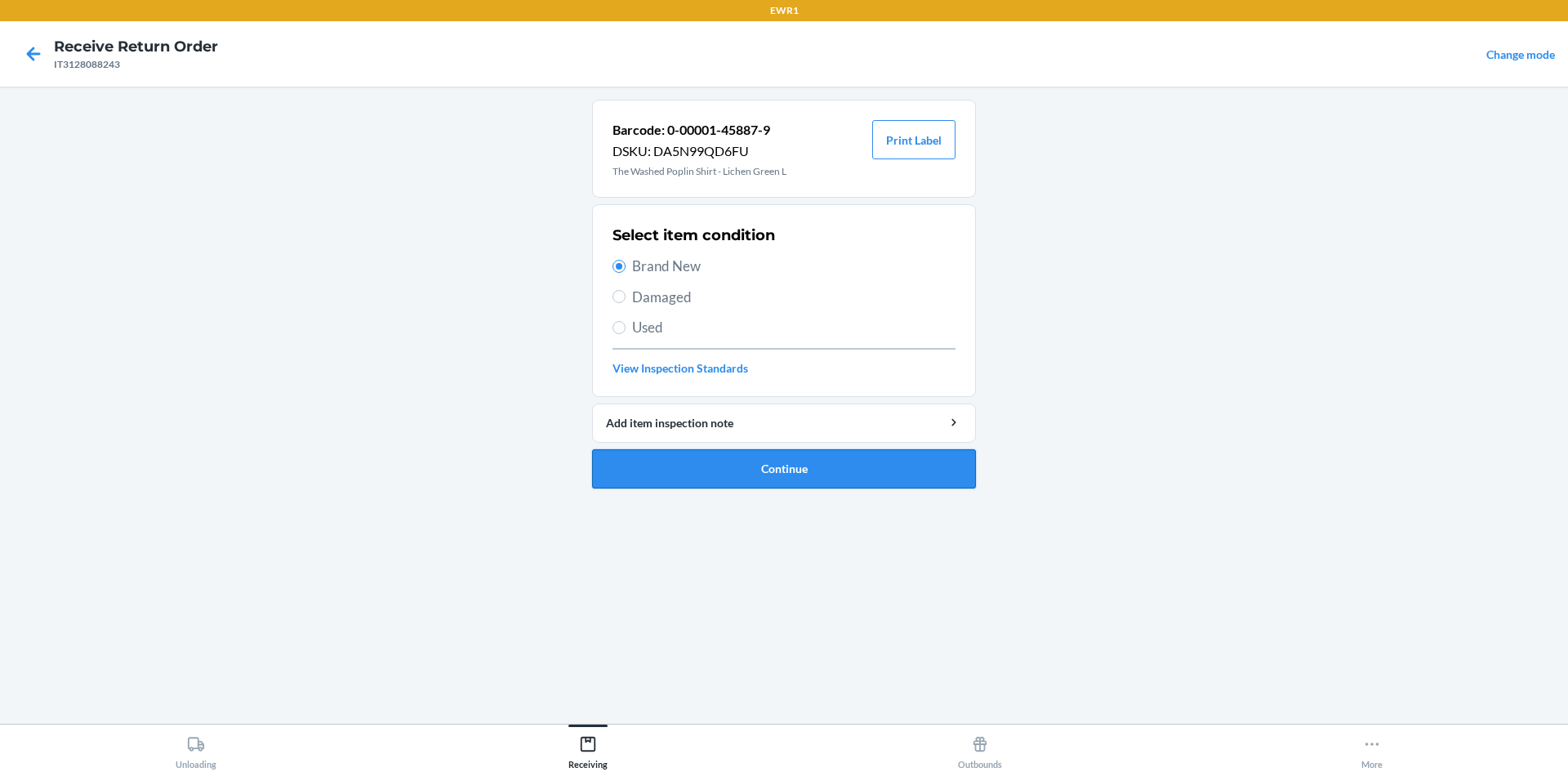 click on "Continue" at bounding box center (784, 469) 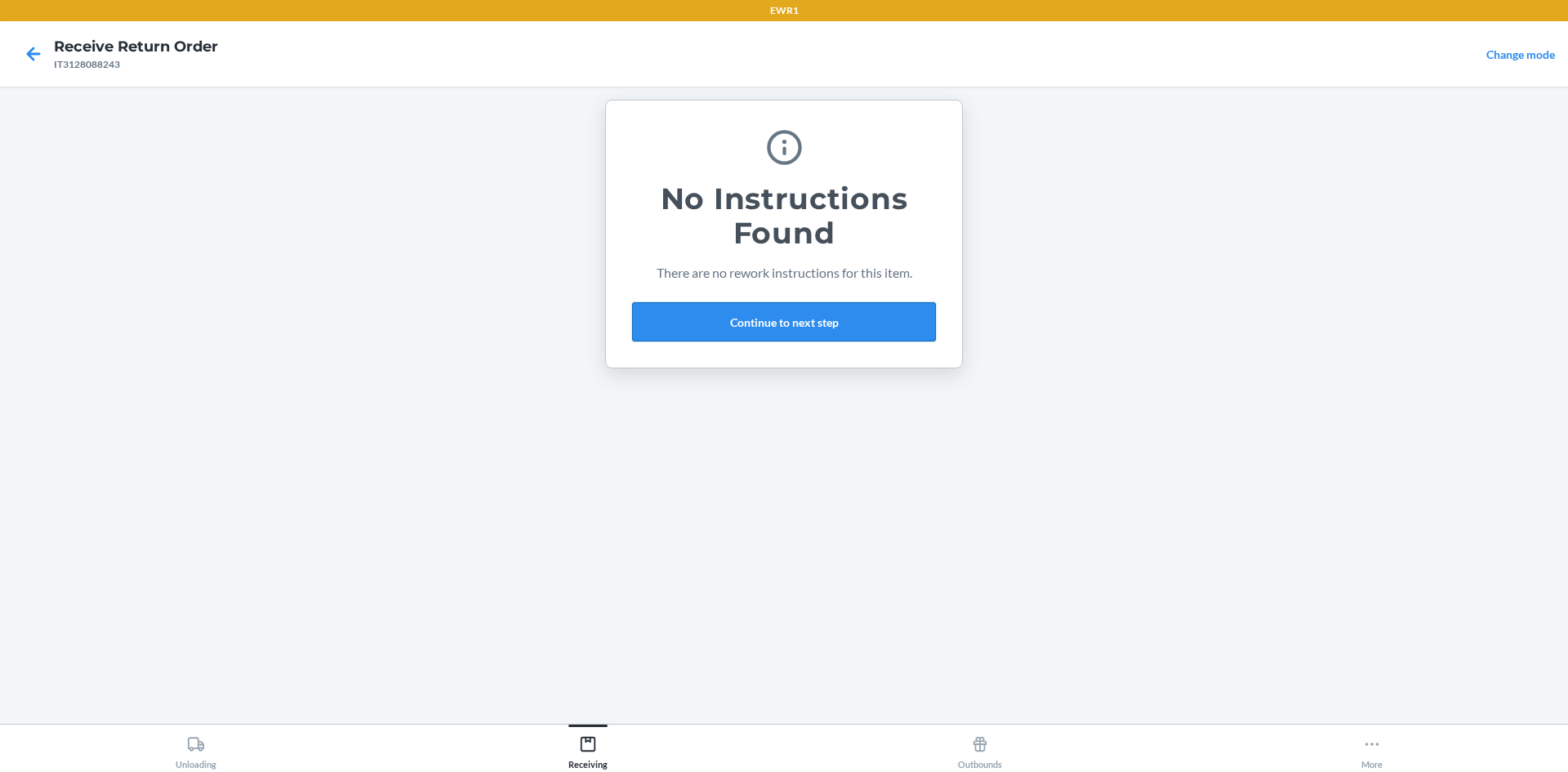 click on "Continue to next step" at bounding box center [784, 322] 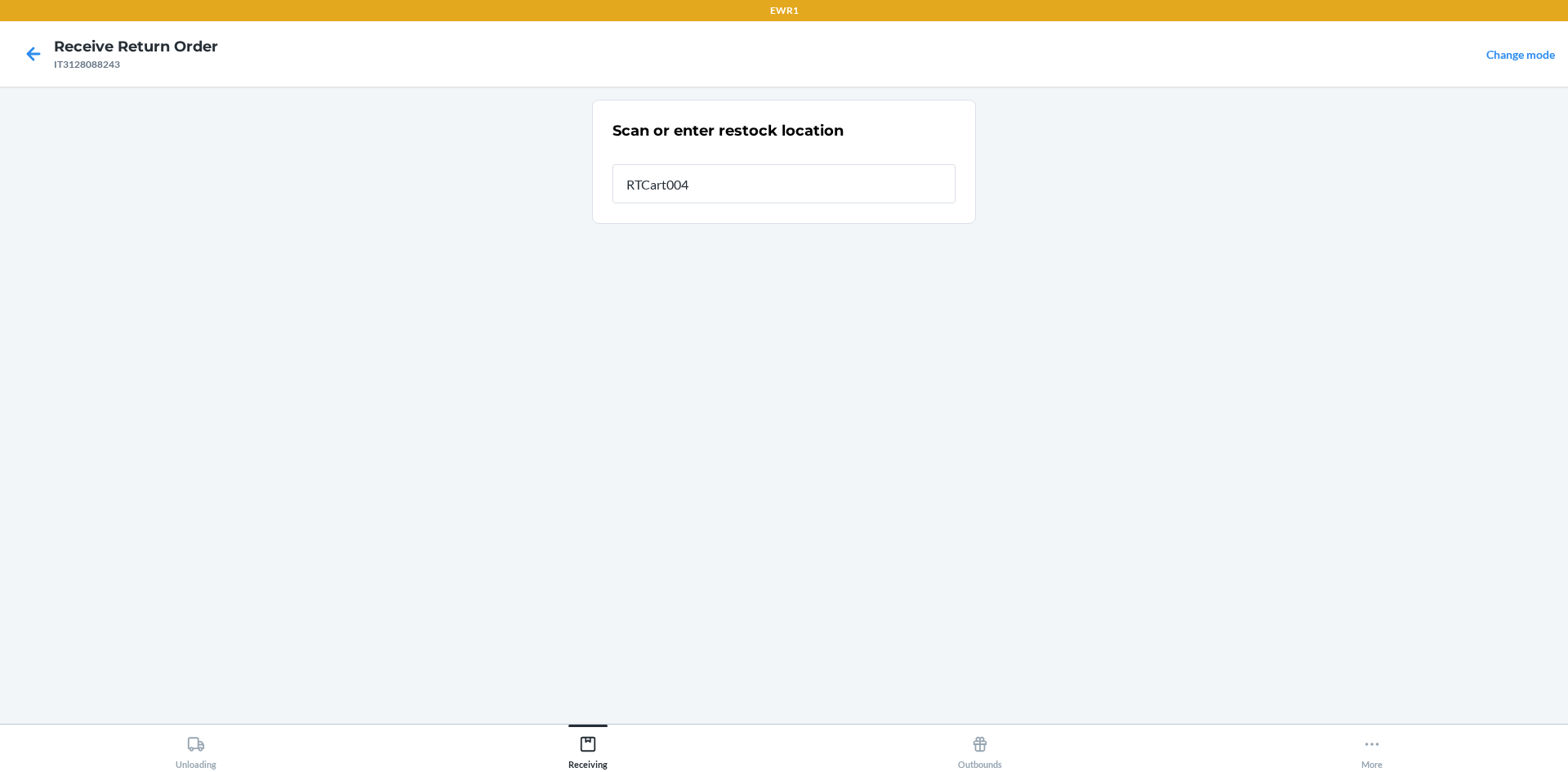 type on "RTCart004" 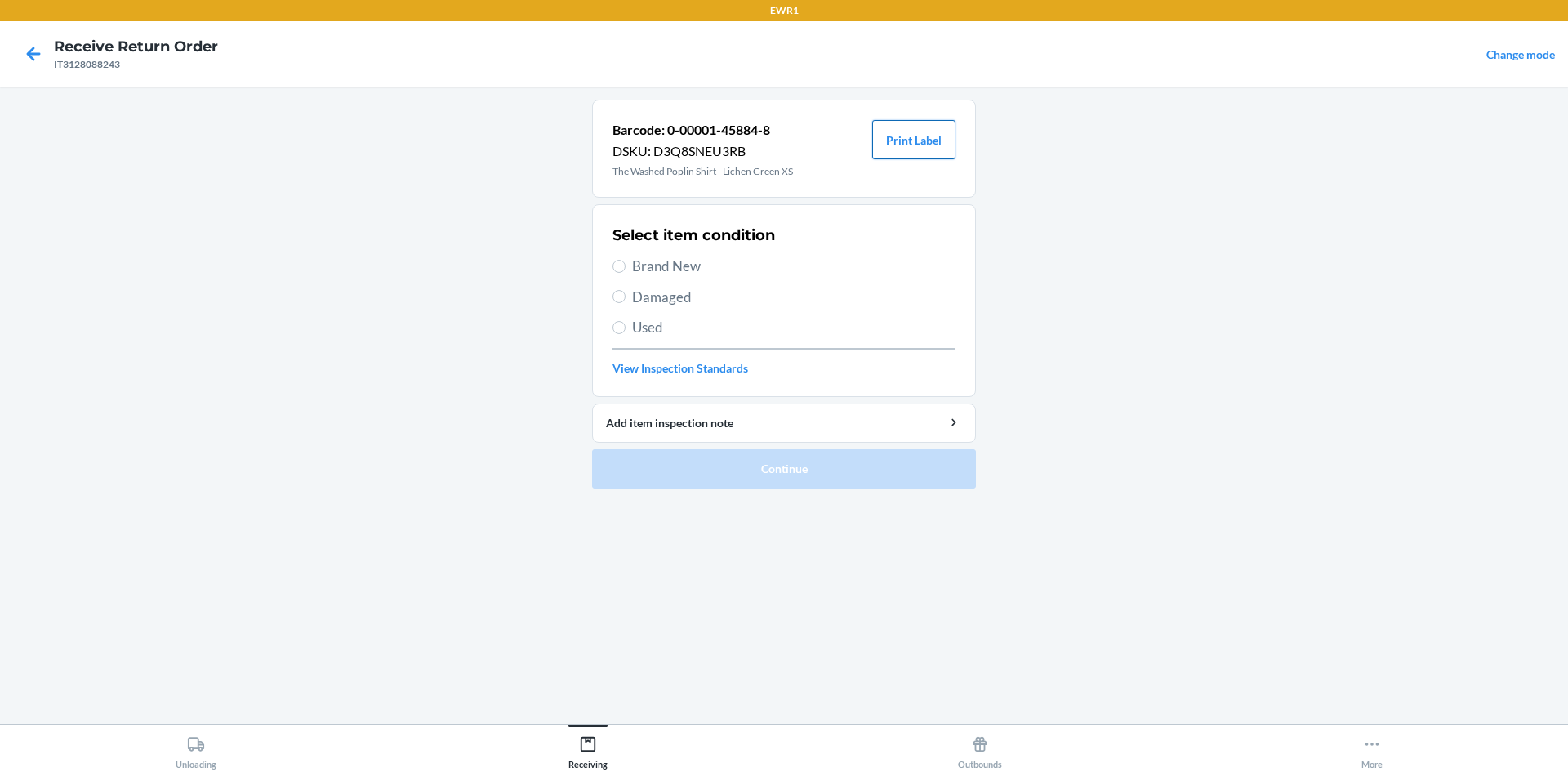click on "Print Label" at bounding box center (914, 140) 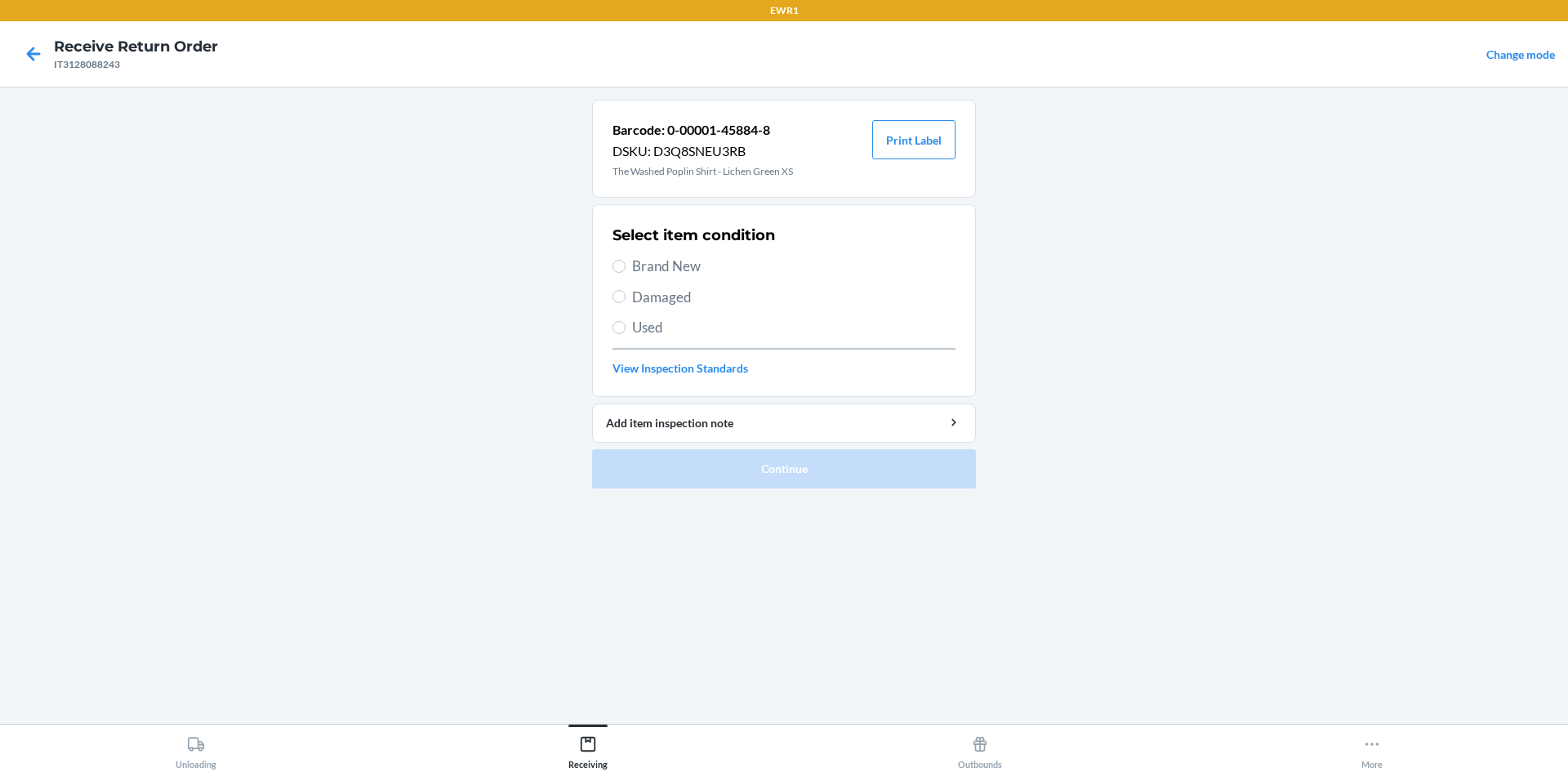 click on "Brand New" at bounding box center [794, 266] 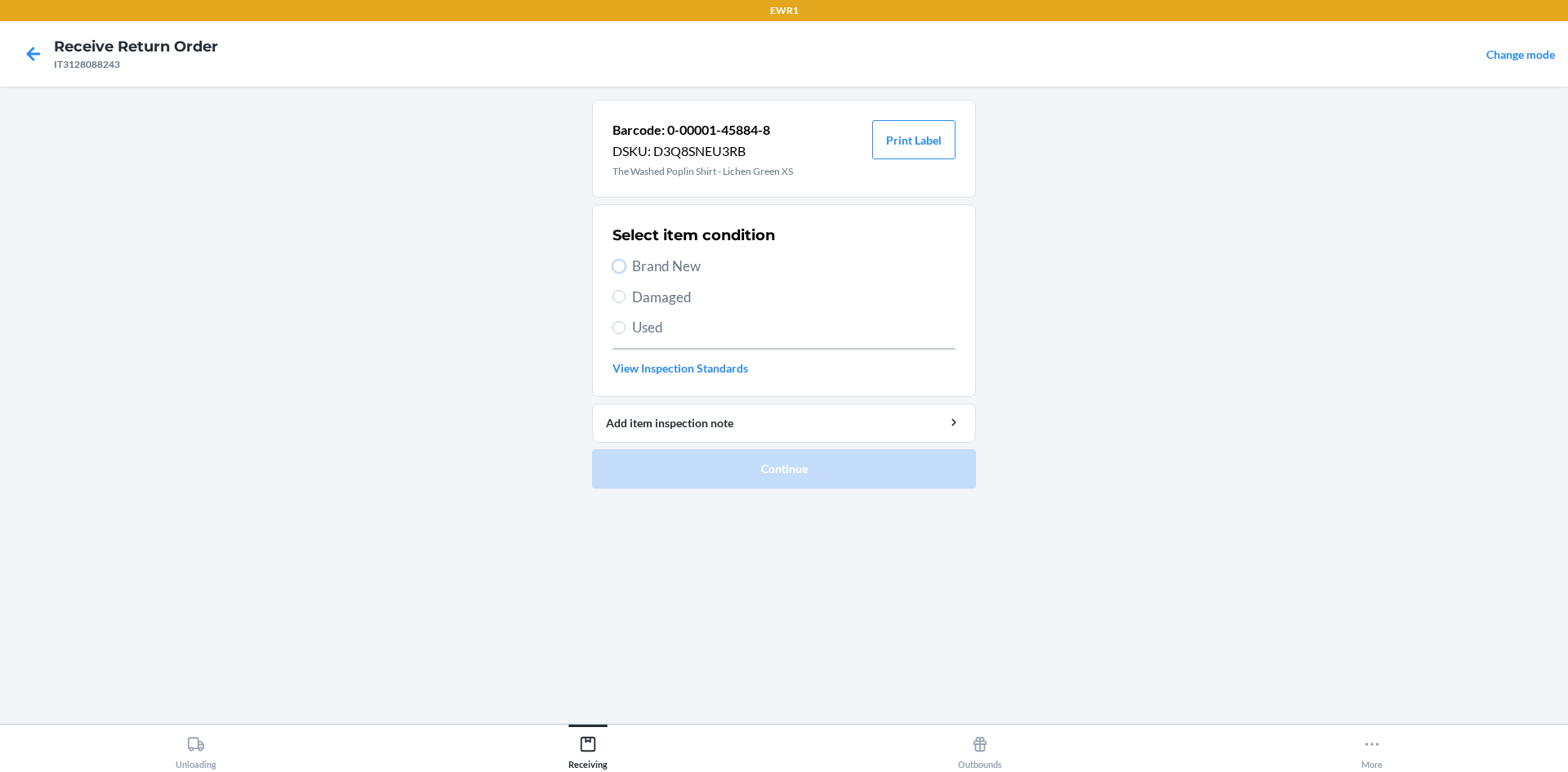 click on "Brand New" at bounding box center [619, 266] 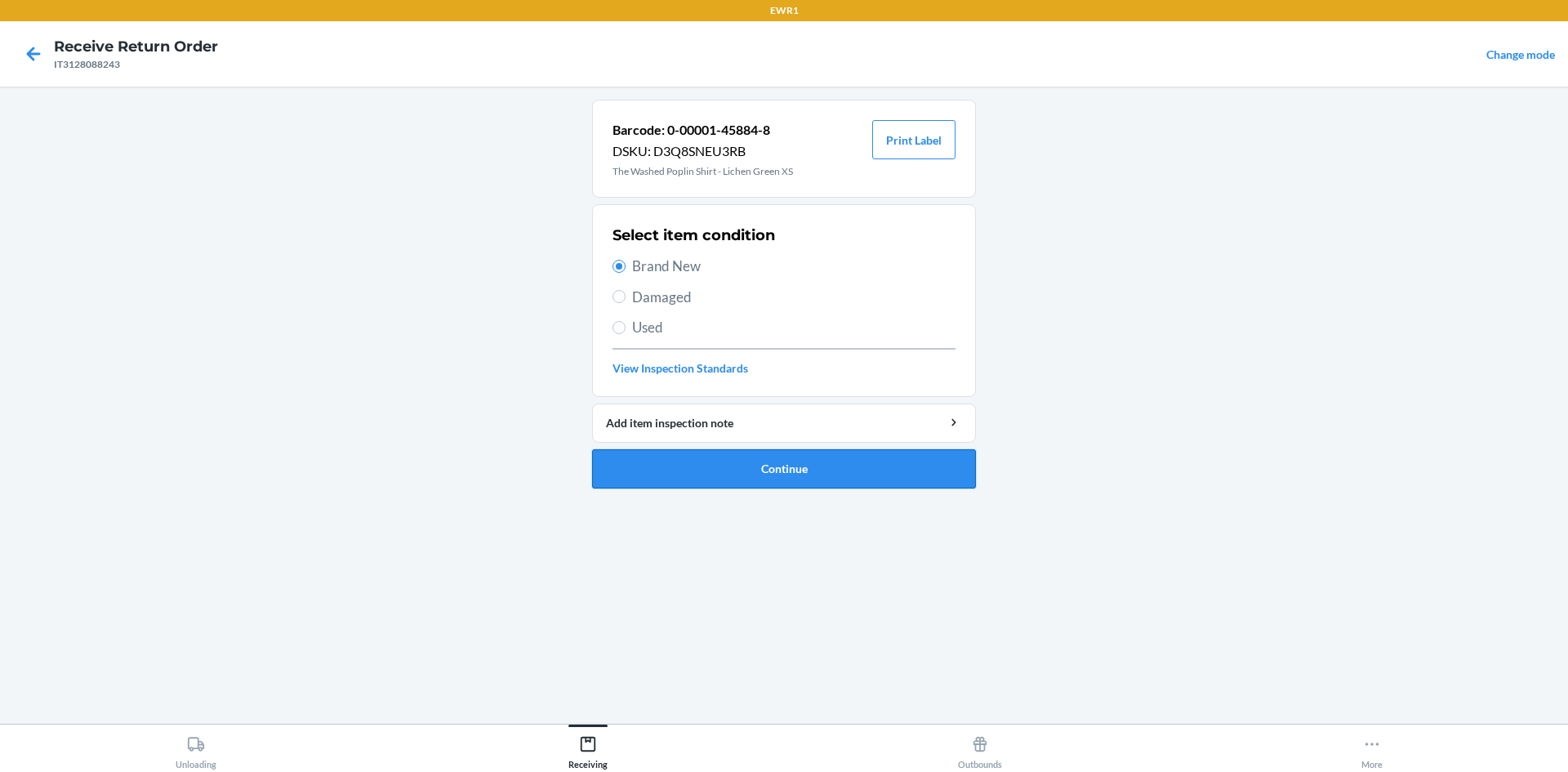 click on "Continue" at bounding box center [784, 469] 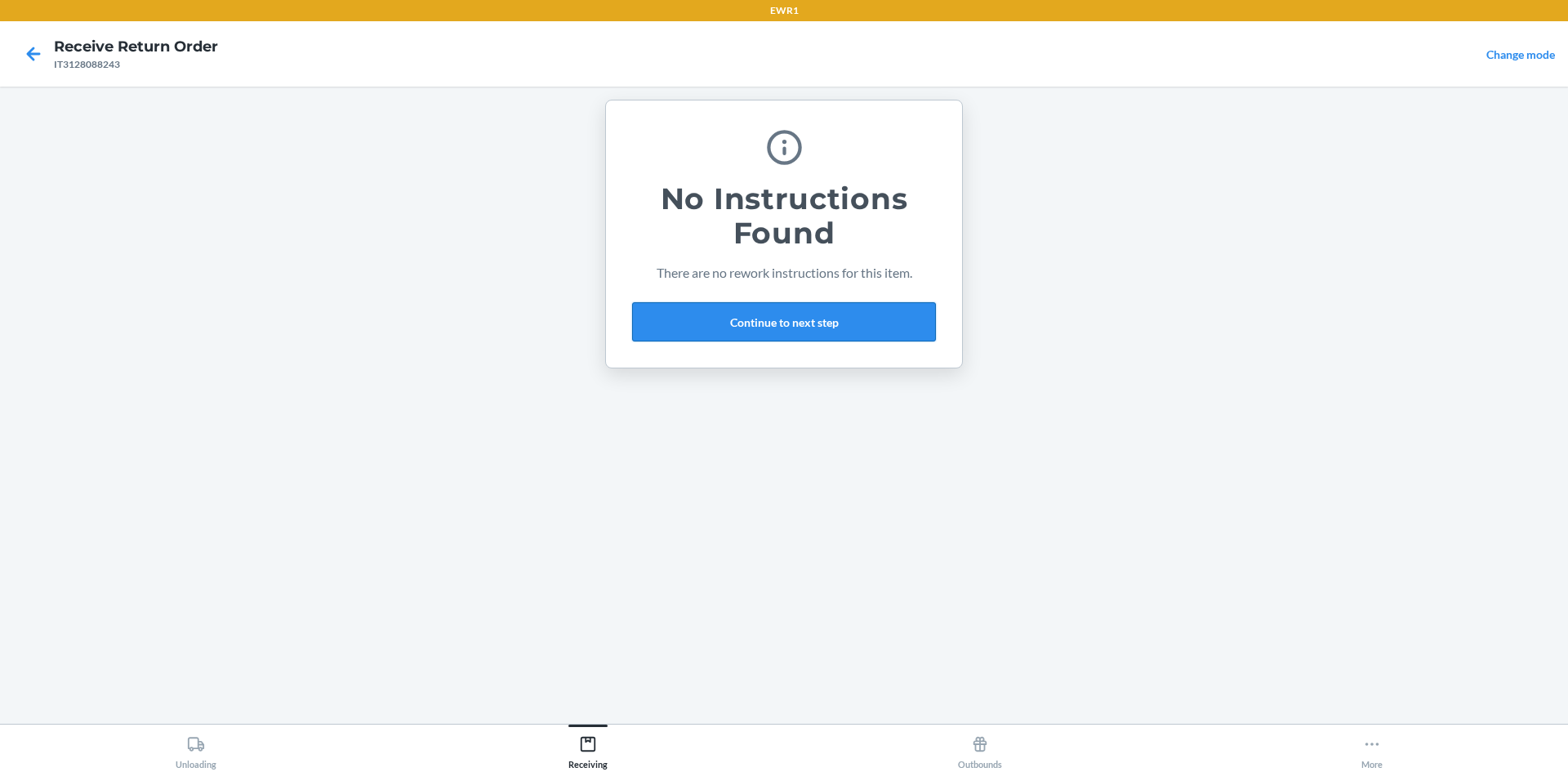 click on "Continue to next step" at bounding box center [784, 322] 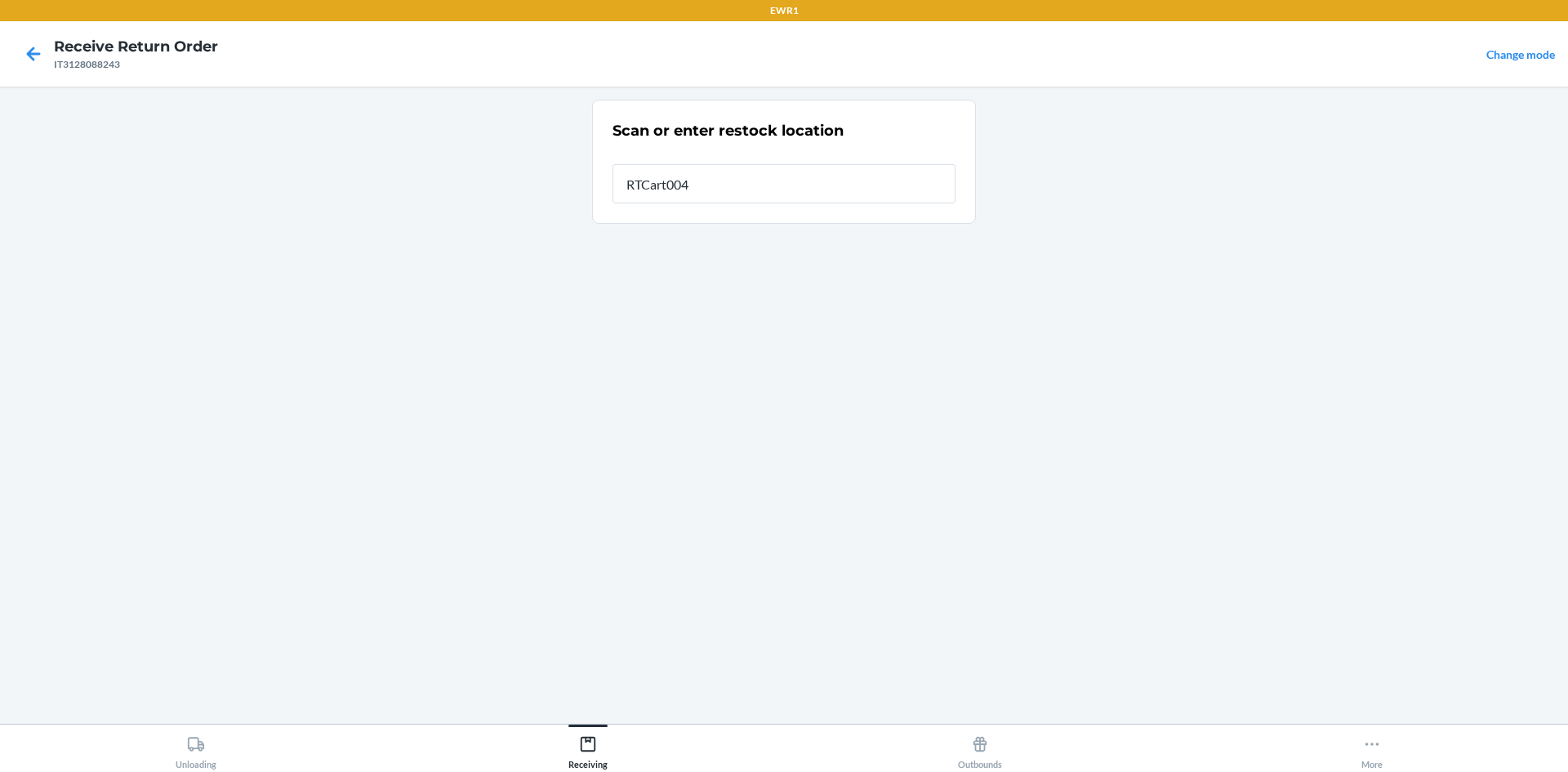 type on "RTCart004" 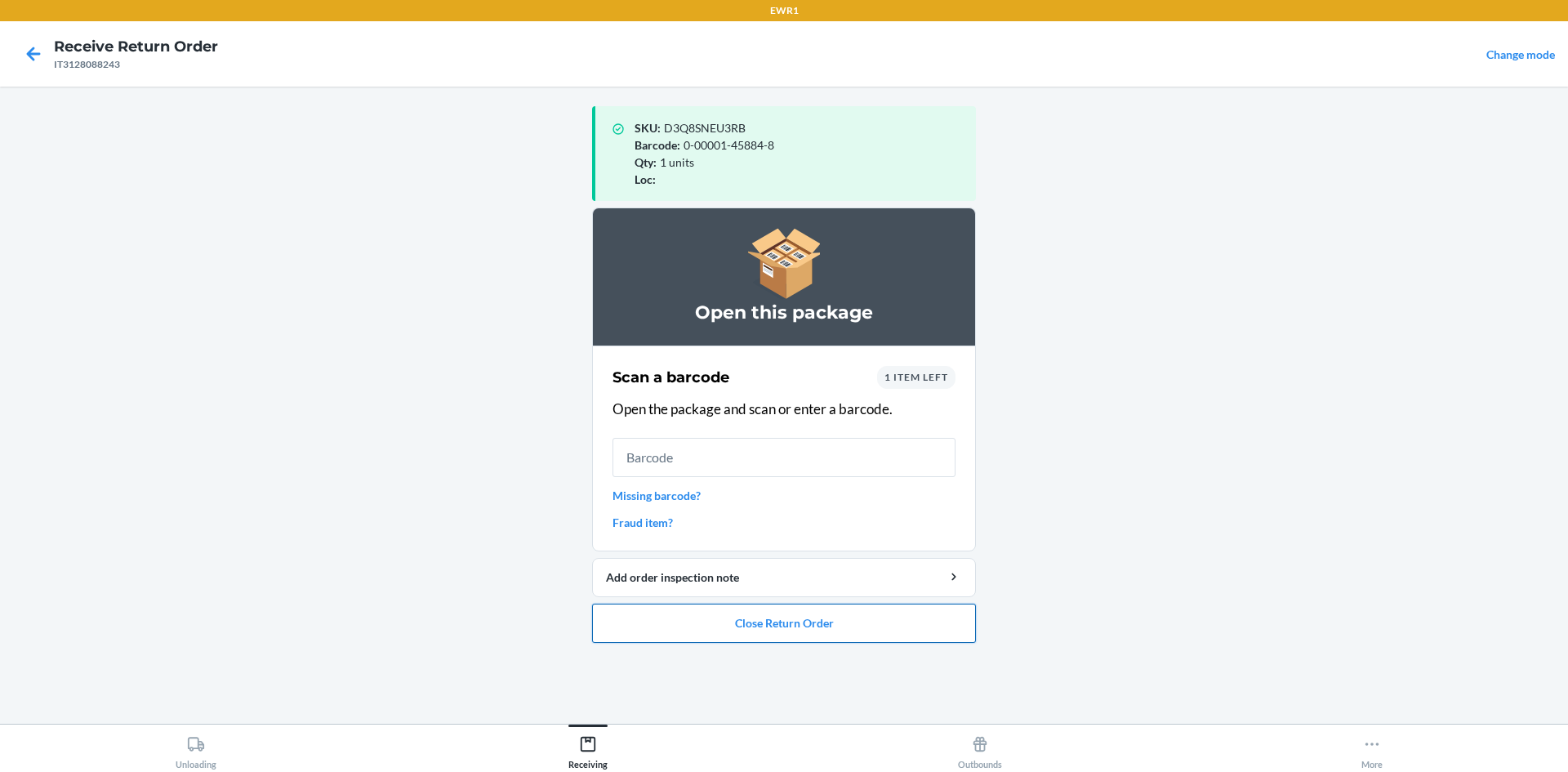 click on "Close Return Order" at bounding box center [784, 623] 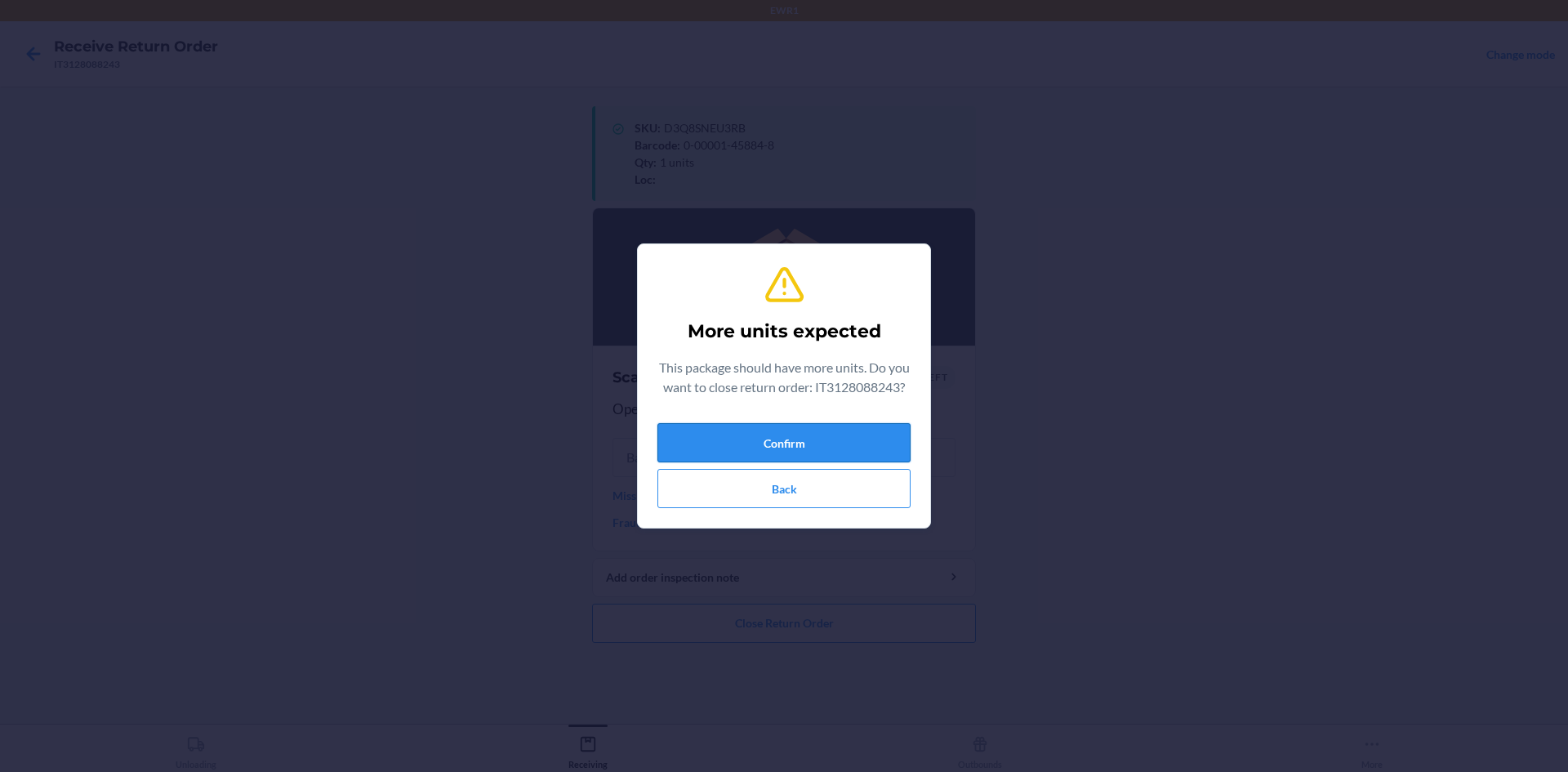 click on "Confirm" at bounding box center (784, 443) 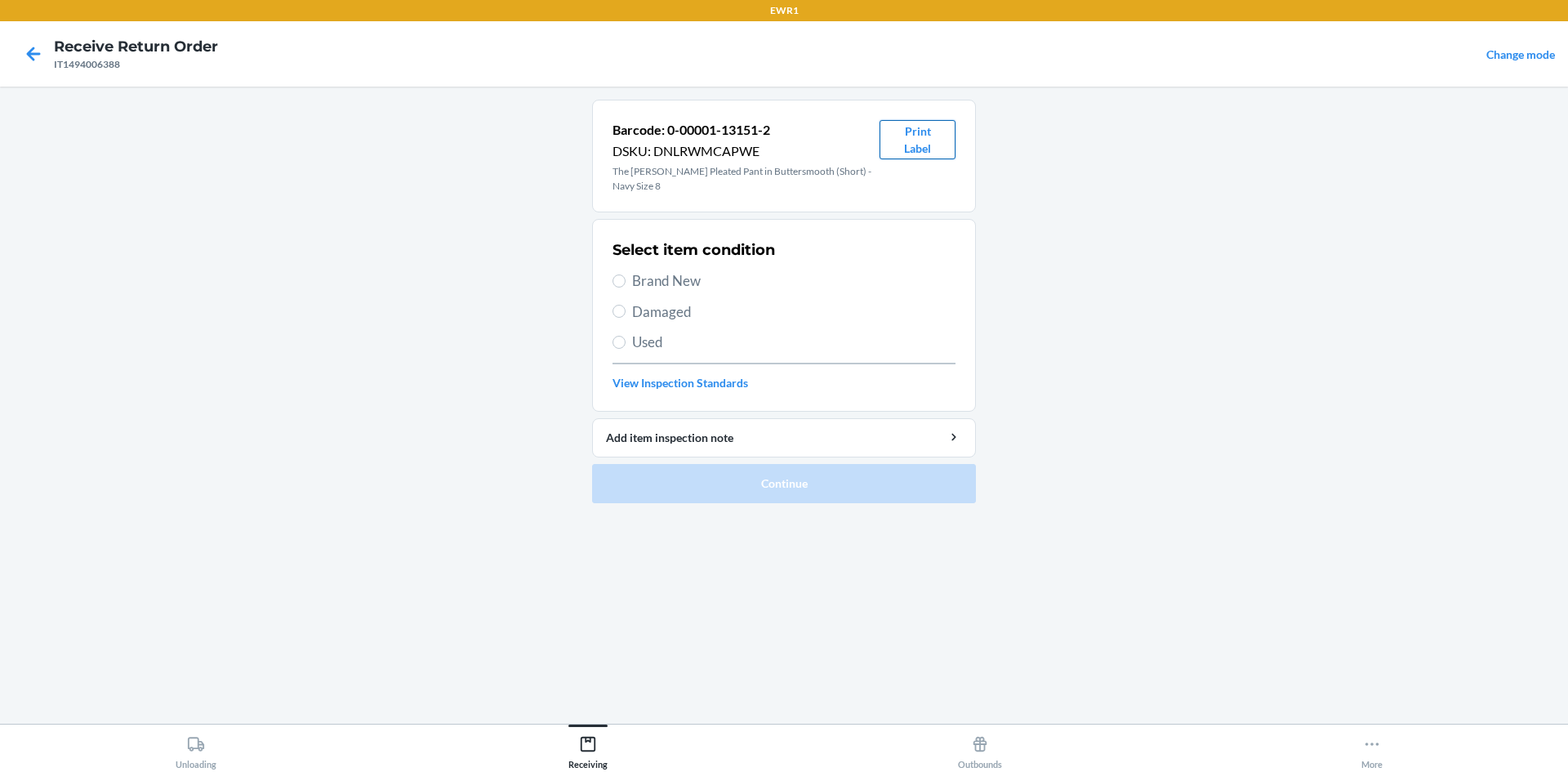 click on "Print Label" at bounding box center (917, 140) 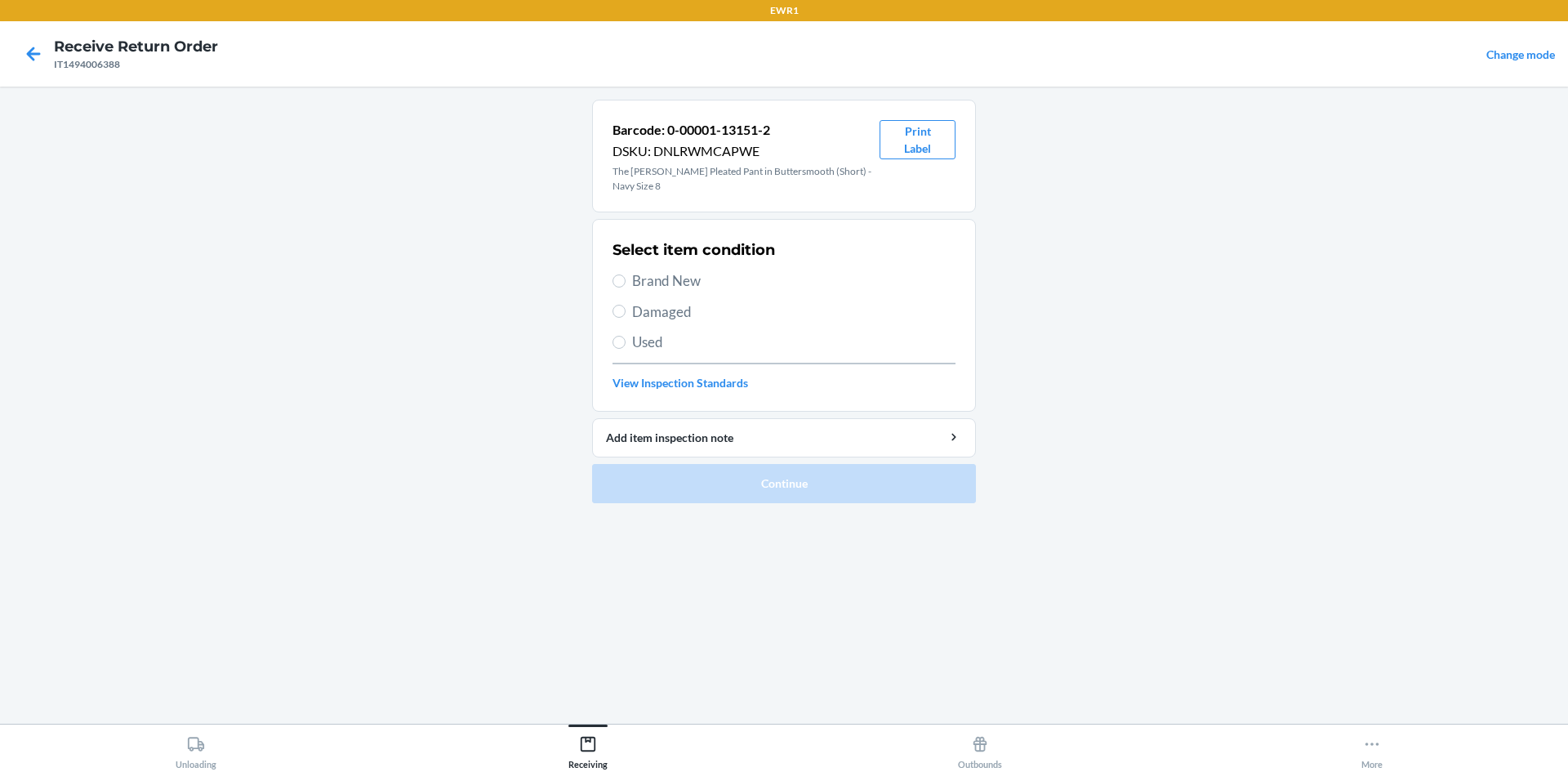 click on "Brand New" at bounding box center [794, 281] 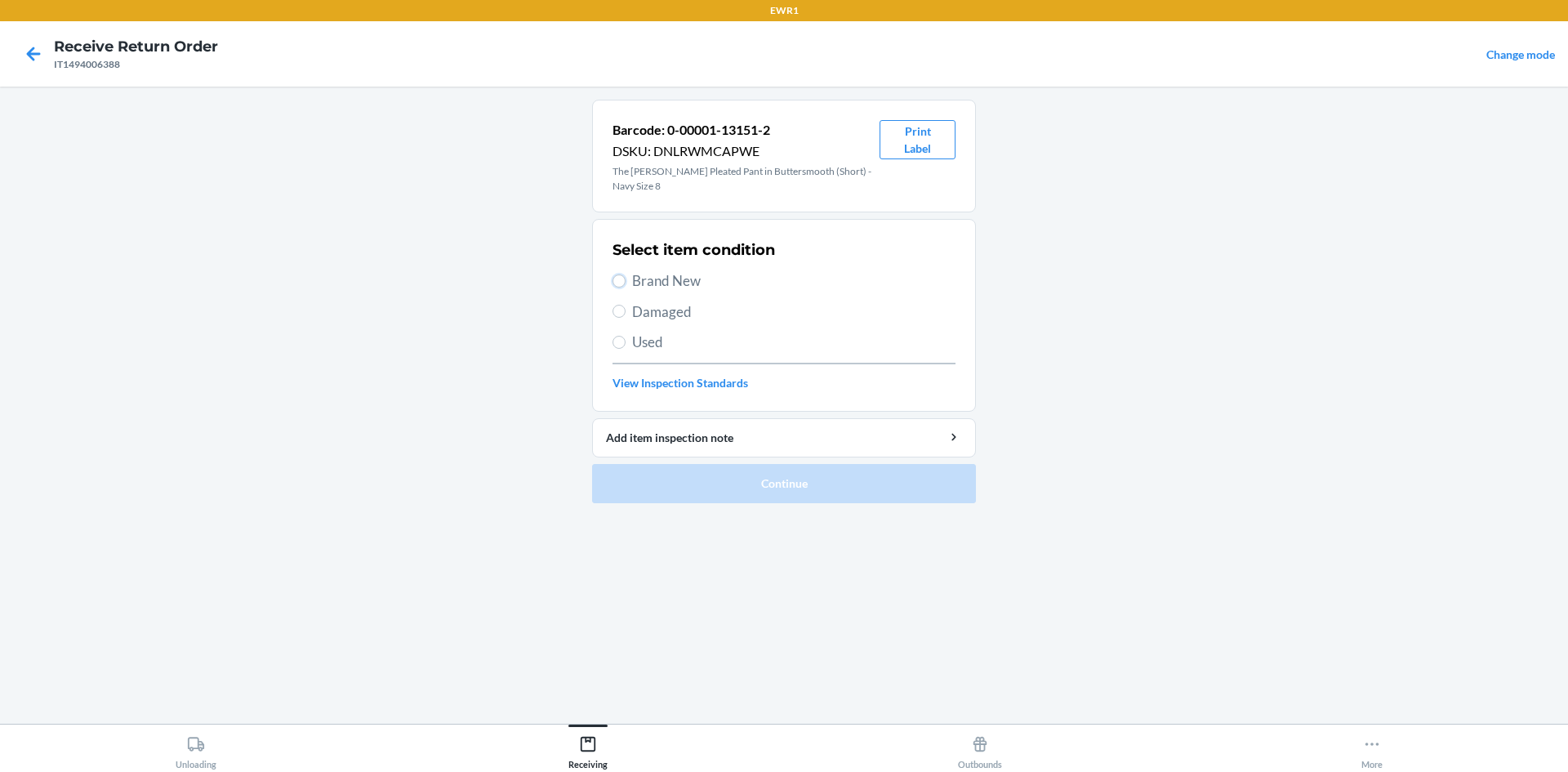 click on "Brand New" at bounding box center (619, 281) 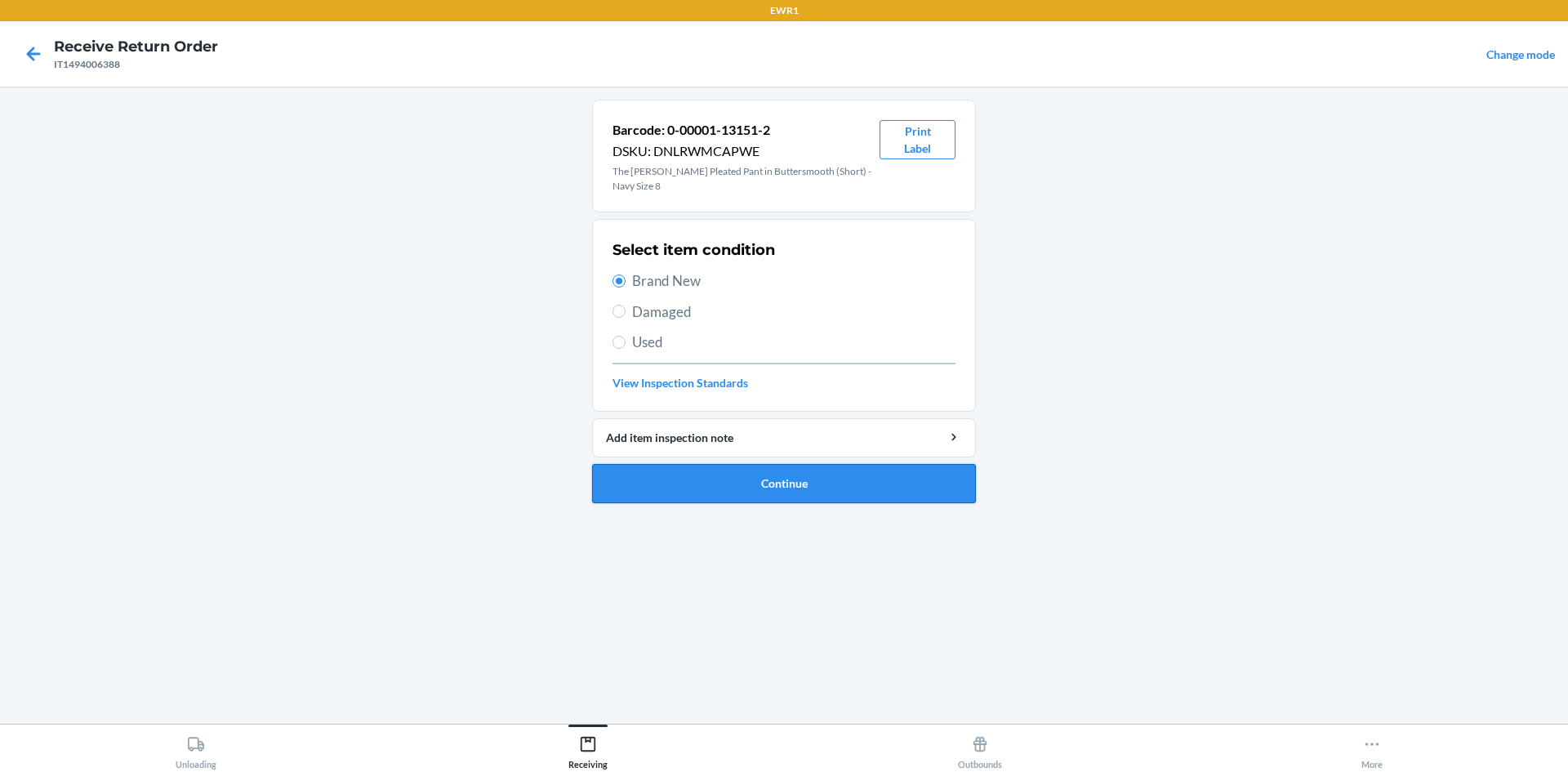 click on "Continue" at bounding box center [784, 484] 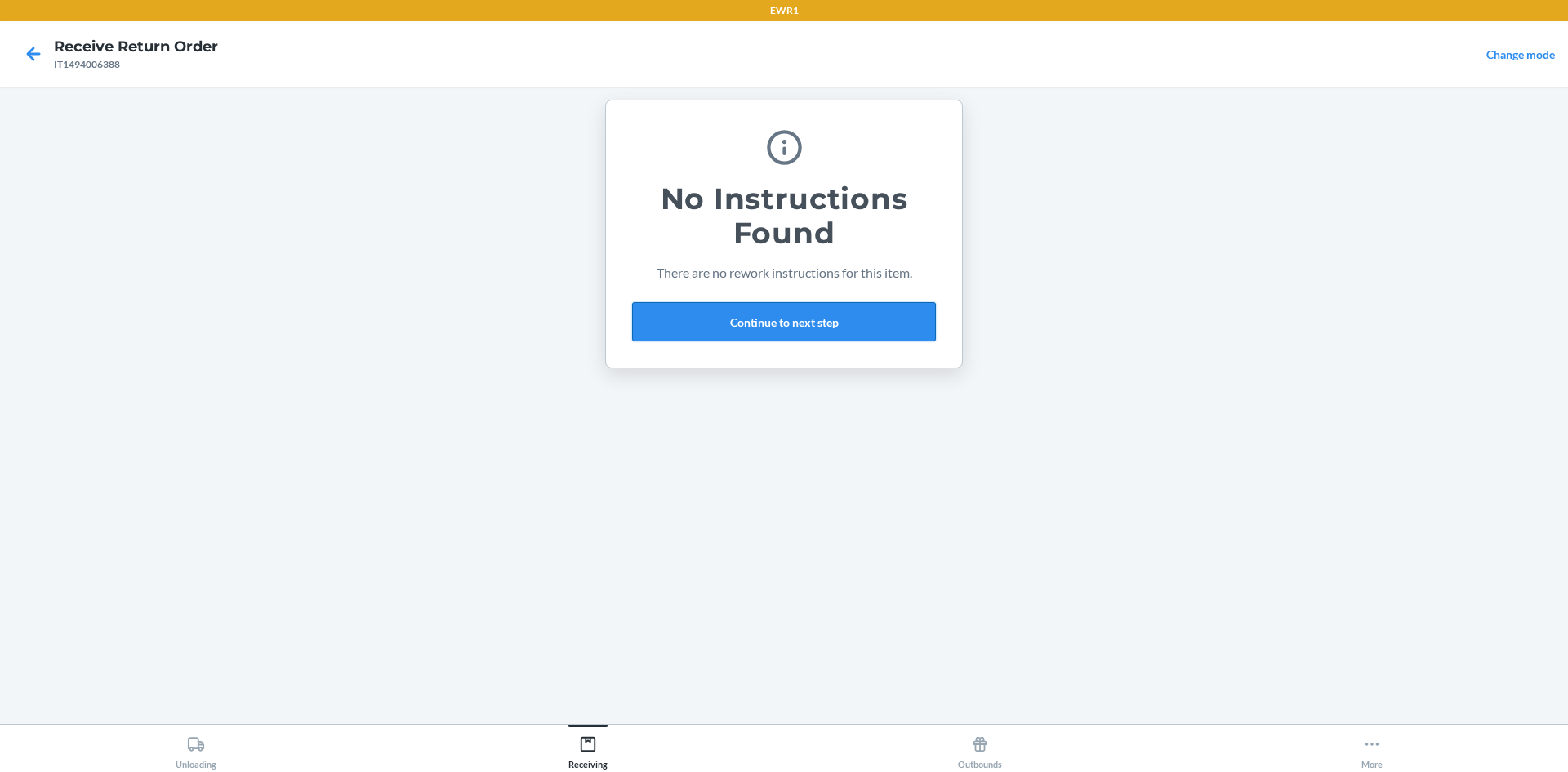 click on "Continue to next step" at bounding box center [784, 322] 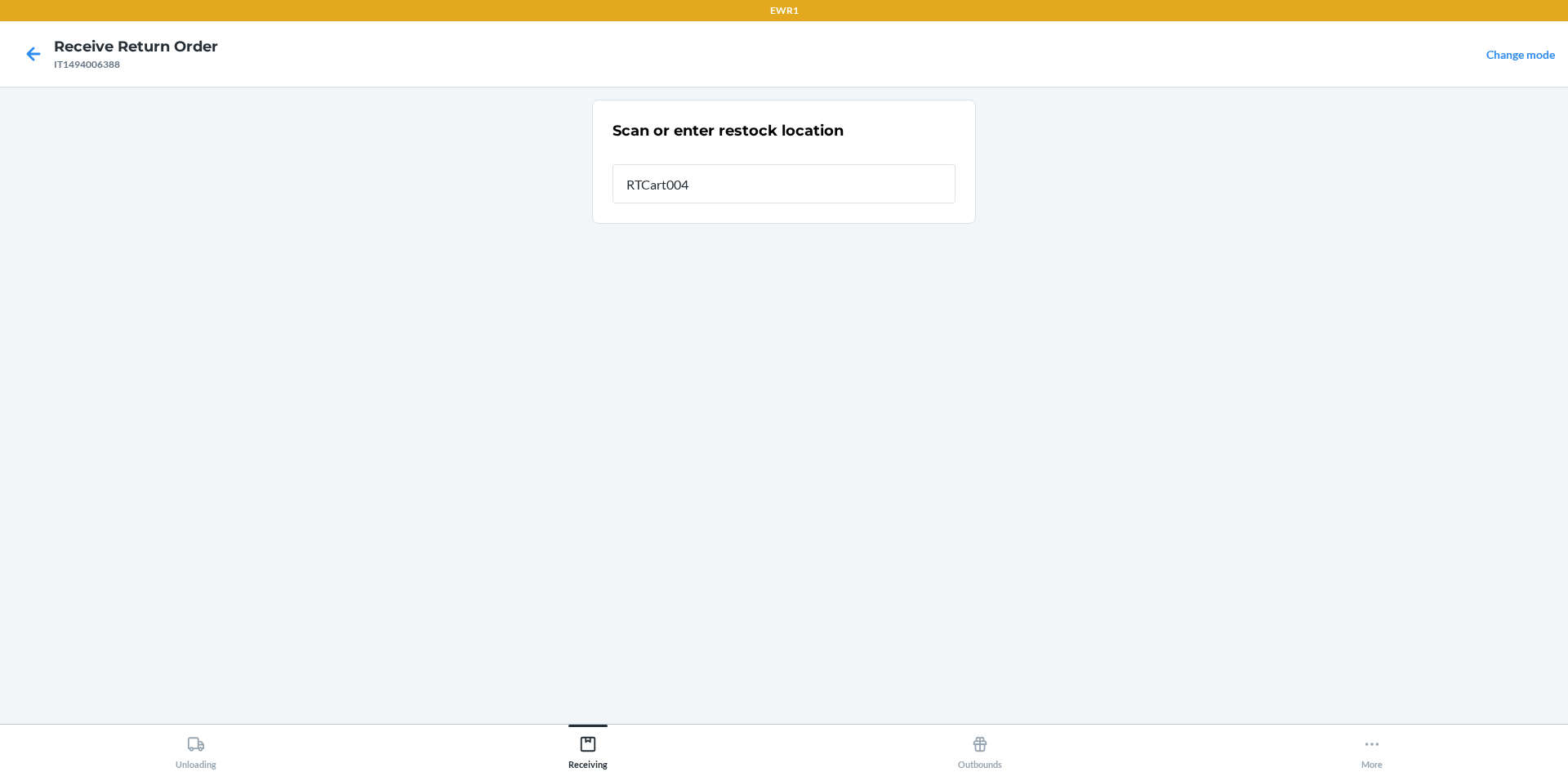 type on "RTCart004" 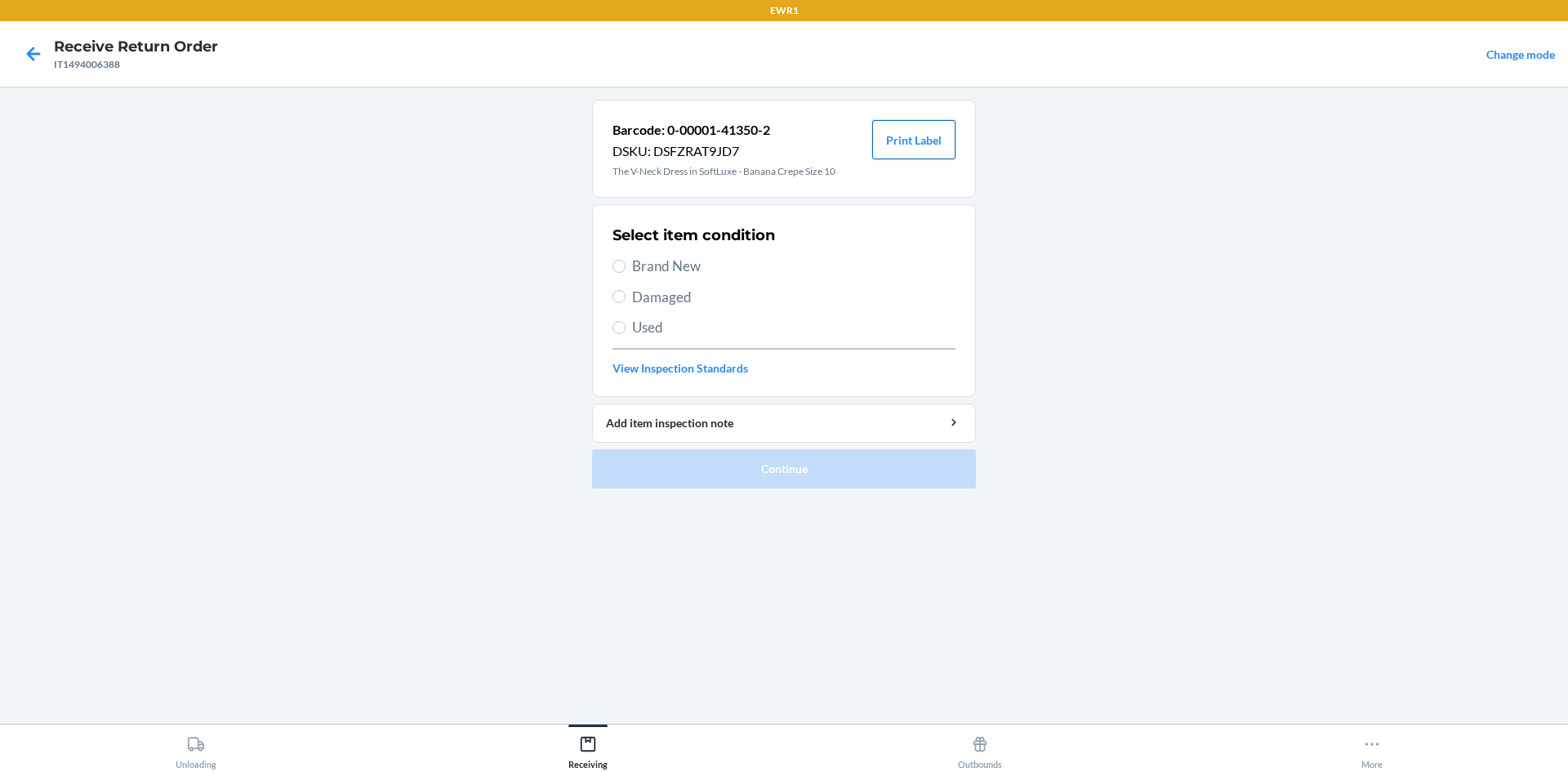 click on "Print Label" at bounding box center (914, 140) 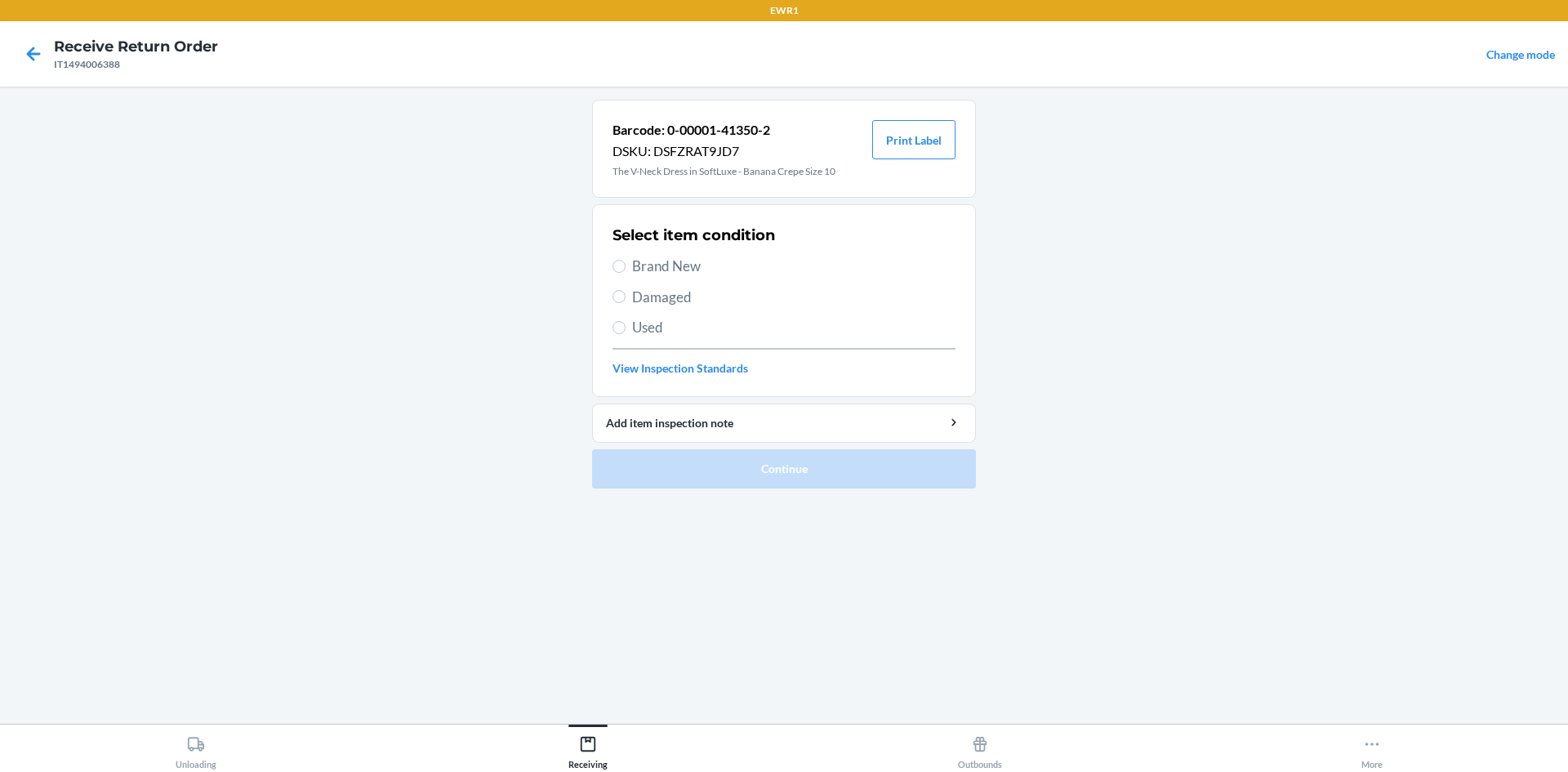 click on "Brand New" at bounding box center [794, 266] 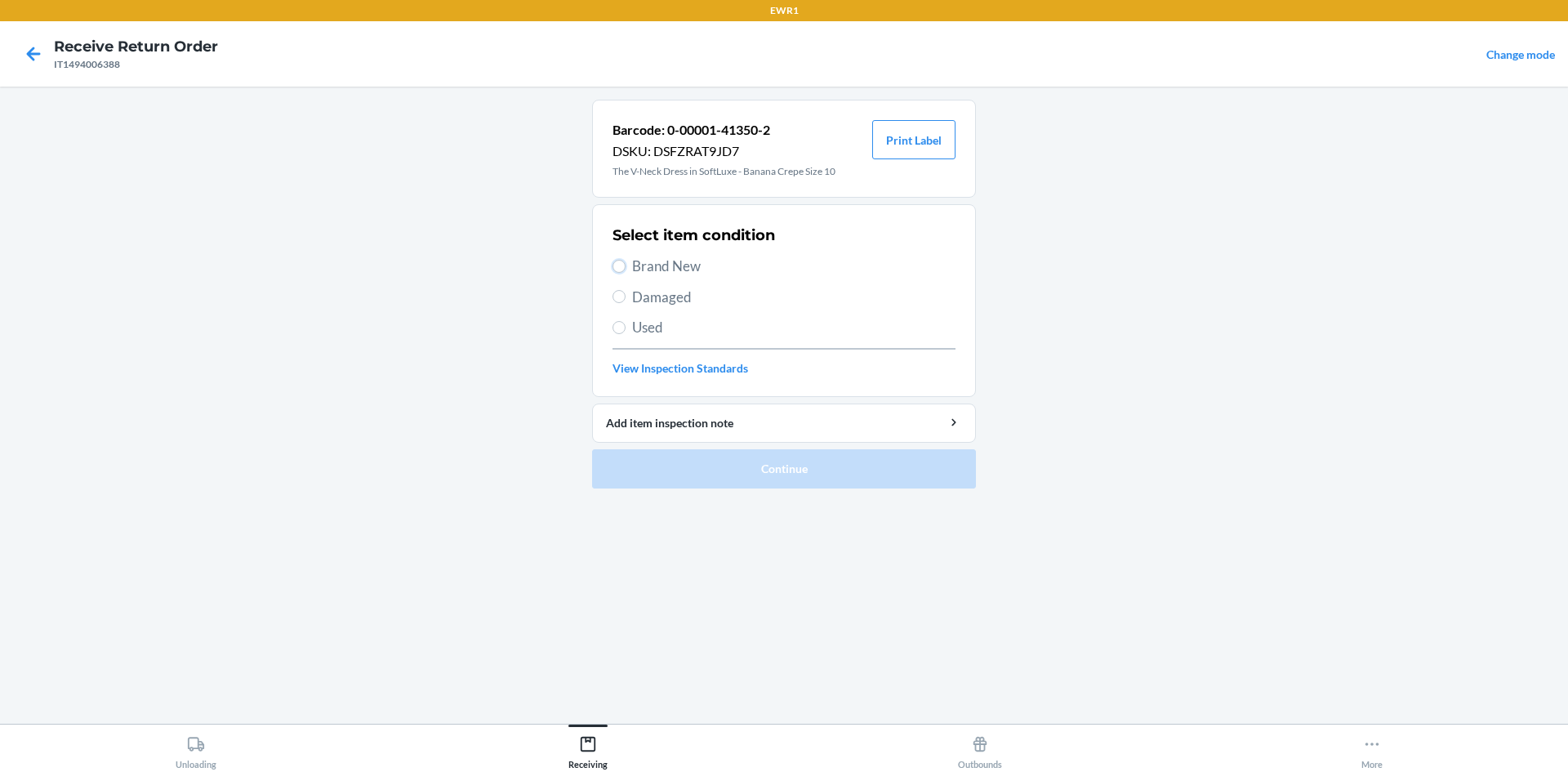 click on "Brand New" at bounding box center (619, 266) 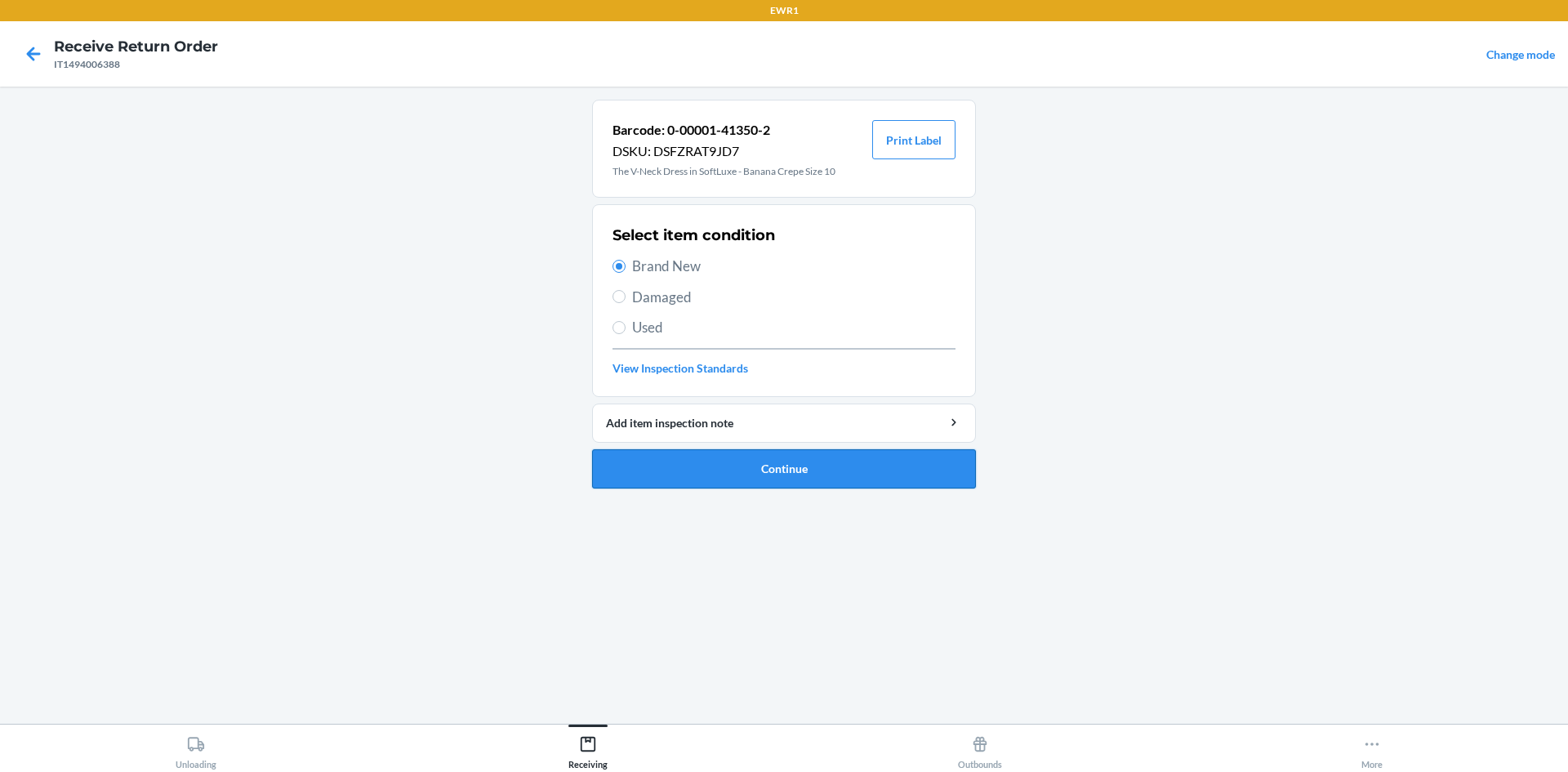 click on "Continue" at bounding box center (784, 469) 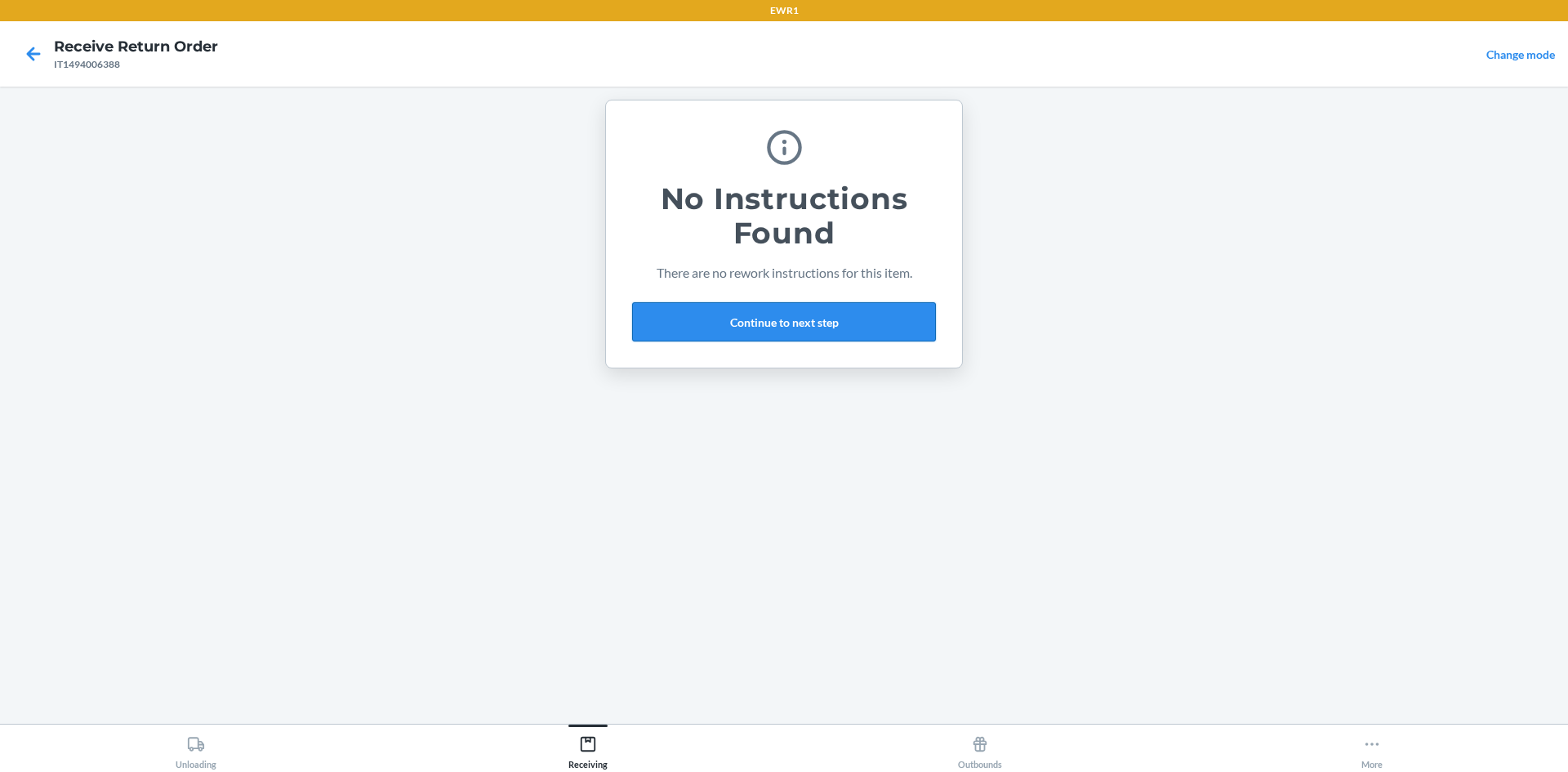 click on "Continue to next step" at bounding box center (784, 322) 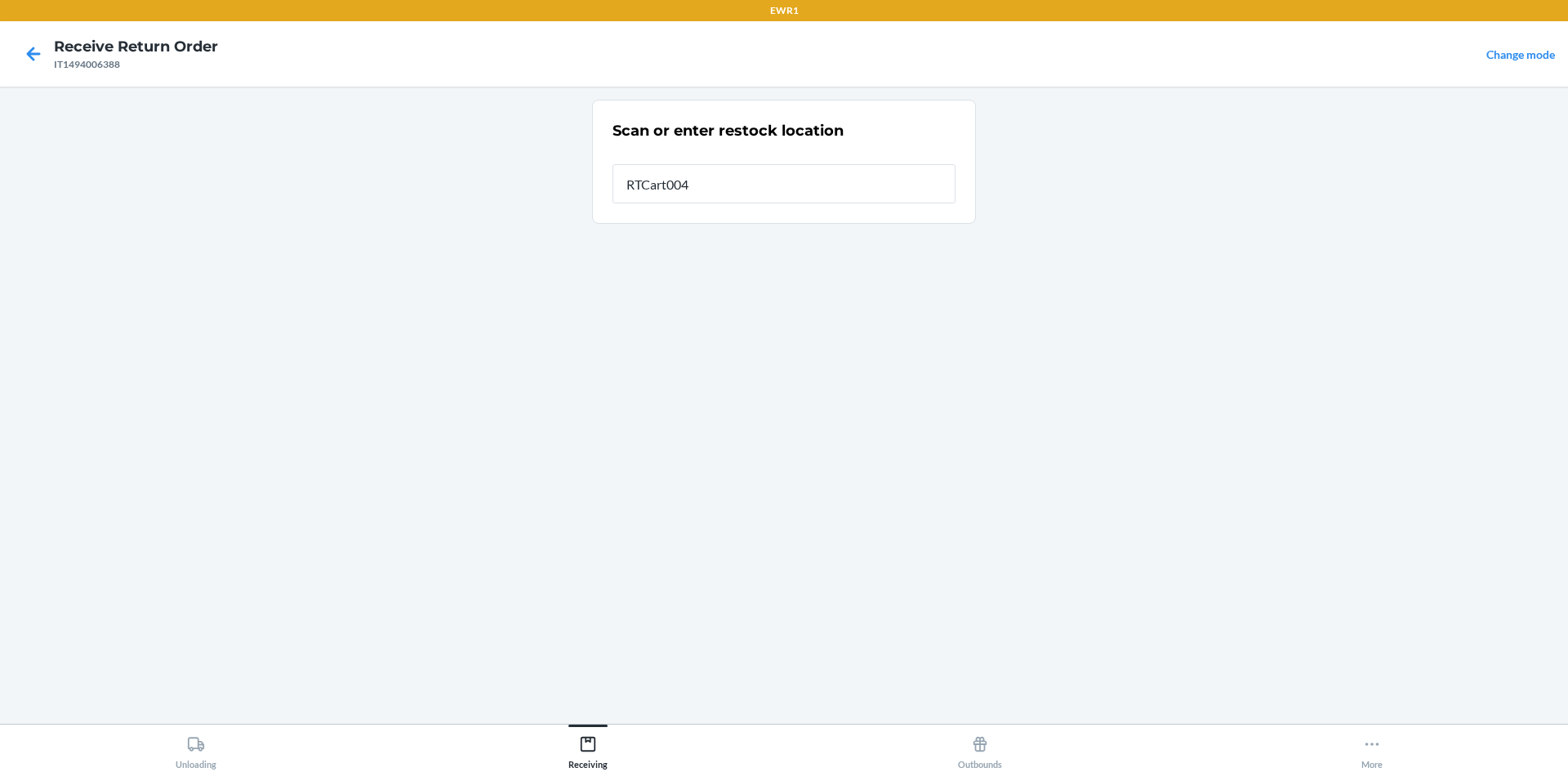 type on "RTCart004" 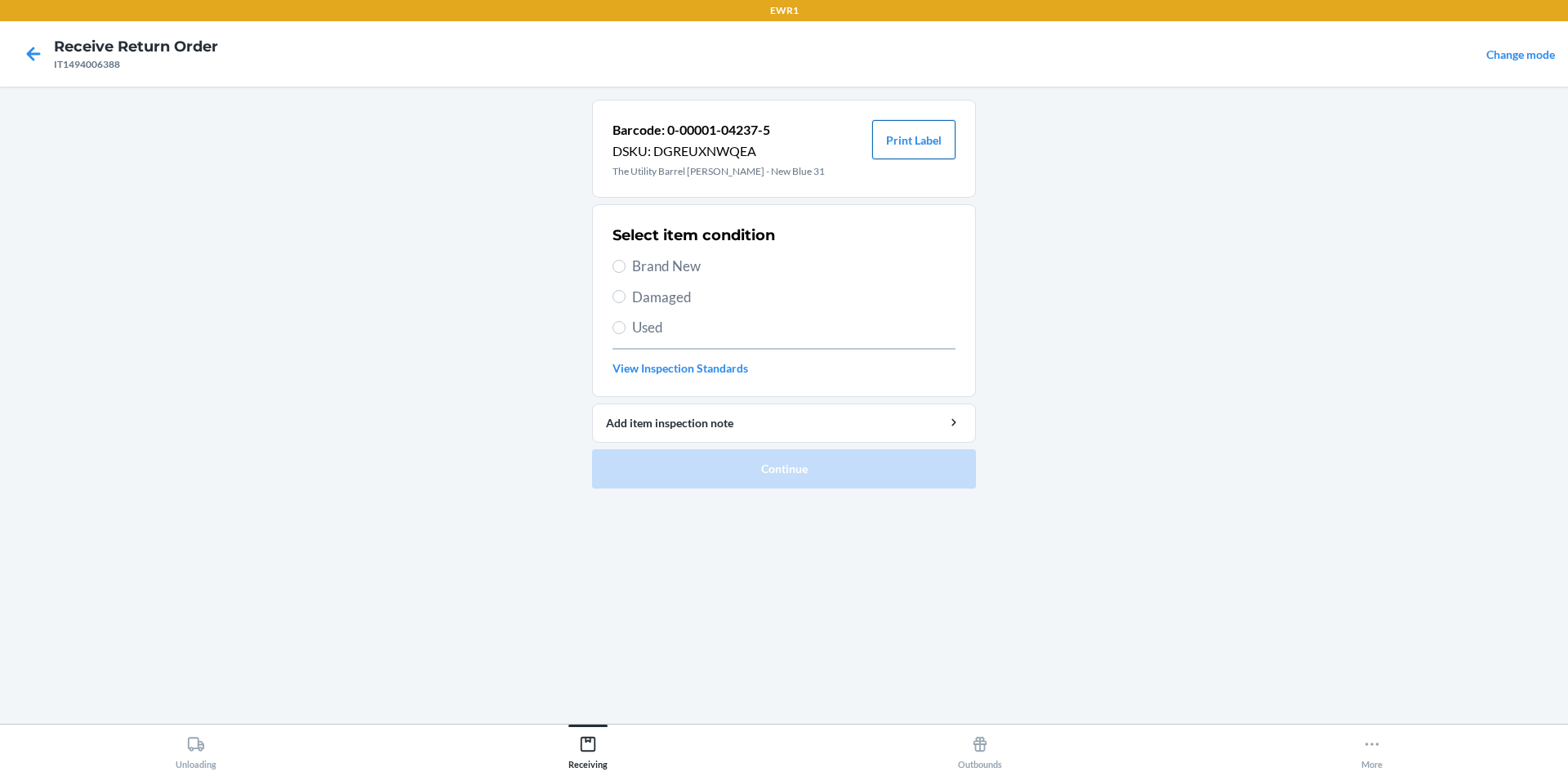 drag, startPoint x: 924, startPoint y: 147, endPoint x: 924, endPoint y: 155, distance: 8 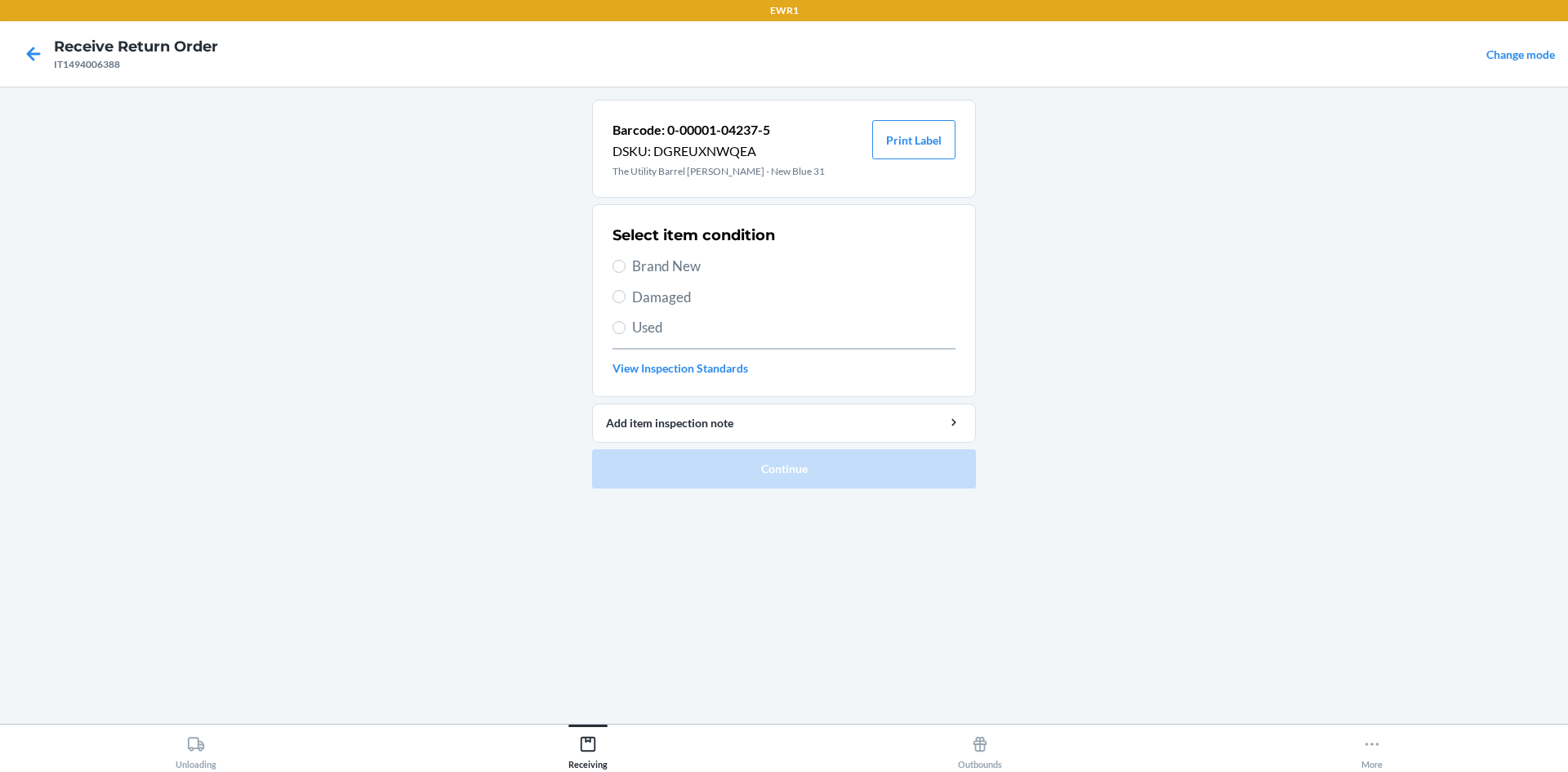 click on "Brand New" at bounding box center [794, 266] 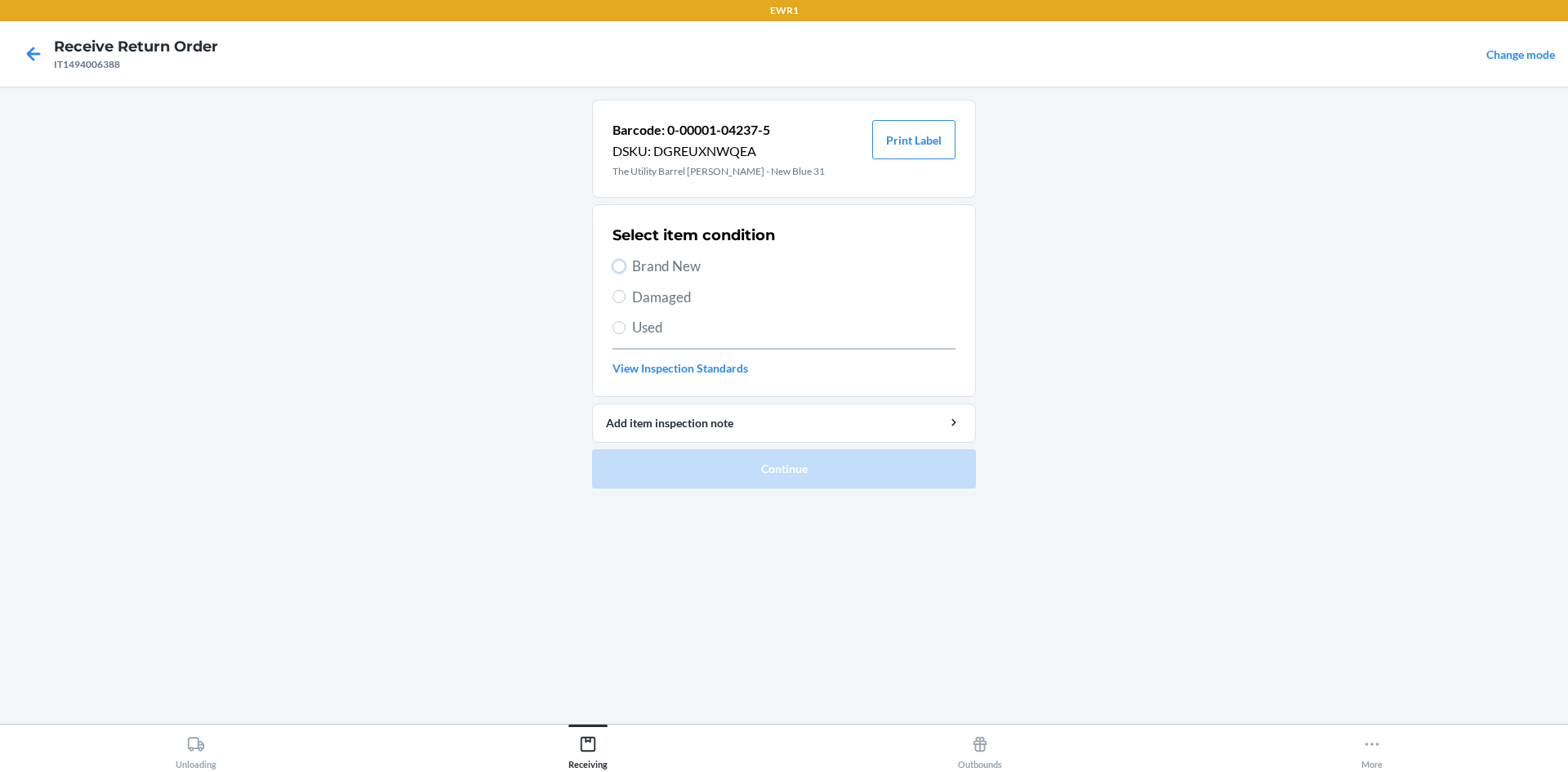 click on "Brand New" at bounding box center (619, 266) 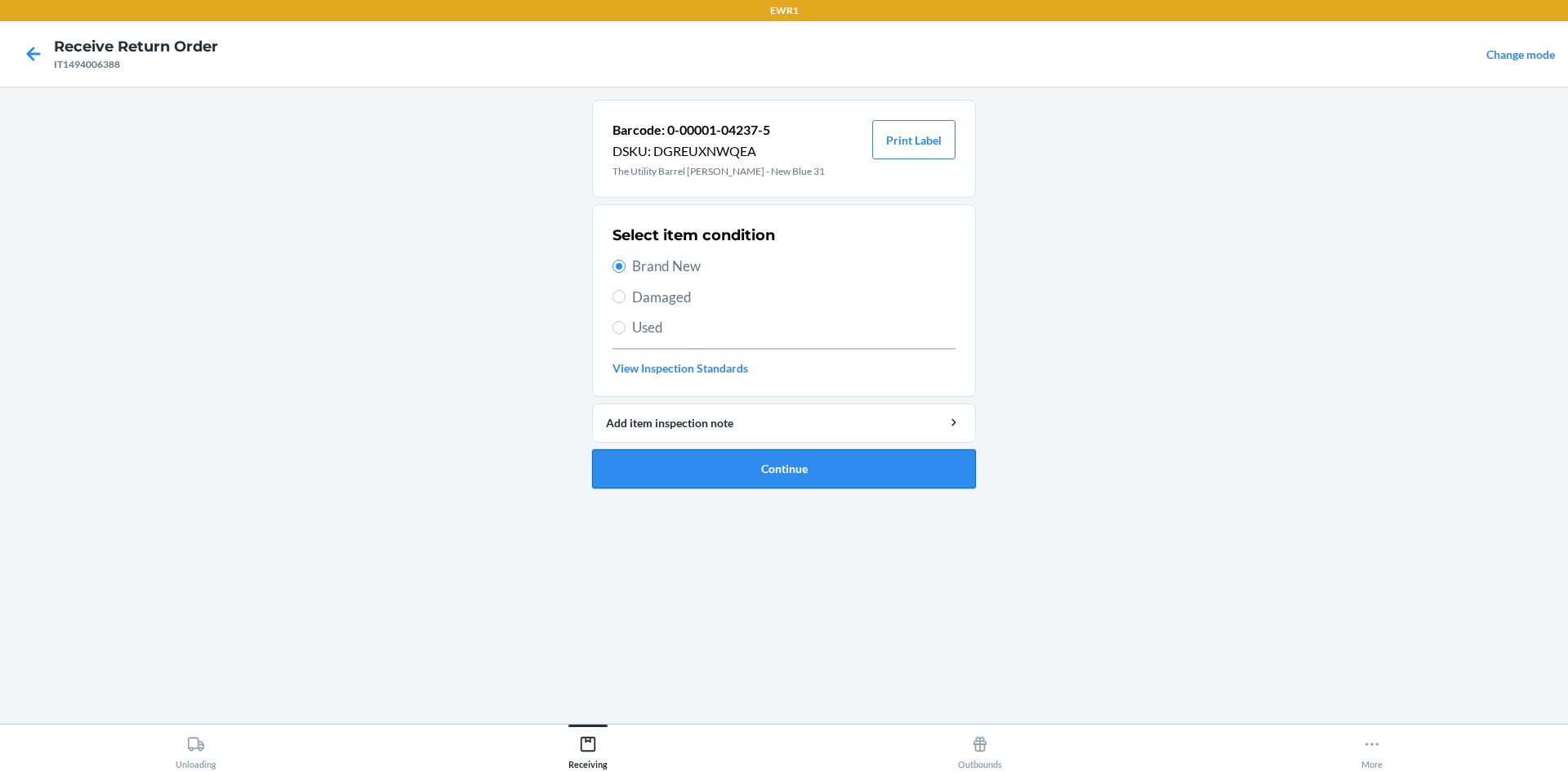 click on "Continue" at bounding box center (784, 469) 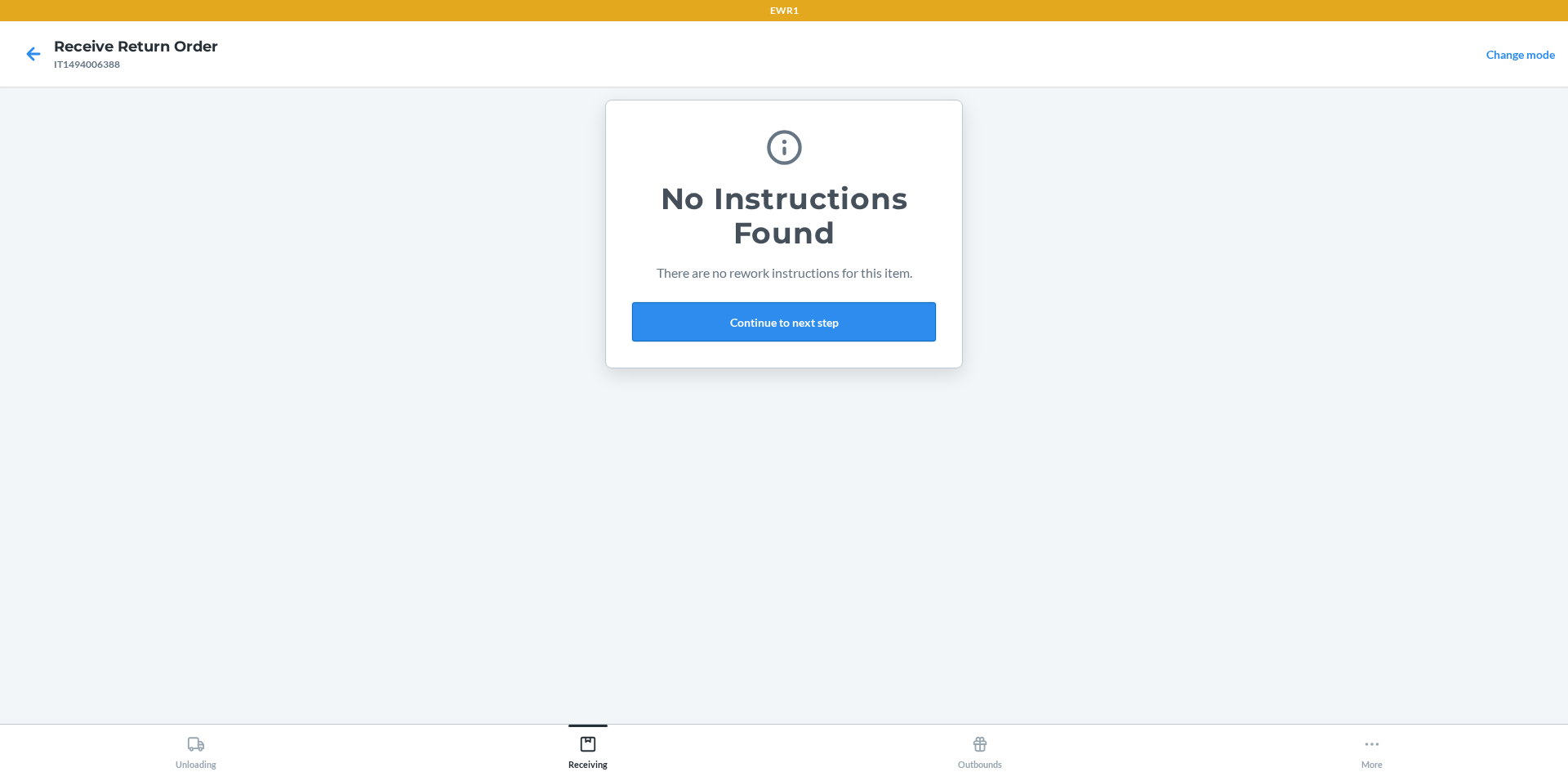 click on "Continue to next step" at bounding box center (784, 322) 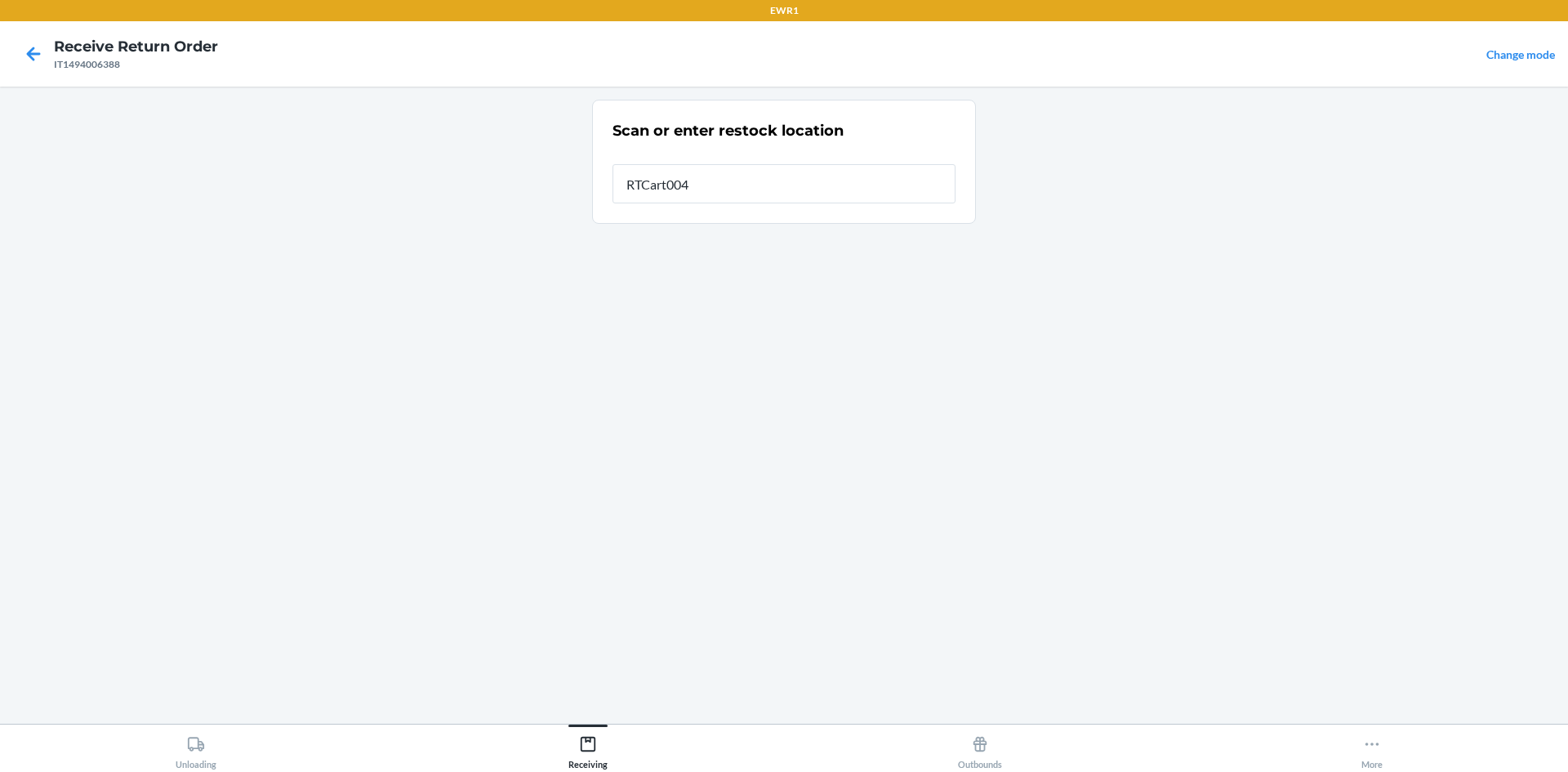 type on "RTCart004" 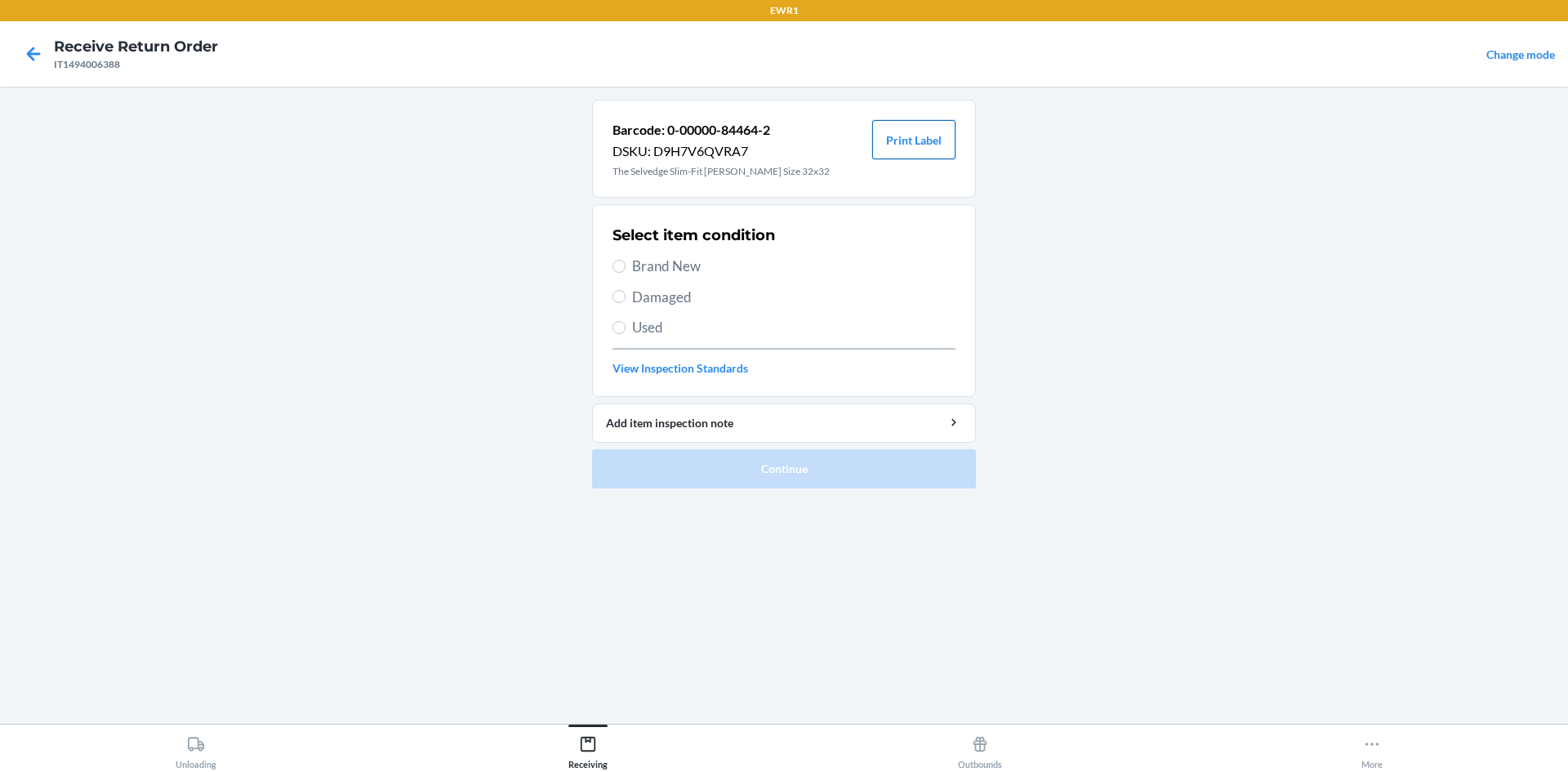 click on "Print Label" at bounding box center [914, 140] 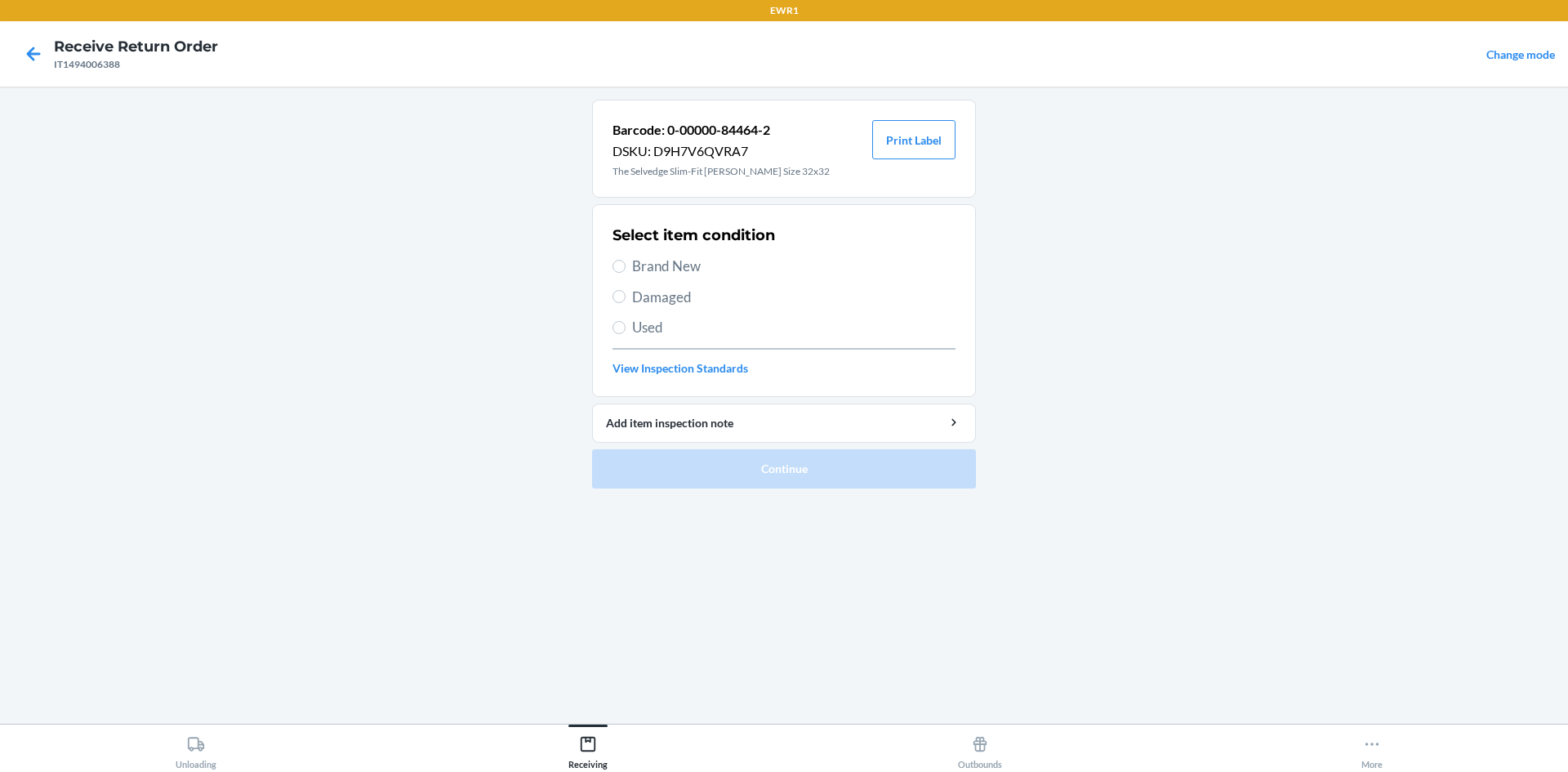 click on "Brand New" at bounding box center [794, 266] 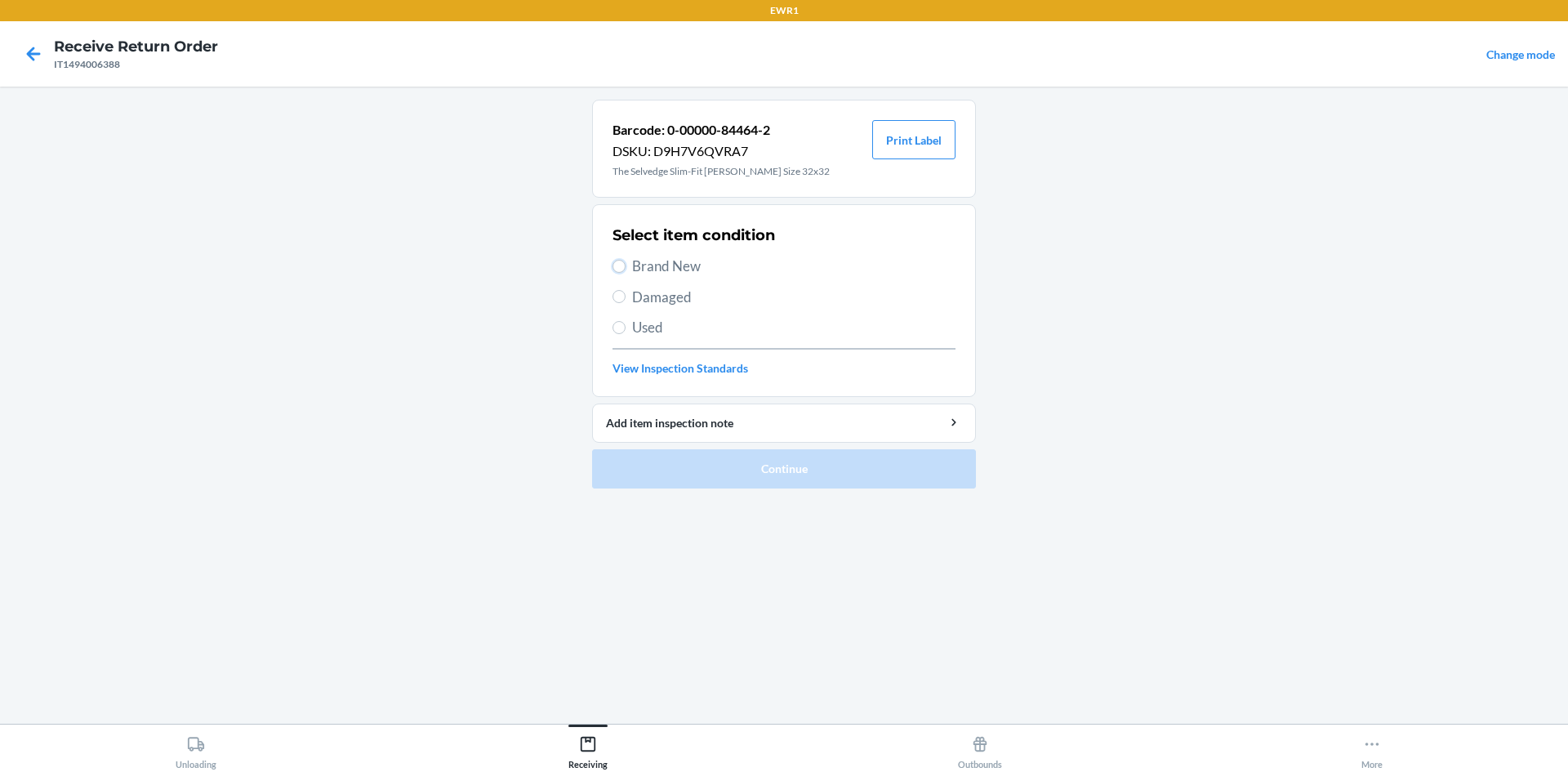 radio on "true" 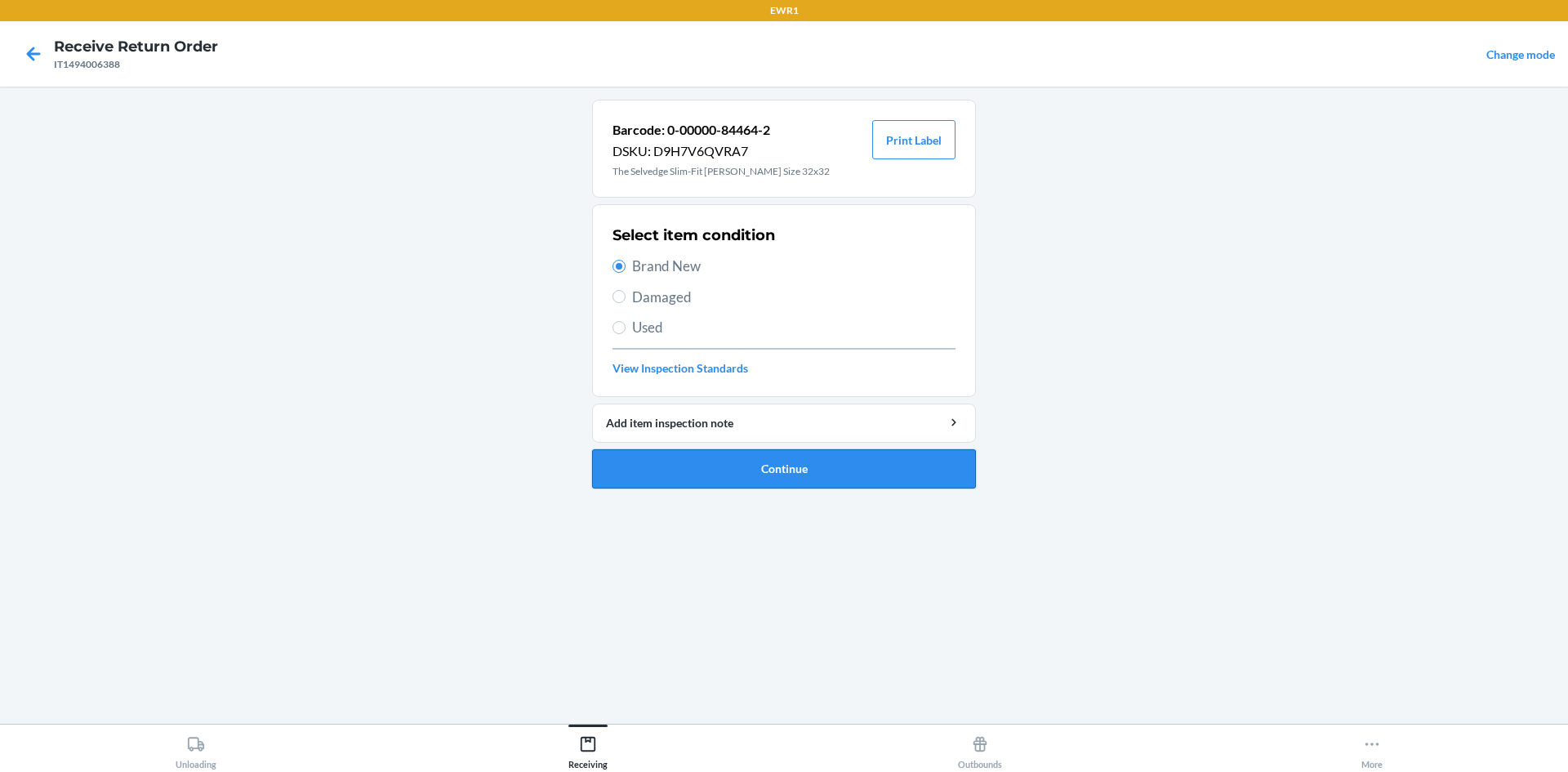 click on "Continue" at bounding box center (784, 469) 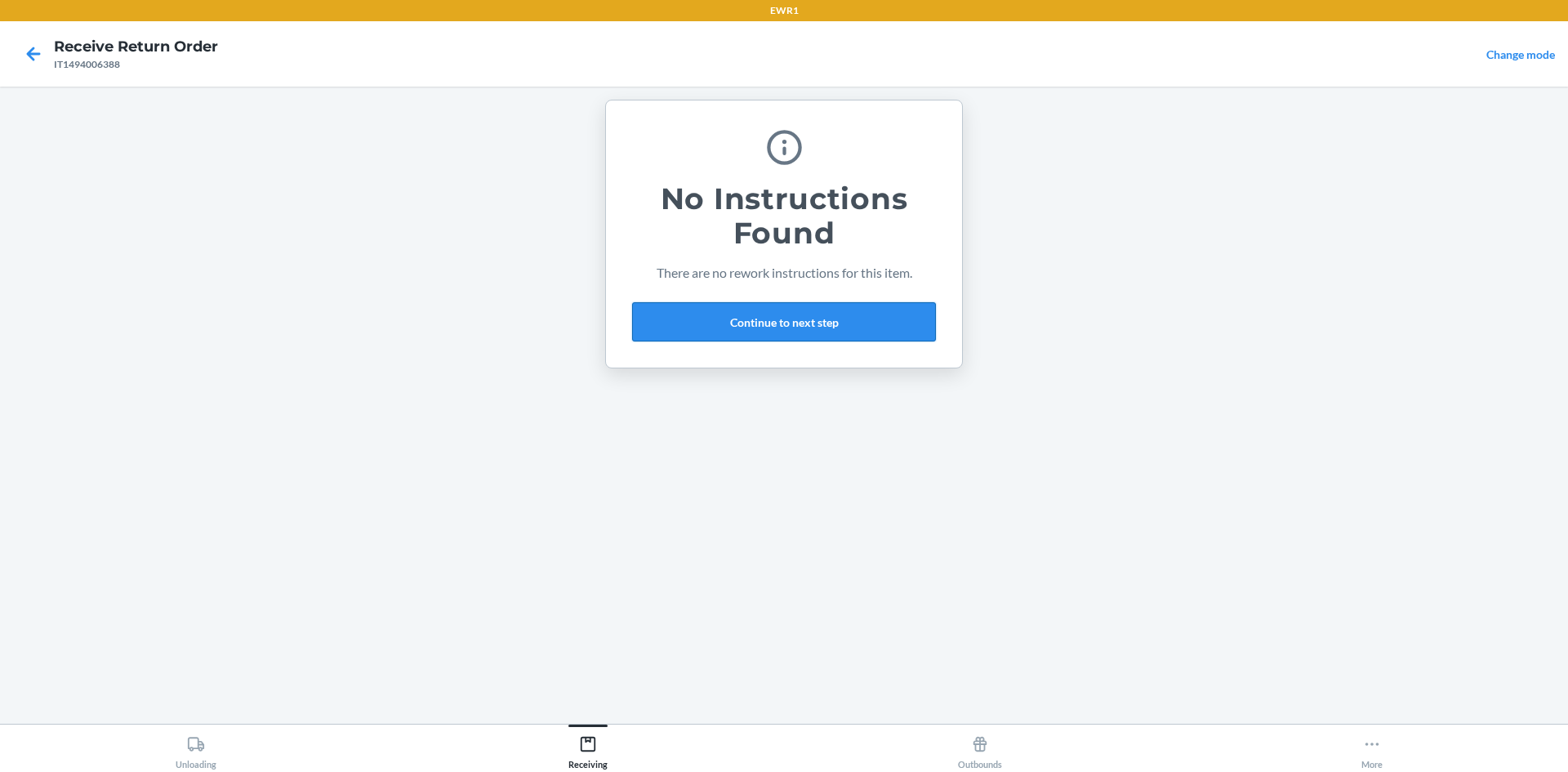 click on "Continue to next step" at bounding box center (784, 322) 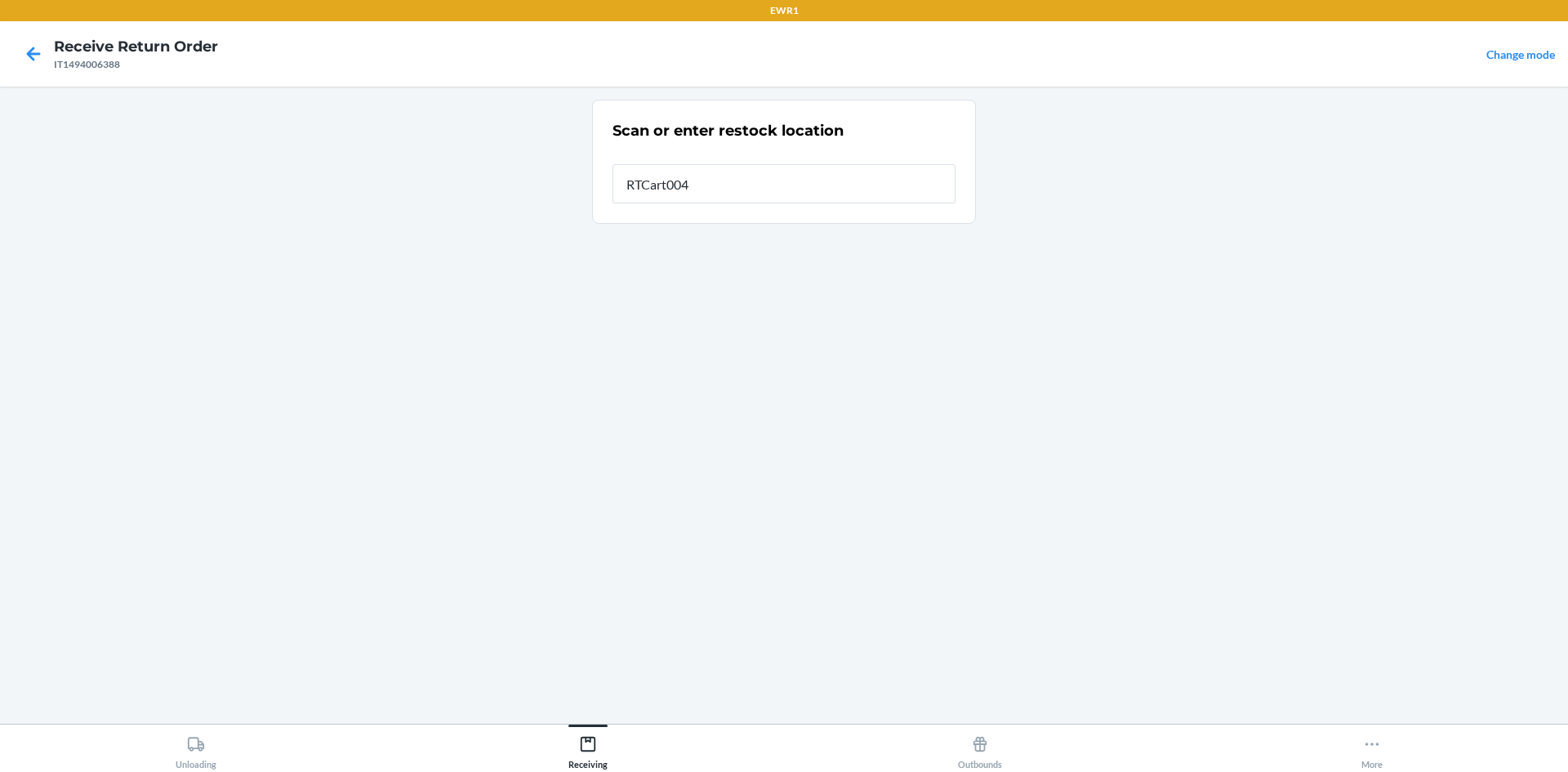 type on "RTCart004" 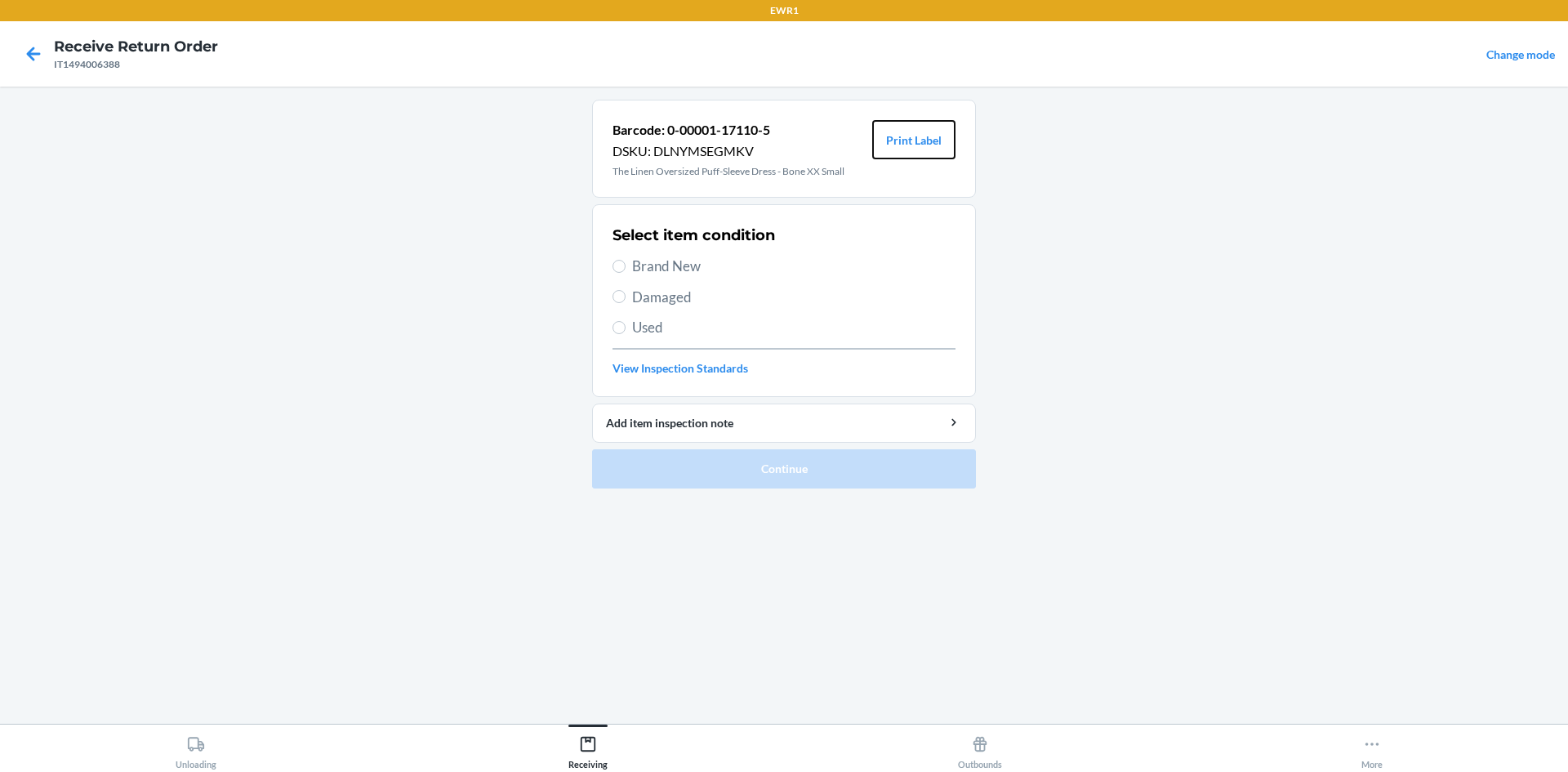 drag, startPoint x: 896, startPoint y: 149, endPoint x: 886, endPoint y: 205, distance: 56.885851 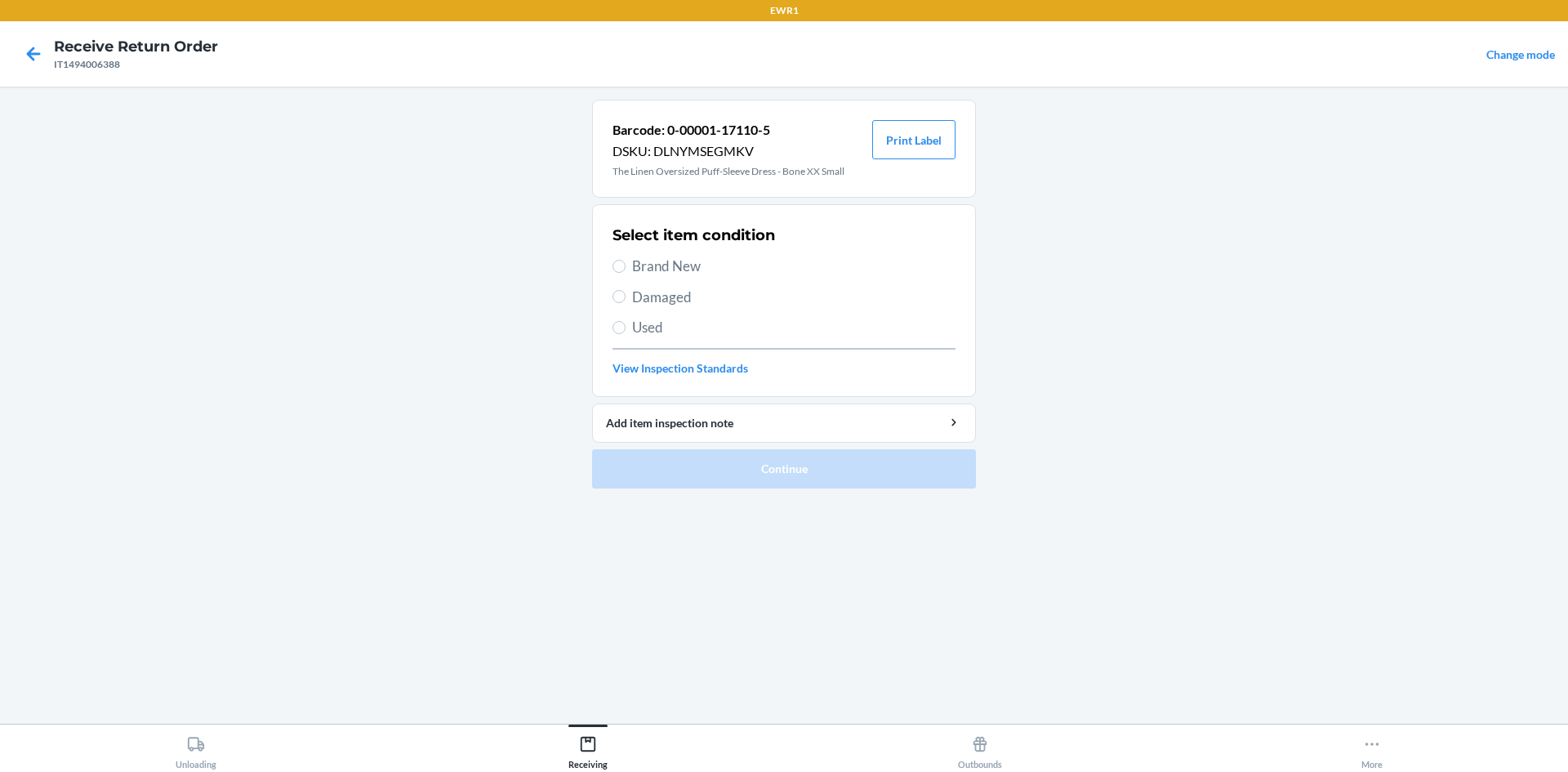 click on "Select item condition Brand New Damaged Used View Inspection Standards" at bounding box center (784, 301) 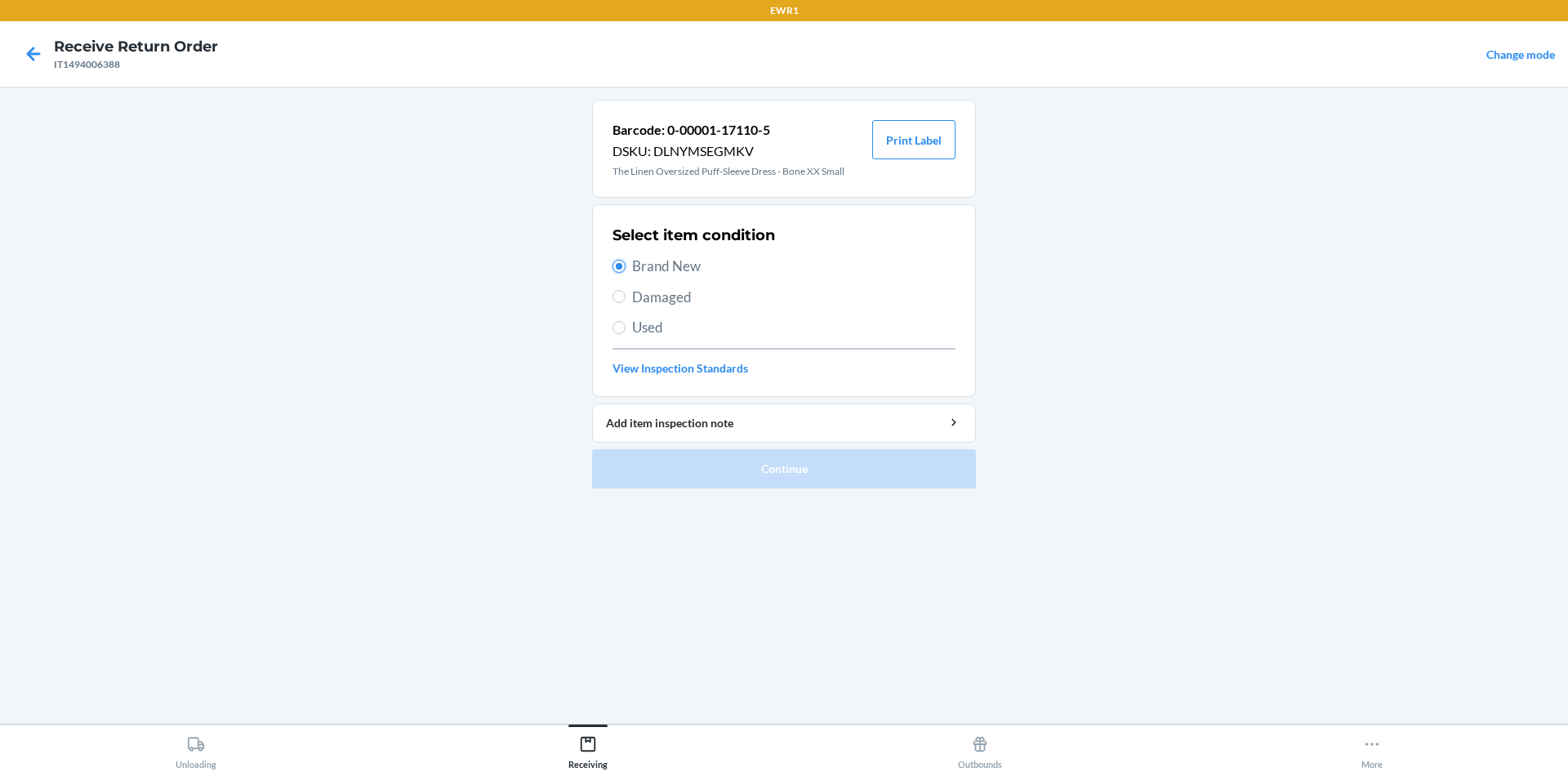 radio on "true" 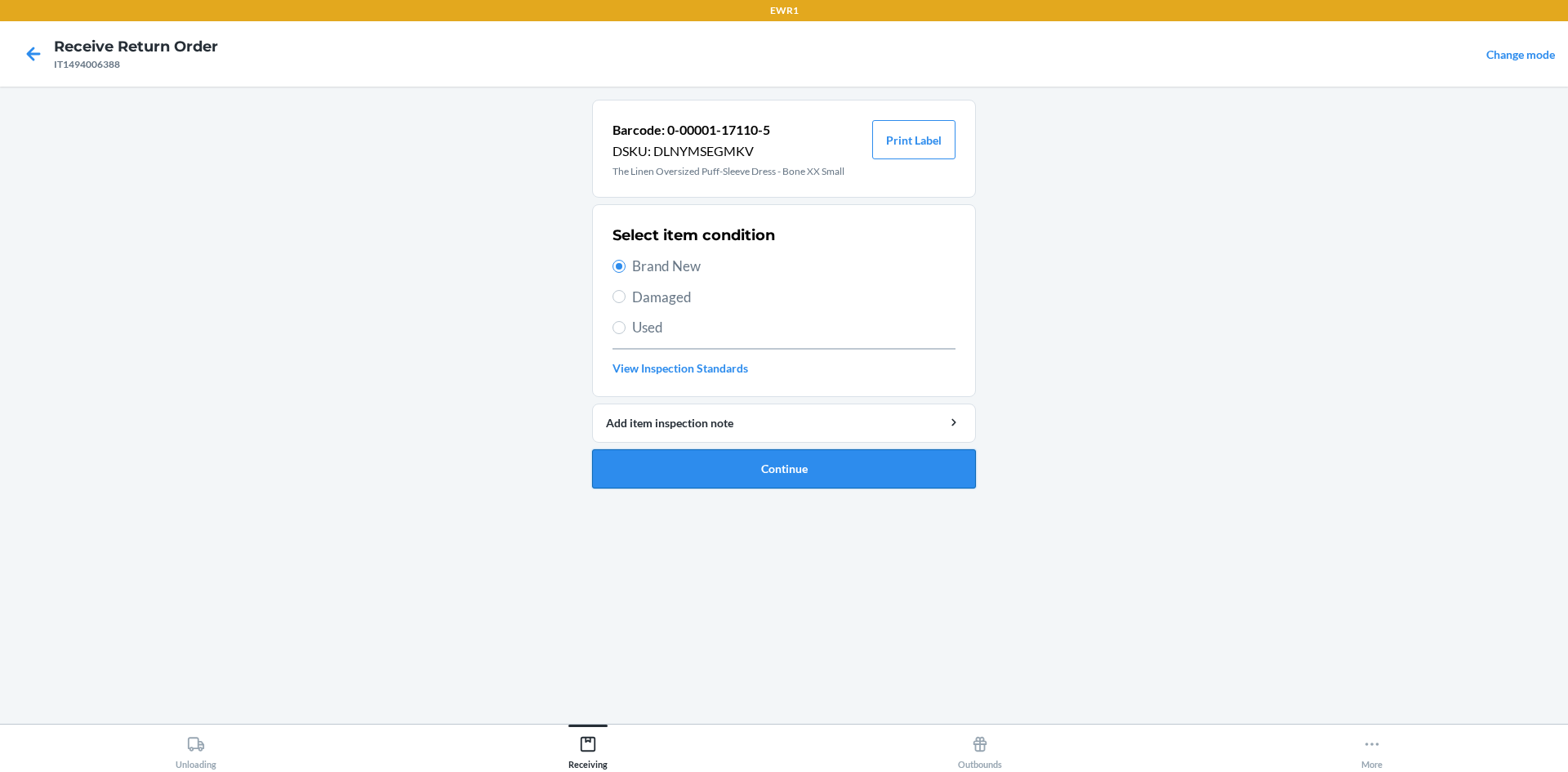 click on "Continue" at bounding box center [784, 469] 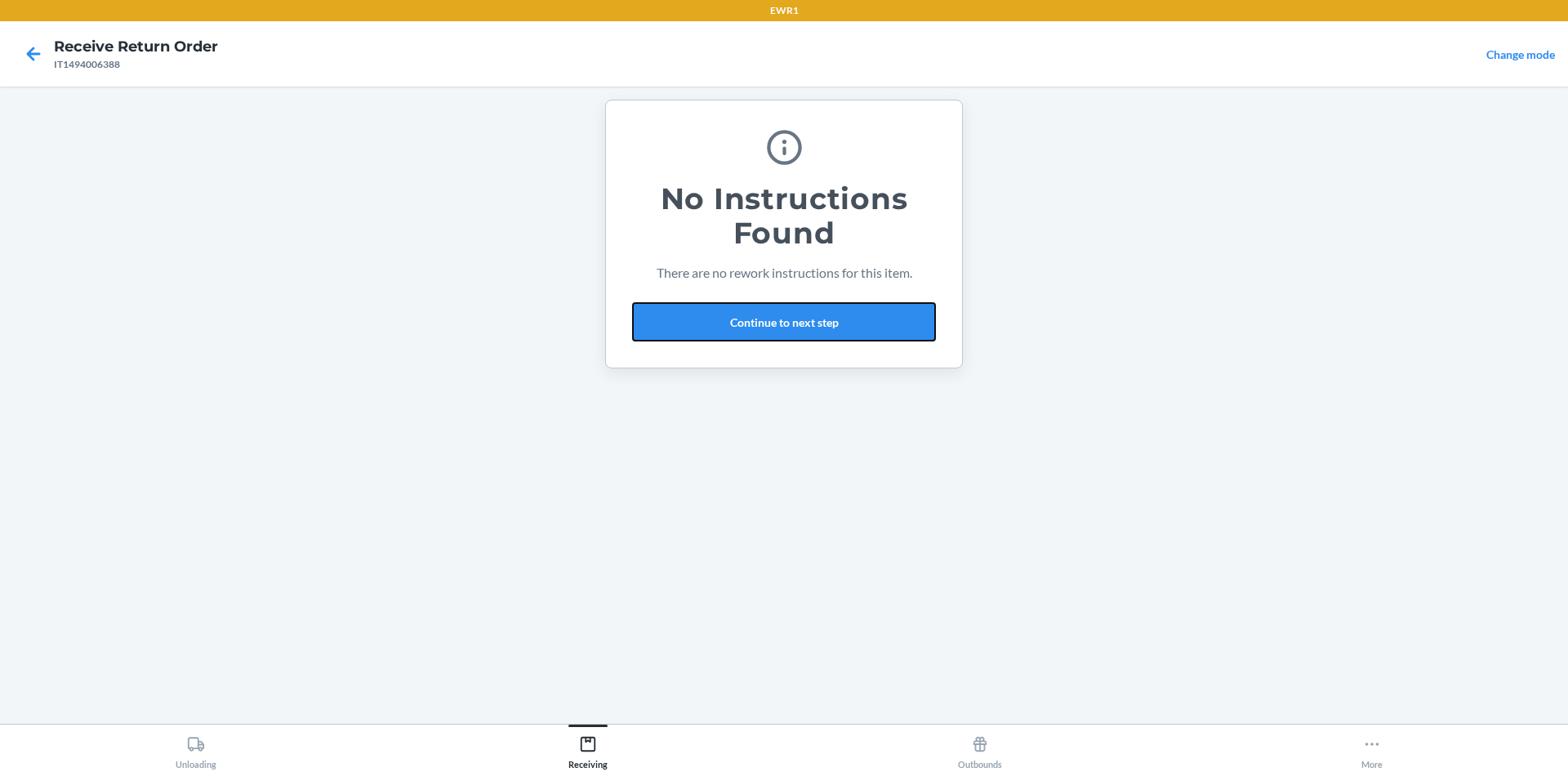 click on "Continue to next step" at bounding box center (784, 322) 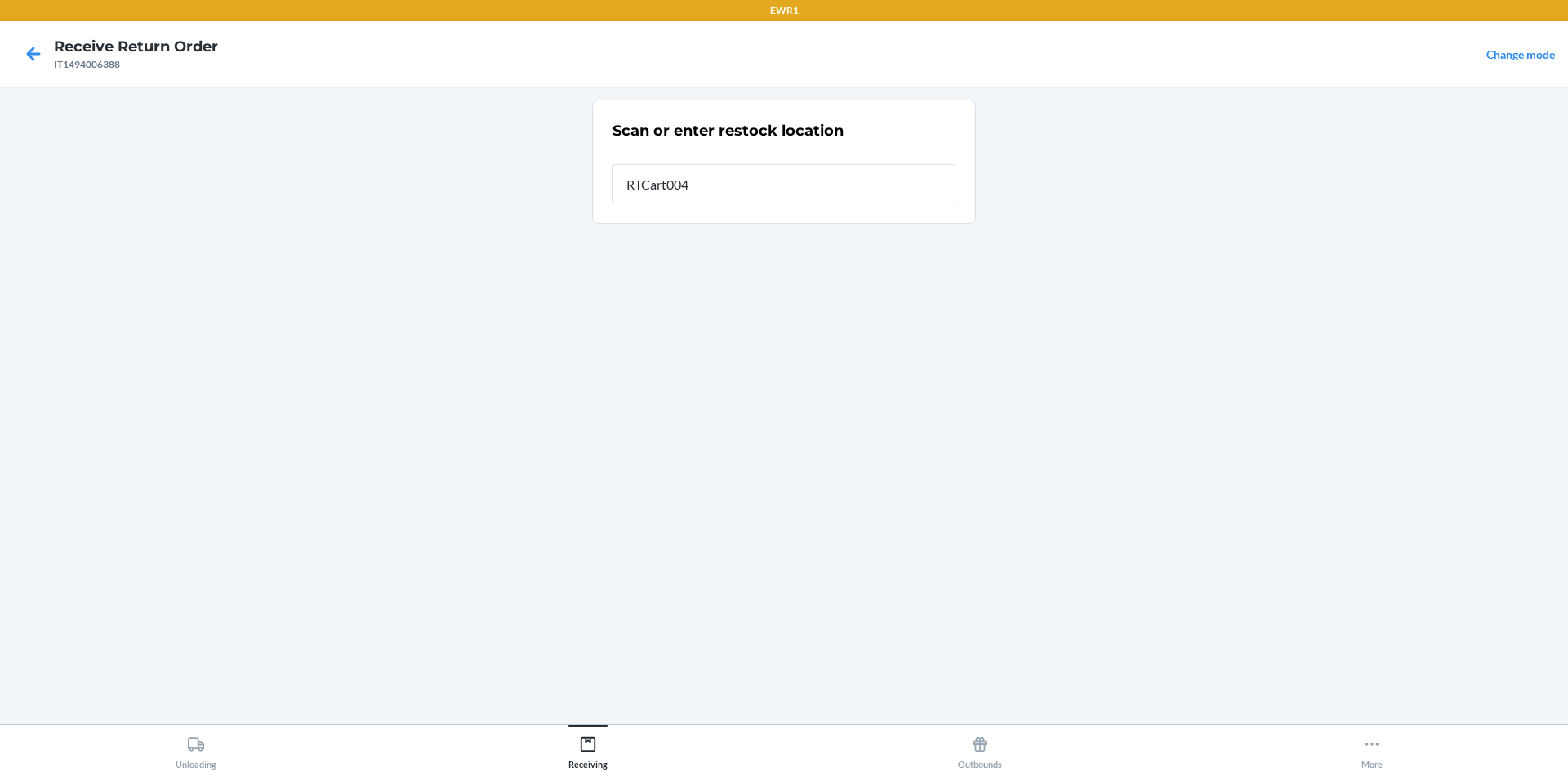 type on "RTCart004" 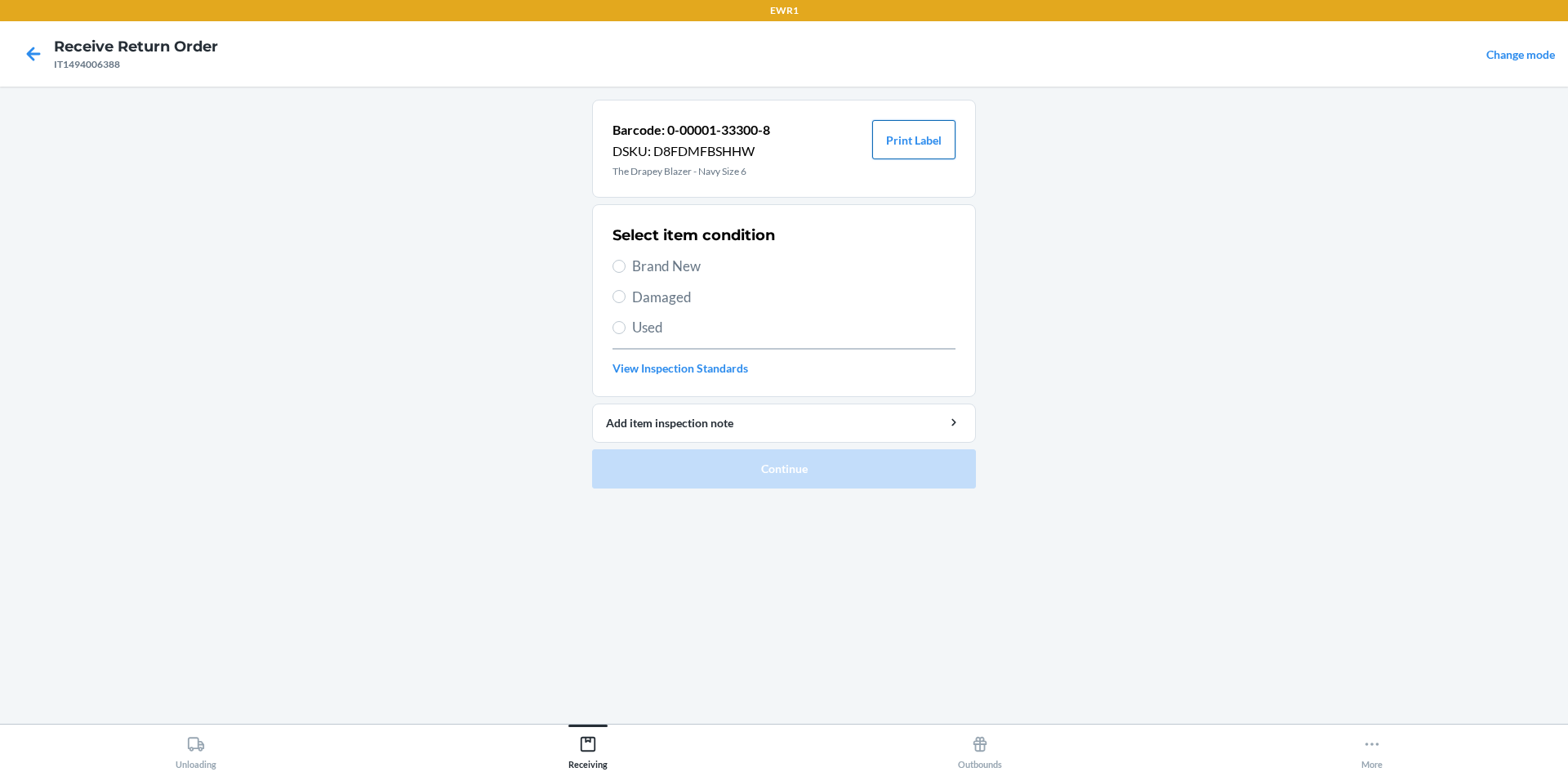 click on "Print Label" at bounding box center [914, 140] 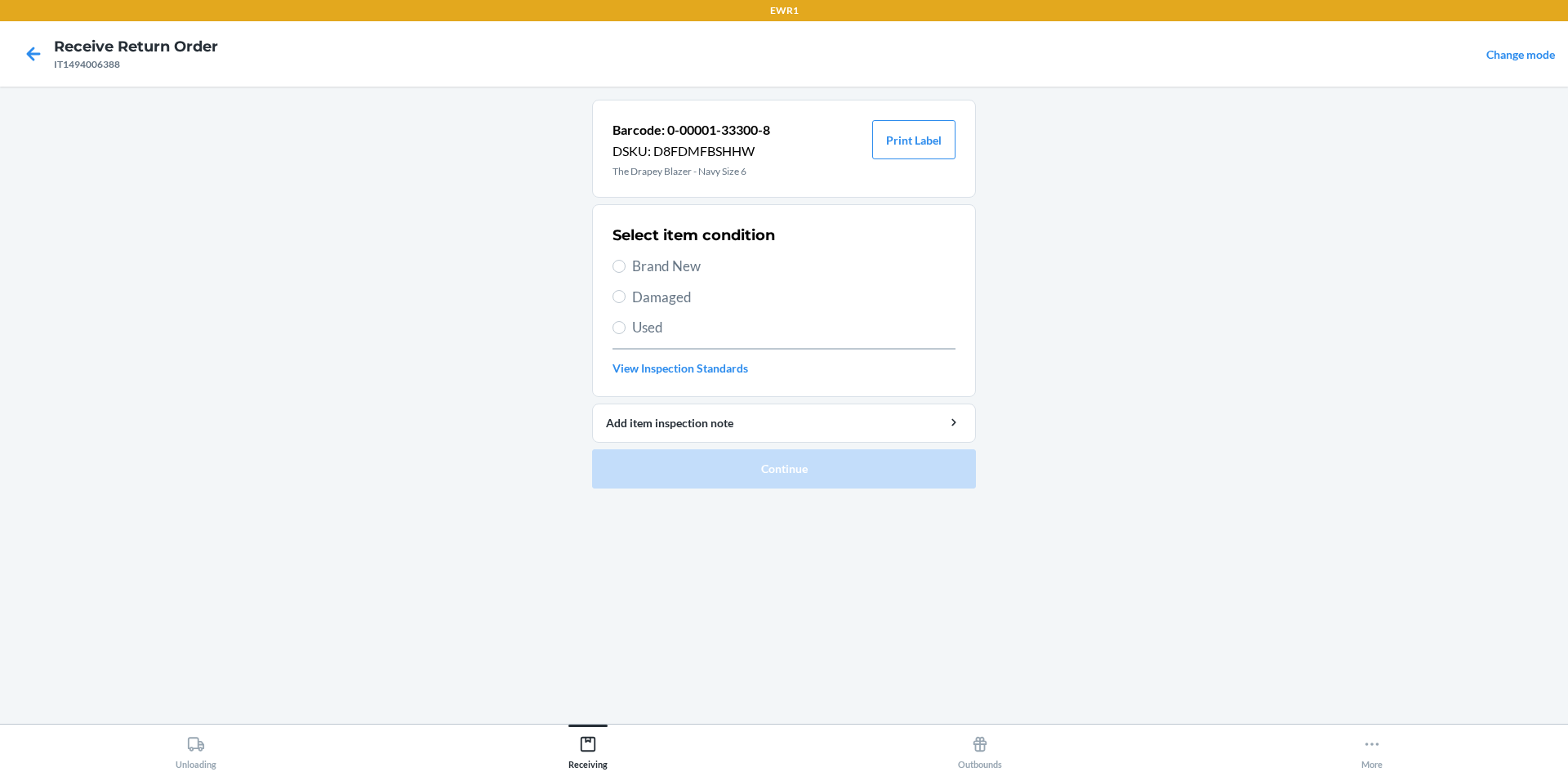 click on "Brand New" at bounding box center (794, 266) 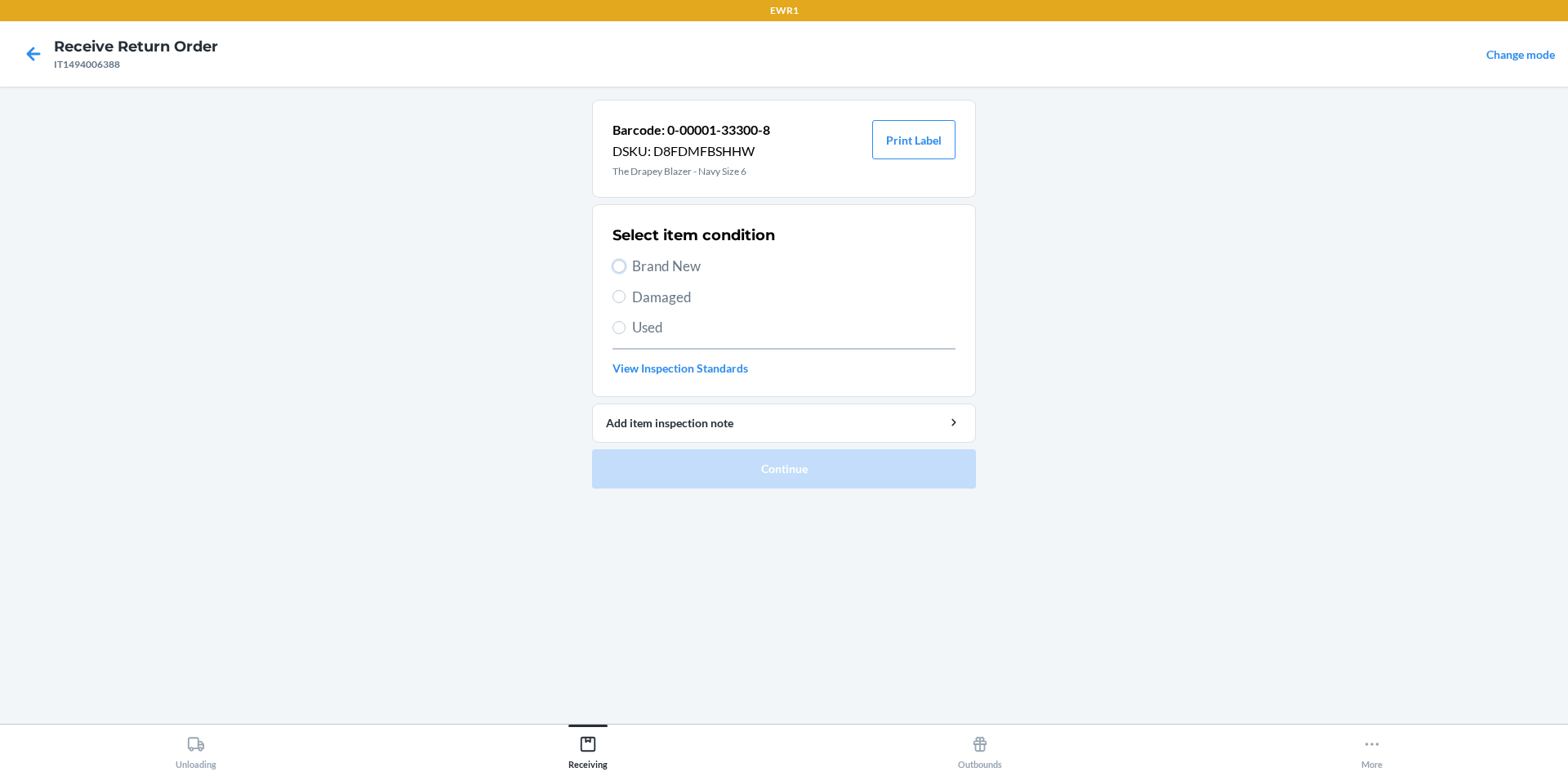 click on "Brand New" at bounding box center [619, 266] 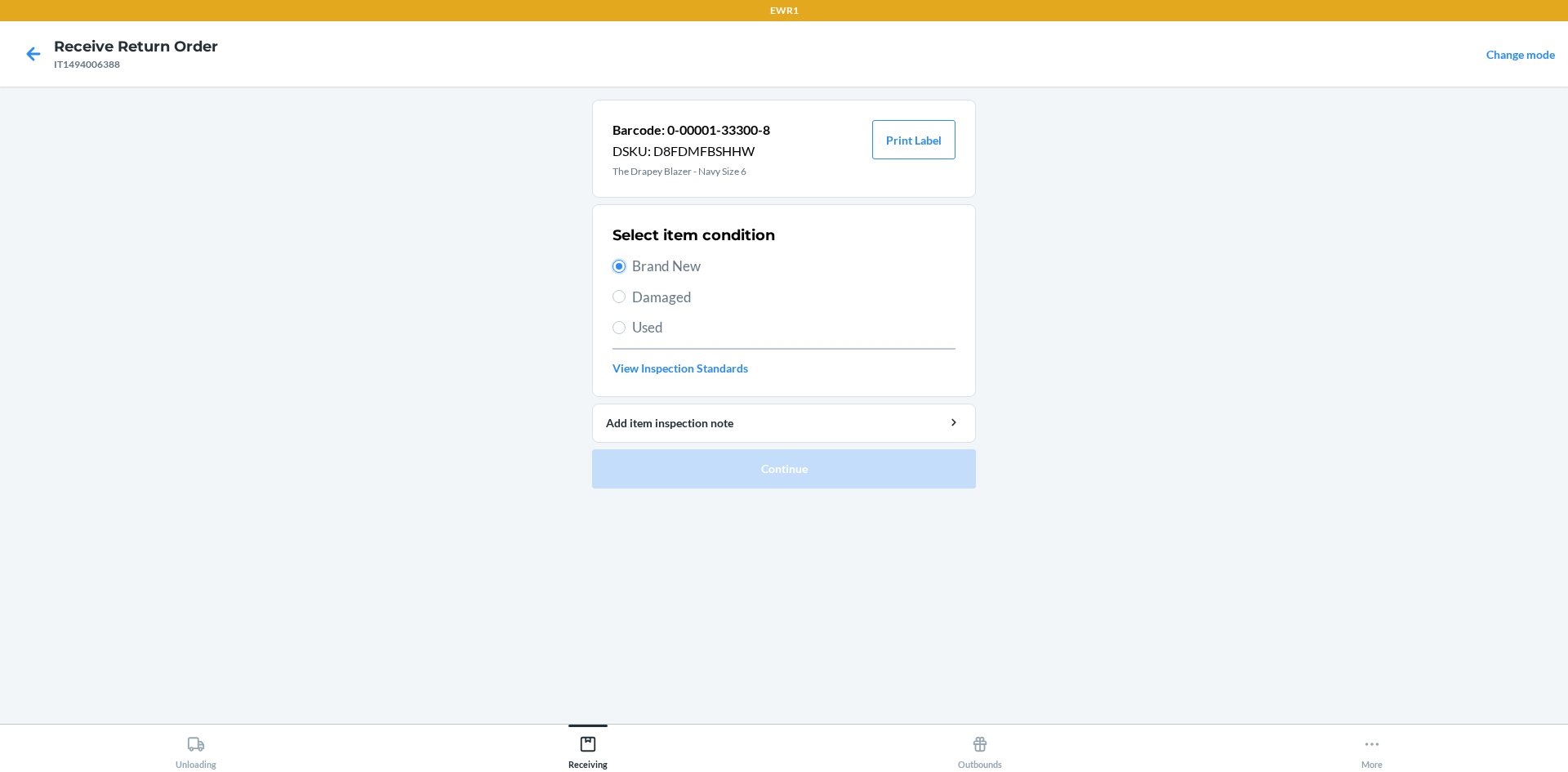 radio on "true" 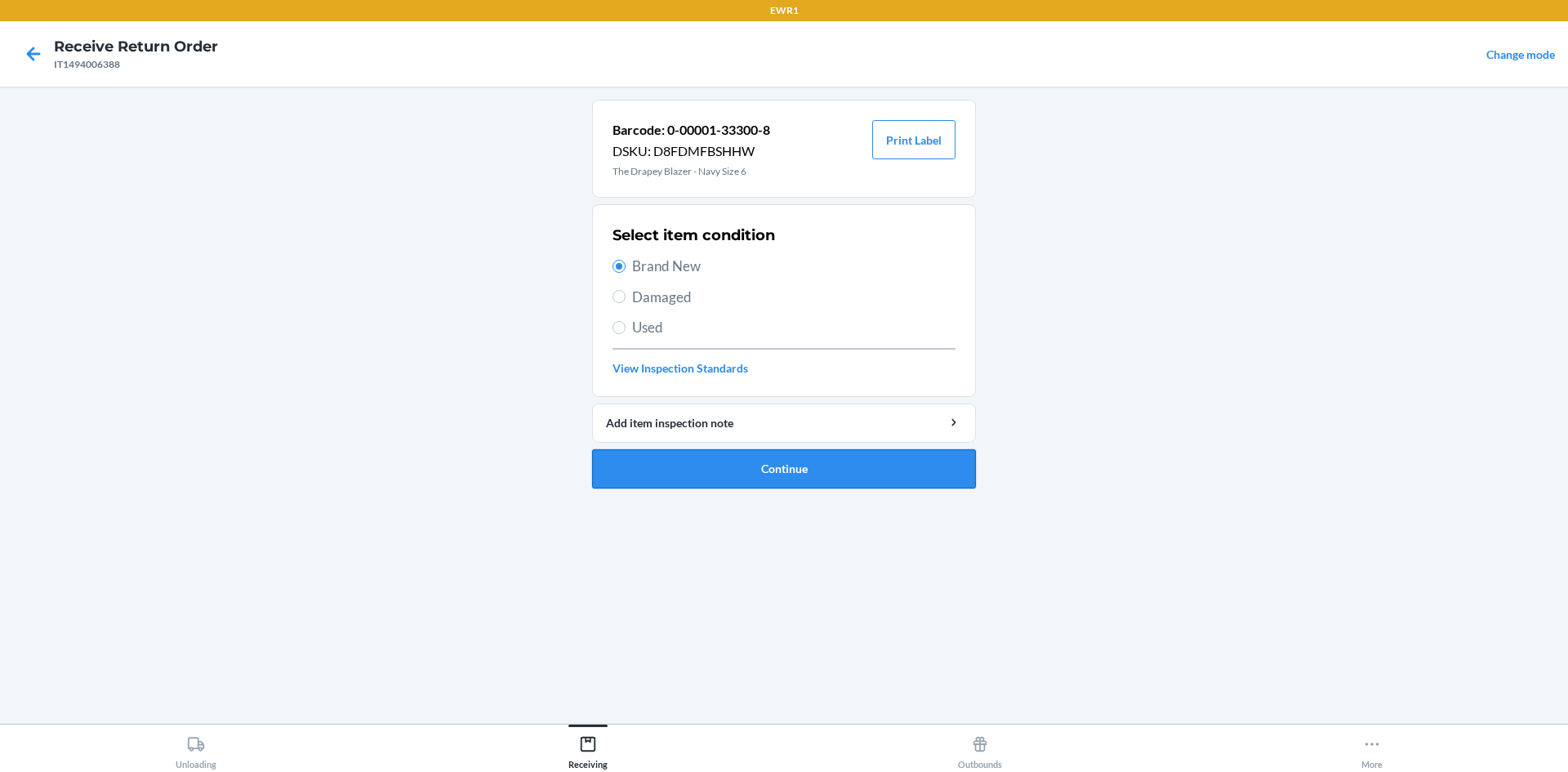 click on "Continue" at bounding box center [784, 469] 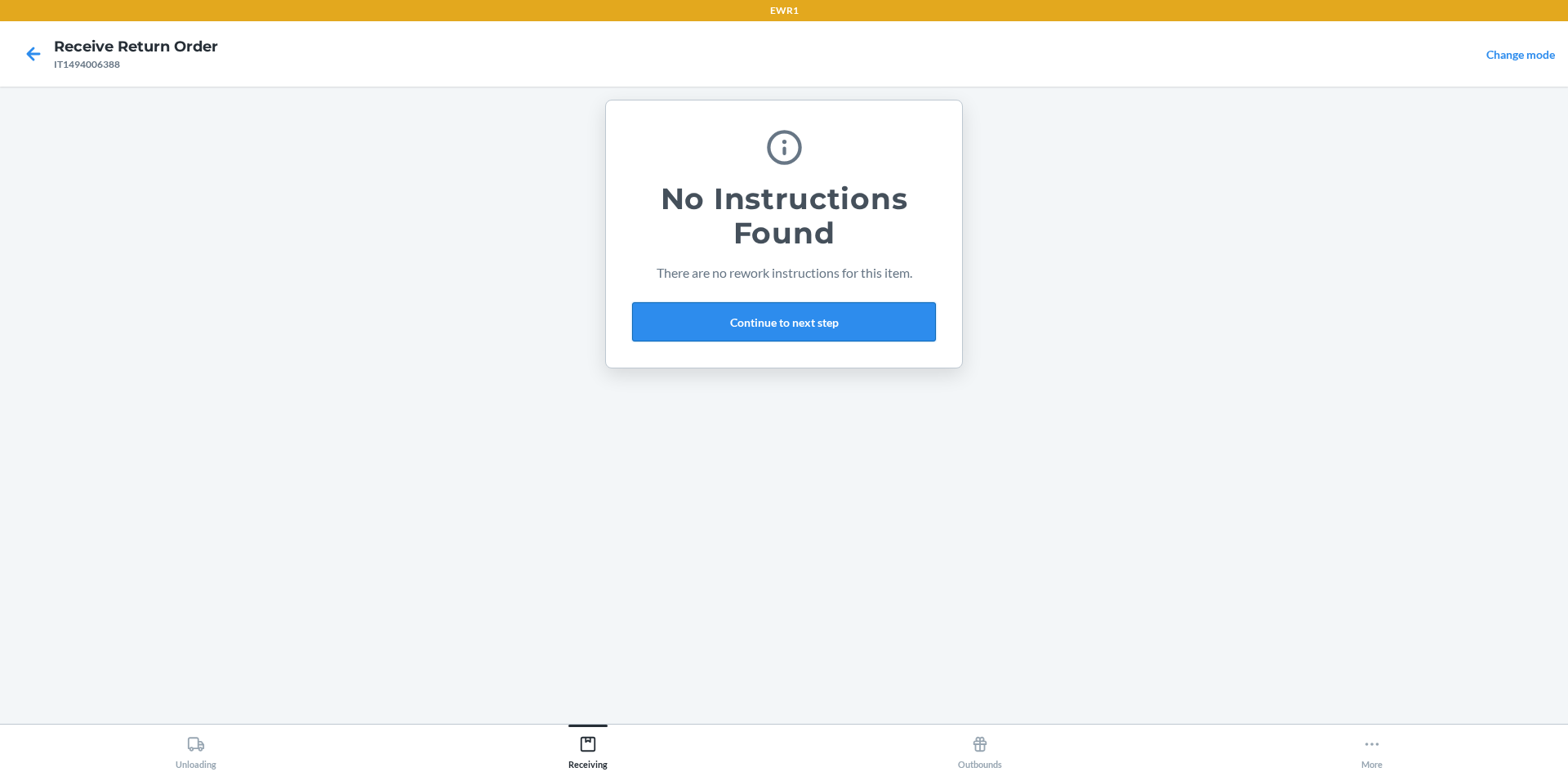 click on "Continue to next step" at bounding box center [784, 322] 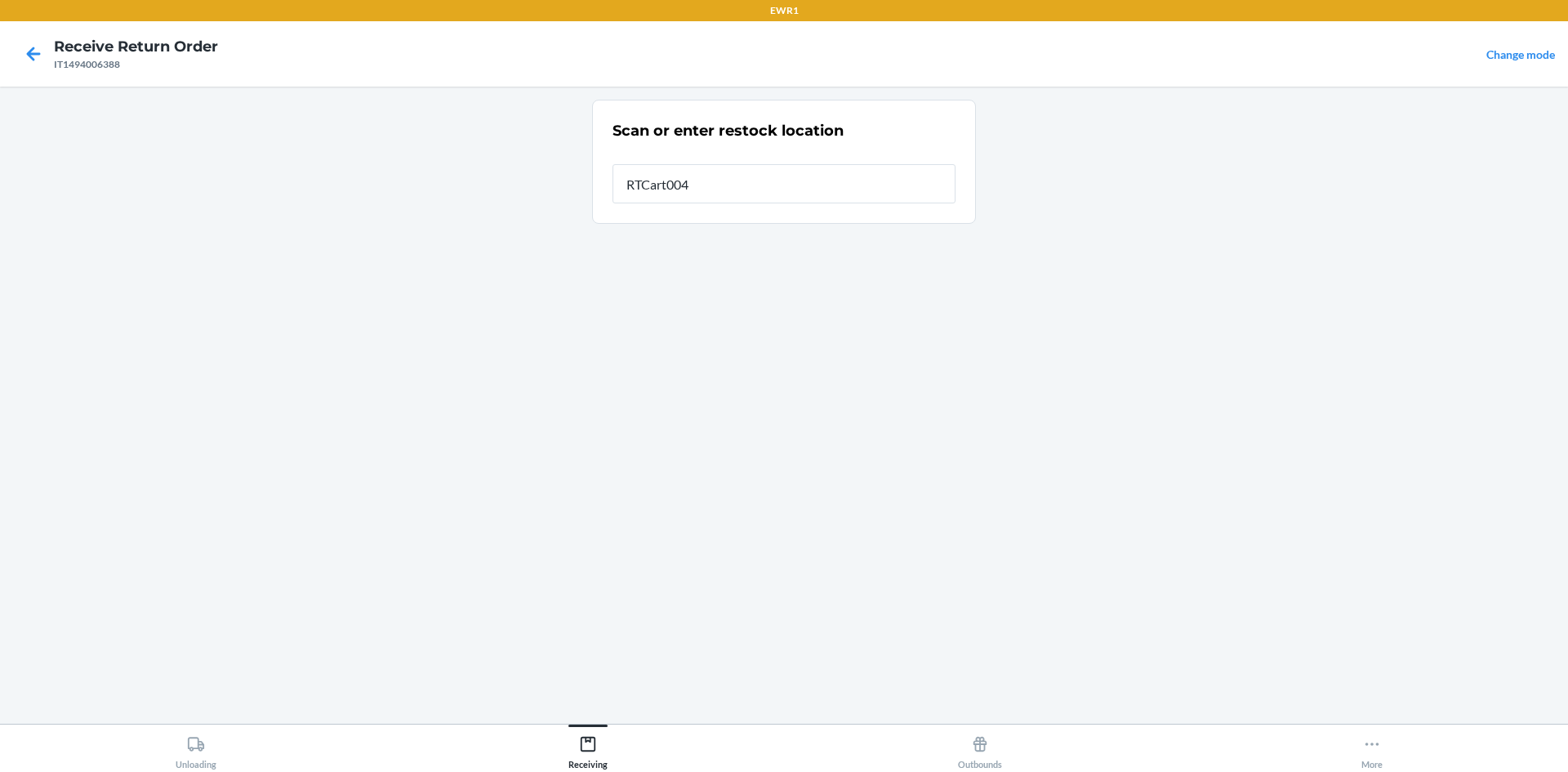type on "RTCart004" 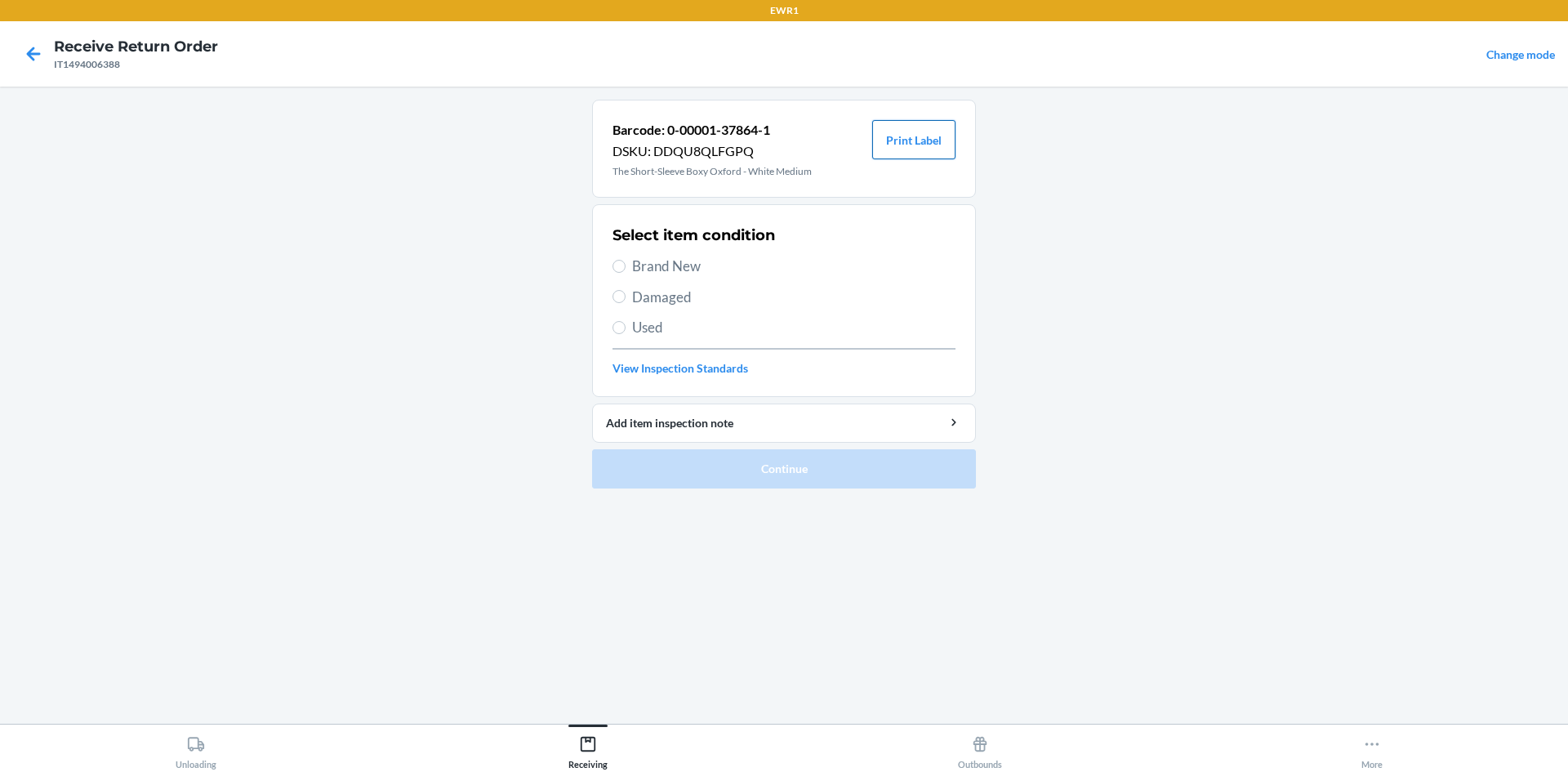 click on "Print Label" at bounding box center (914, 140) 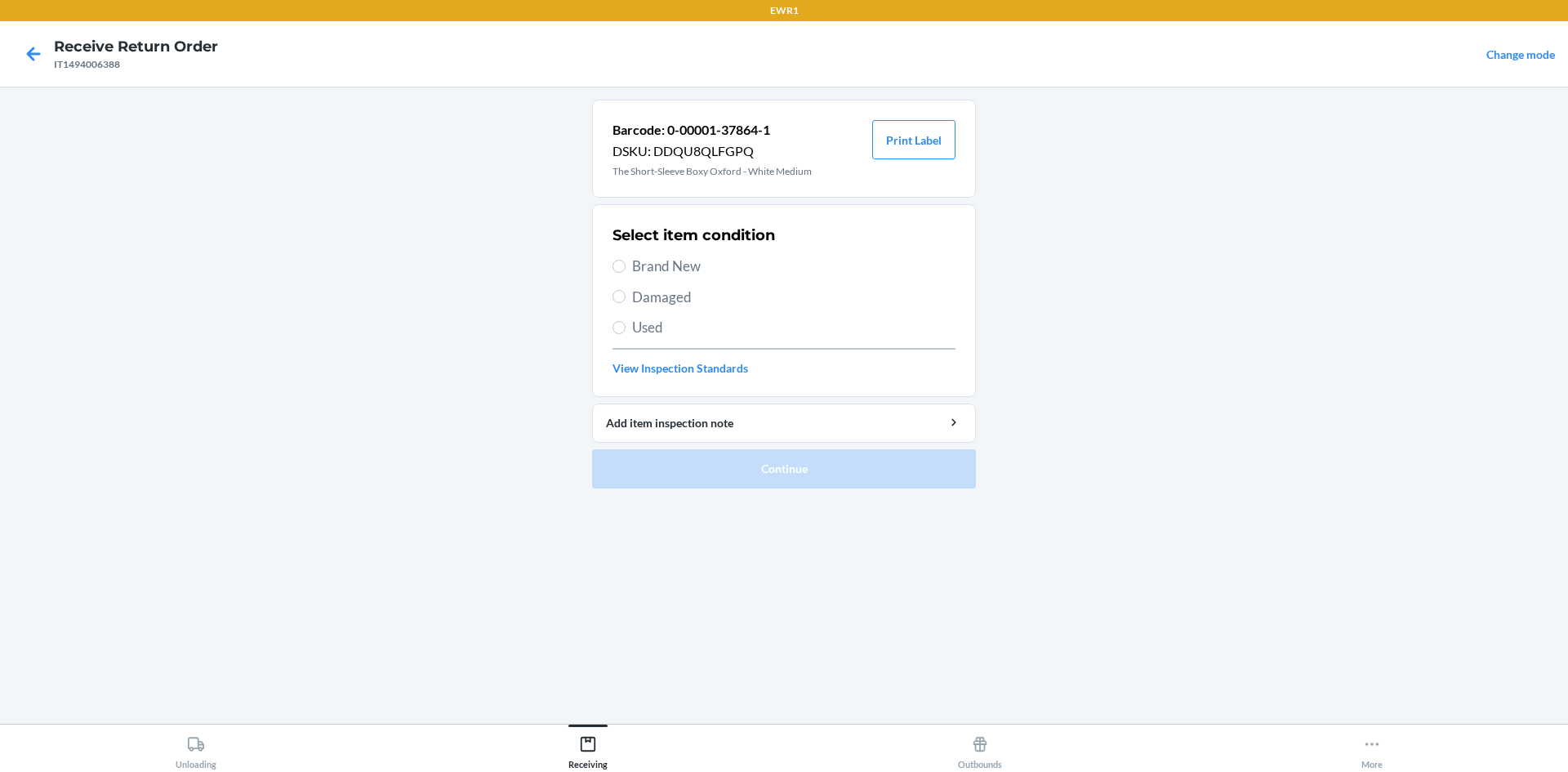 click on "Brand New" at bounding box center [794, 266] 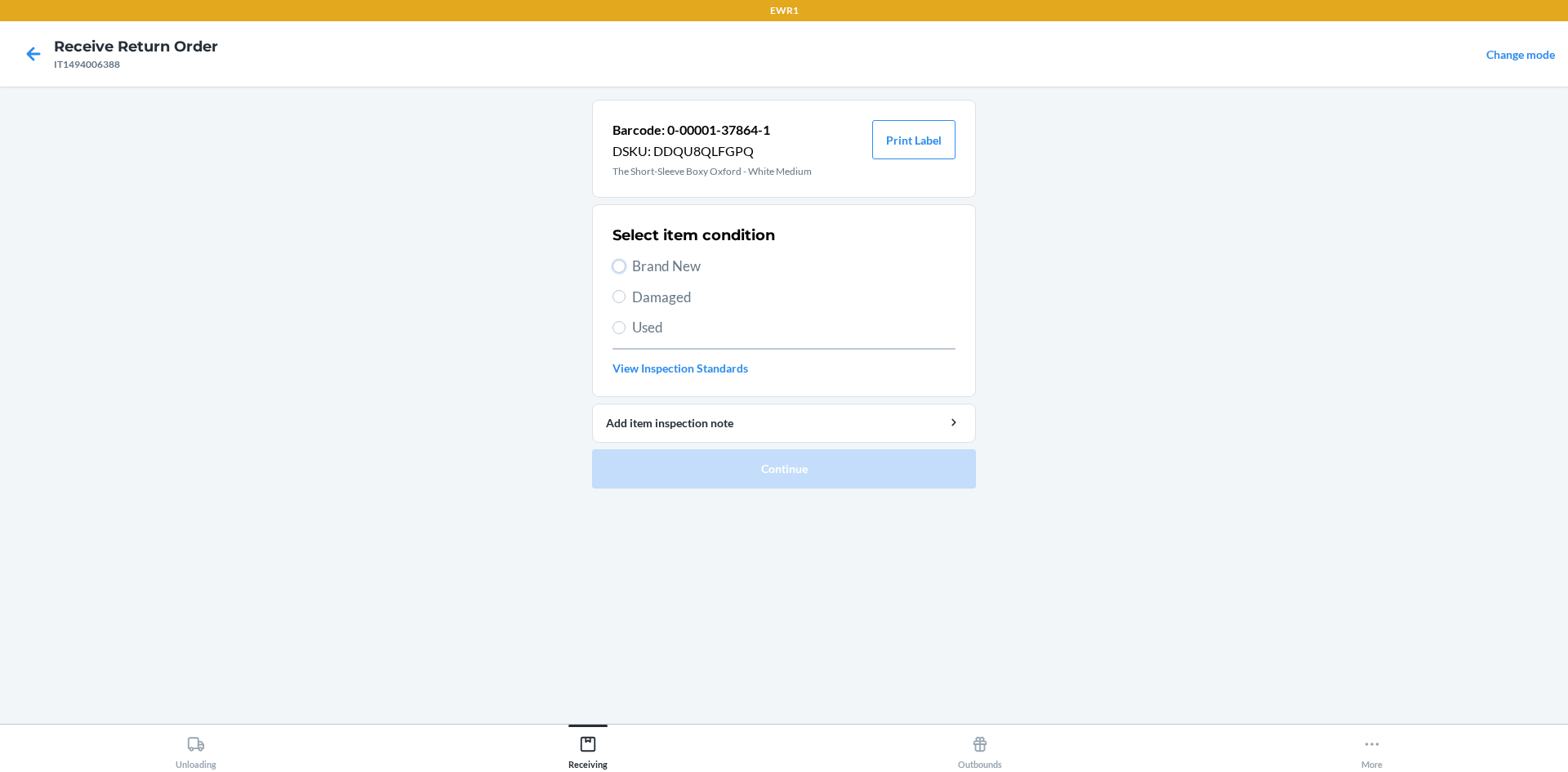 click on "Brand New" at bounding box center [619, 266] 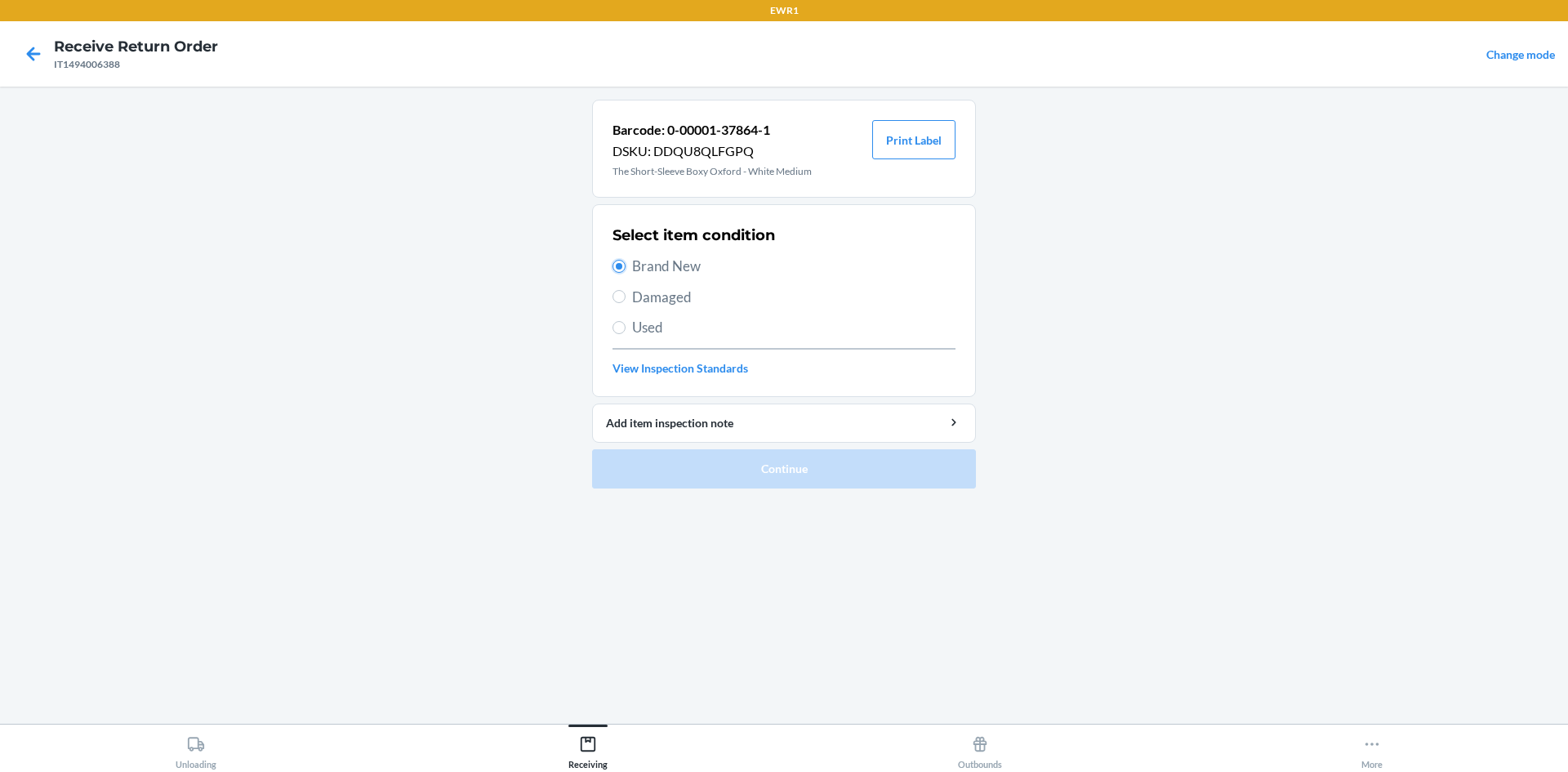 radio on "true" 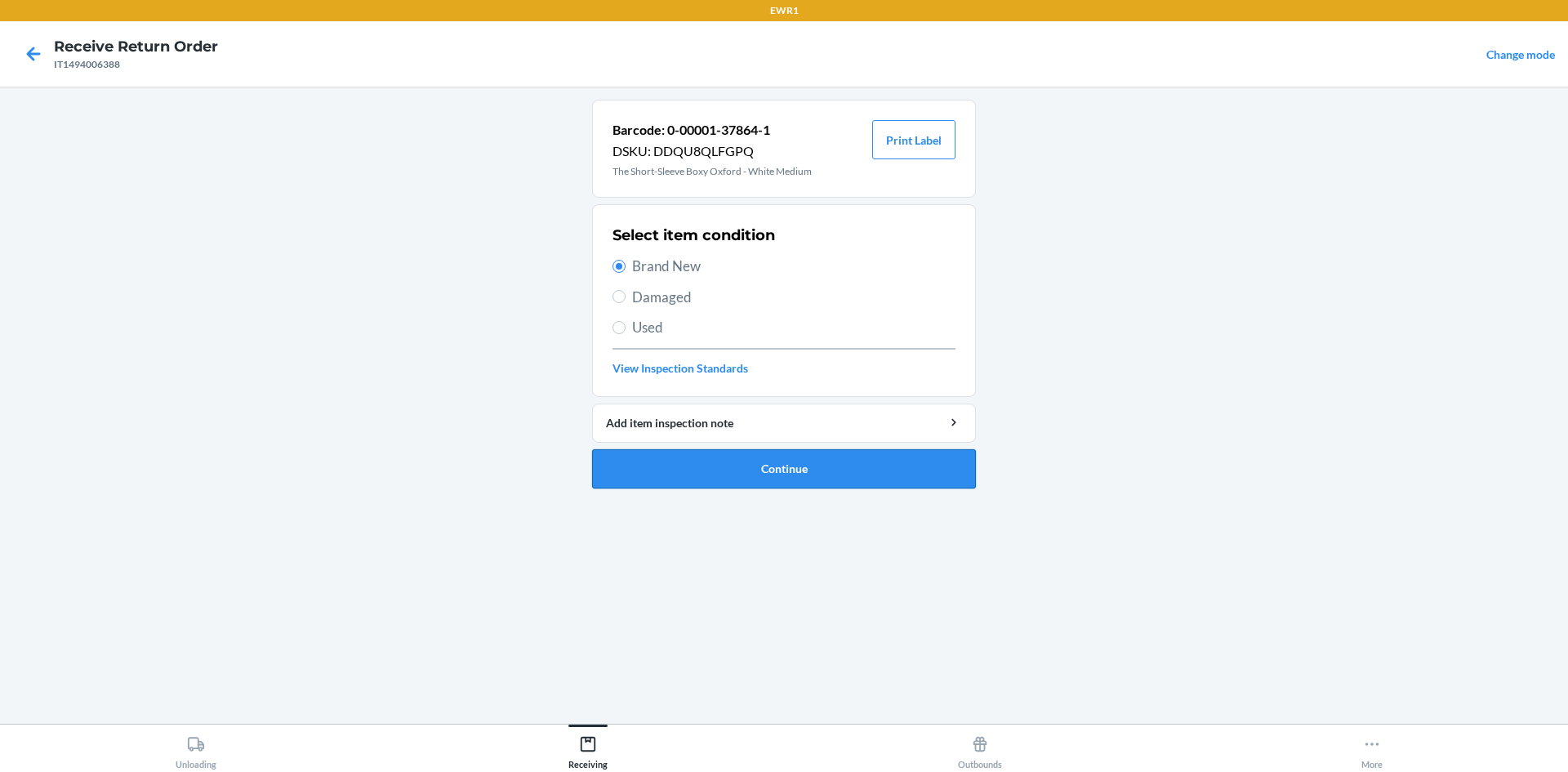 click on "Continue" at bounding box center (784, 469) 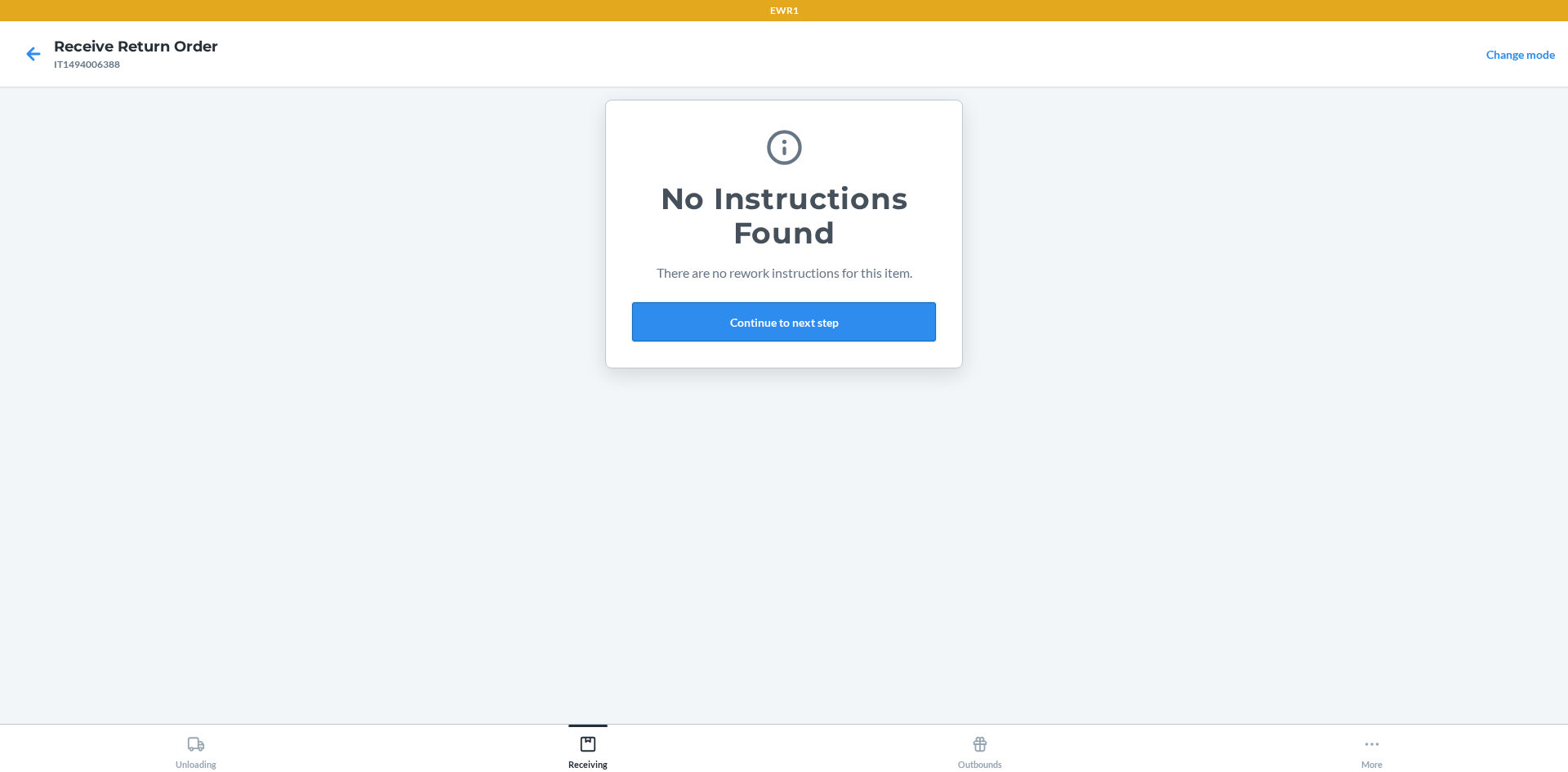 click on "Continue to next step" at bounding box center [784, 322] 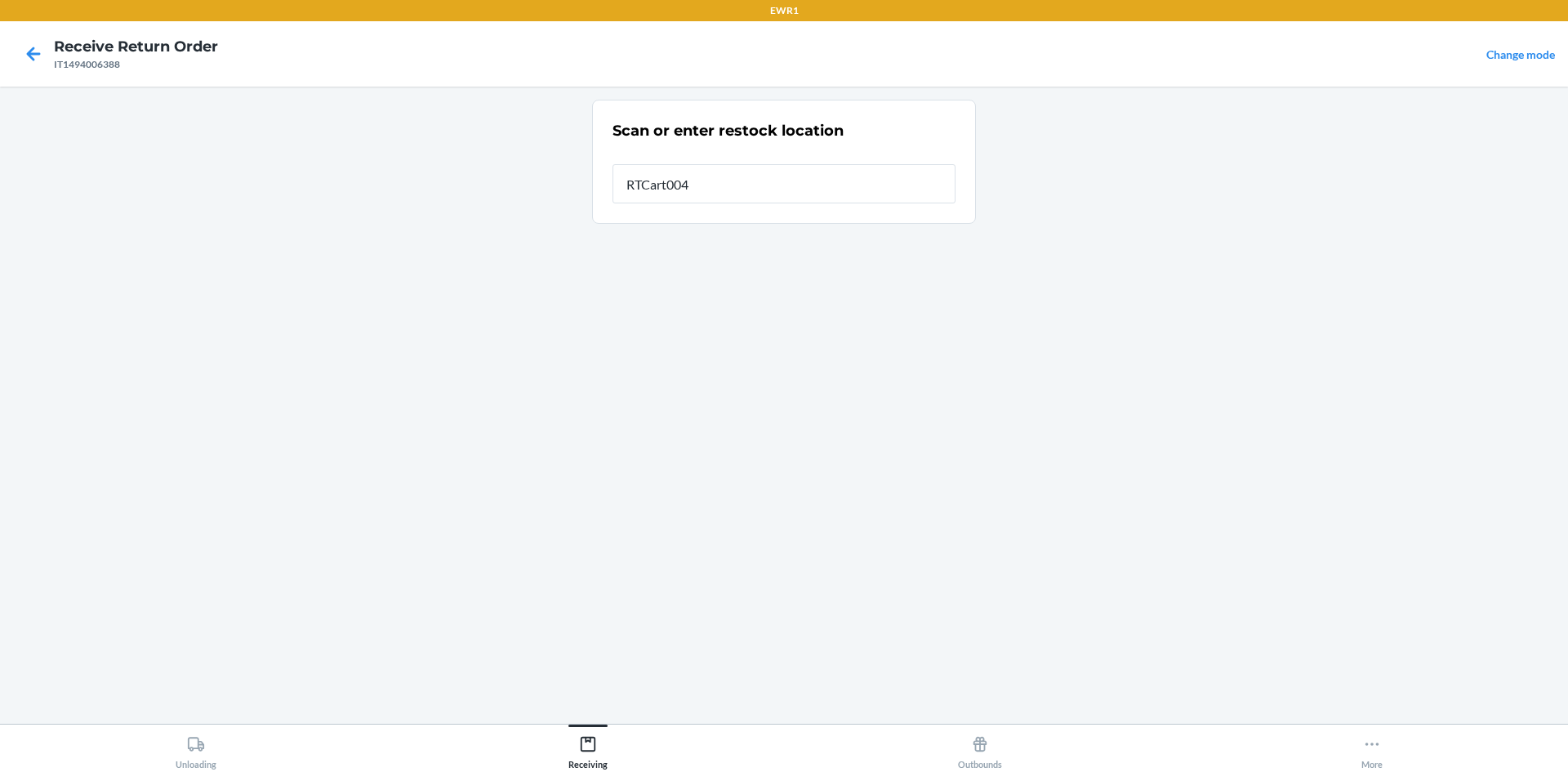 type on "RTCart004" 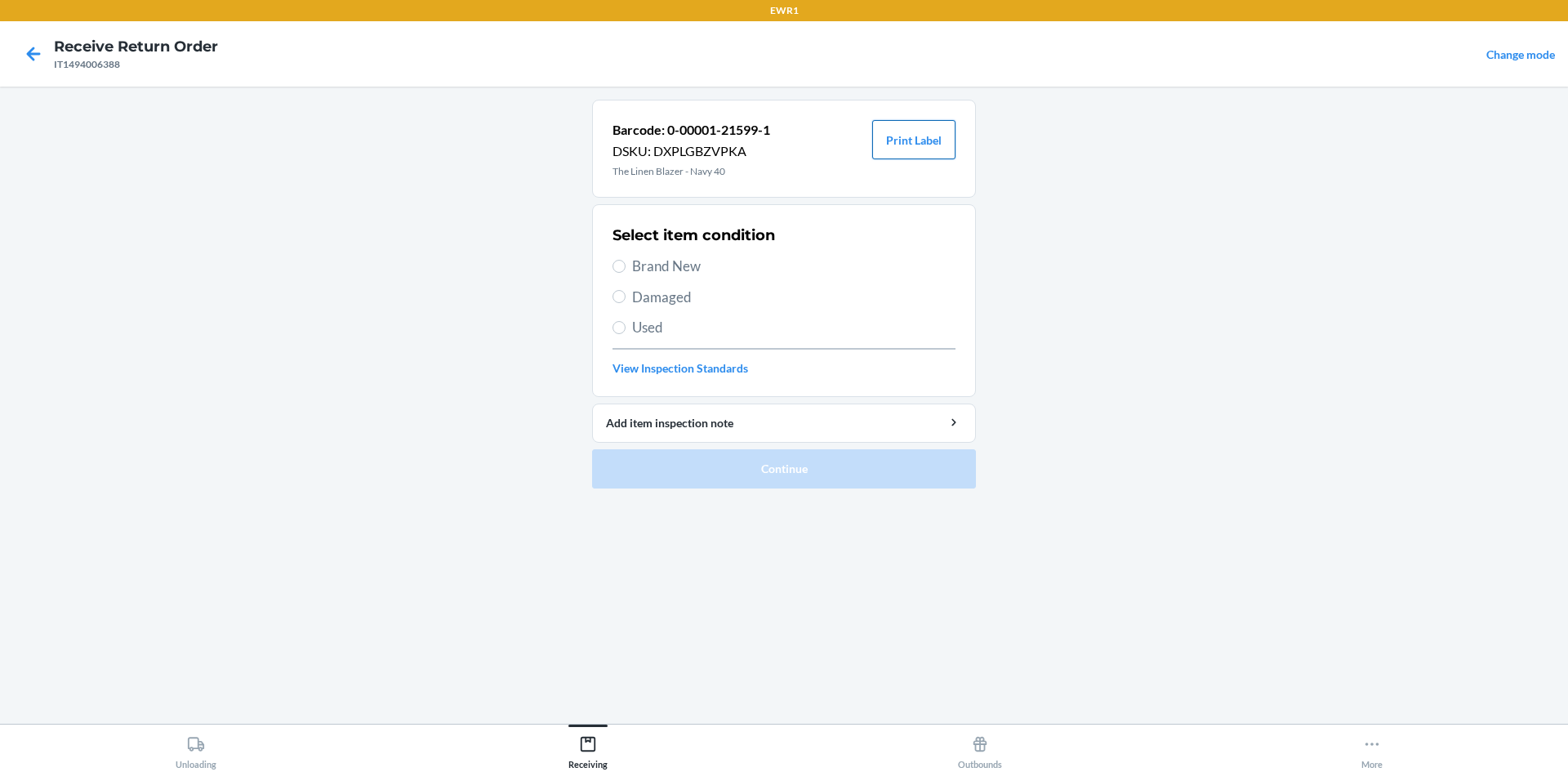 click on "Print Label" at bounding box center [914, 140] 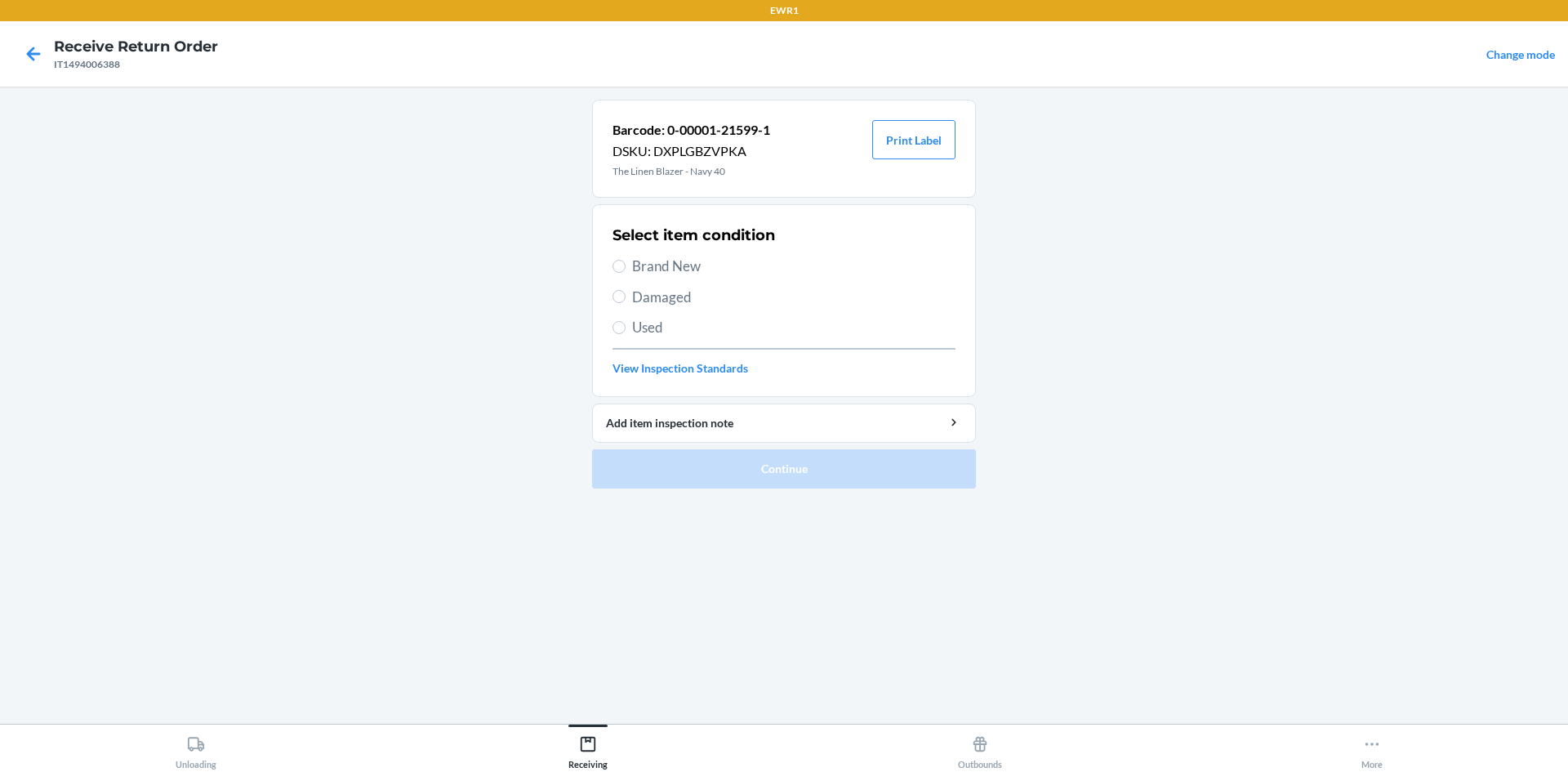 click on "Brand New" at bounding box center (794, 266) 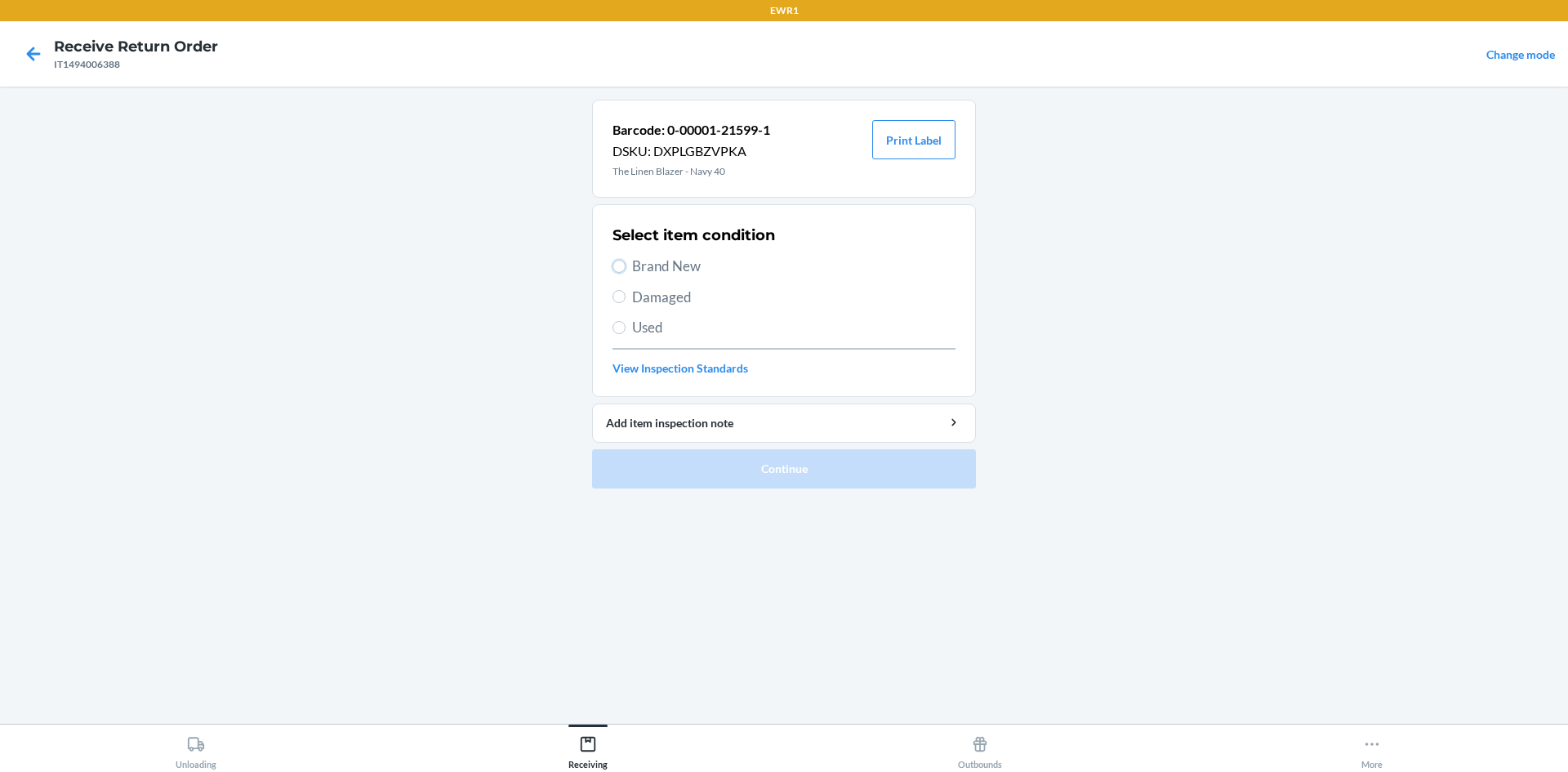 click on "Brand New" at bounding box center [619, 266] 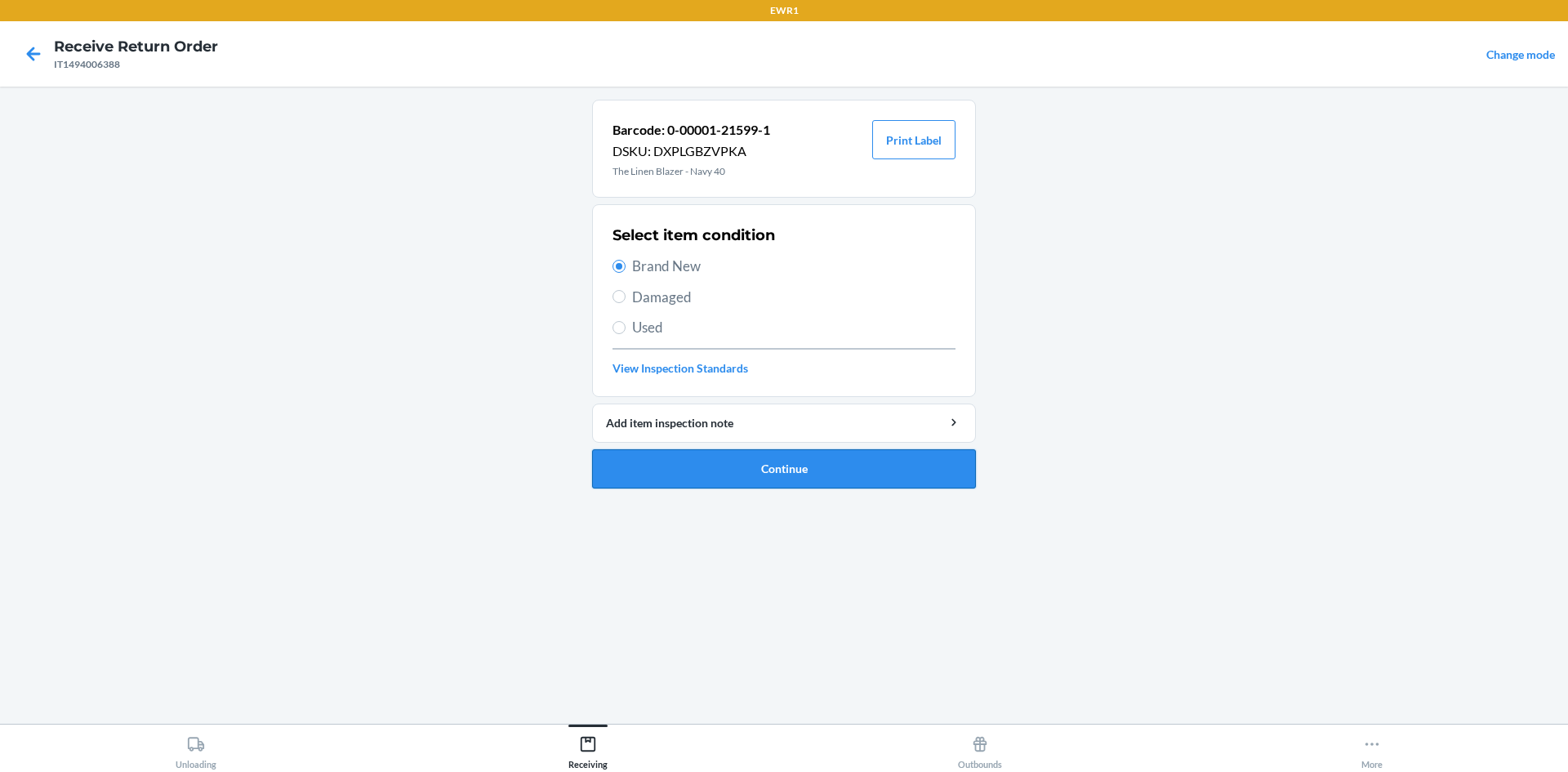 click on "Continue" at bounding box center (784, 469) 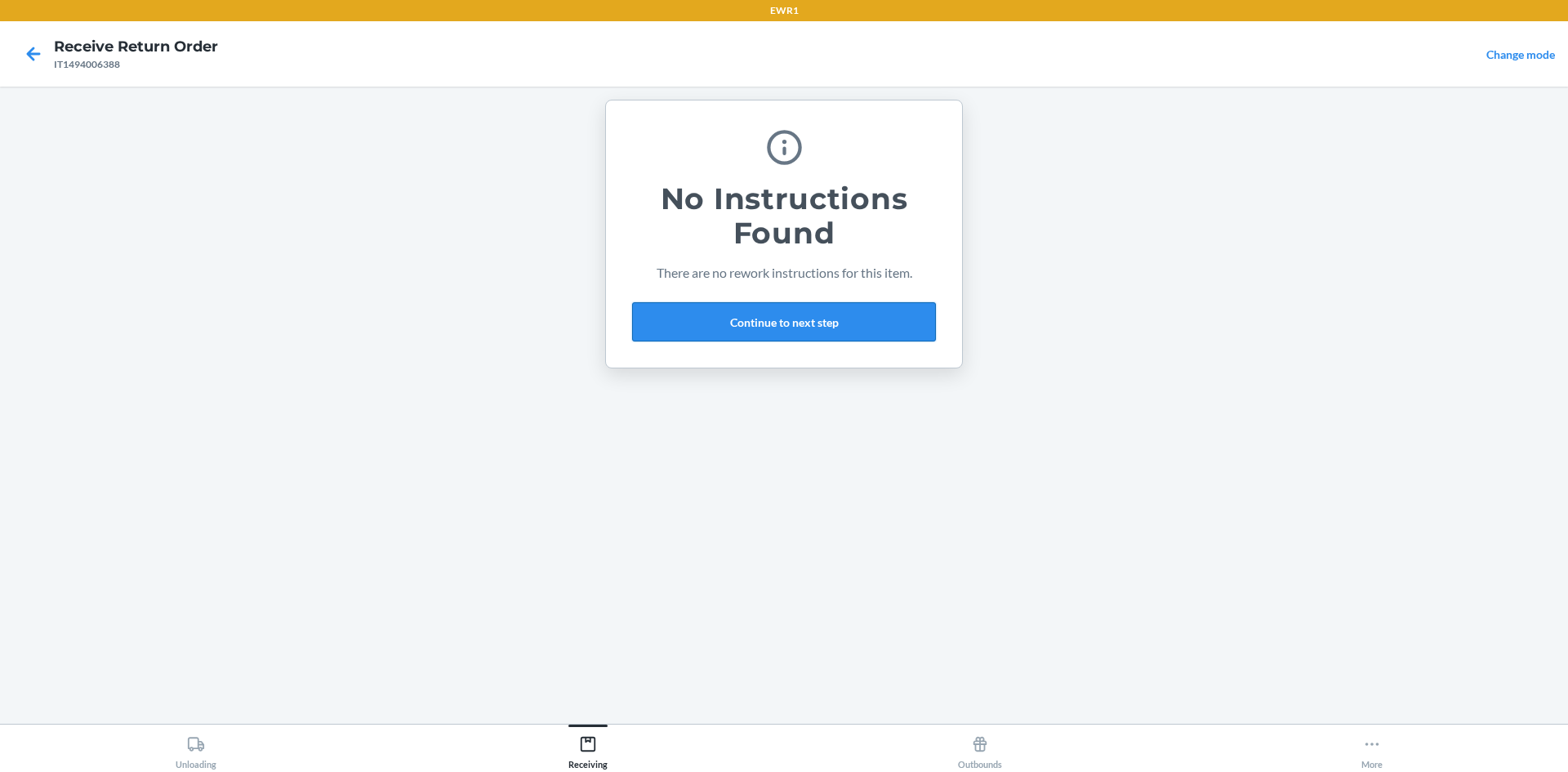 click on "Continue to next step" at bounding box center (784, 322) 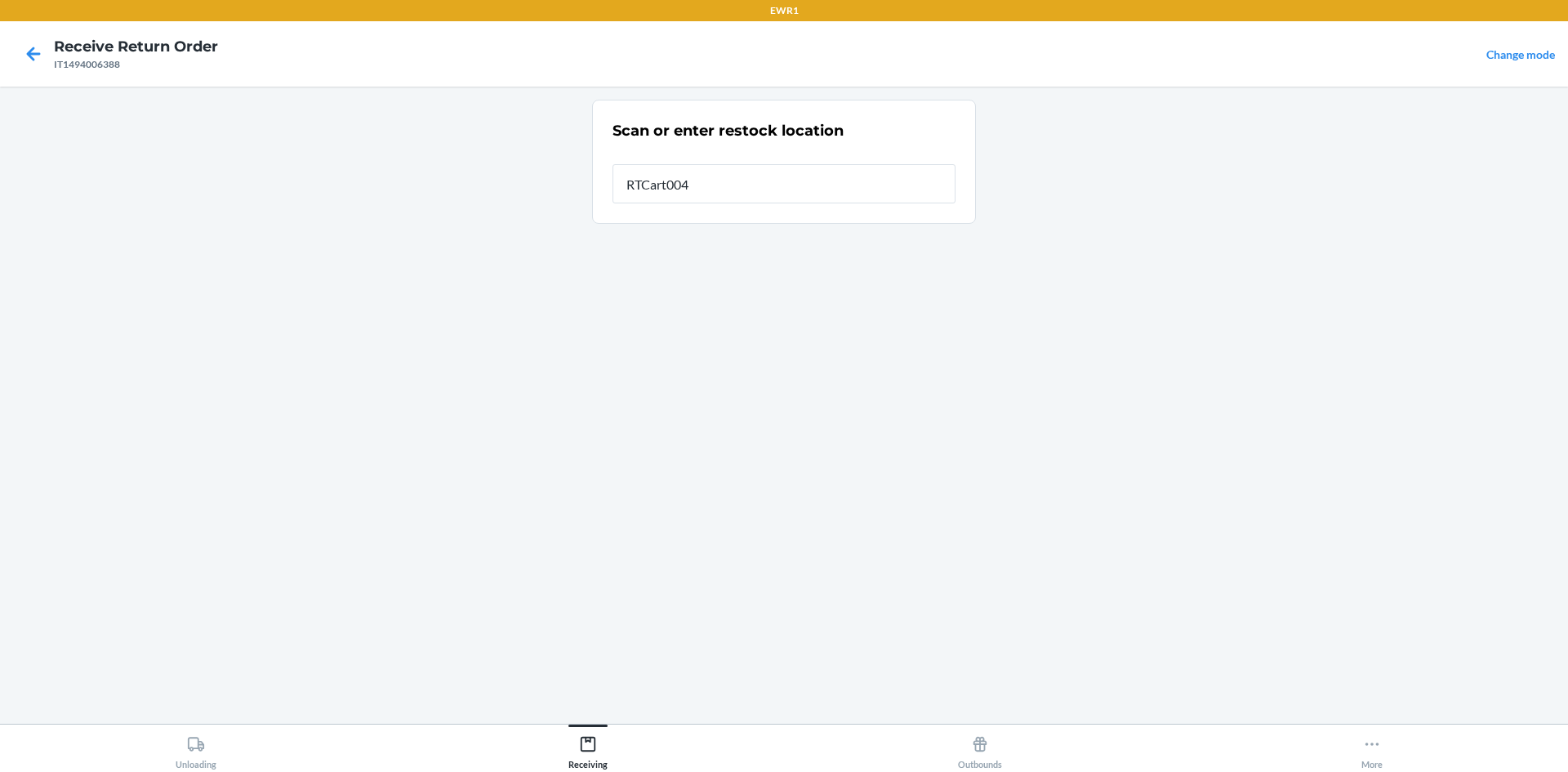 type on "RTCart004" 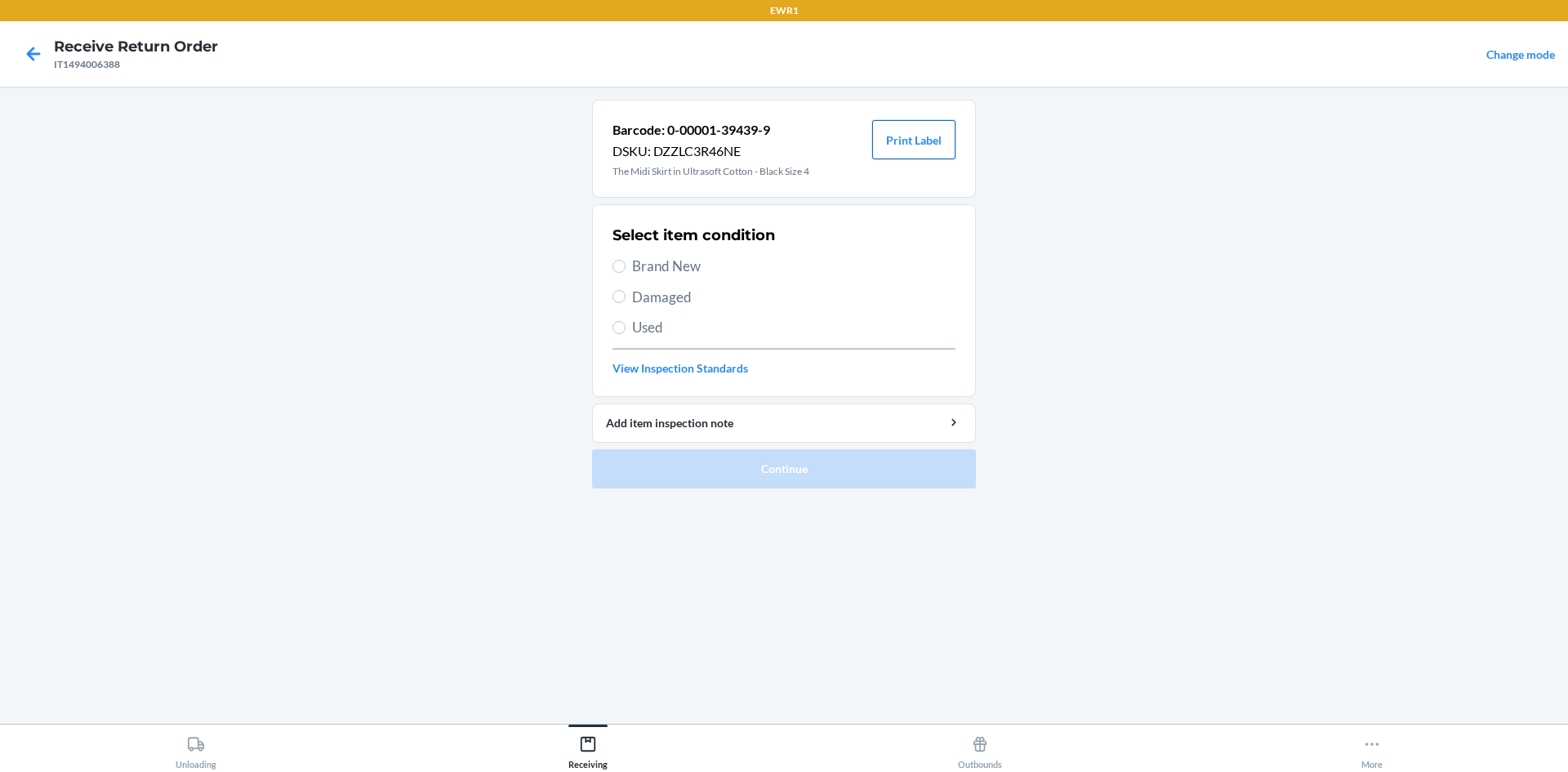 click on "Print Label" at bounding box center [914, 140] 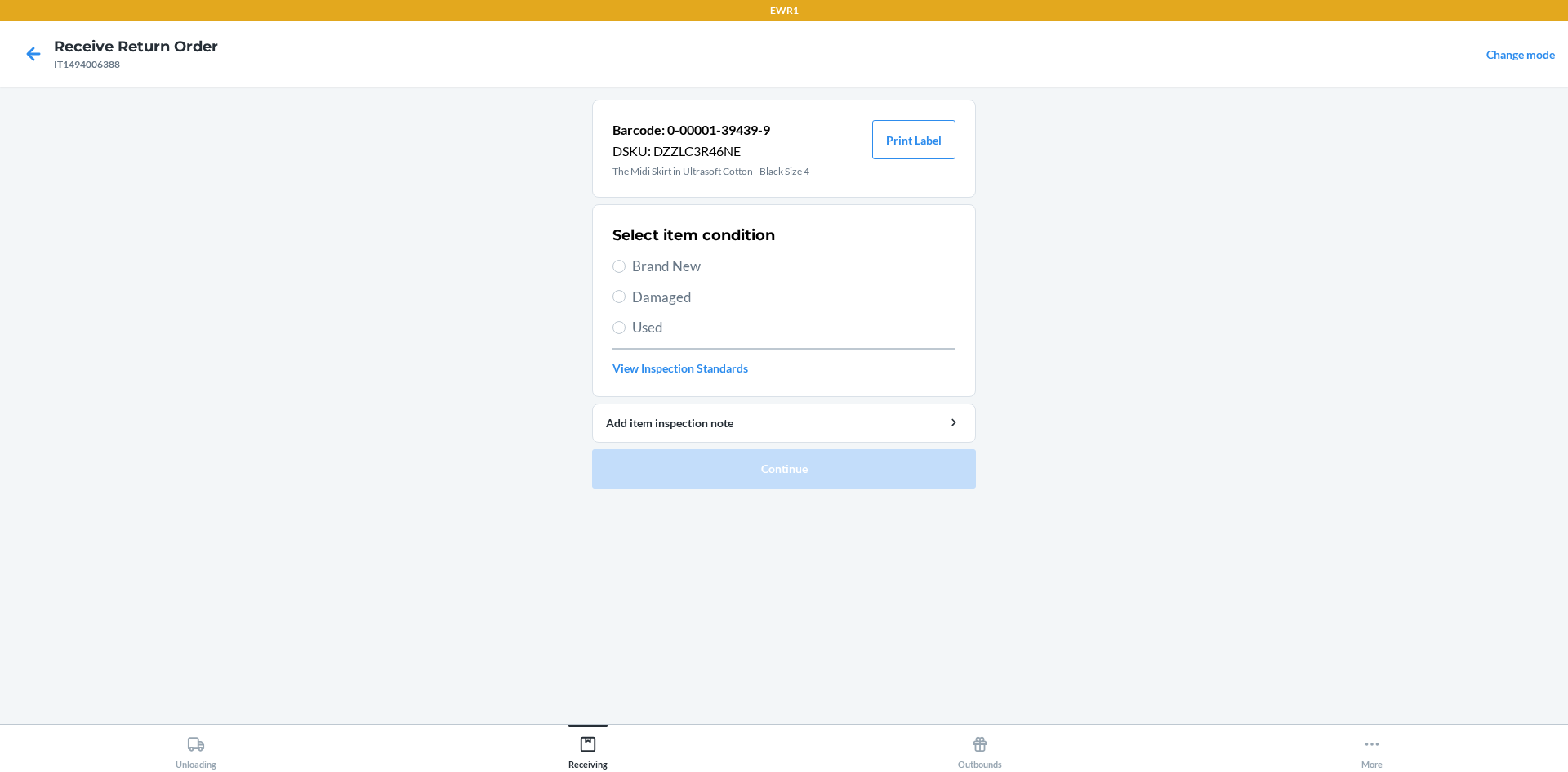 click on "Brand New" at bounding box center [794, 266] 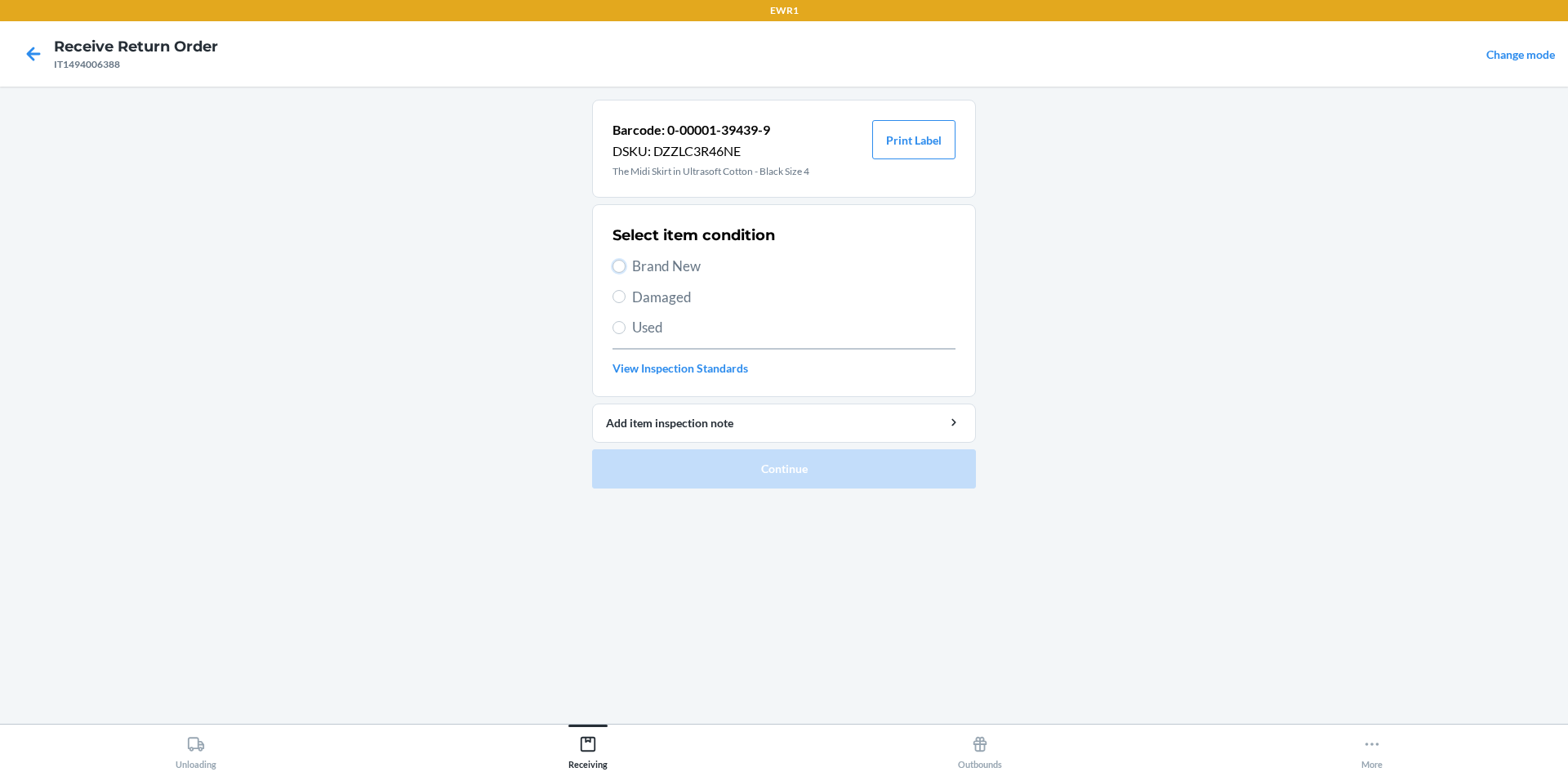 click on "Brand New" at bounding box center [619, 266] 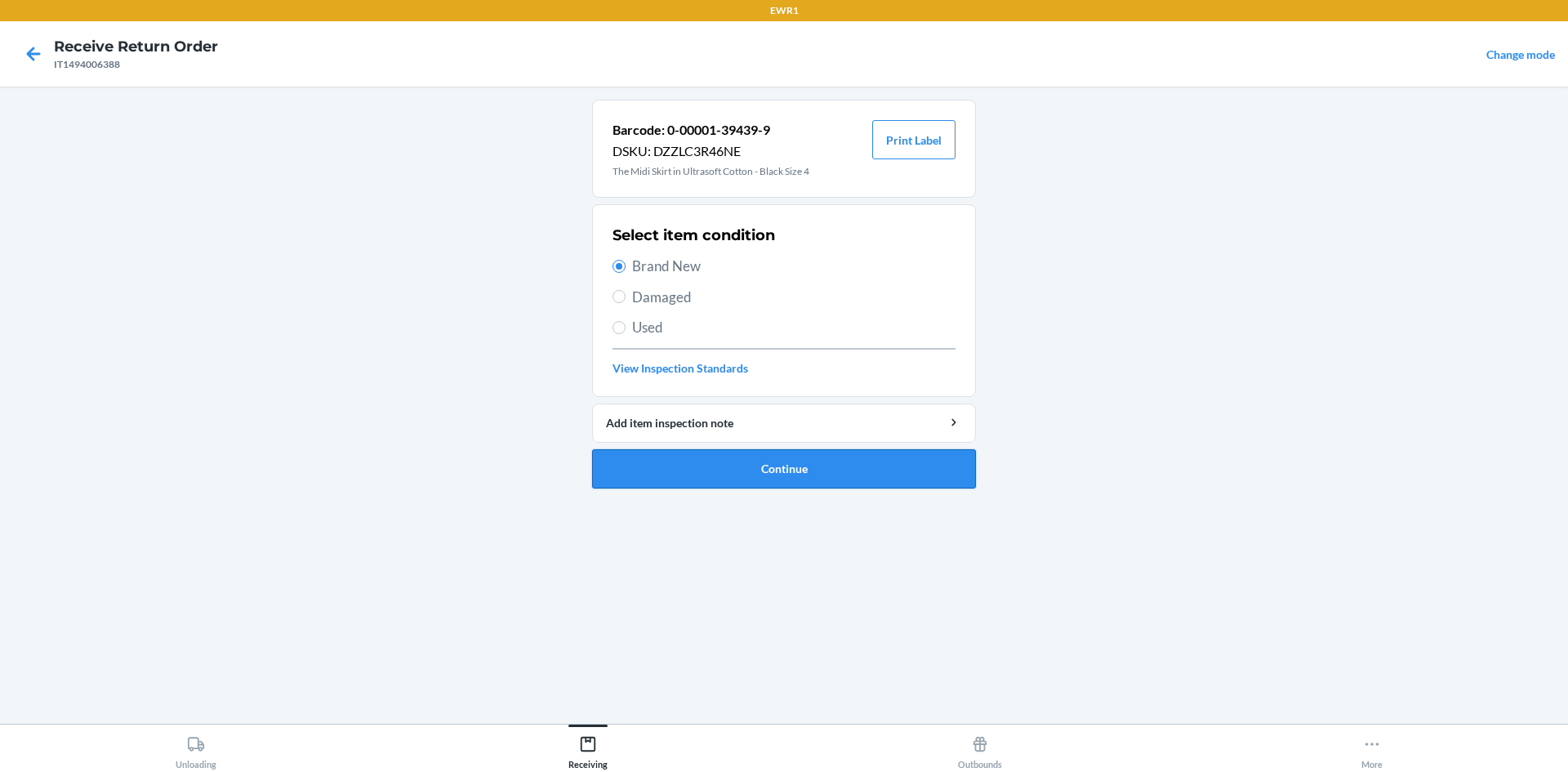click on "Continue" at bounding box center (784, 469) 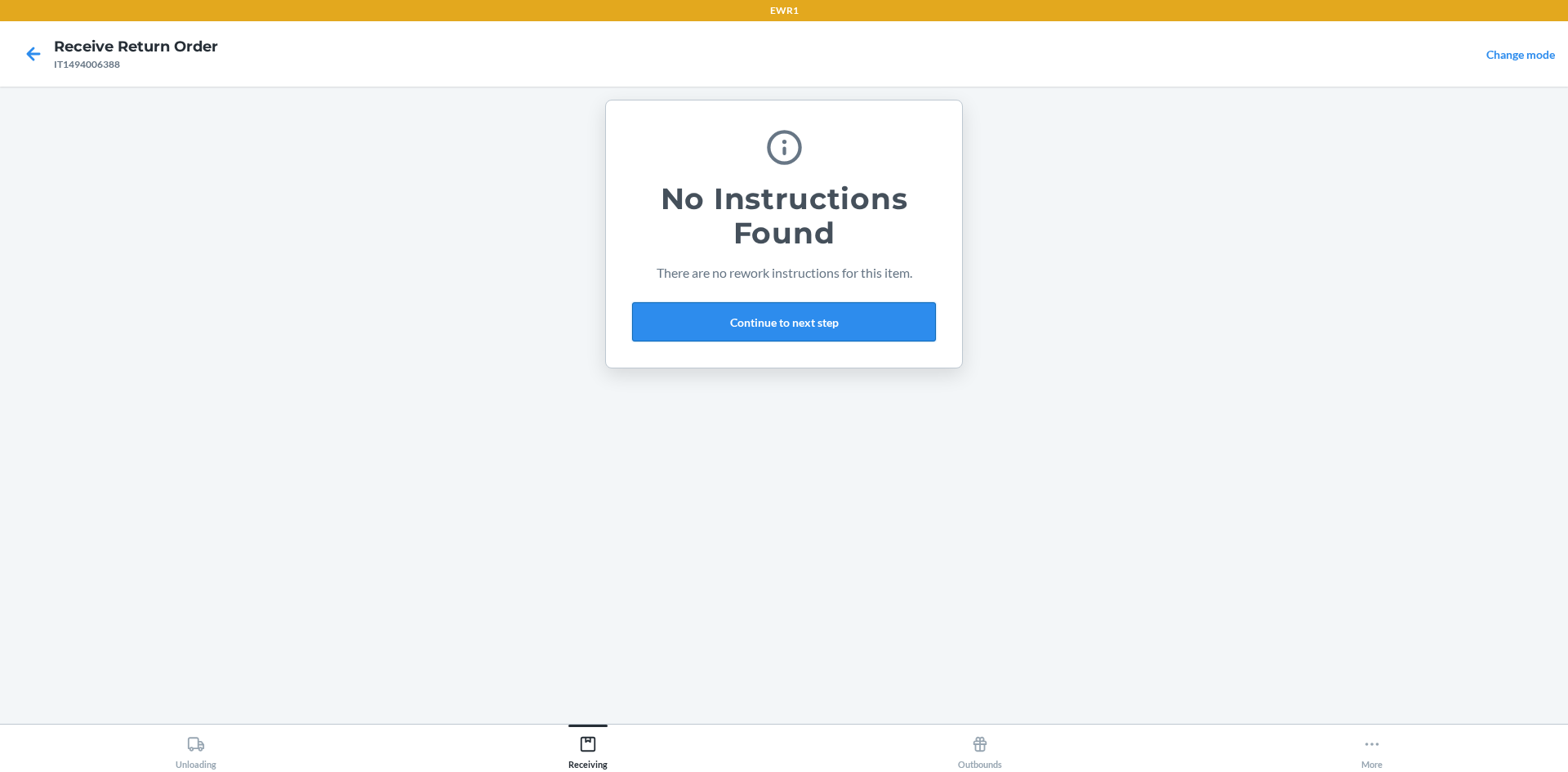 click on "Continue to next step" at bounding box center [784, 322] 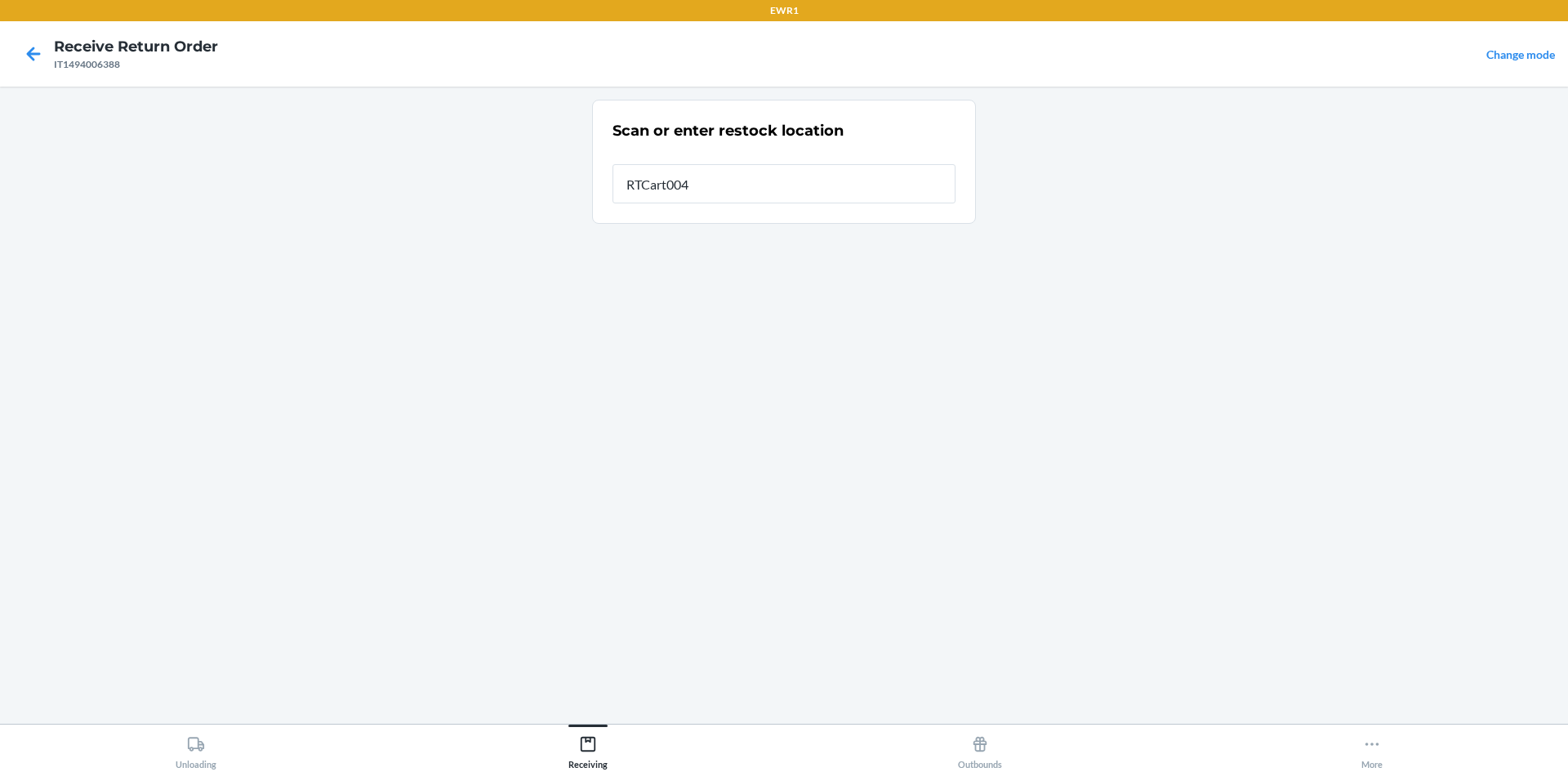 type on "RTCart004" 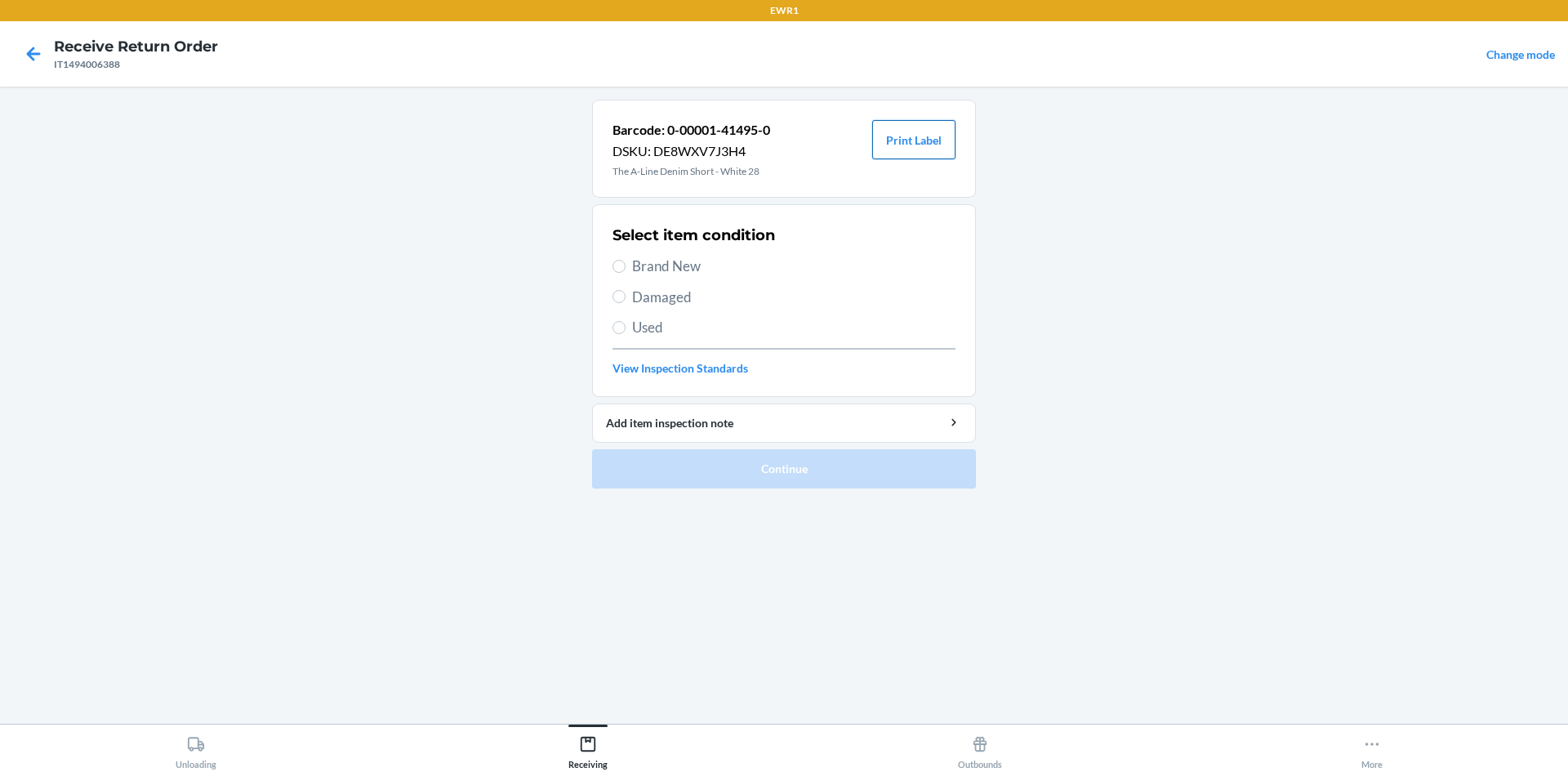 click on "Print Label" at bounding box center [914, 140] 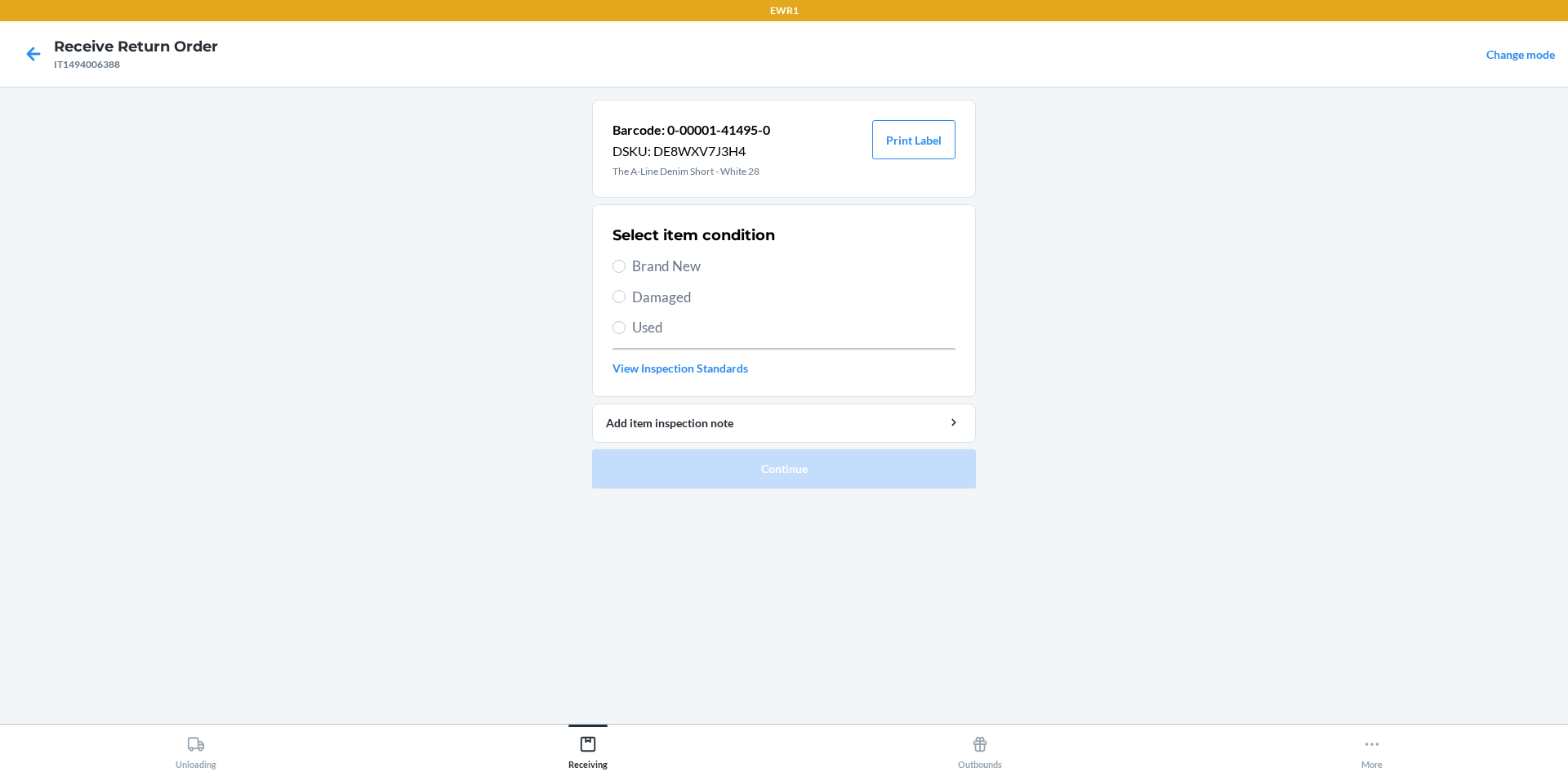 click on "Brand New" at bounding box center (794, 266) 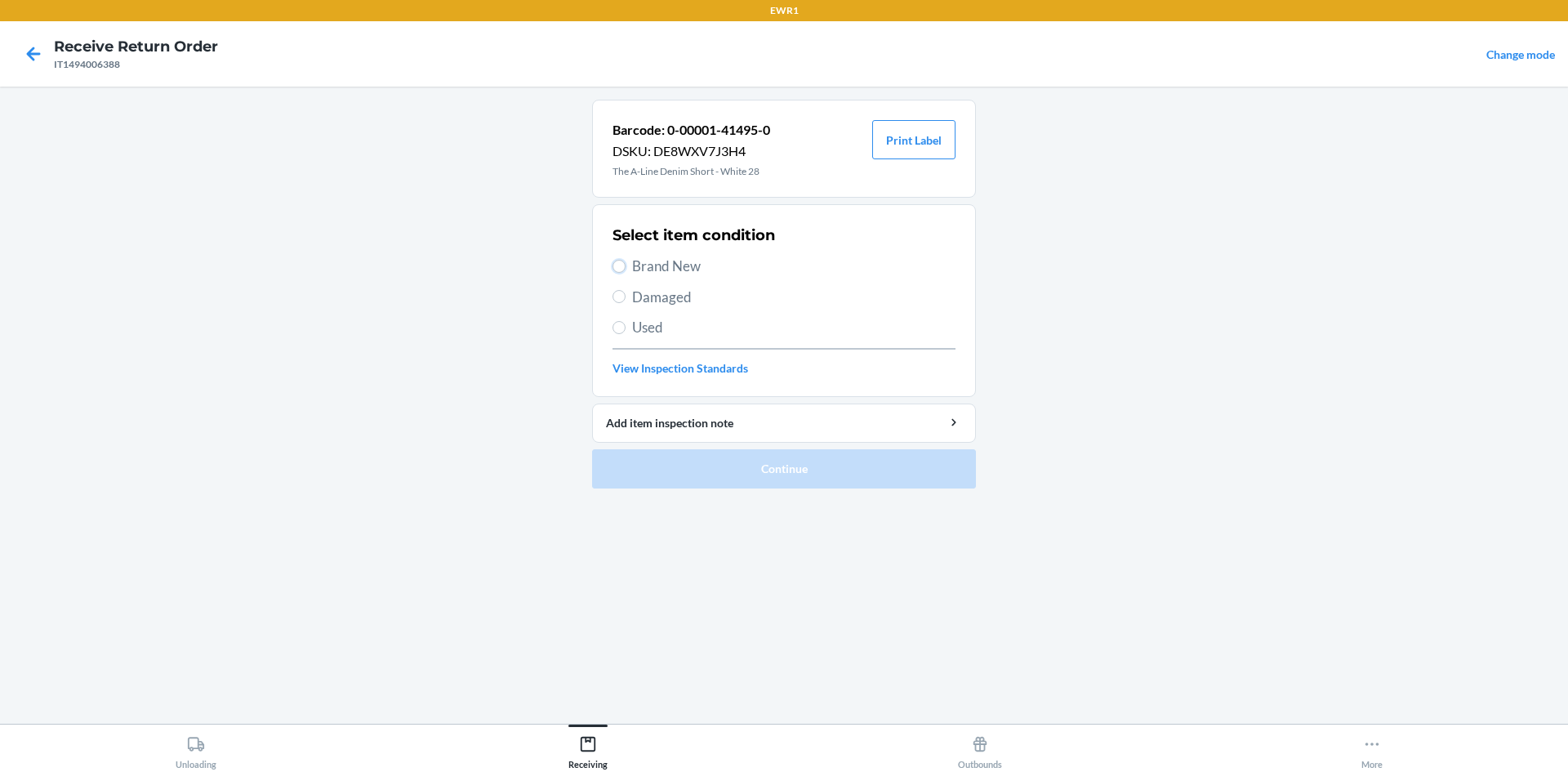 click on "Brand New" at bounding box center [619, 266] 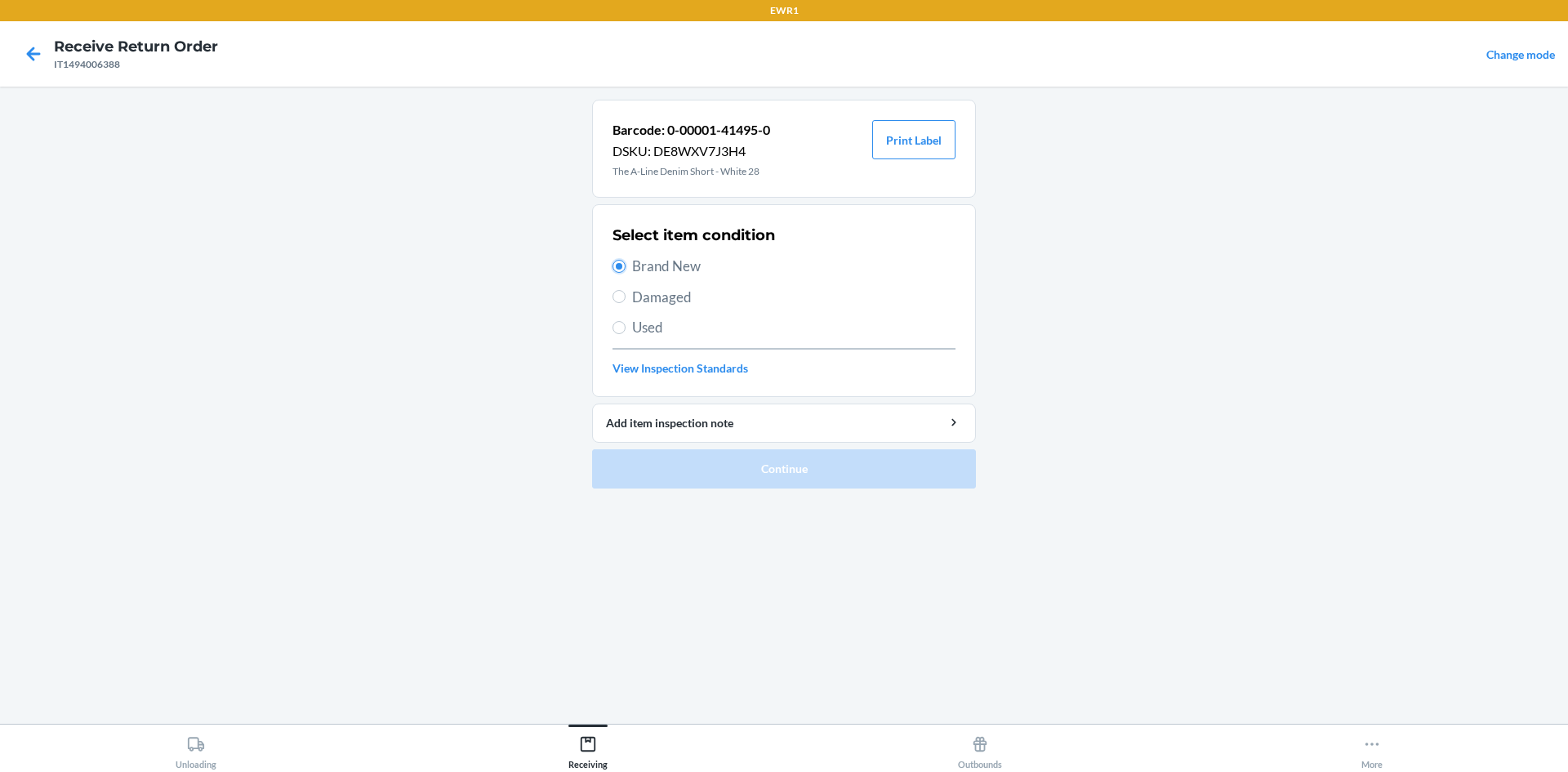 radio on "true" 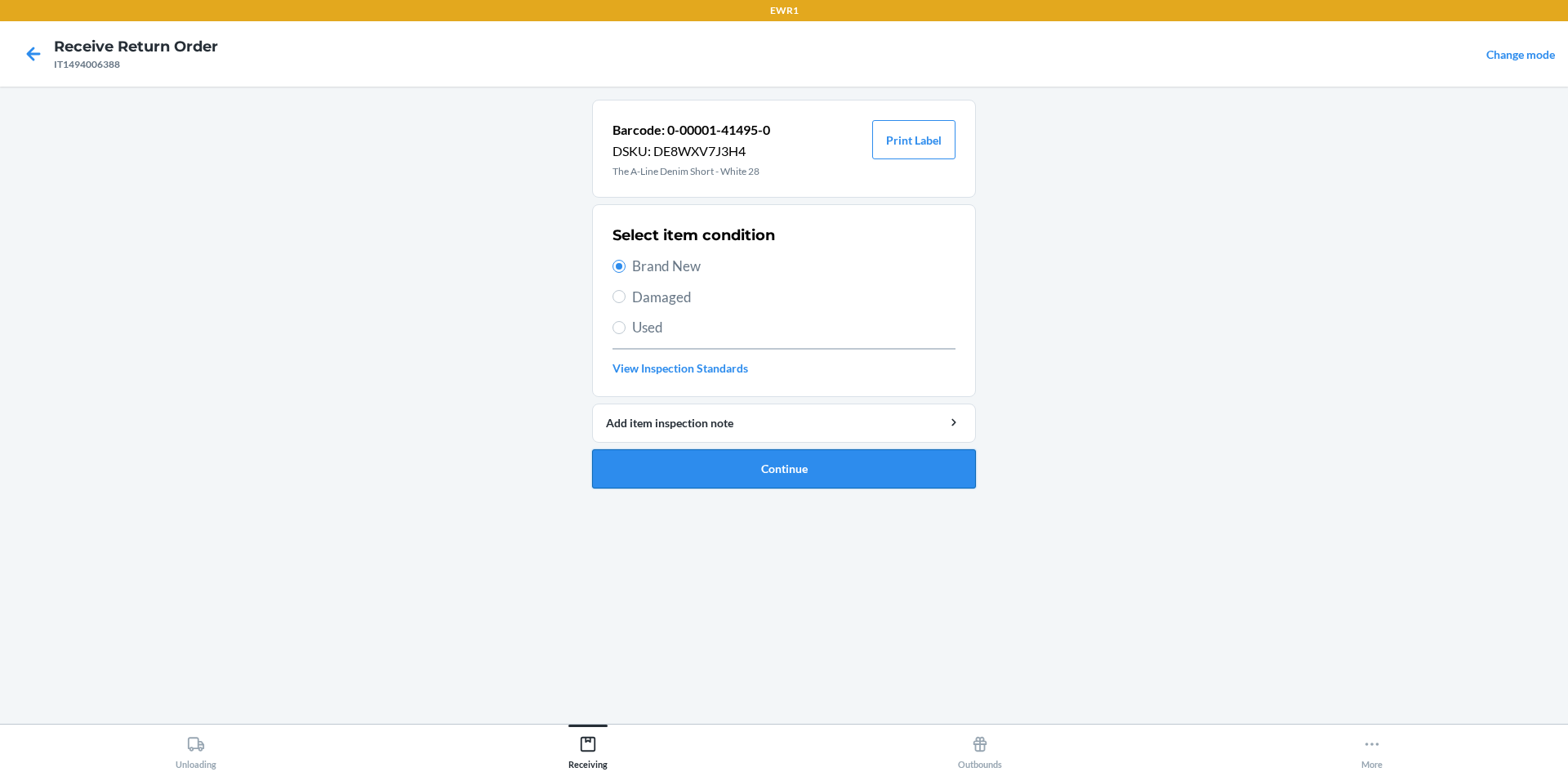 click on "Continue" at bounding box center [784, 469] 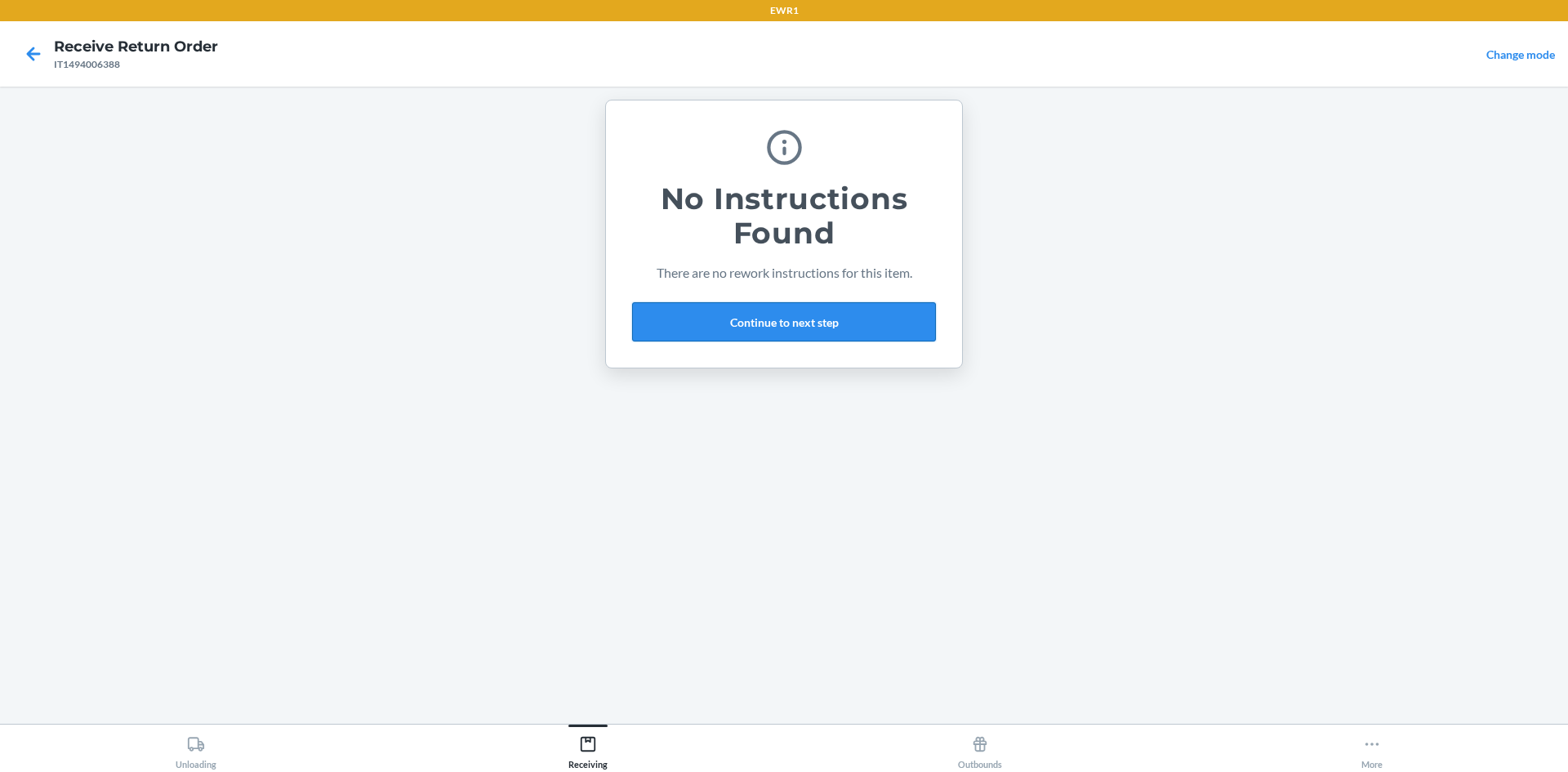 click on "Continue to next step" at bounding box center (784, 322) 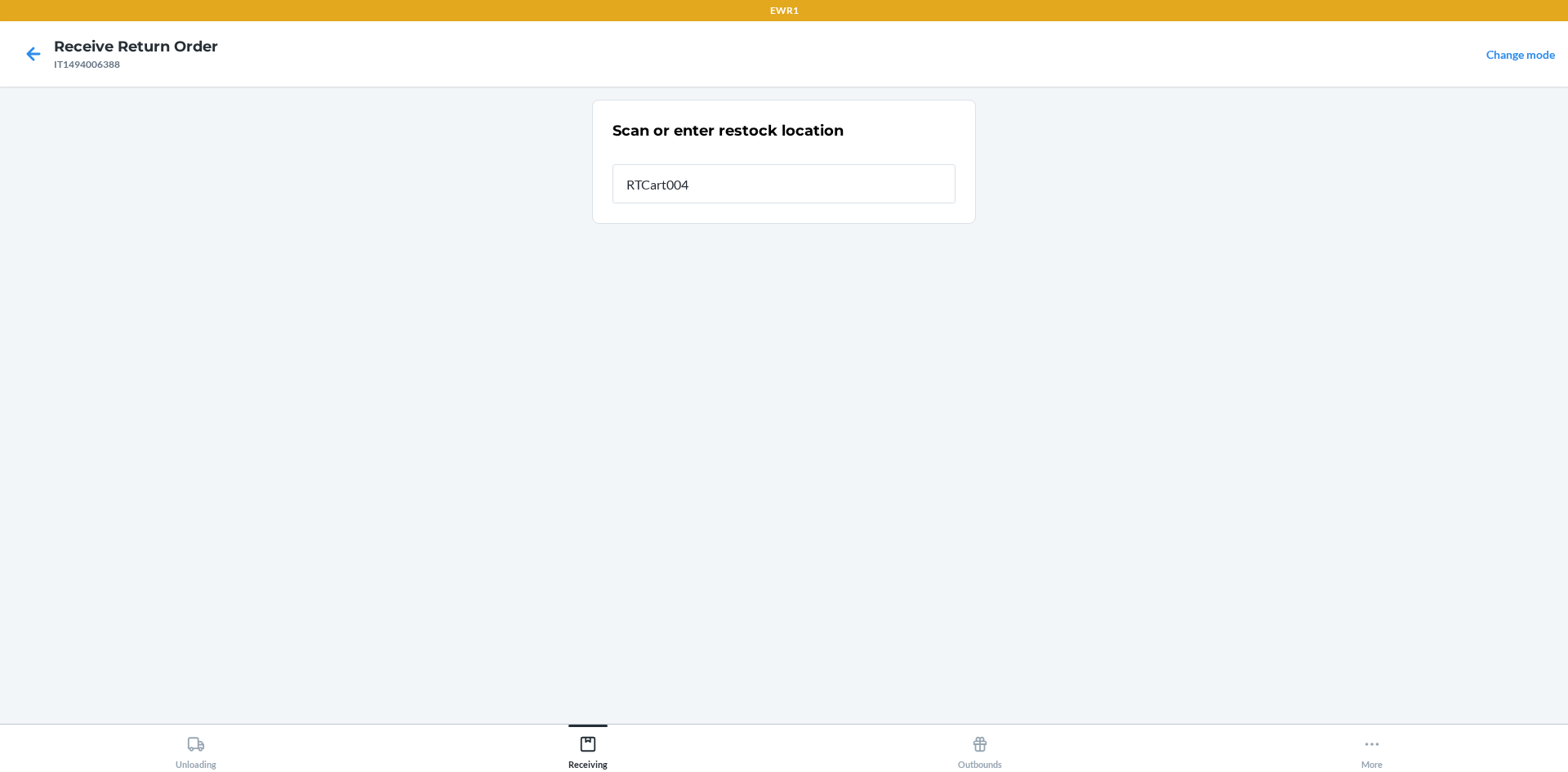 type on "RTCart004" 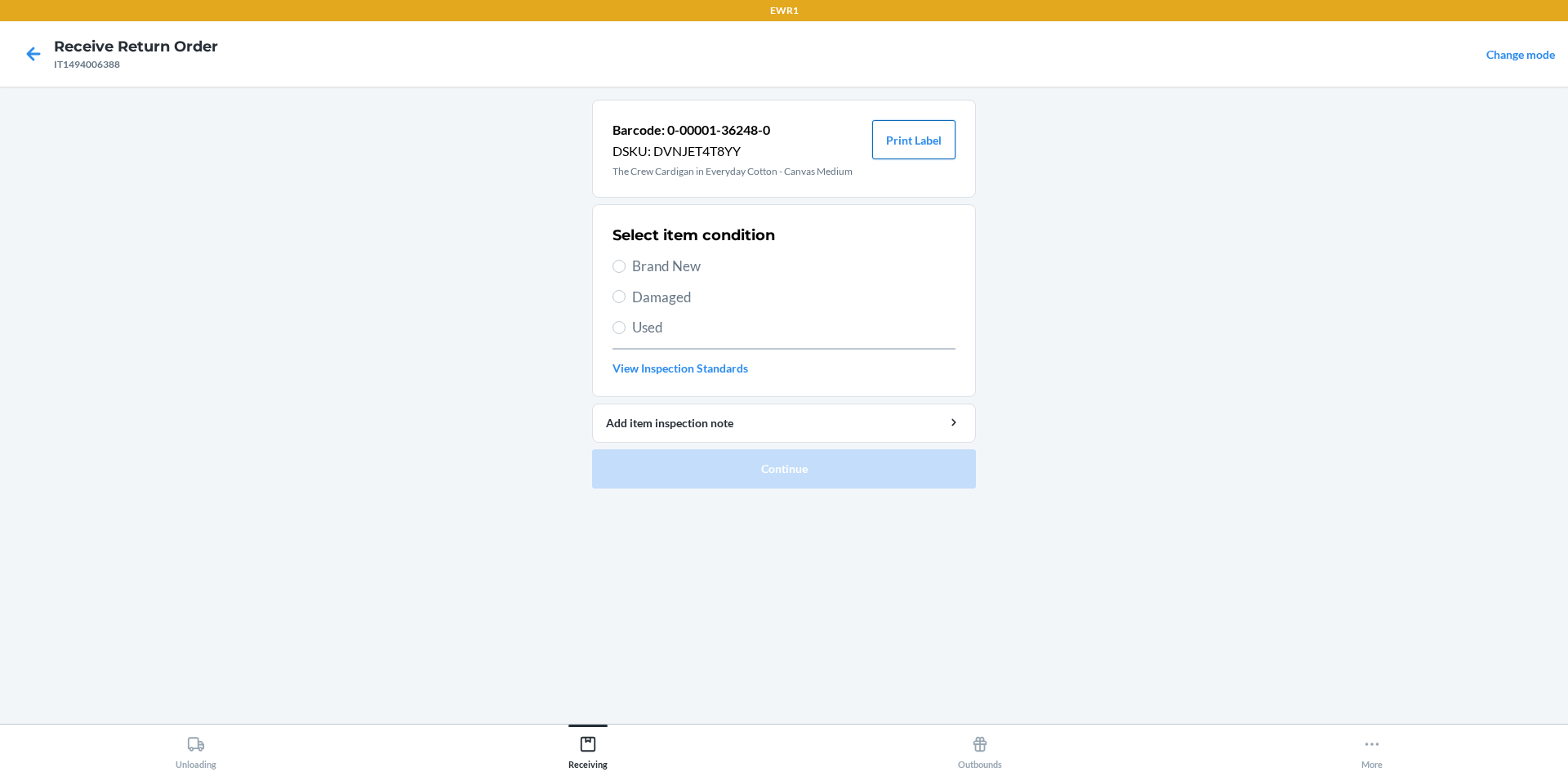 click on "Print Label" at bounding box center [914, 140] 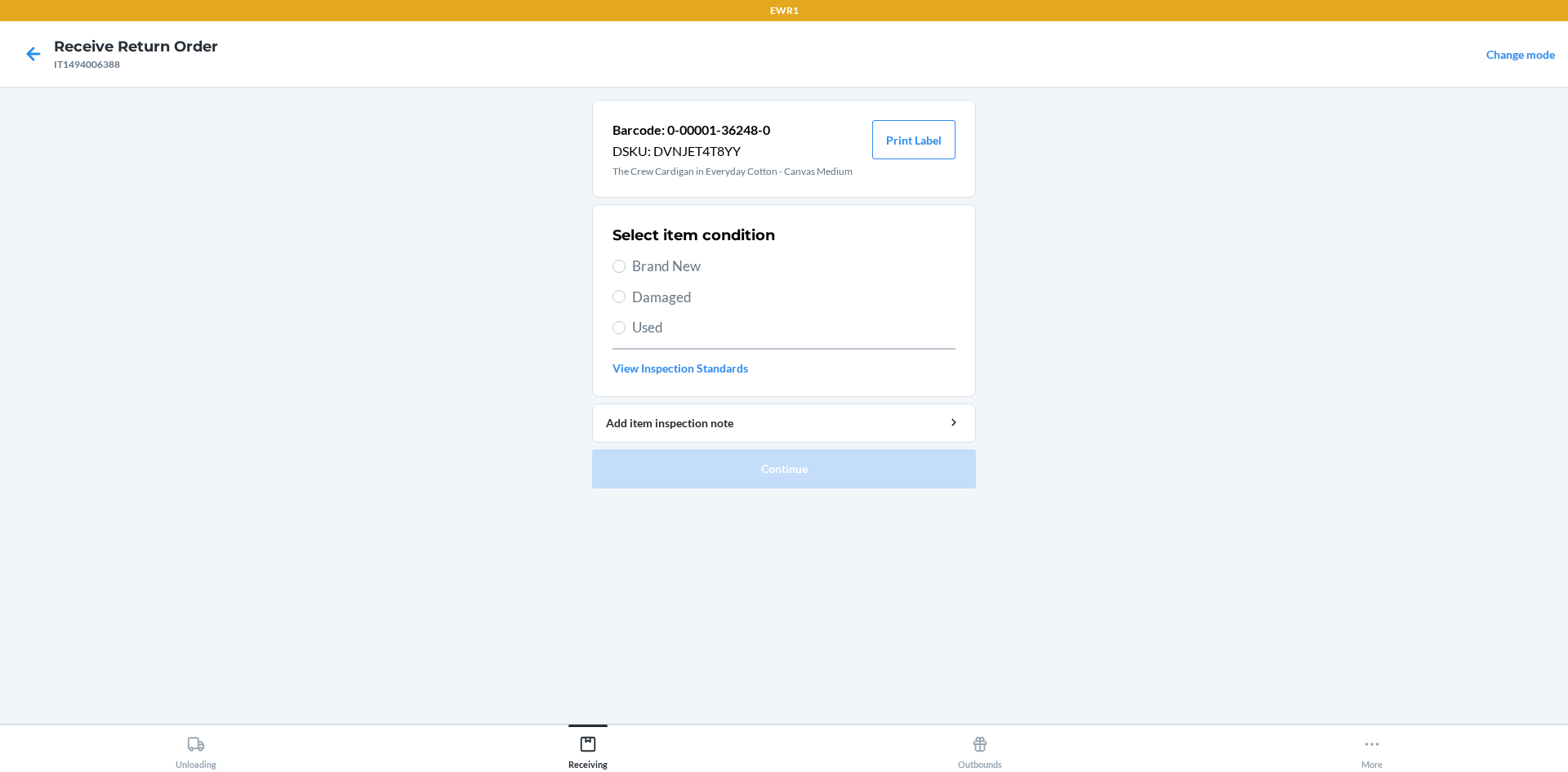 click on "Brand New" at bounding box center [794, 266] 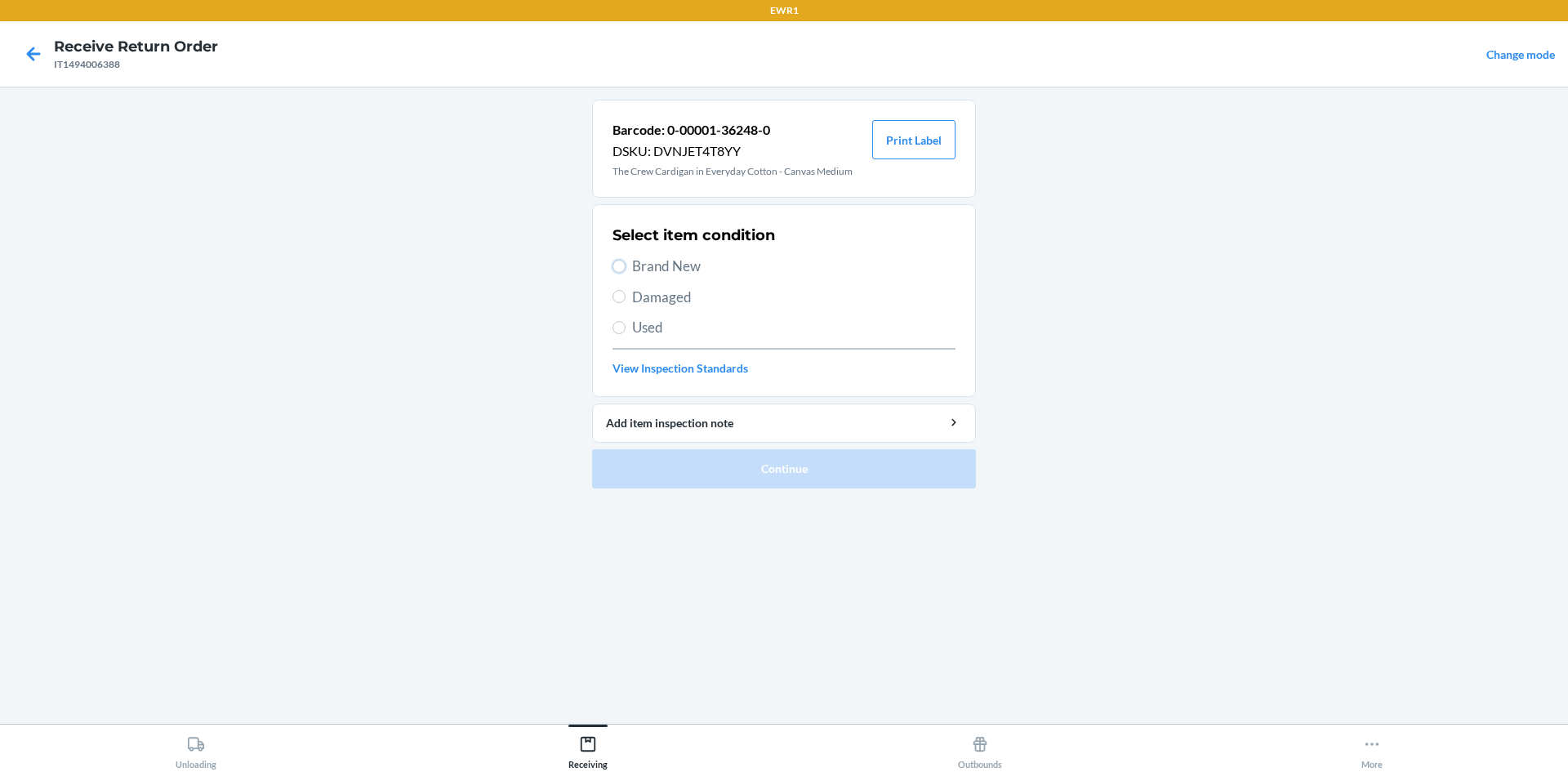 click on "Brand New" at bounding box center (619, 266) 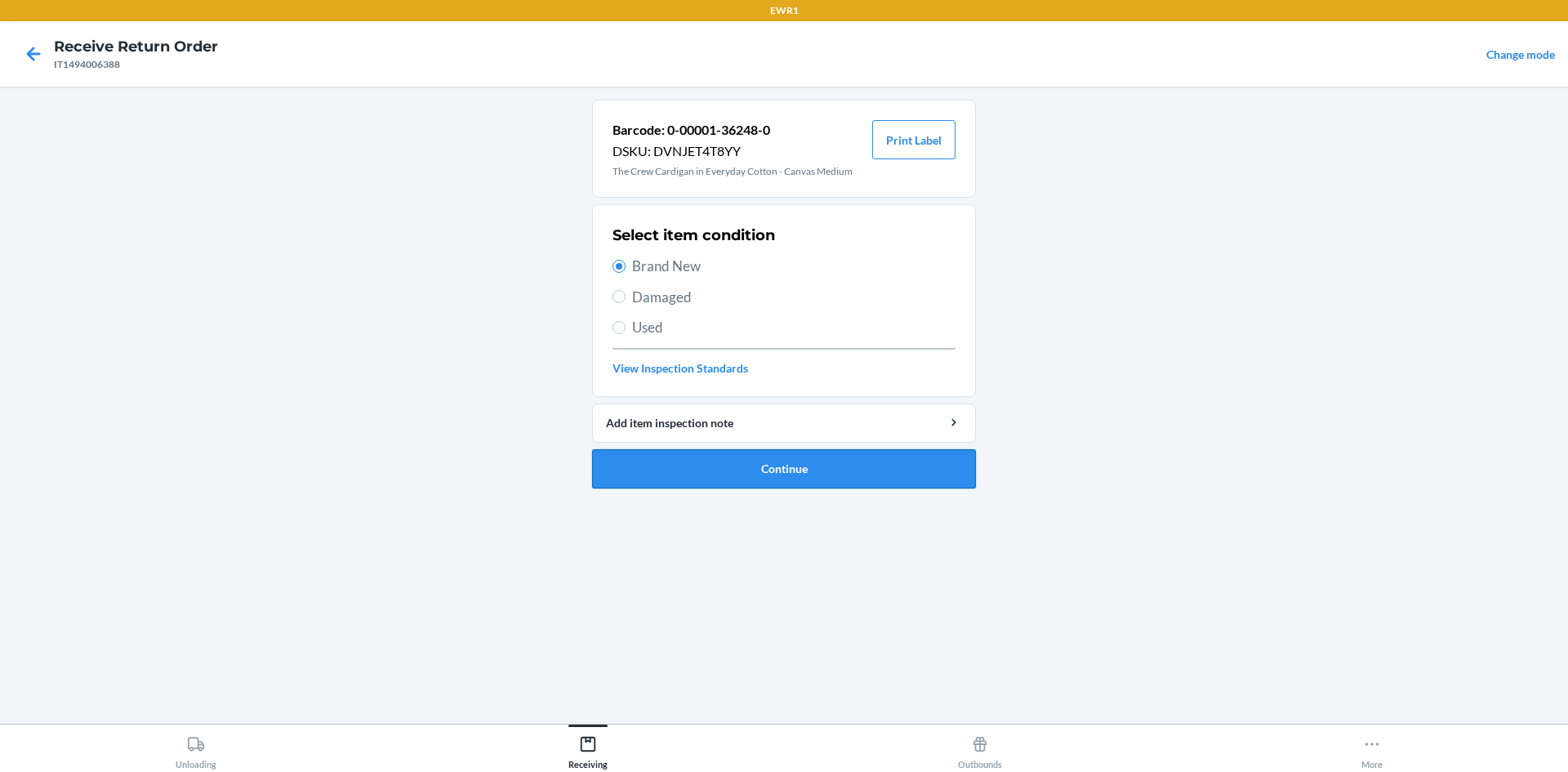 click on "Continue" at bounding box center (784, 469) 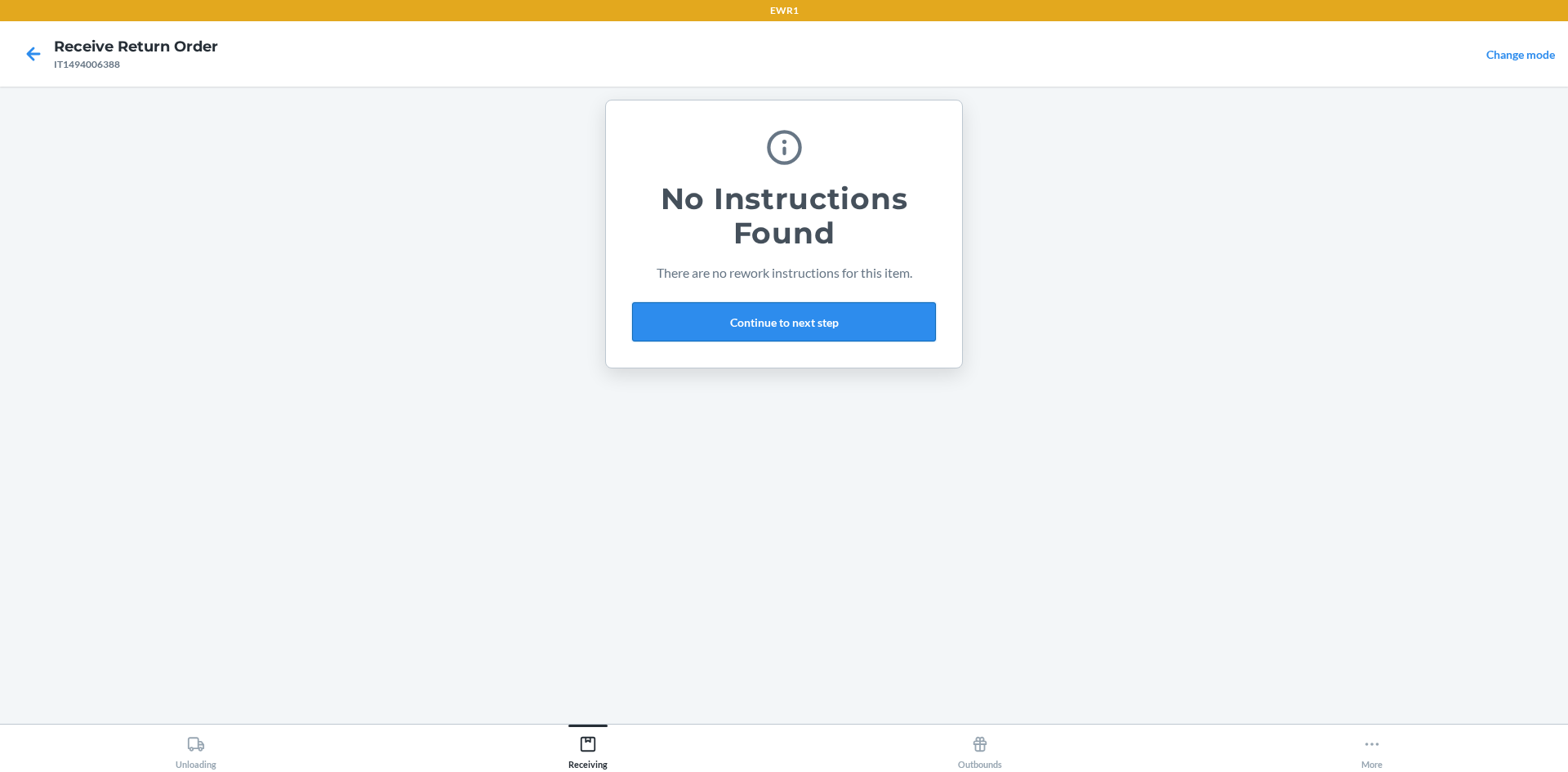 click on "Continue to next step" at bounding box center (784, 322) 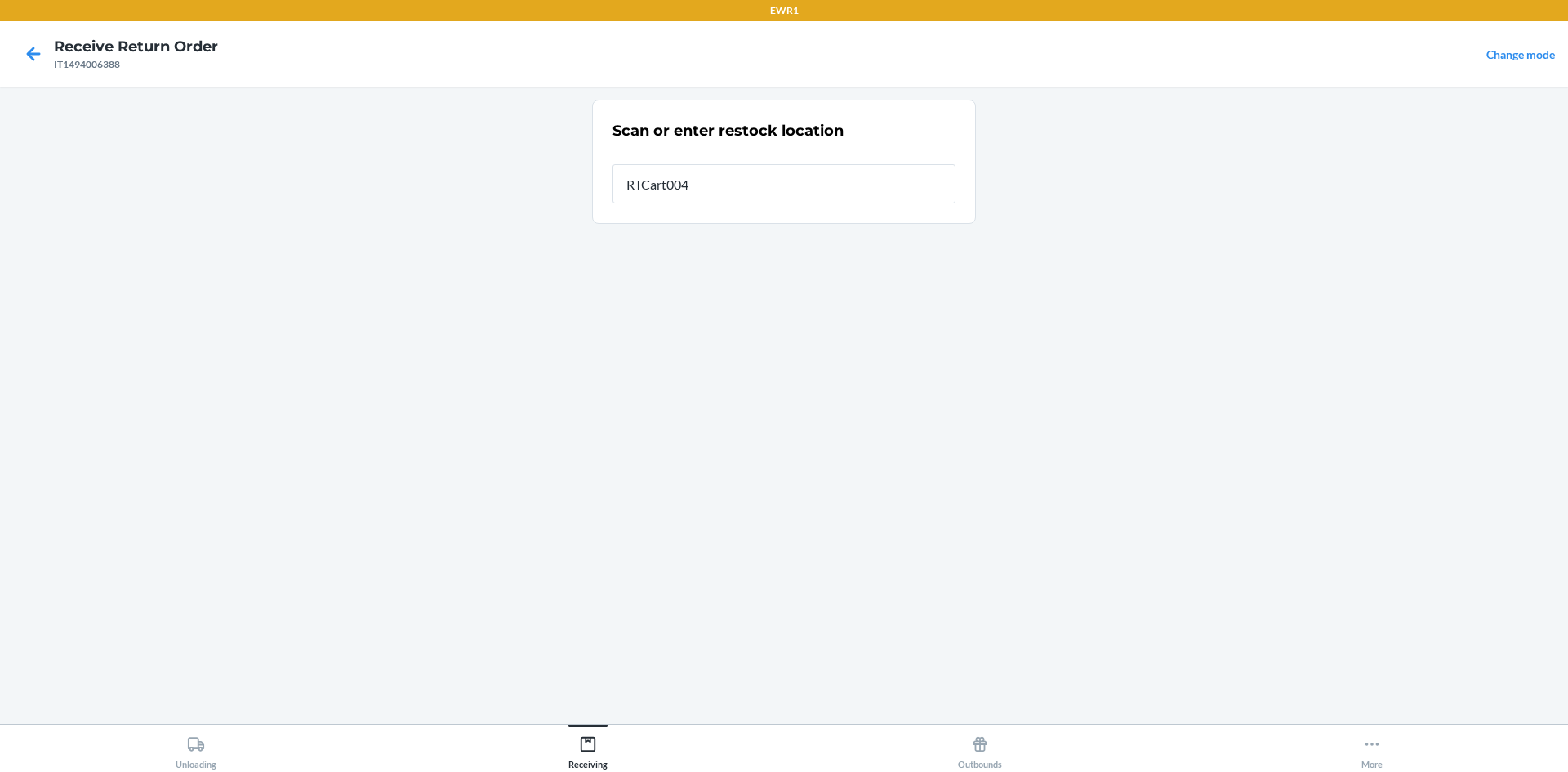 type on "RTCart004" 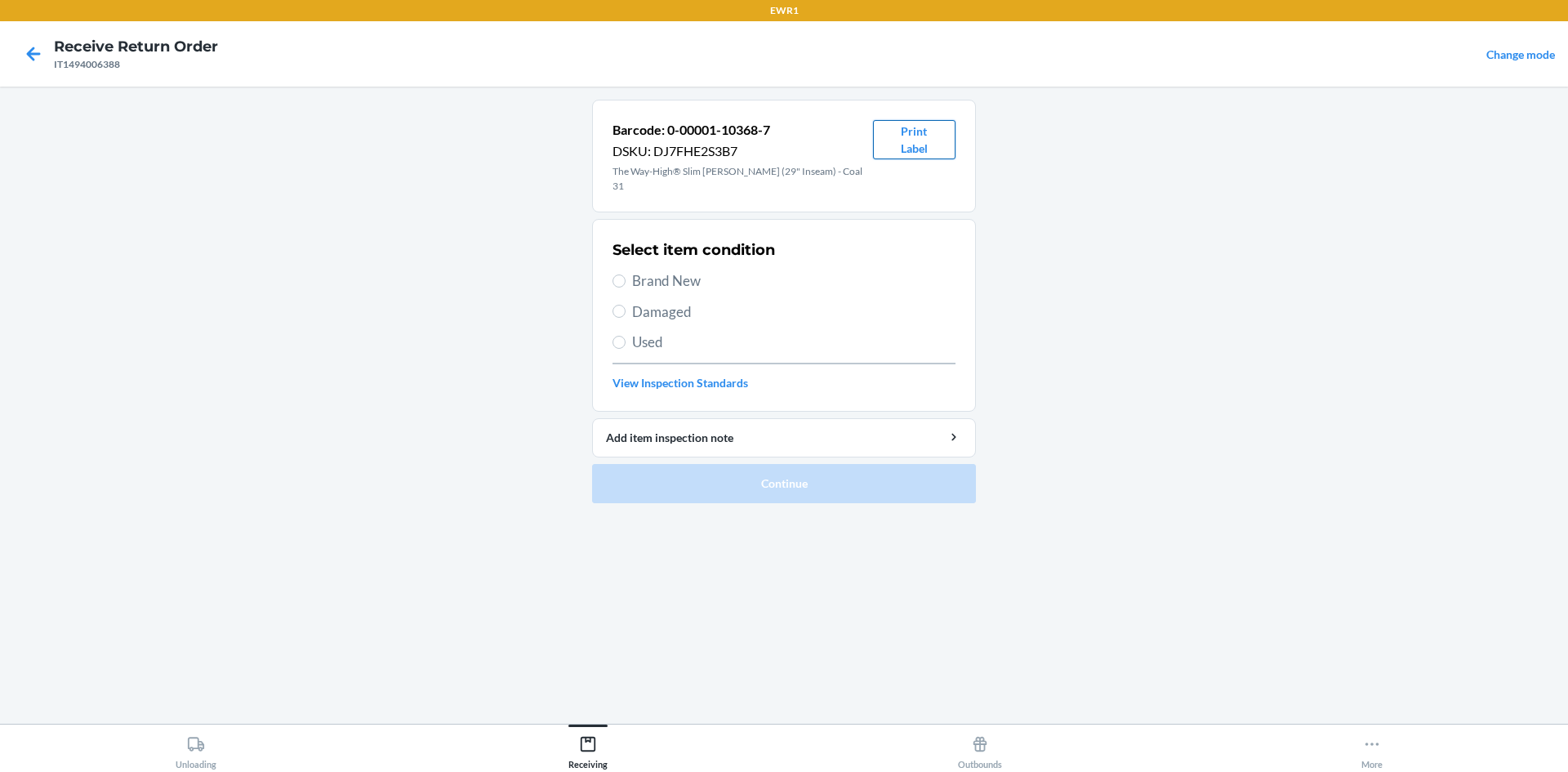 click on "Print Label" at bounding box center (914, 140) 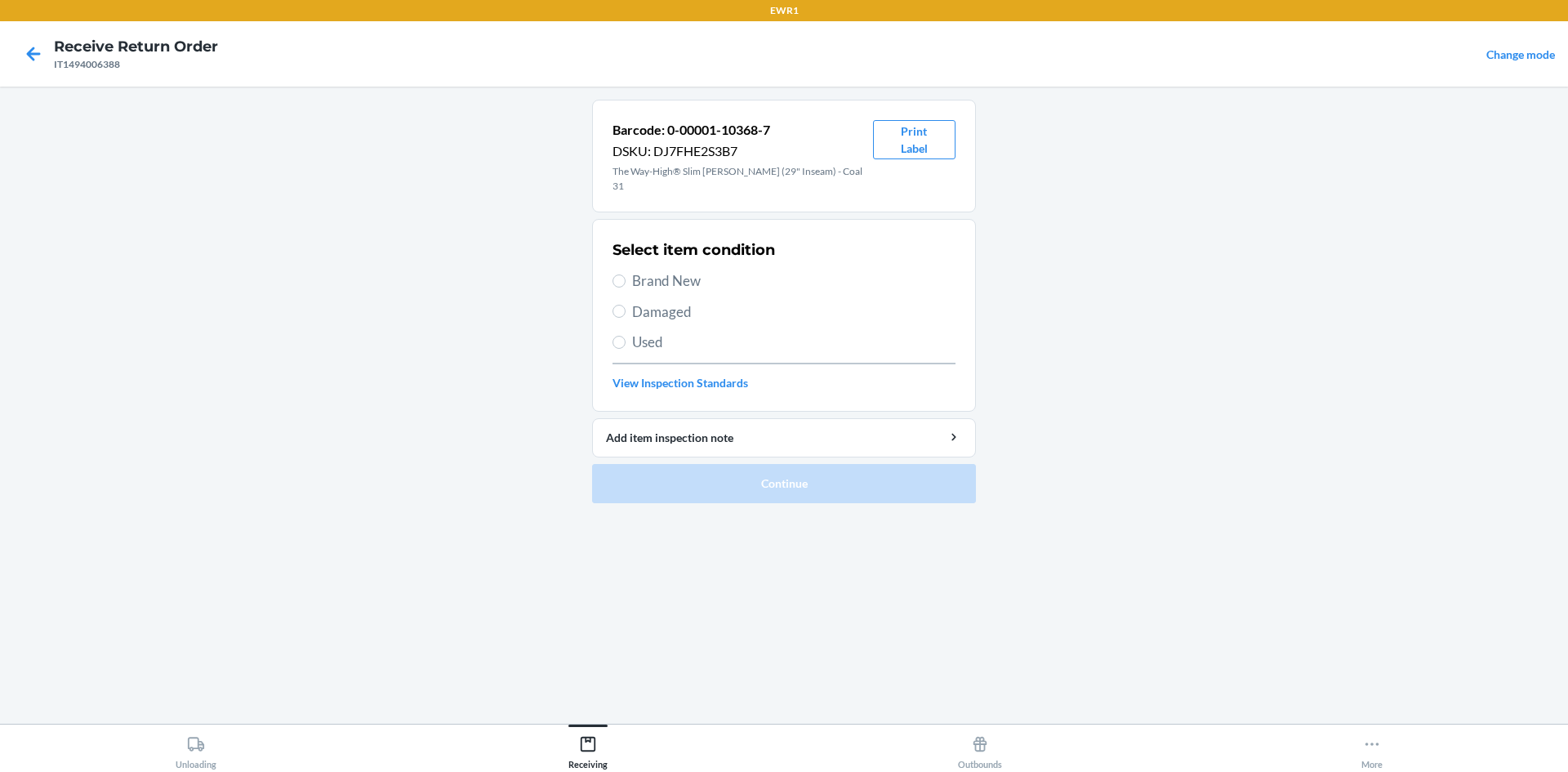 click on "Brand New" at bounding box center [794, 281] 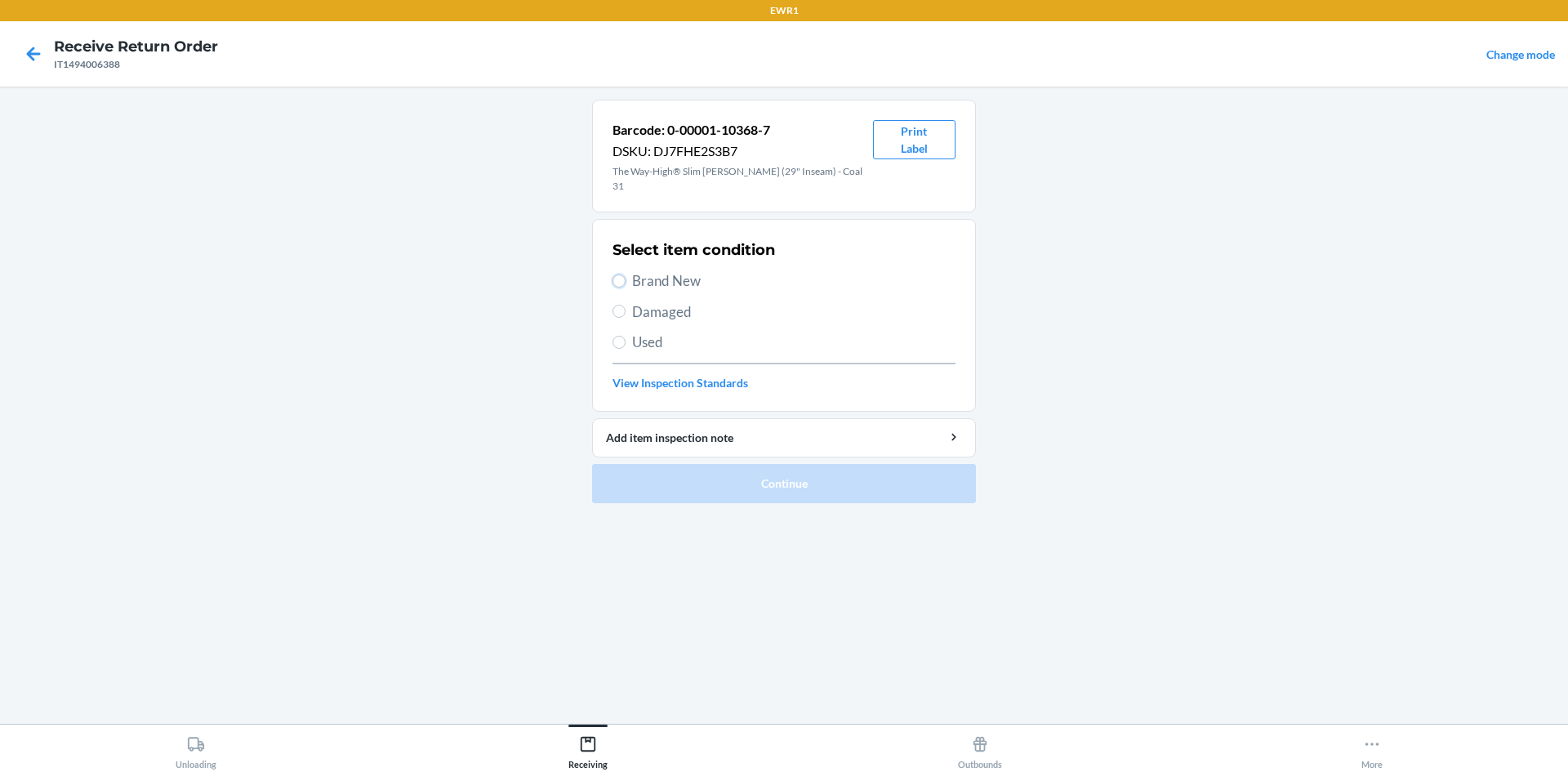 radio on "true" 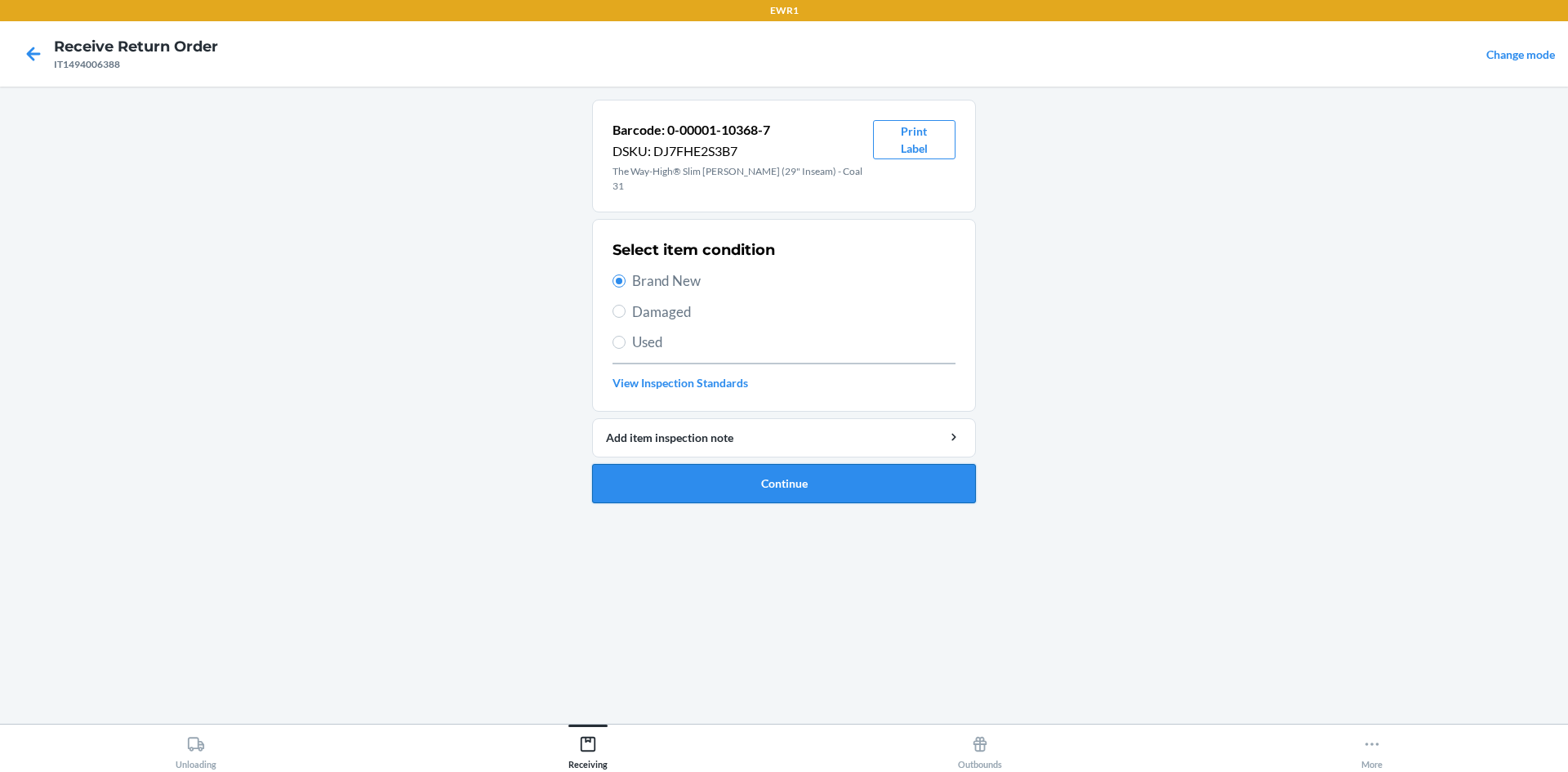 click on "Continue" at bounding box center [784, 484] 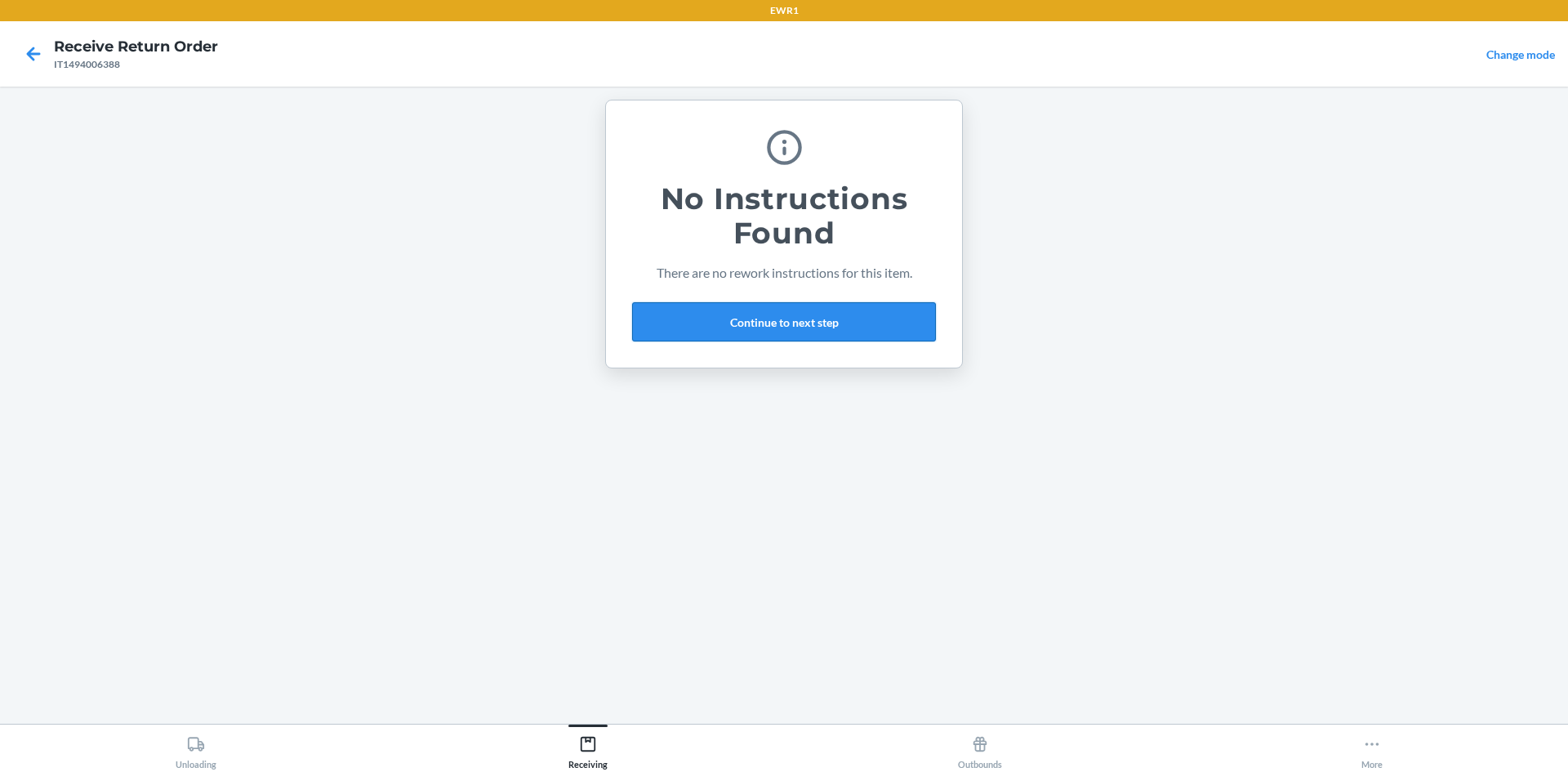 click on "Continue to next step" at bounding box center (784, 322) 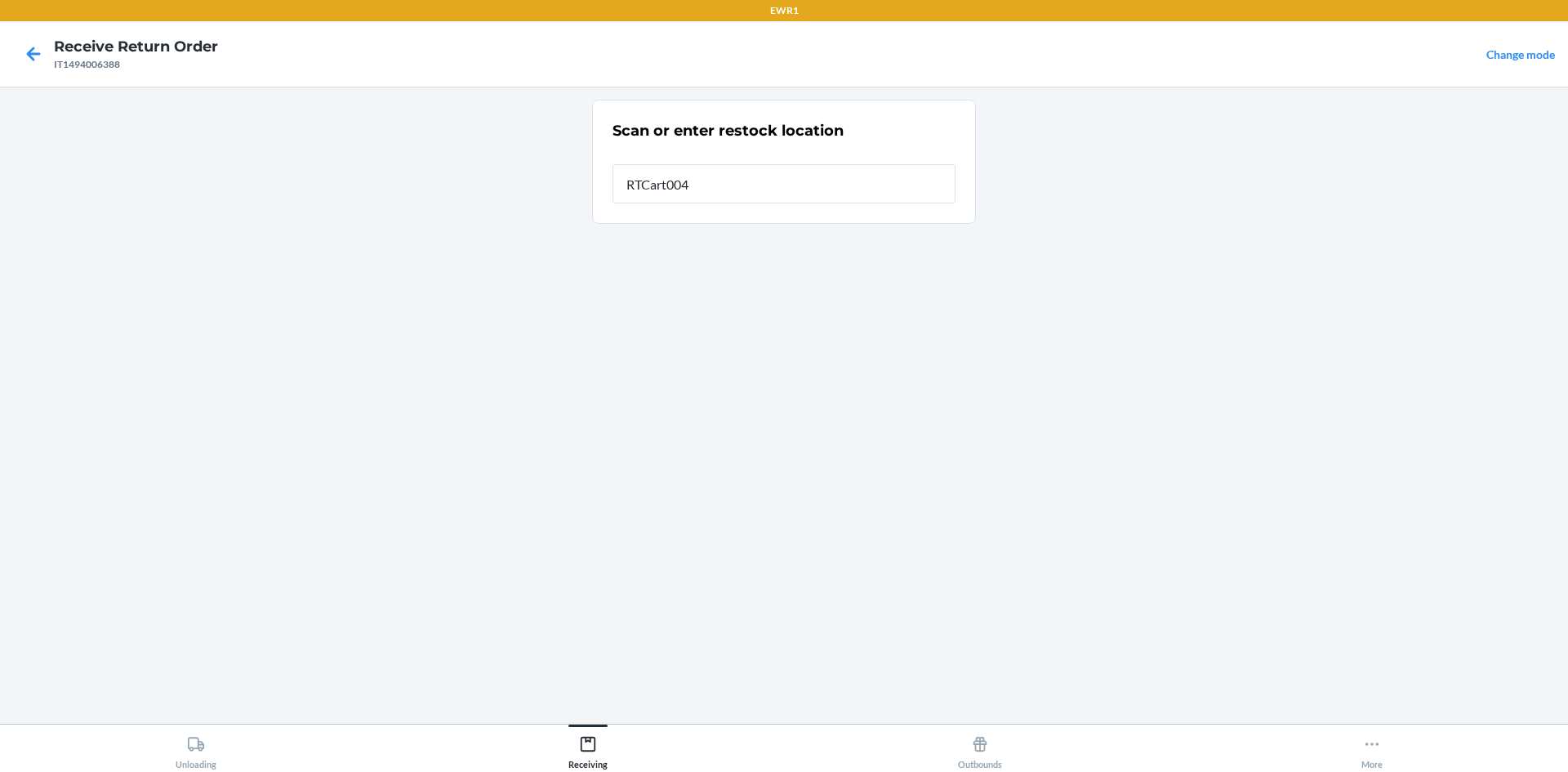 type on "RTCart004" 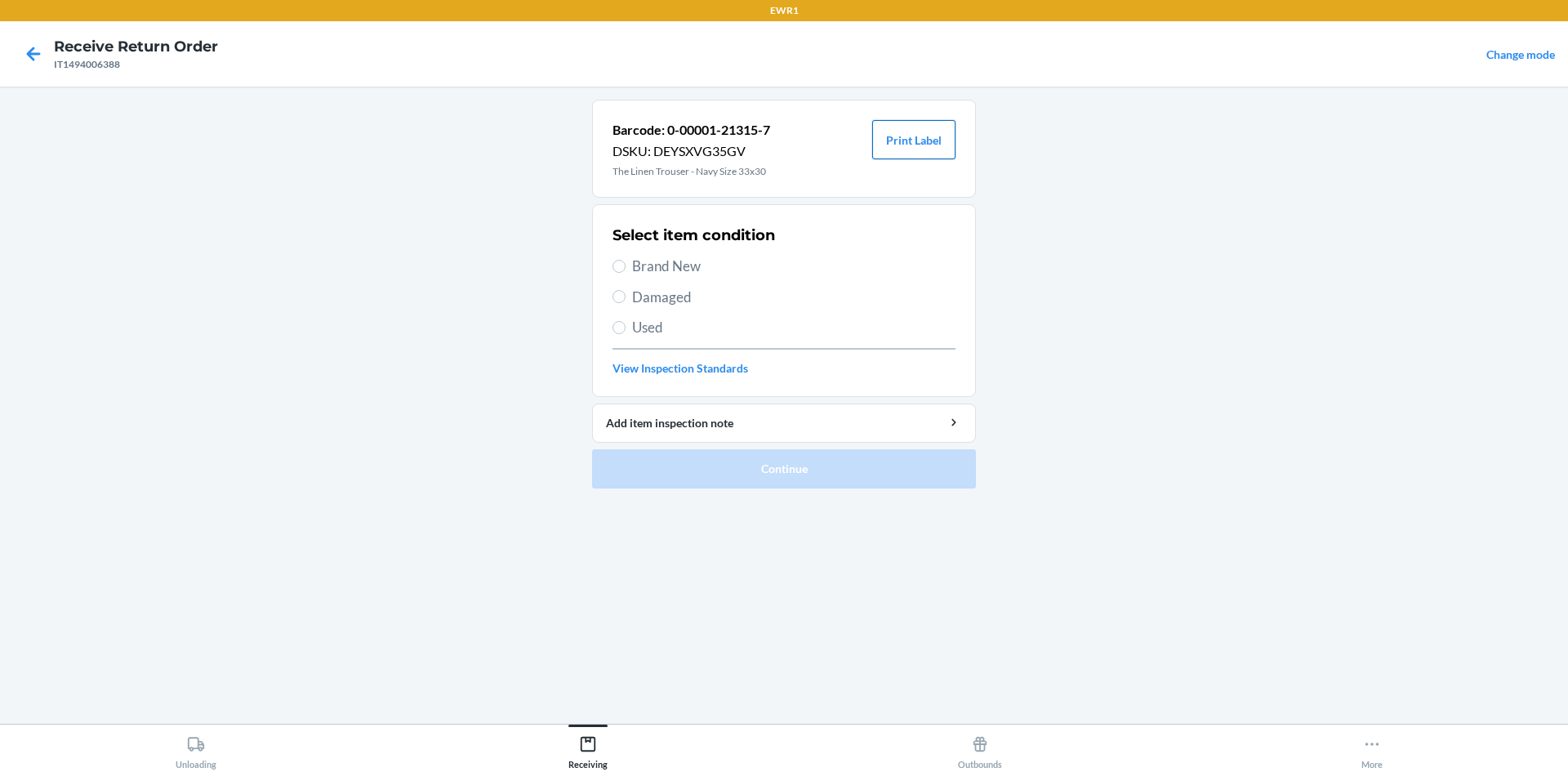 click on "Print Label" at bounding box center [914, 140] 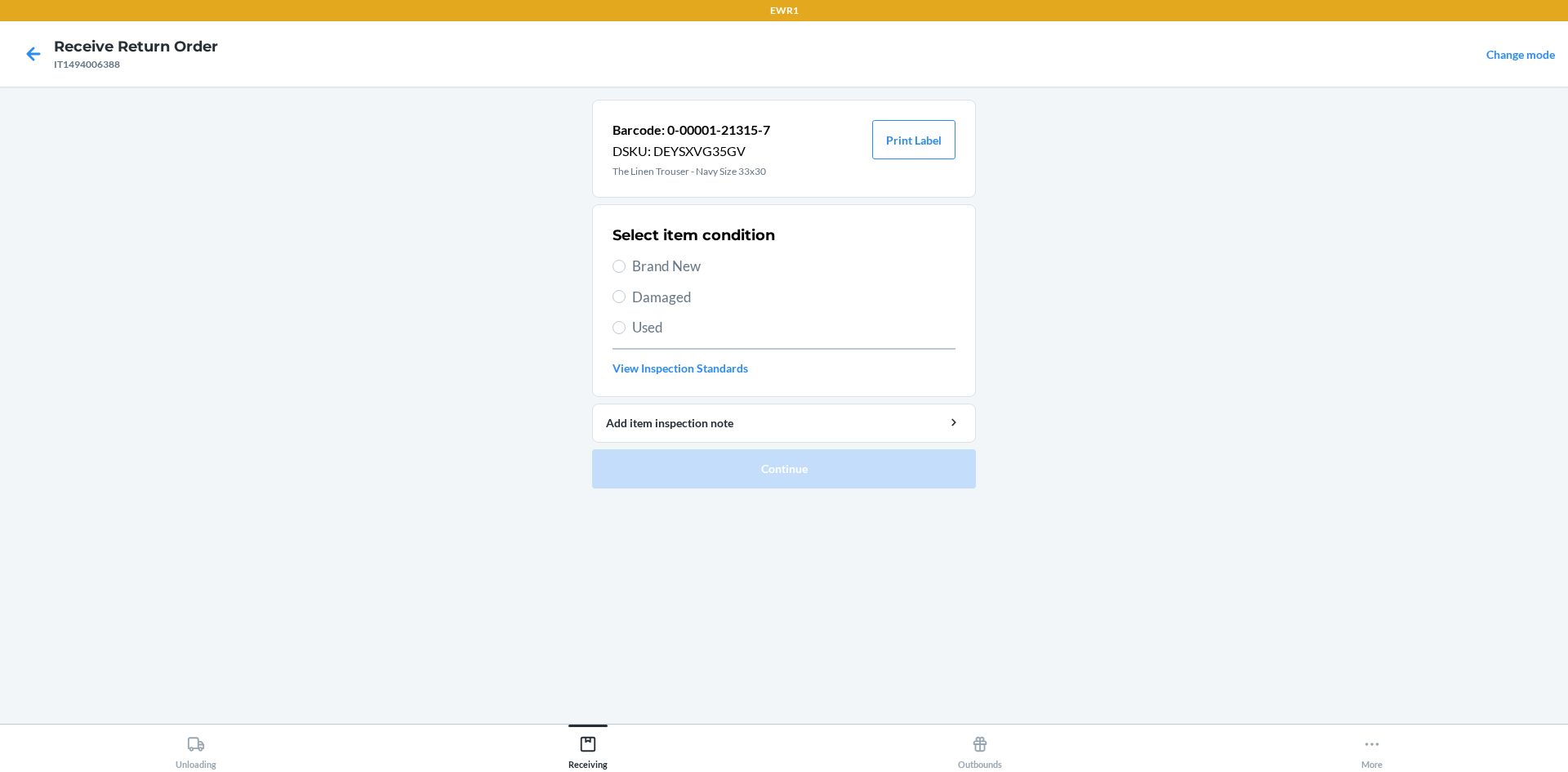 click on "Brand New" at bounding box center [794, 266] 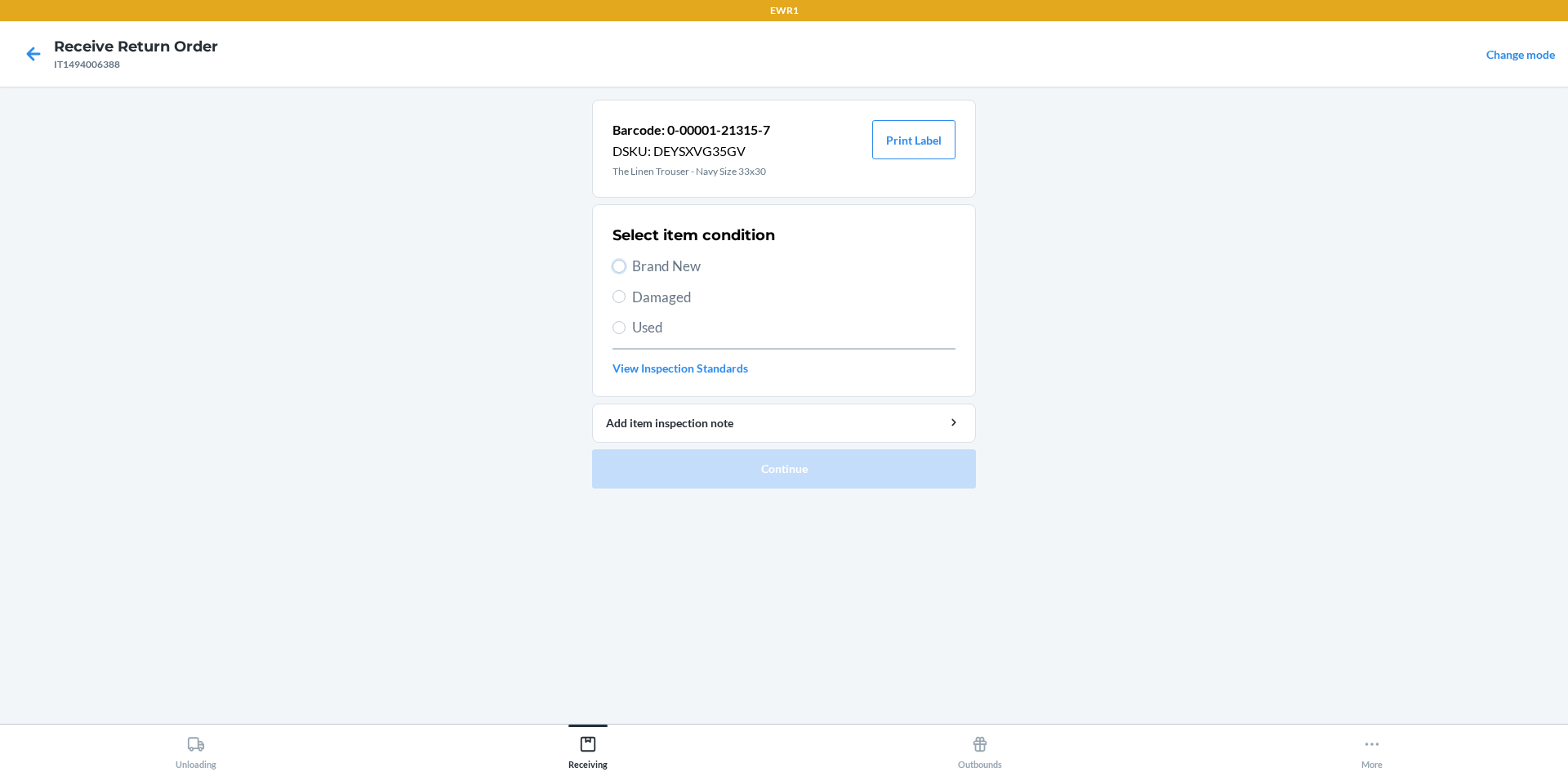 click on "Brand New" at bounding box center [619, 266] 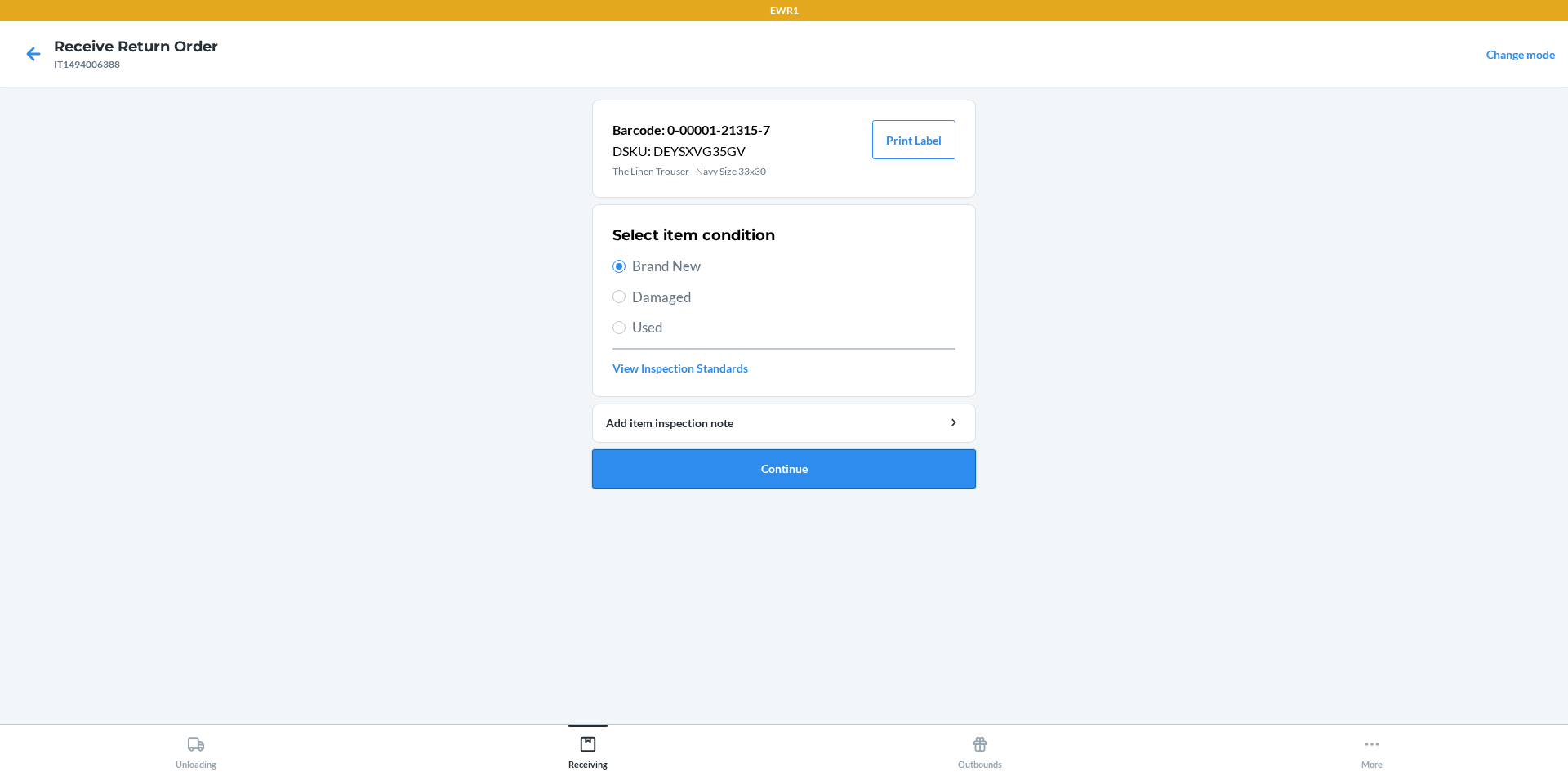 click on "Continue" at bounding box center [784, 469] 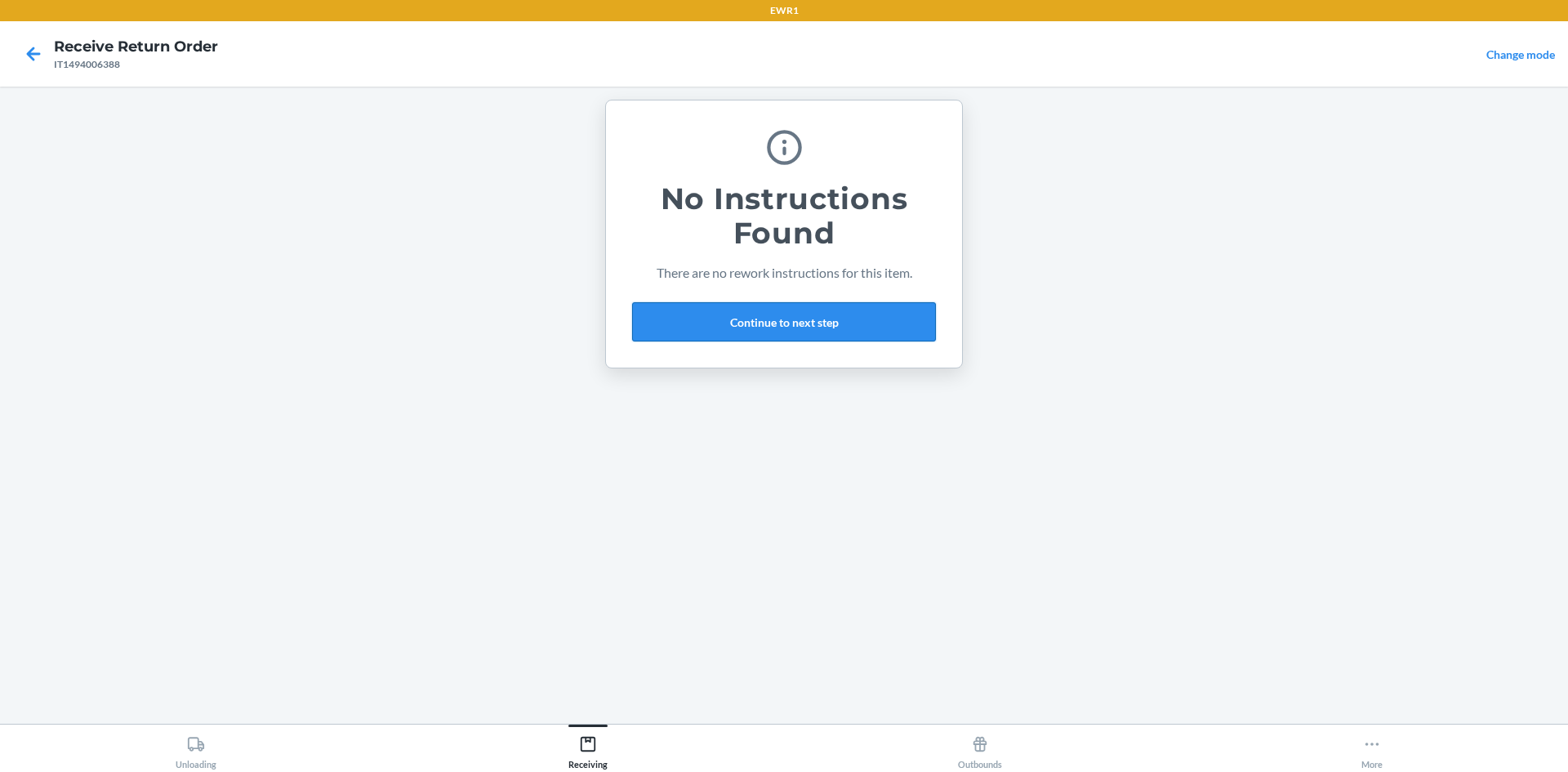 click on "Continue to next step" at bounding box center (784, 322) 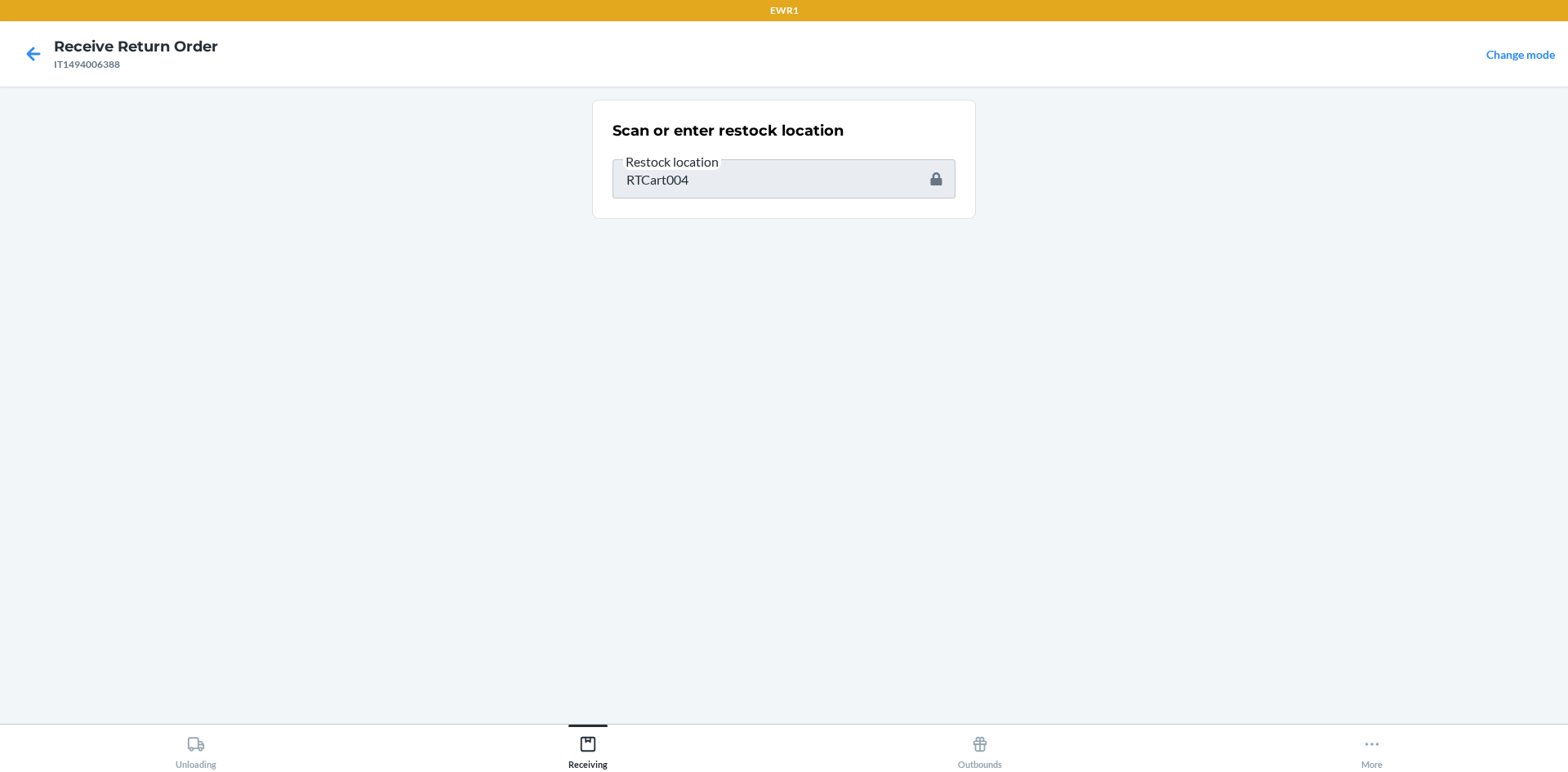 type on "RTCart004" 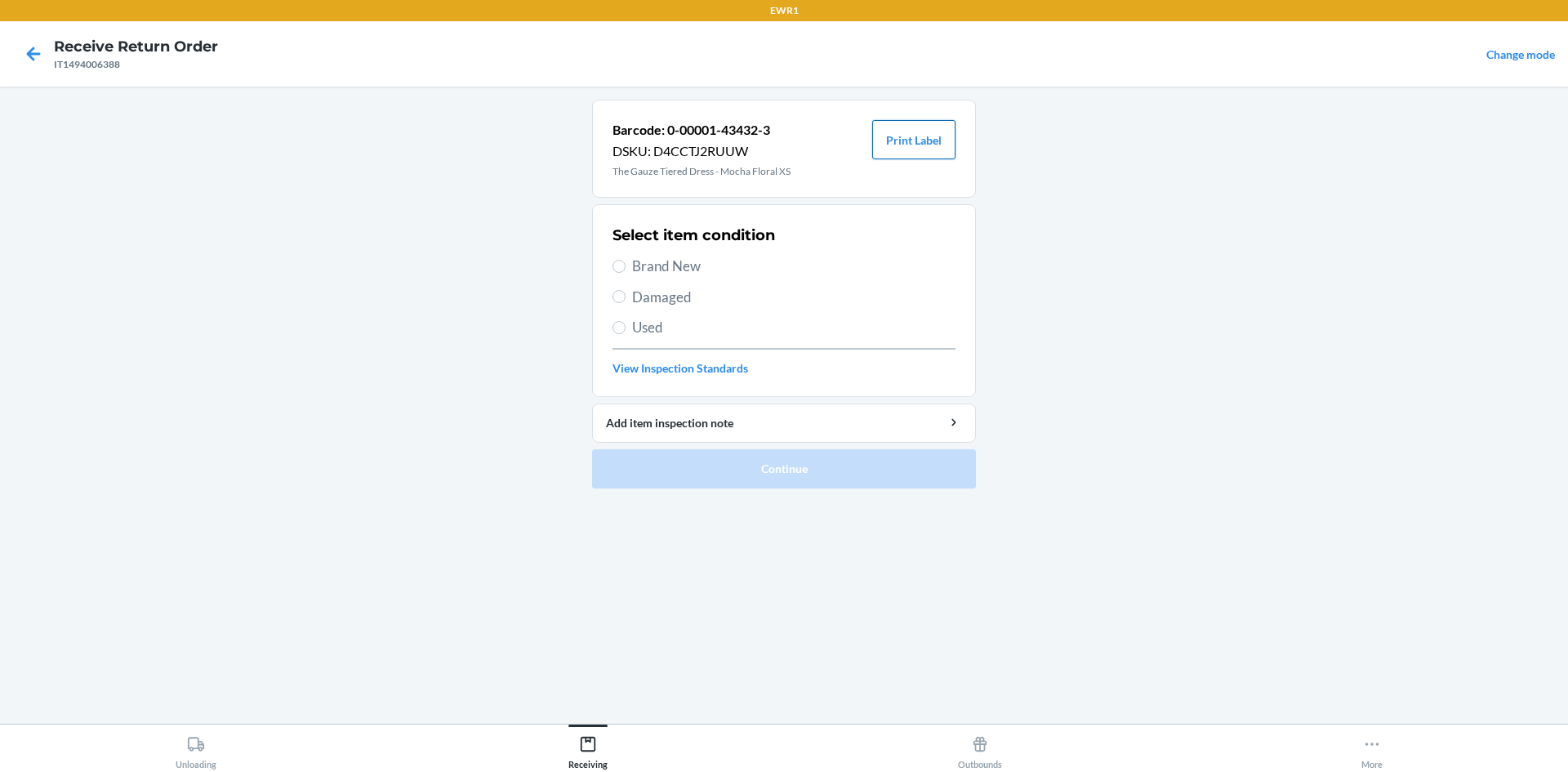 click on "Print Label" at bounding box center [914, 140] 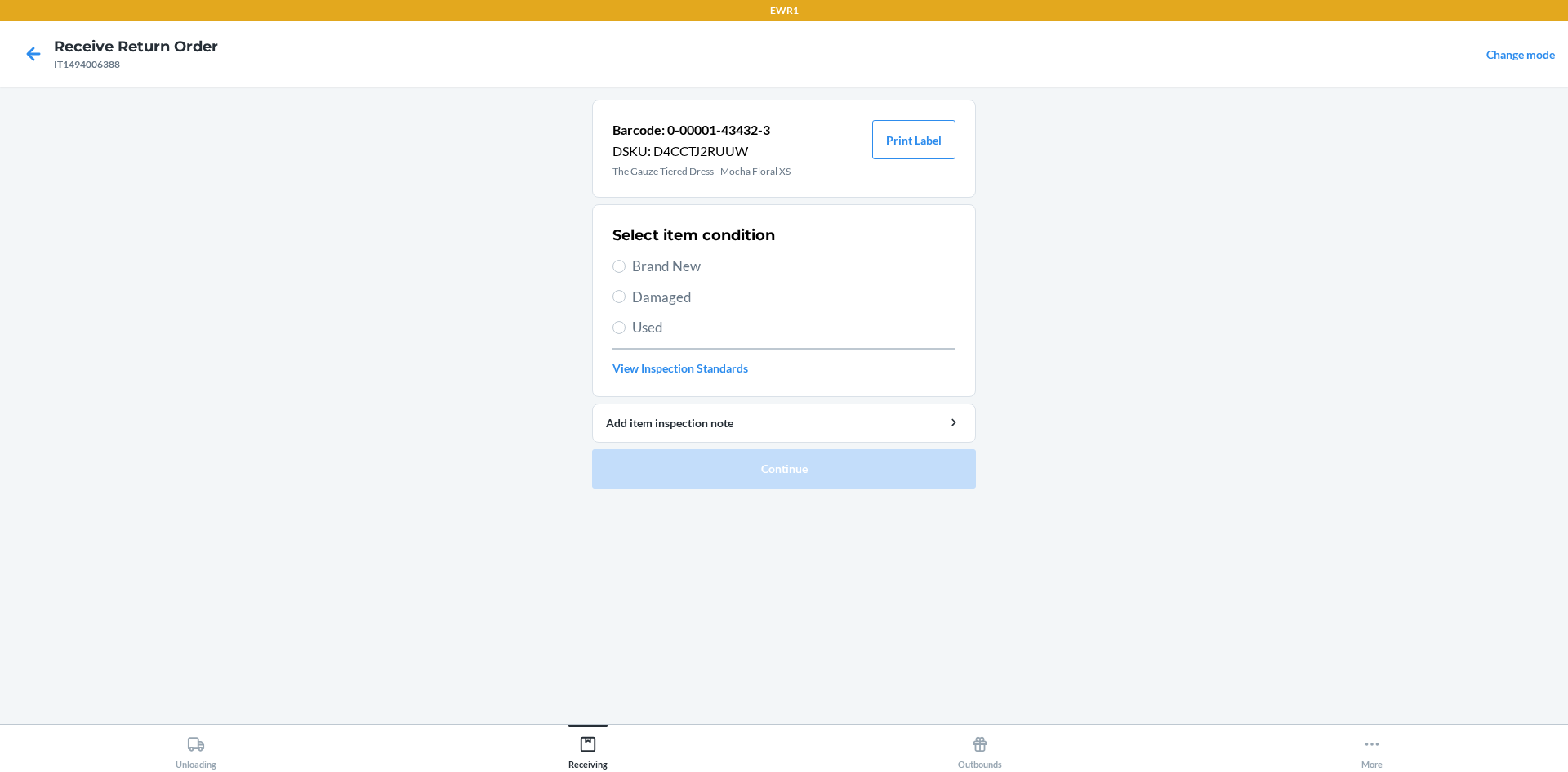 click on "Brand New" at bounding box center (794, 266) 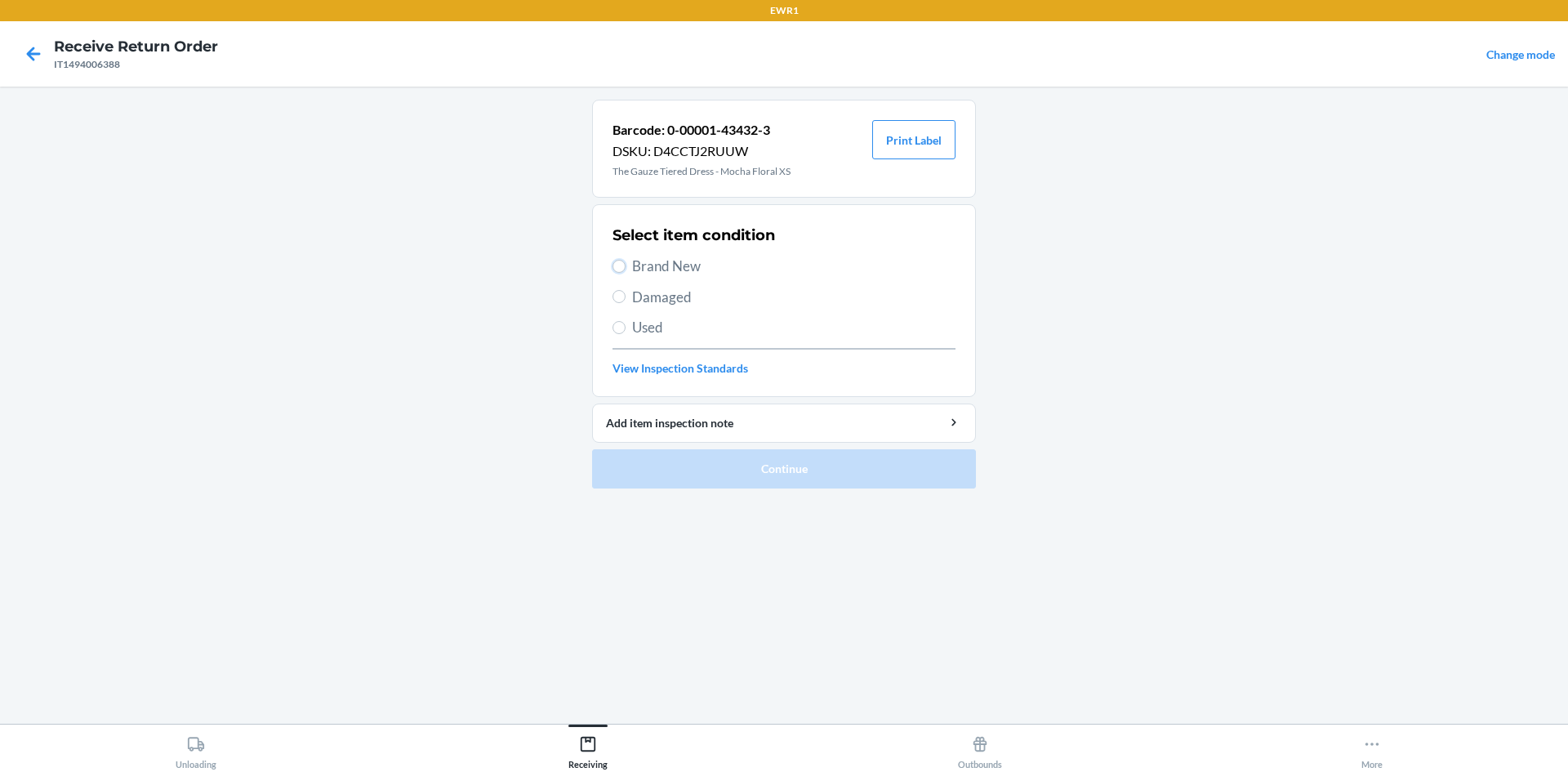 click on "Brand New" at bounding box center [619, 266] 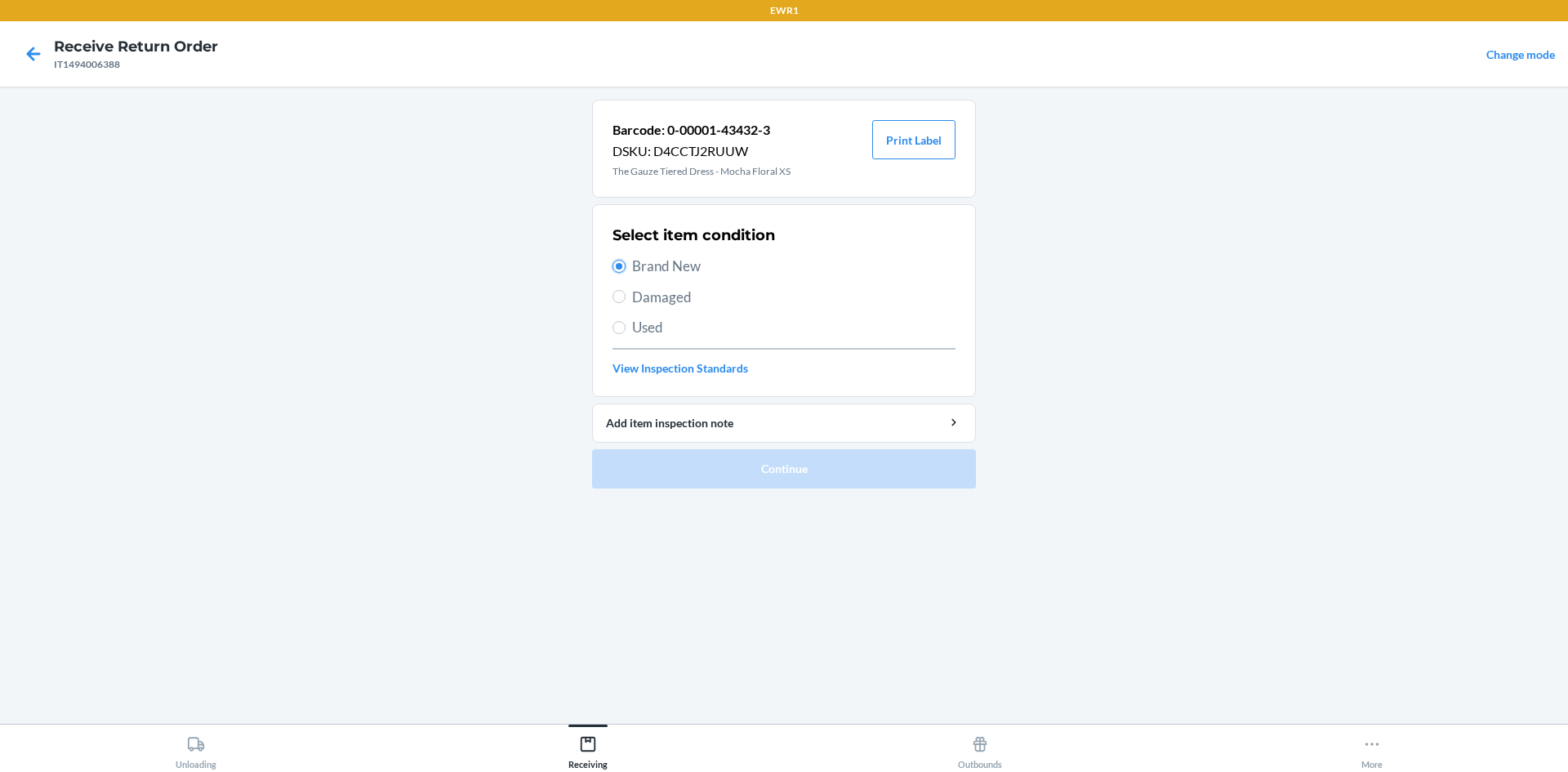 radio on "true" 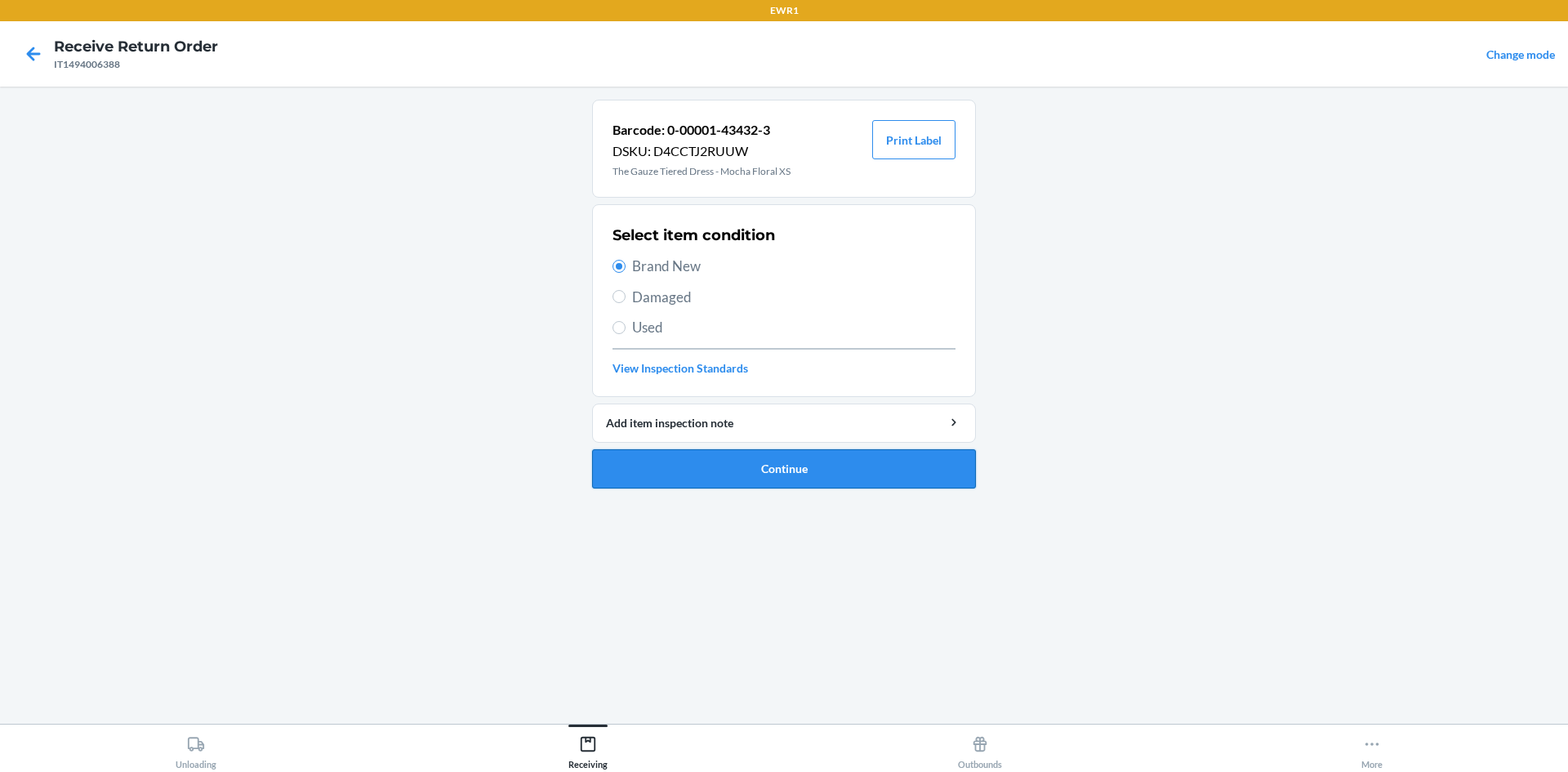click on "Continue" at bounding box center (784, 469) 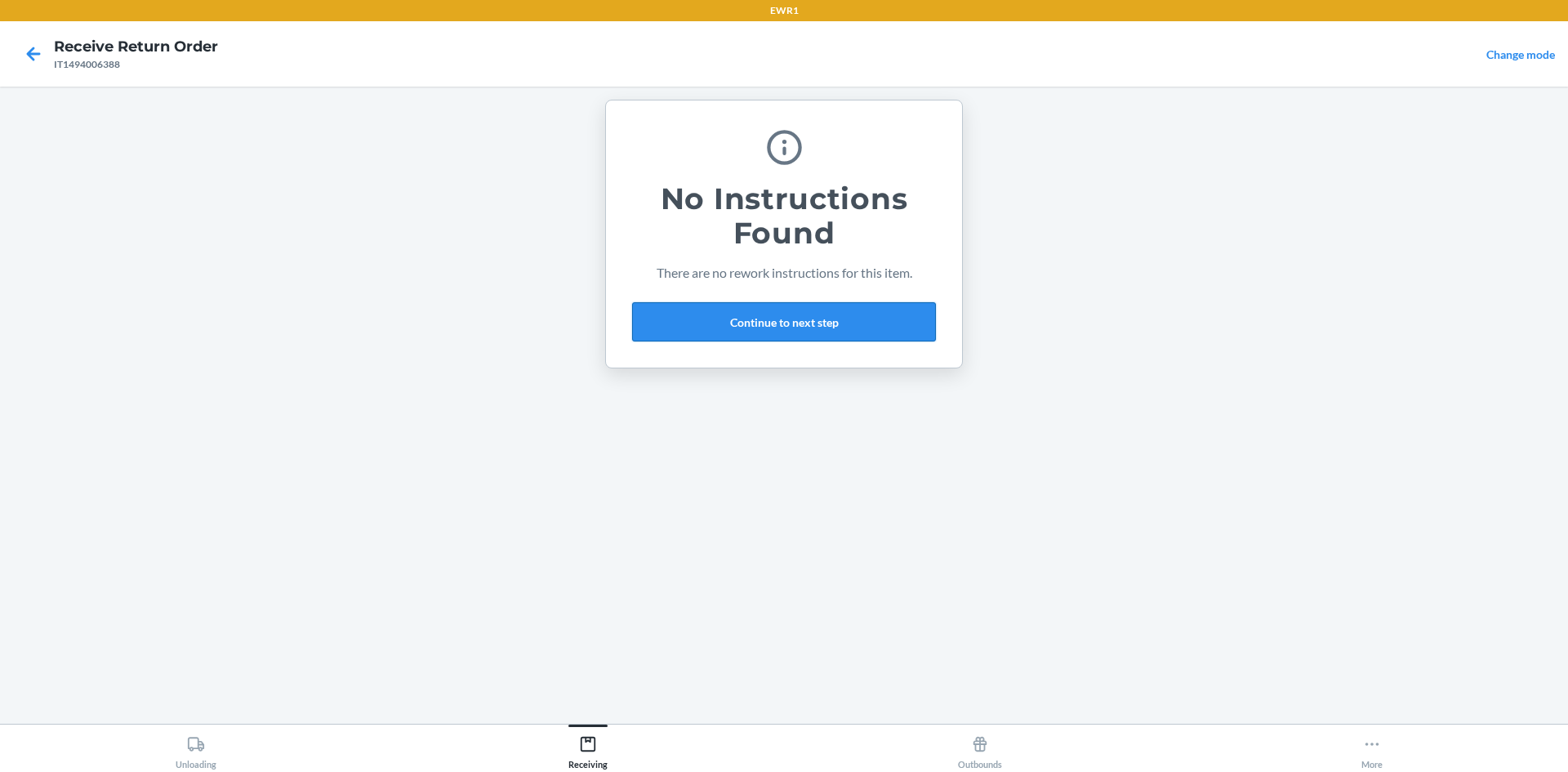 click on "No Instructions Found There are no rework instructions for this item. Continue to next step" at bounding box center (784, 234) 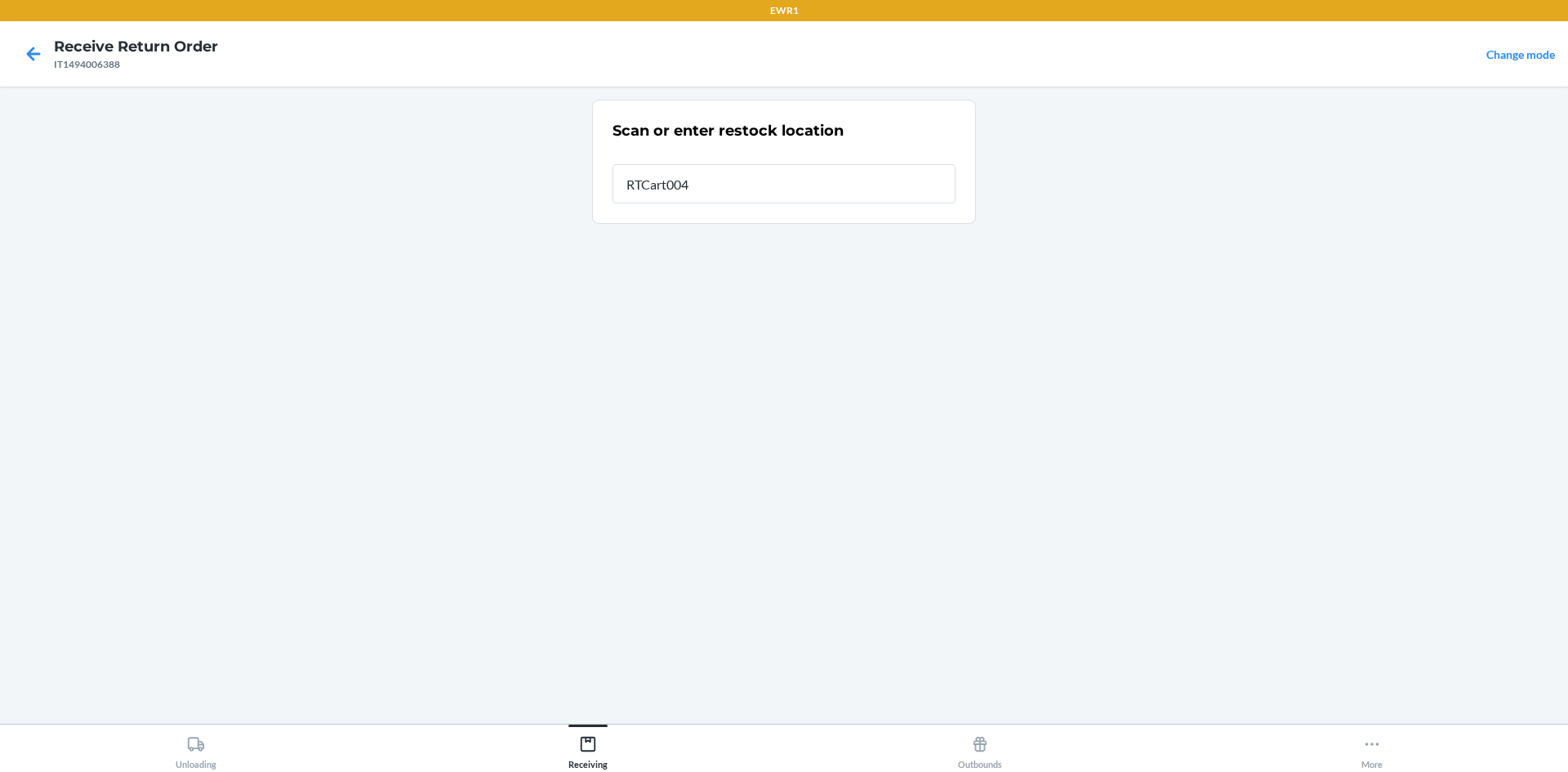 type on "RTCart004" 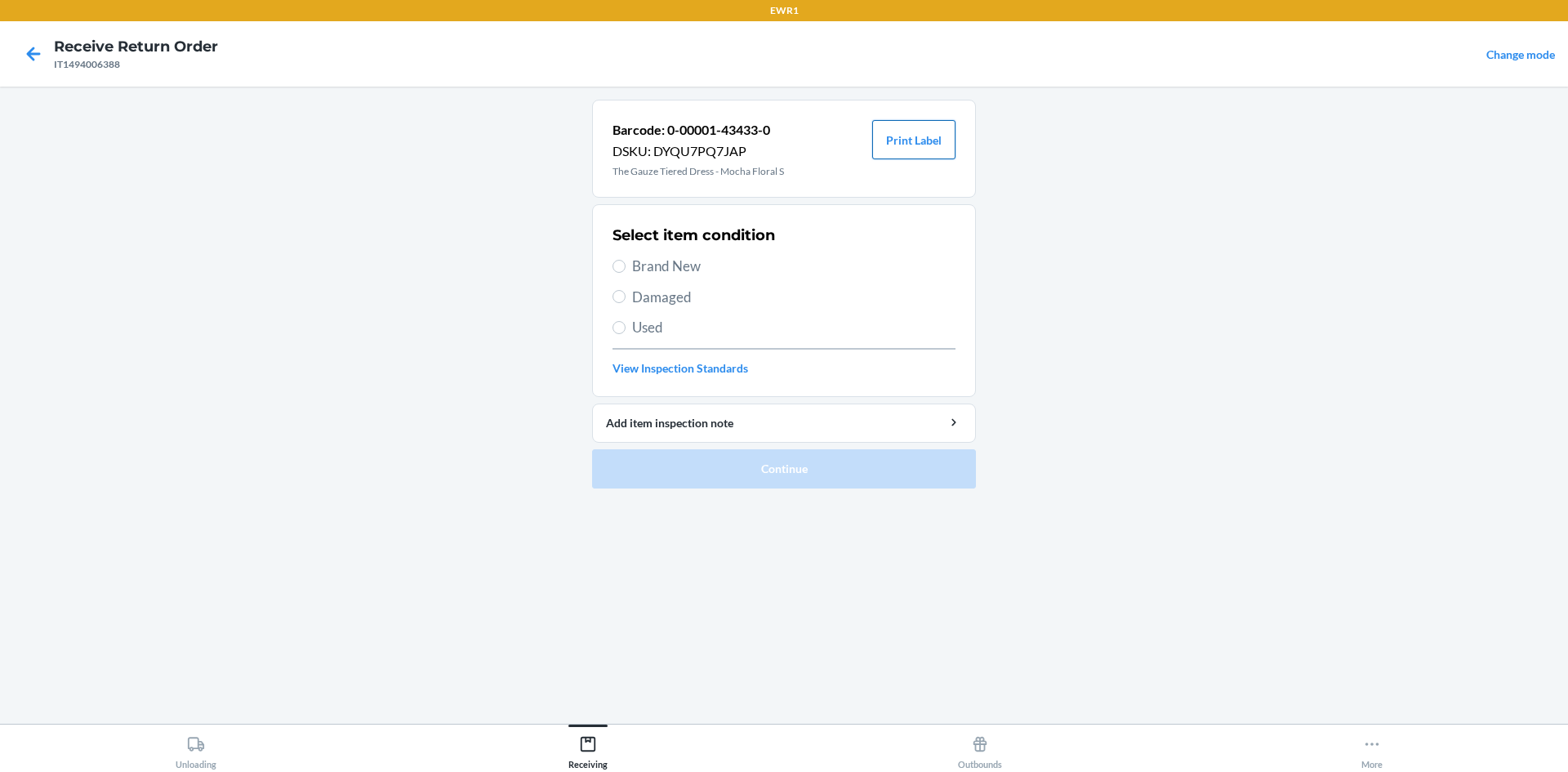 click on "Print Label" at bounding box center [914, 140] 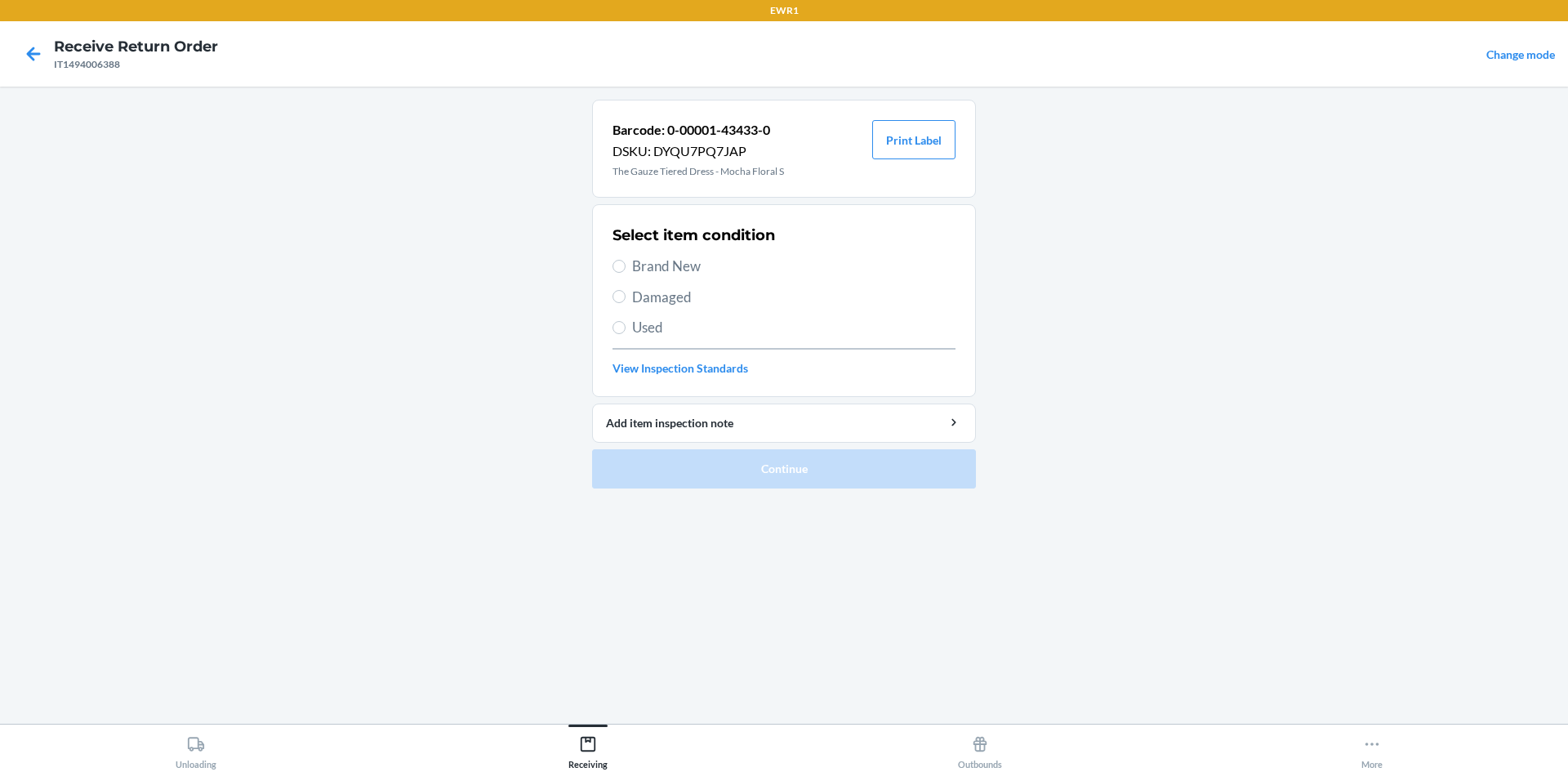 click on "Brand New" at bounding box center [794, 266] 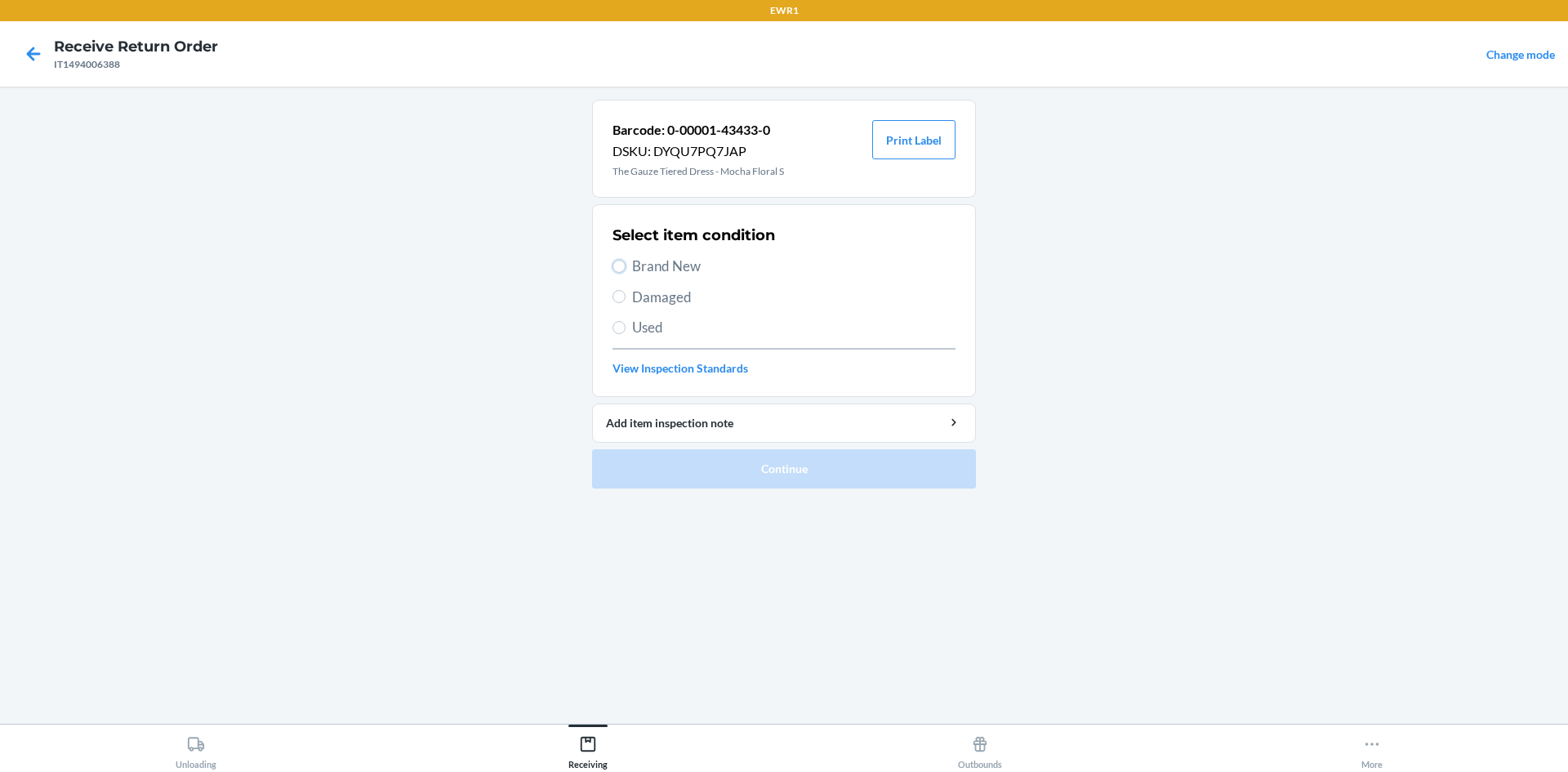 click on "Brand New" at bounding box center (619, 266) 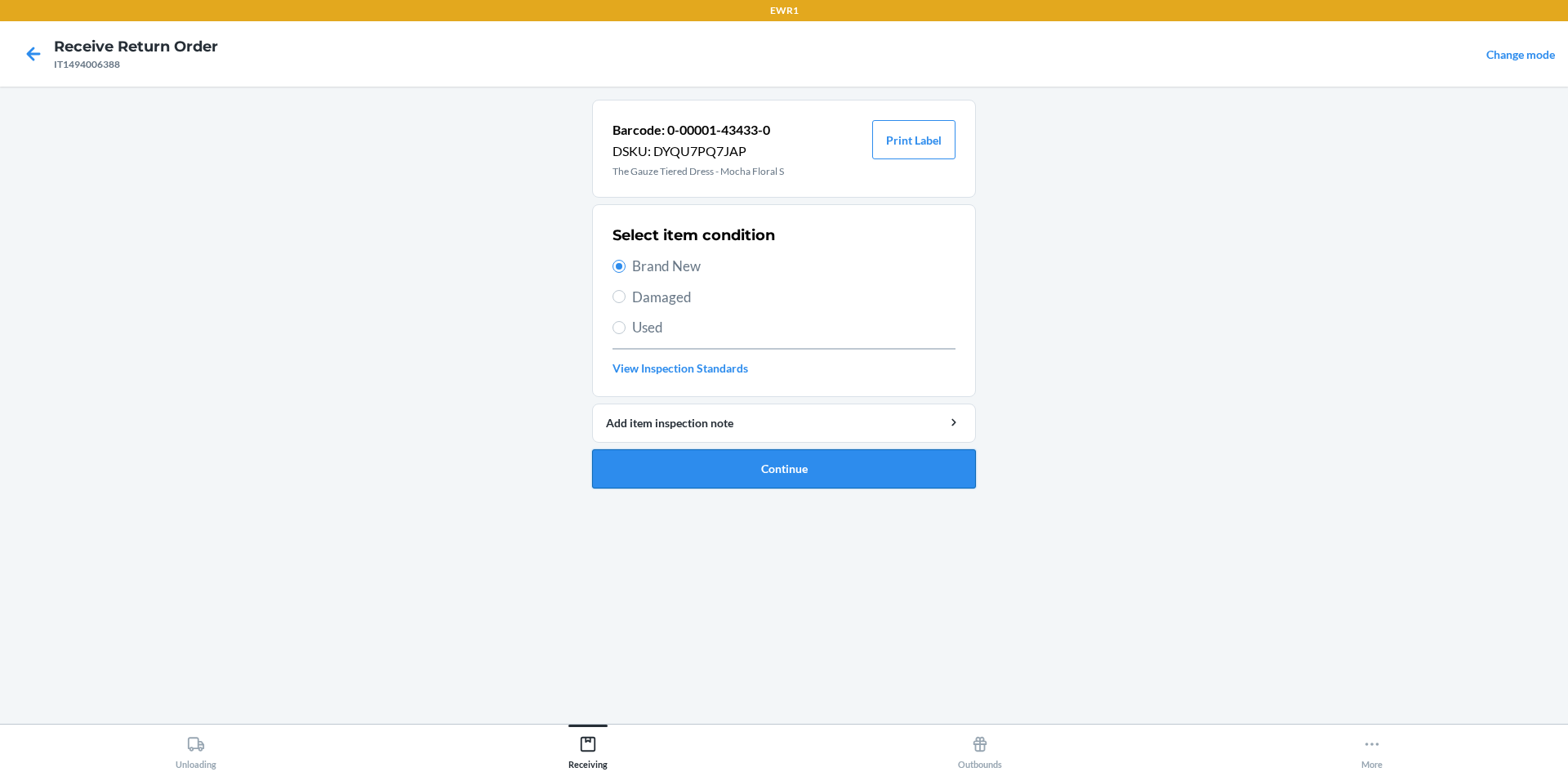 click on "Continue" at bounding box center [784, 469] 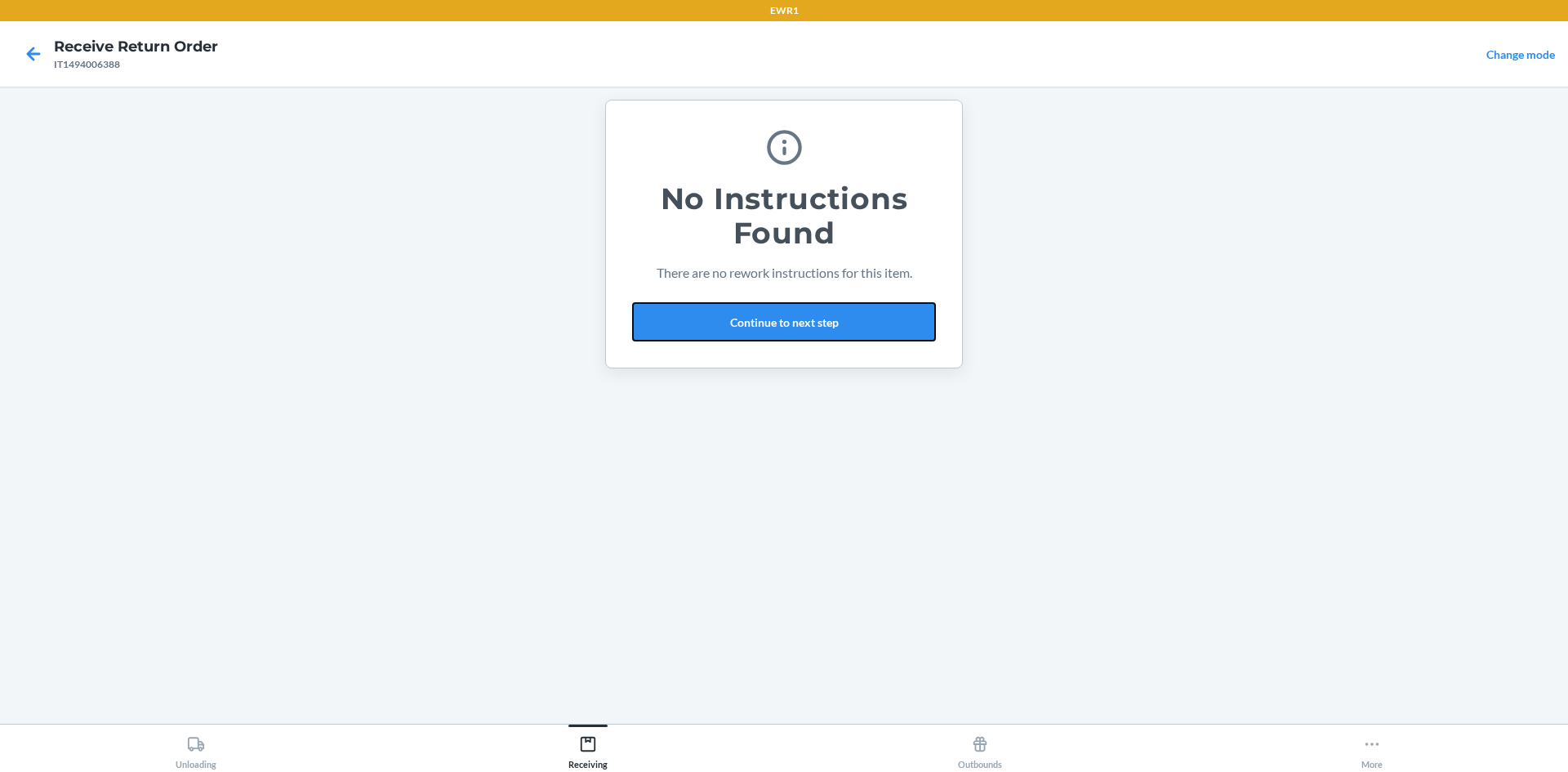 click on "Continue to next step" at bounding box center [784, 322] 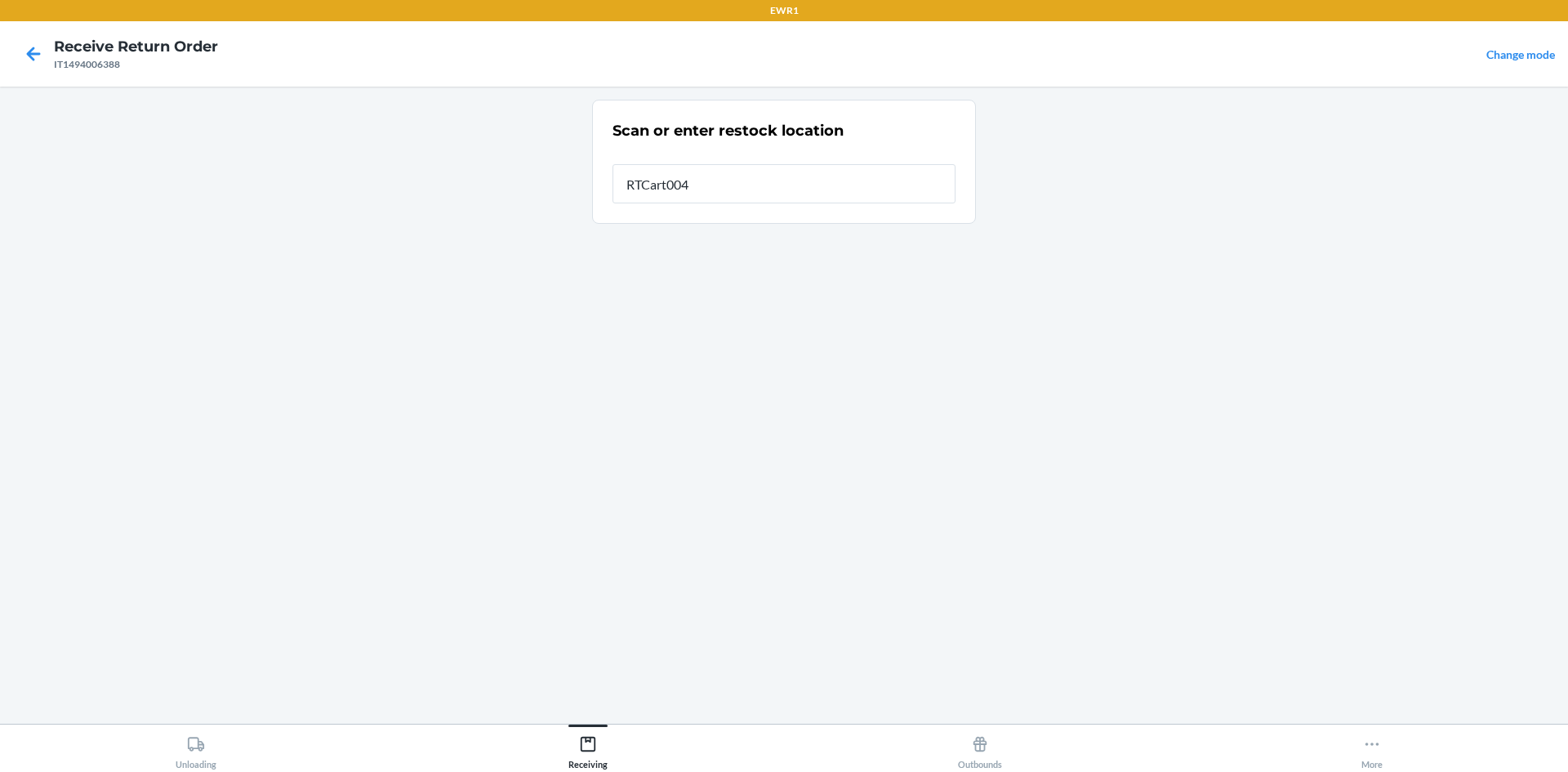 type on "RTCart004" 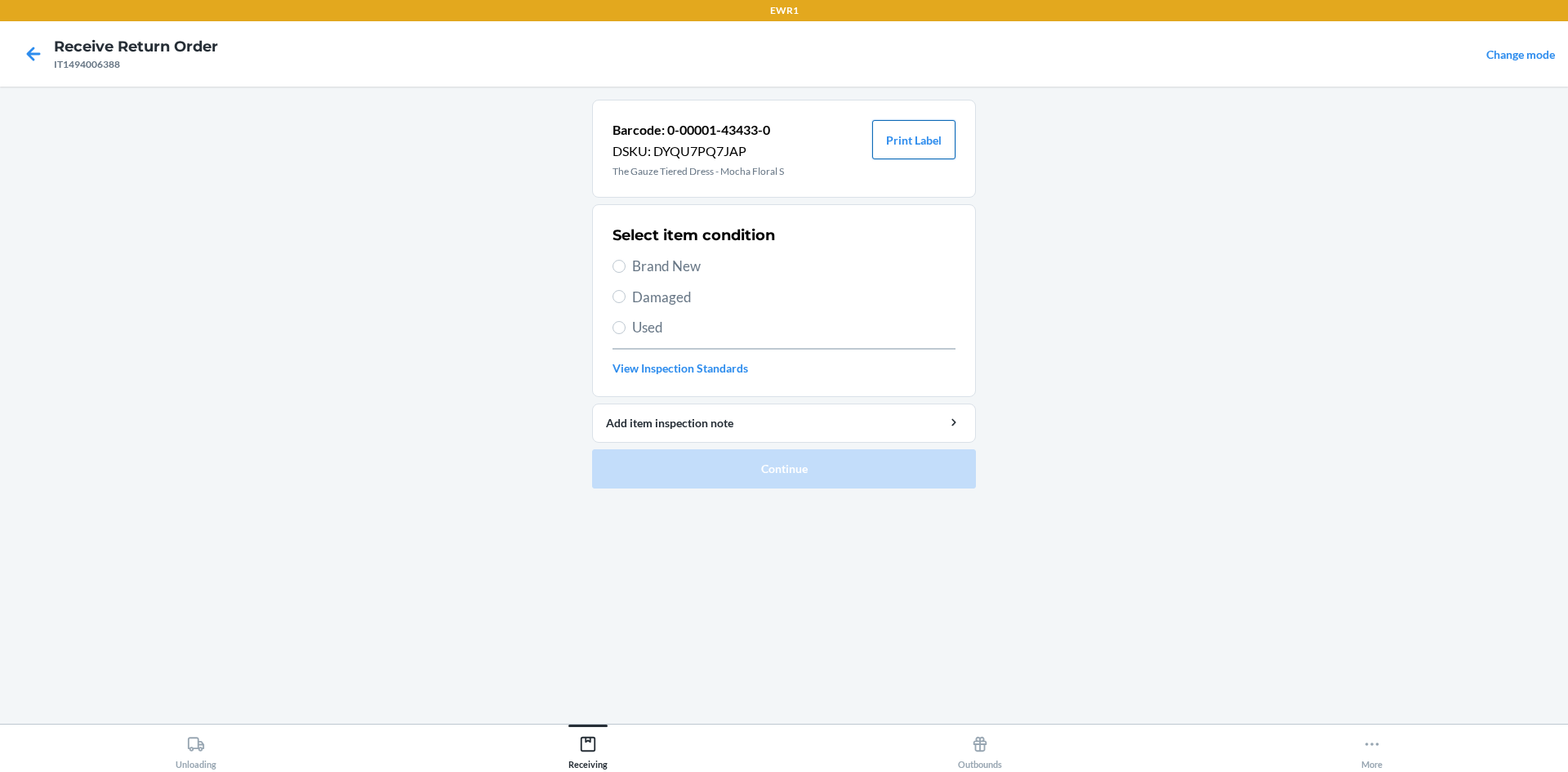 click on "Print Label" at bounding box center [914, 140] 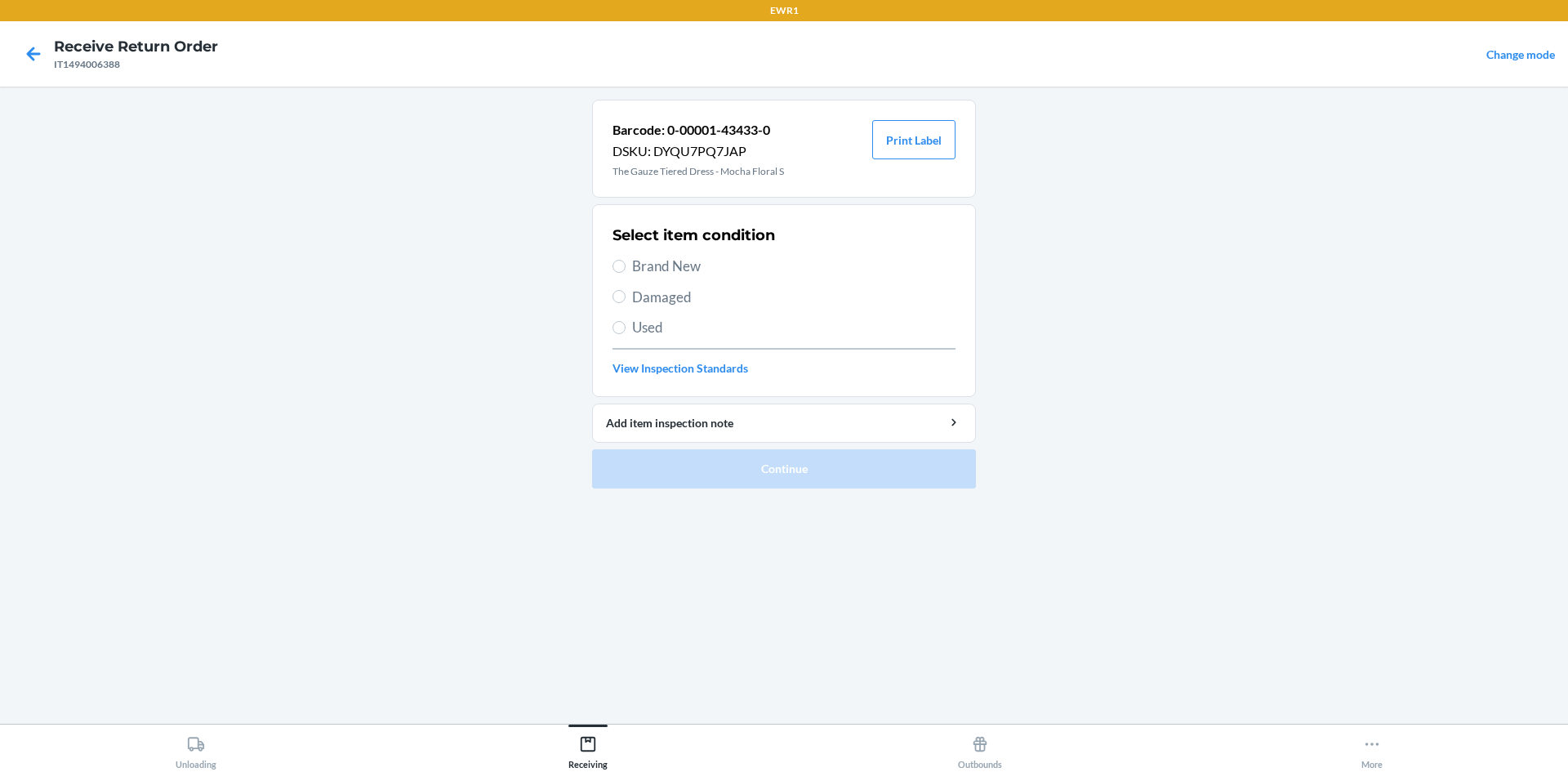 click on "Brand New" at bounding box center [794, 266] 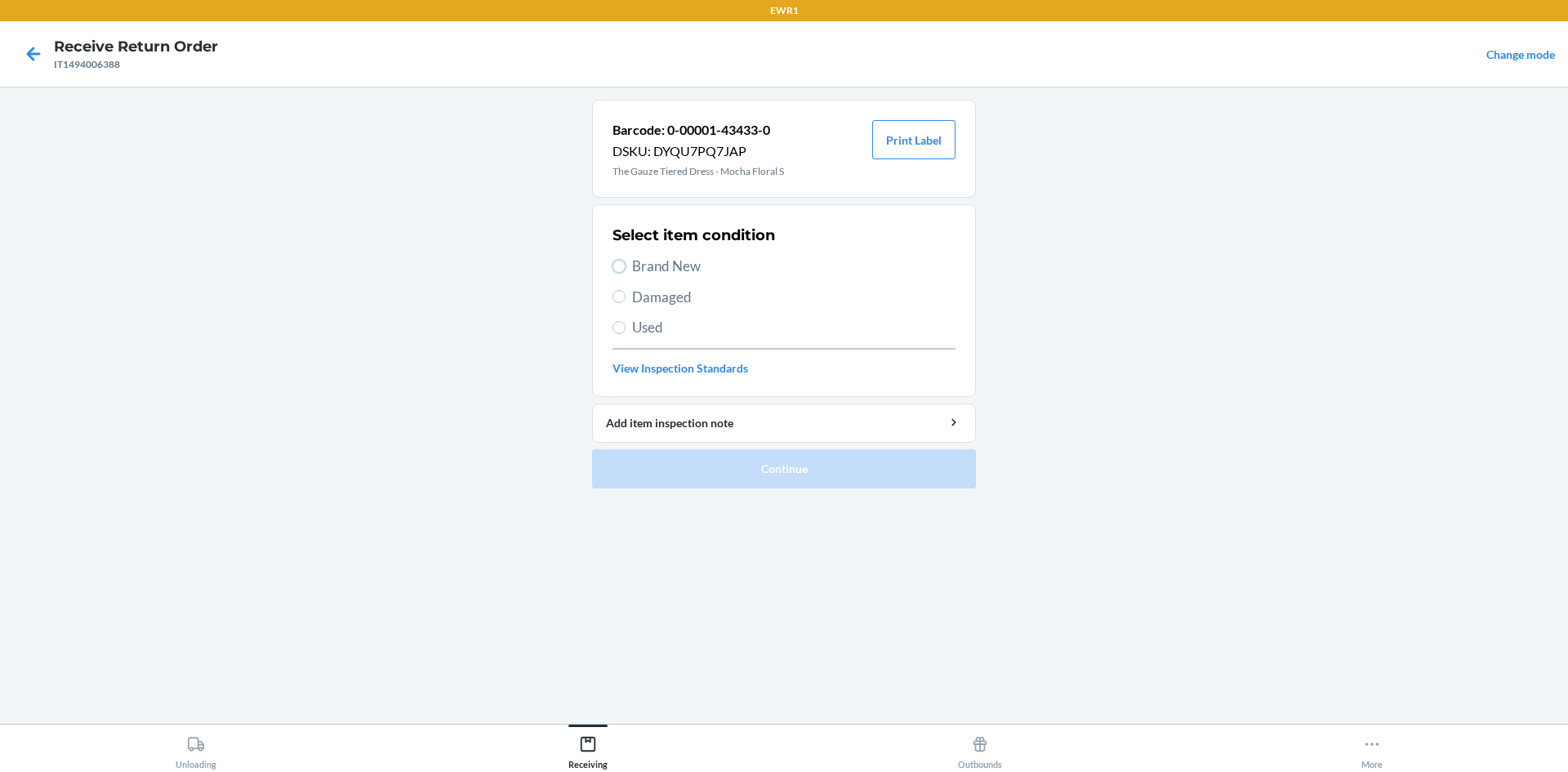click on "Brand New" at bounding box center (619, 266) 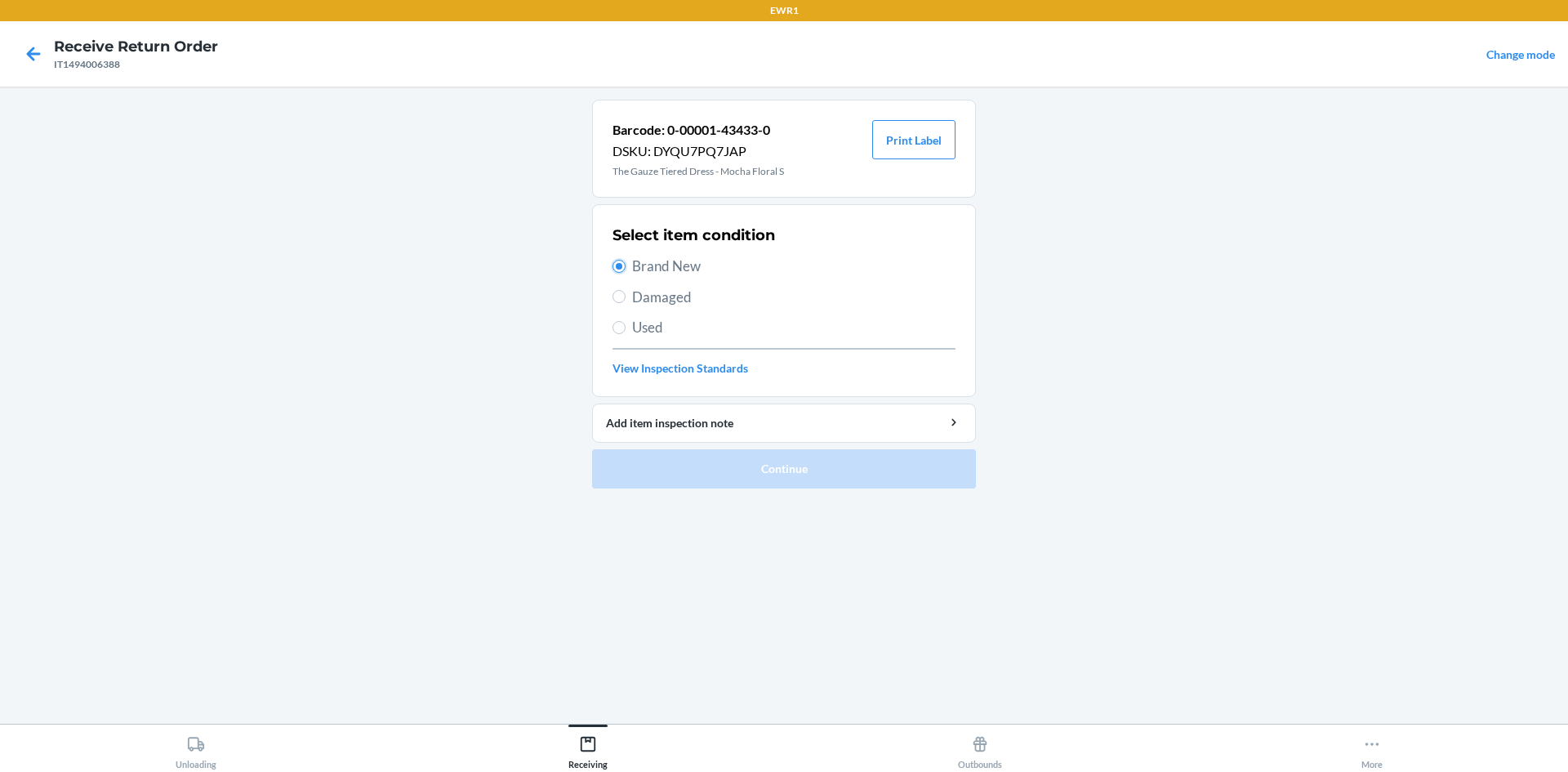 radio on "true" 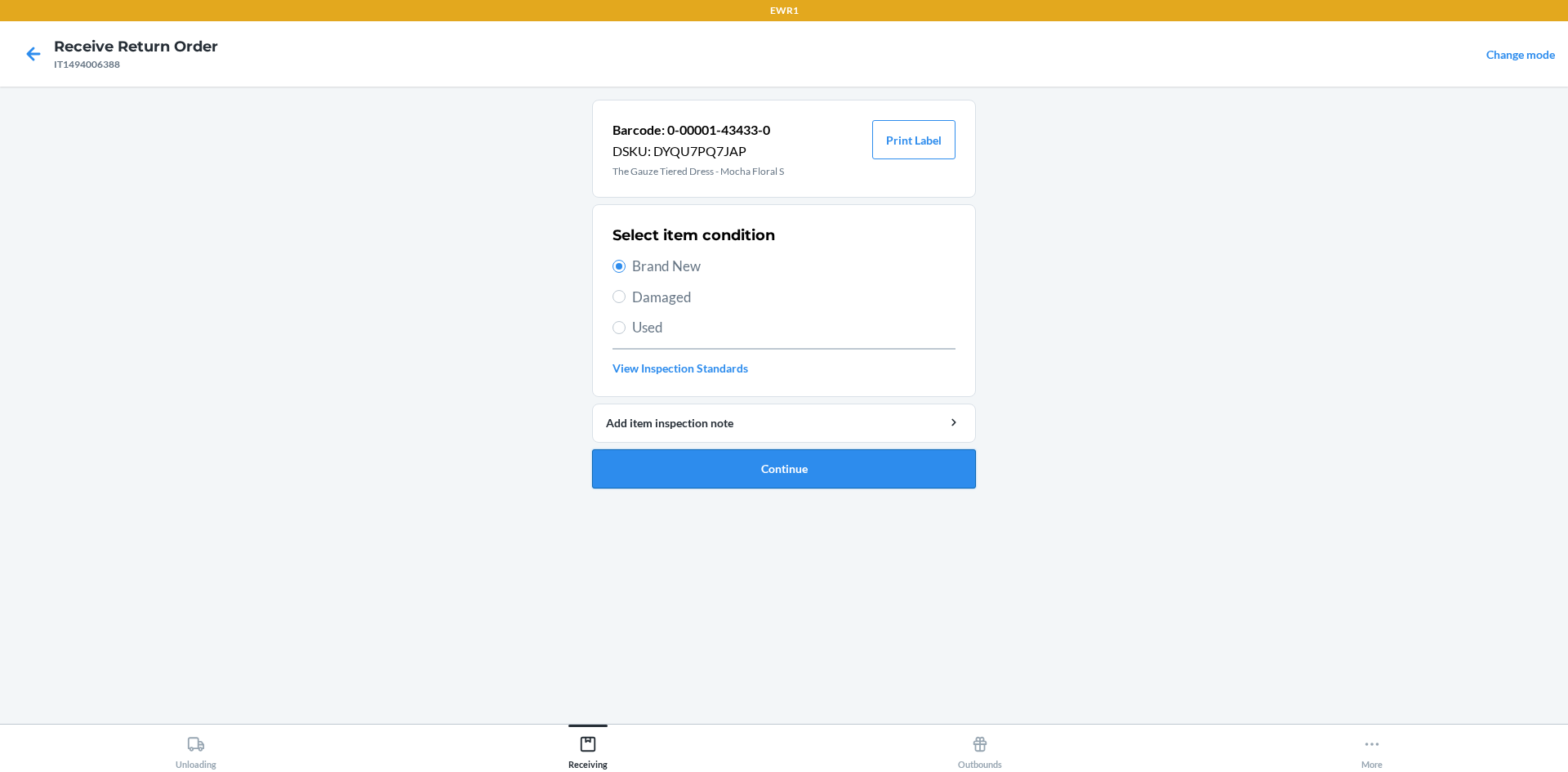 click on "Continue" at bounding box center [784, 469] 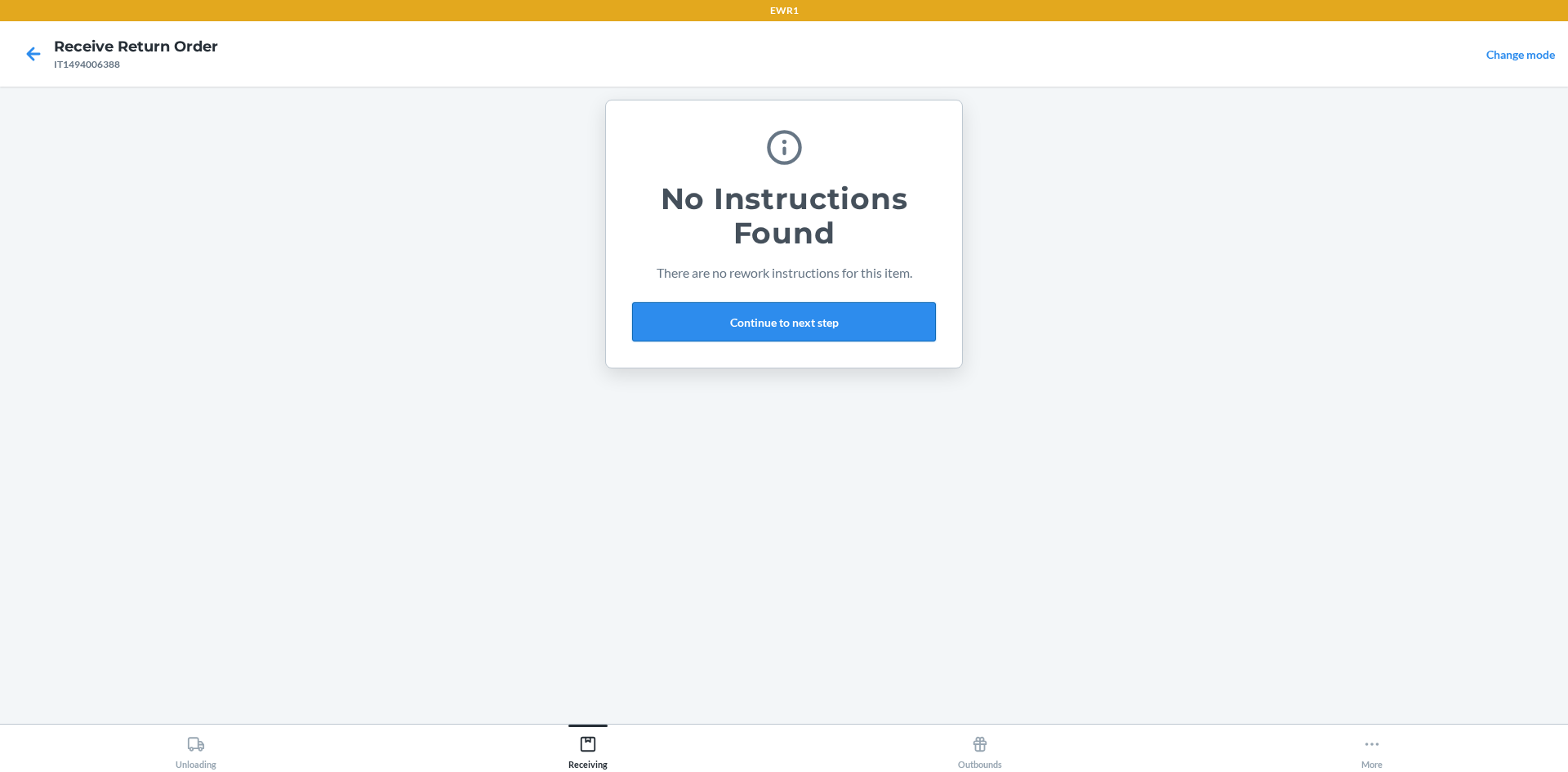 click on "Continue to next step" at bounding box center [784, 322] 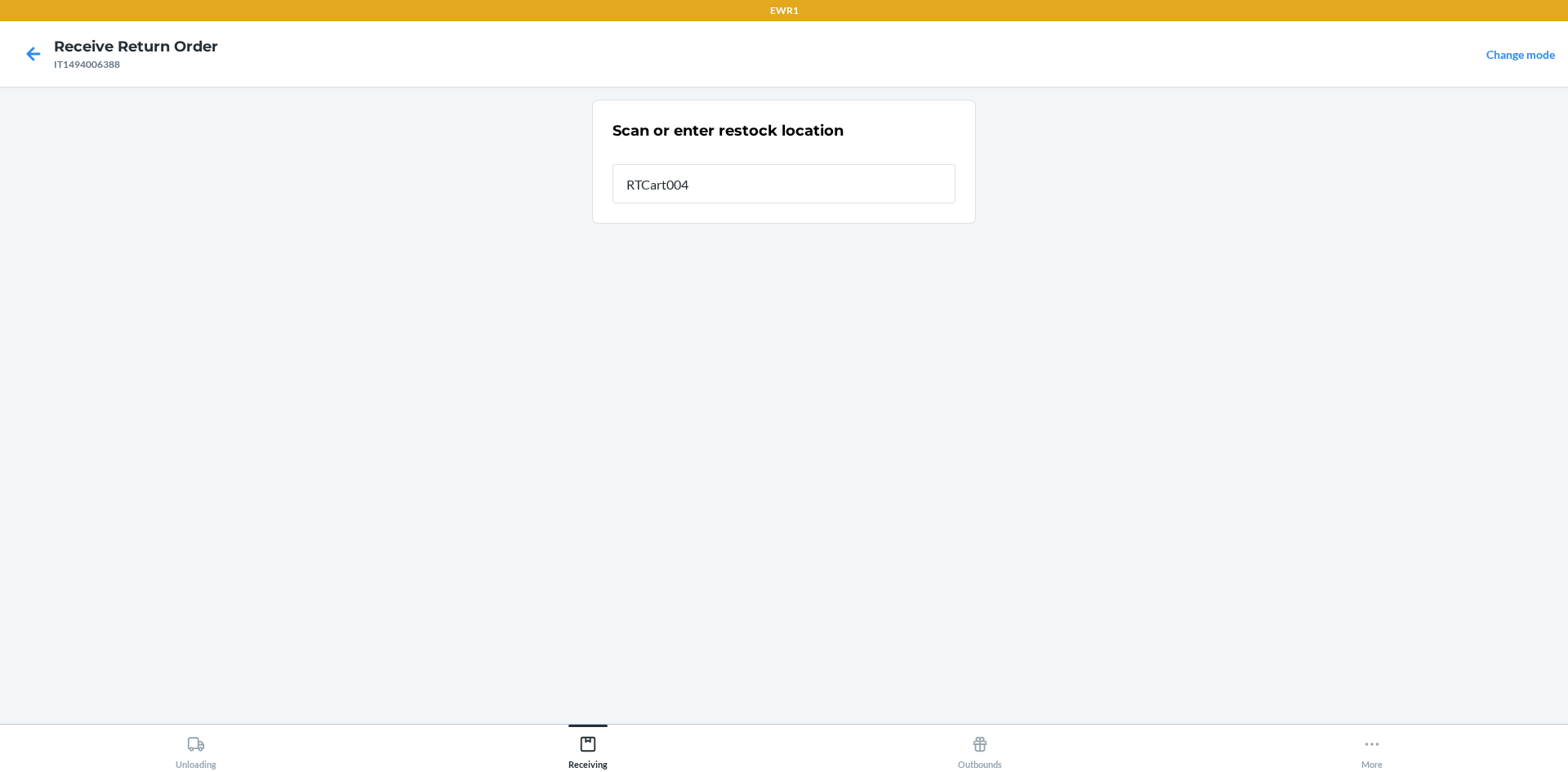 type on "RTCart004" 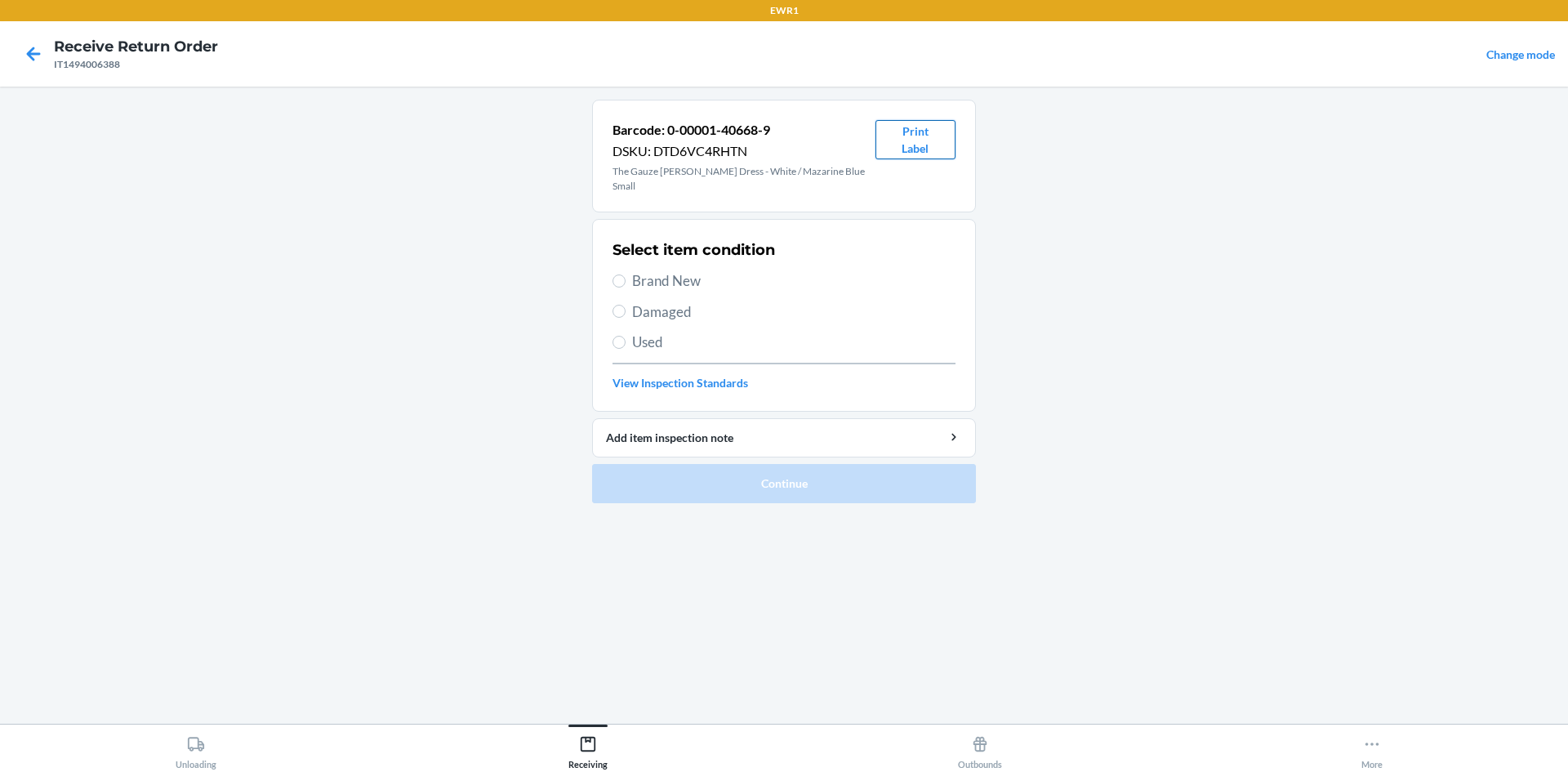click on "Print Label" at bounding box center (915, 140) 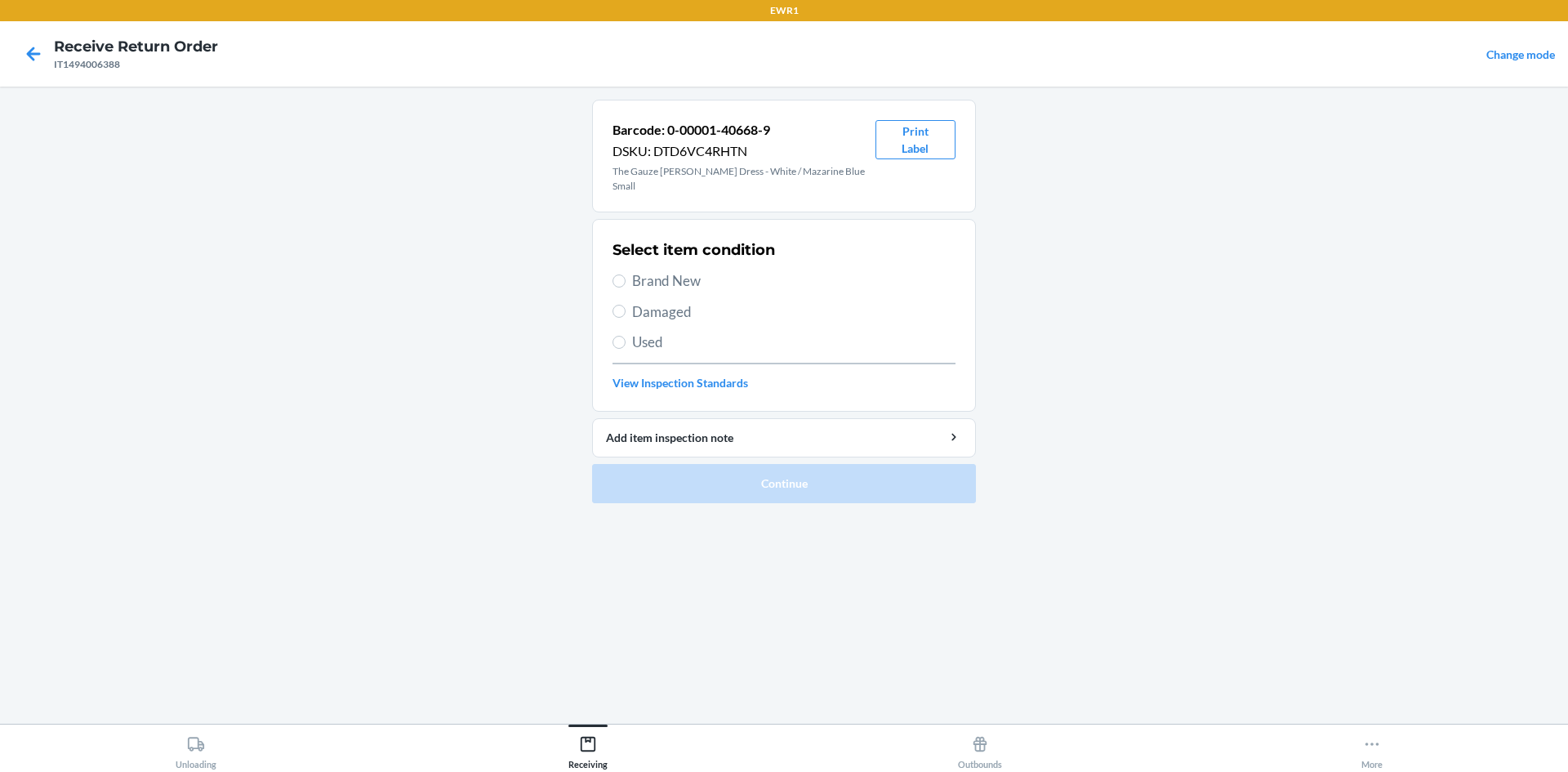 click on "Brand New" at bounding box center [794, 281] 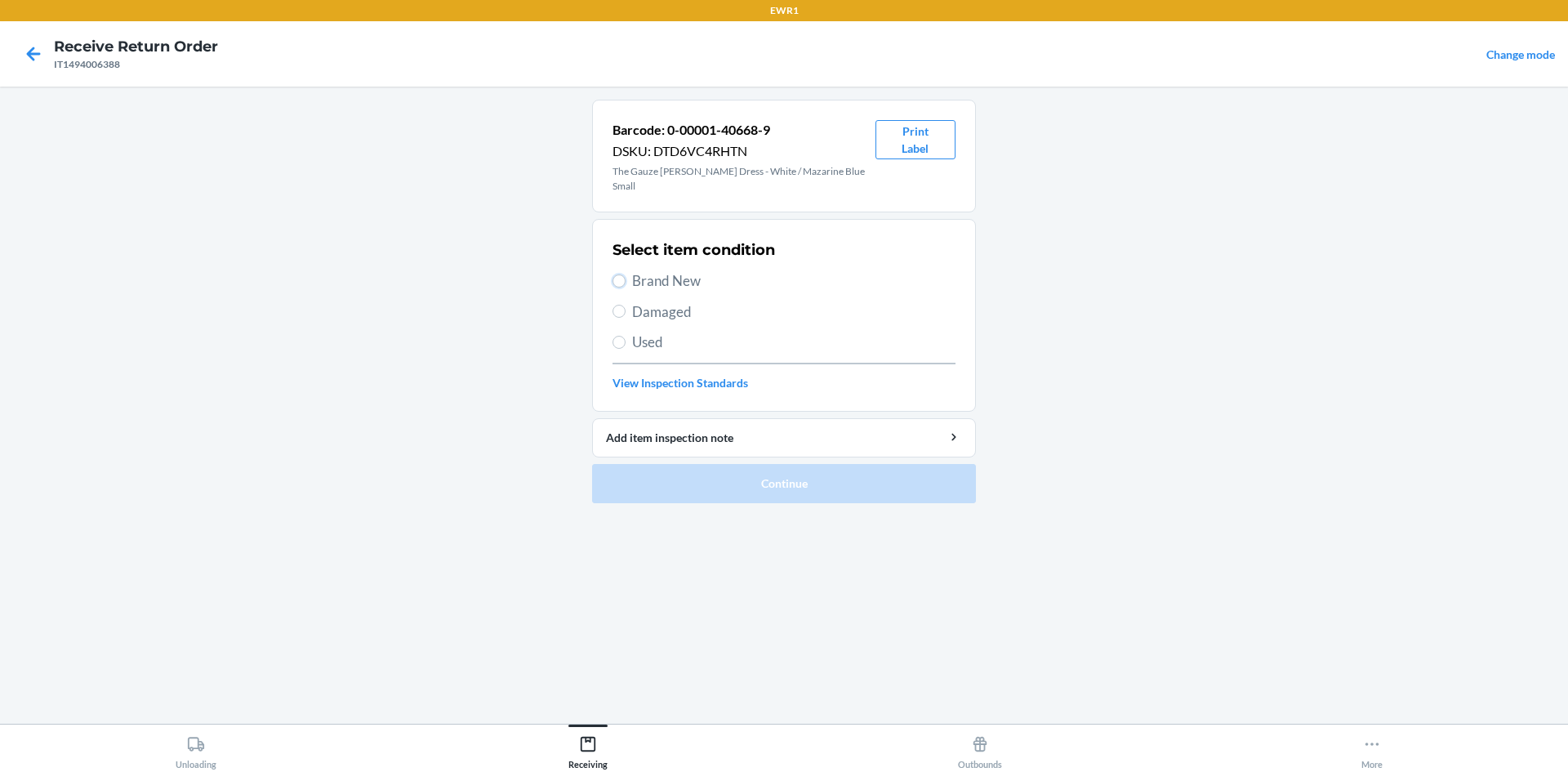 click on "Brand New" at bounding box center (619, 281) 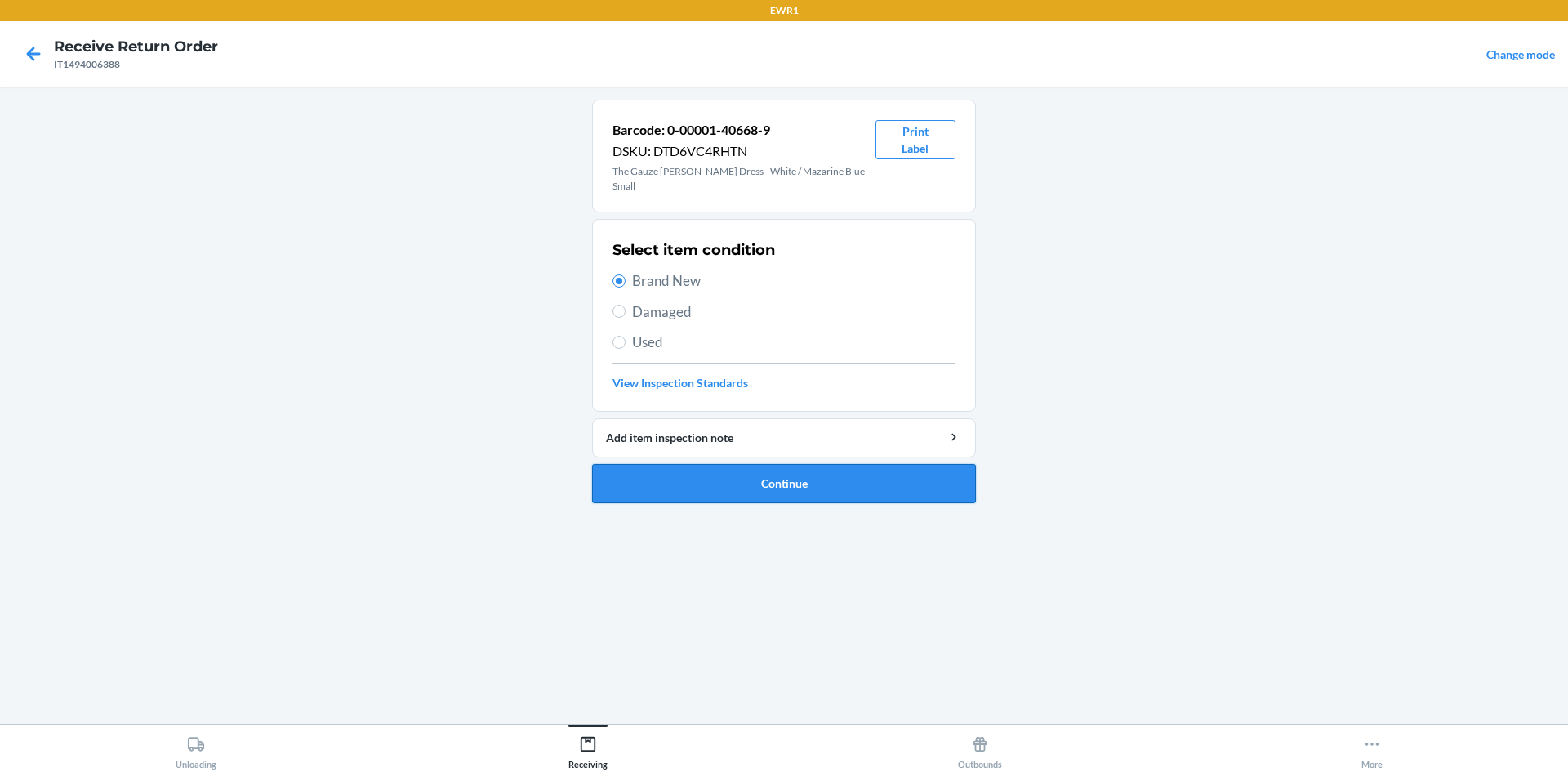 click on "Continue" at bounding box center [784, 484] 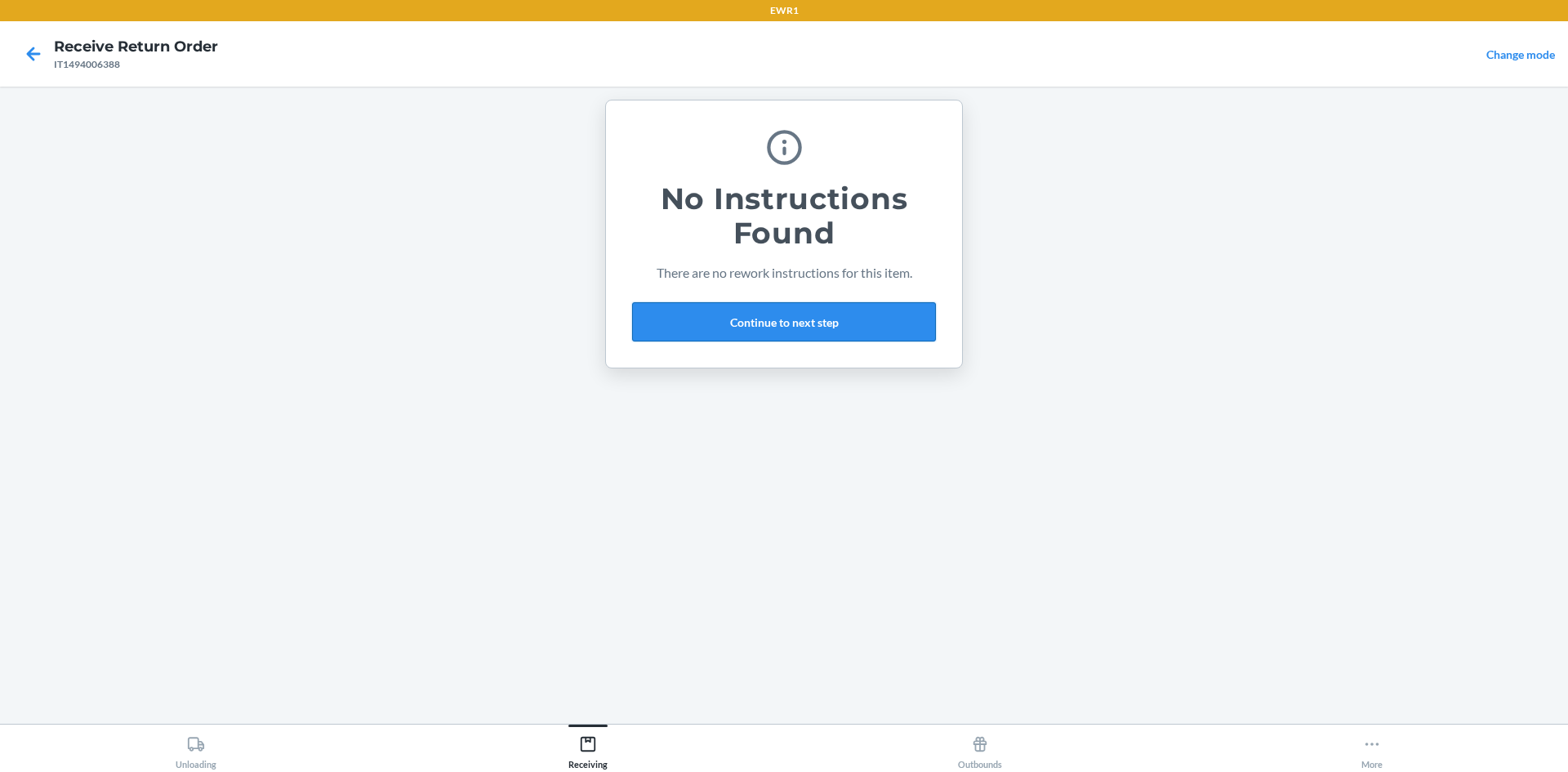 click on "Continue to next step" at bounding box center [784, 322] 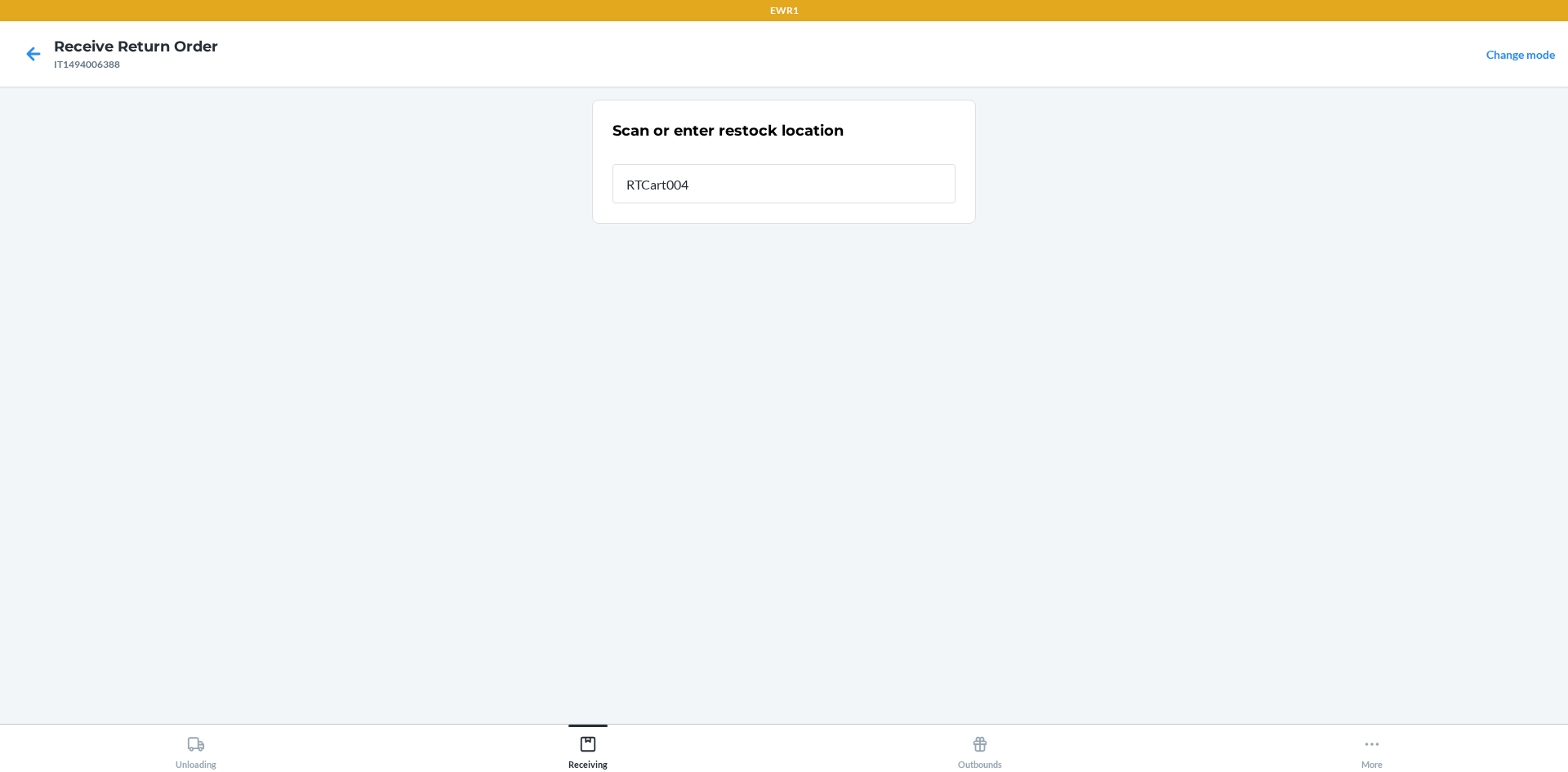 type on "RTCart004" 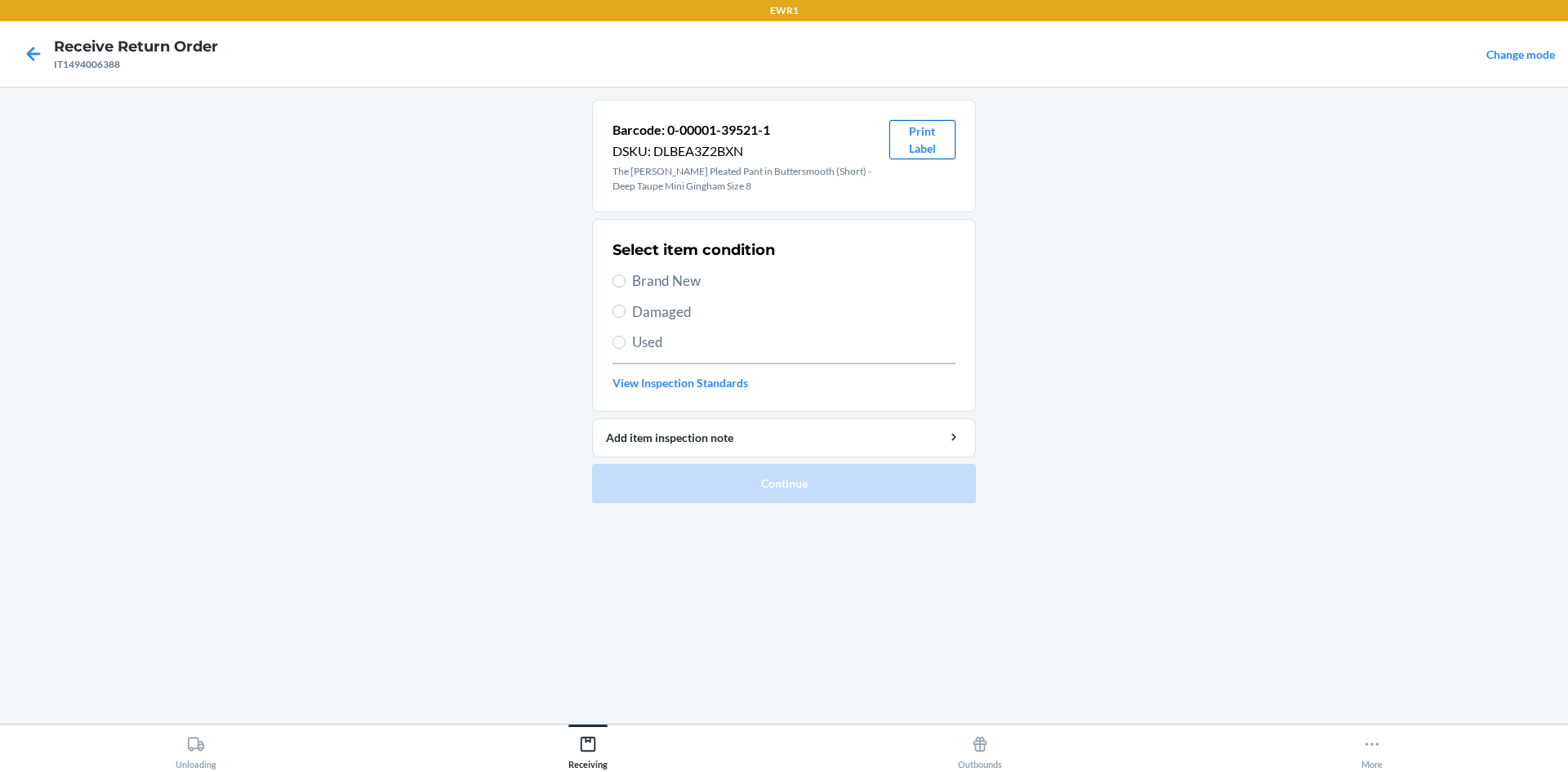 click on "Print Label" at bounding box center (922, 140) 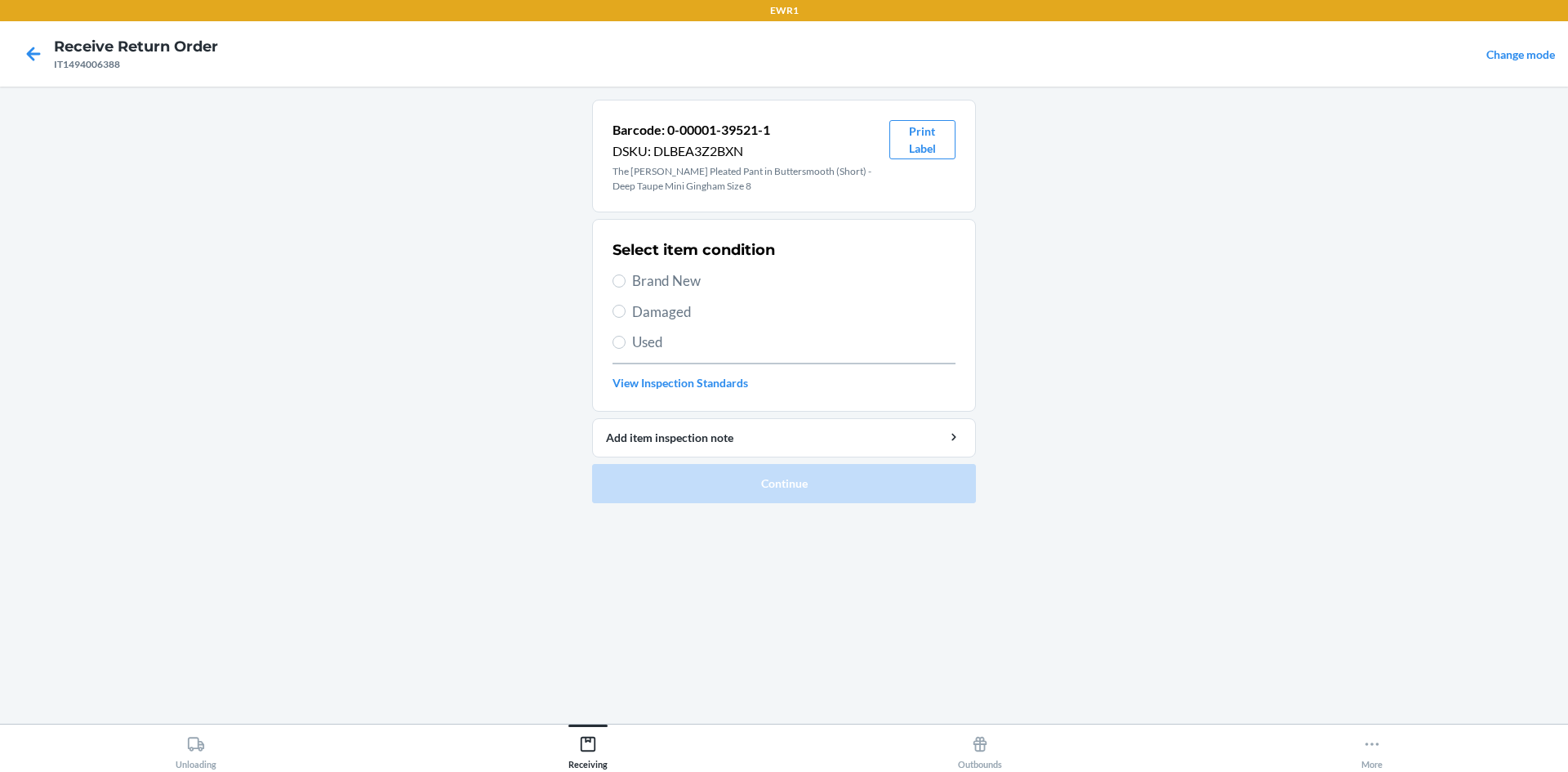 click on "Brand New" at bounding box center [794, 281] 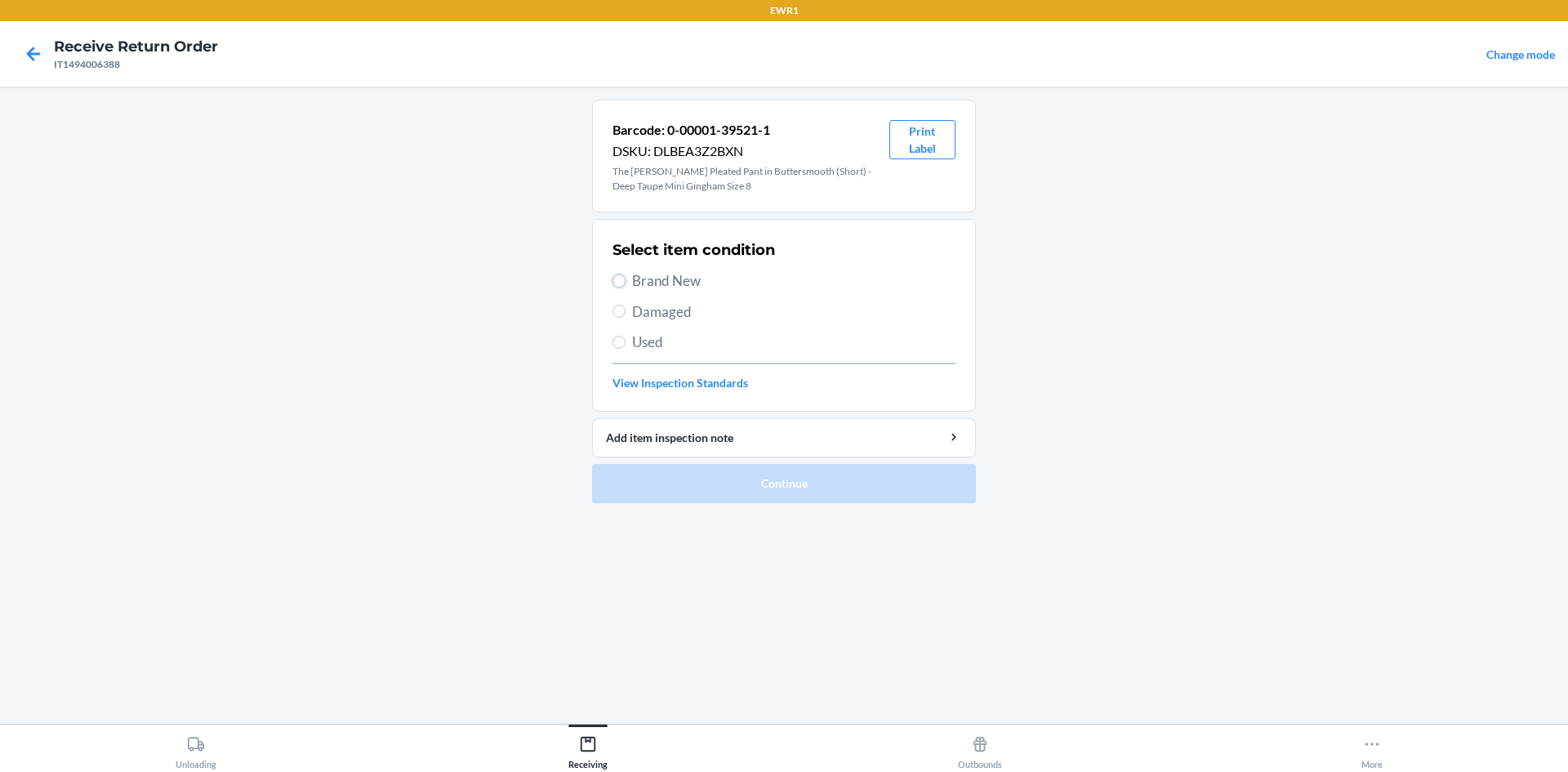 click on "Brand New" at bounding box center [619, 281] 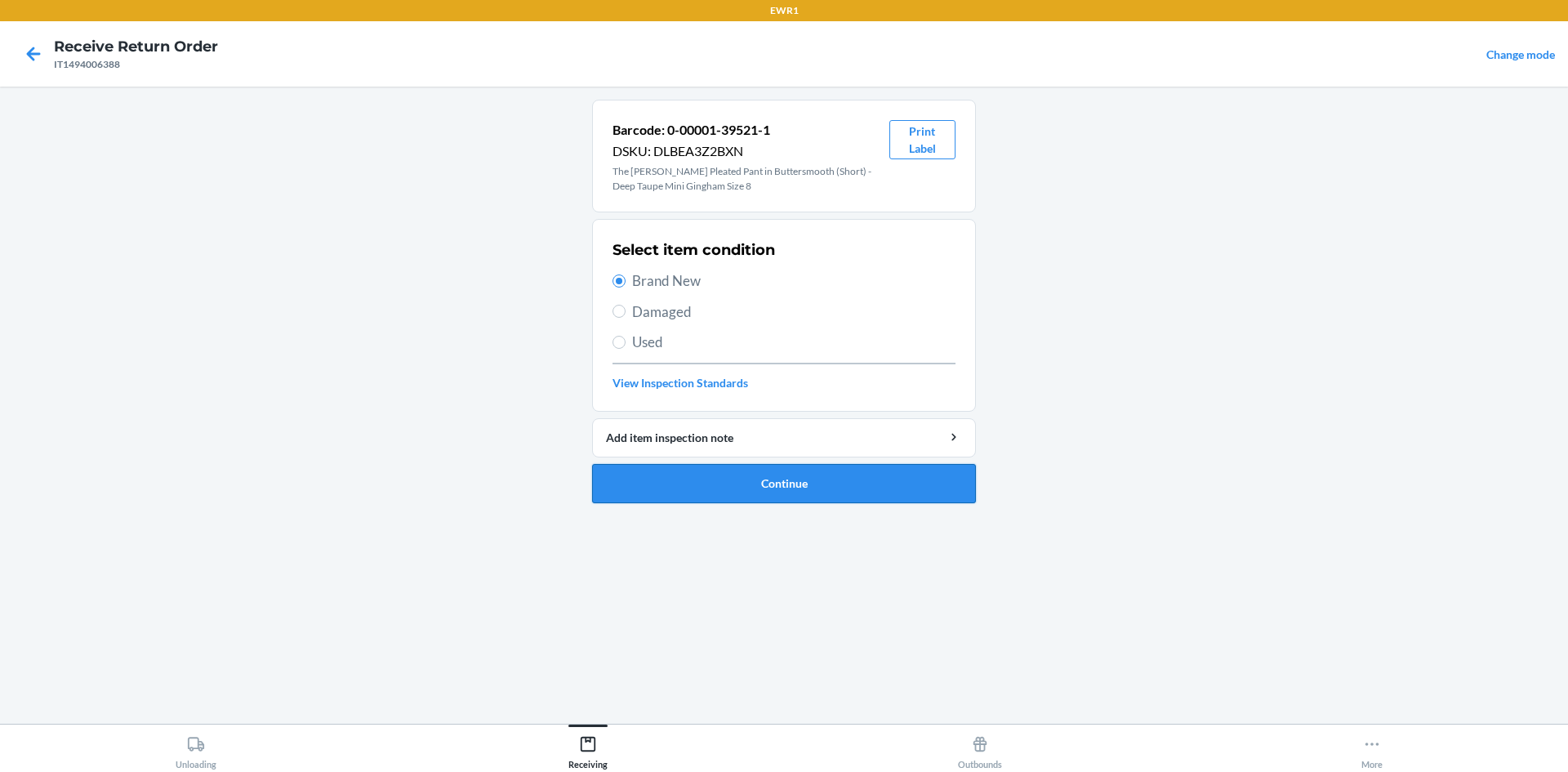 click on "Continue" at bounding box center [784, 484] 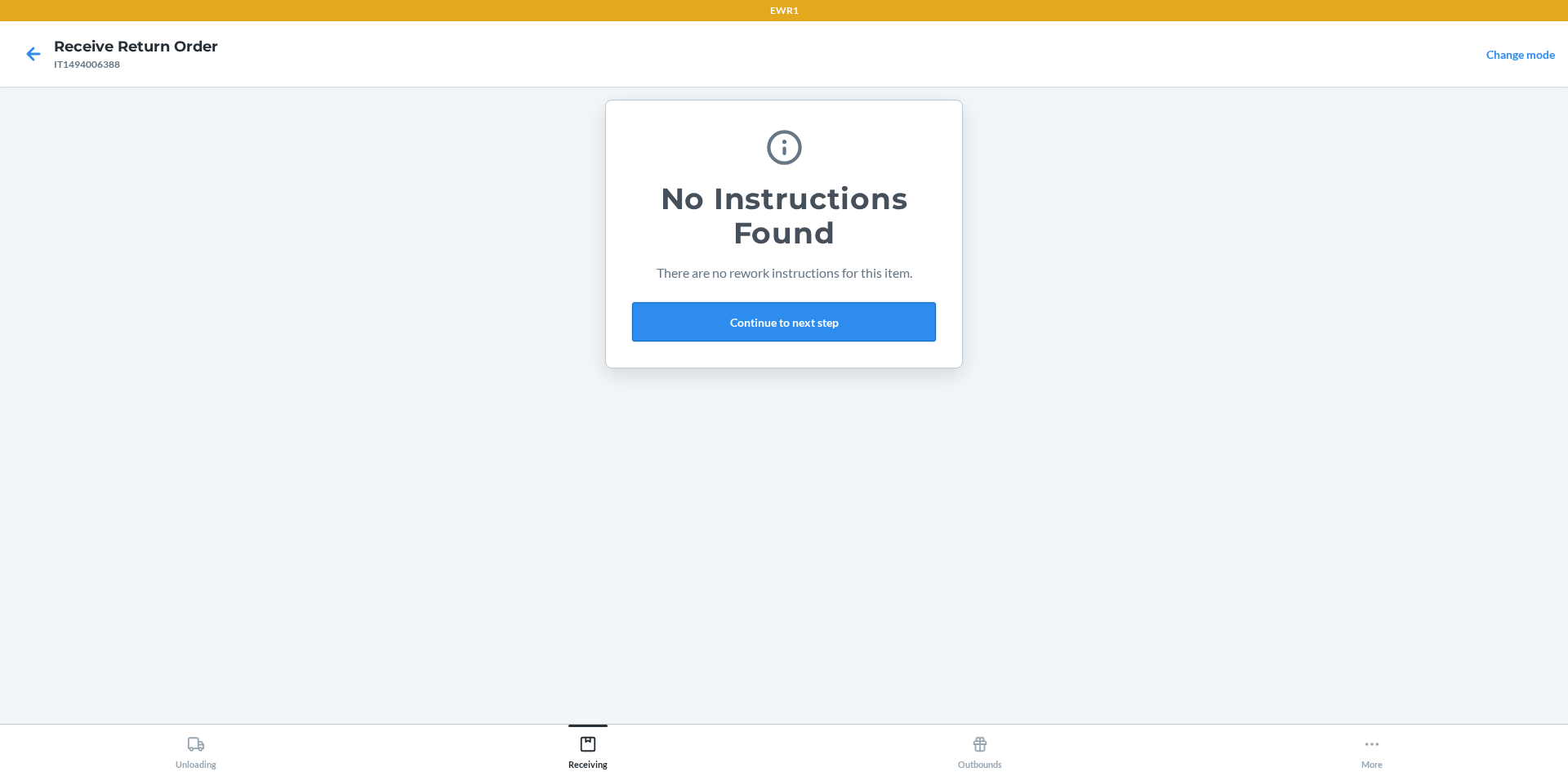 click on "Continue to next step" at bounding box center [784, 322] 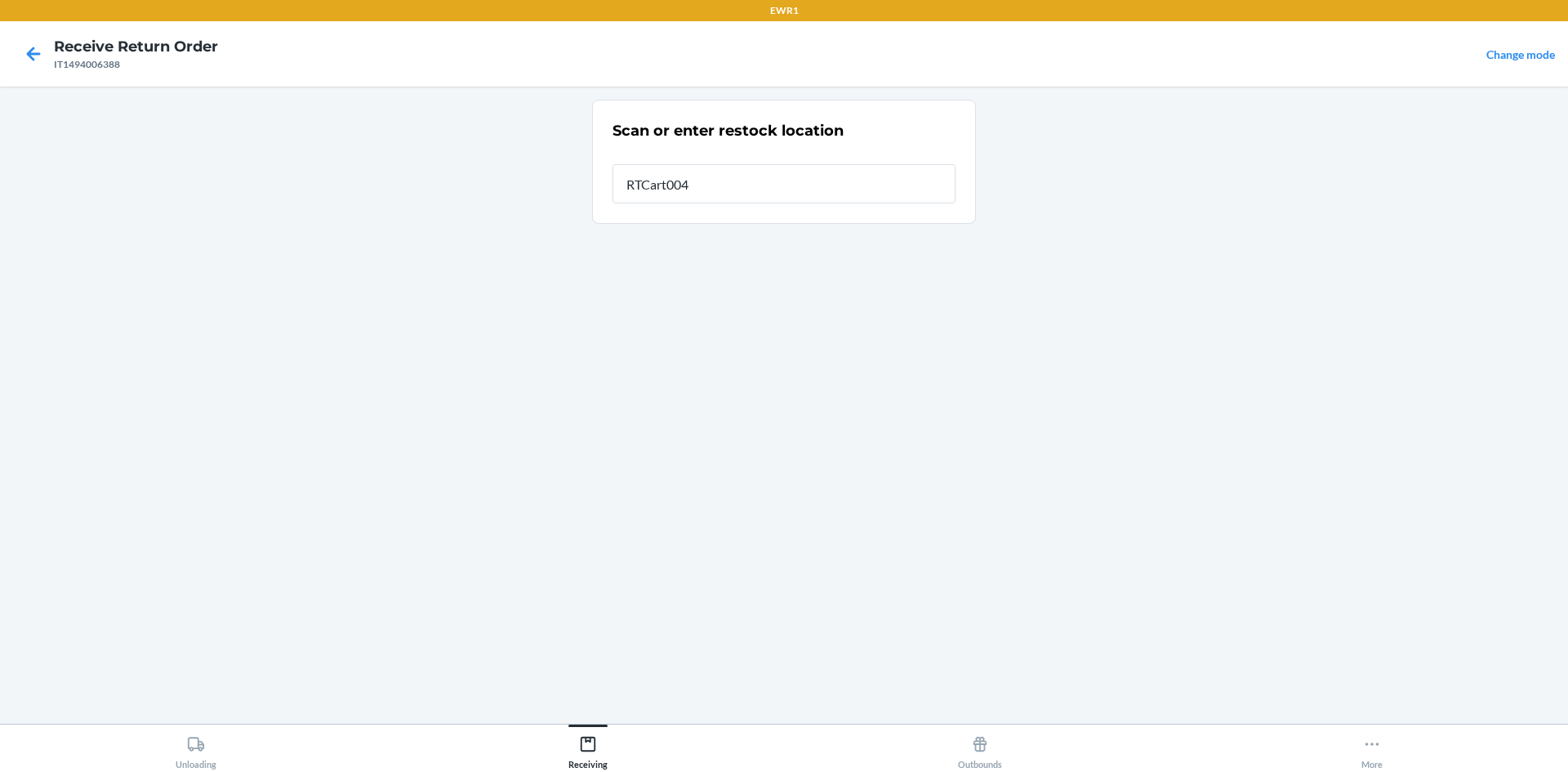 type on "RTCart004" 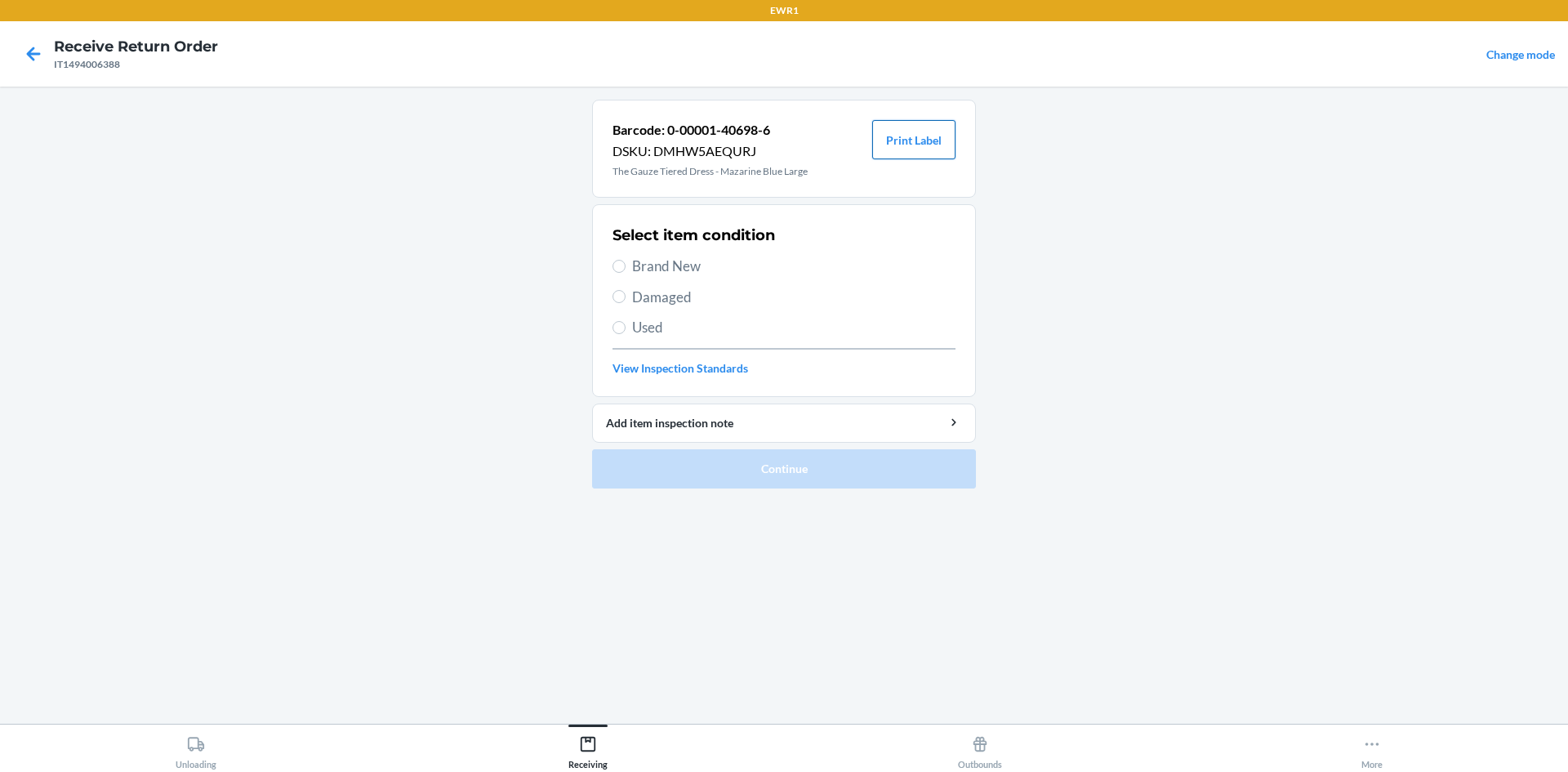 click on "Print Label" at bounding box center (914, 140) 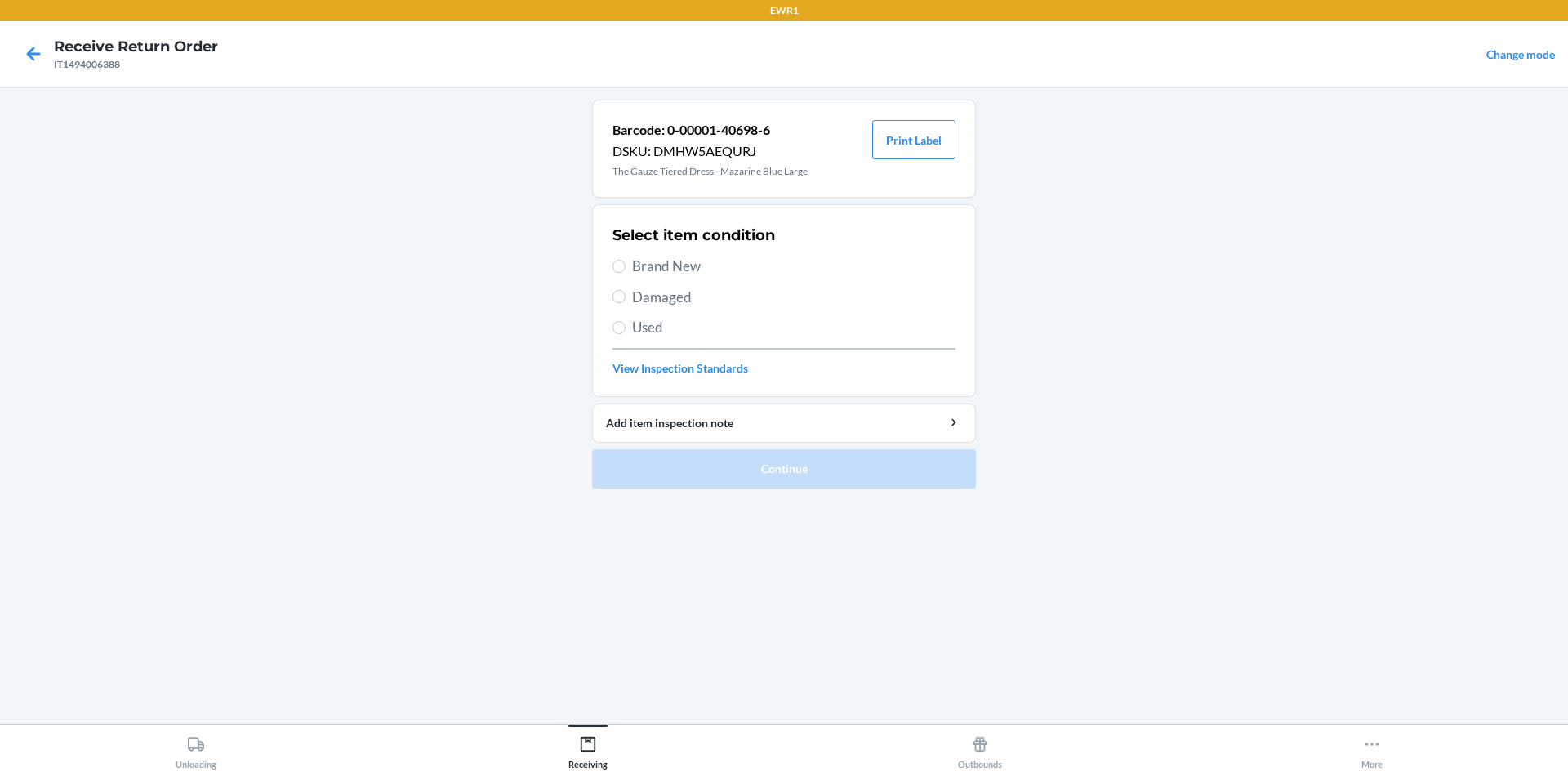 drag, startPoint x: 647, startPoint y: 264, endPoint x: 640, endPoint y: 383, distance: 119.2057 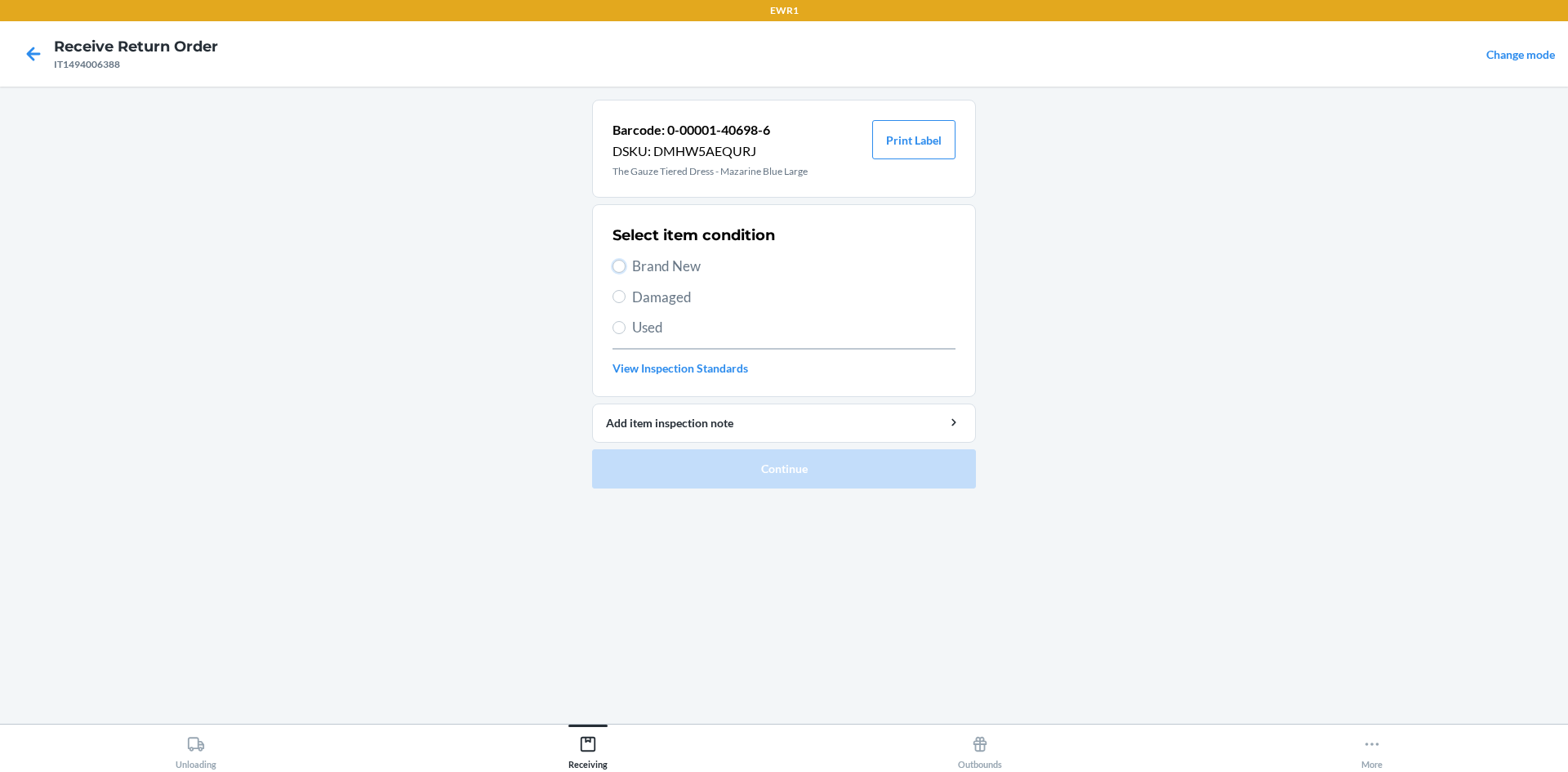 click on "Brand New" at bounding box center [619, 266] 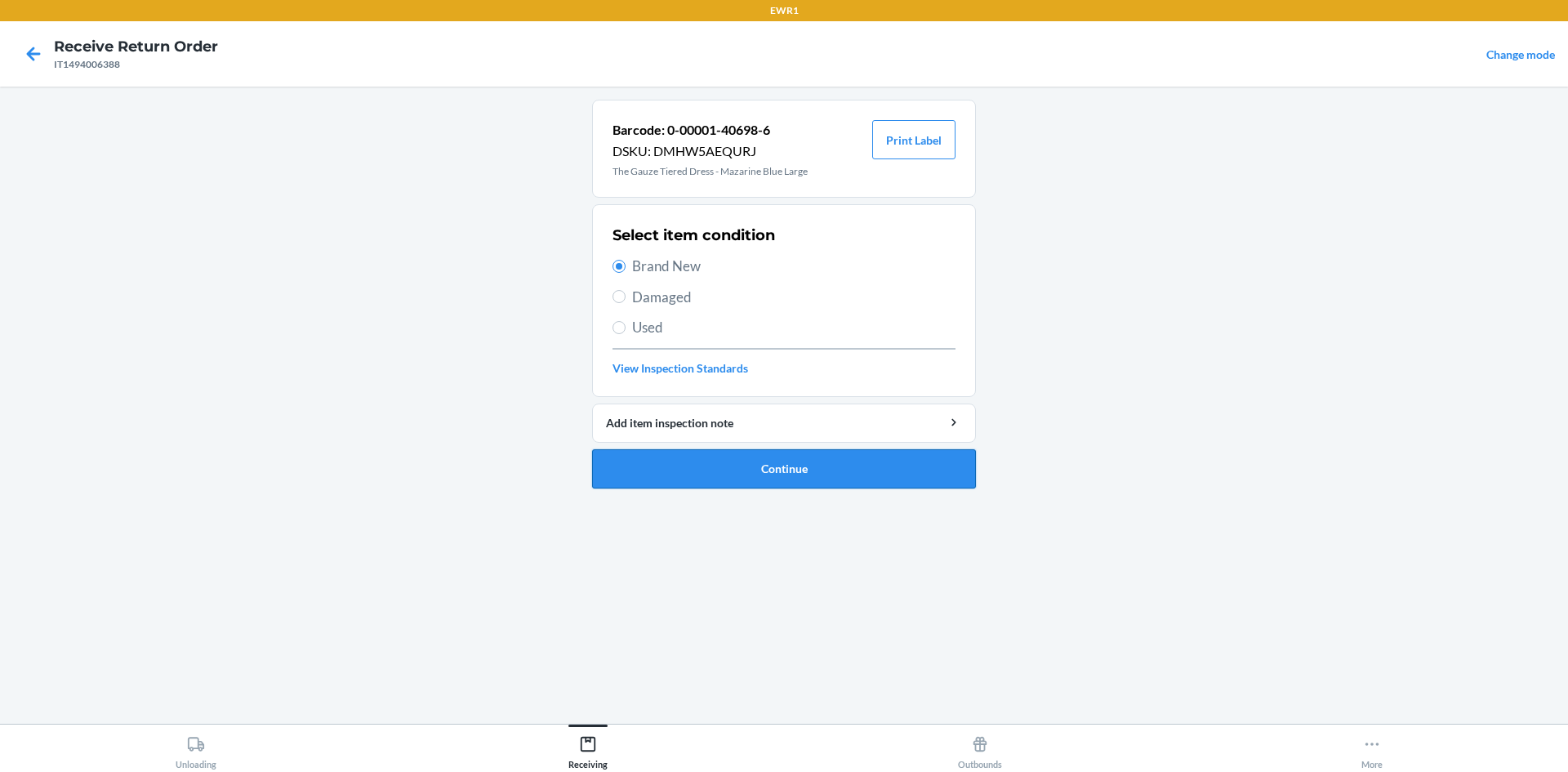 click on "Continue" at bounding box center (784, 469) 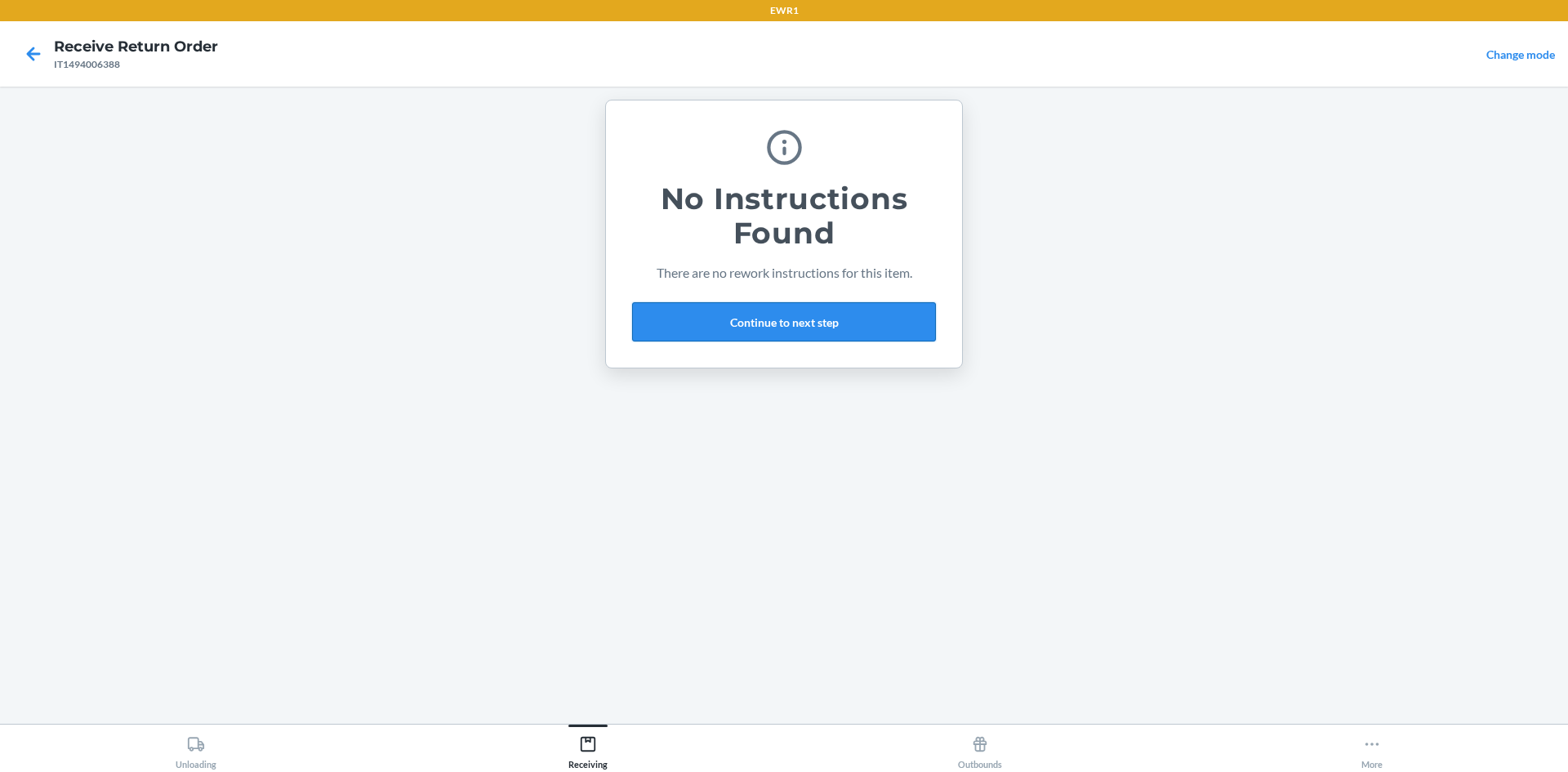 click on "Continue to next step" at bounding box center [784, 322] 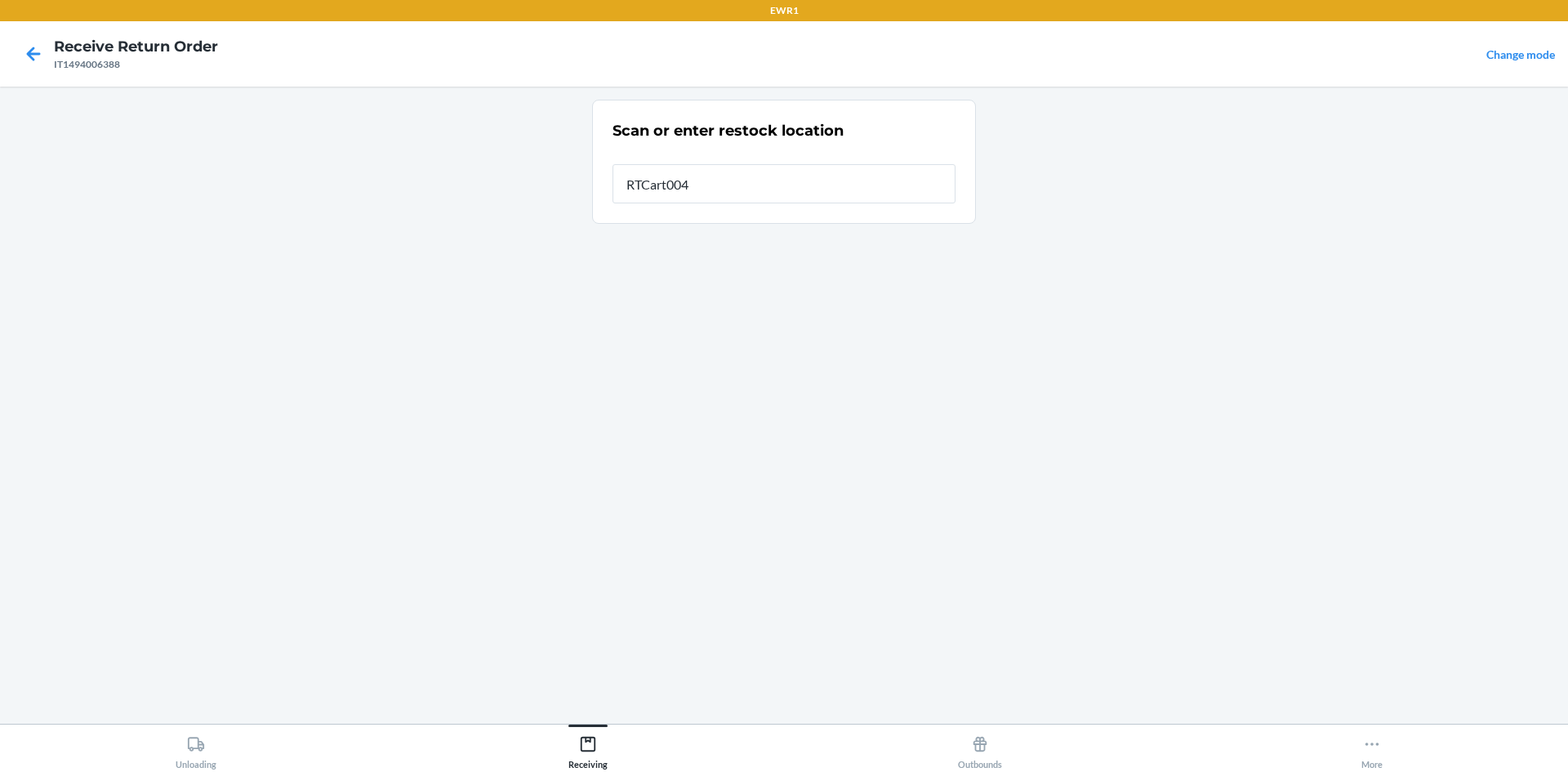 type on "RTCart004" 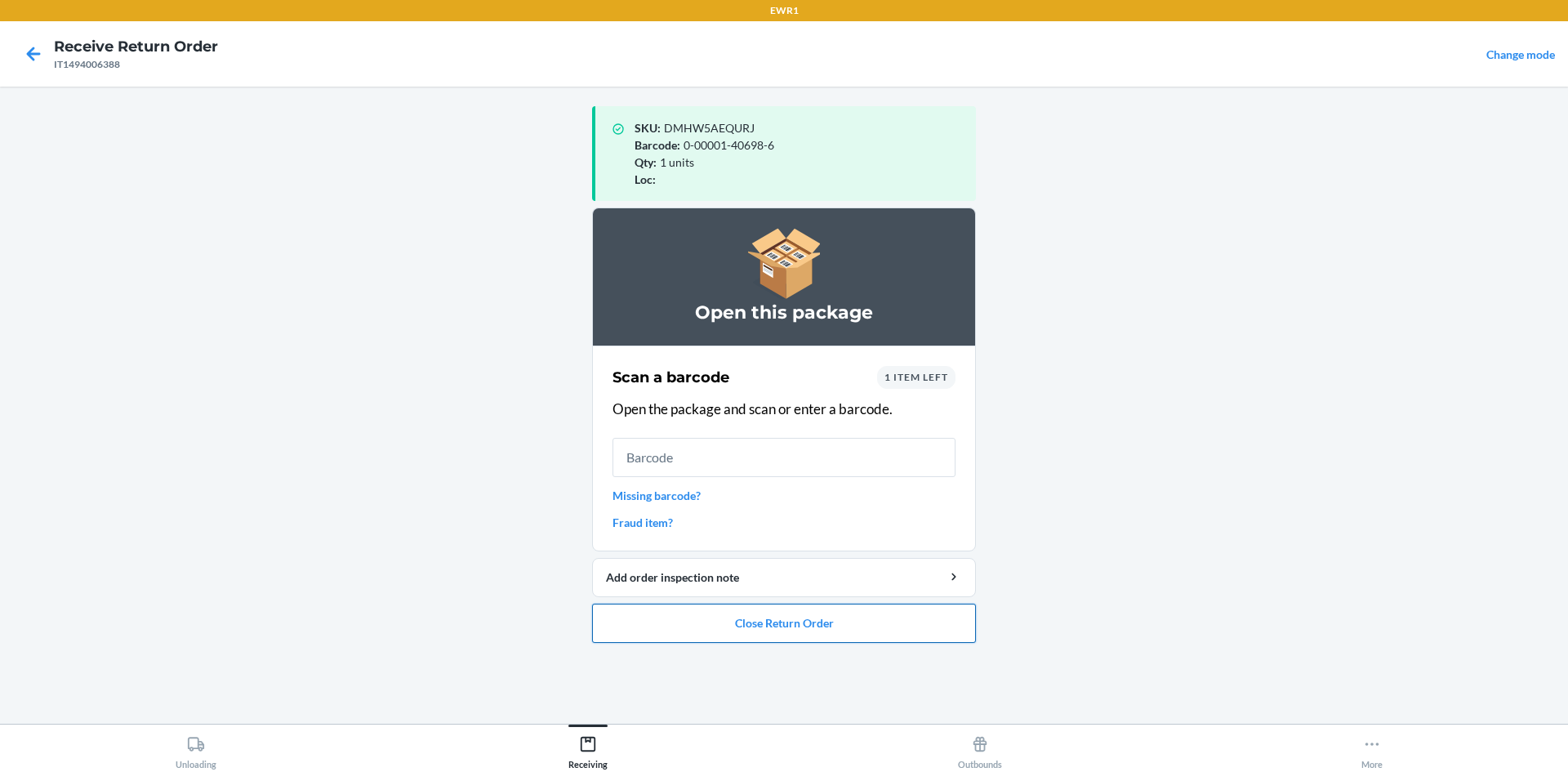 click on "Close Return Order" at bounding box center [784, 623] 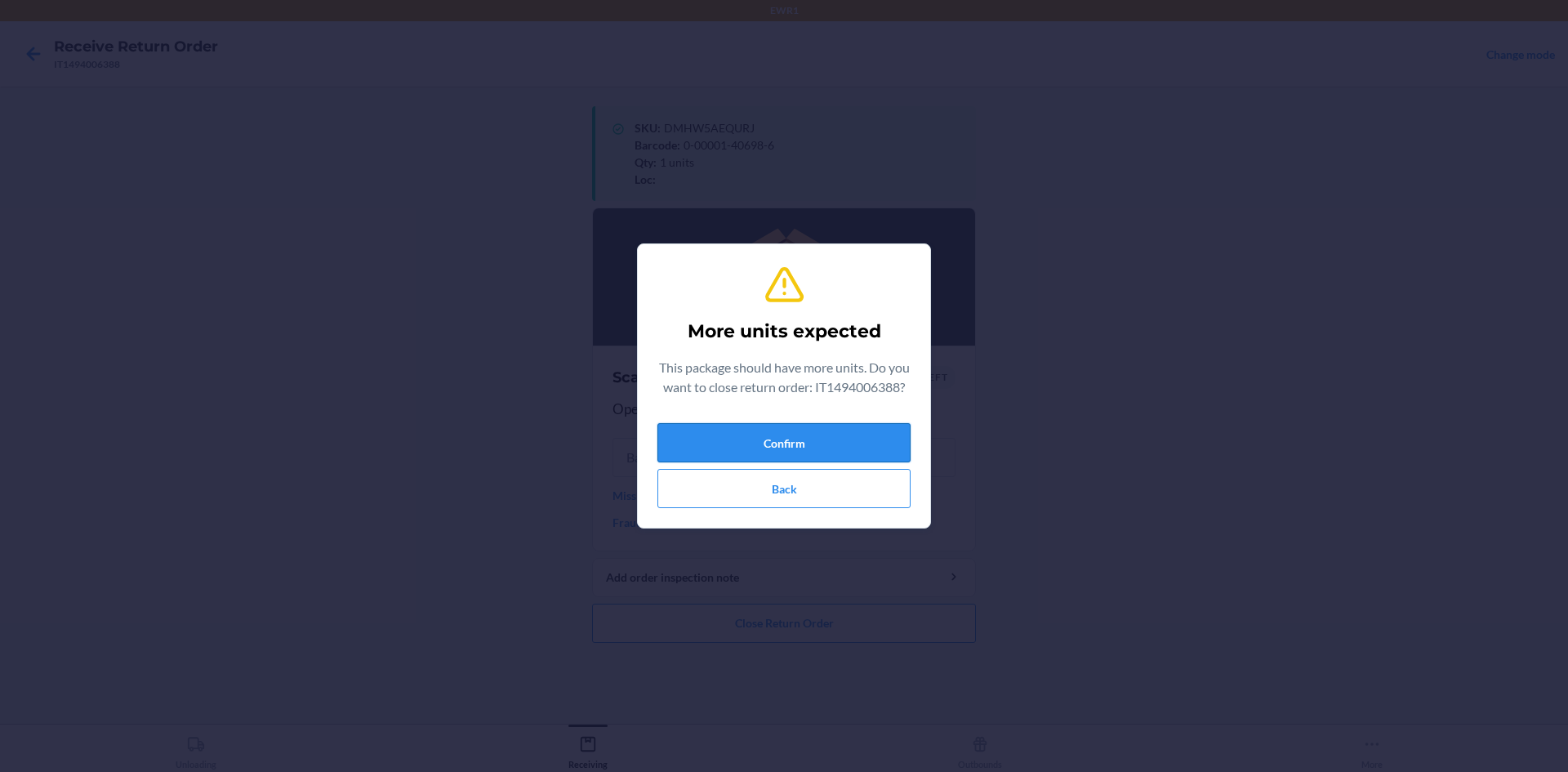 click on "Confirm" at bounding box center (784, 443) 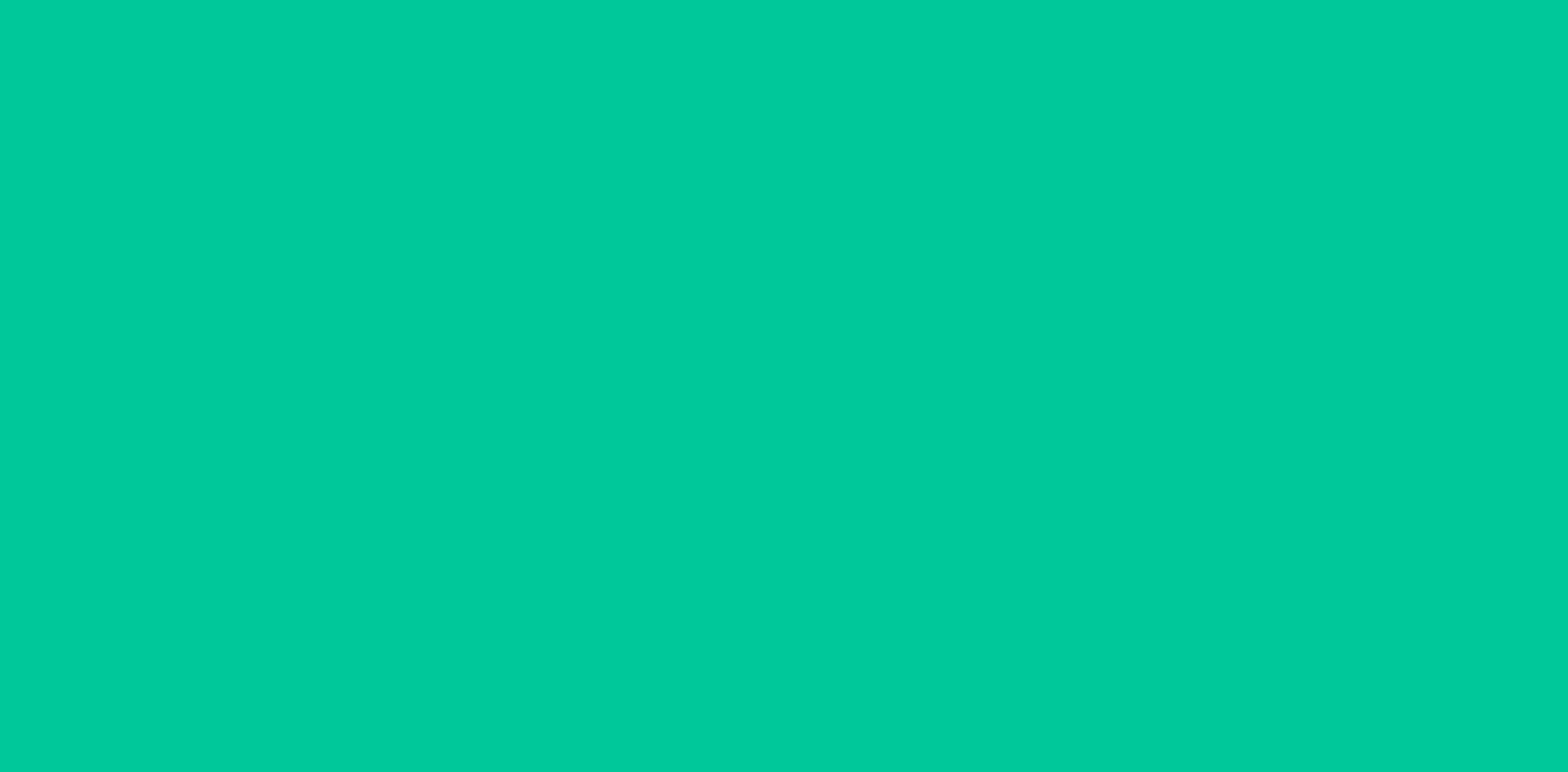 click on "Scan tracking code Scan or enter the tracking code" at bounding box center [784, 386] 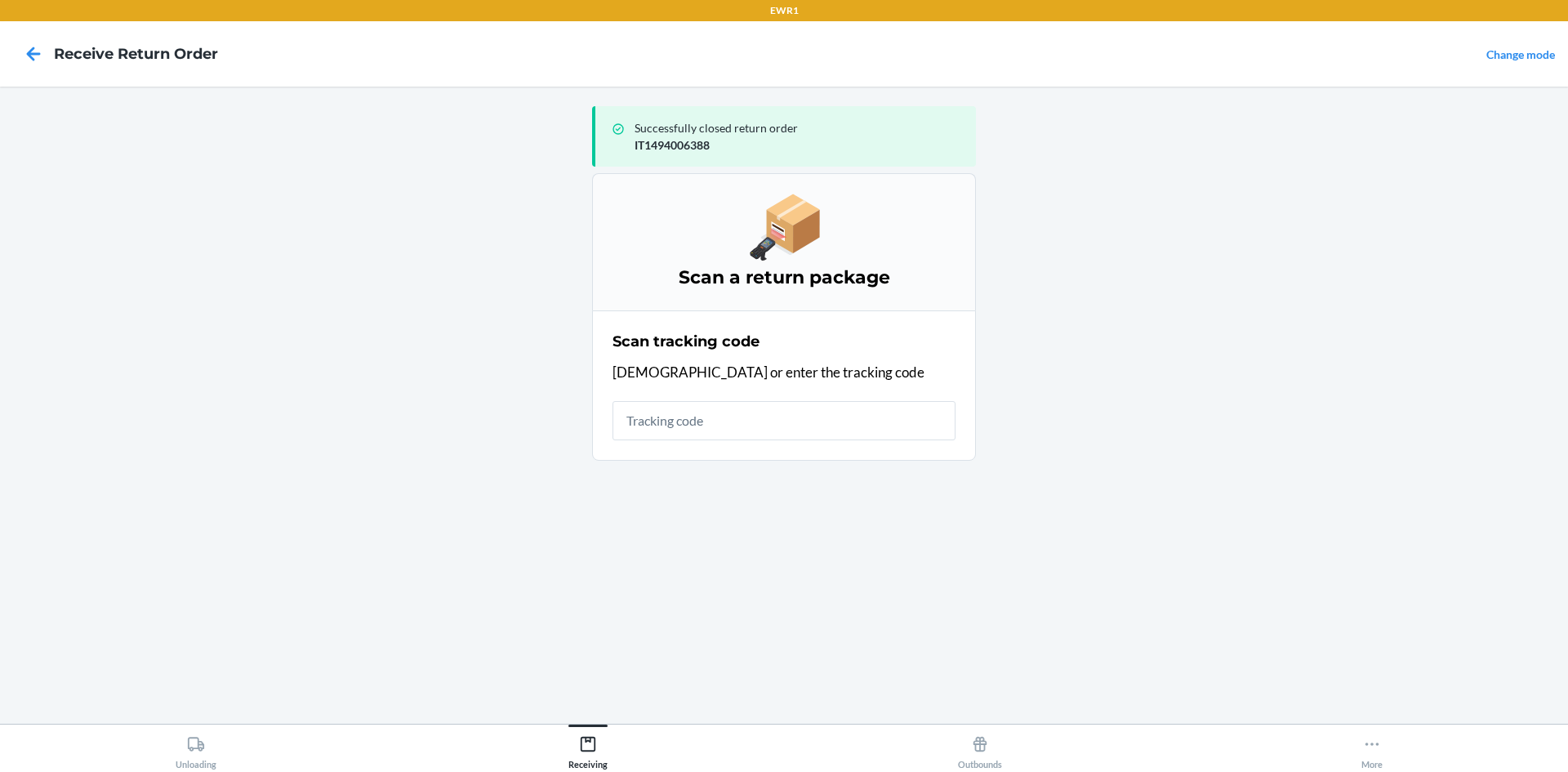 drag, startPoint x: 724, startPoint y: 397, endPoint x: 719, endPoint y: 408, distance: 12.083046 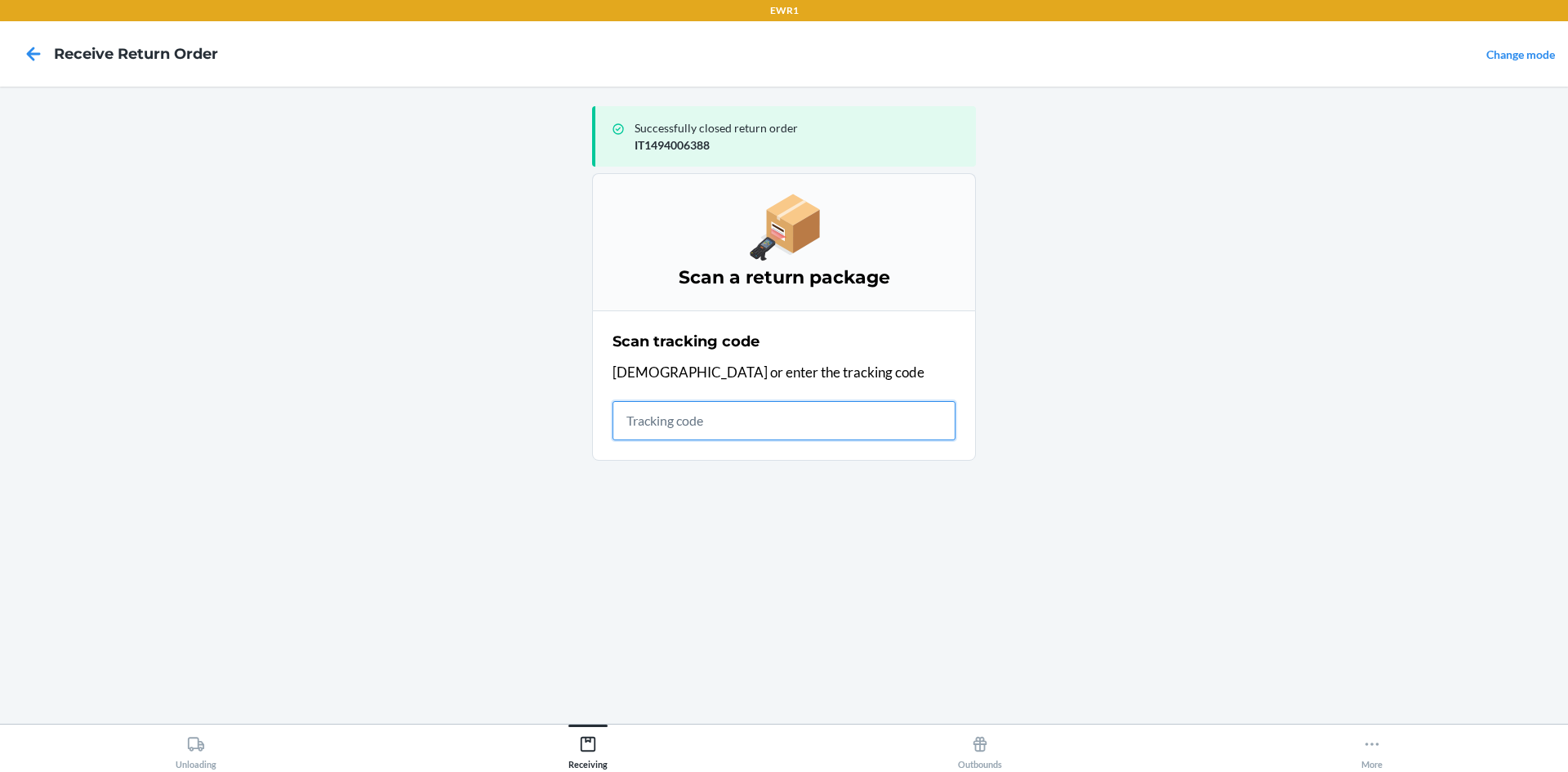 click at bounding box center [784, 421] 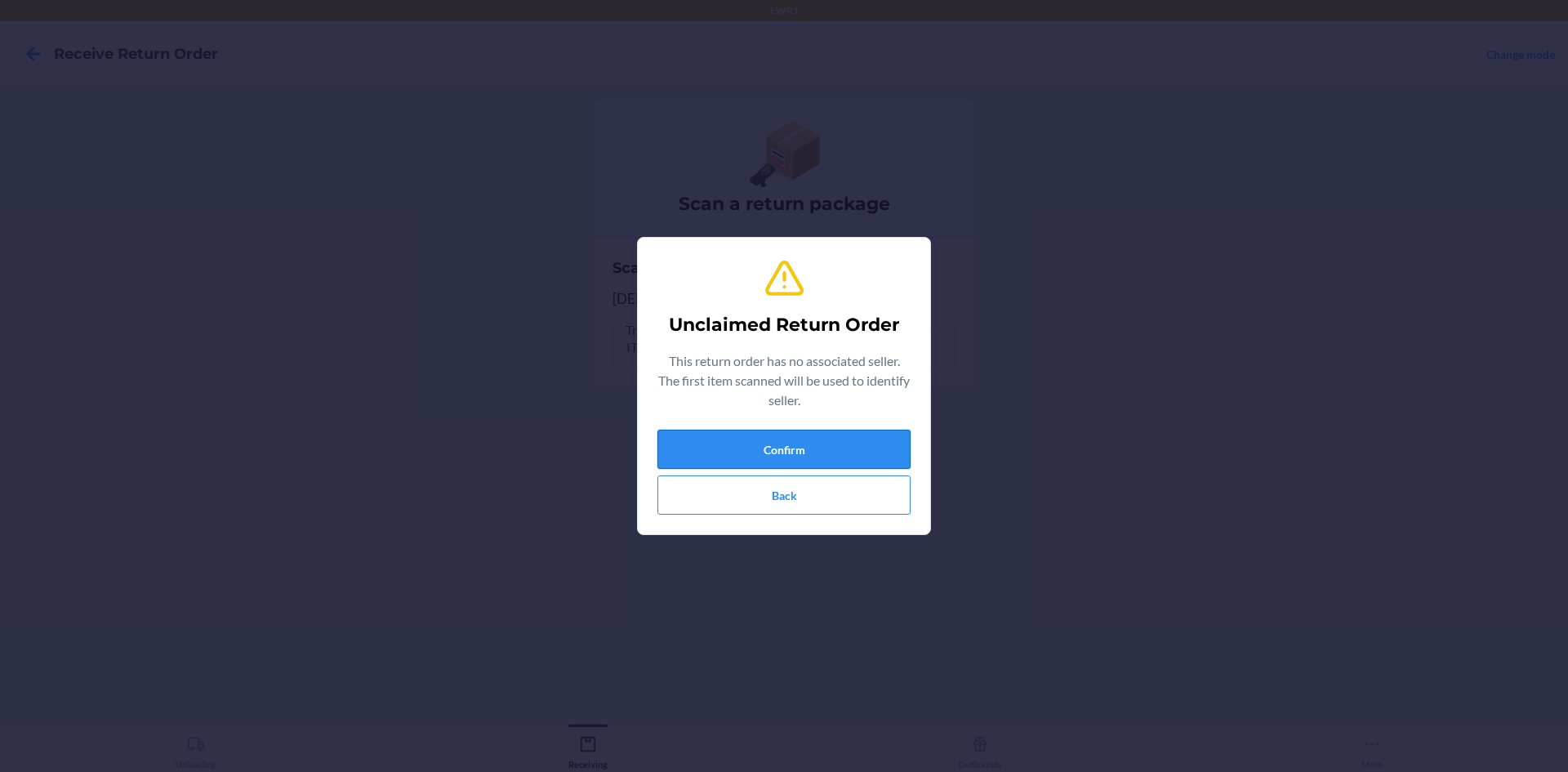 click on "Confirm" at bounding box center (784, 449) 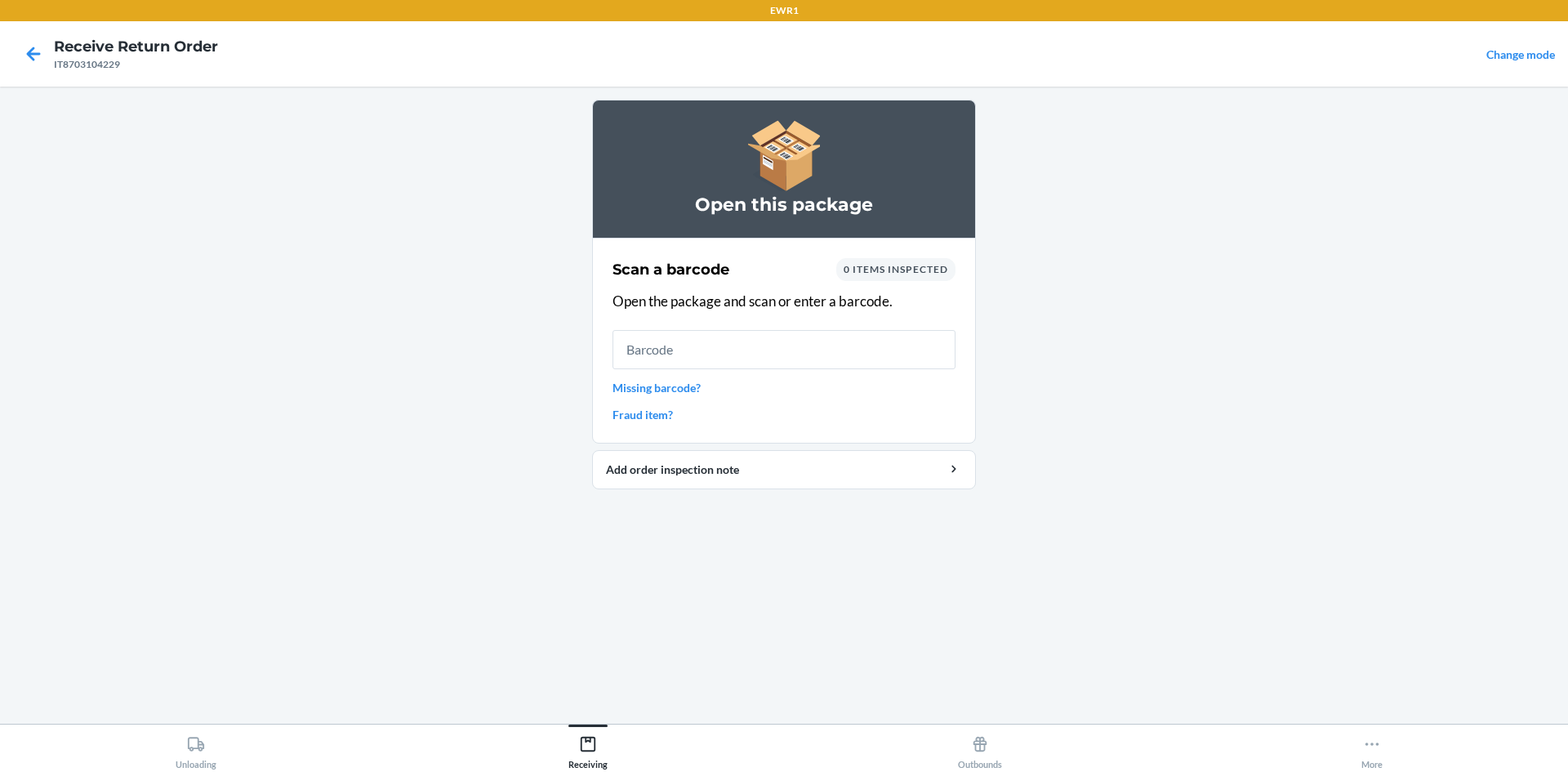 click at bounding box center [784, 350] 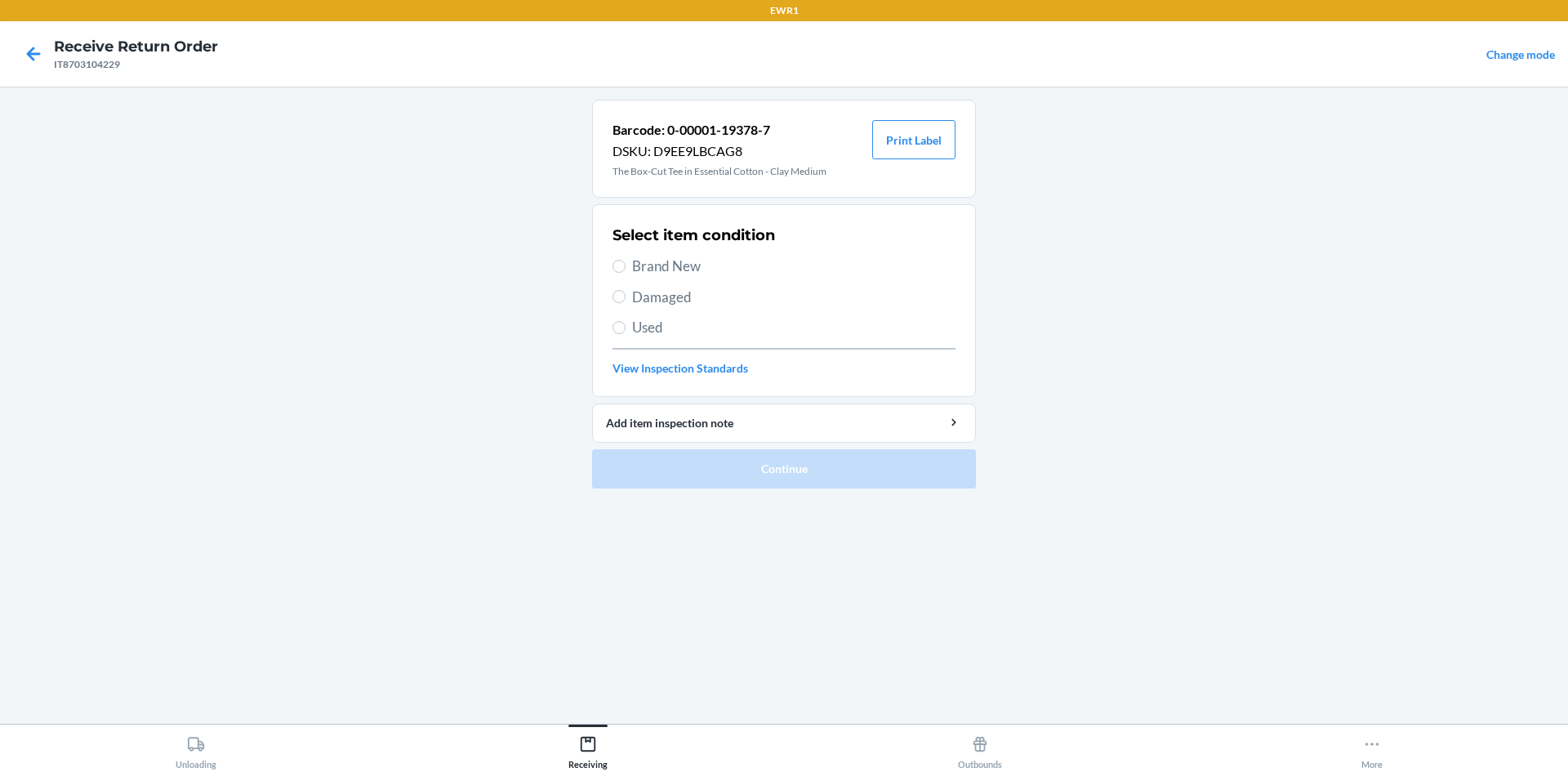 click on "Barcode: 0-00001-19378-7 DSKU: D9EE9LBCAG8 The Box-Cut Tee in Essential Cotton - Clay Medium Print Label" at bounding box center [784, 149] 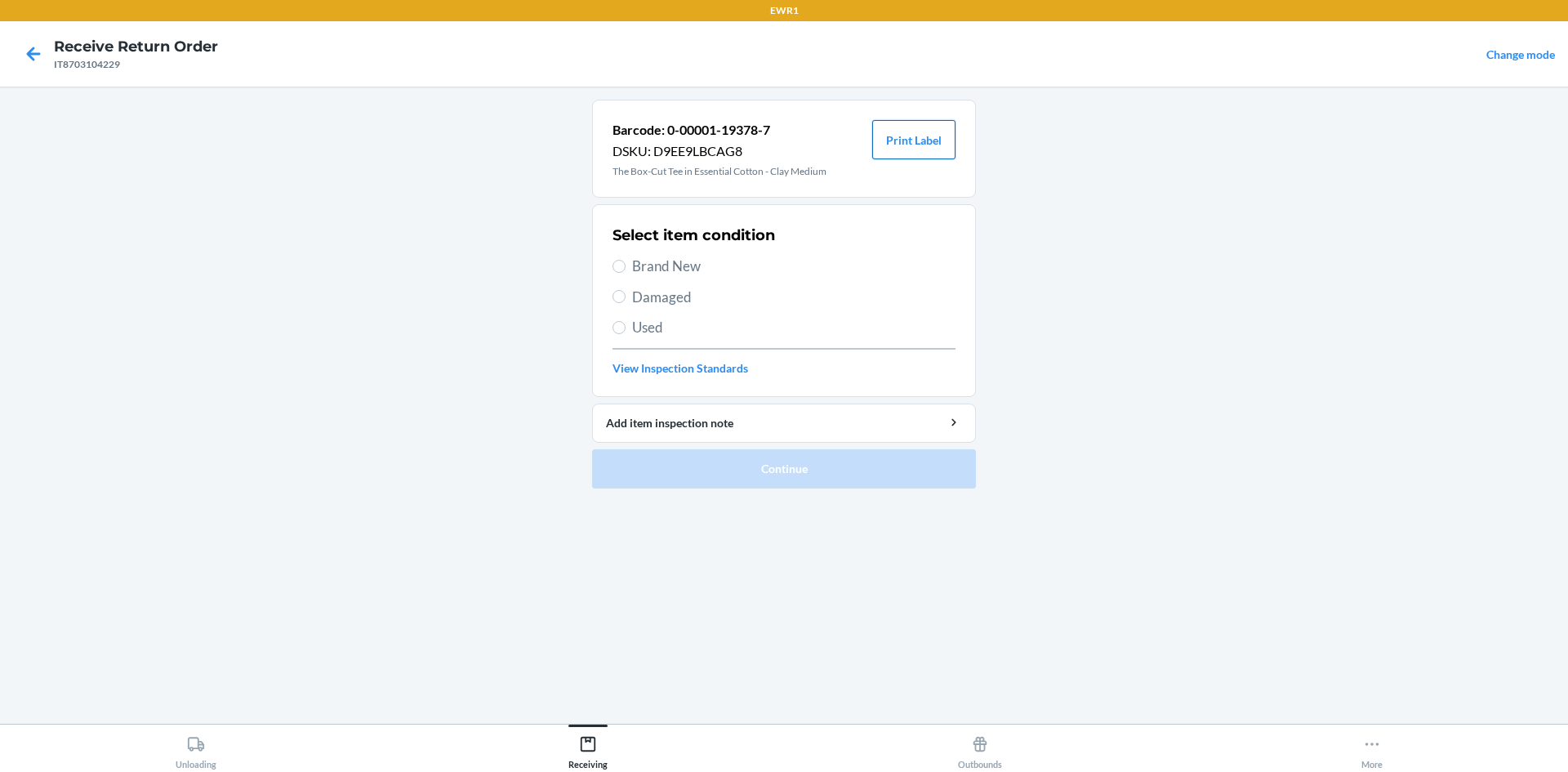 click on "Print Label" at bounding box center (914, 140) 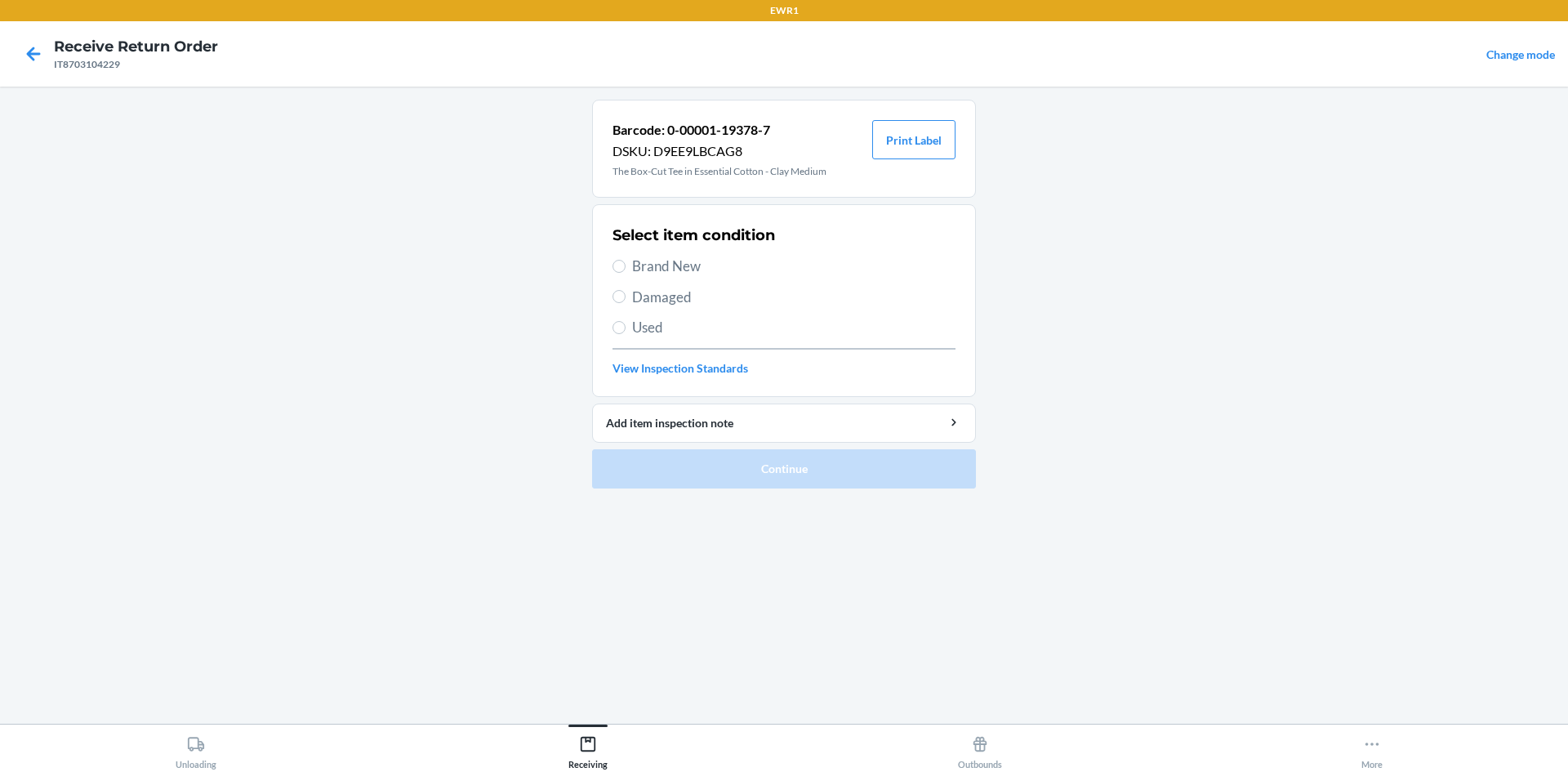 click on "Brand New" at bounding box center (794, 266) 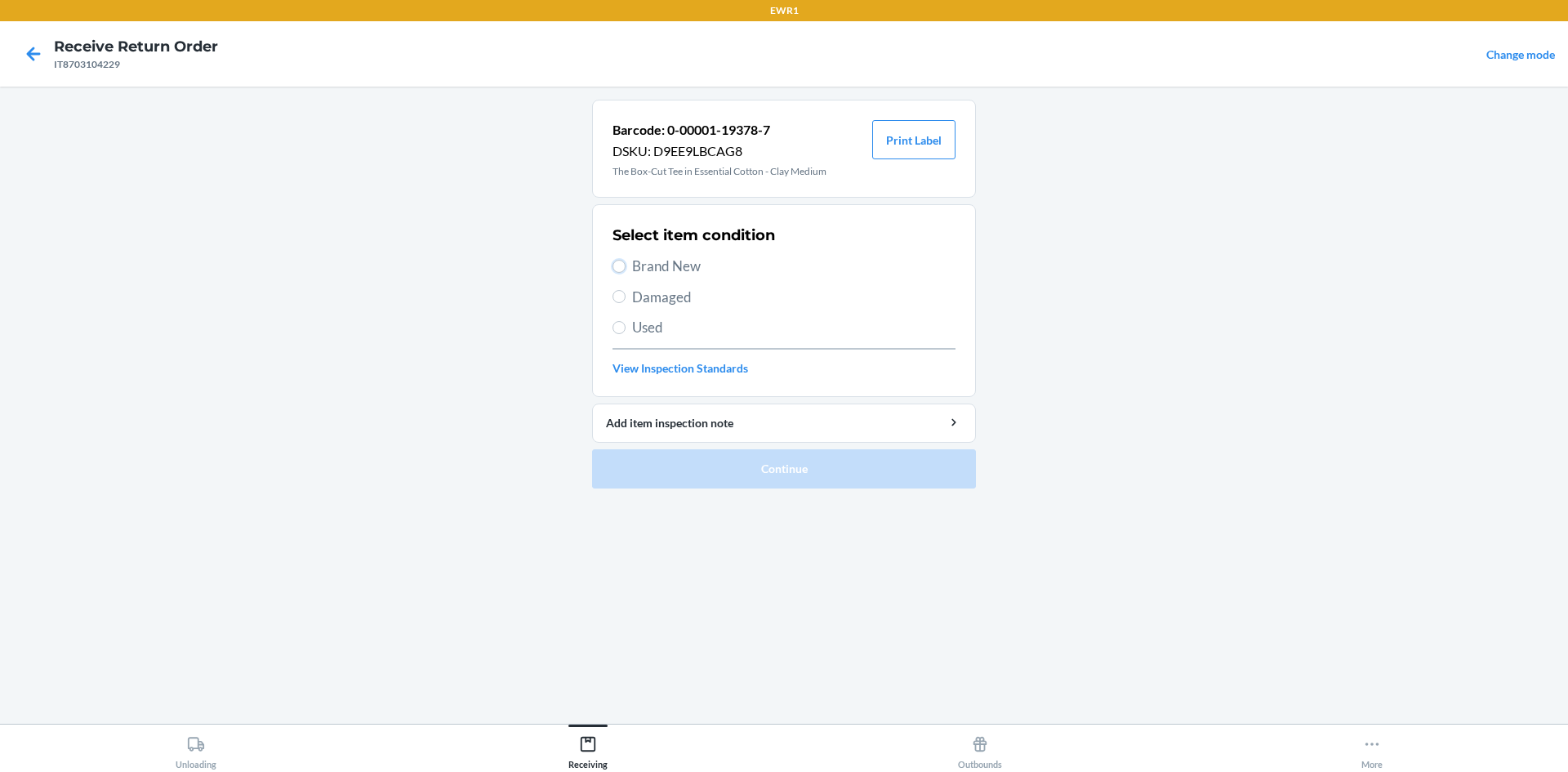 click on "Brand New" at bounding box center (619, 266) 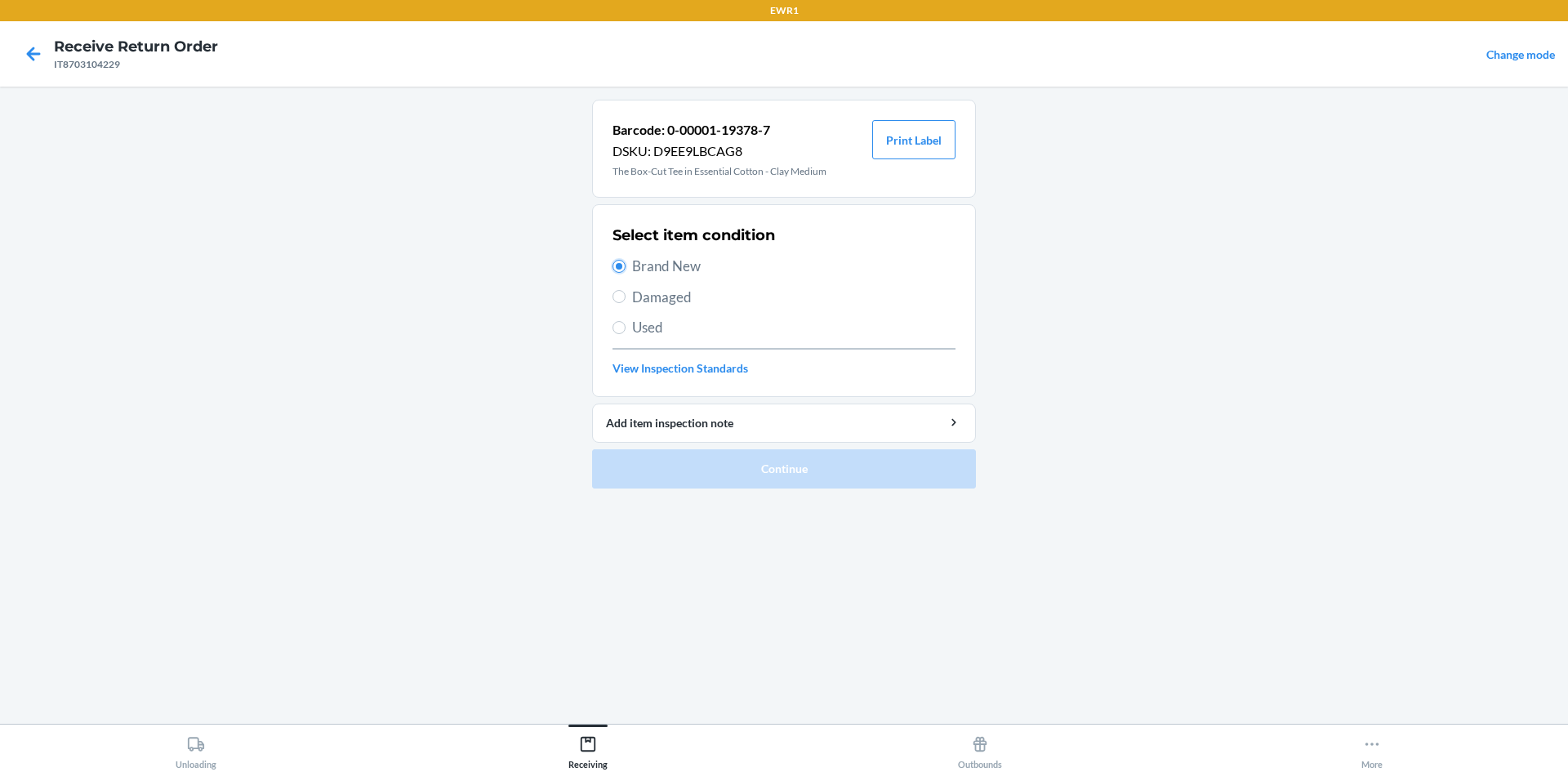 radio on "true" 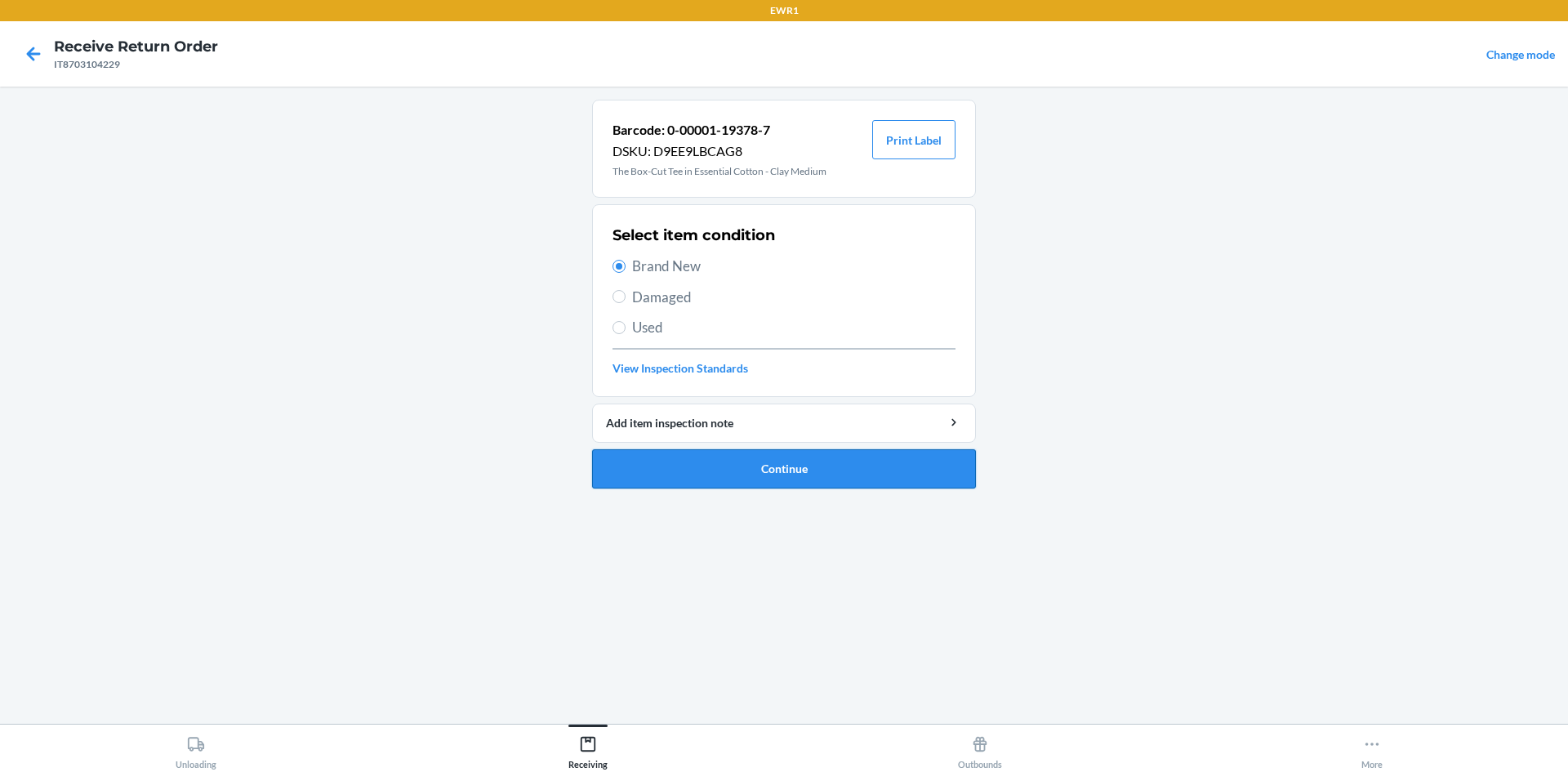 click on "Continue" at bounding box center (784, 469) 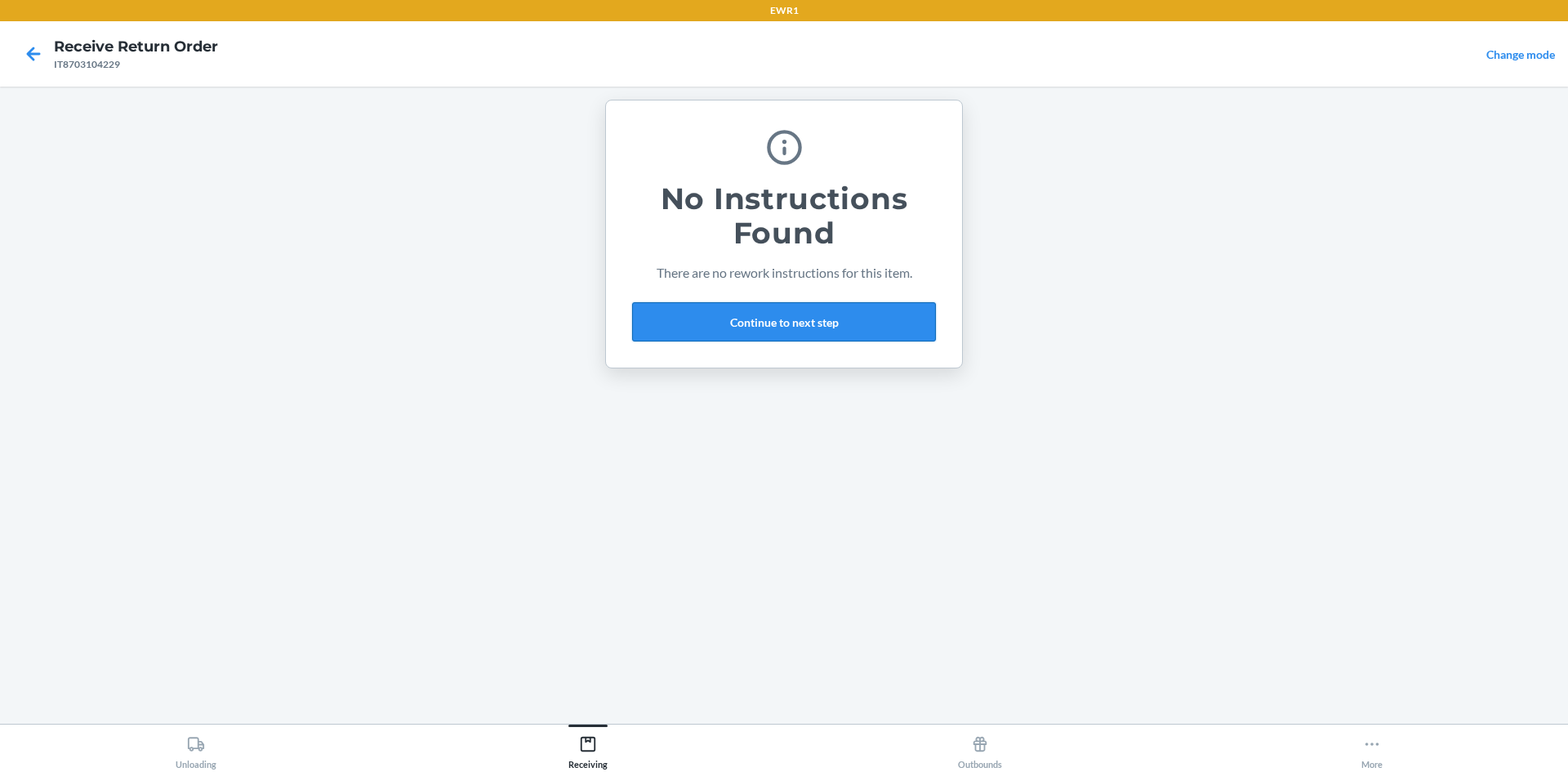 click on "Continue to next step" at bounding box center [784, 322] 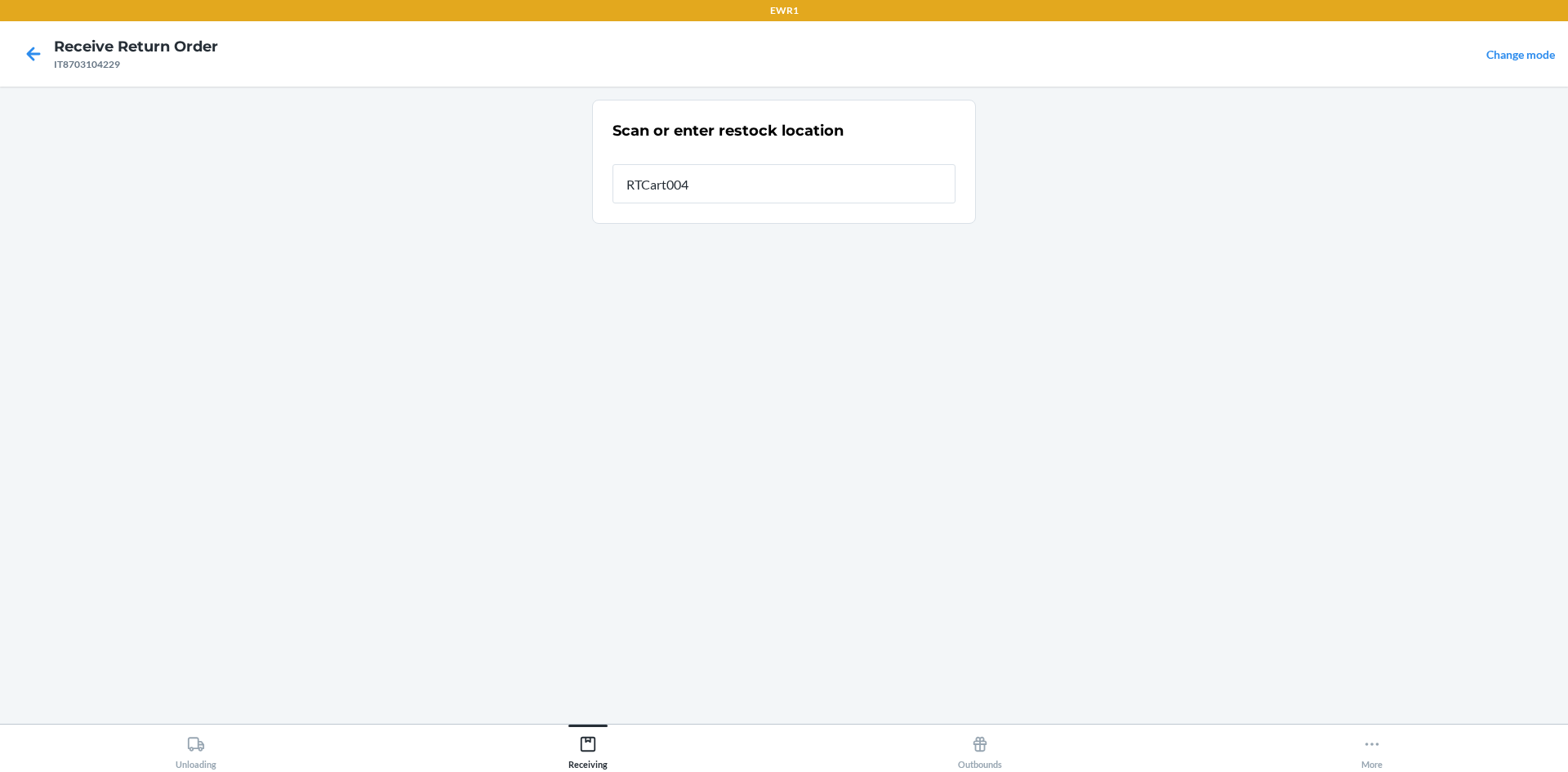 type on "RTCart004" 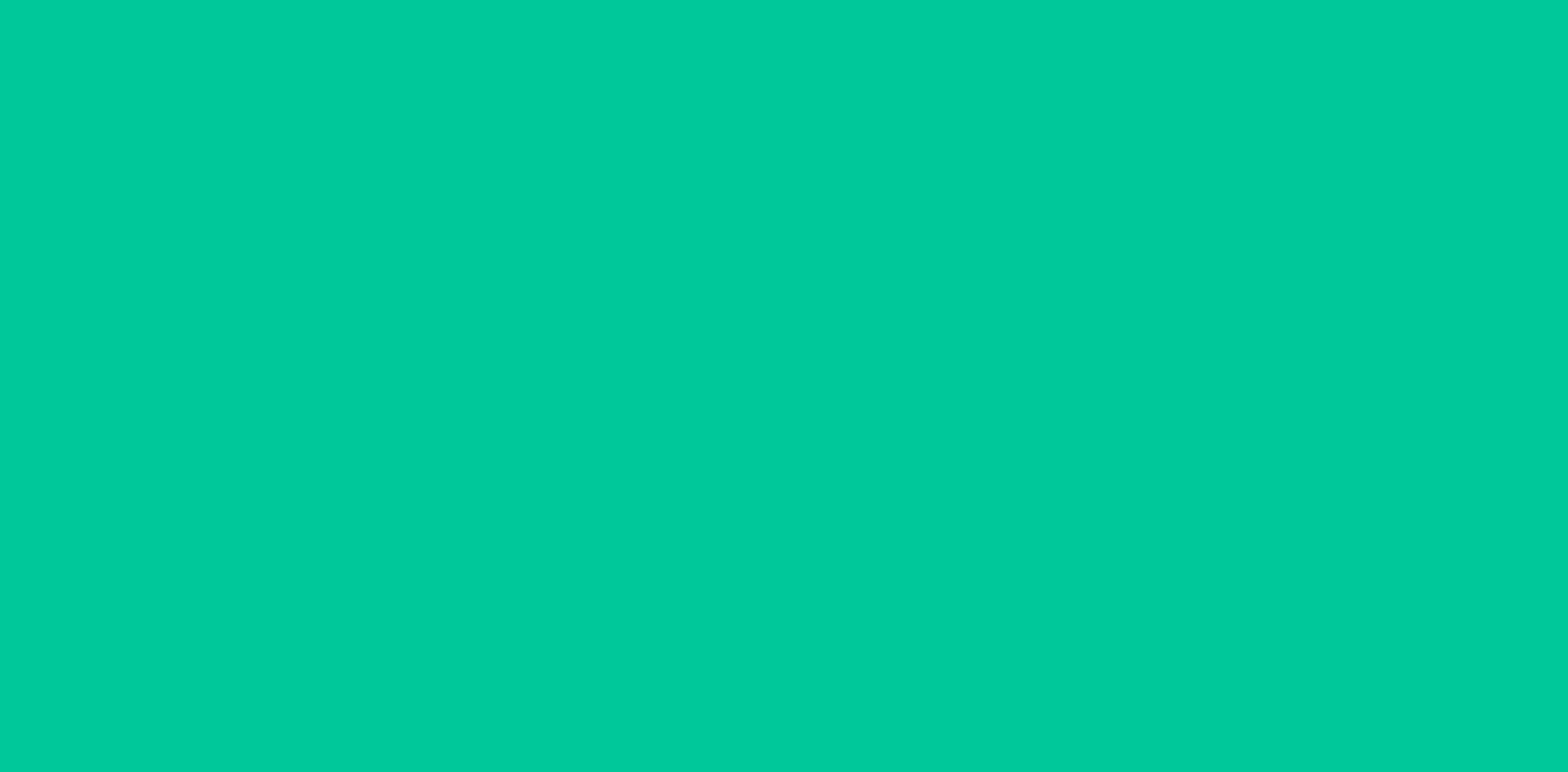type 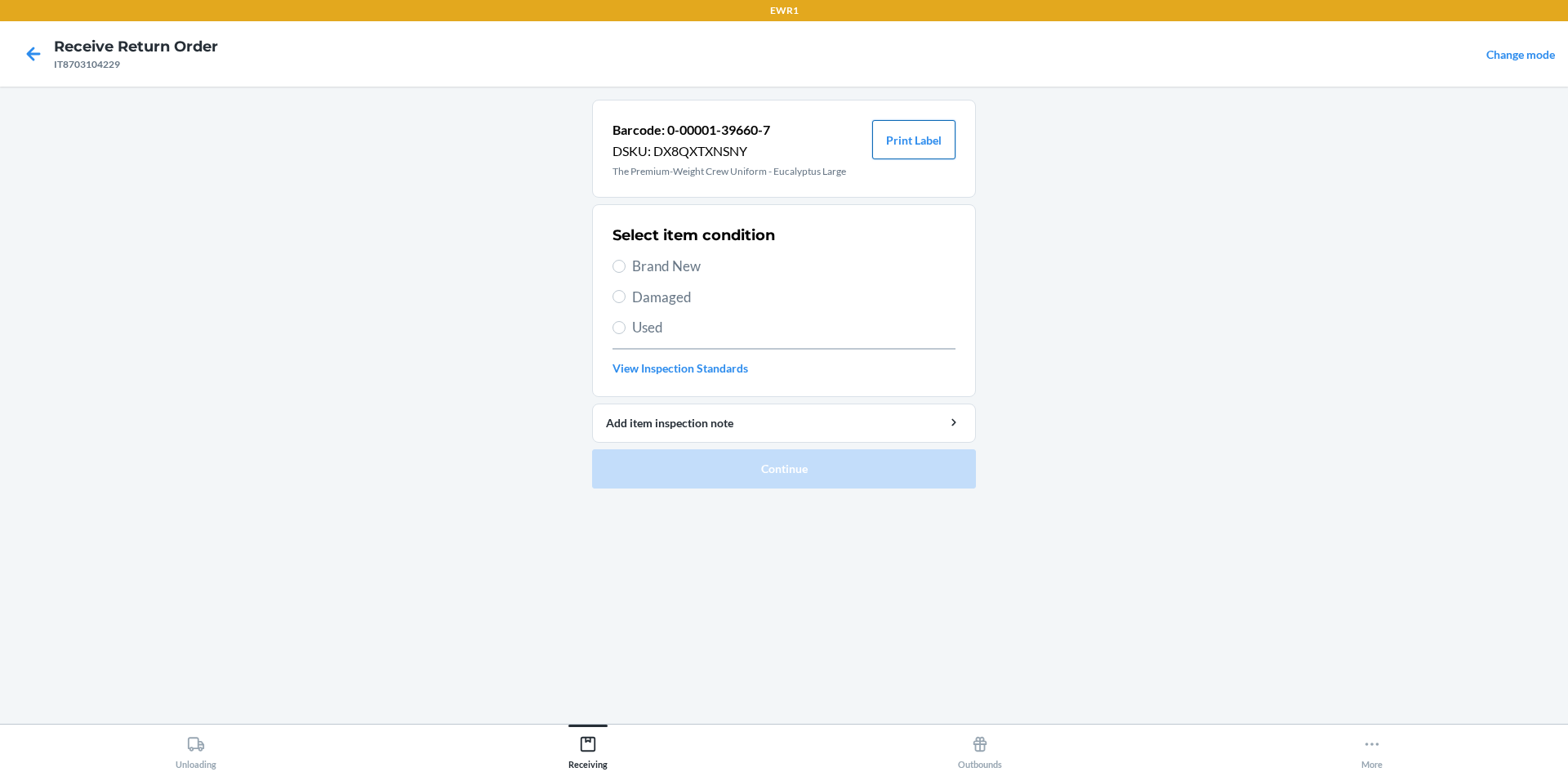 click on "Print Label" at bounding box center (914, 140) 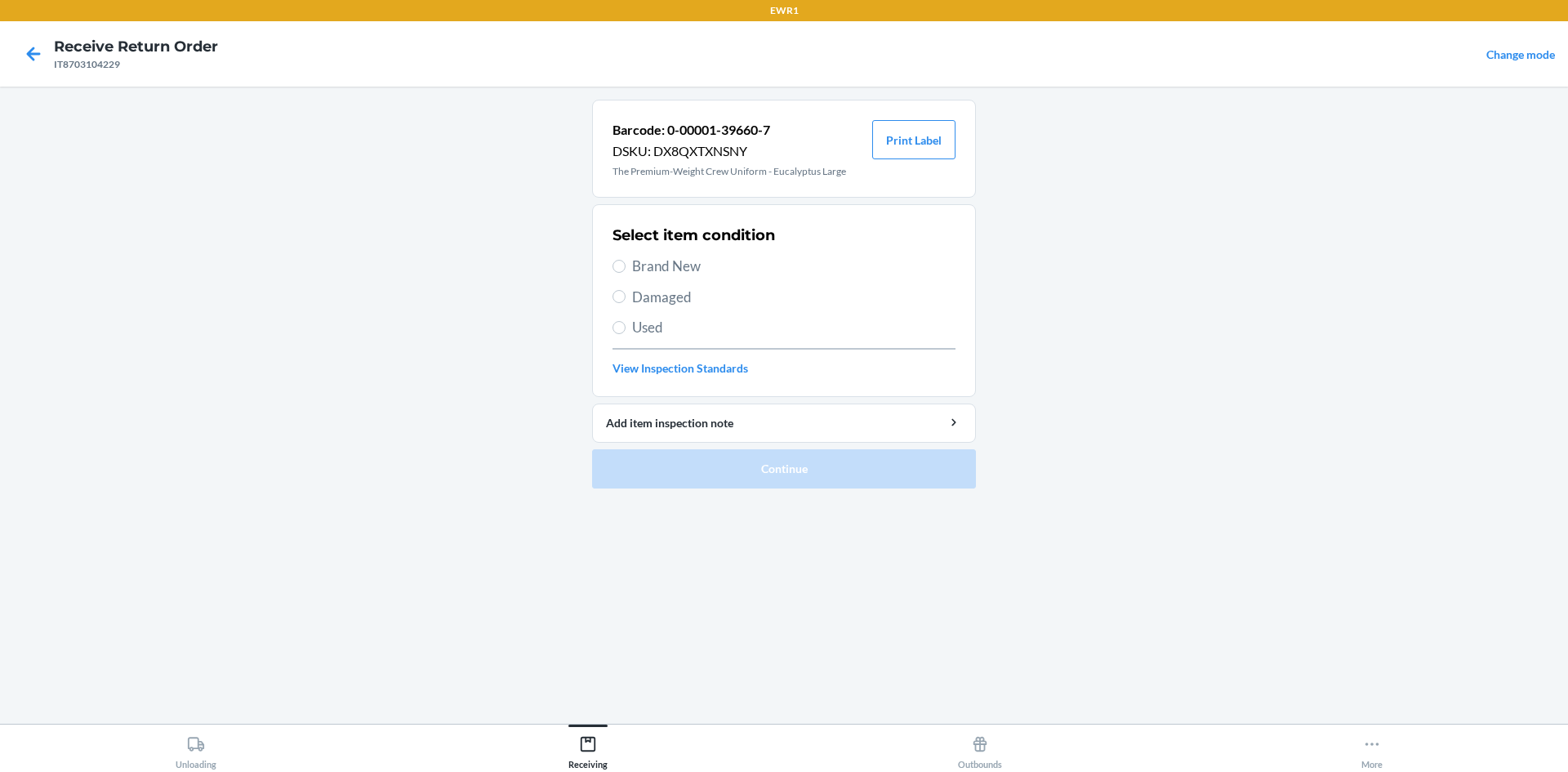 click on "Brand New" at bounding box center [794, 266] 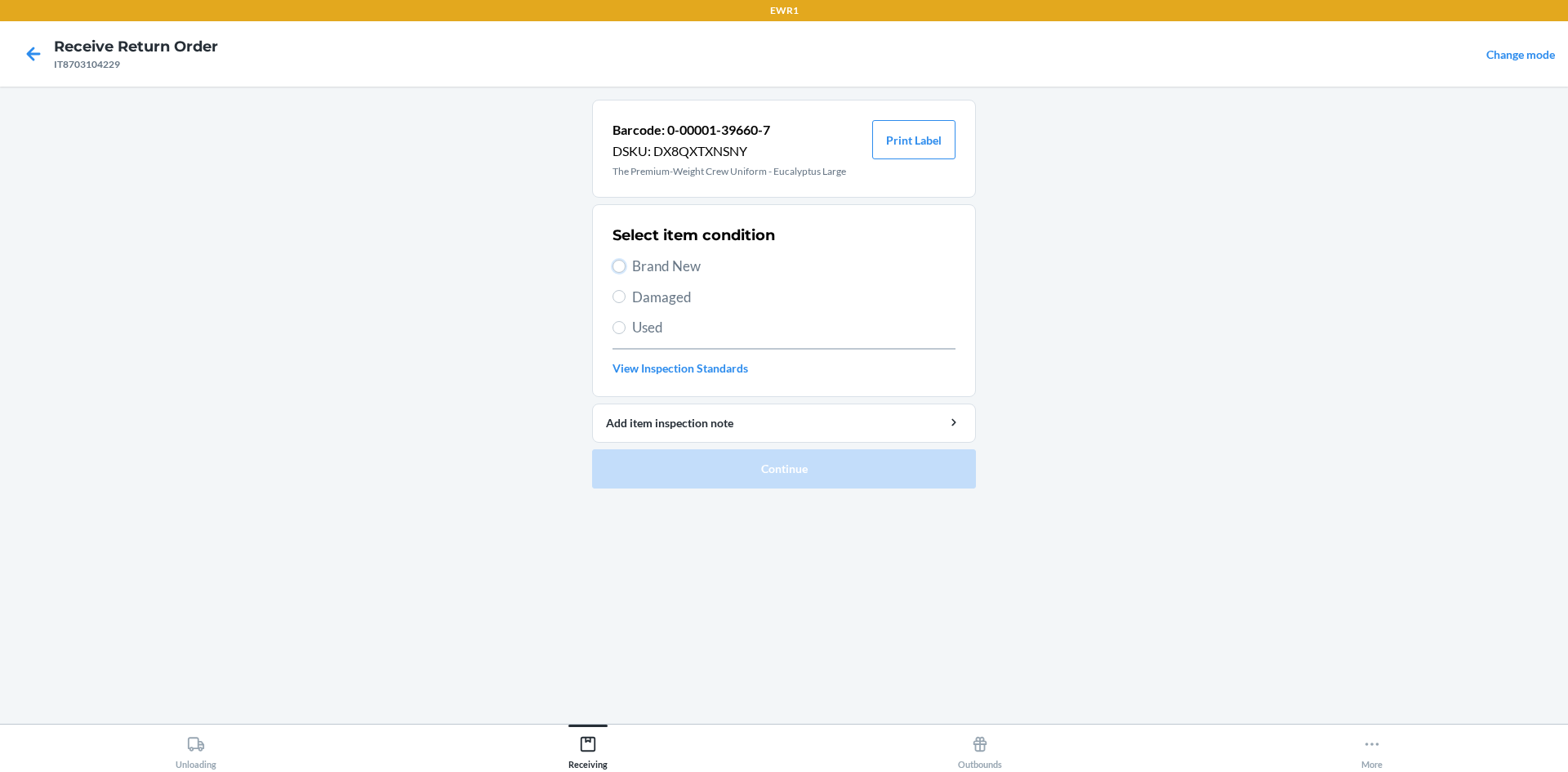 click on "Brand New" at bounding box center (619, 266) 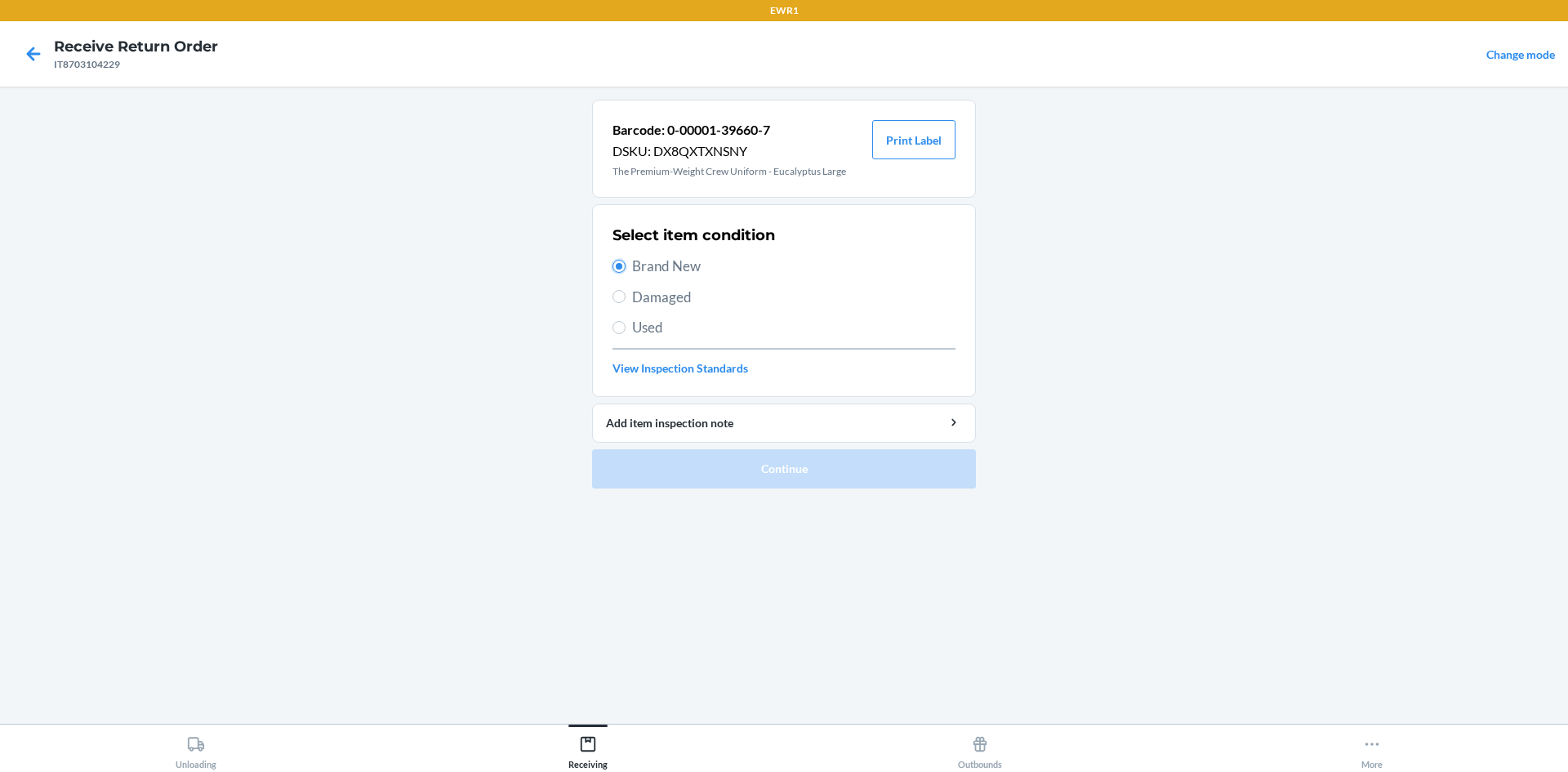 radio on "true" 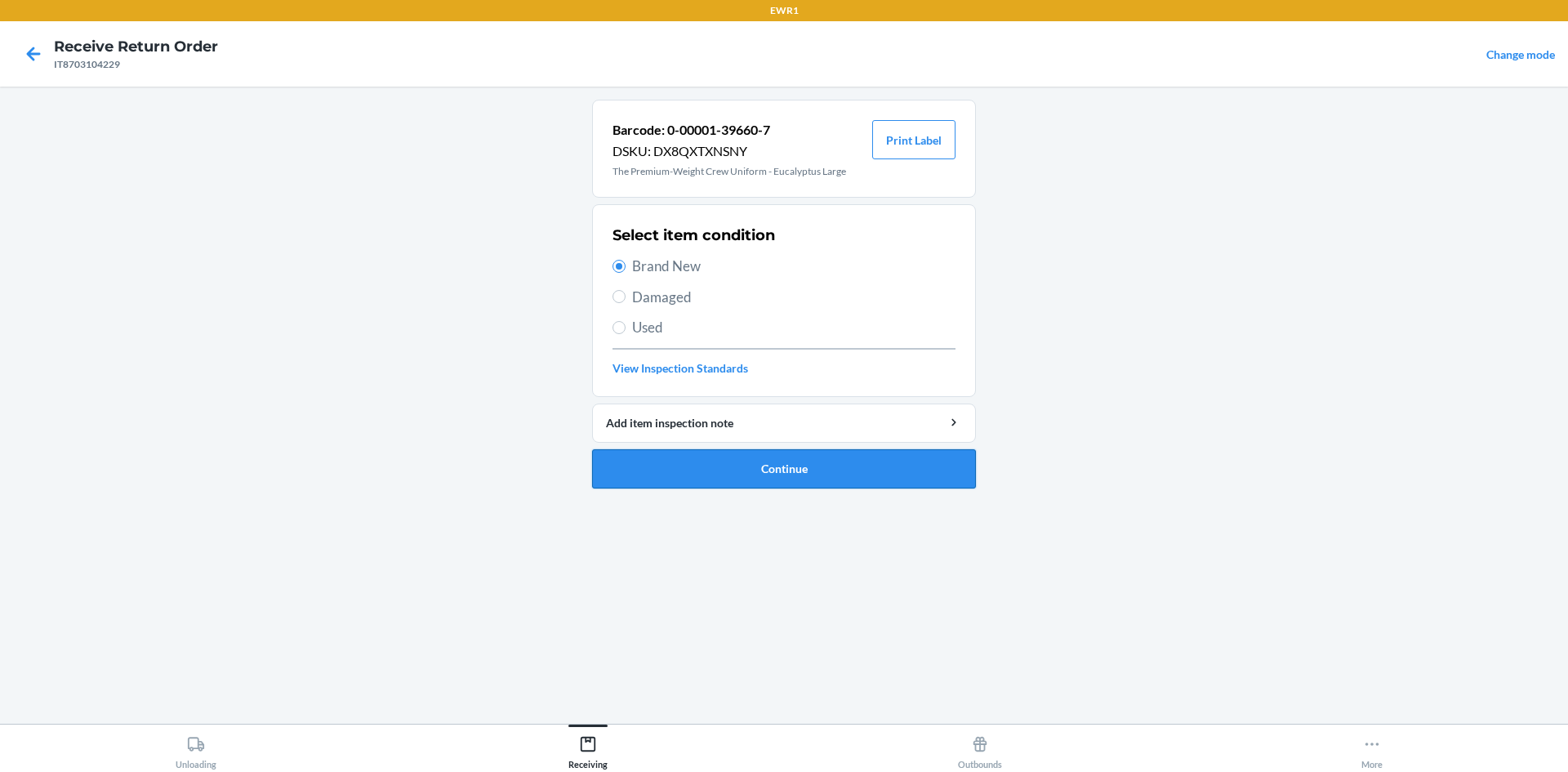 click on "Continue" at bounding box center (784, 469) 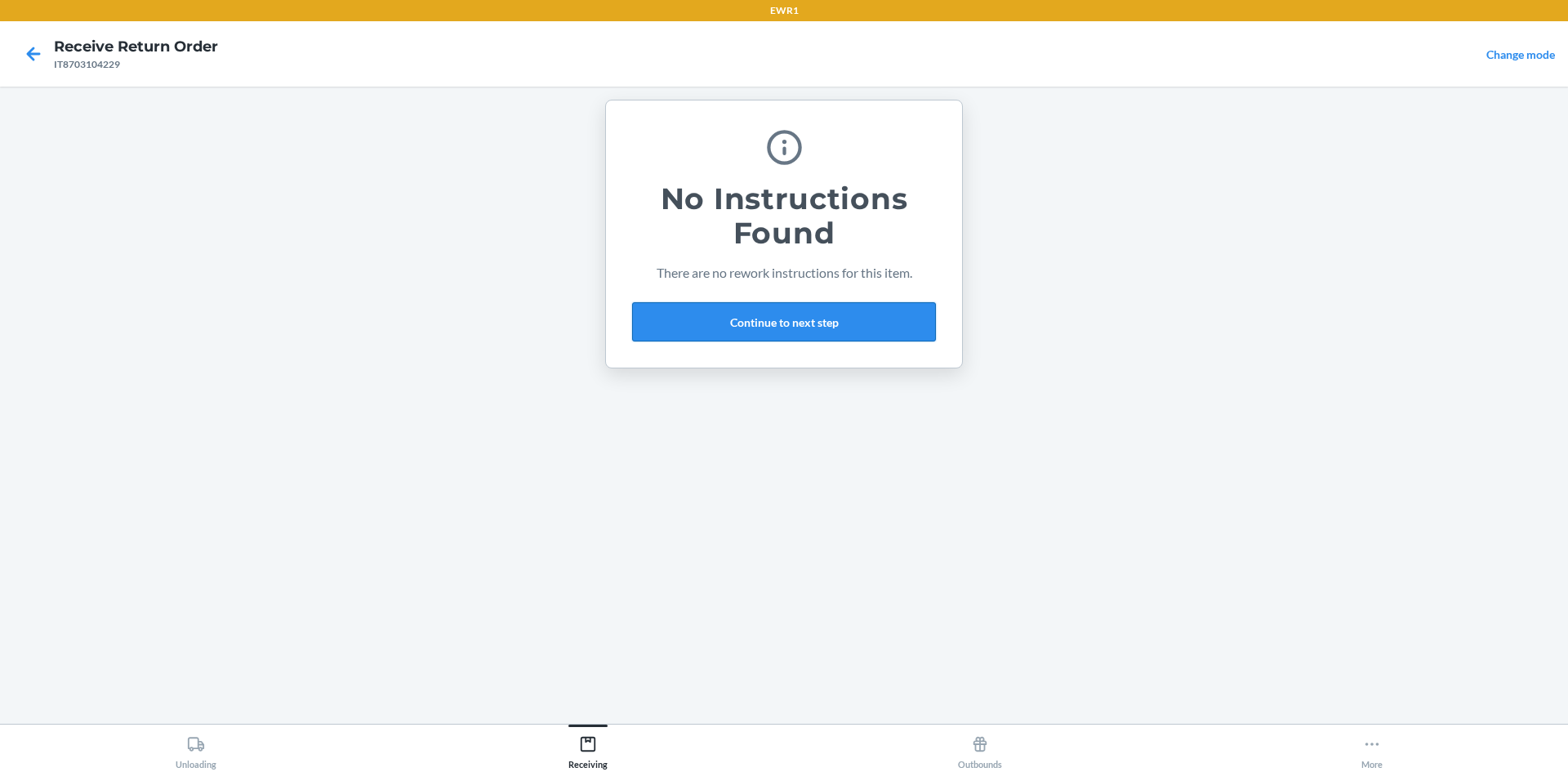 click on "Continue to next step" at bounding box center [784, 322] 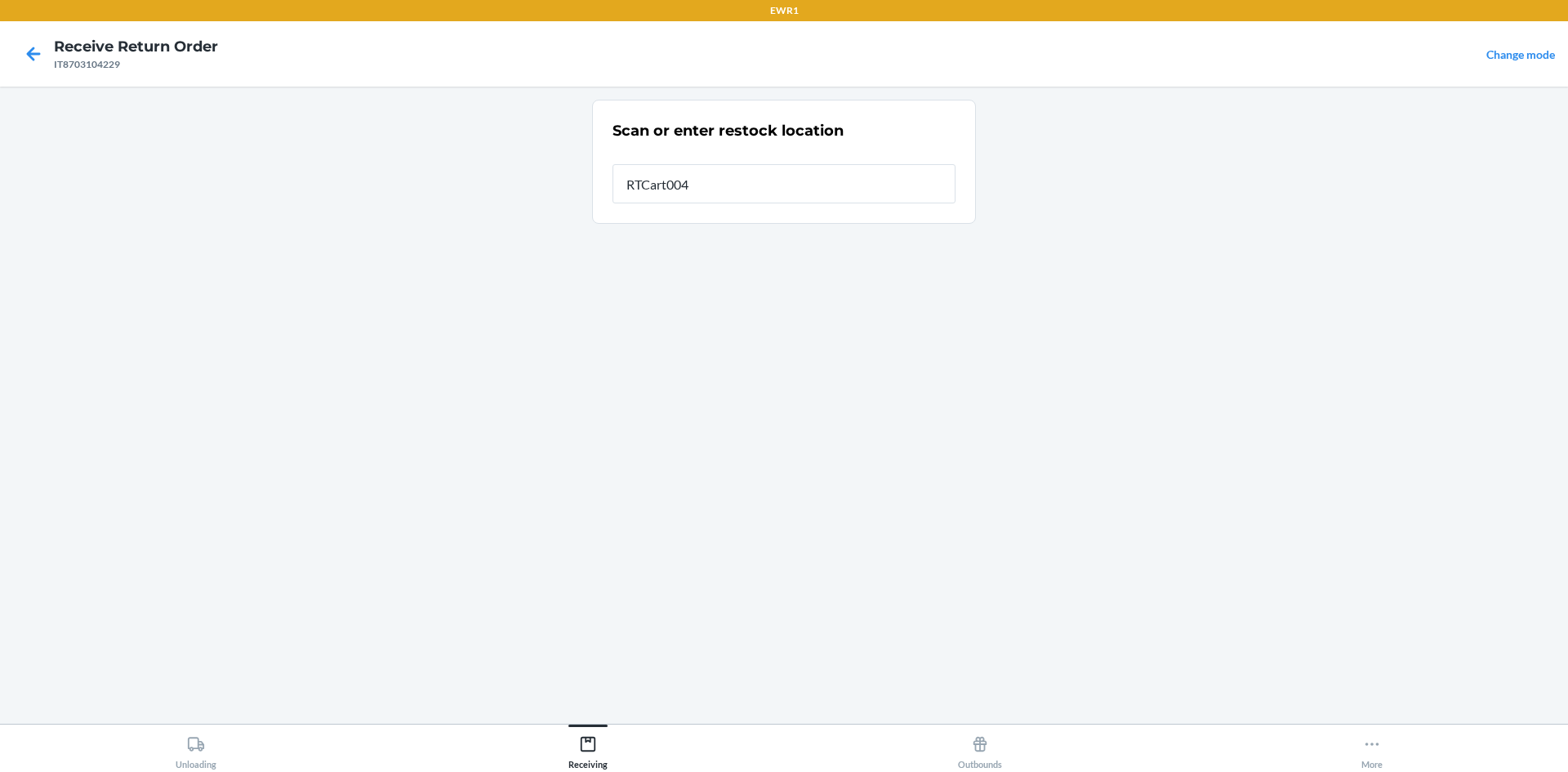 type on "RTCart004" 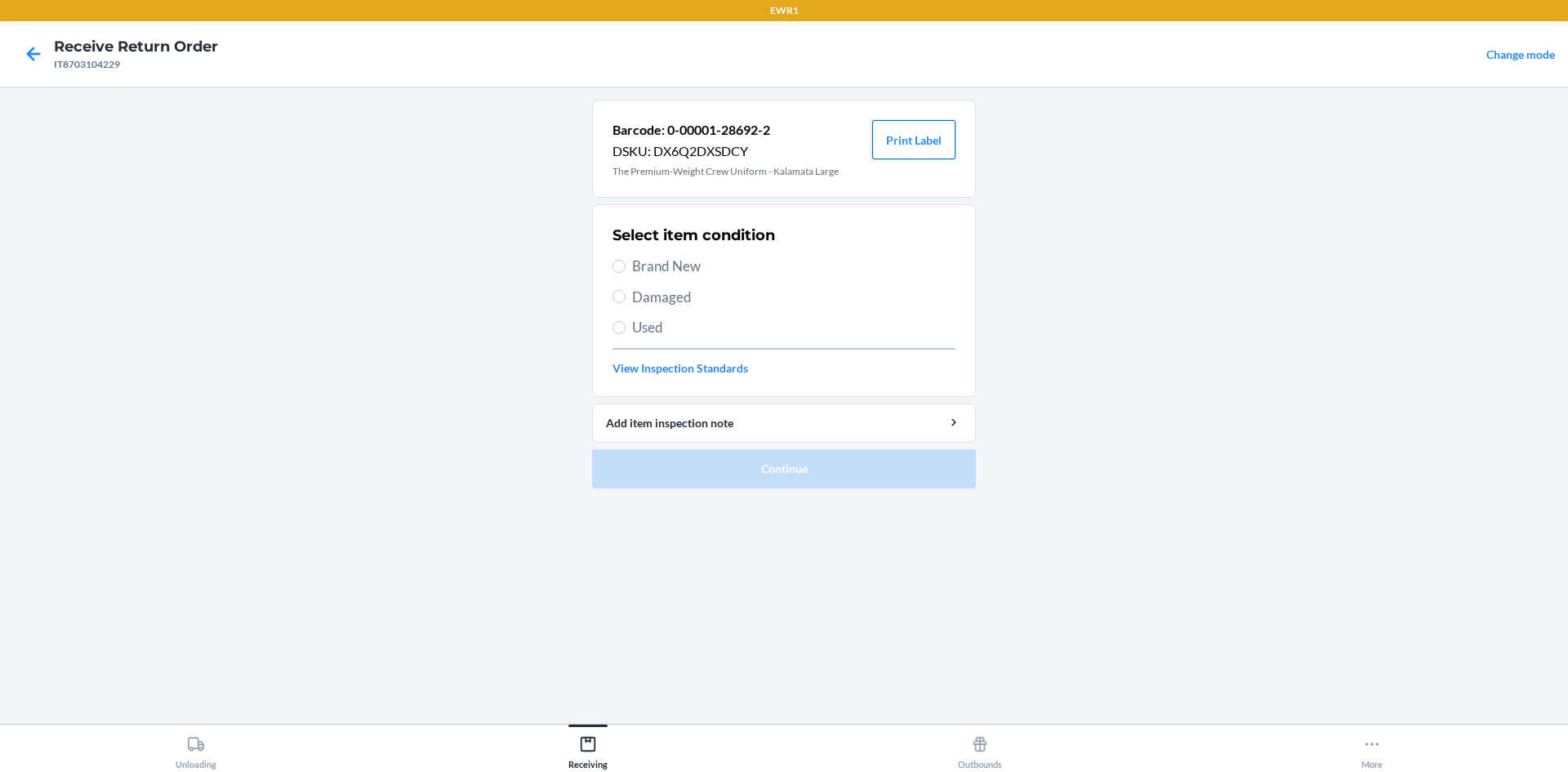 click on "Print Label" at bounding box center [914, 140] 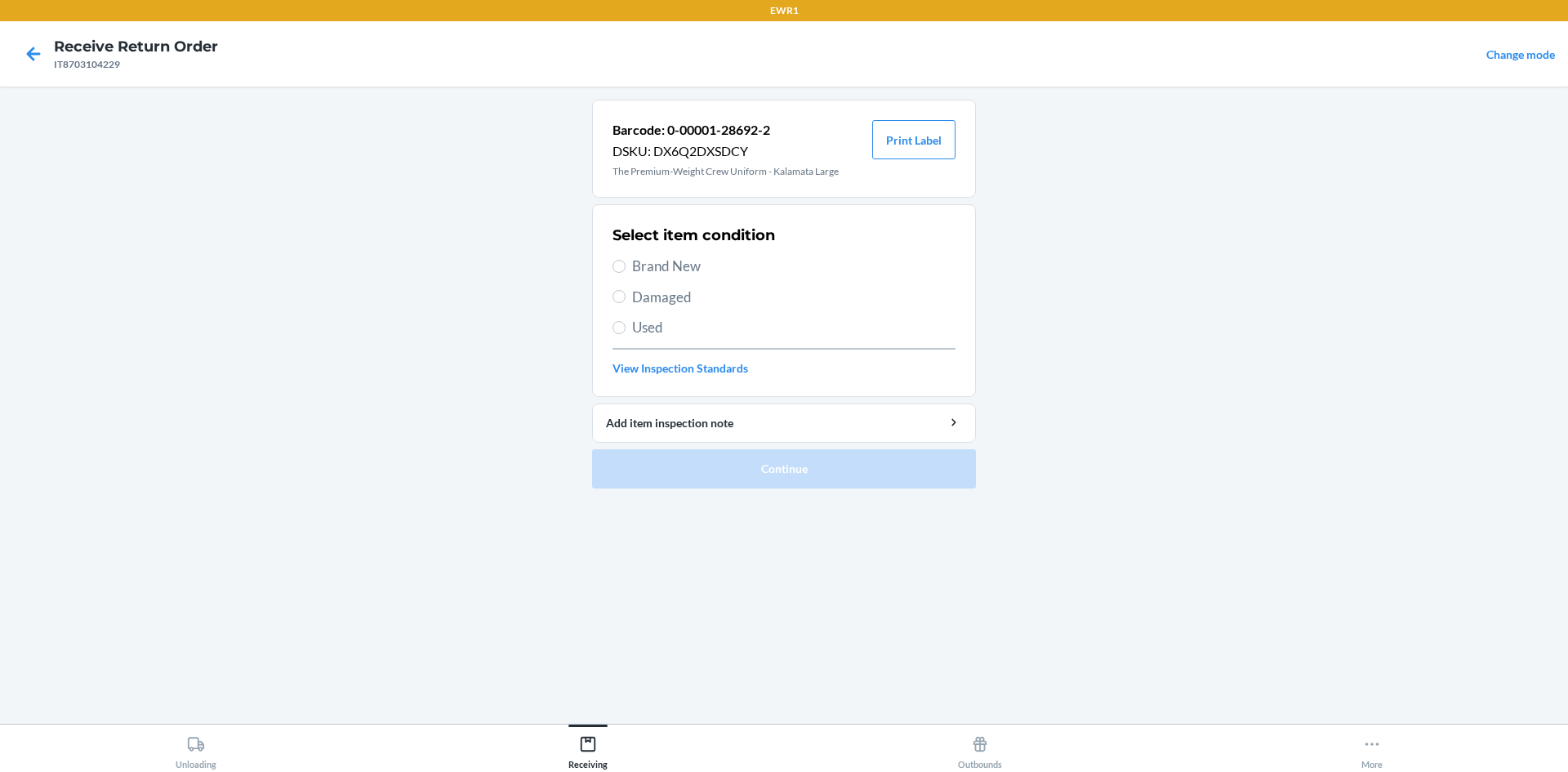 click on "Brand New" at bounding box center (794, 266) 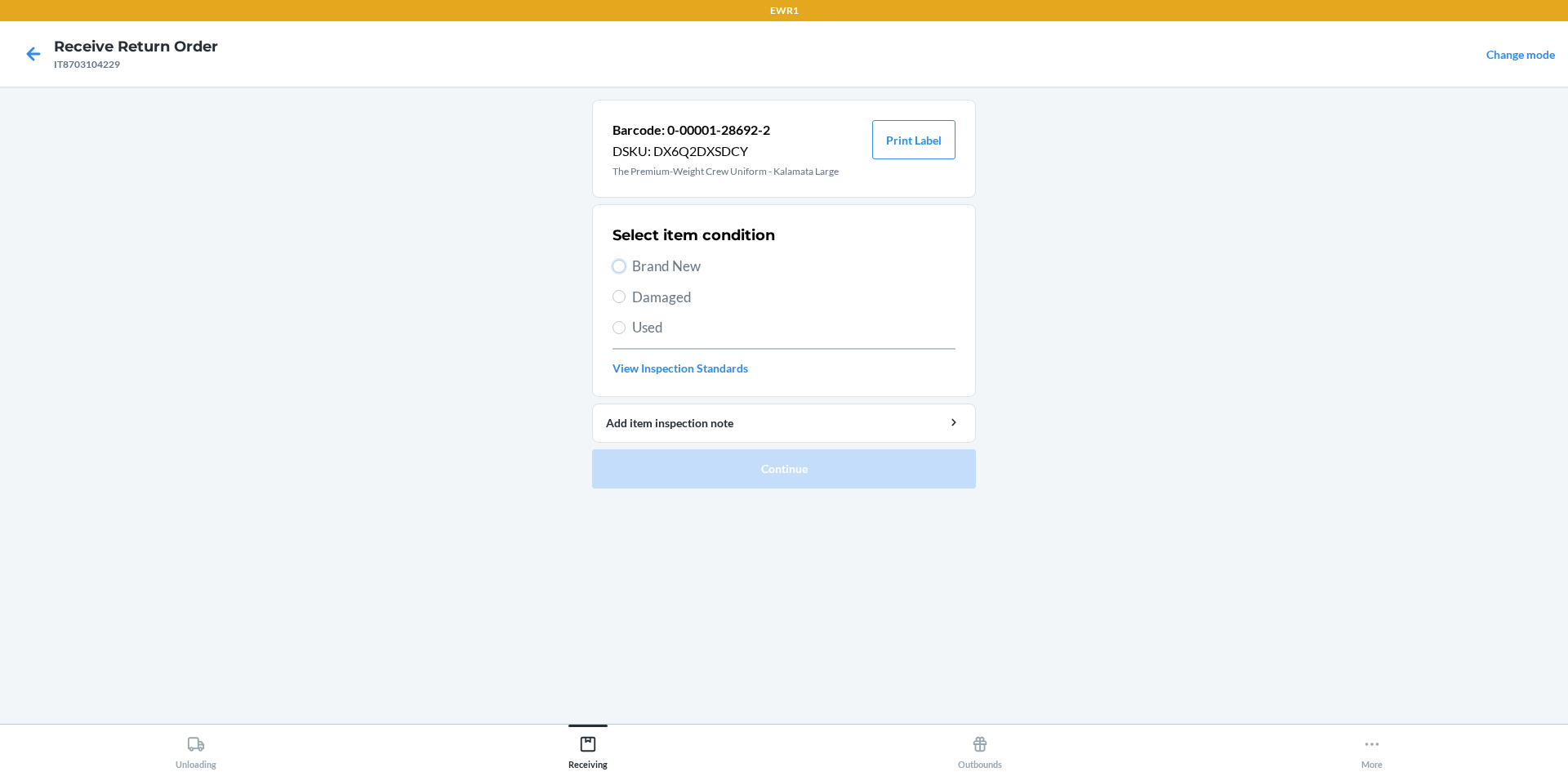 click on "Brand New" at bounding box center (619, 266) 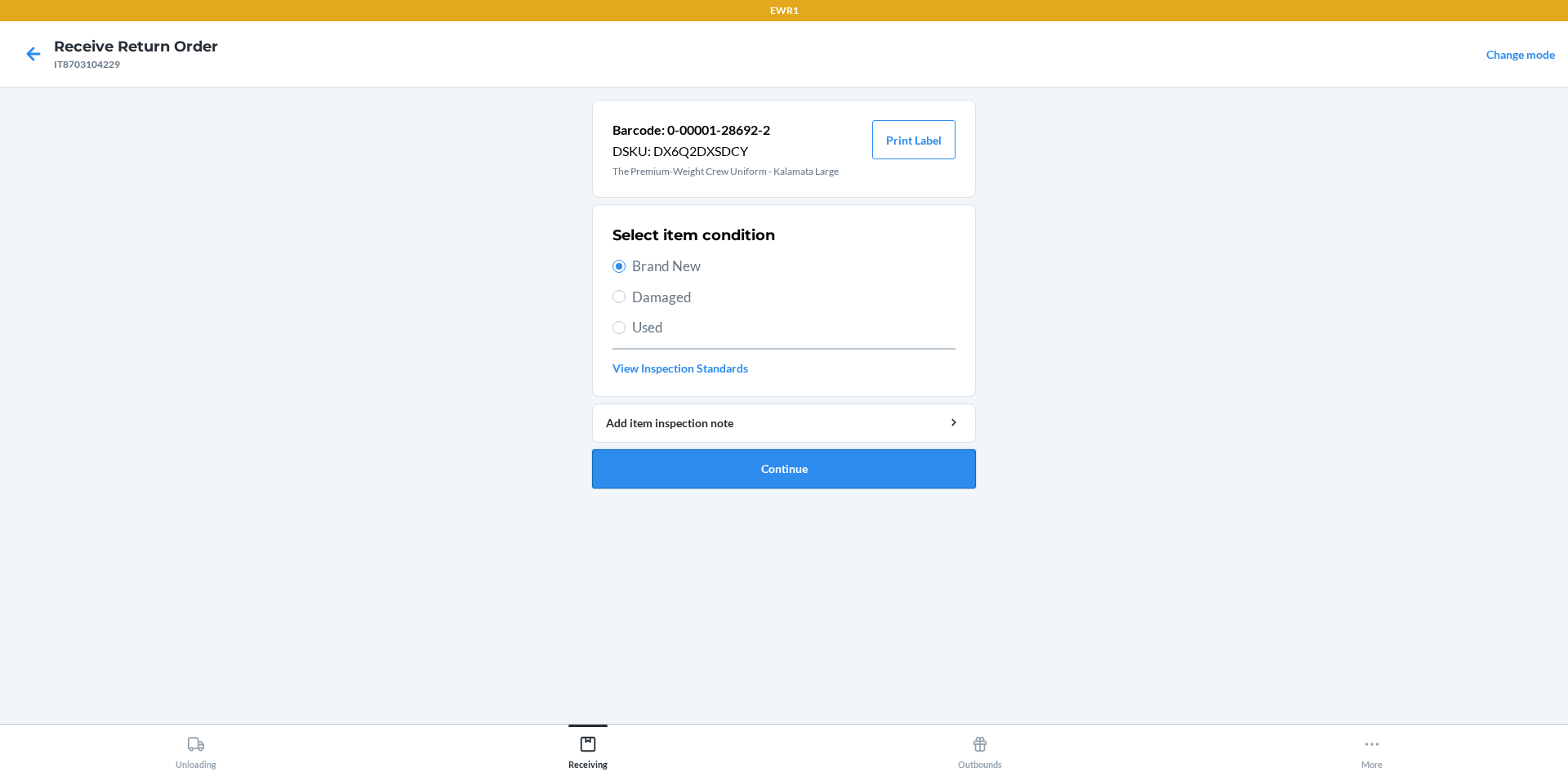 click on "Continue" at bounding box center [784, 469] 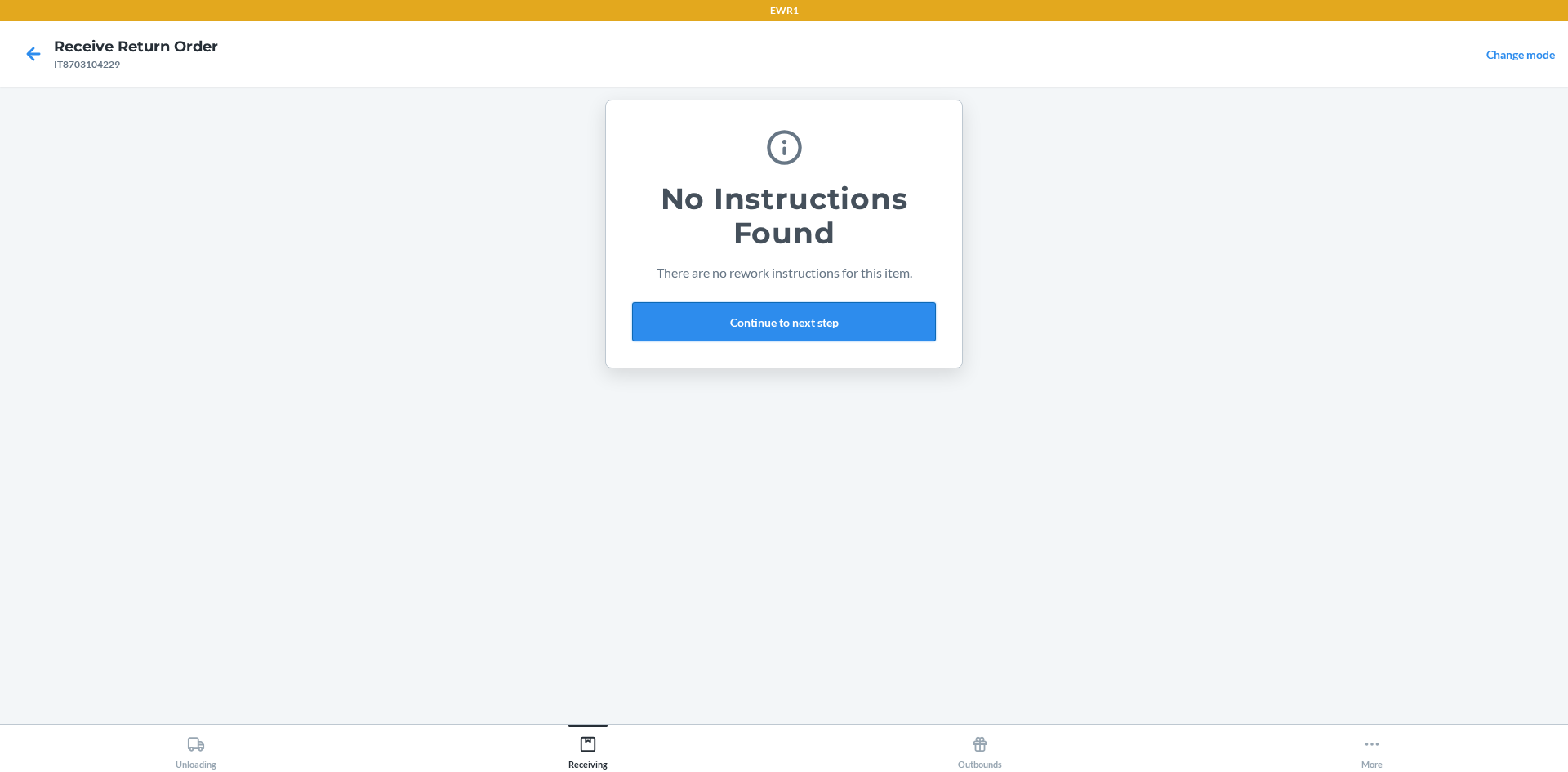 click on "Continue to next step" at bounding box center [784, 322] 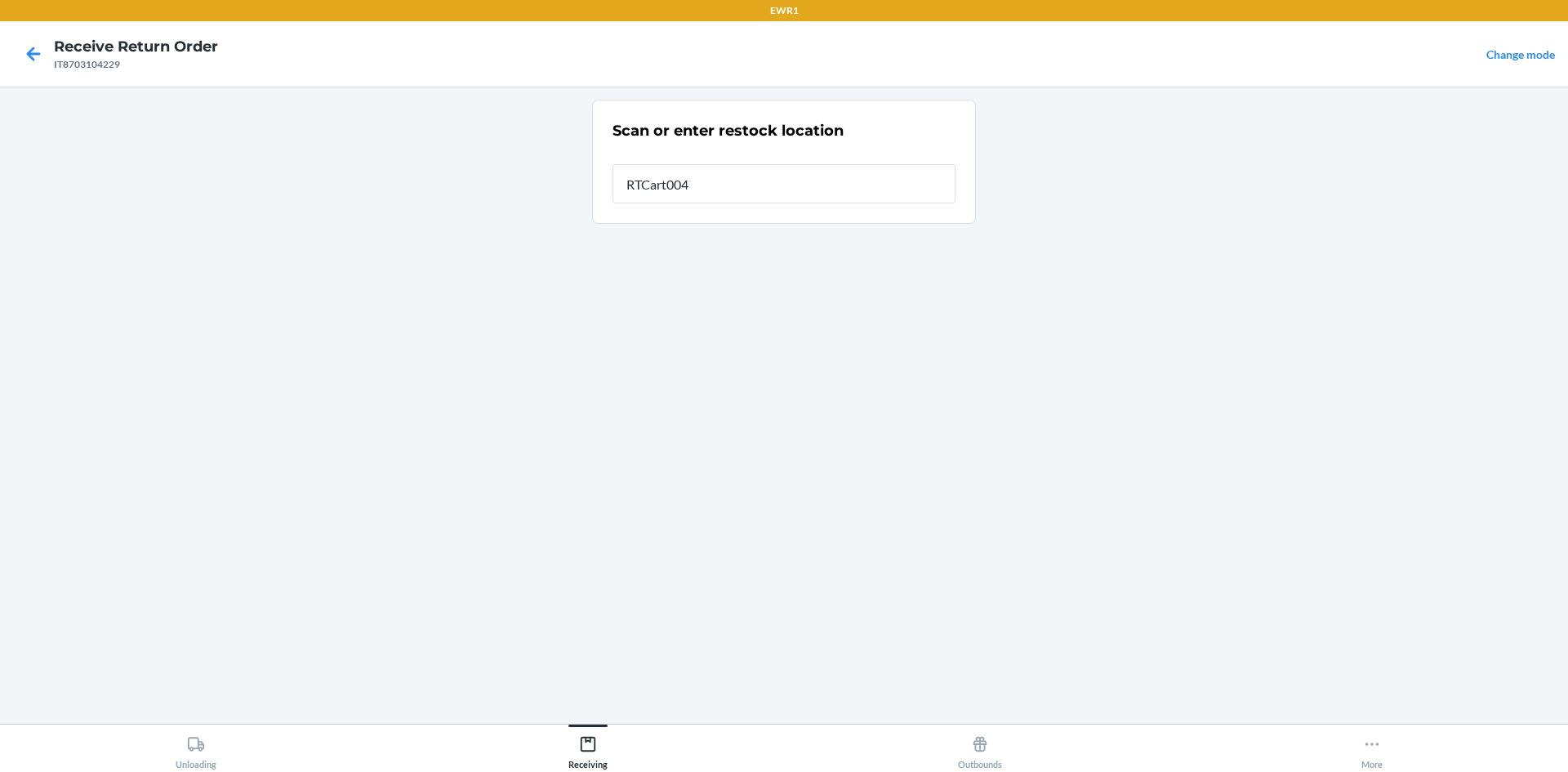 type on "RTCart004" 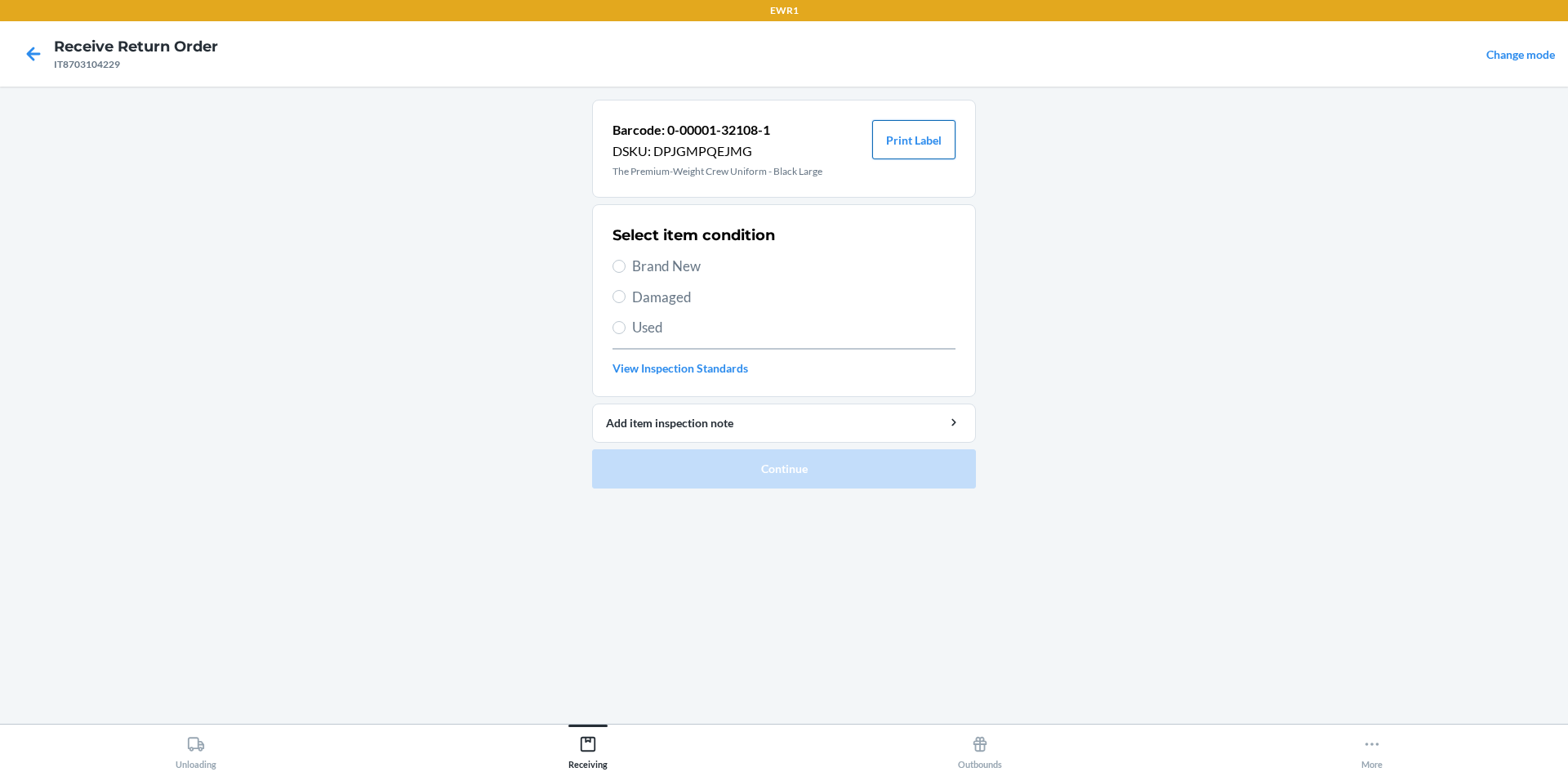click on "Print Label" at bounding box center [914, 140] 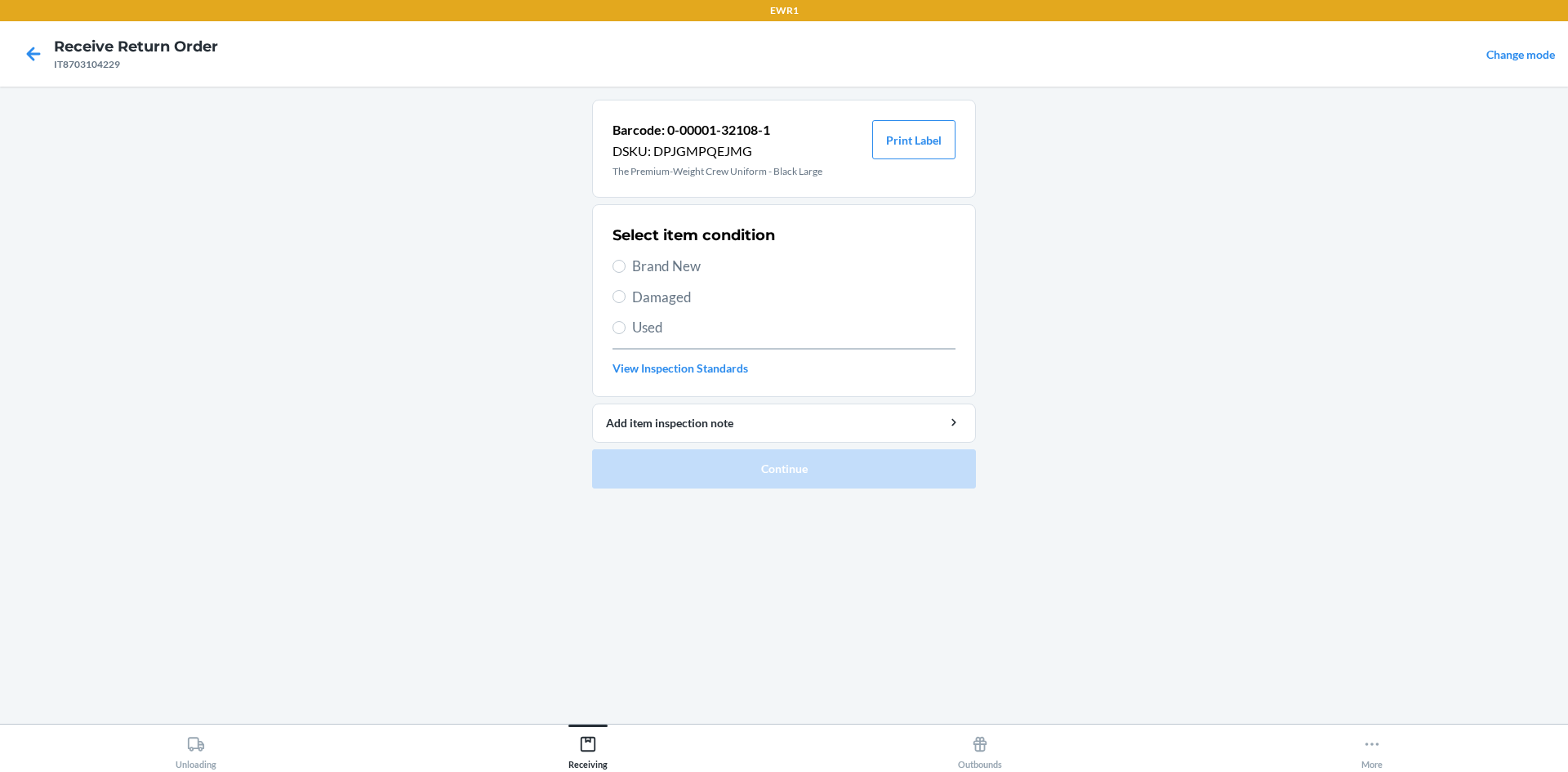 click on "Brand New" at bounding box center (794, 266) 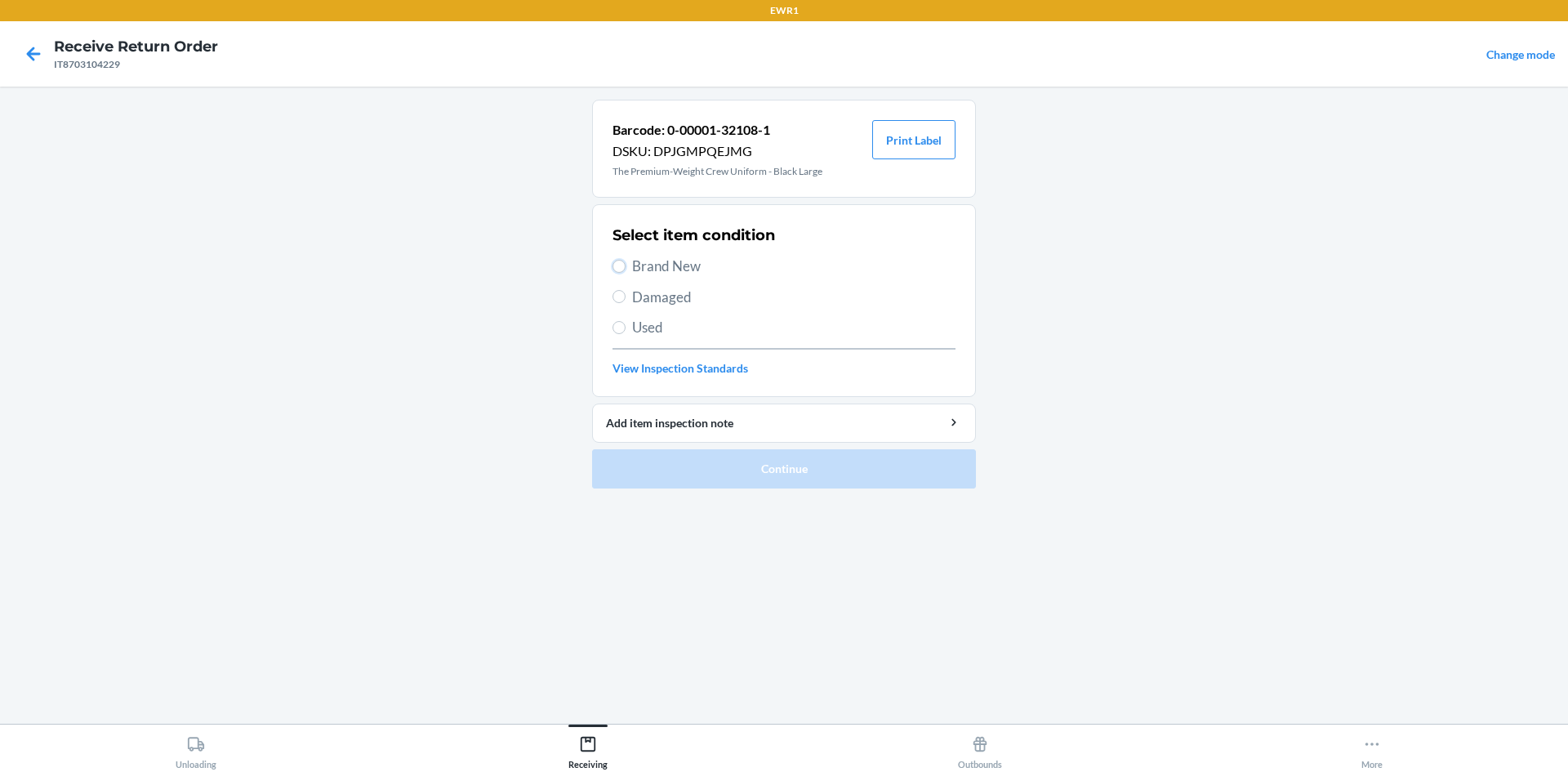 click on "Brand New" at bounding box center [619, 266] 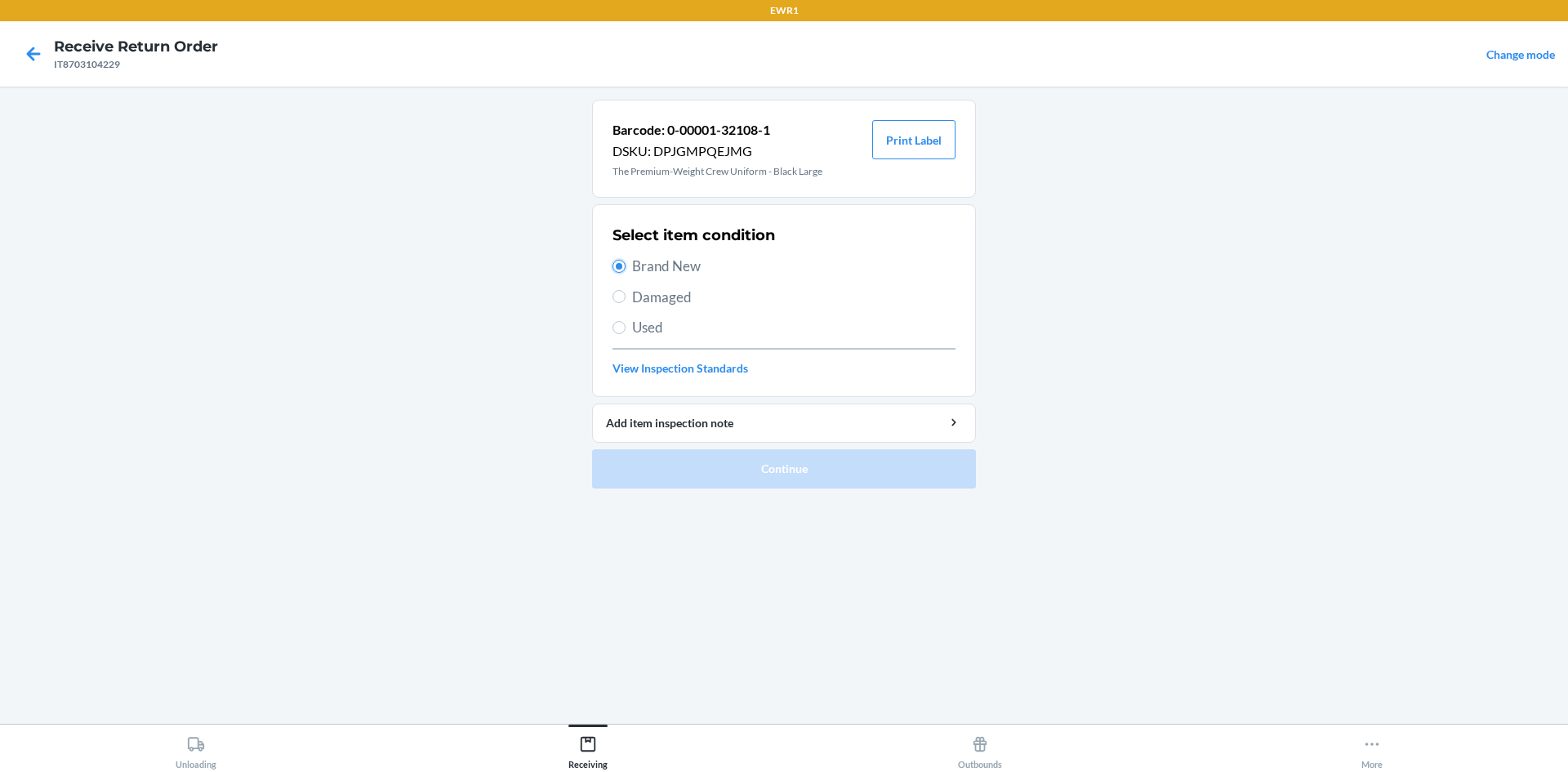 radio on "true" 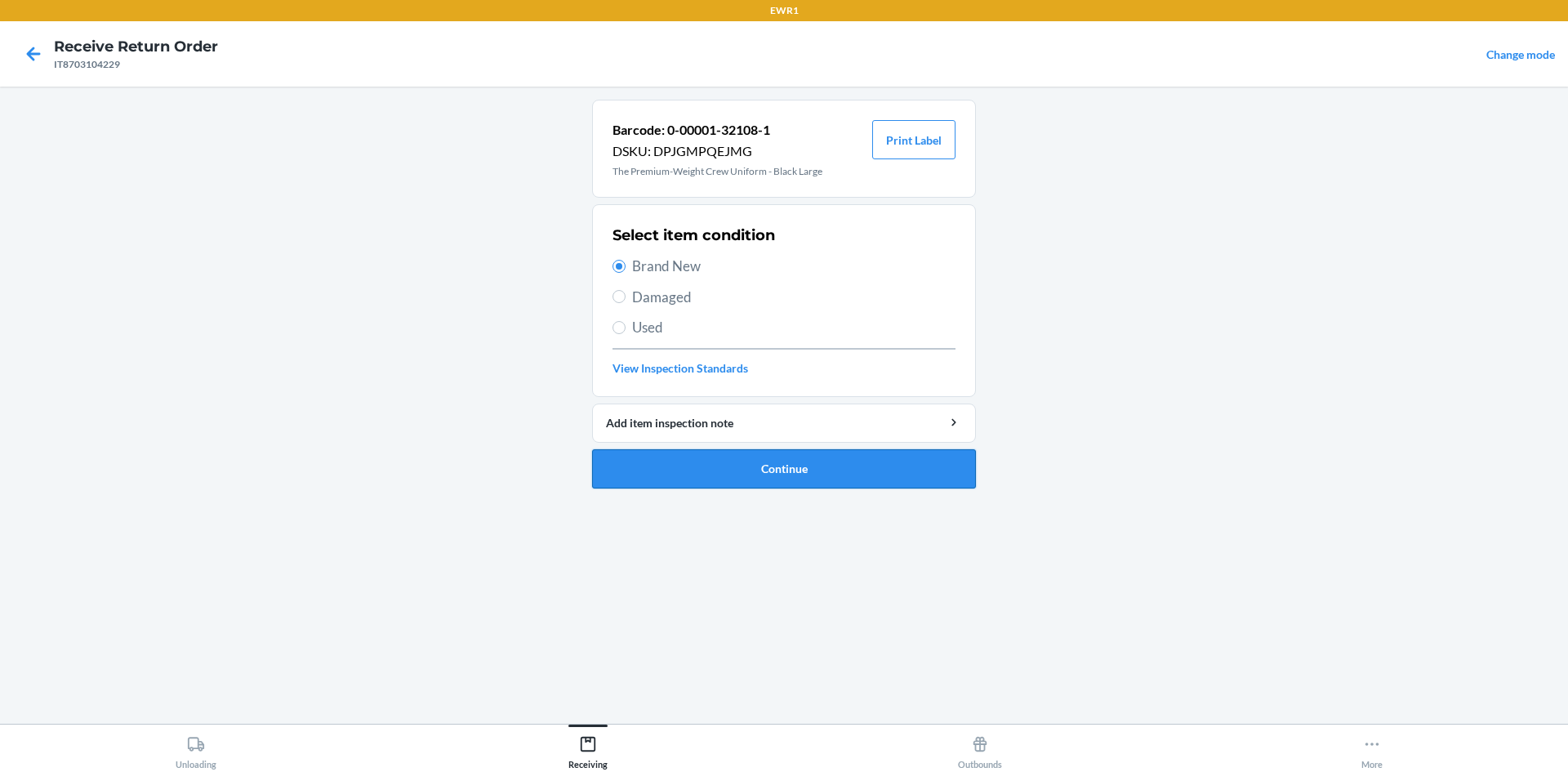 click on "Continue" at bounding box center [784, 469] 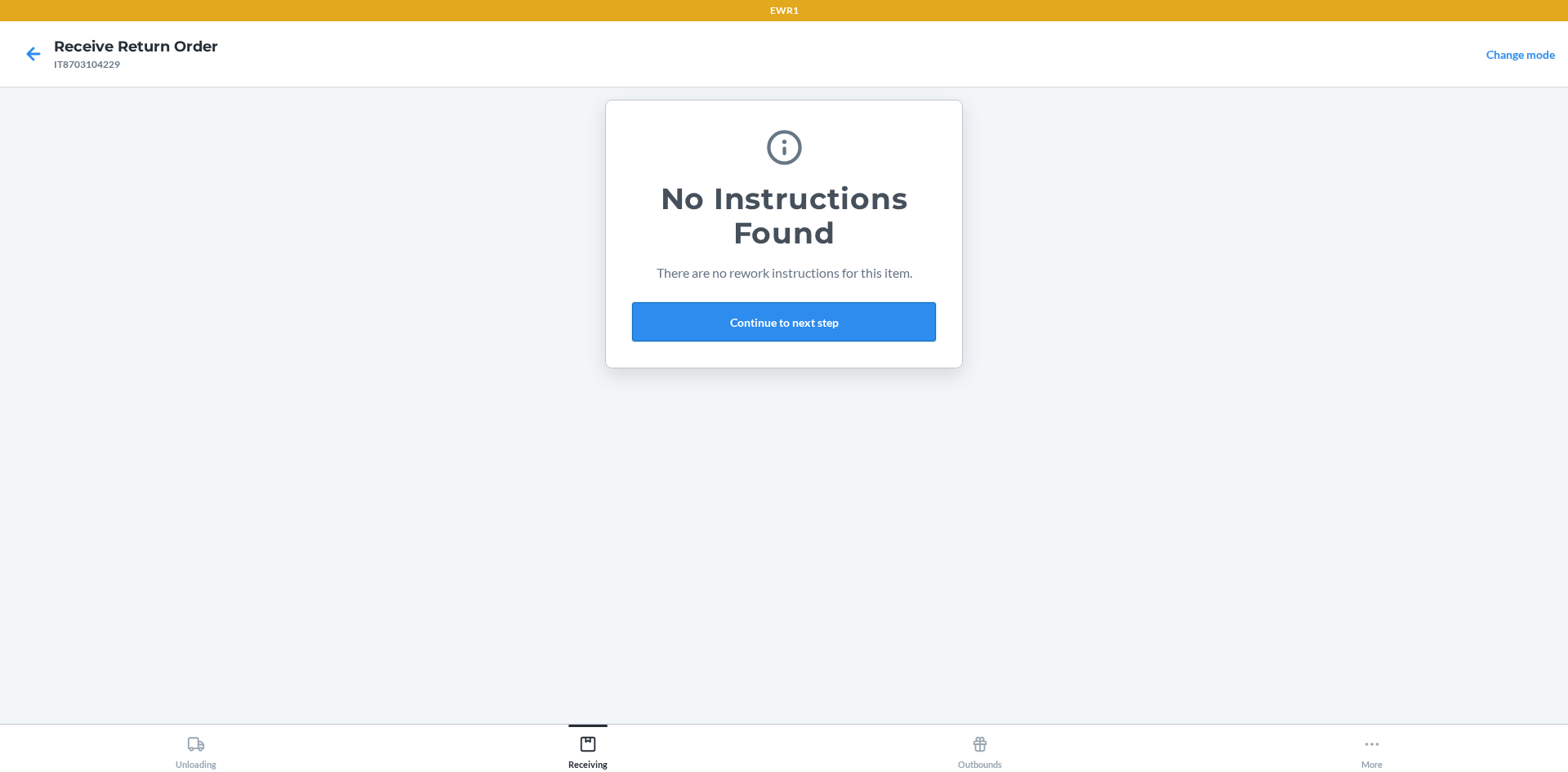 click on "Continue to next step" at bounding box center (784, 322) 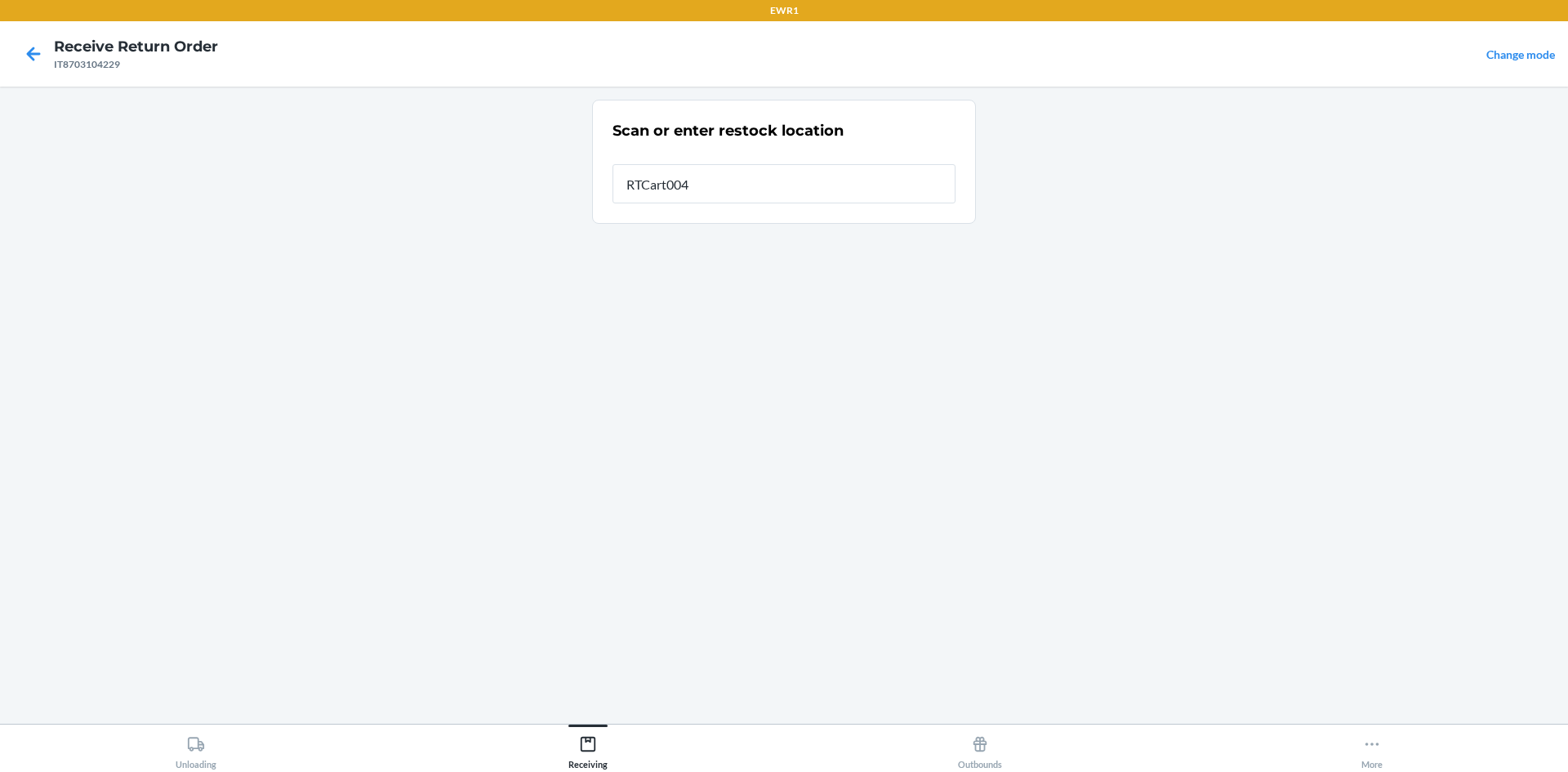 type on "RTCart004" 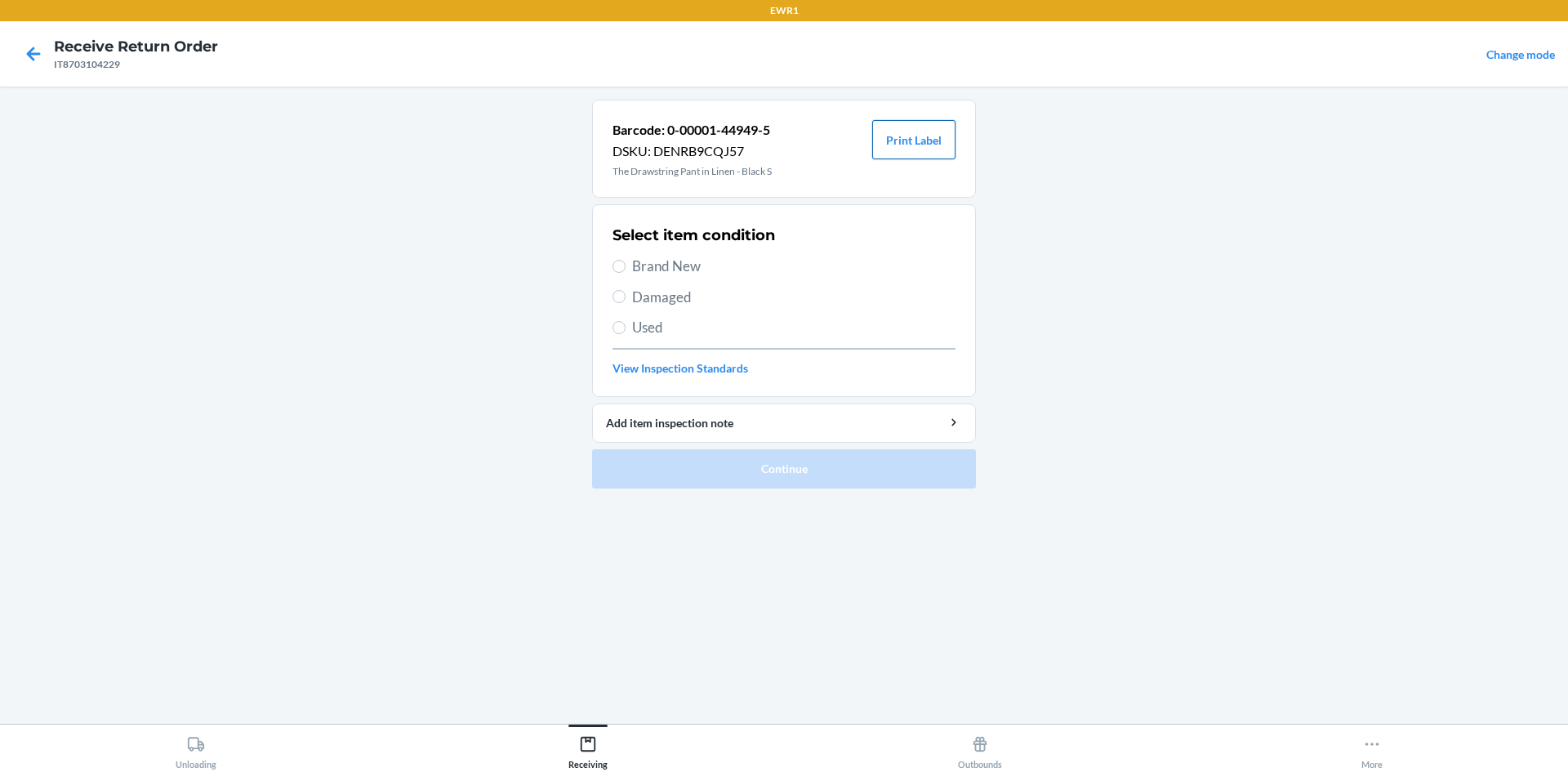 click on "Print Label" at bounding box center [914, 140] 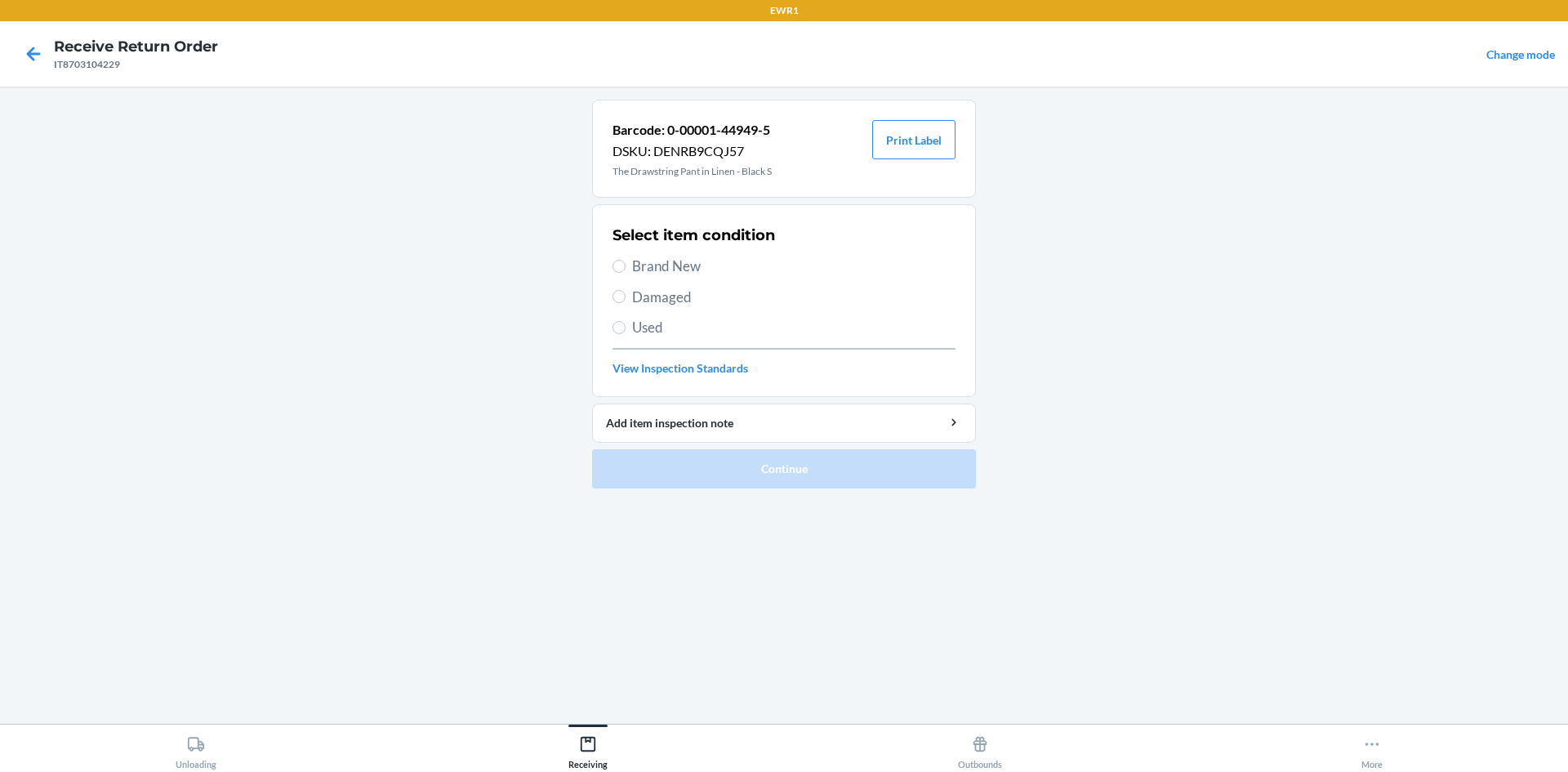 click on "Brand New" at bounding box center [794, 266] 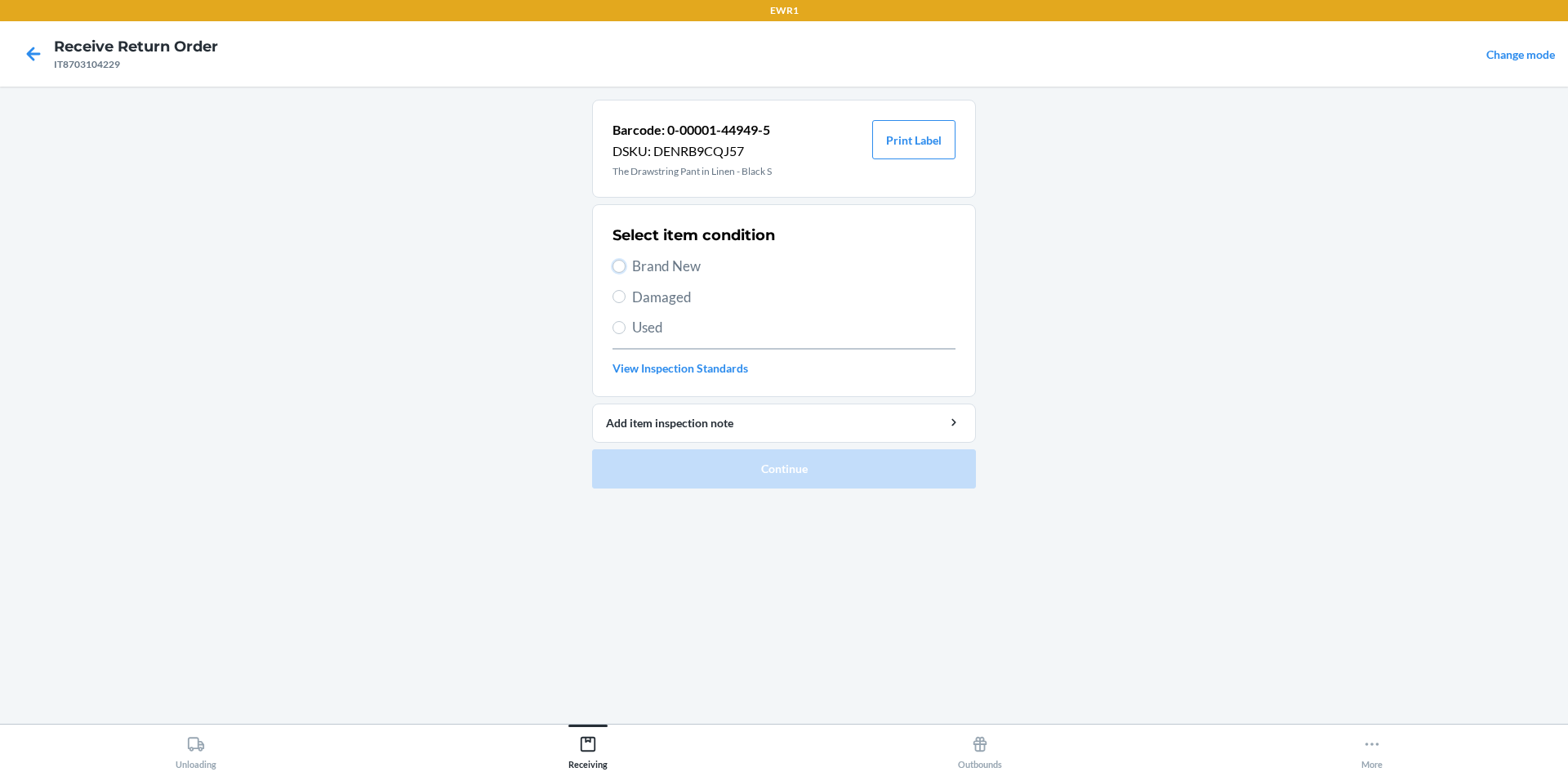 click on "Brand New" at bounding box center [619, 266] 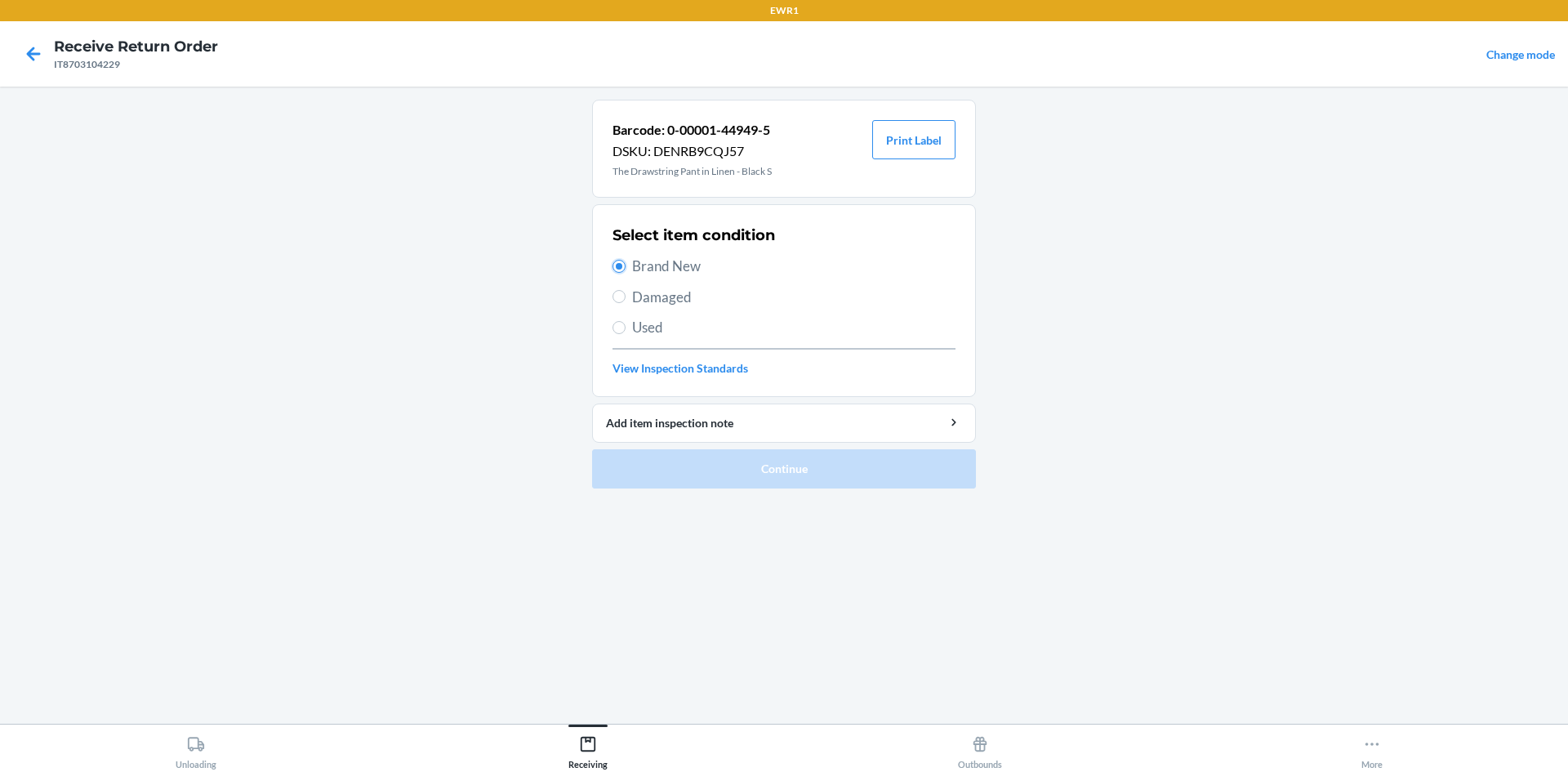 radio on "true" 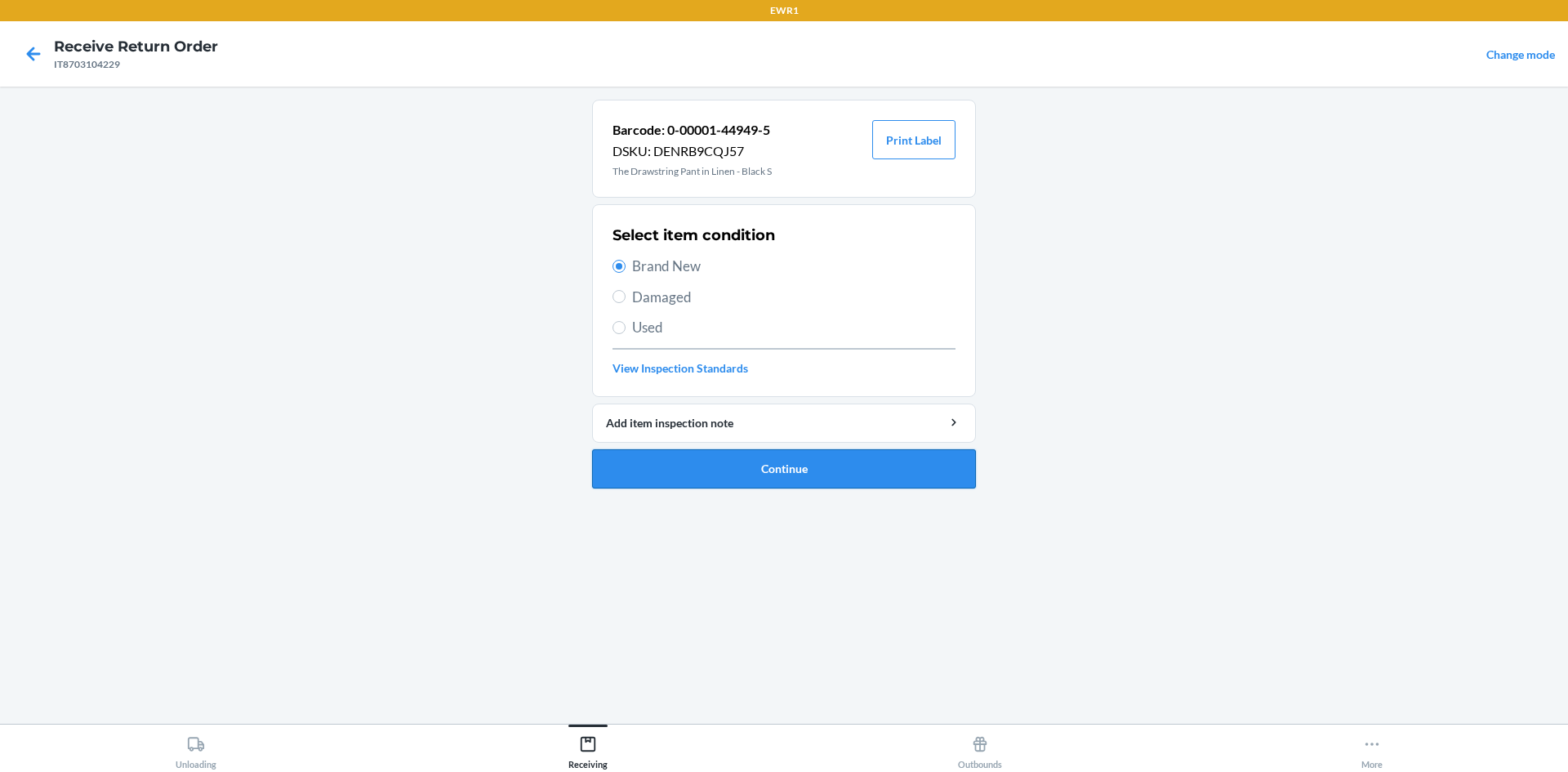 click on "Continue" at bounding box center [784, 469] 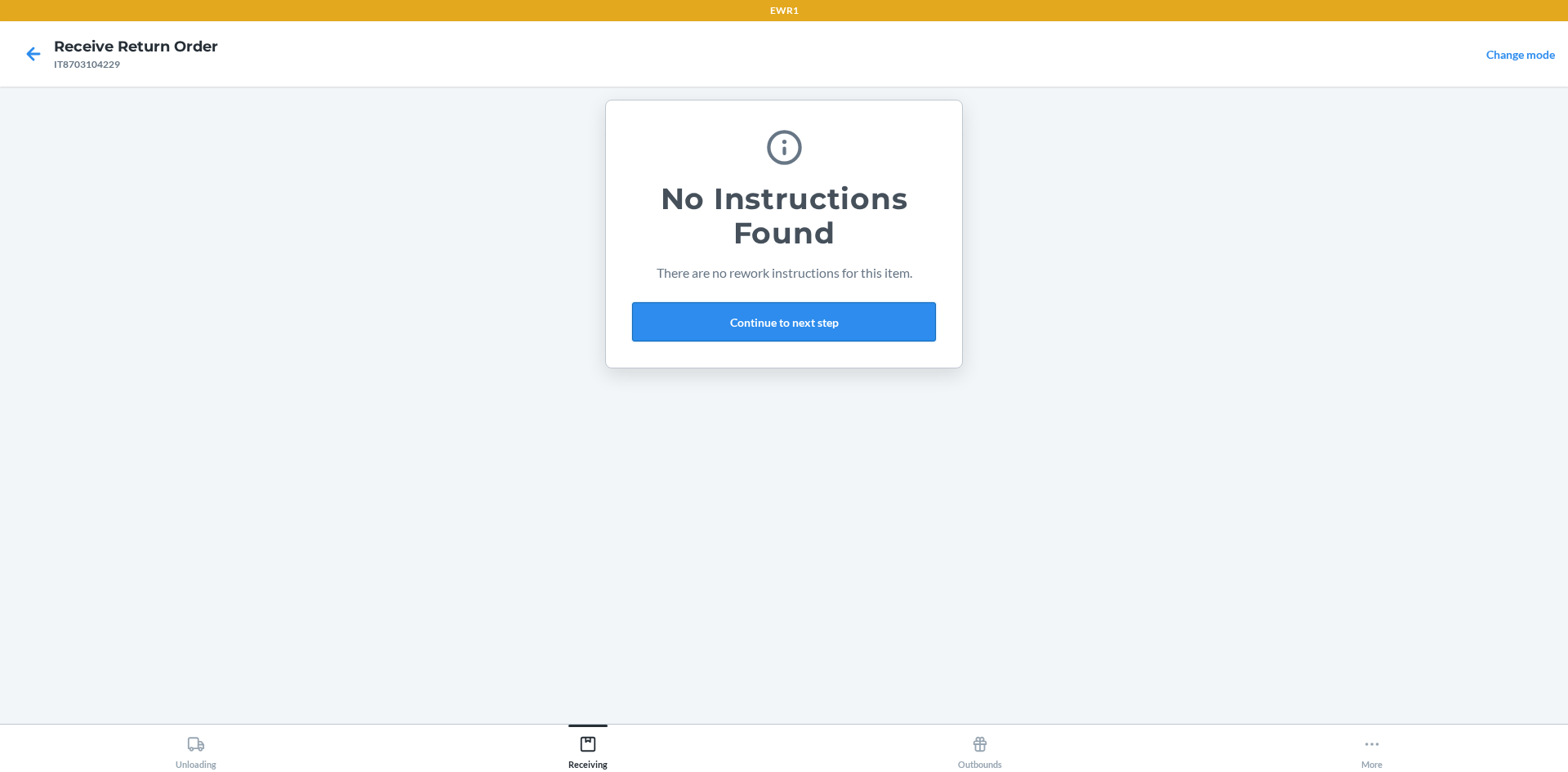 click on "Continue to next step" at bounding box center (784, 322) 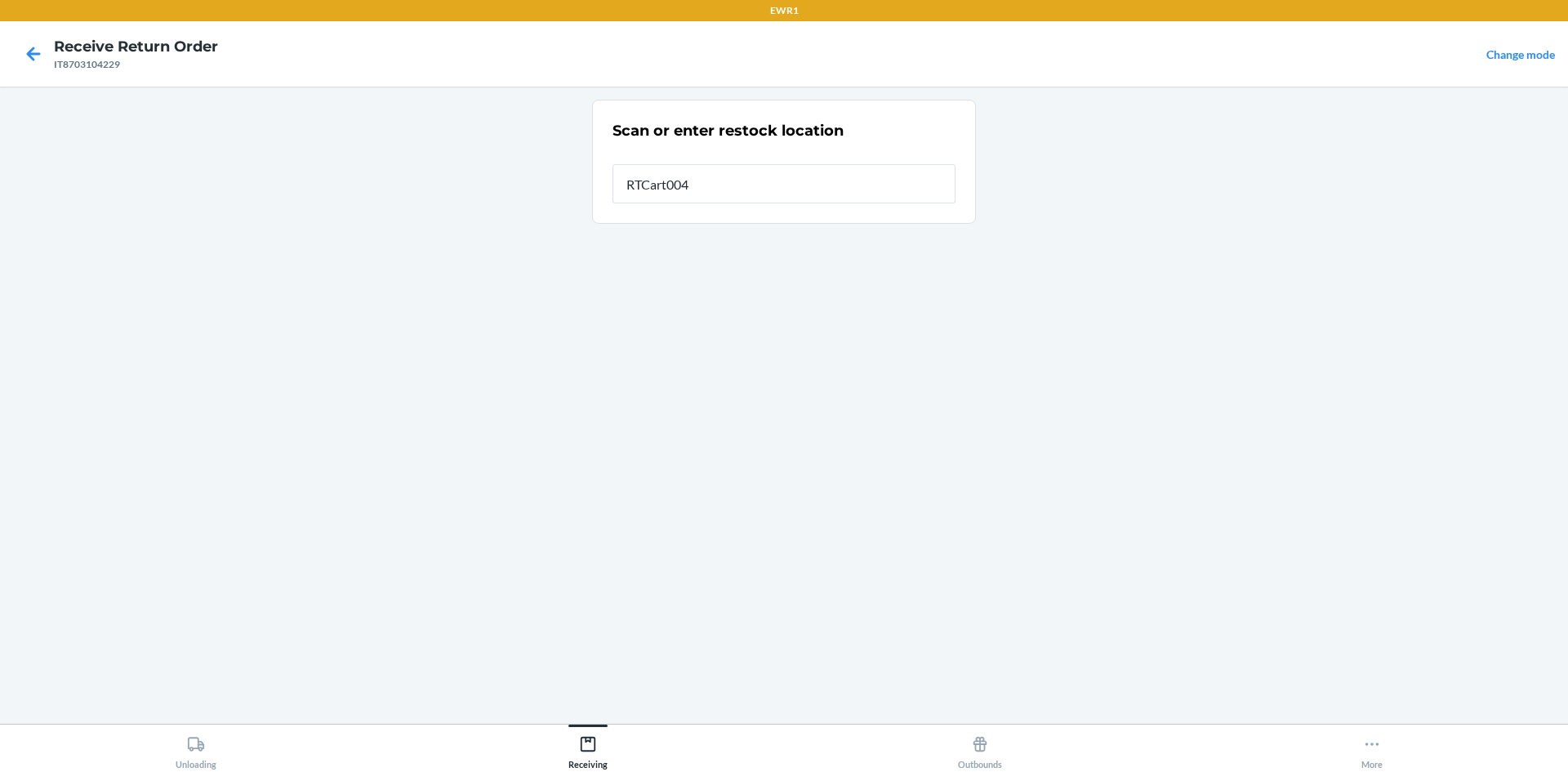 type on "RTCart004" 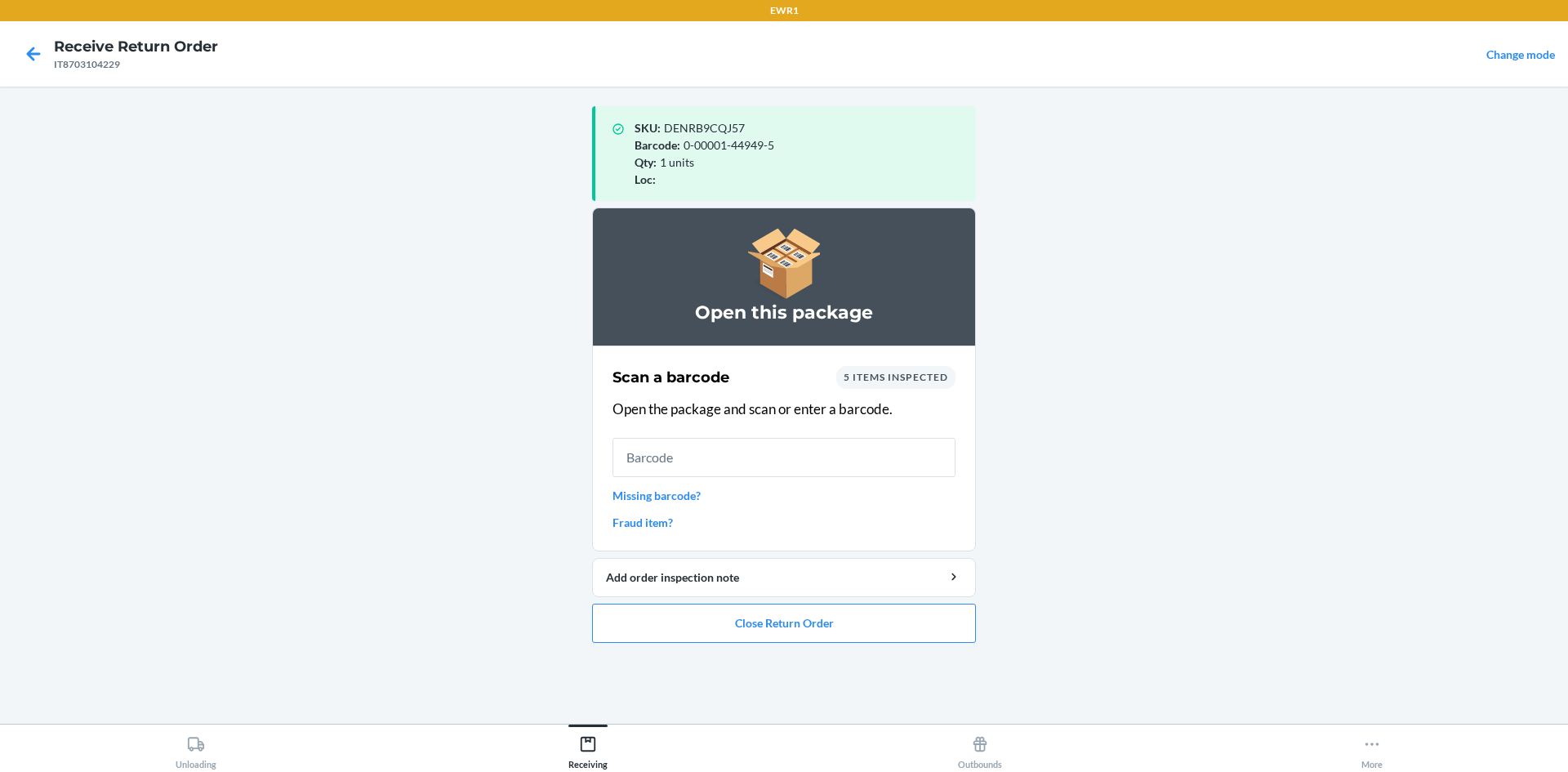 type 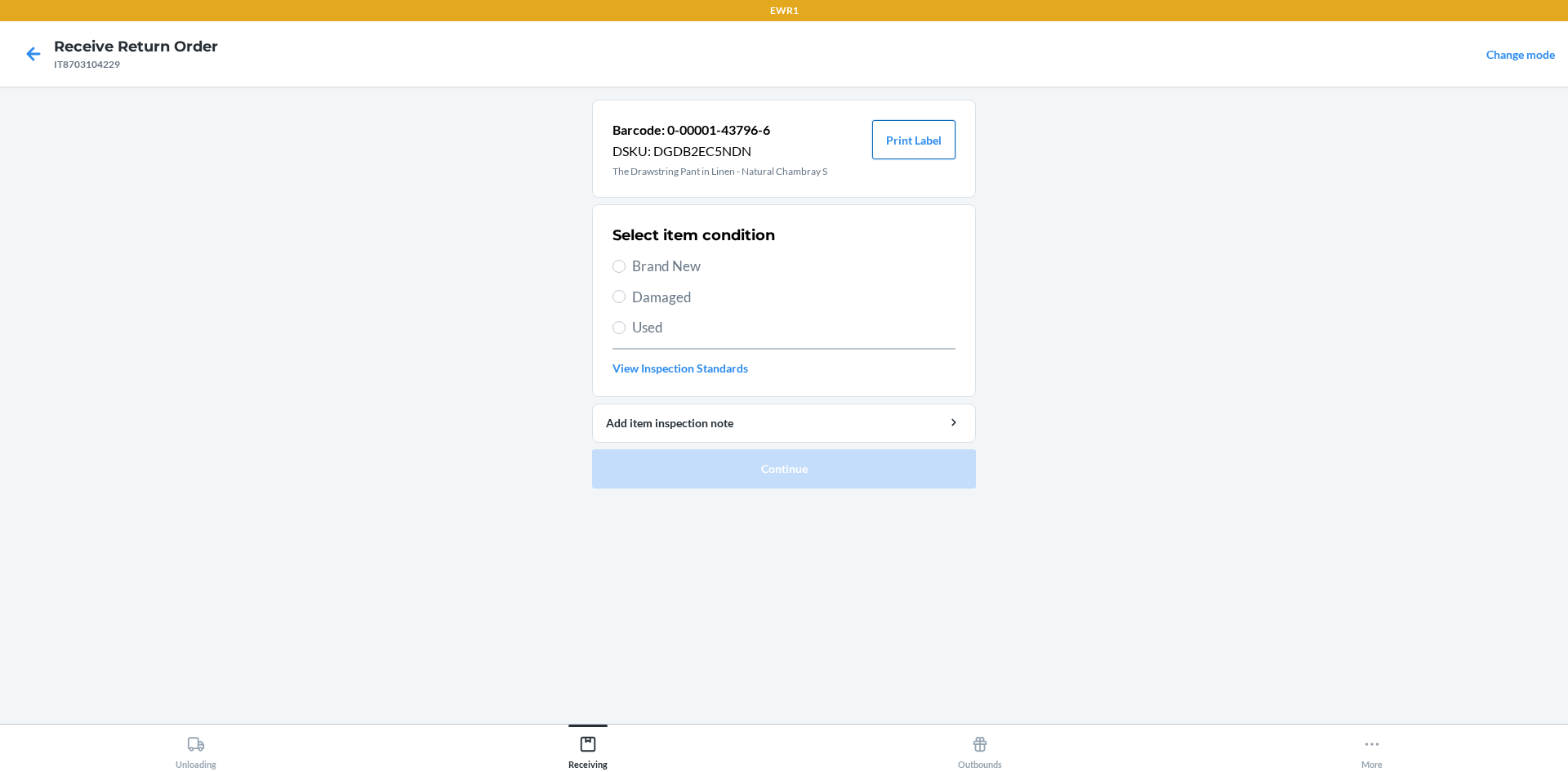 click on "Print Label" at bounding box center [914, 140] 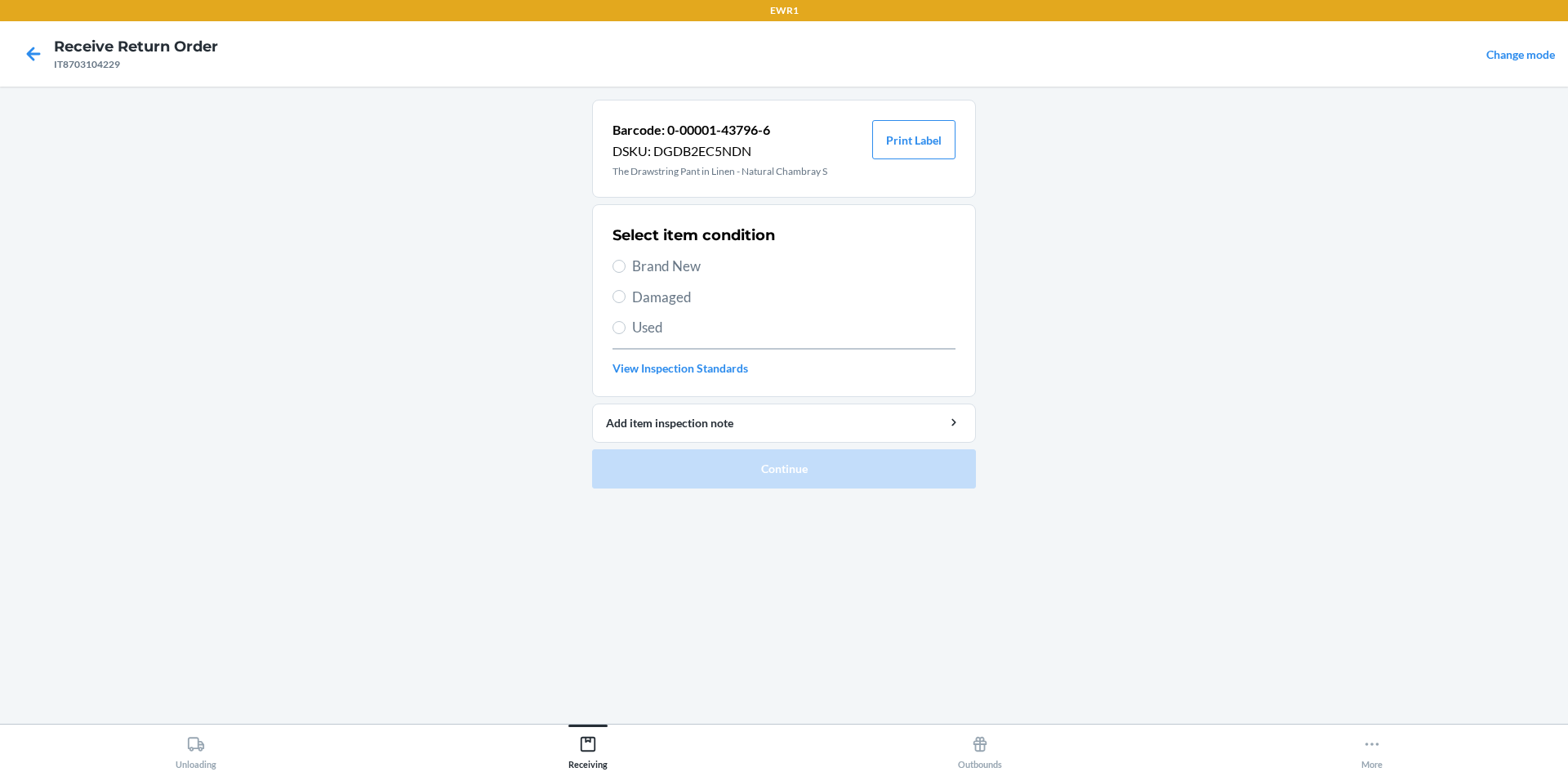 click on "Brand New" at bounding box center (794, 266) 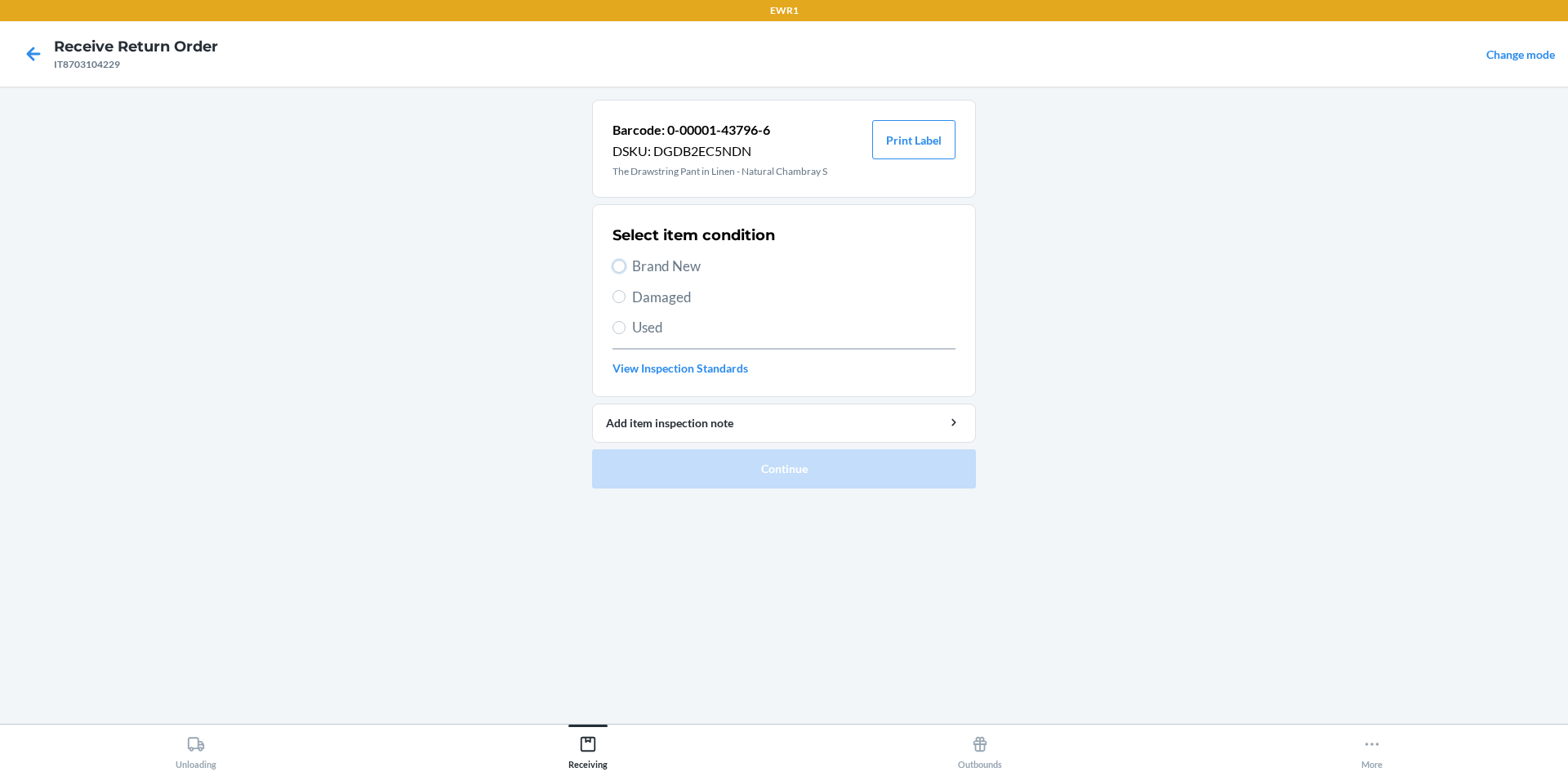 click on "Brand New" at bounding box center (619, 266) 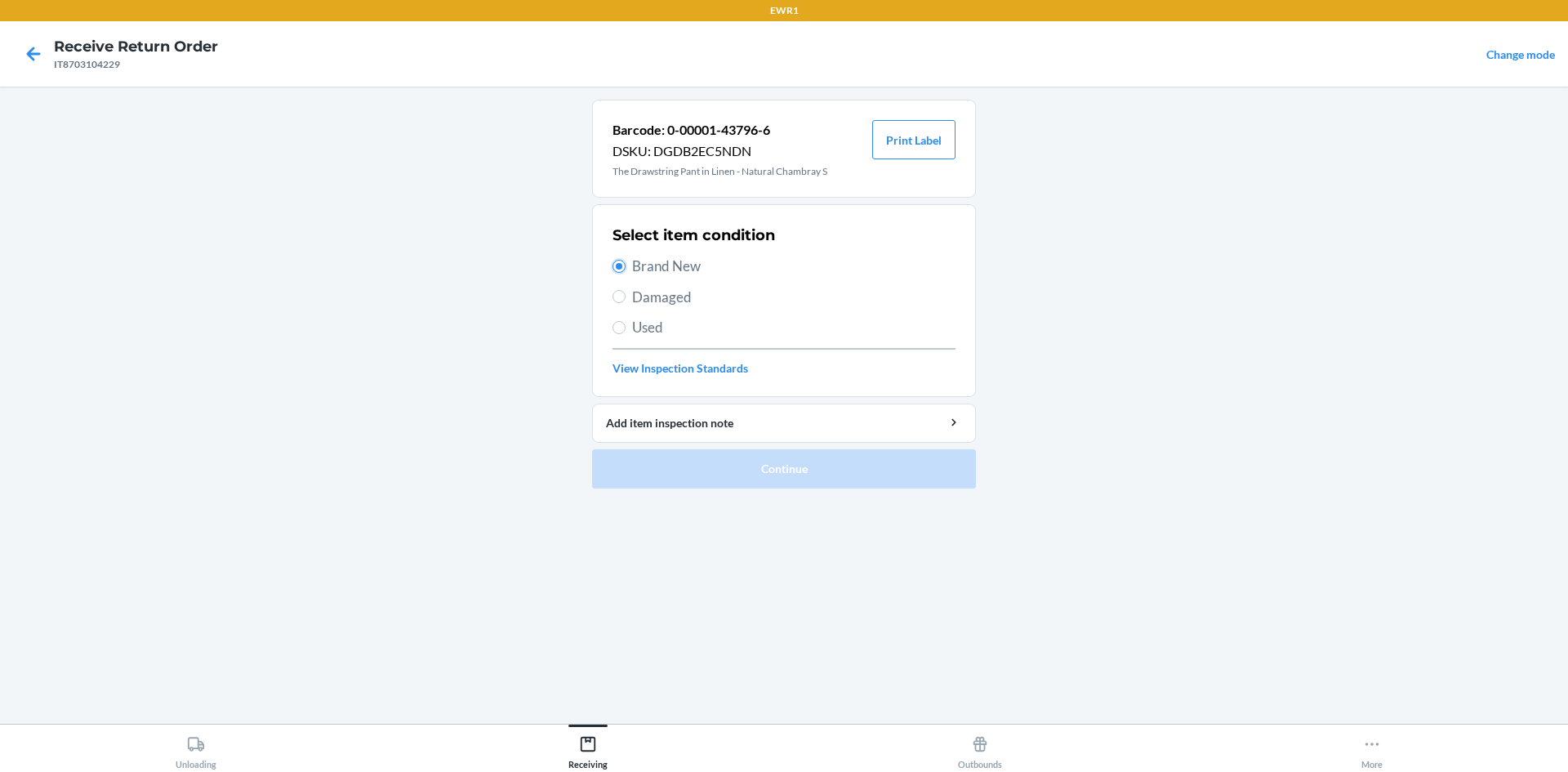 radio on "true" 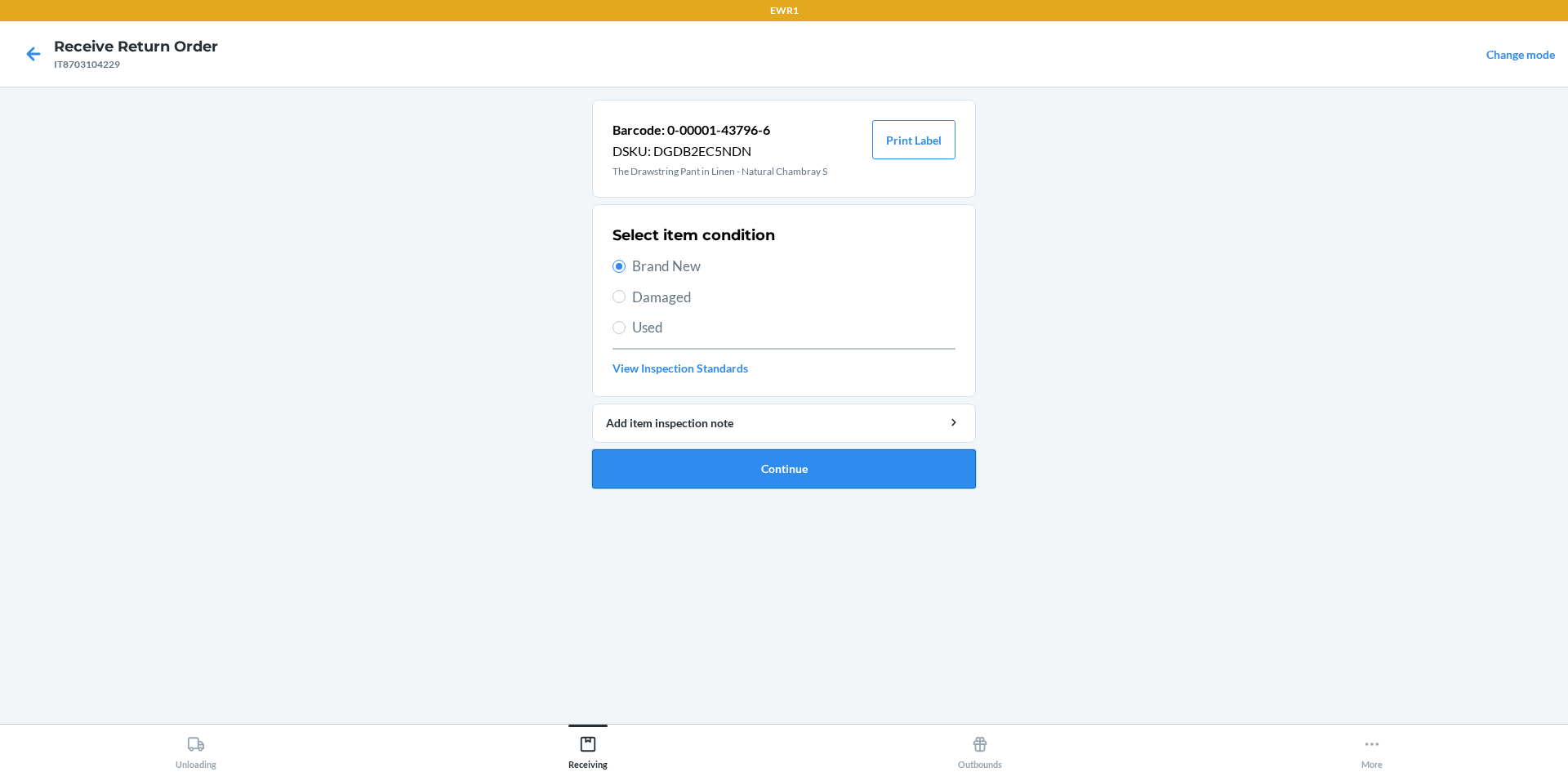 click on "Continue" at bounding box center (784, 469) 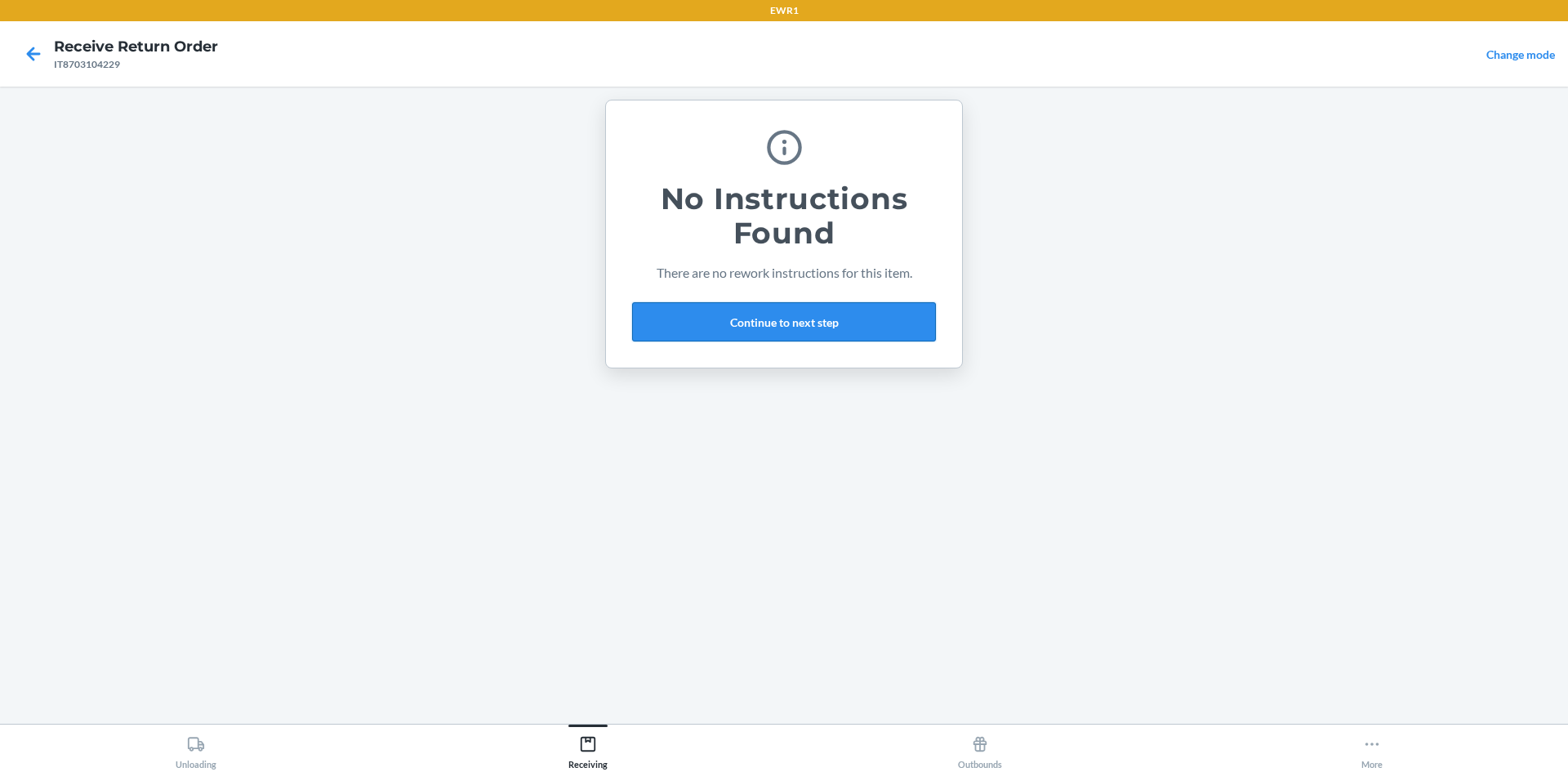 click on "Continue to next step" at bounding box center (784, 322) 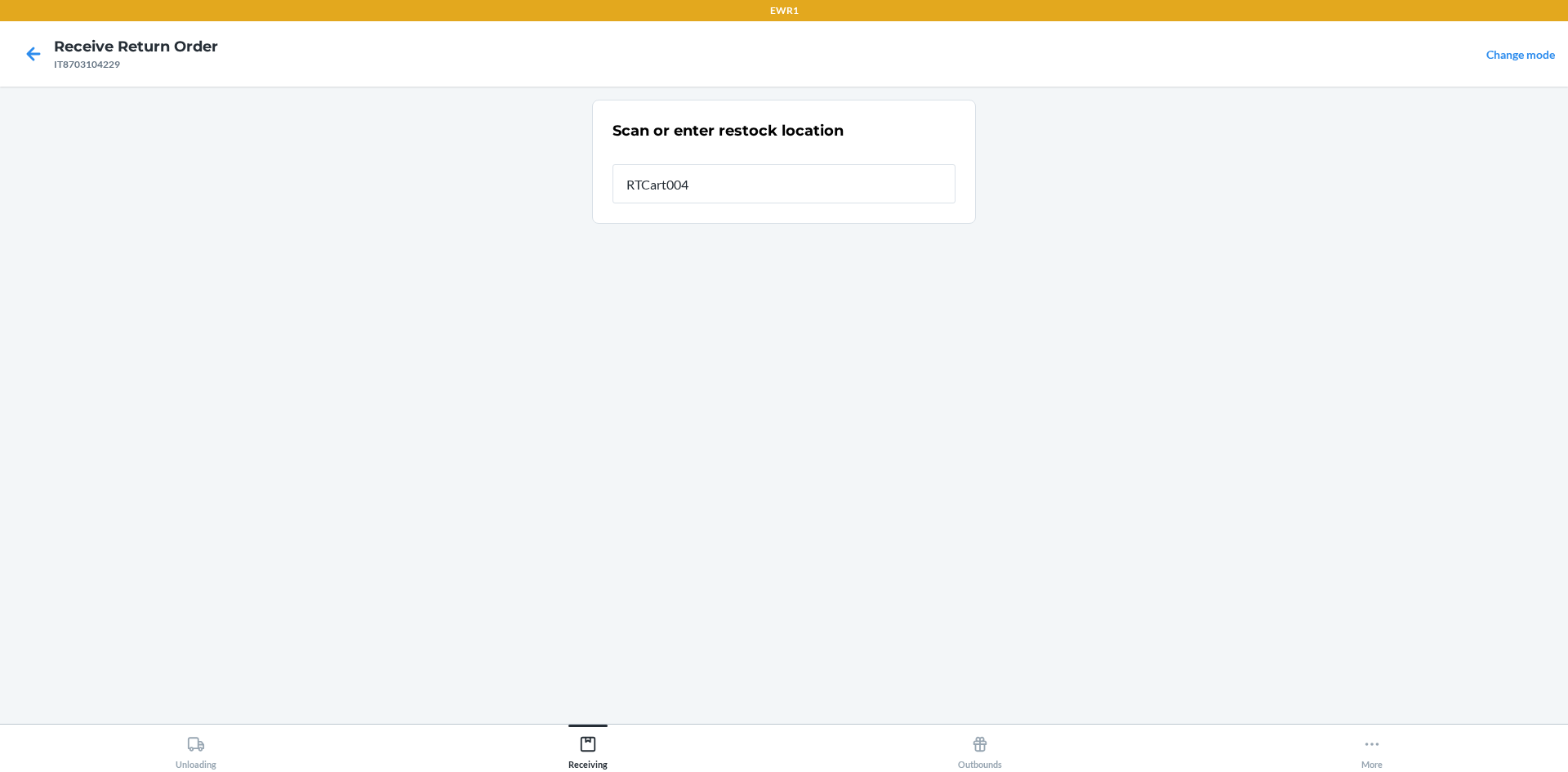 type on "RTCart004" 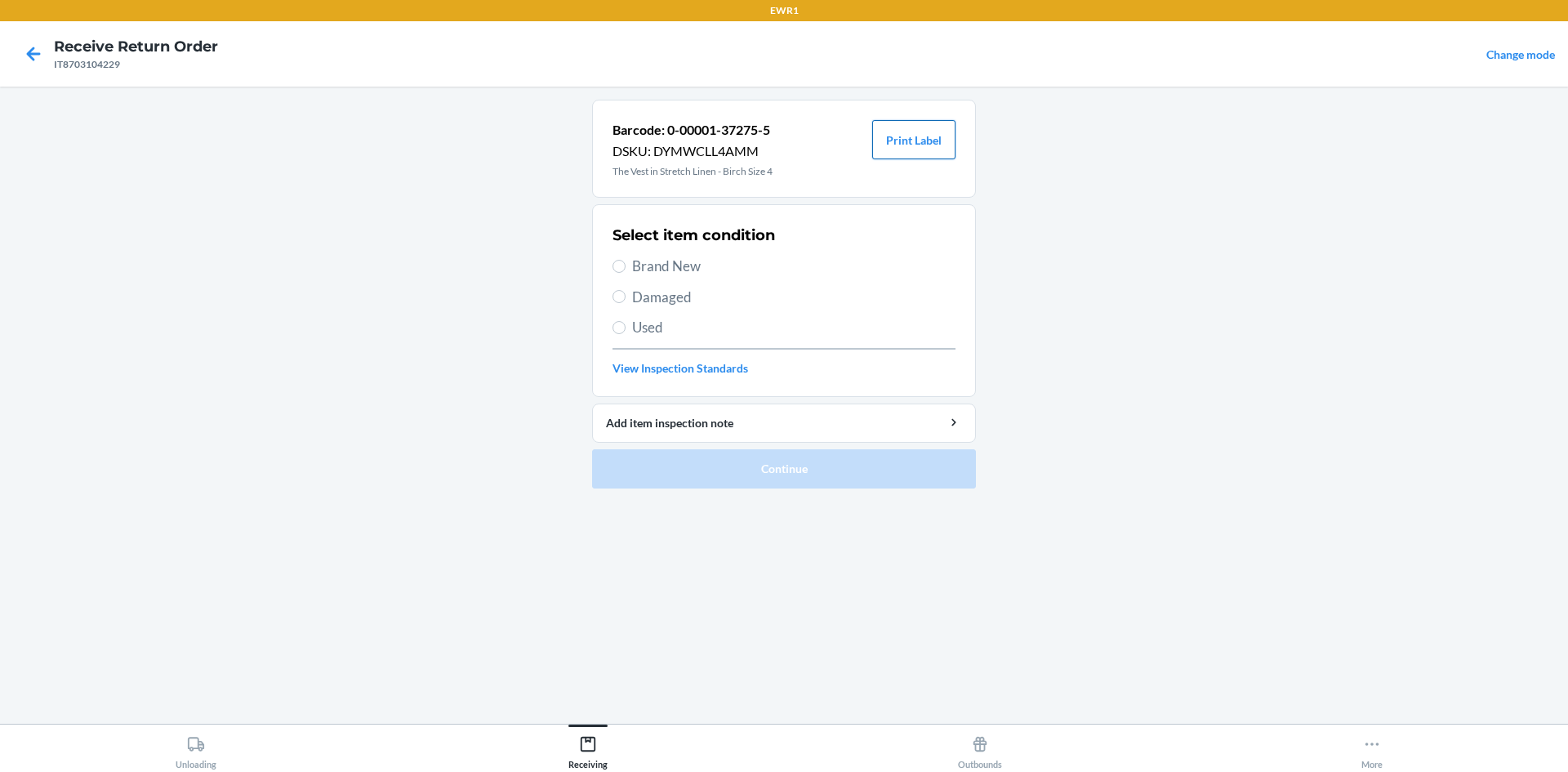 click on "Print Label" at bounding box center [914, 140] 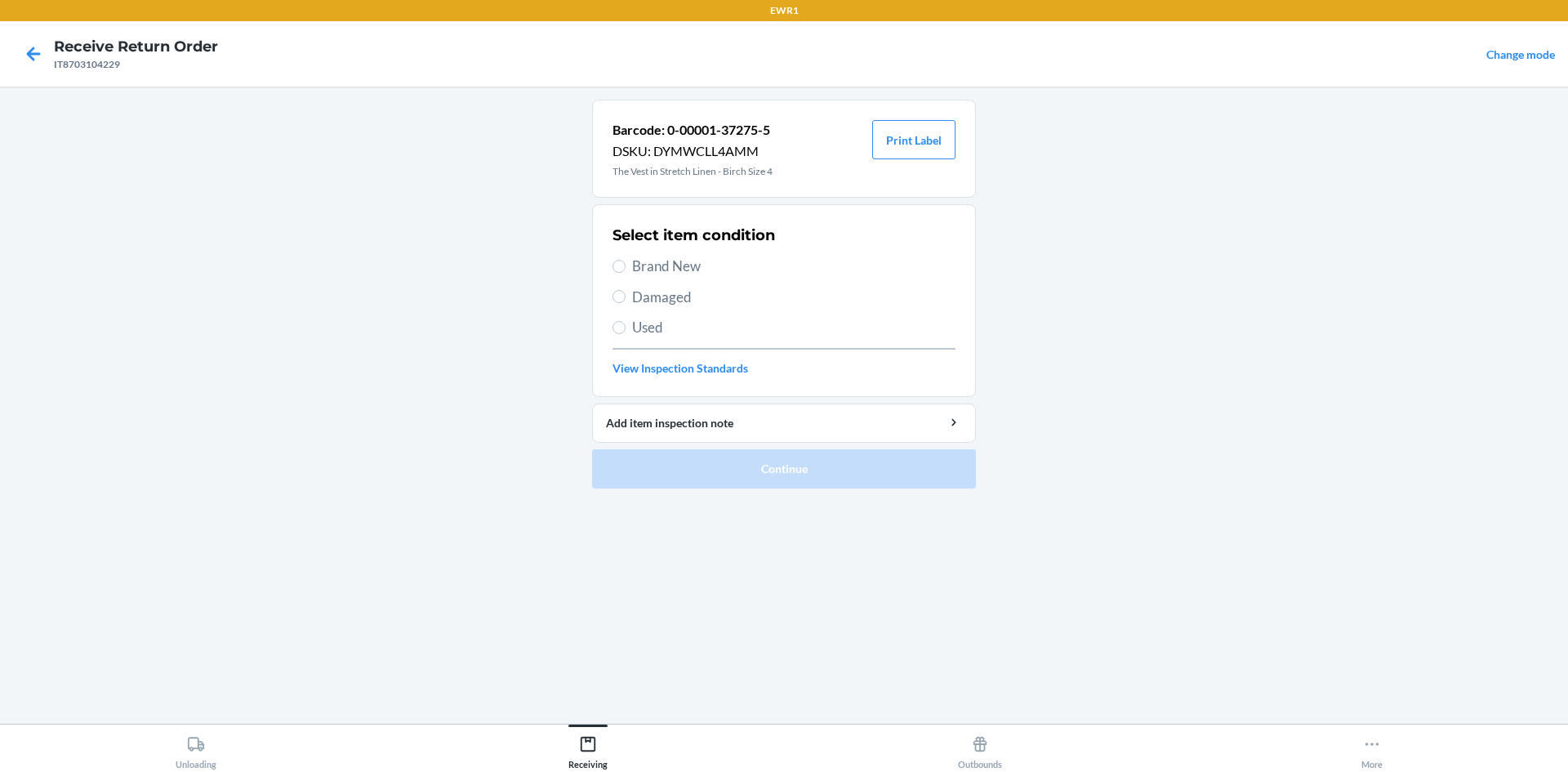 click on "Brand New" at bounding box center (794, 266) 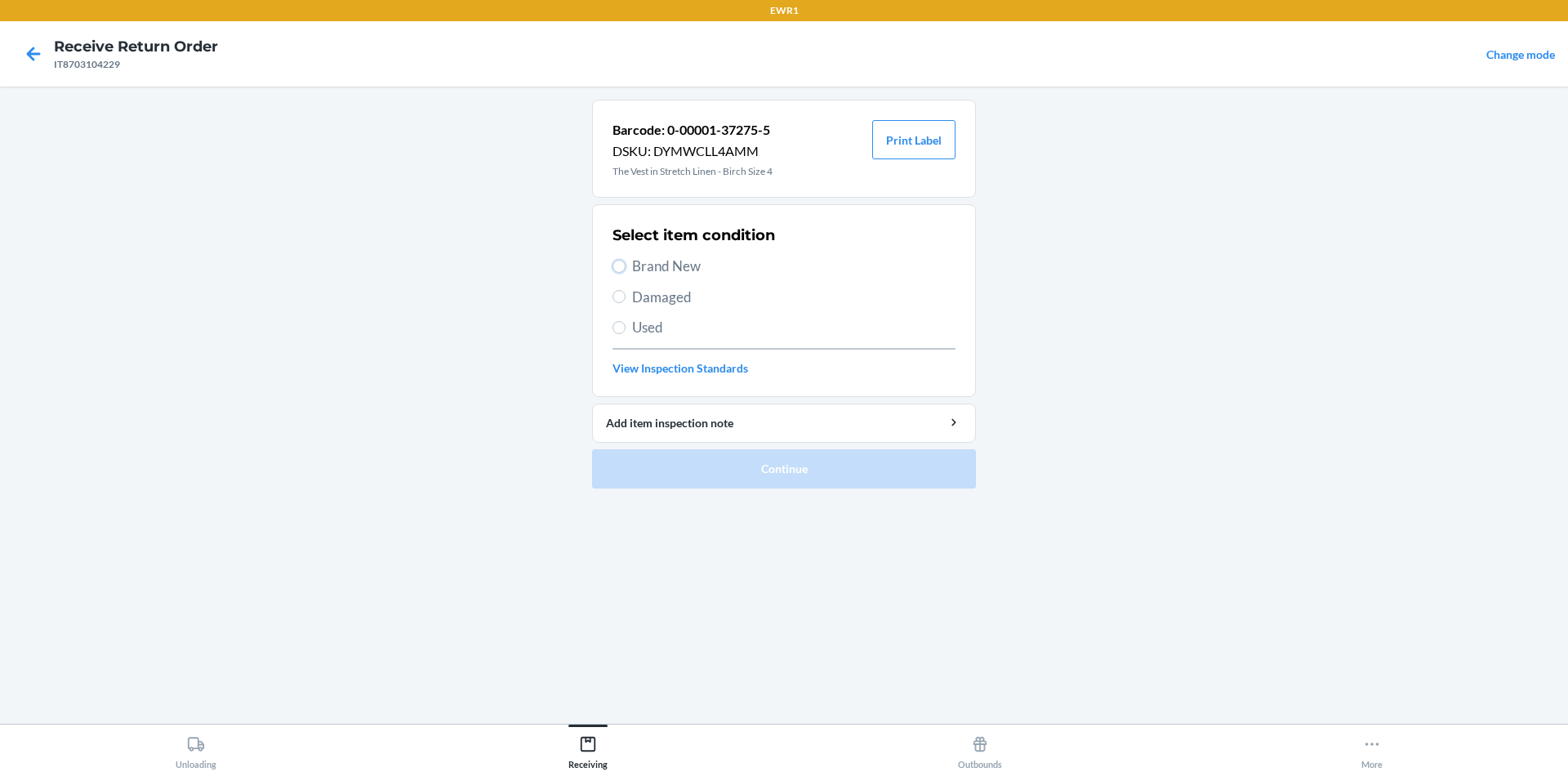 click on "Brand New" at bounding box center [619, 266] 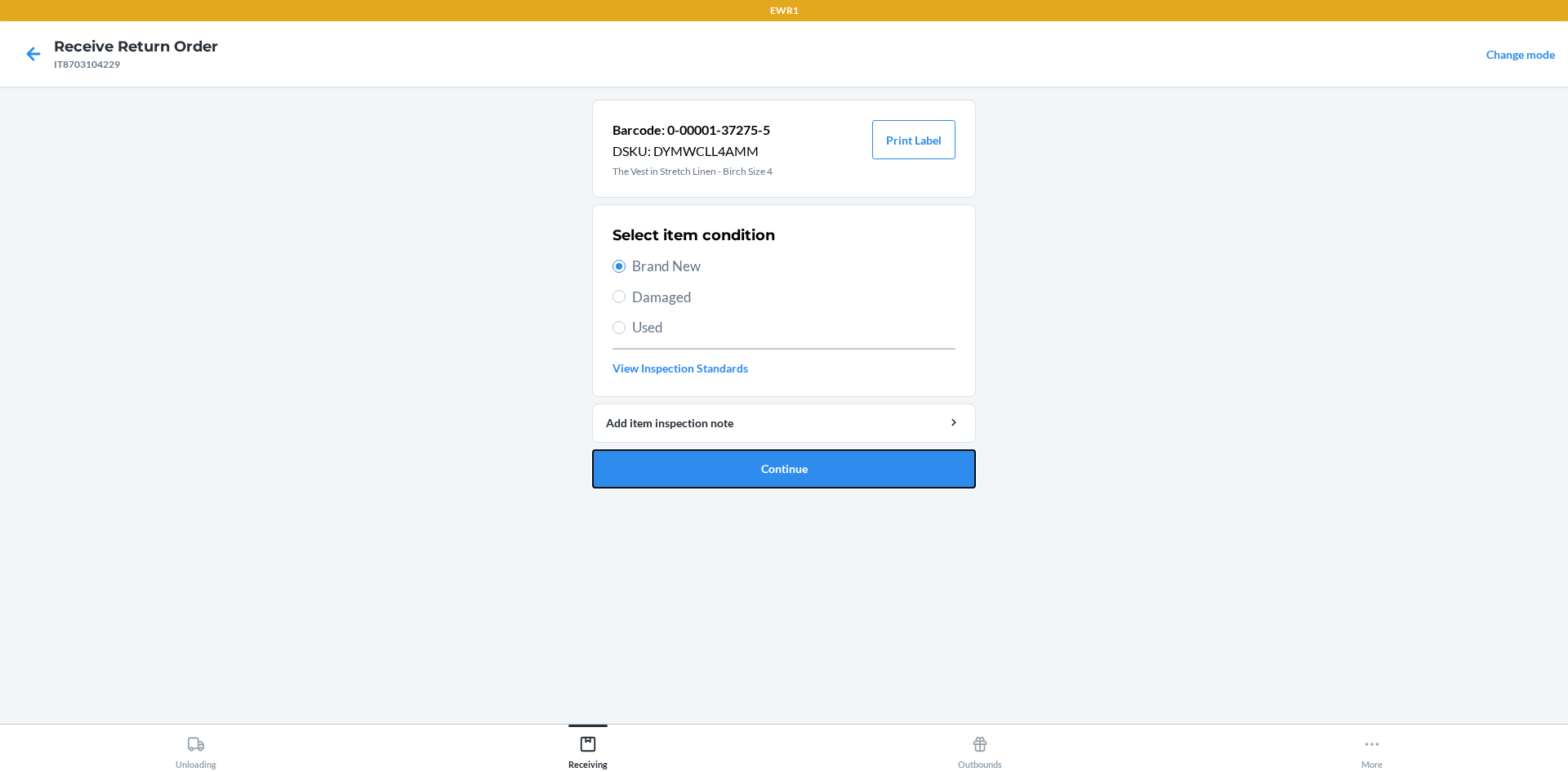 drag, startPoint x: 685, startPoint y: 468, endPoint x: 749, endPoint y: 393, distance: 98.59513 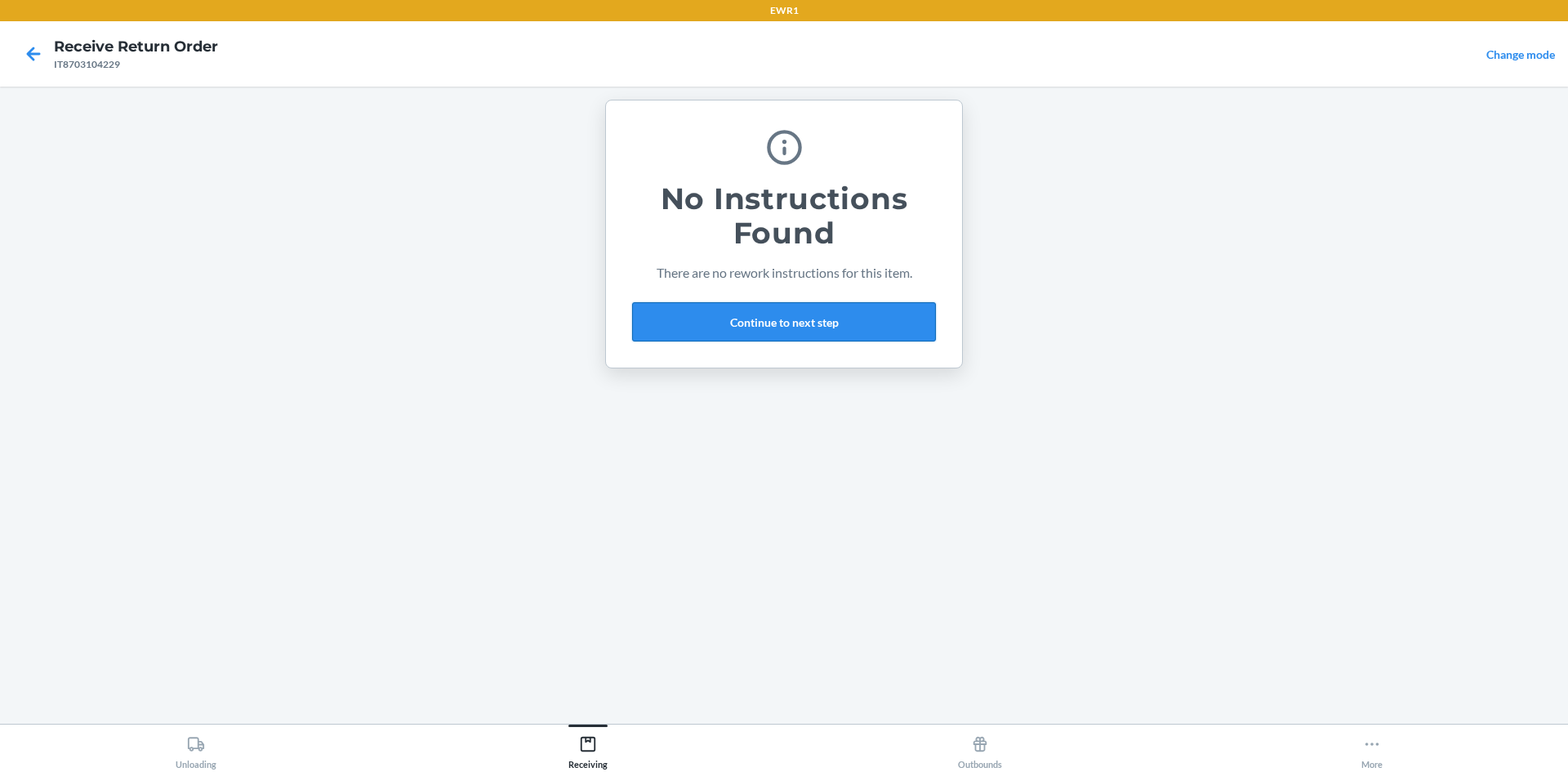 click on "Continue to next step" at bounding box center (784, 322) 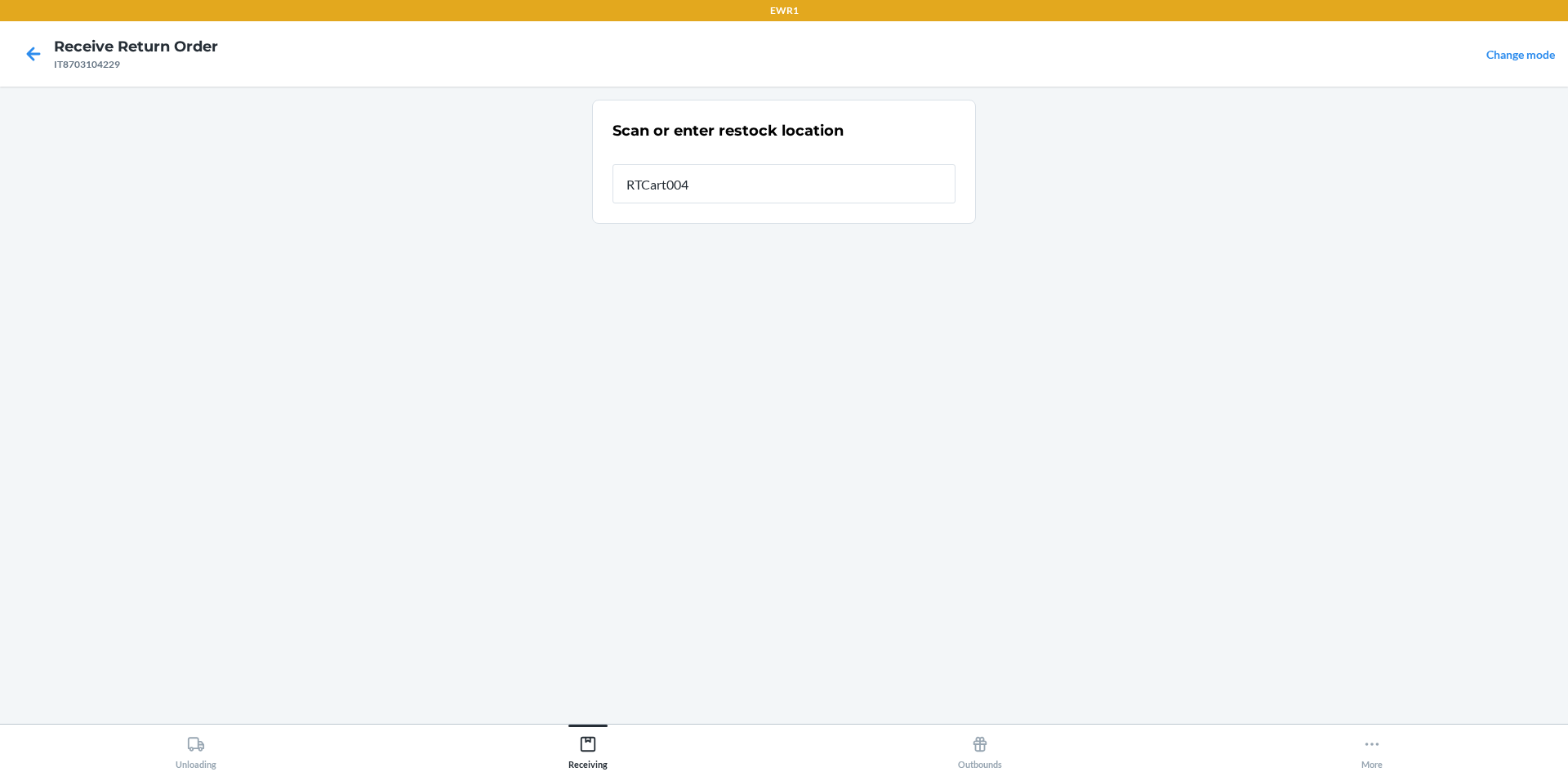 type on "RTCart004" 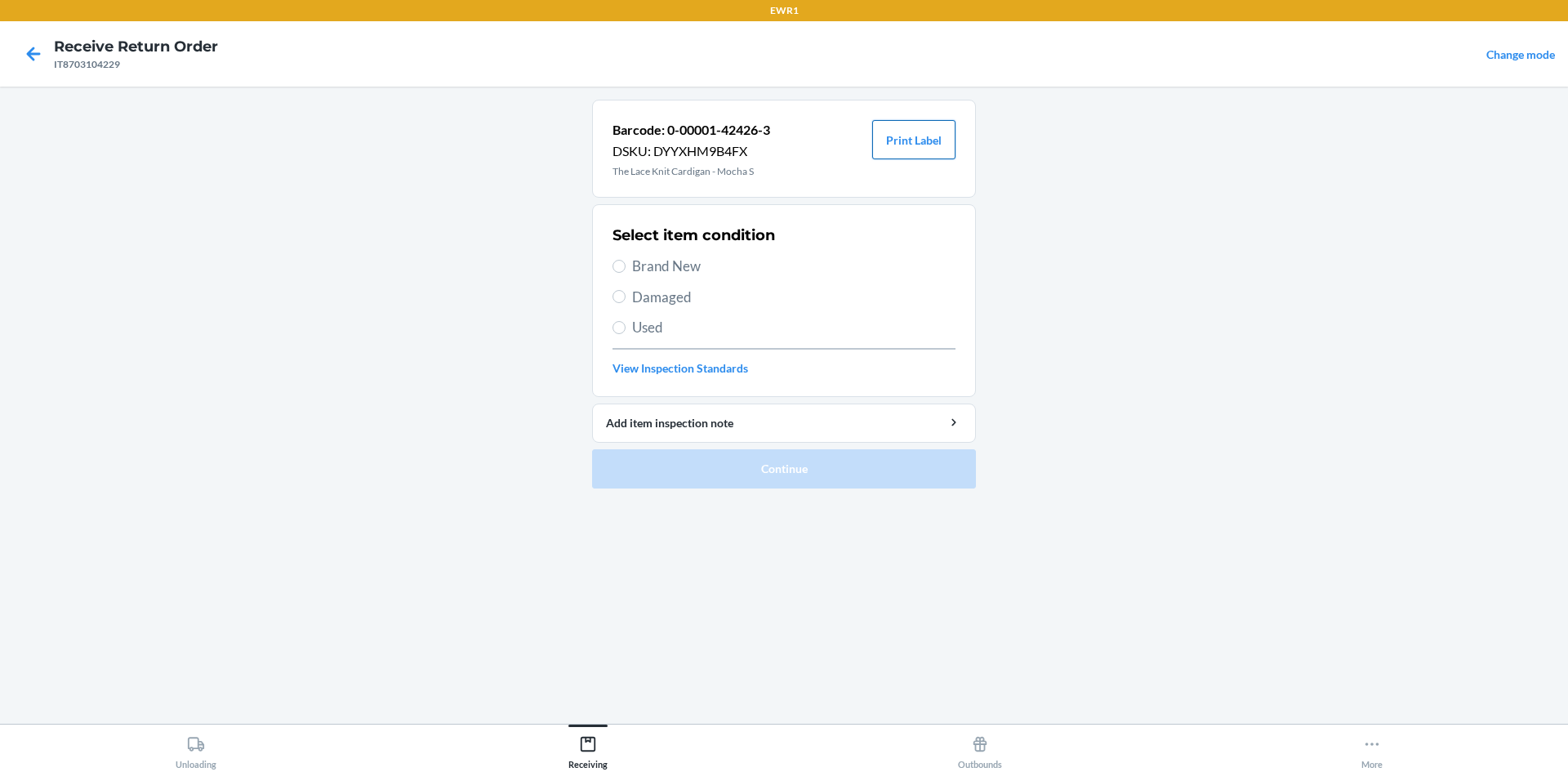click on "Print Label" at bounding box center [914, 140] 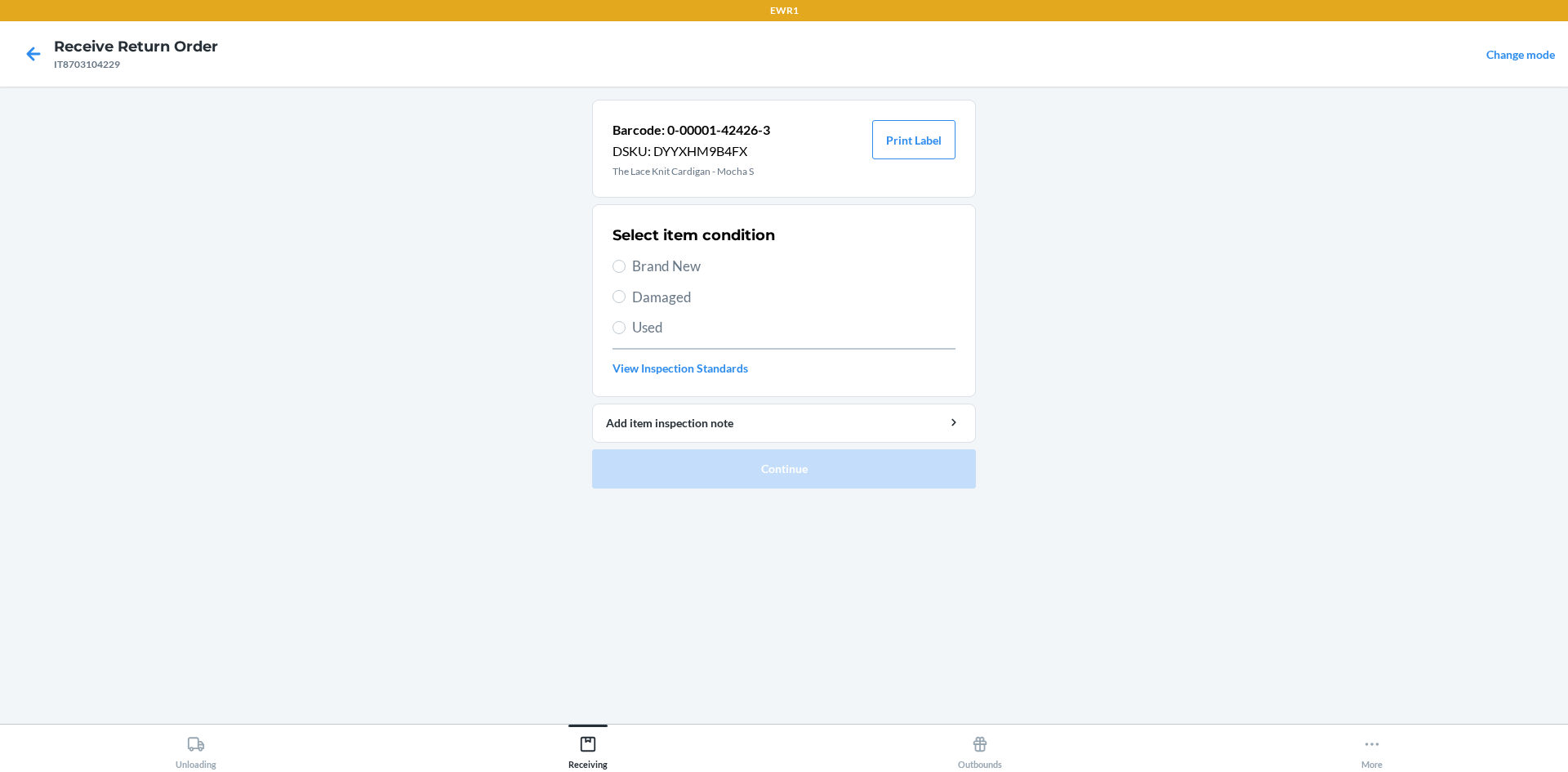 click on "Brand New" at bounding box center [794, 266] 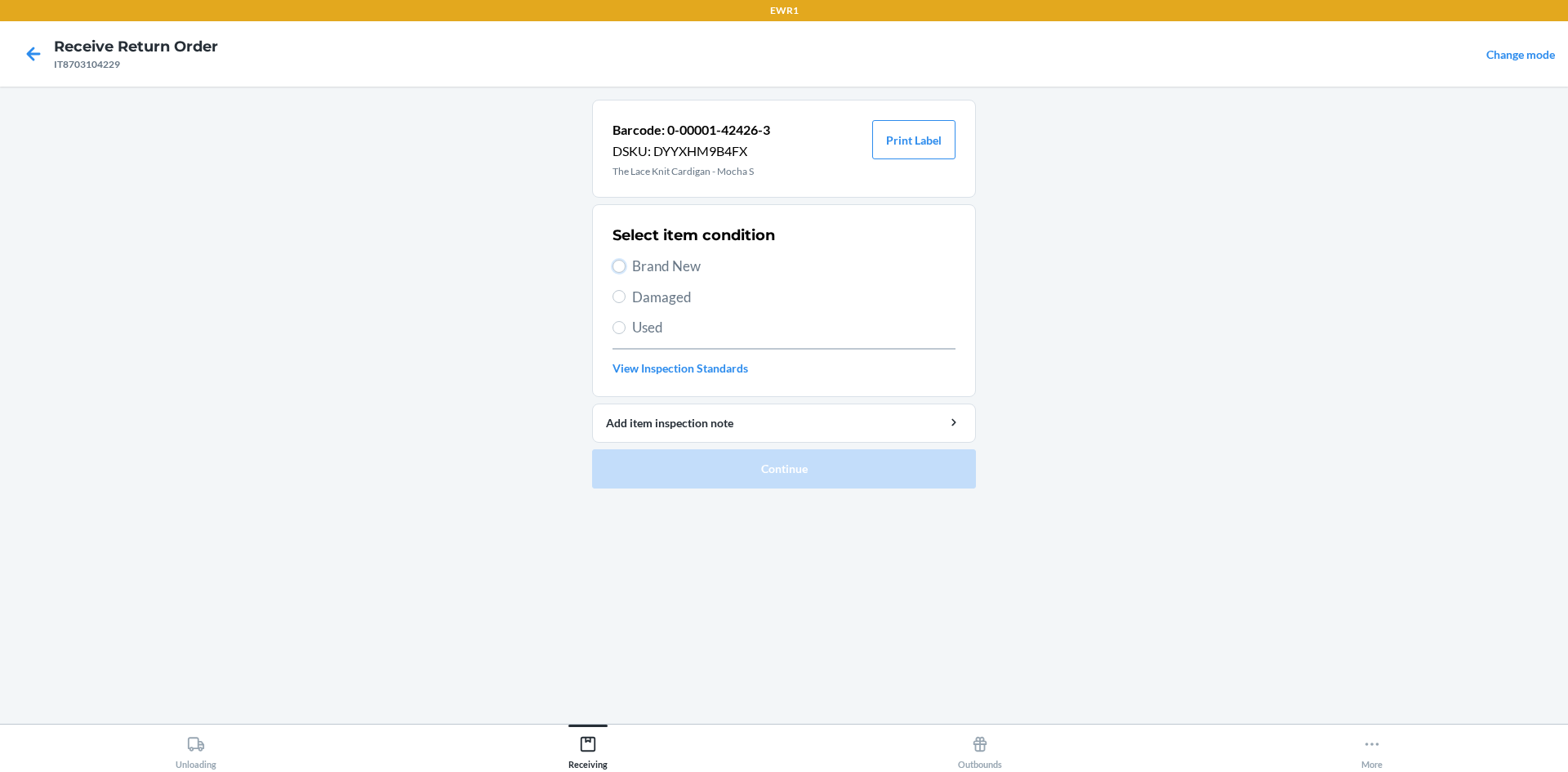 click on "Brand New" at bounding box center (619, 266) 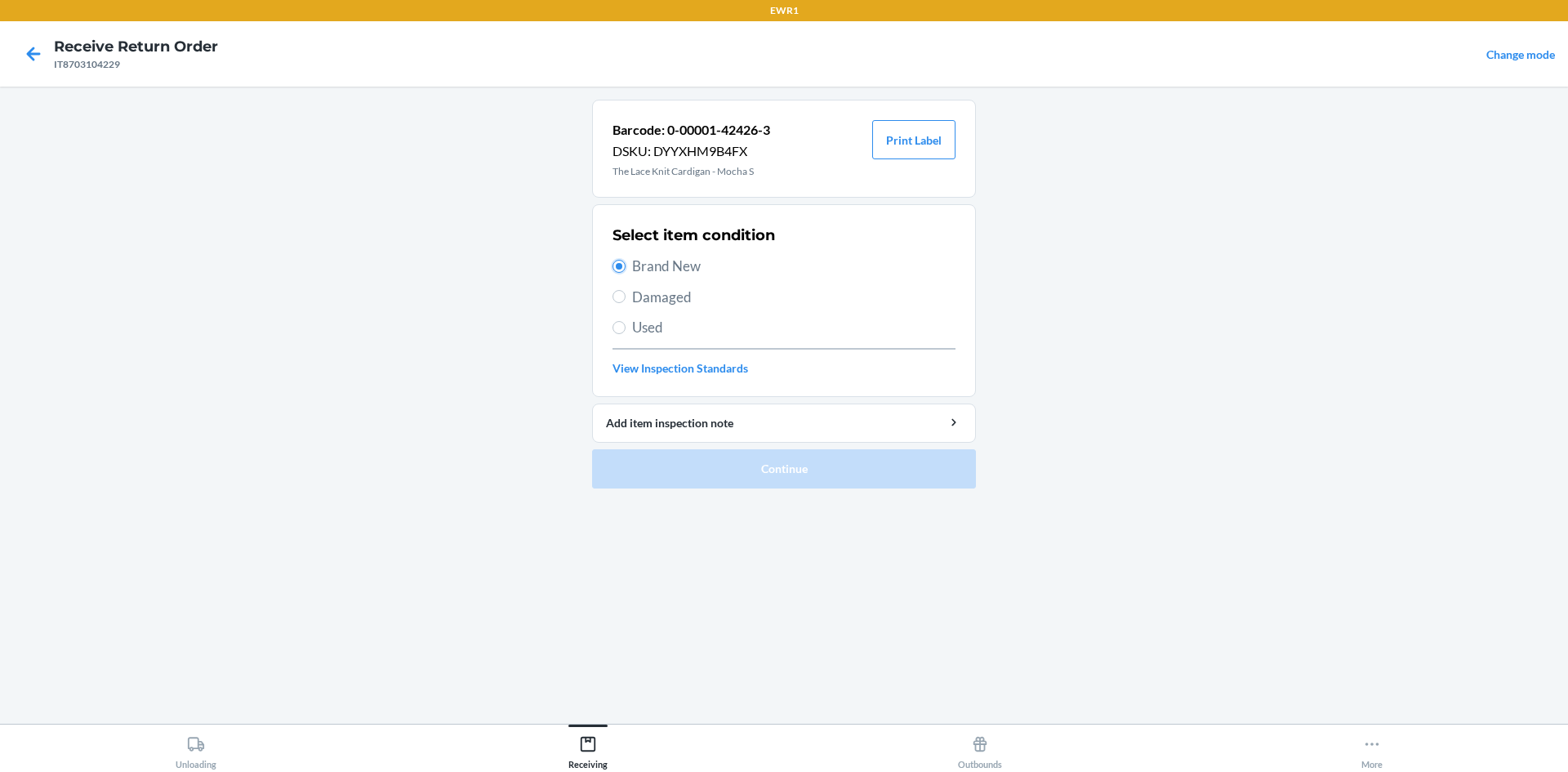 radio on "true" 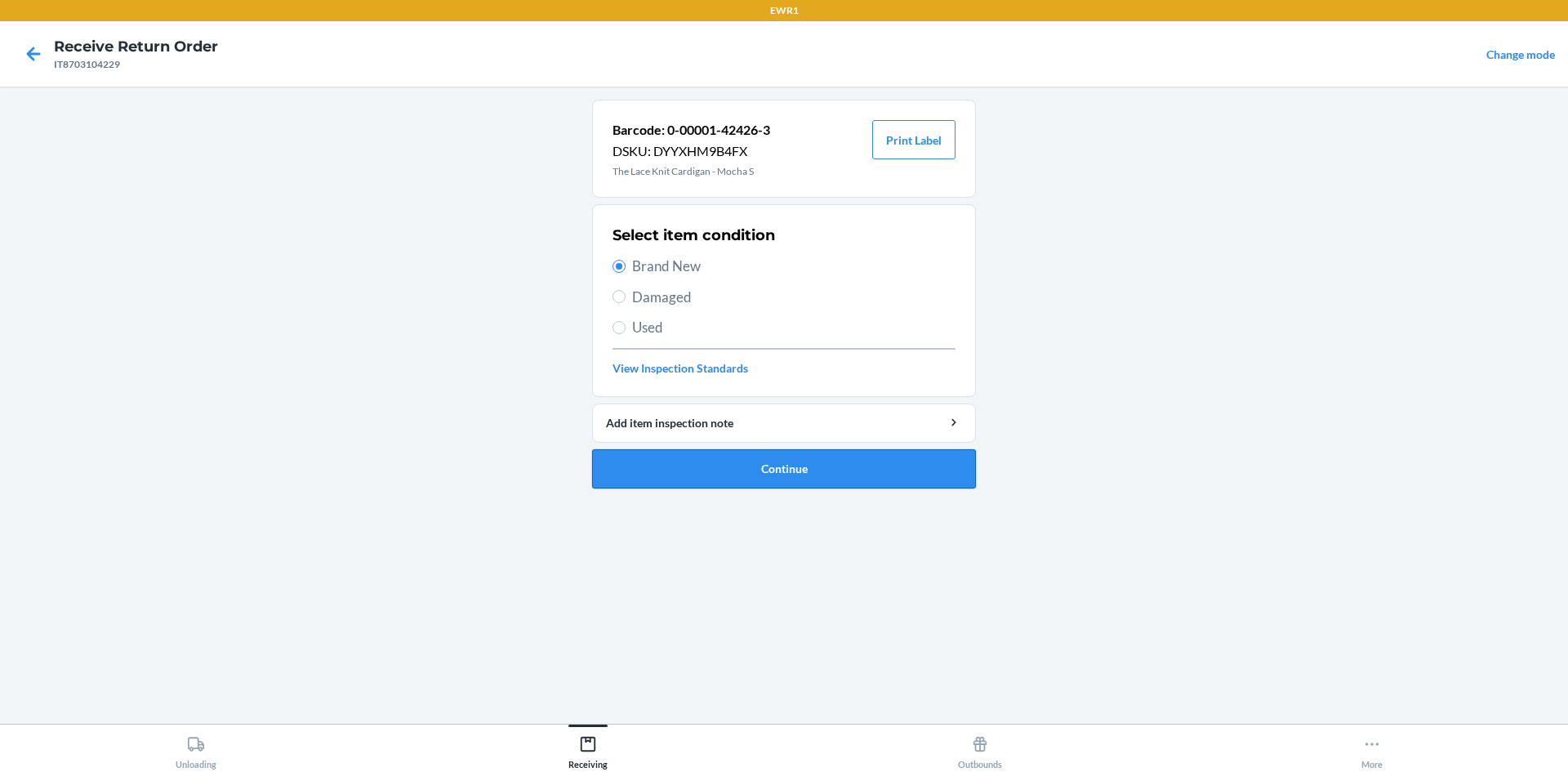 click on "Continue" at bounding box center [784, 469] 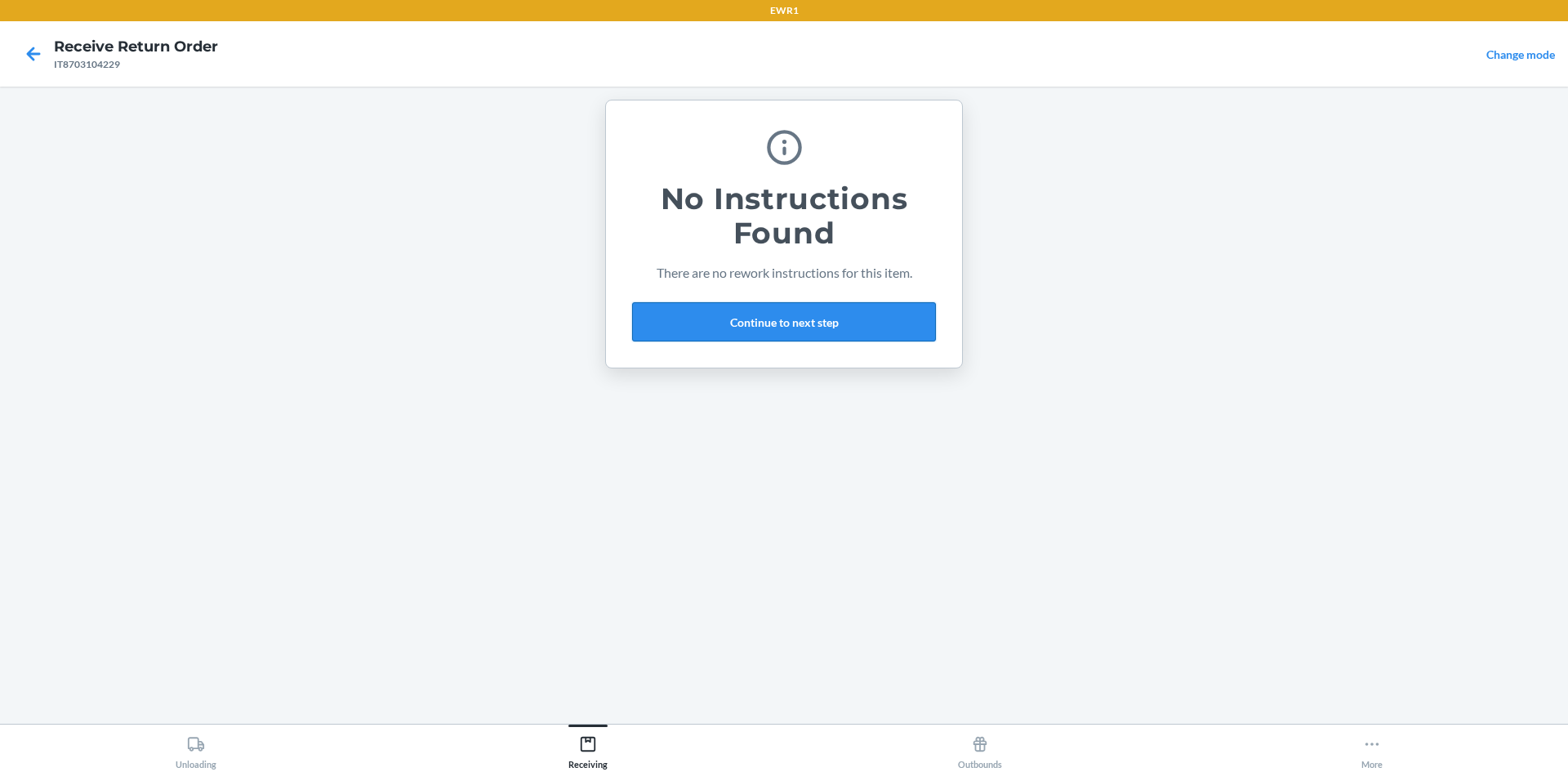 click on "Continue to next step" at bounding box center [784, 322] 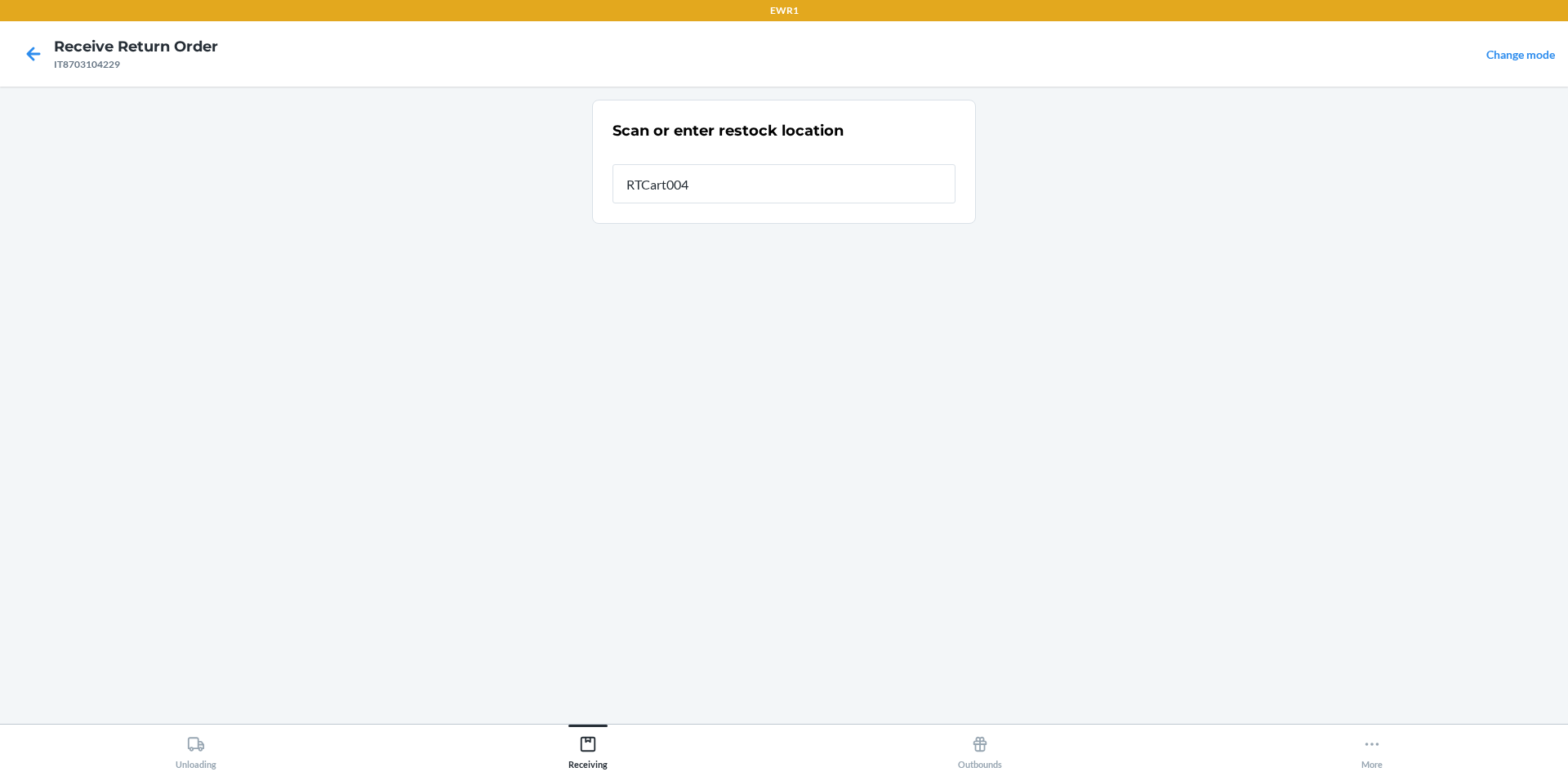 type on "RTCart004" 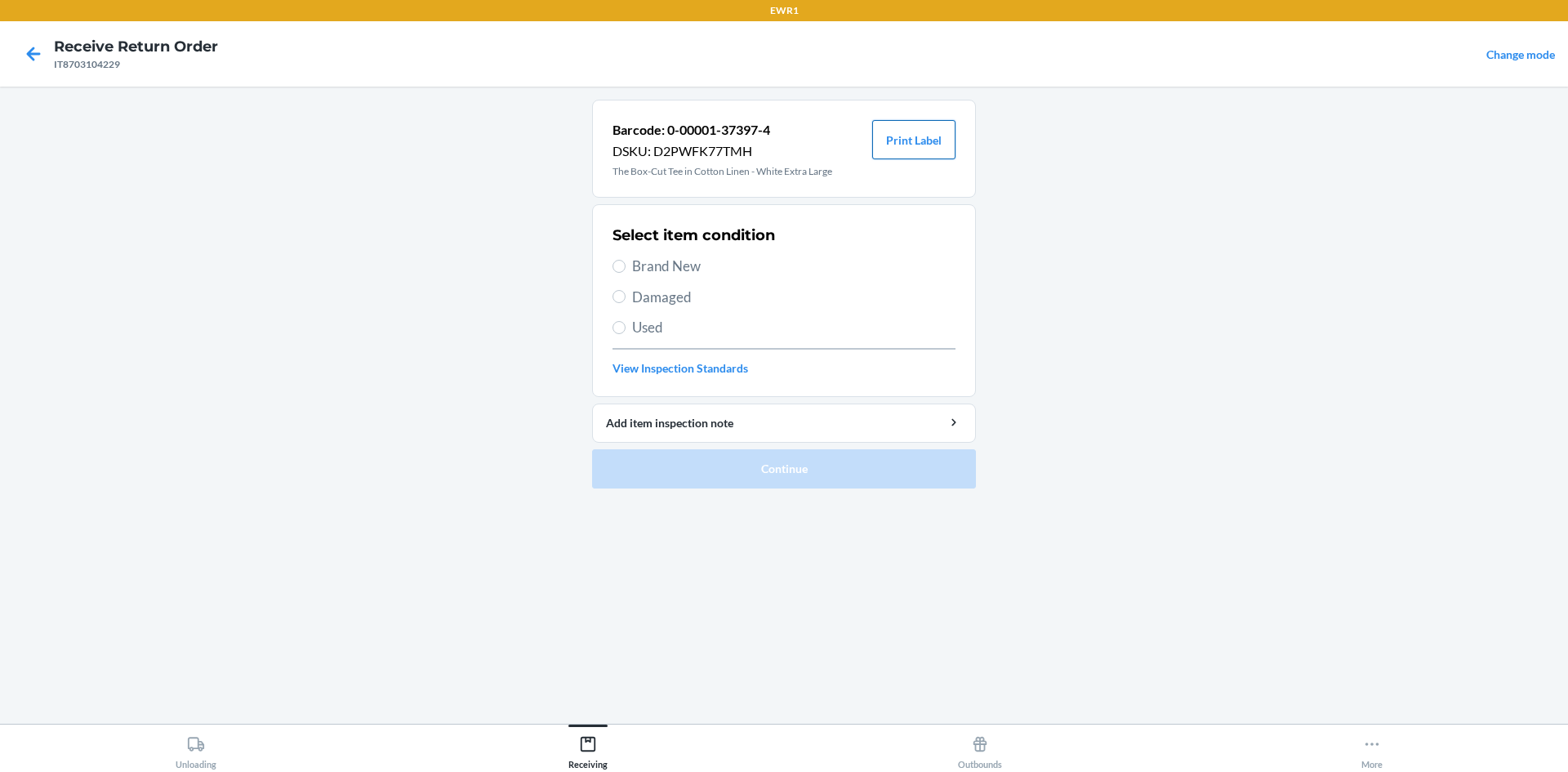 click on "Print Label" at bounding box center [914, 140] 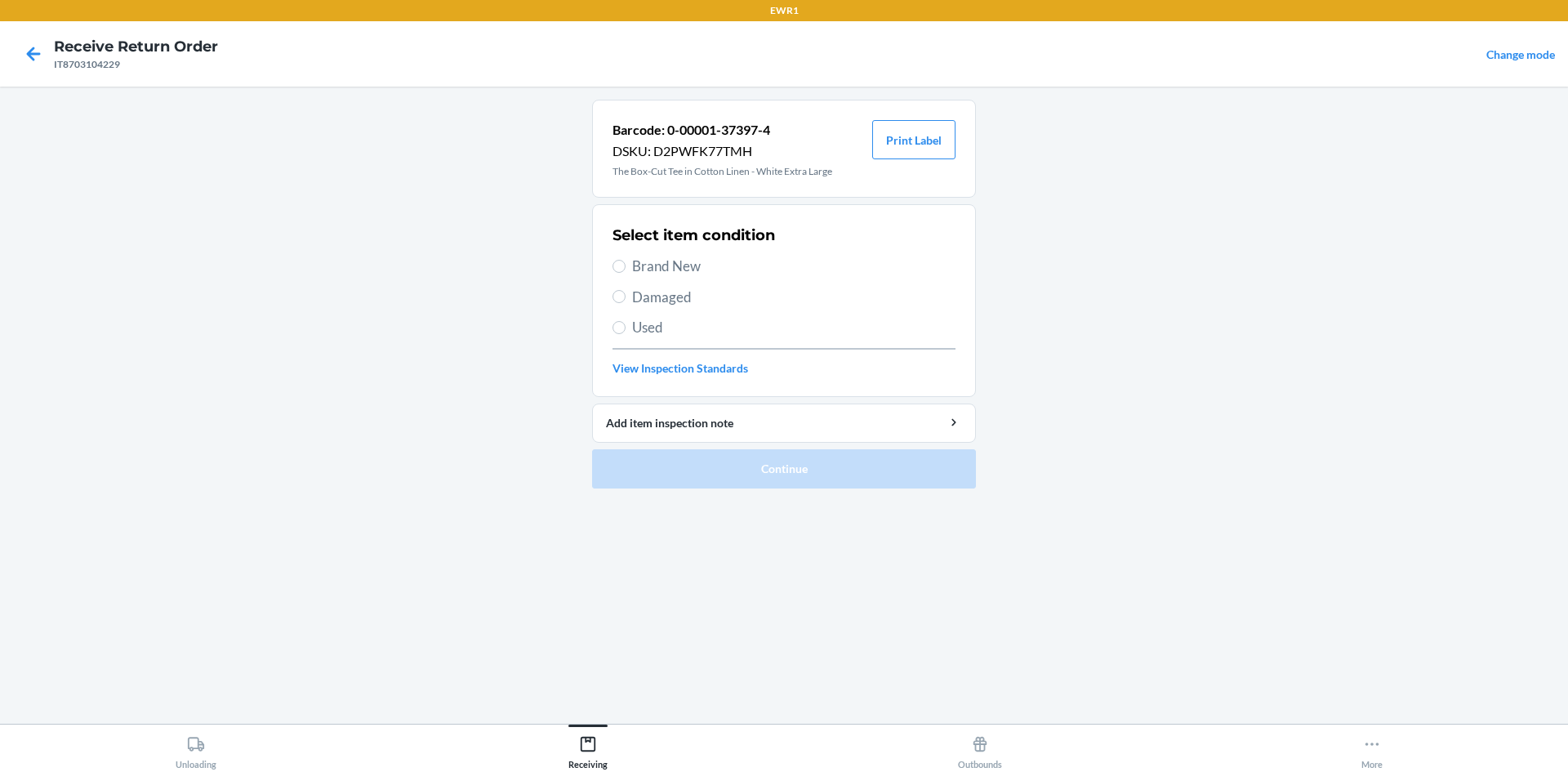 click on "Brand New" at bounding box center (794, 266) 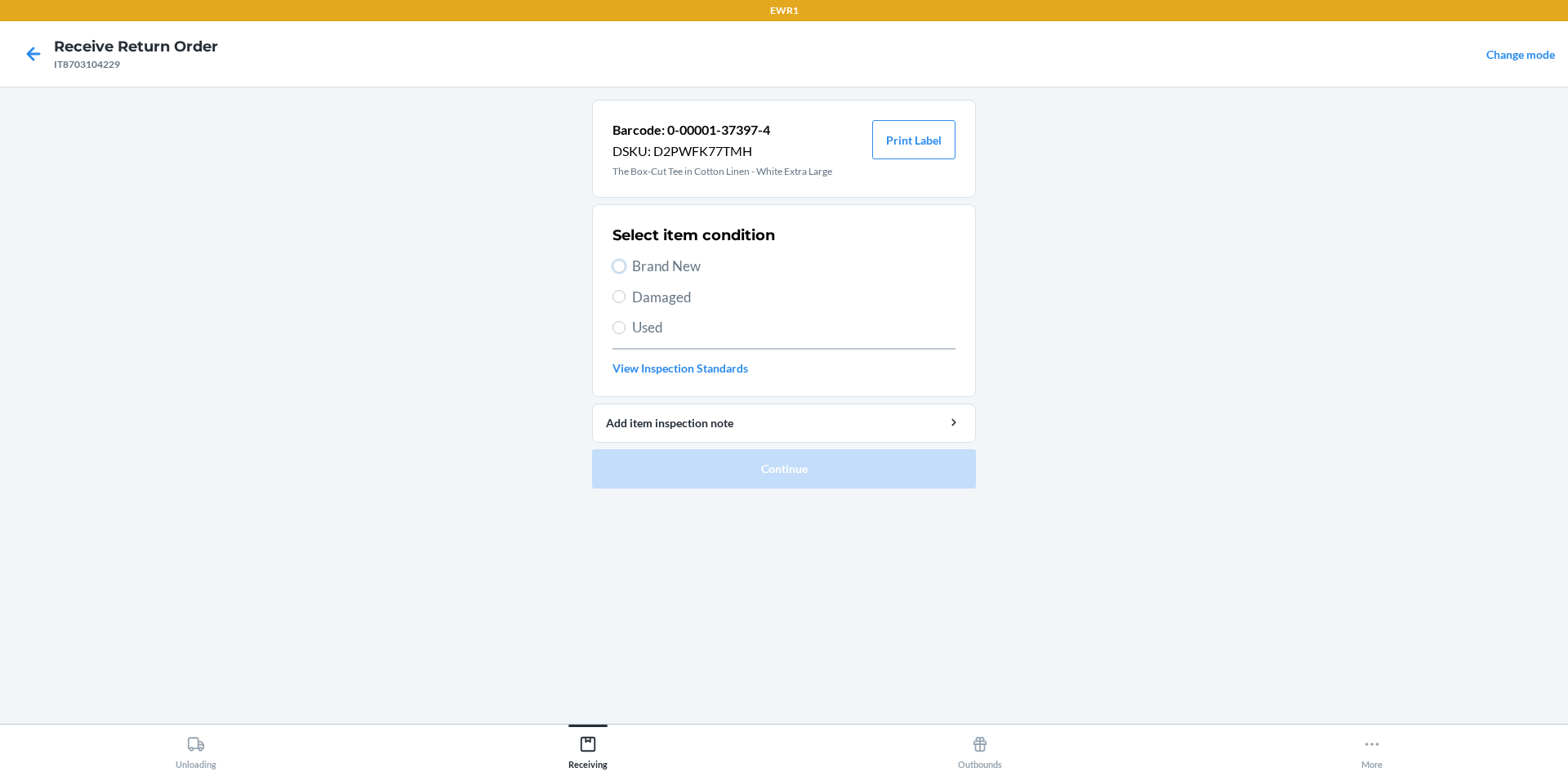 click on "Brand New" at bounding box center (619, 266) 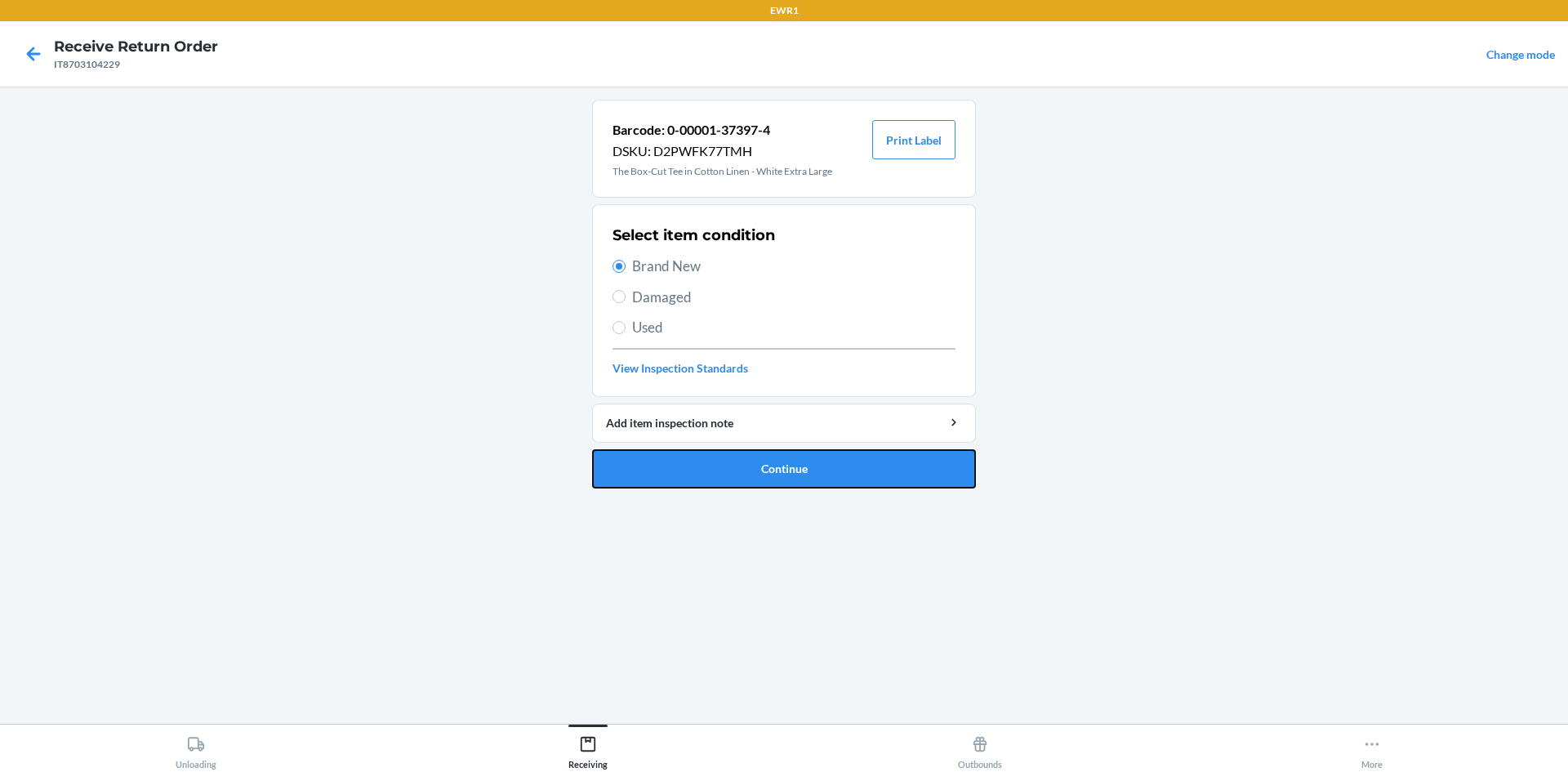 drag, startPoint x: 694, startPoint y: 471, endPoint x: 706, endPoint y: 446, distance: 27.73085 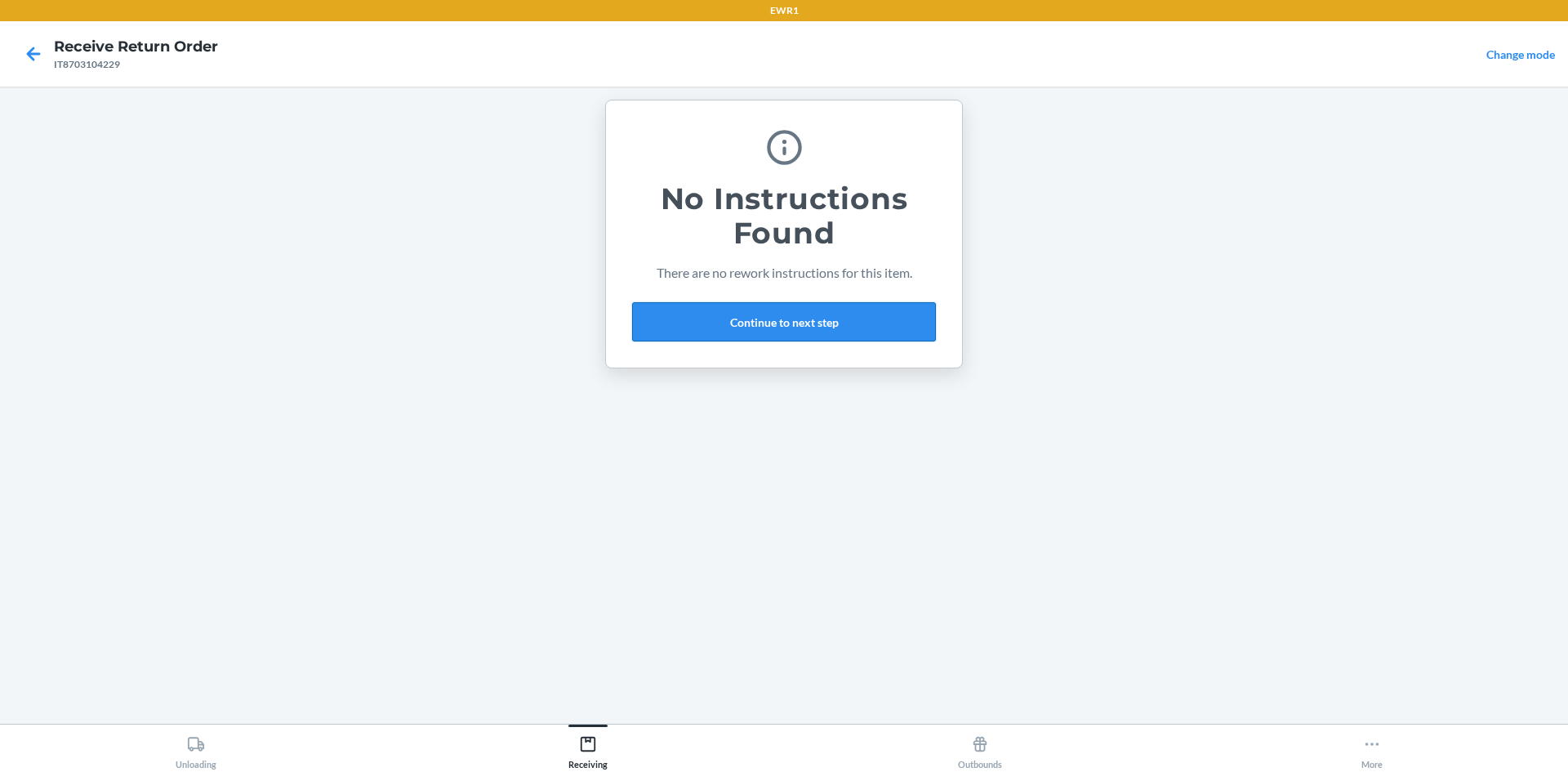 click on "Continue to next step" at bounding box center [784, 322] 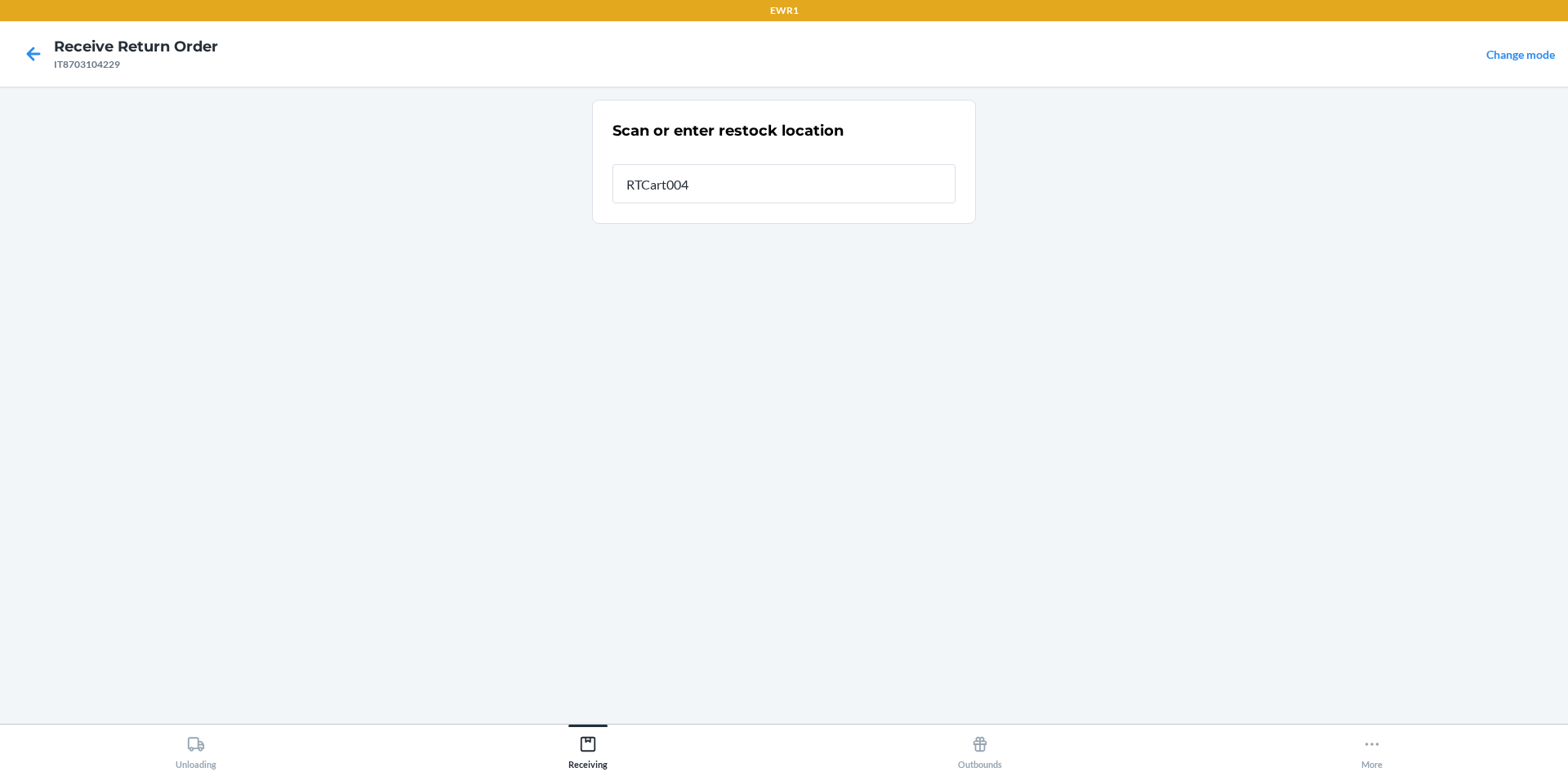 type on "RTCart004" 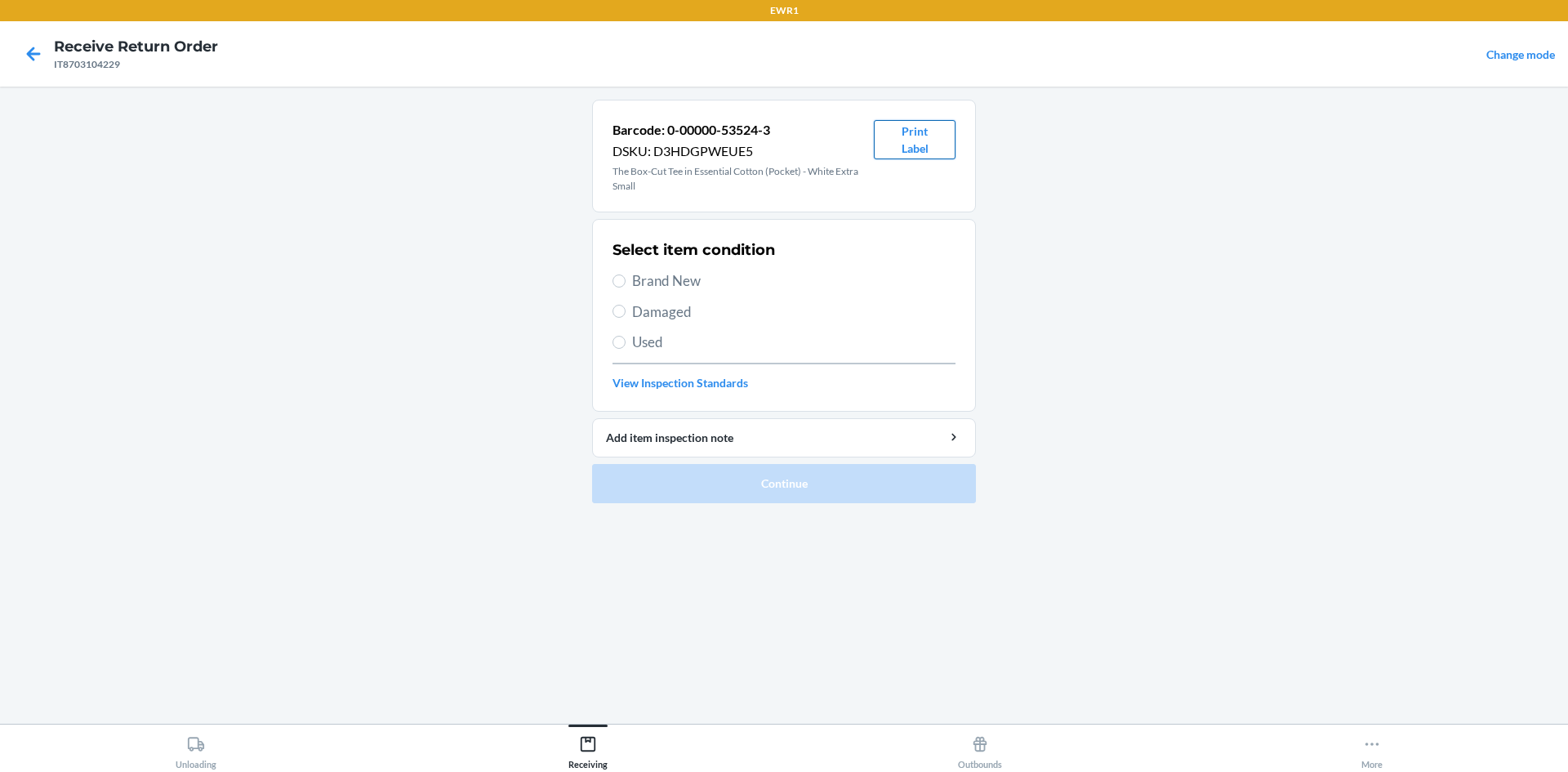click on "Print Label" at bounding box center [915, 140] 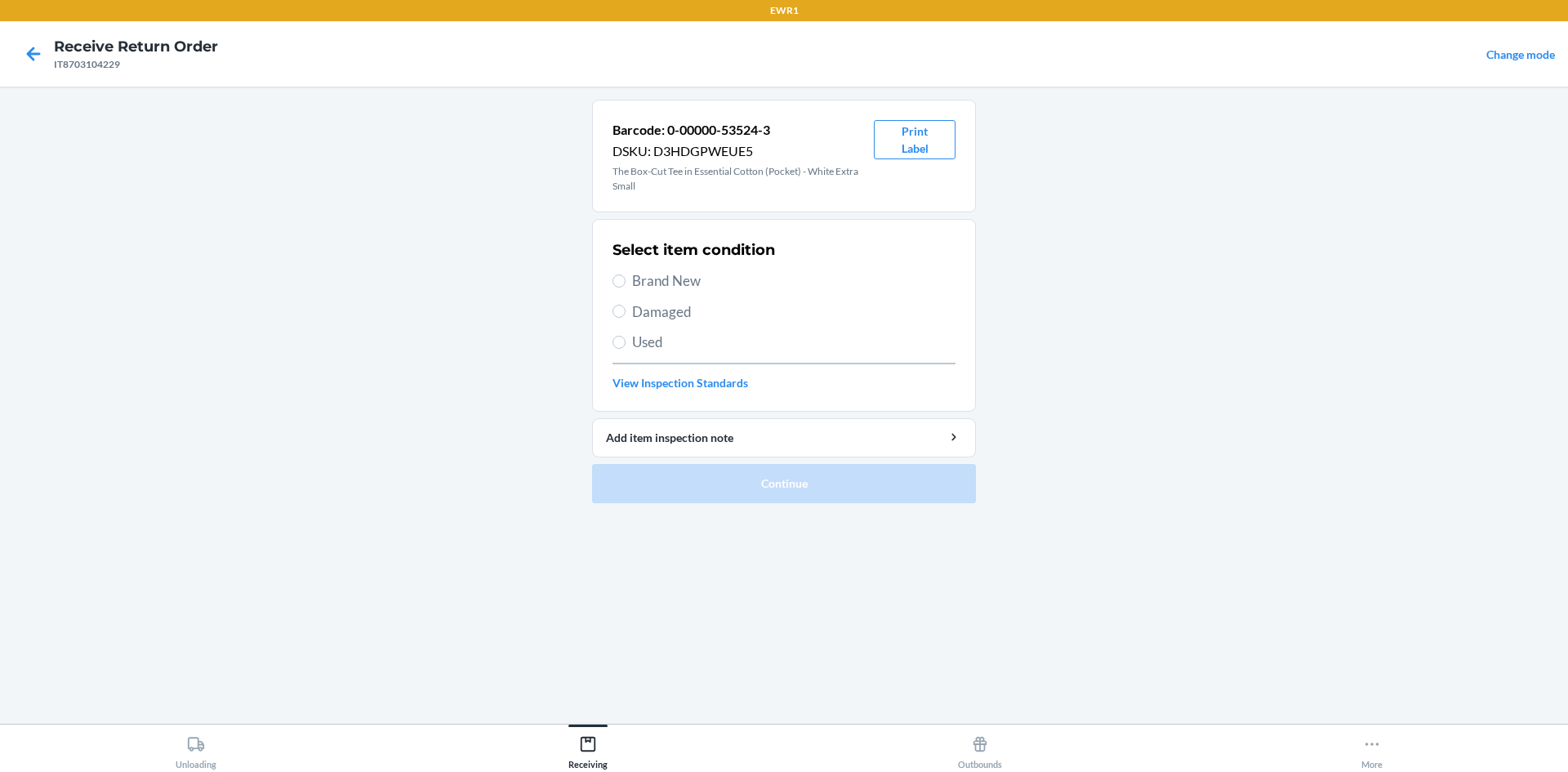click on "Brand New" at bounding box center (794, 281) 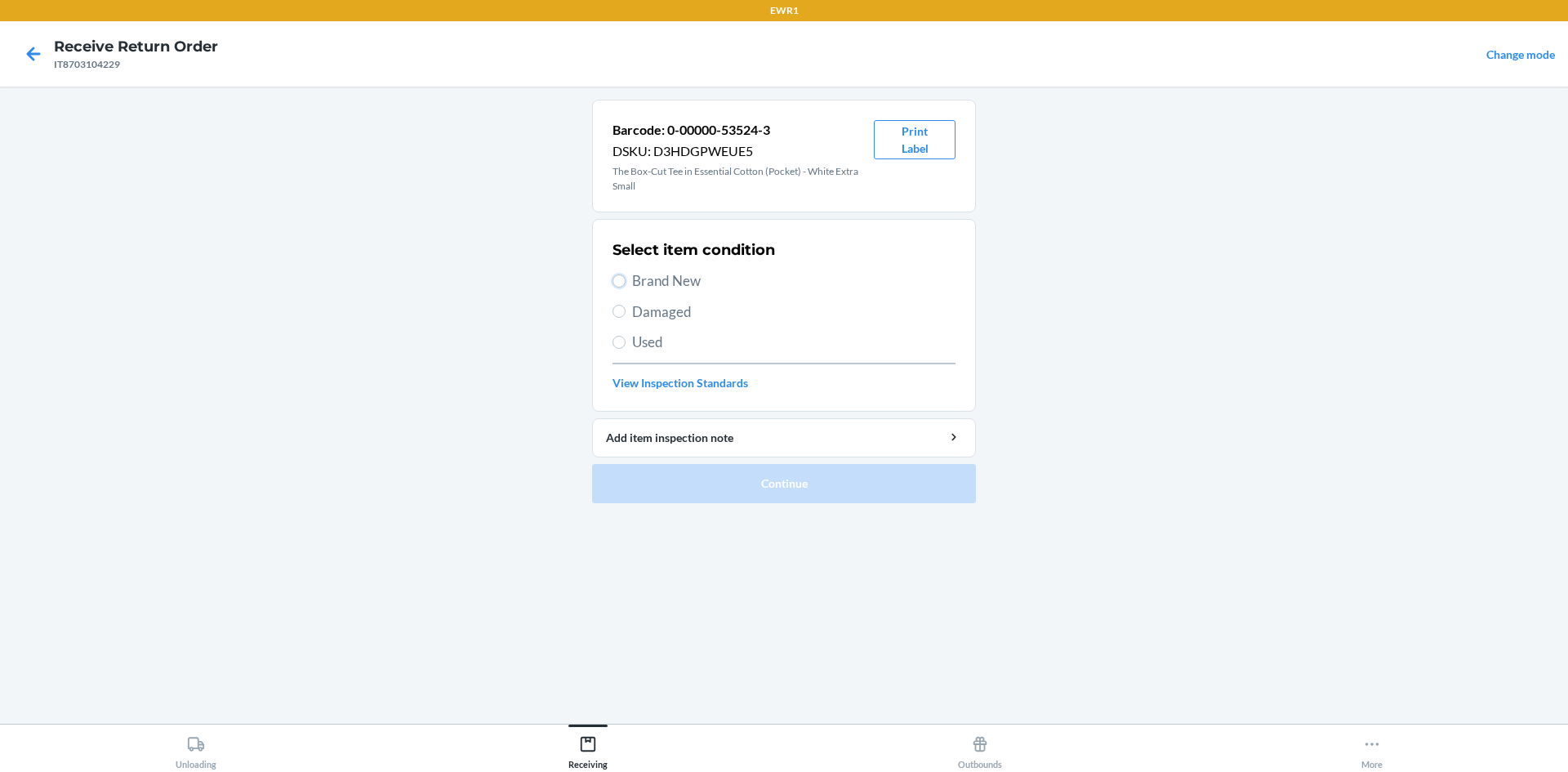 click on "Brand New" at bounding box center [619, 281] 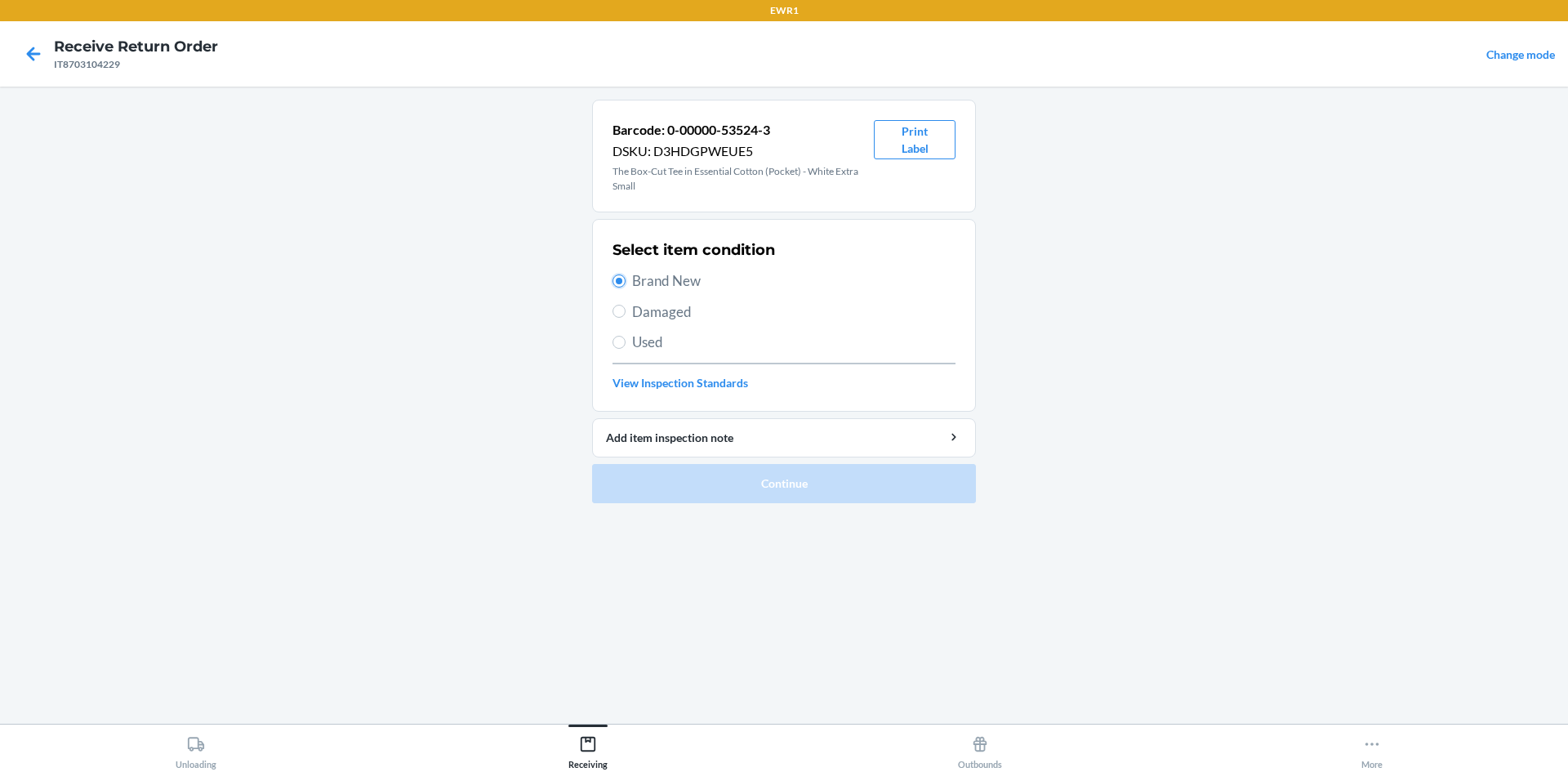 radio on "true" 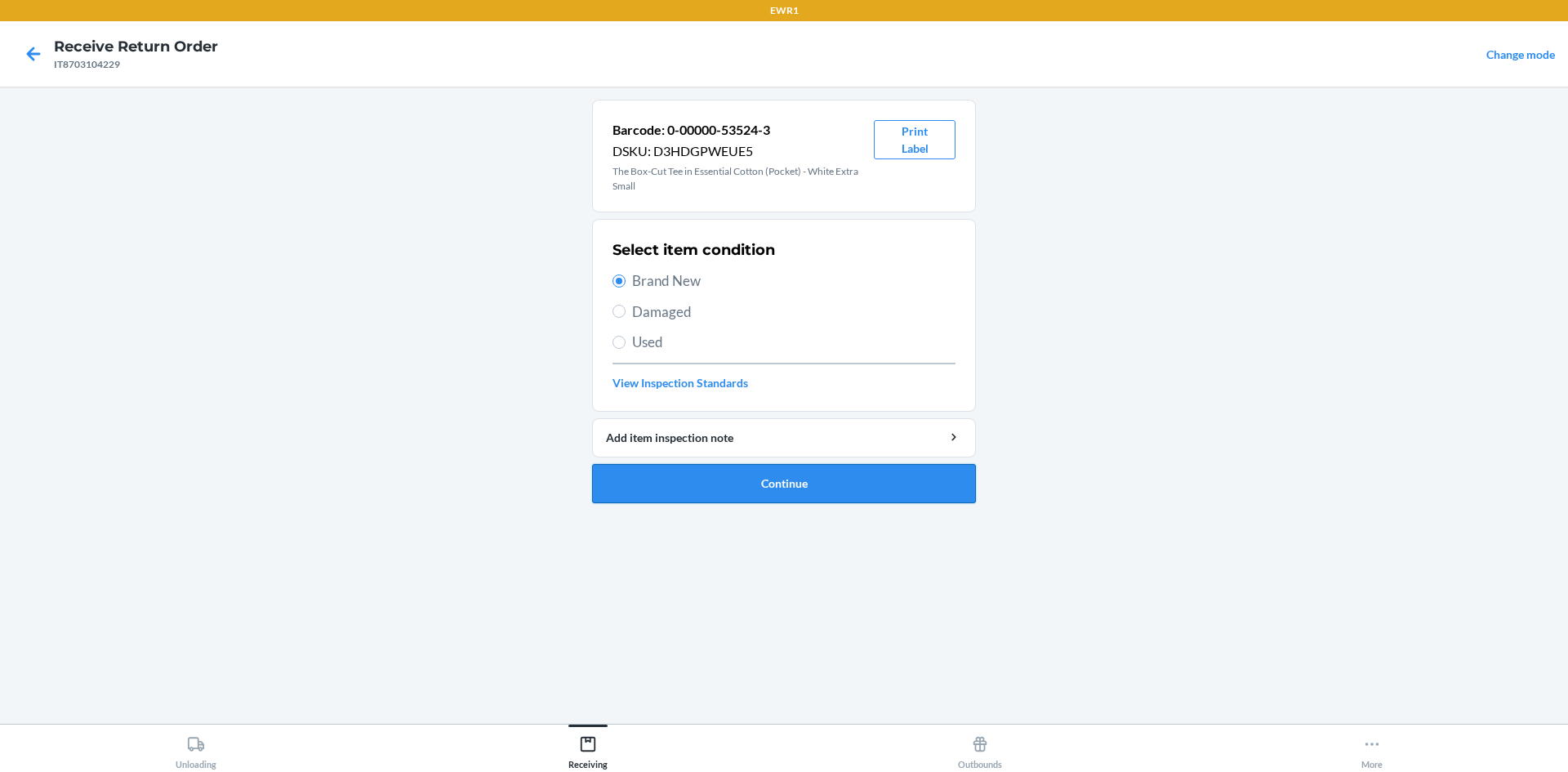 click on "Continue" at bounding box center (784, 484) 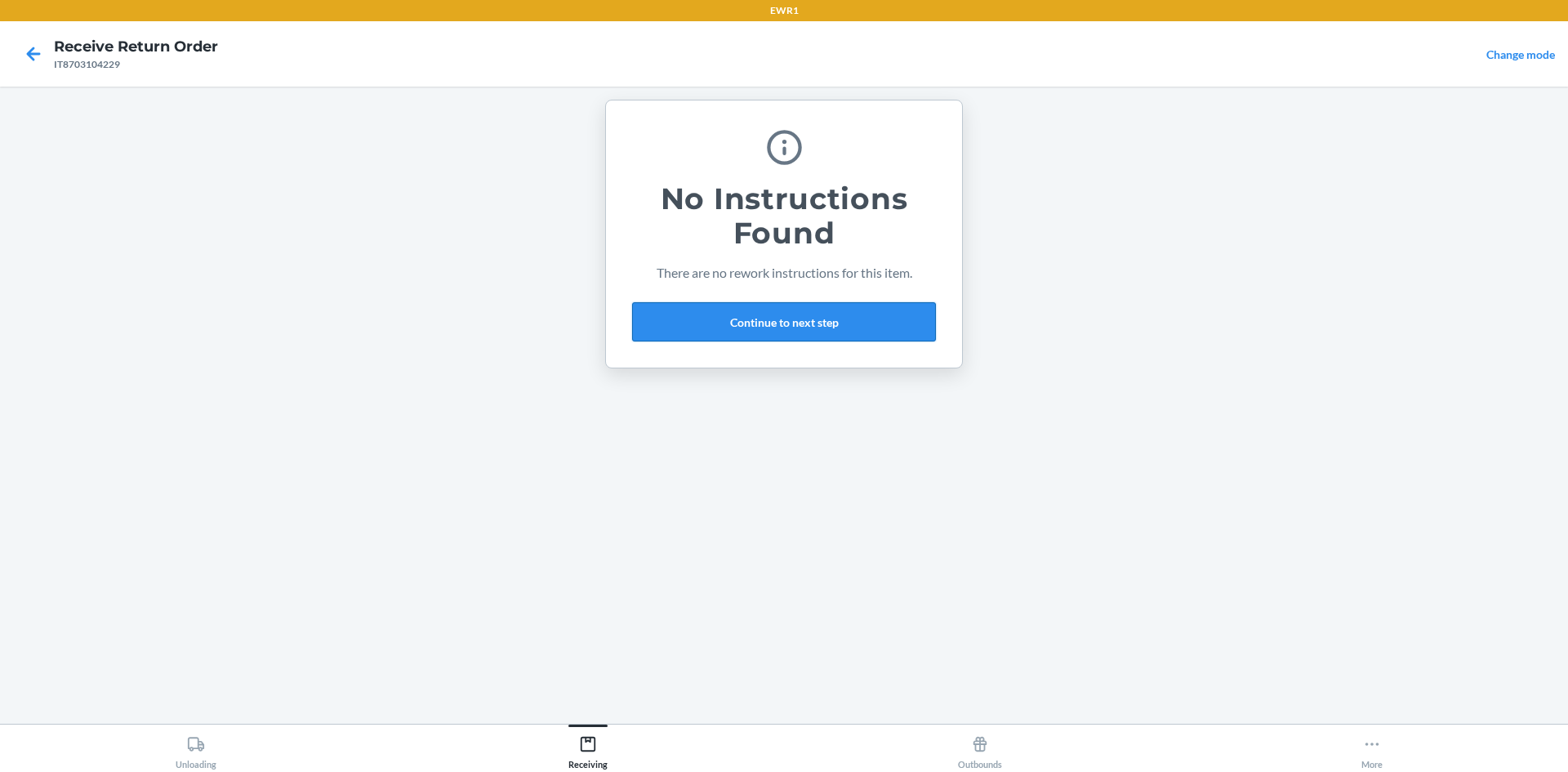 click on "Continue to next step" at bounding box center (784, 322) 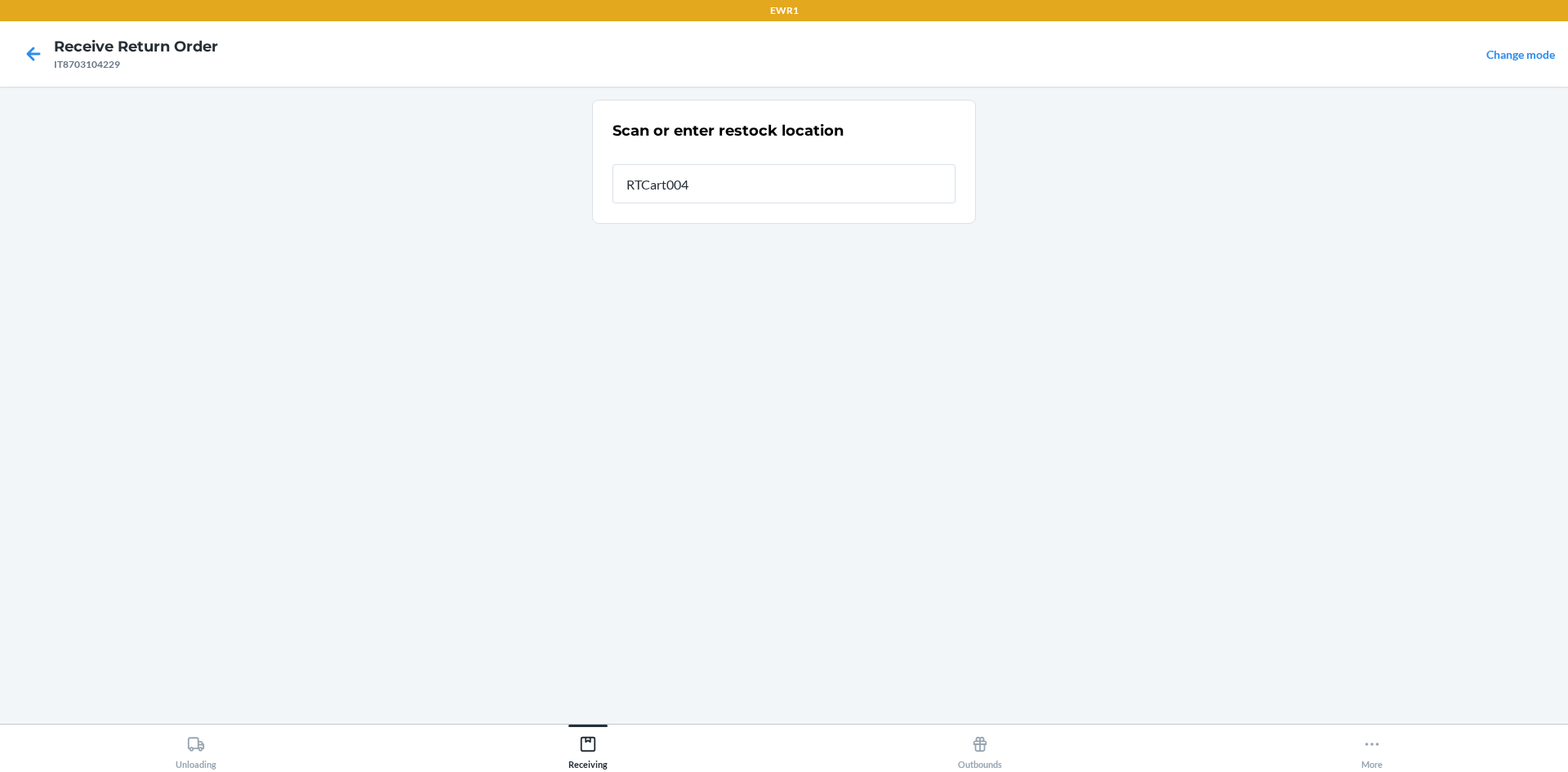type on "RTCart004" 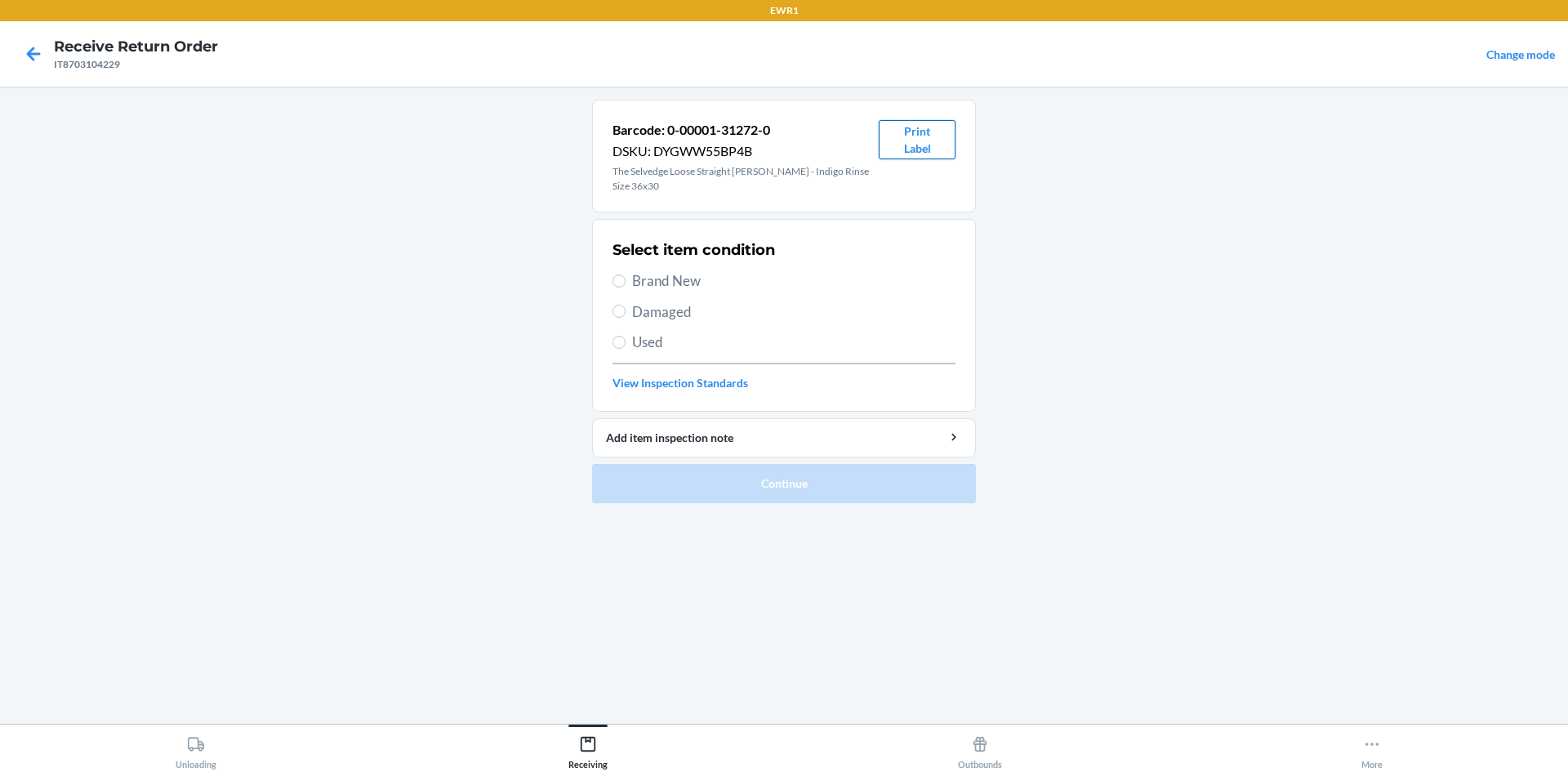 click on "Print Label" at bounding box center [917, 140] 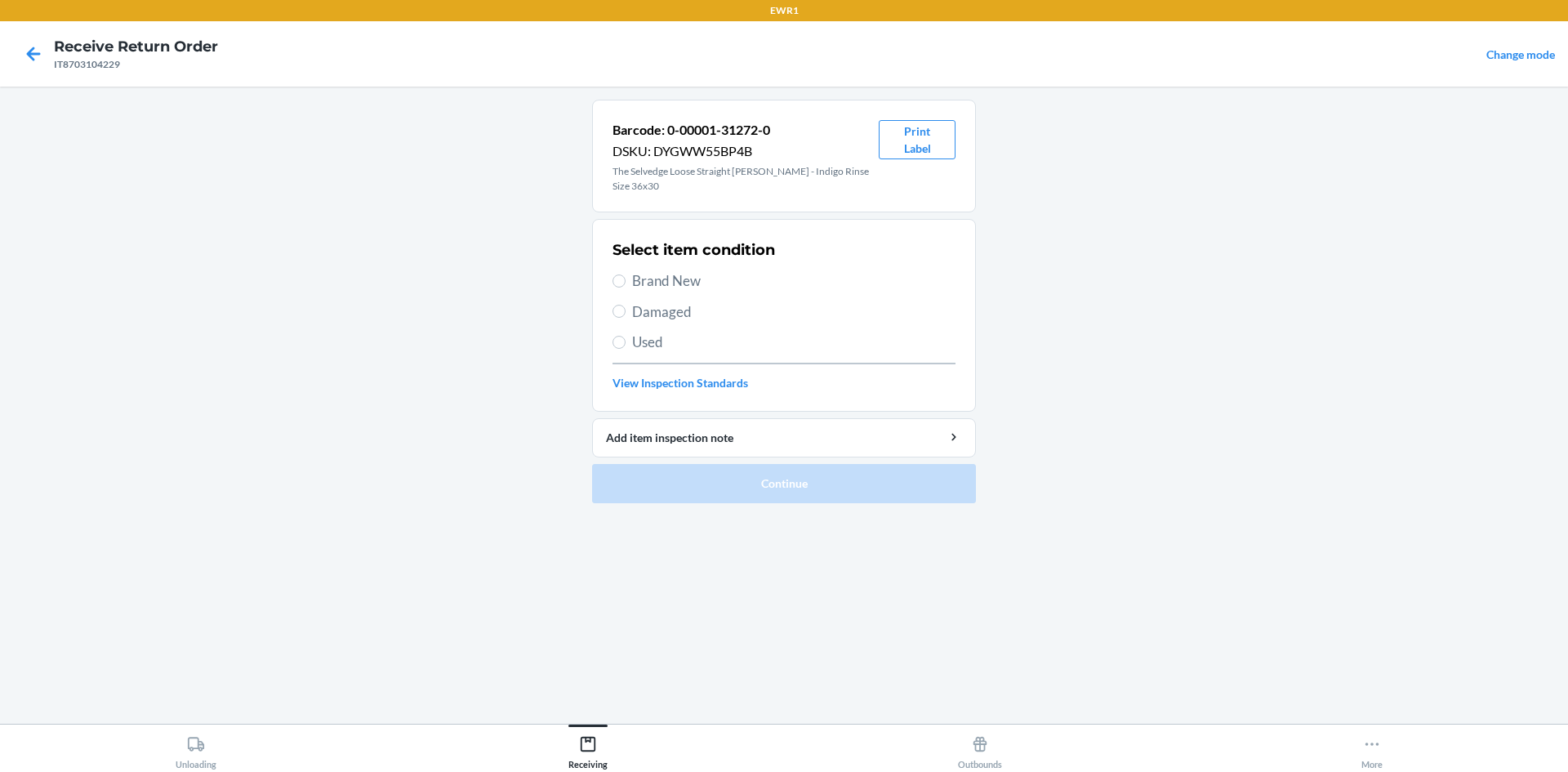 click on "Brand New" at bounding box center [794, 281] 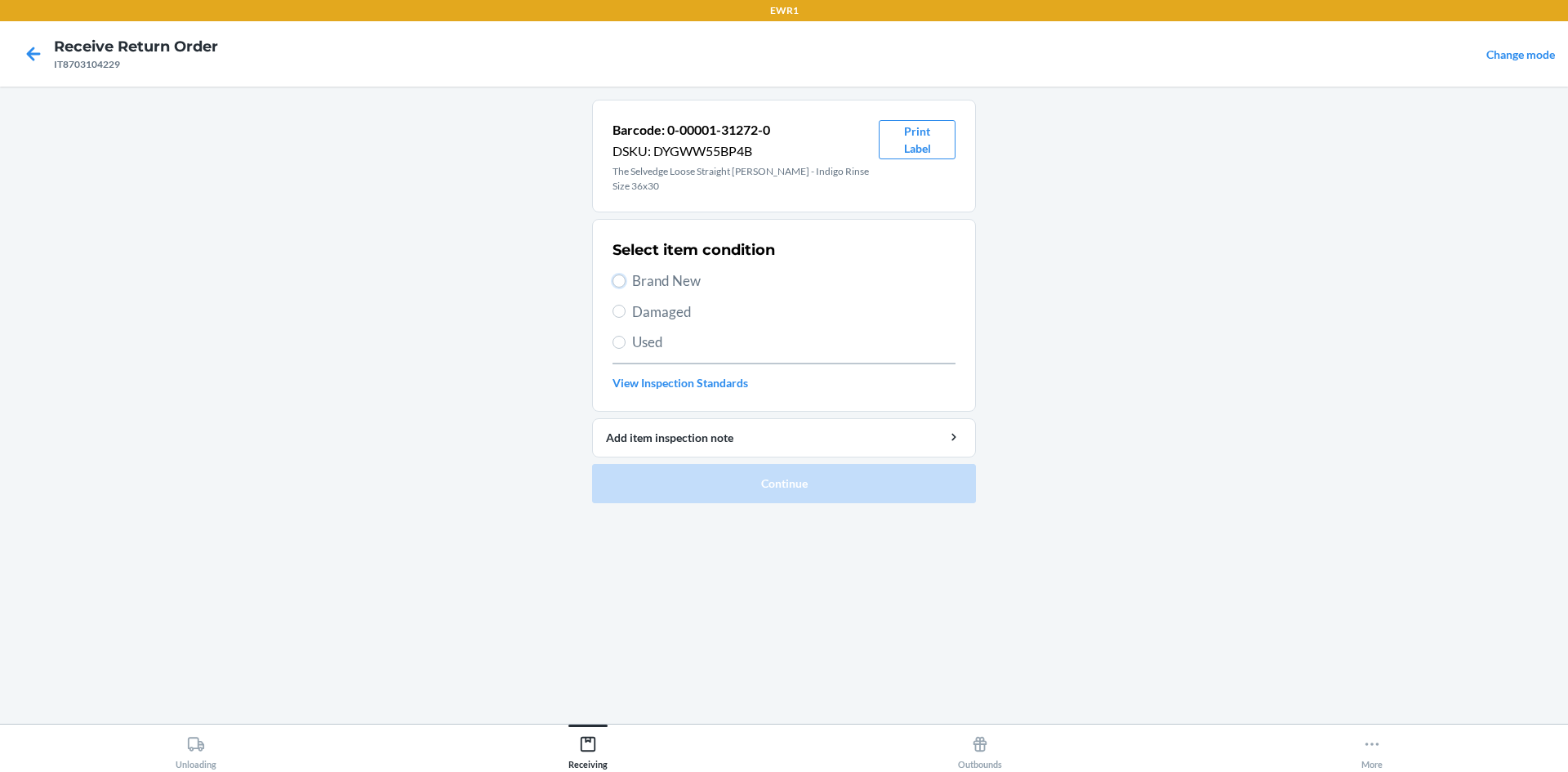 click on "Brand New" at bounding box center (619, 281) 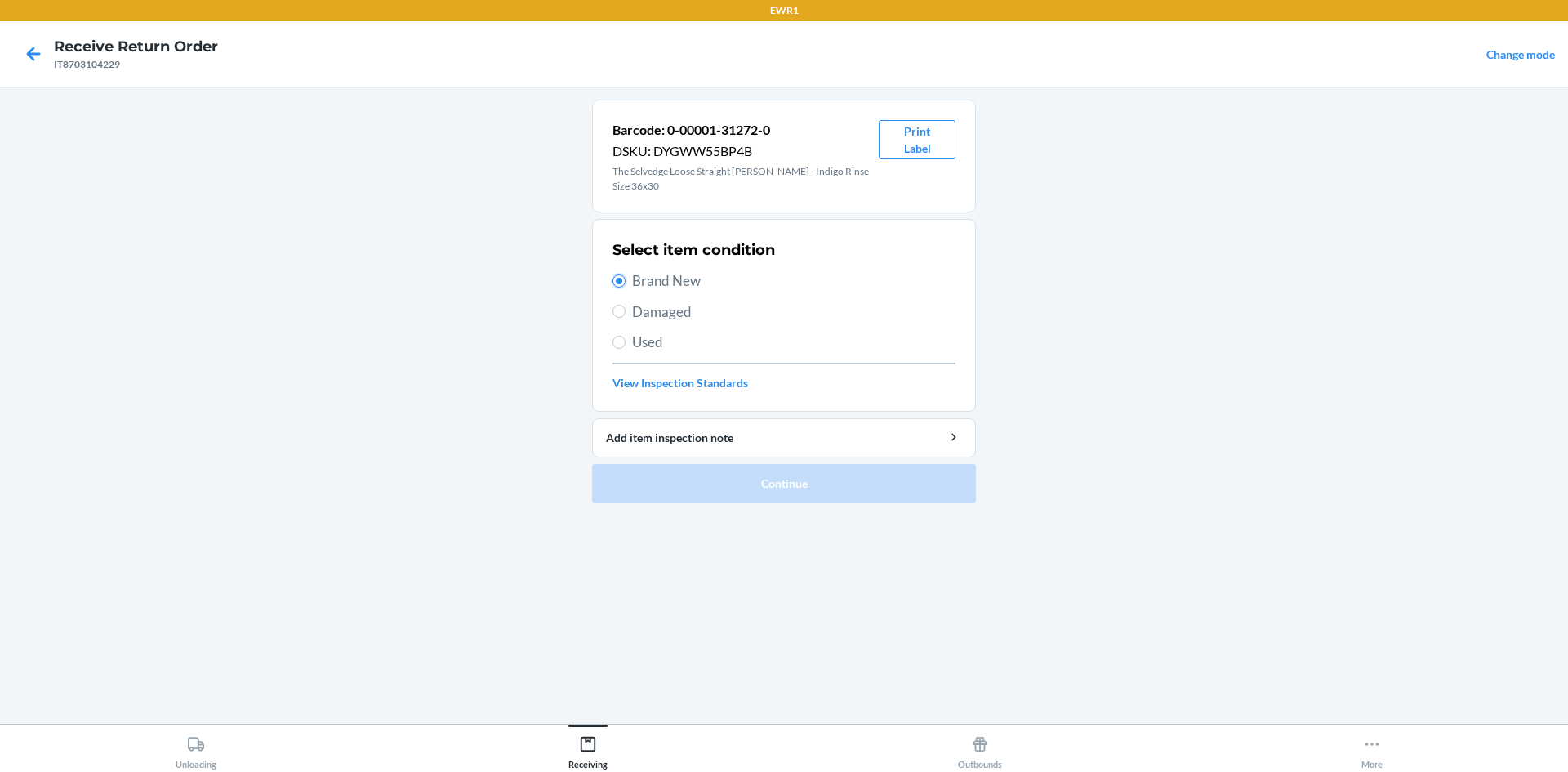 radio on "true" 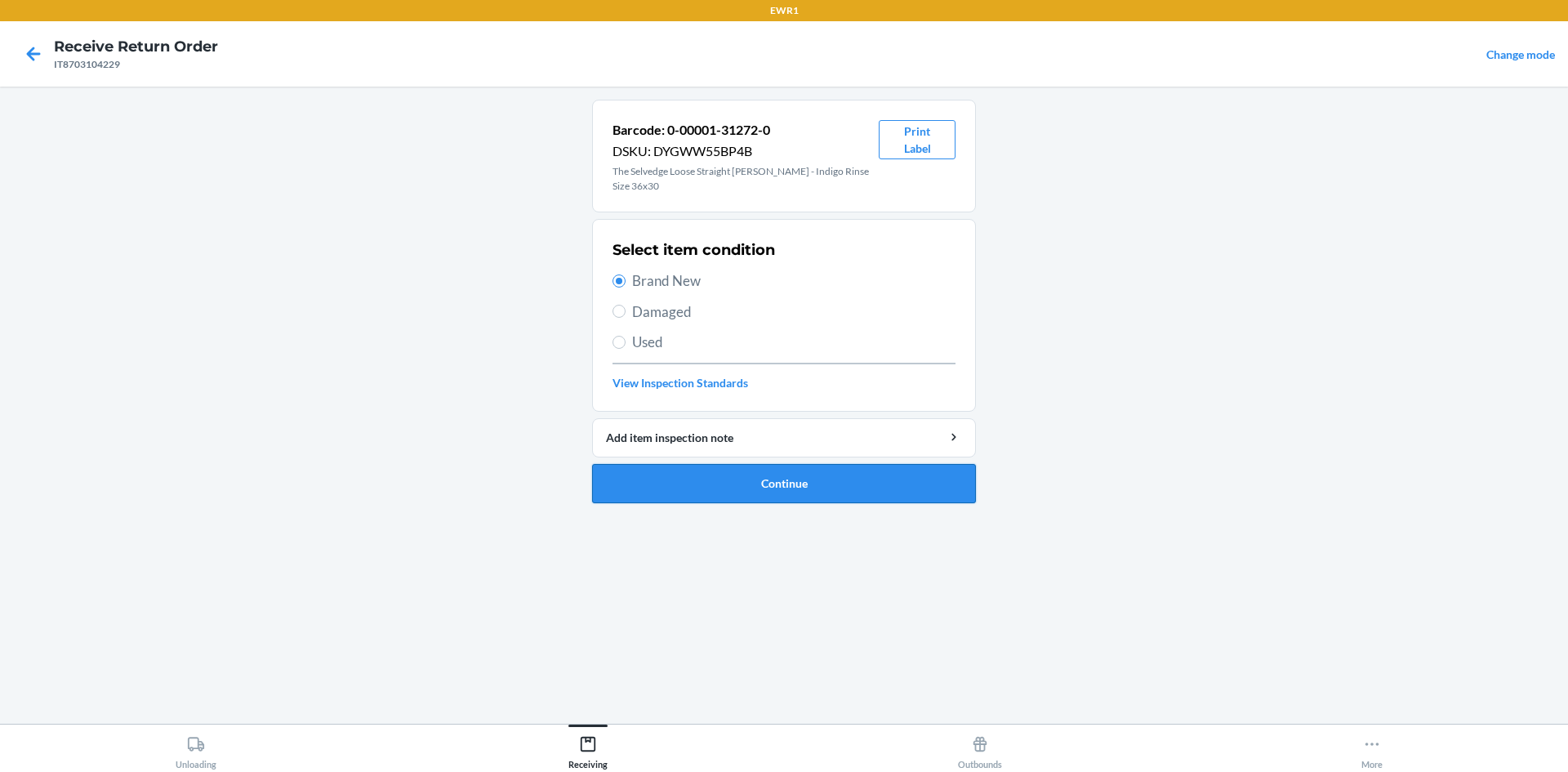 click on "Continue" at bounding box center (784, 484) 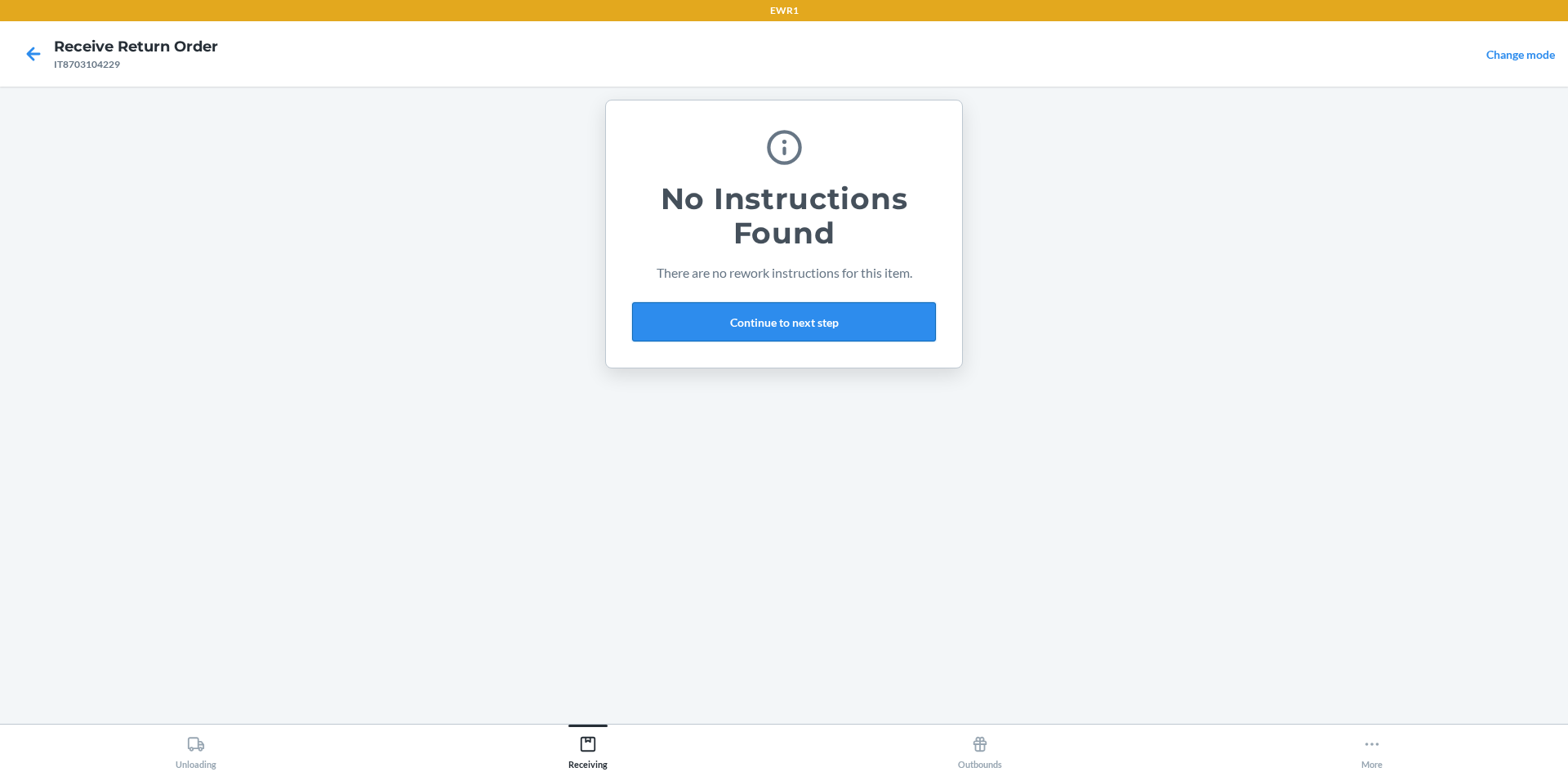 click on "Continue to next step" at bounding box center [784, 322] 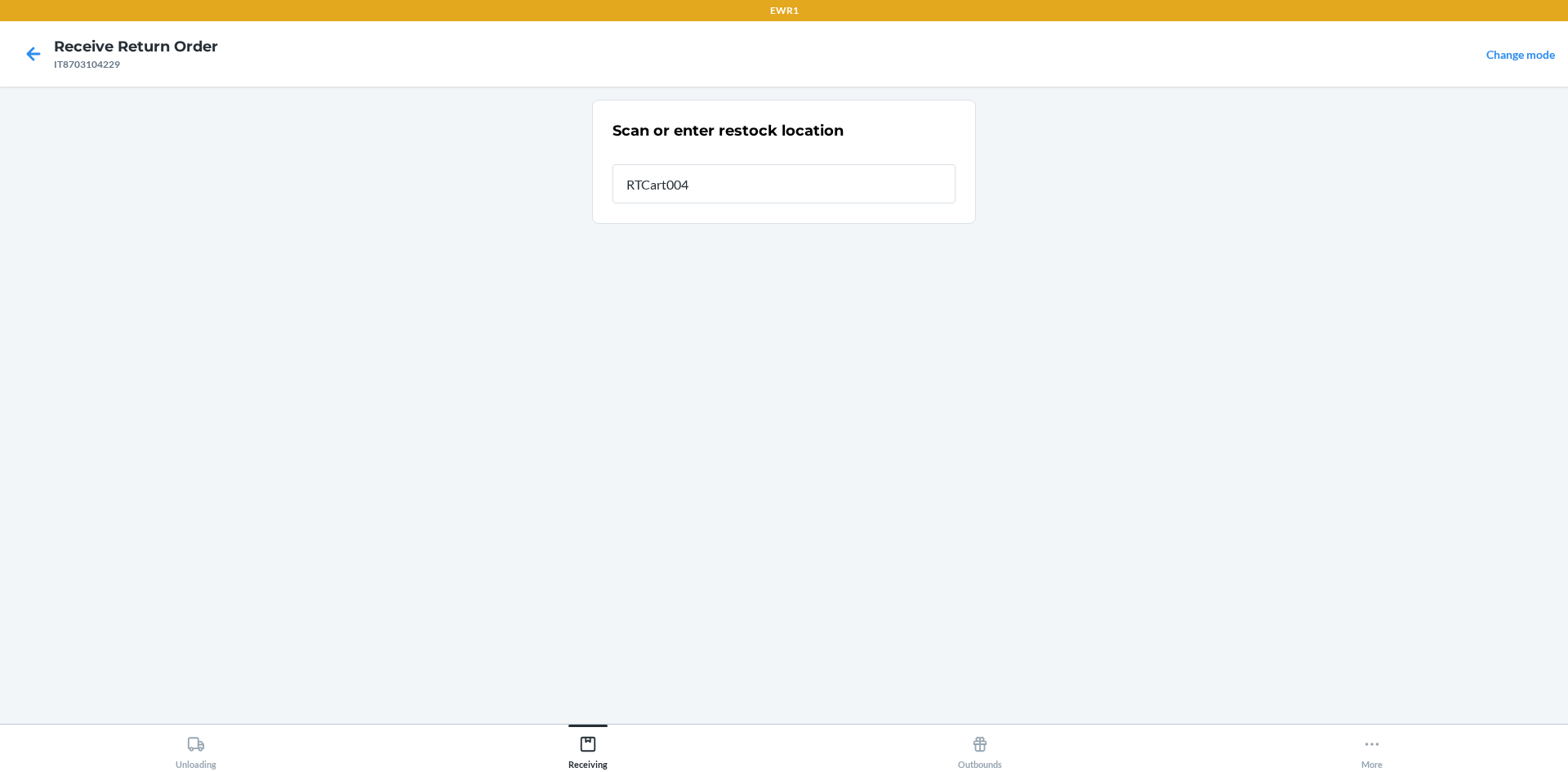type on "RTCart004" 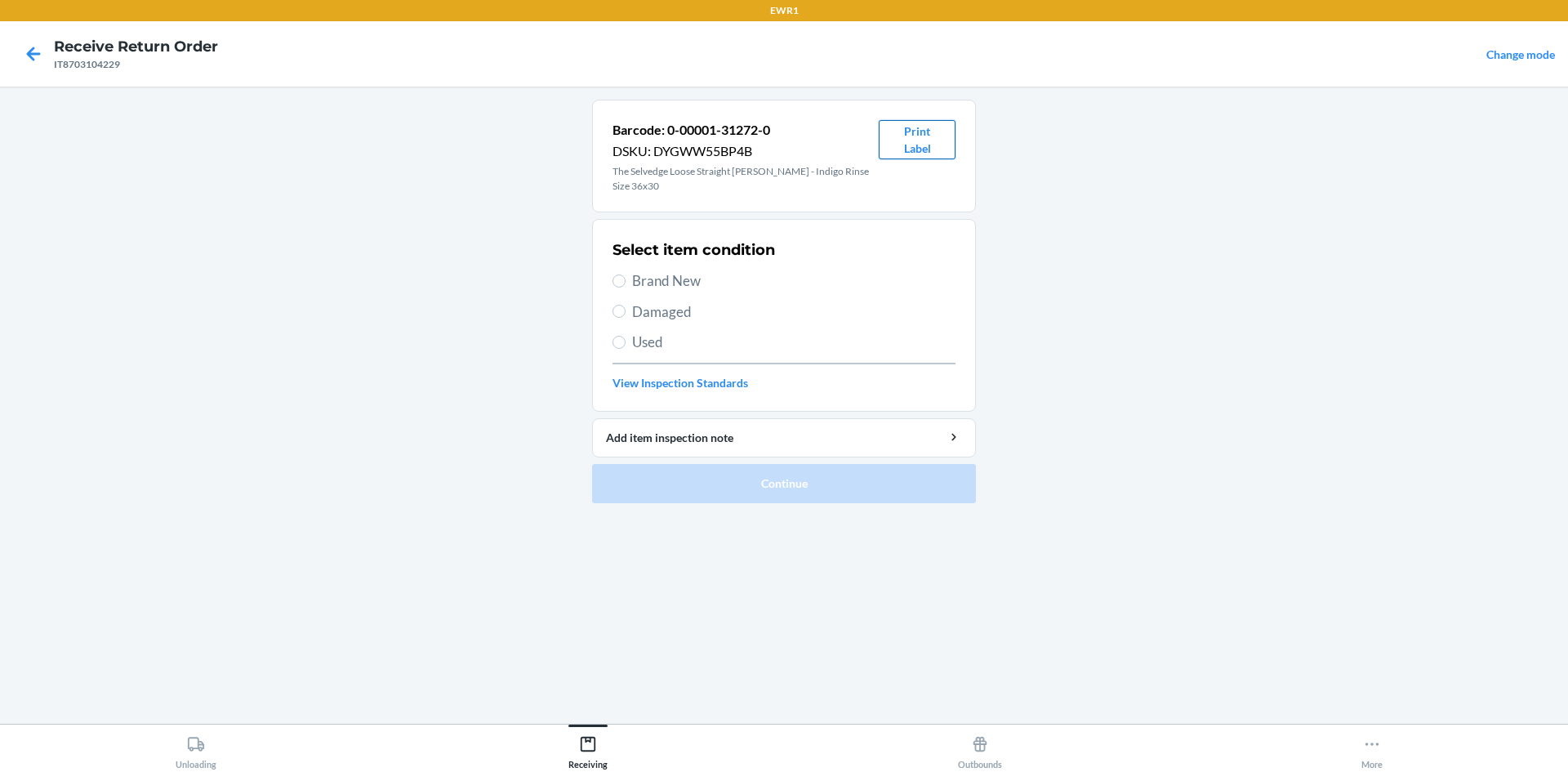 click on "Print Label" at bounding box center [917, 140] 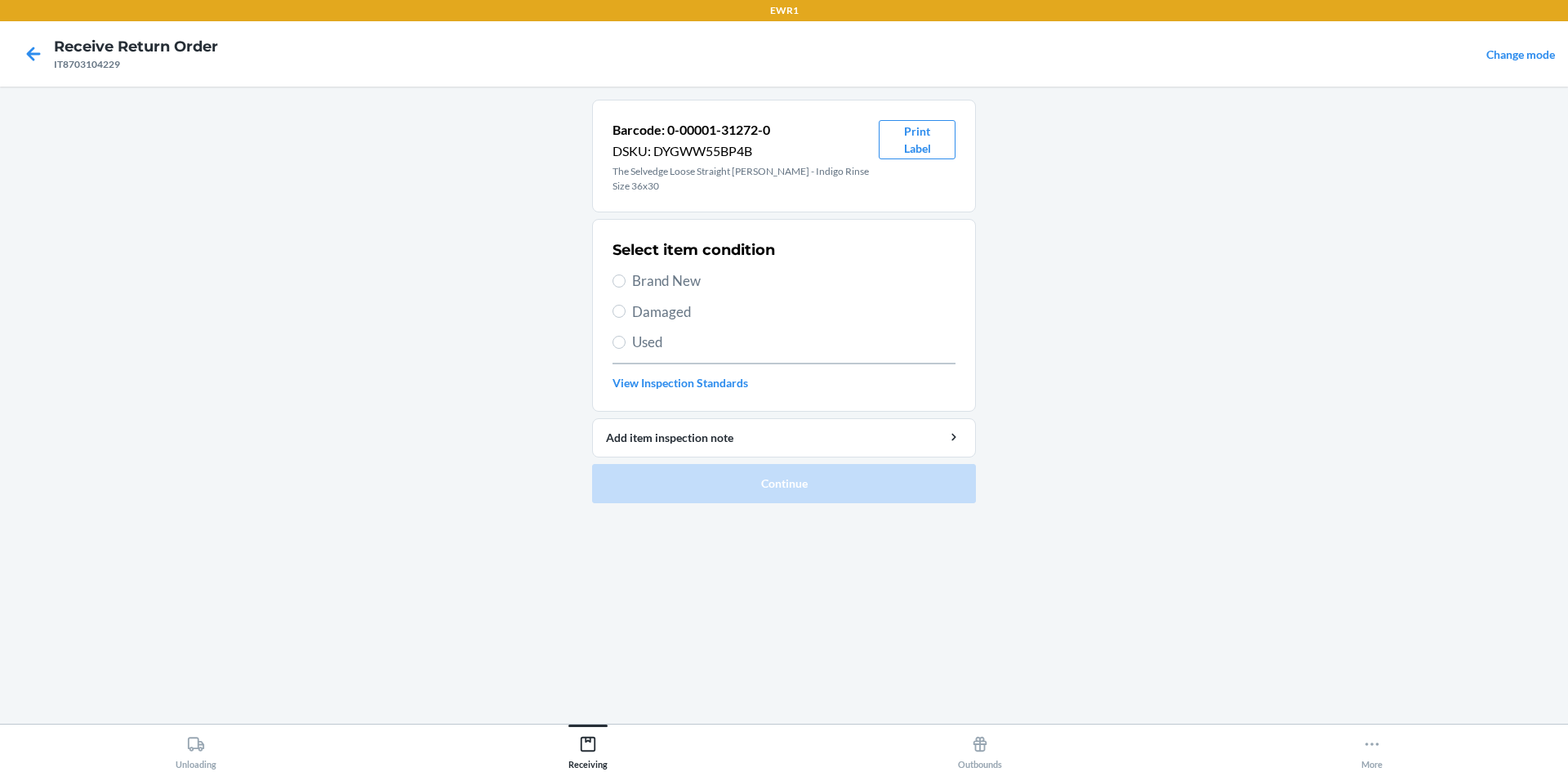 click on "Brand New" at bounding box center [794, 281] 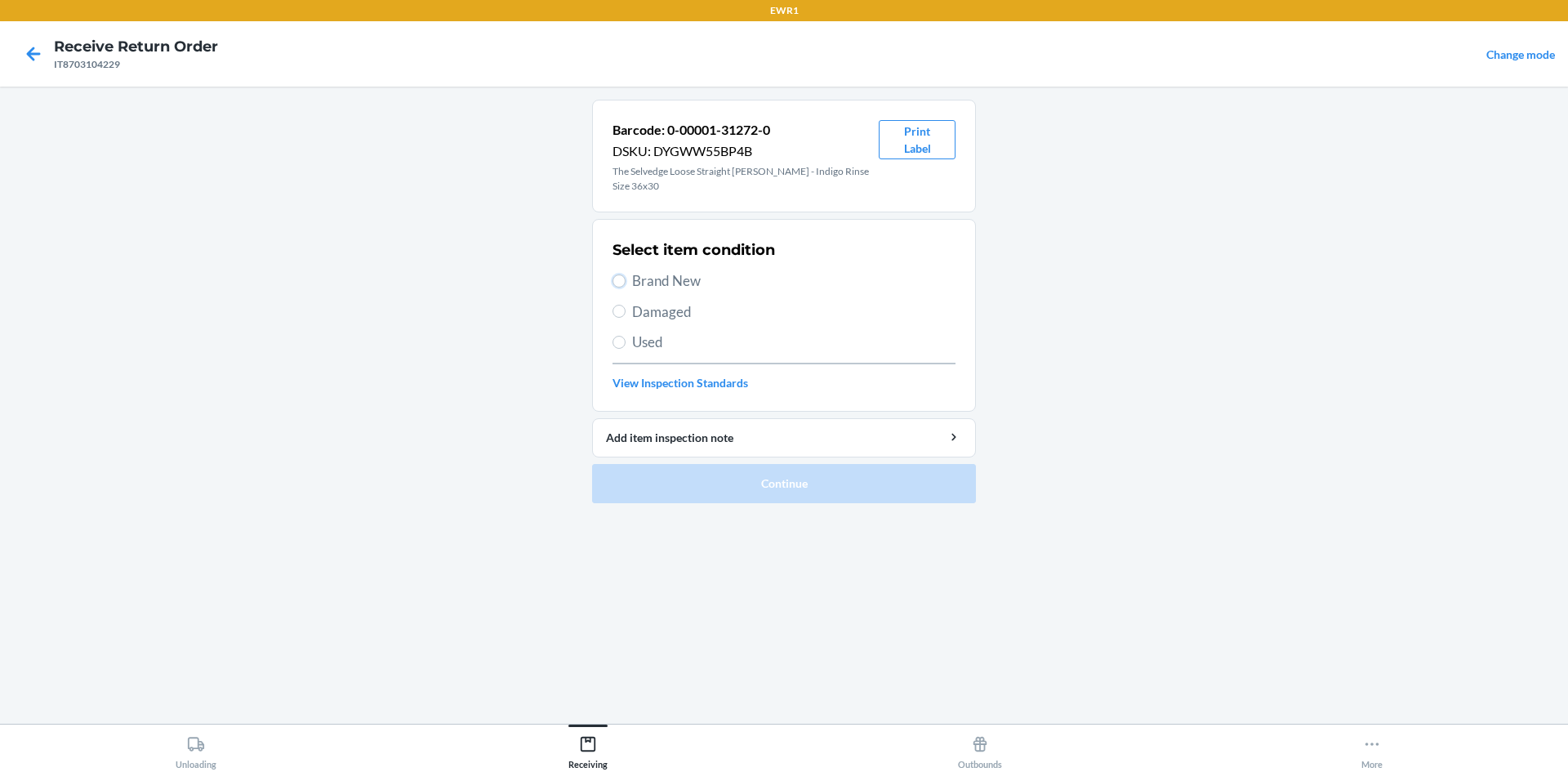 click on "Brand New" at bounding box center (619, 281) 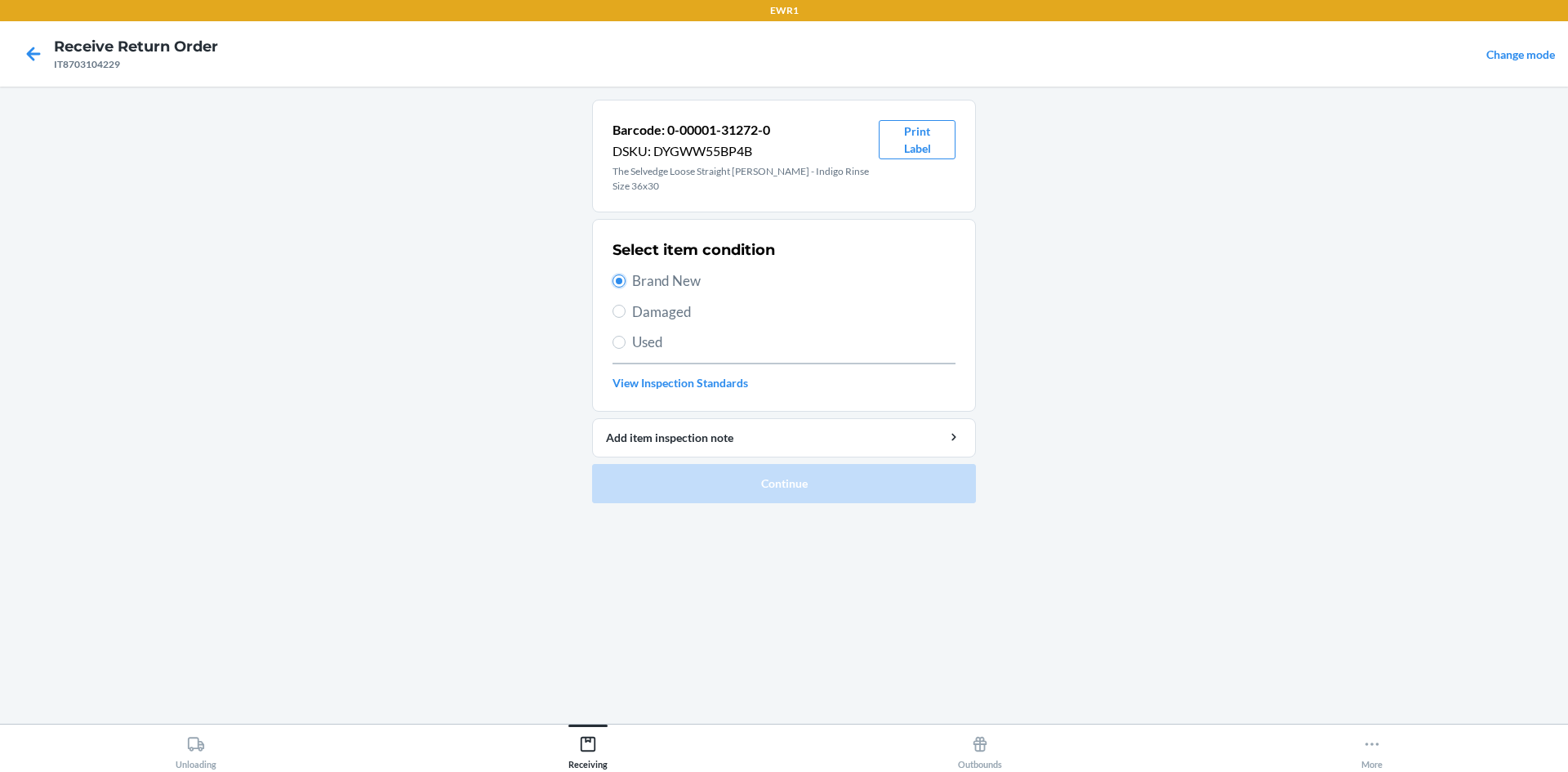 radio on "true" 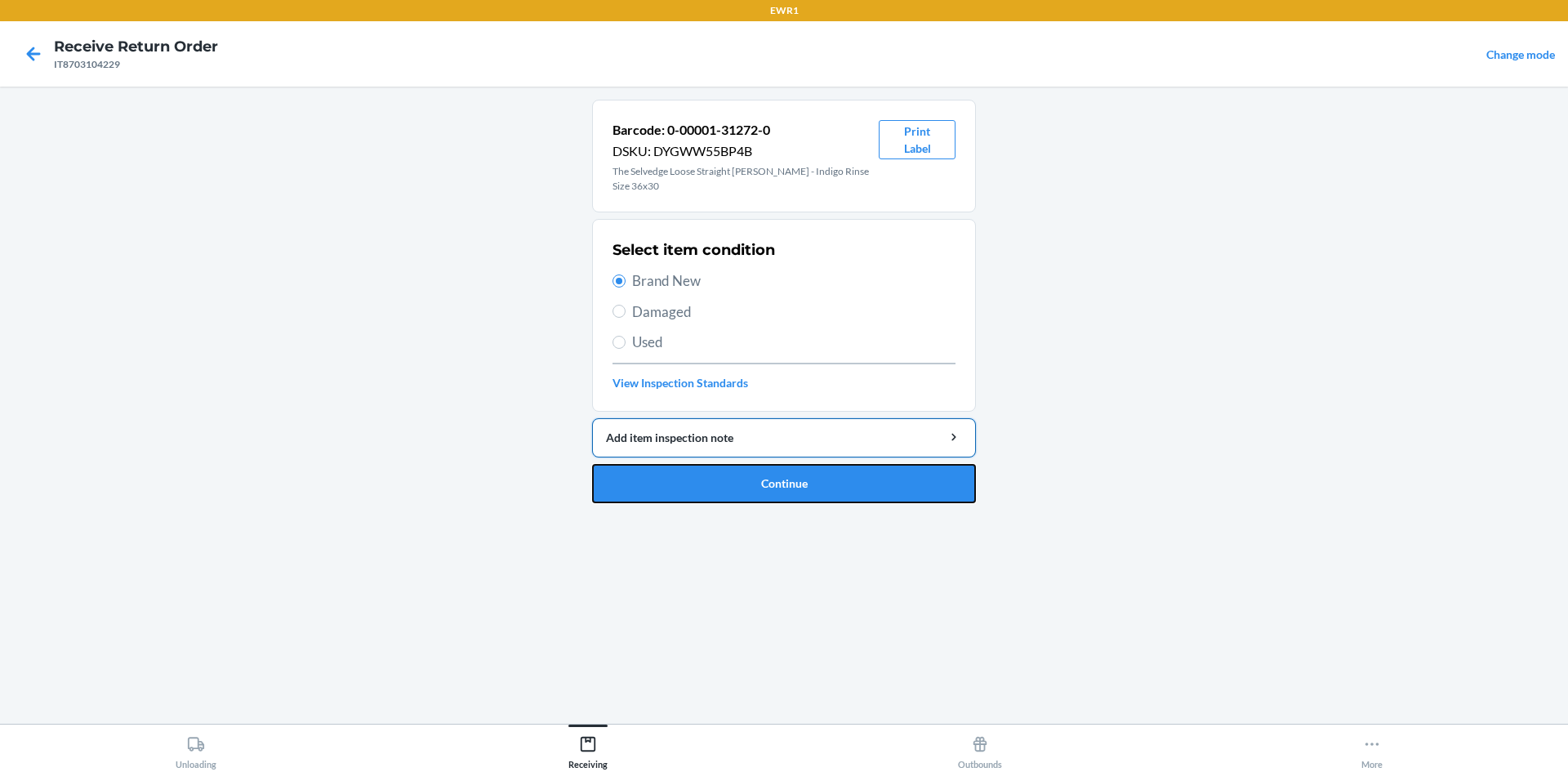 drag, startPoint x: 726, startPoint y: 470, endPoint x: 739, endPoint y: 421, distance: 50.6952 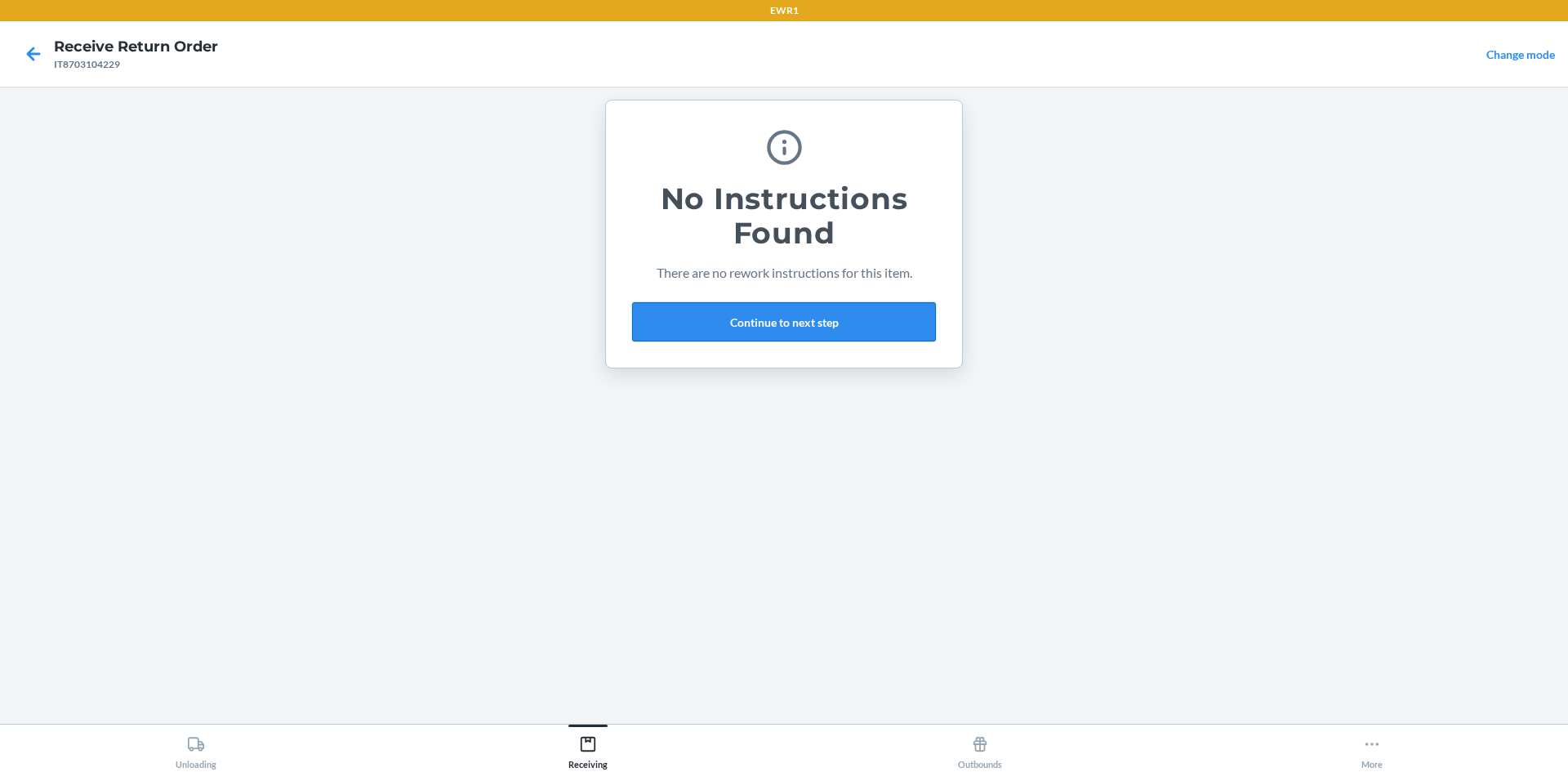 click on "Continue to next step" at bounding box center [784, 322] 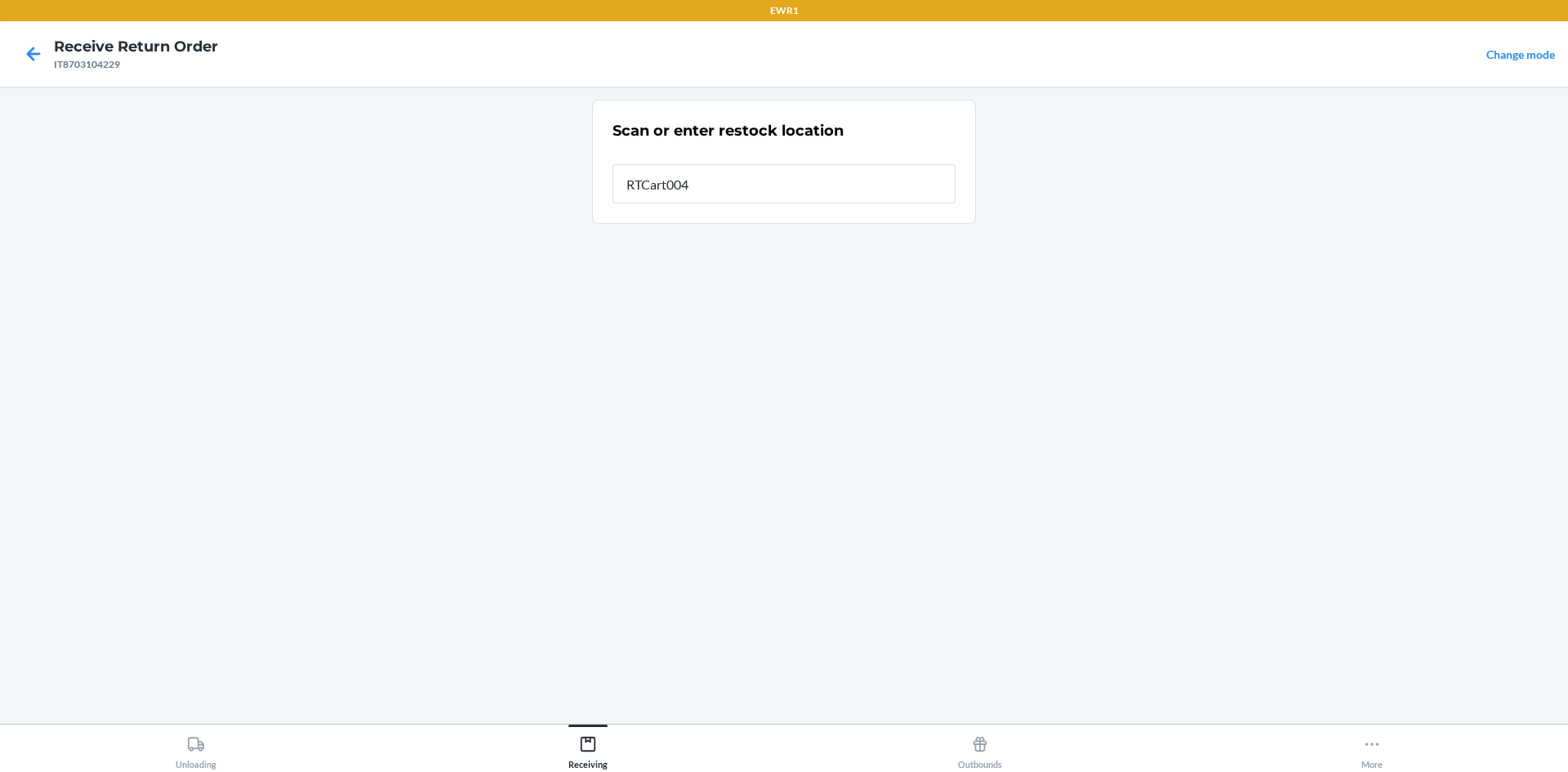 type on "RTCart004" 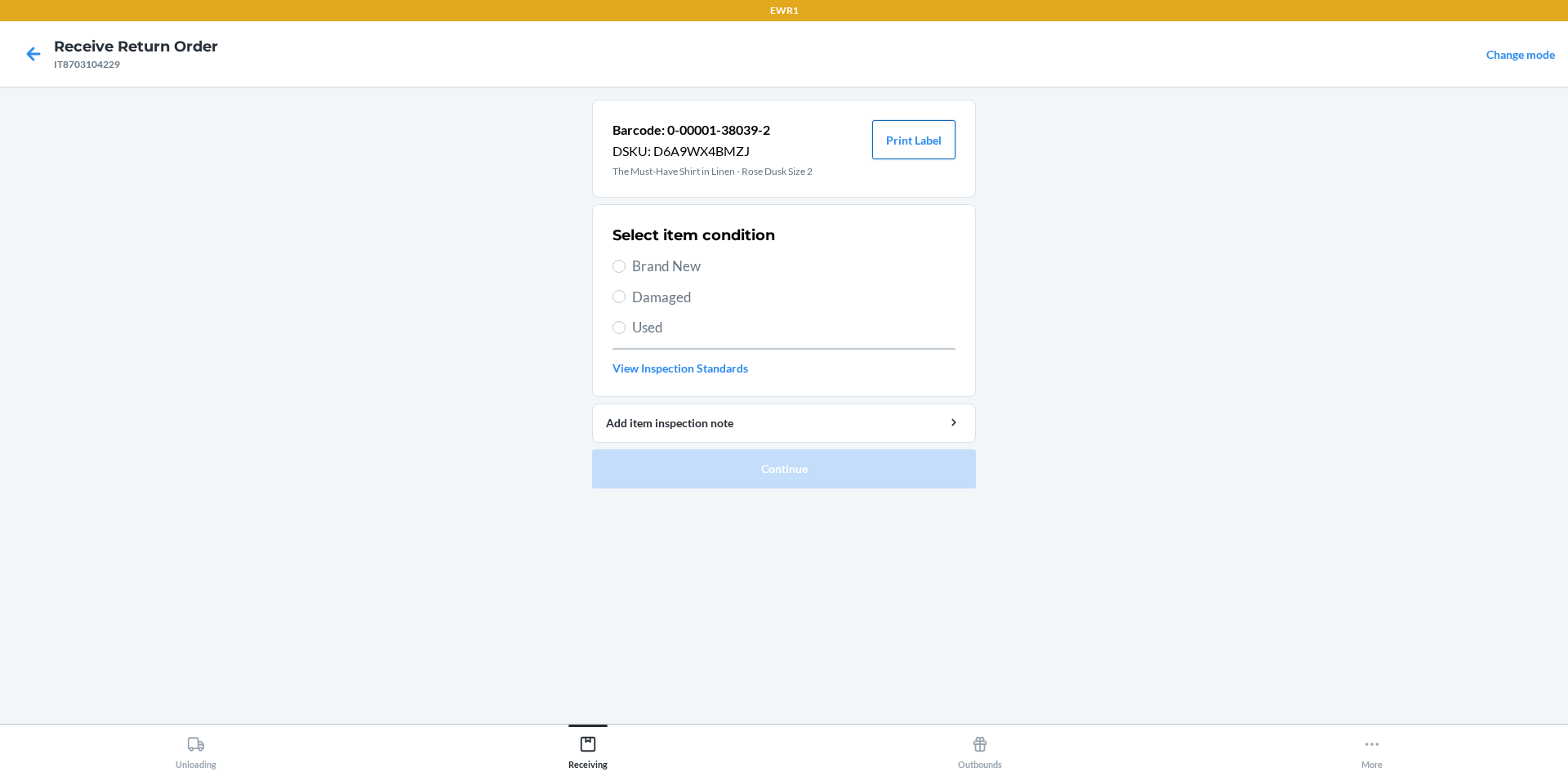 click on "Print Label" at bounding box center [914, 140] 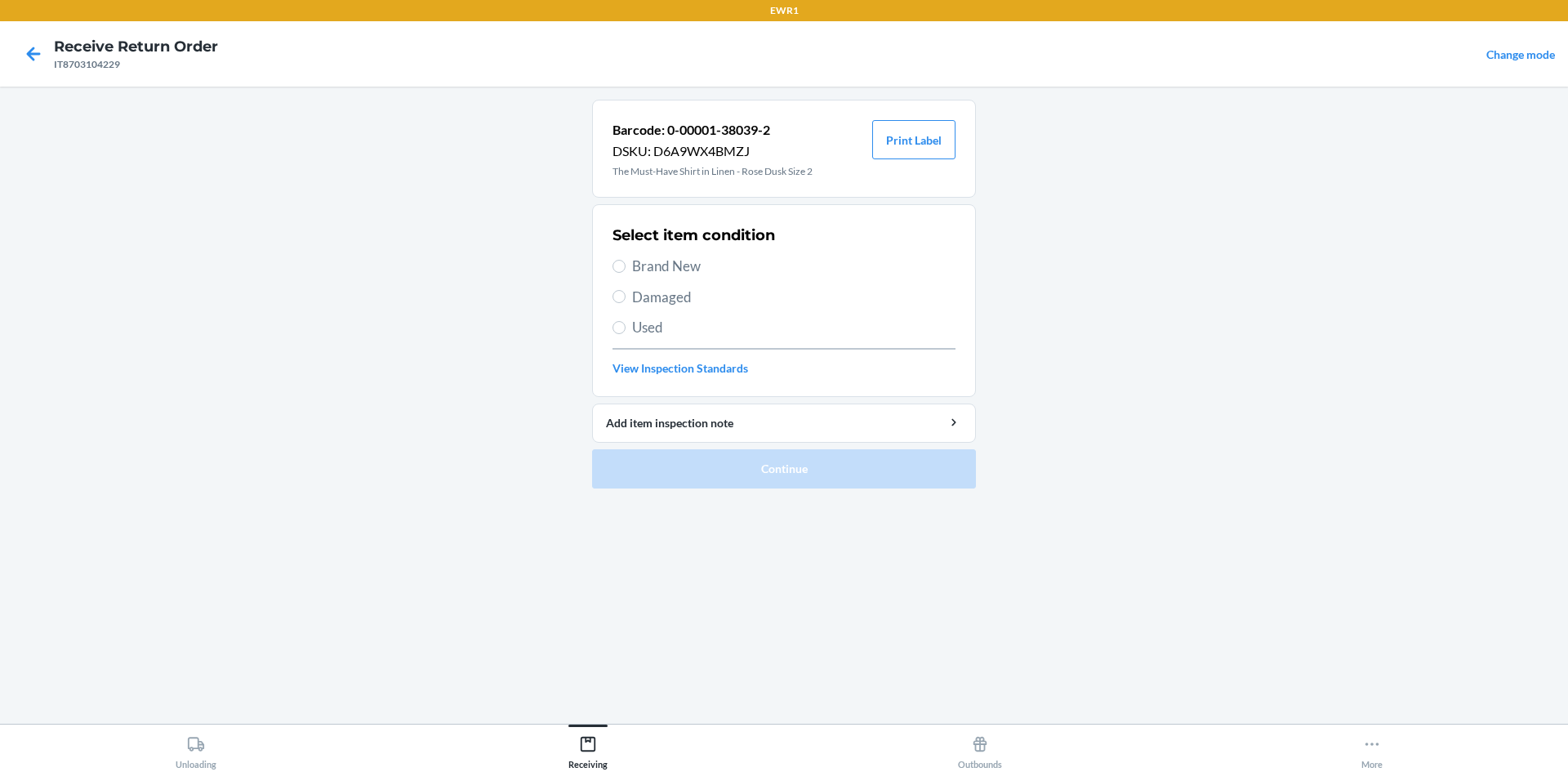 click on "Brand New" at bounding box center (794, 266) 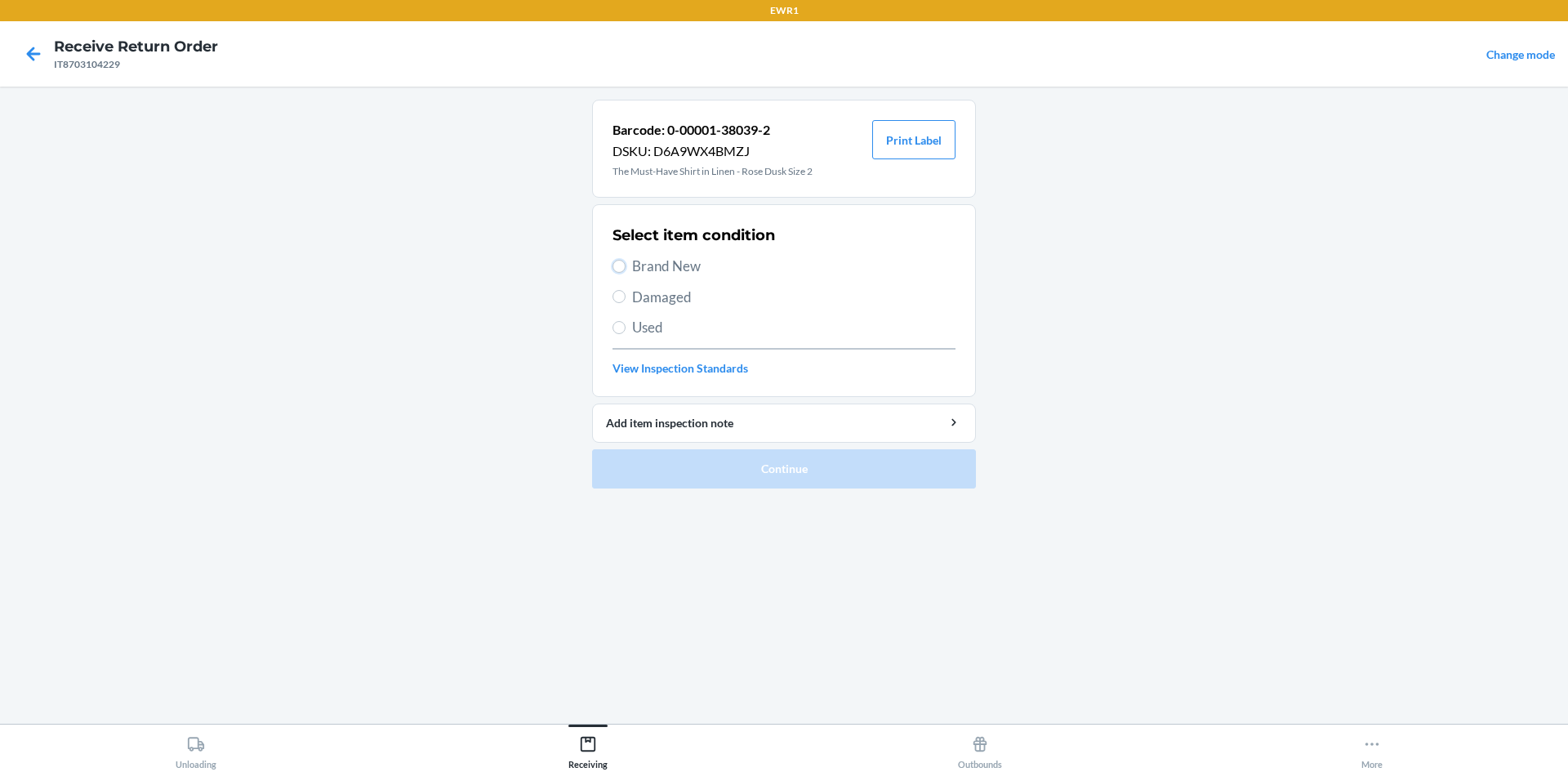 click on "Brand New" at bounding box center [619, 266] 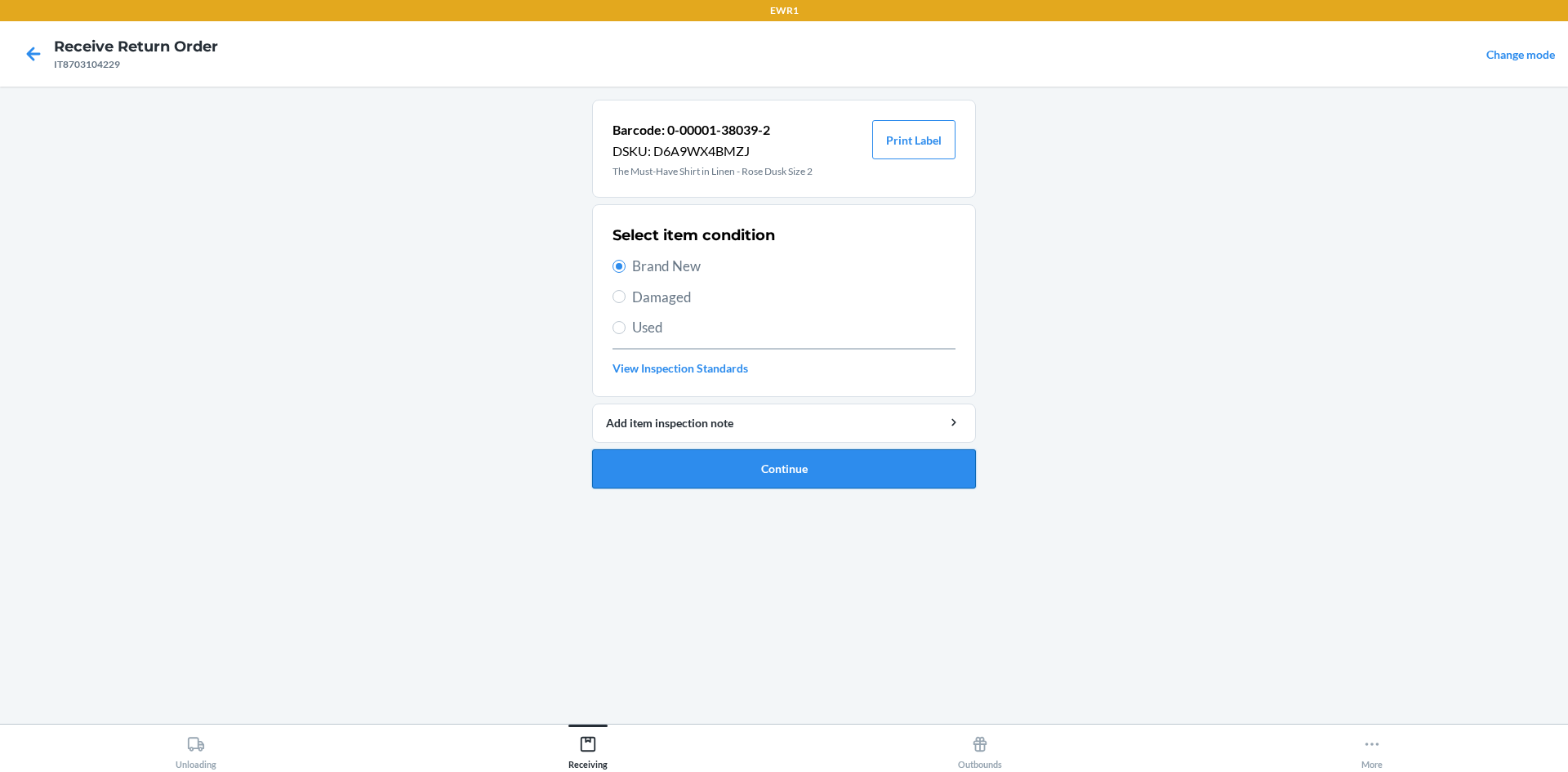 click on "Continue" at bounding box center (784, 469) 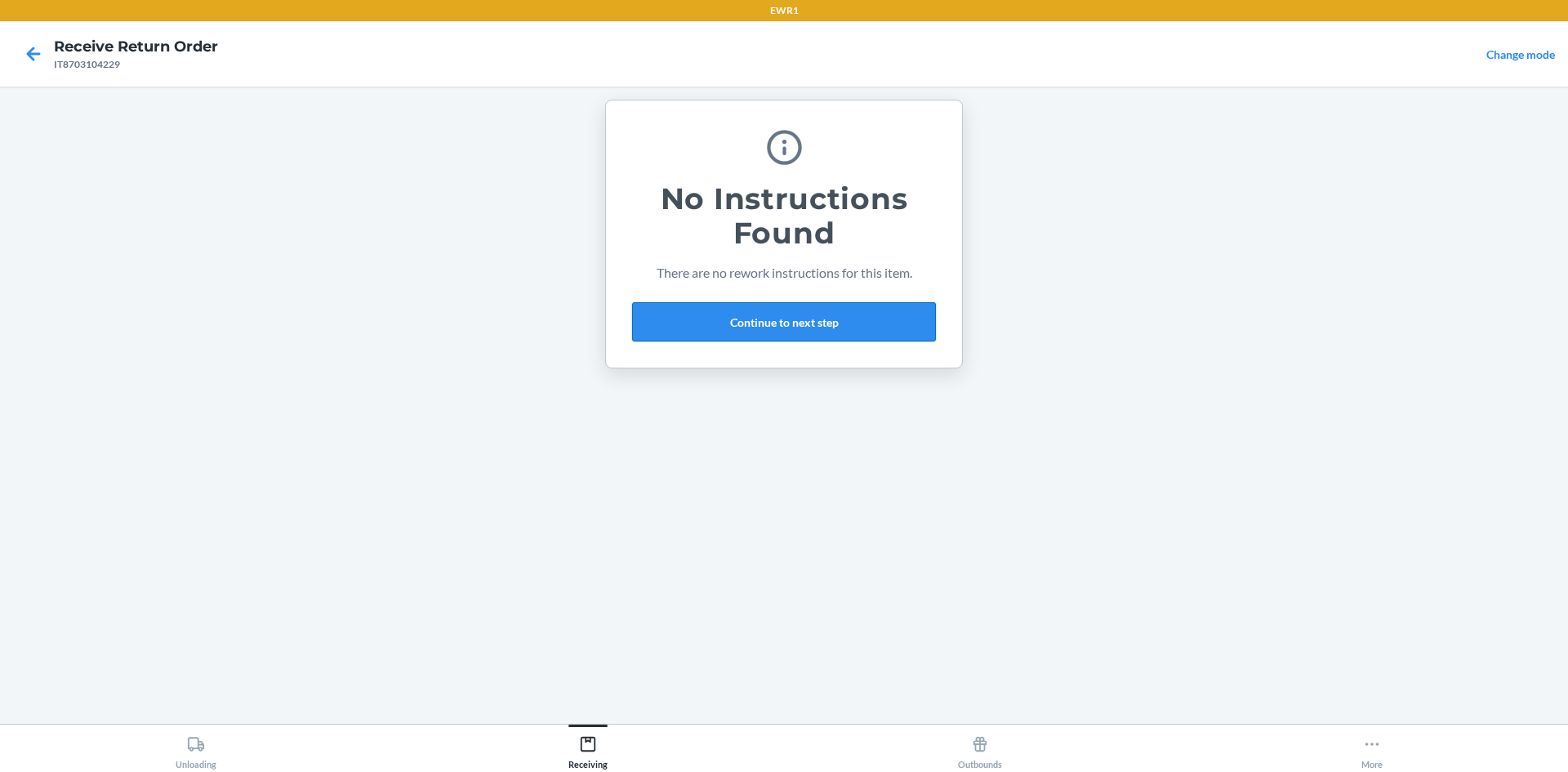 click on "Continue to next step" at bounding box center [784, 322] 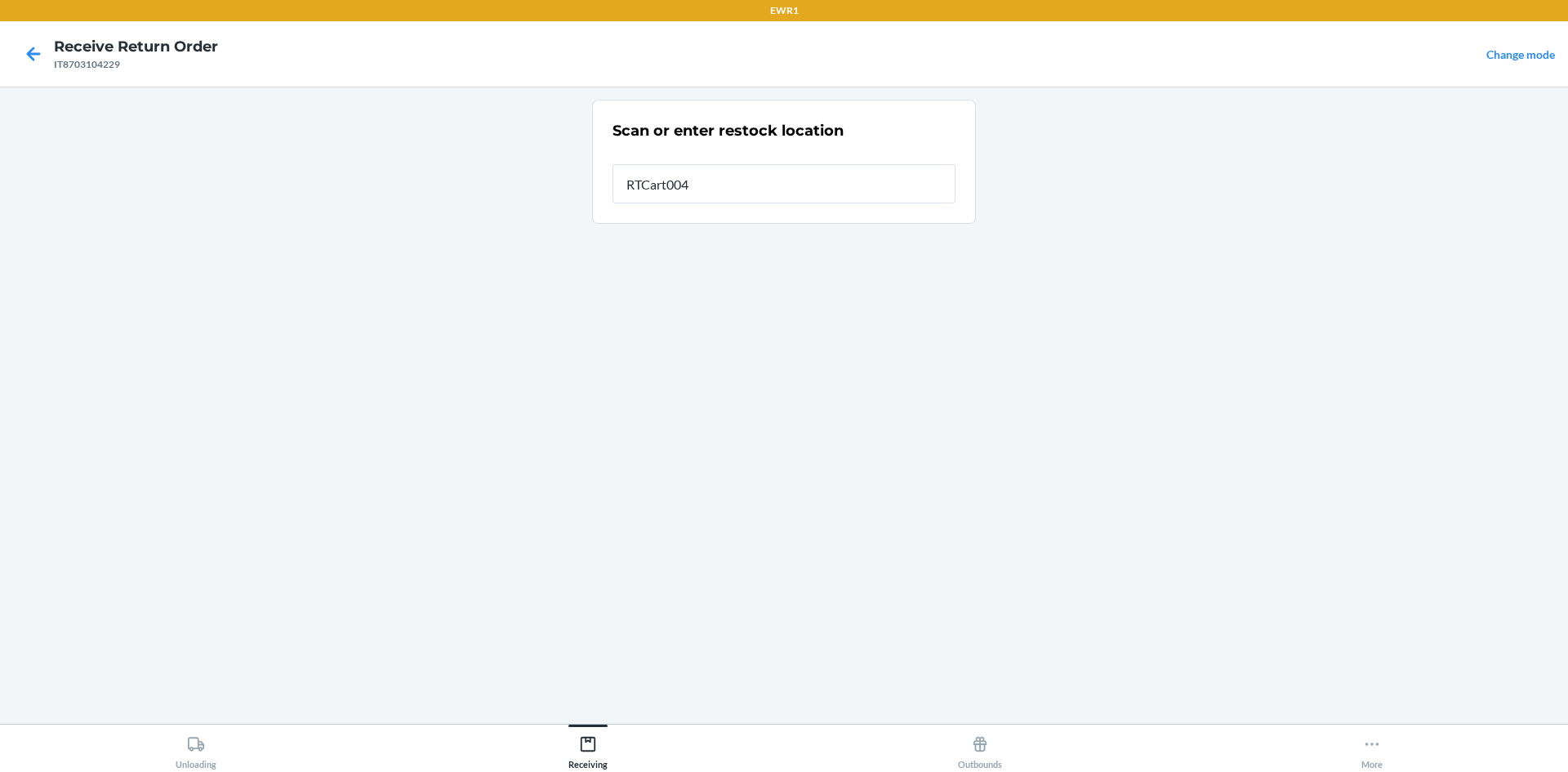 type on "RTCart004" 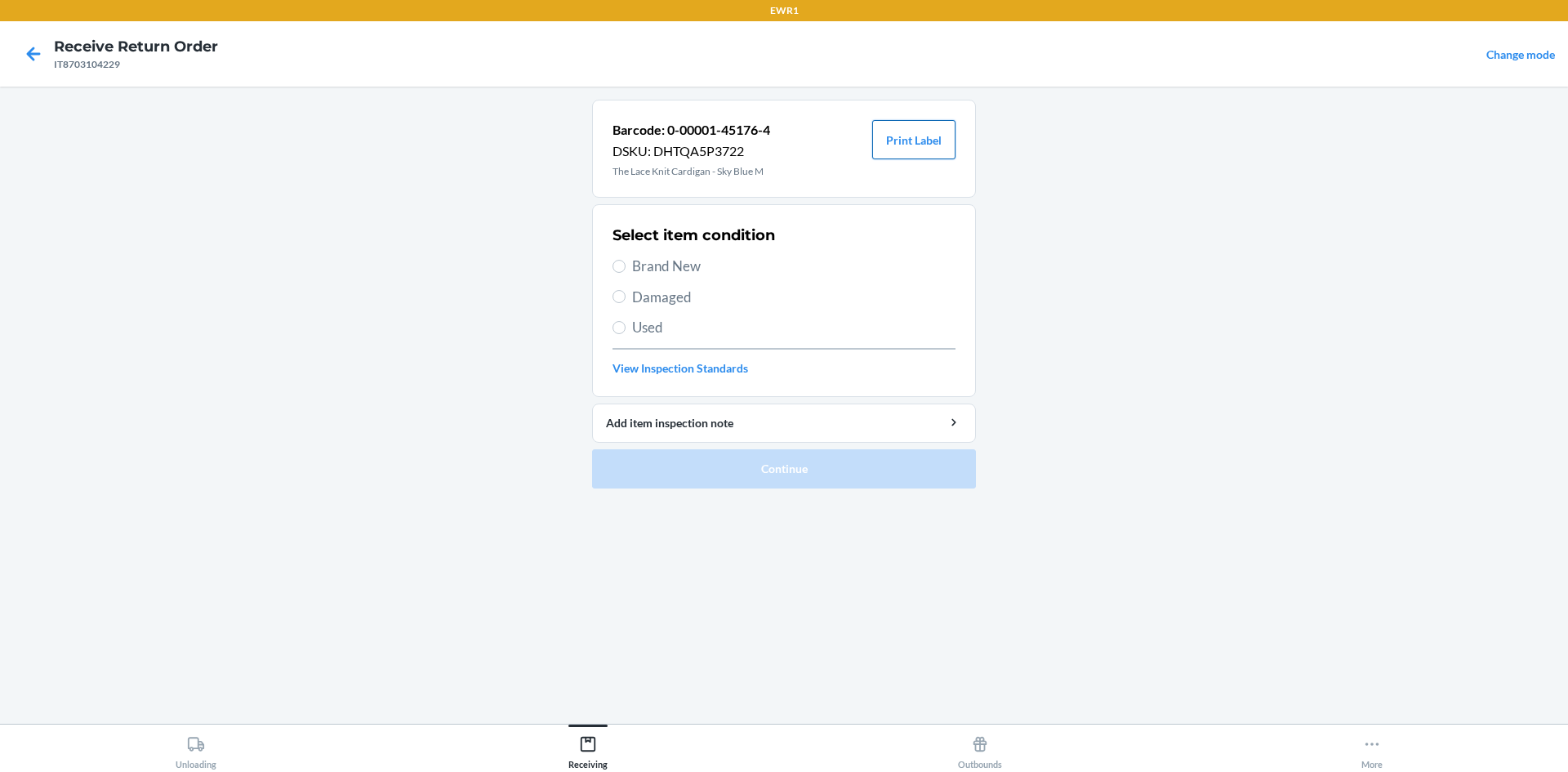 click on "Print Label" at bounding box center (914, 140) 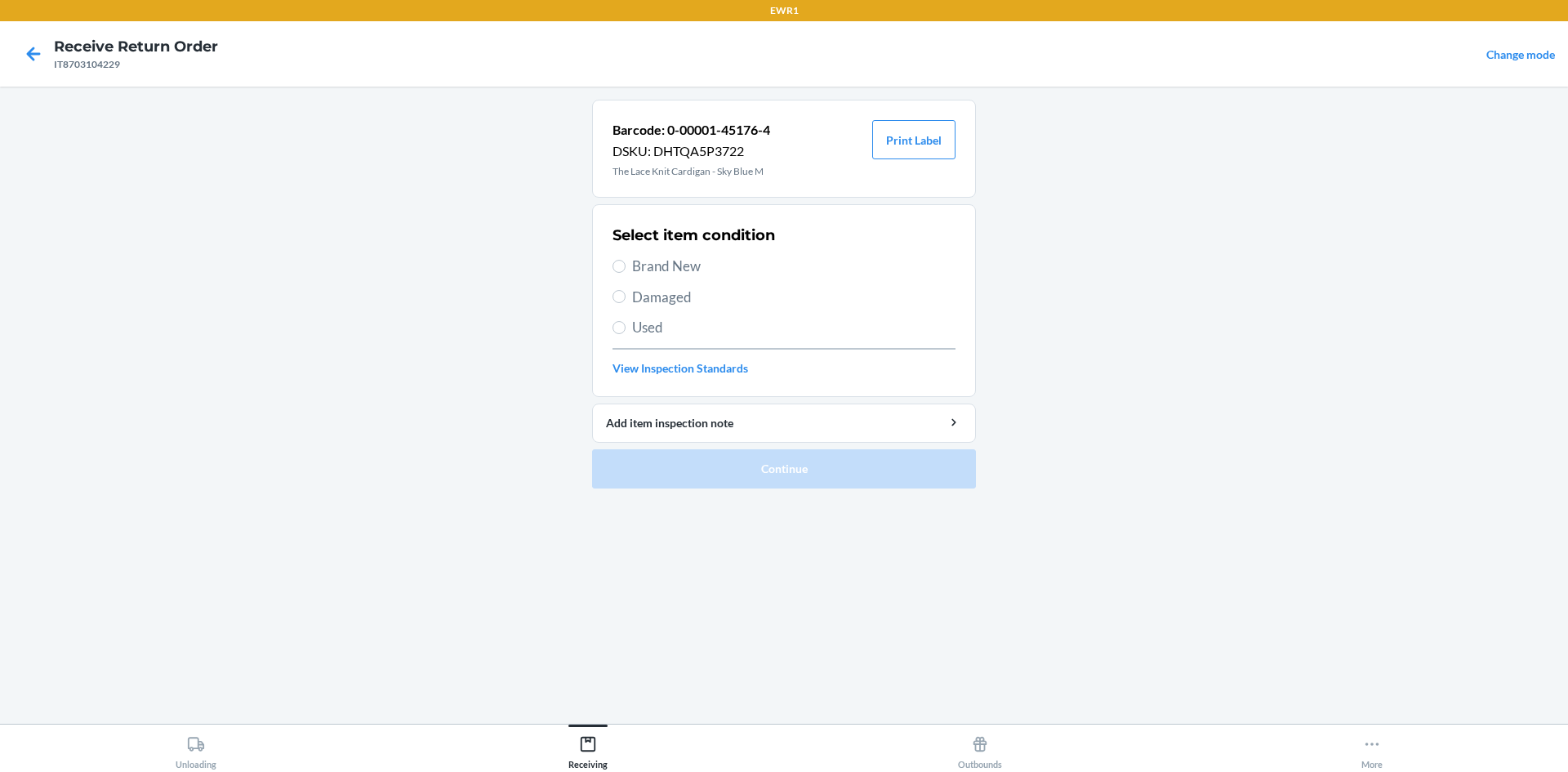 click on "Brand New" at bounding box center (794, 266) 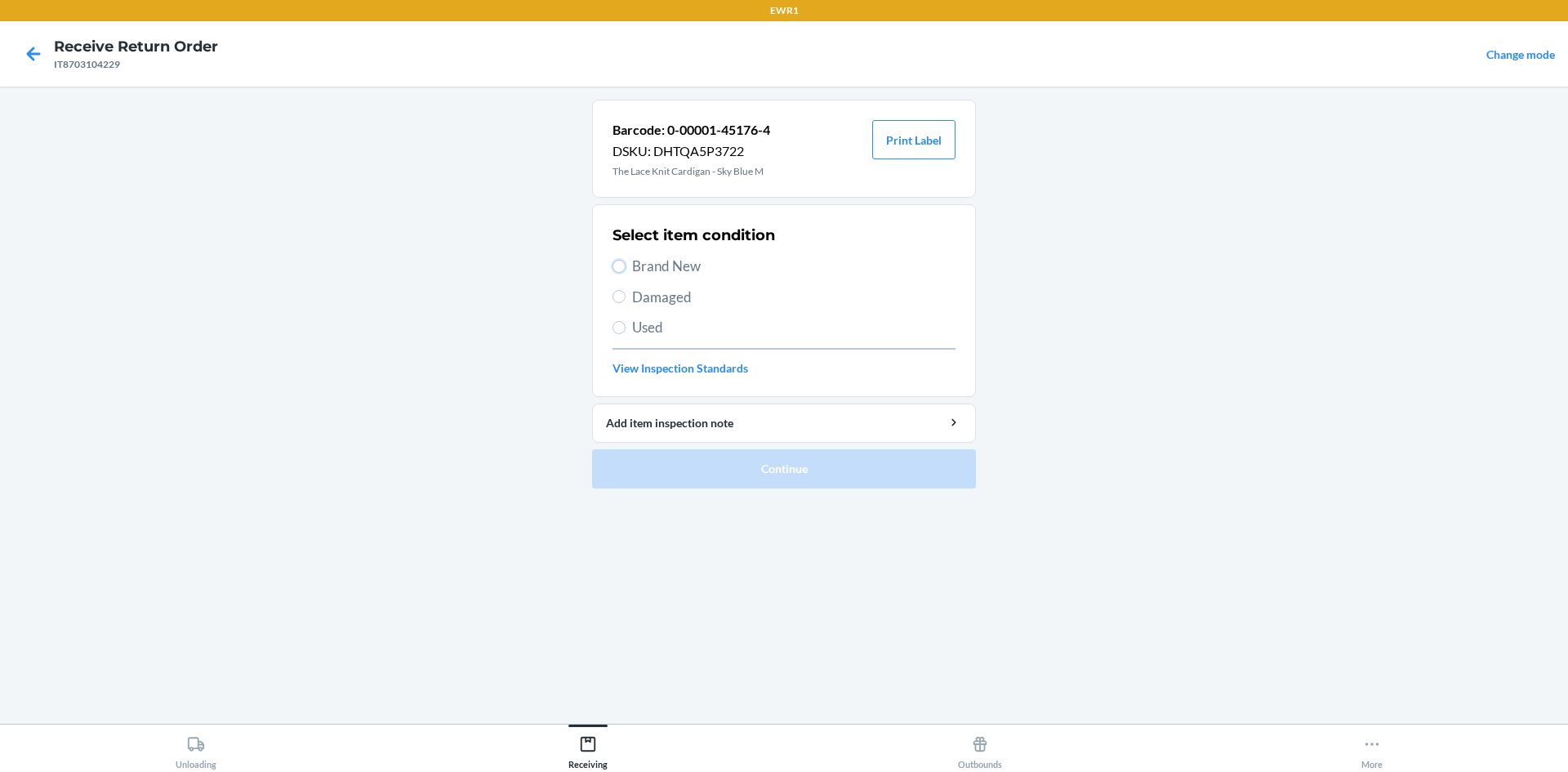 click on "Brand New" at bounding box center [619, 266] 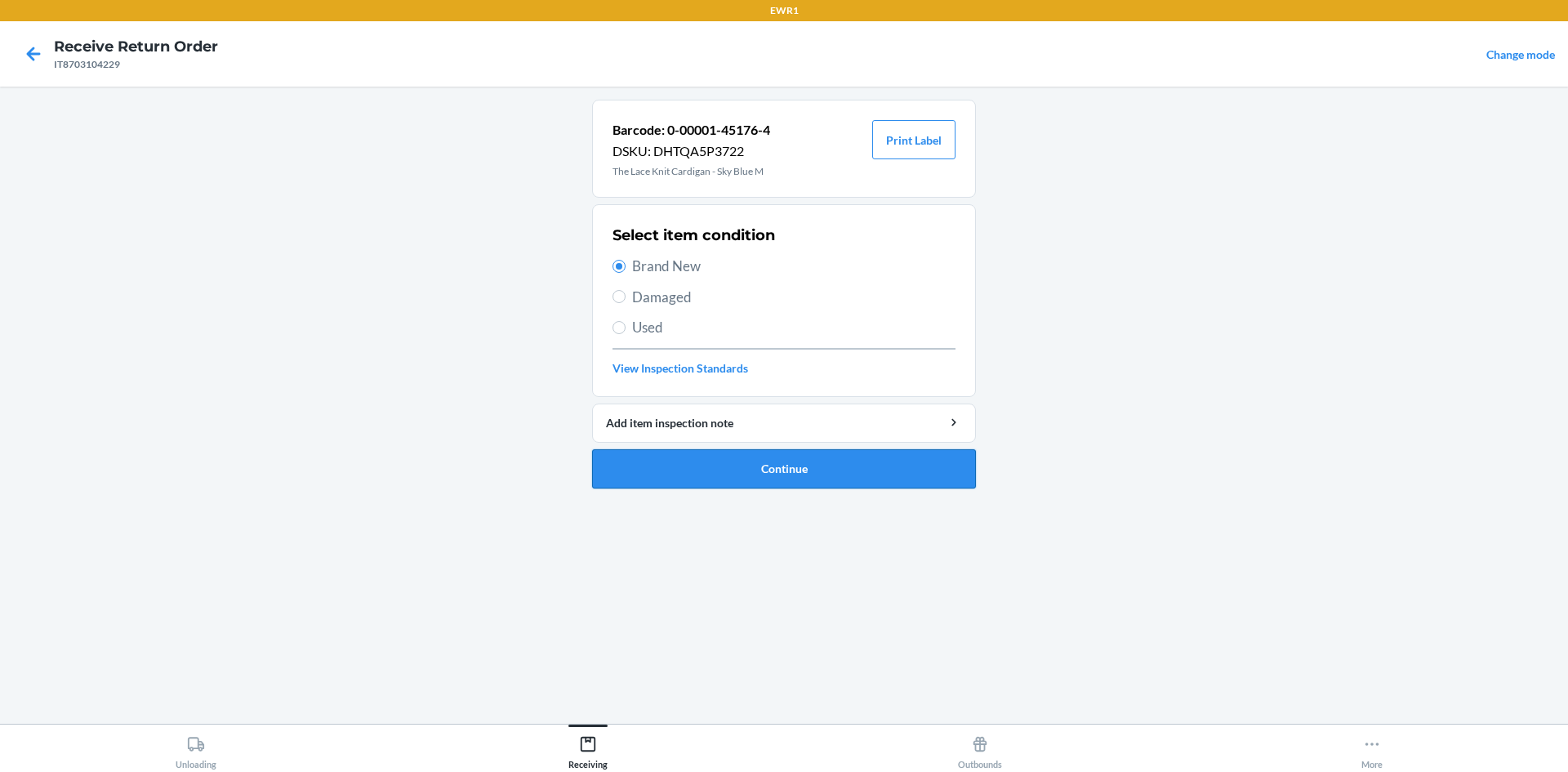 click on "Continue" at bounding box center (784, 469) 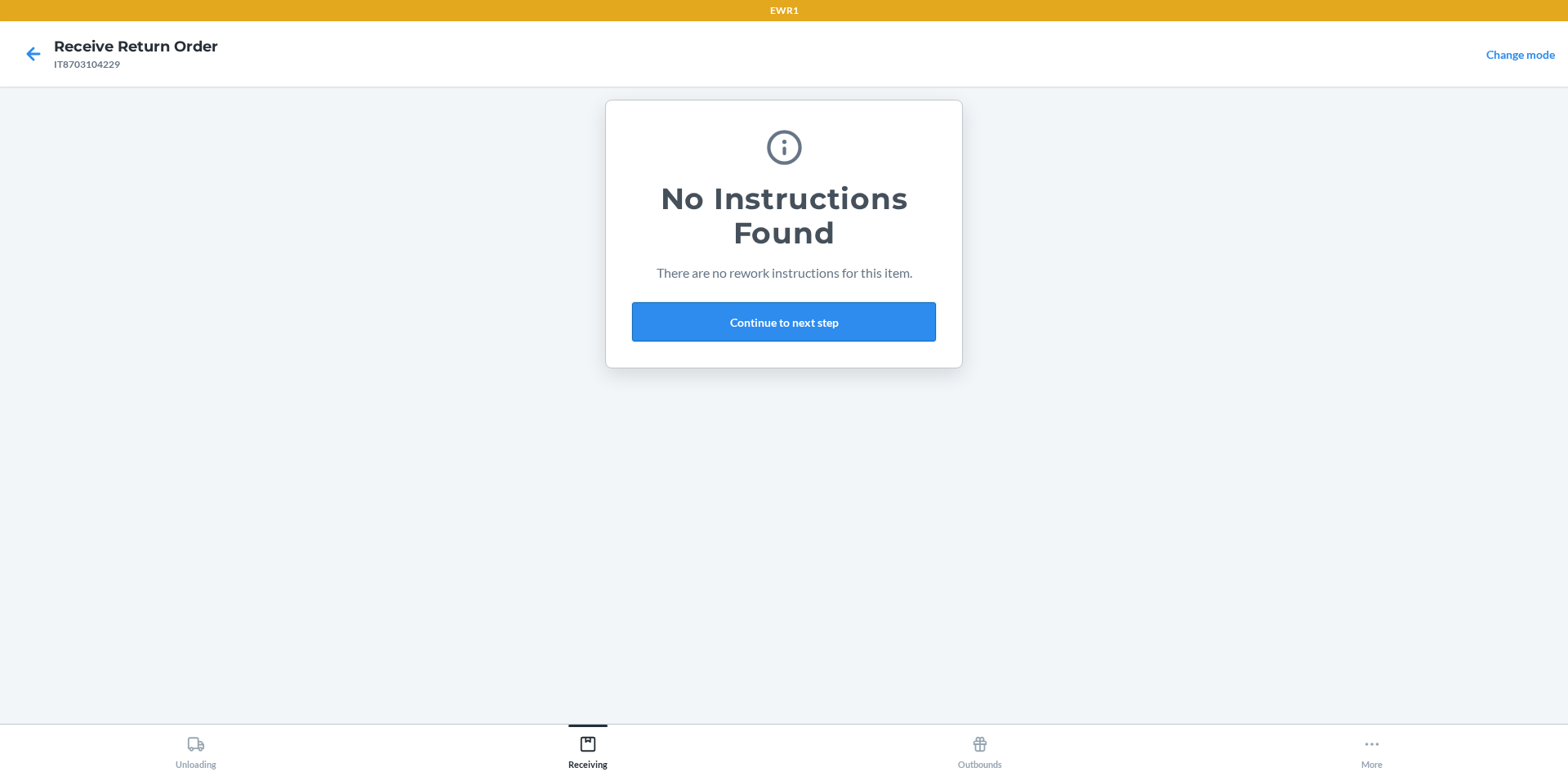 click on "Continue to next step" at bounding box center [784, 322] 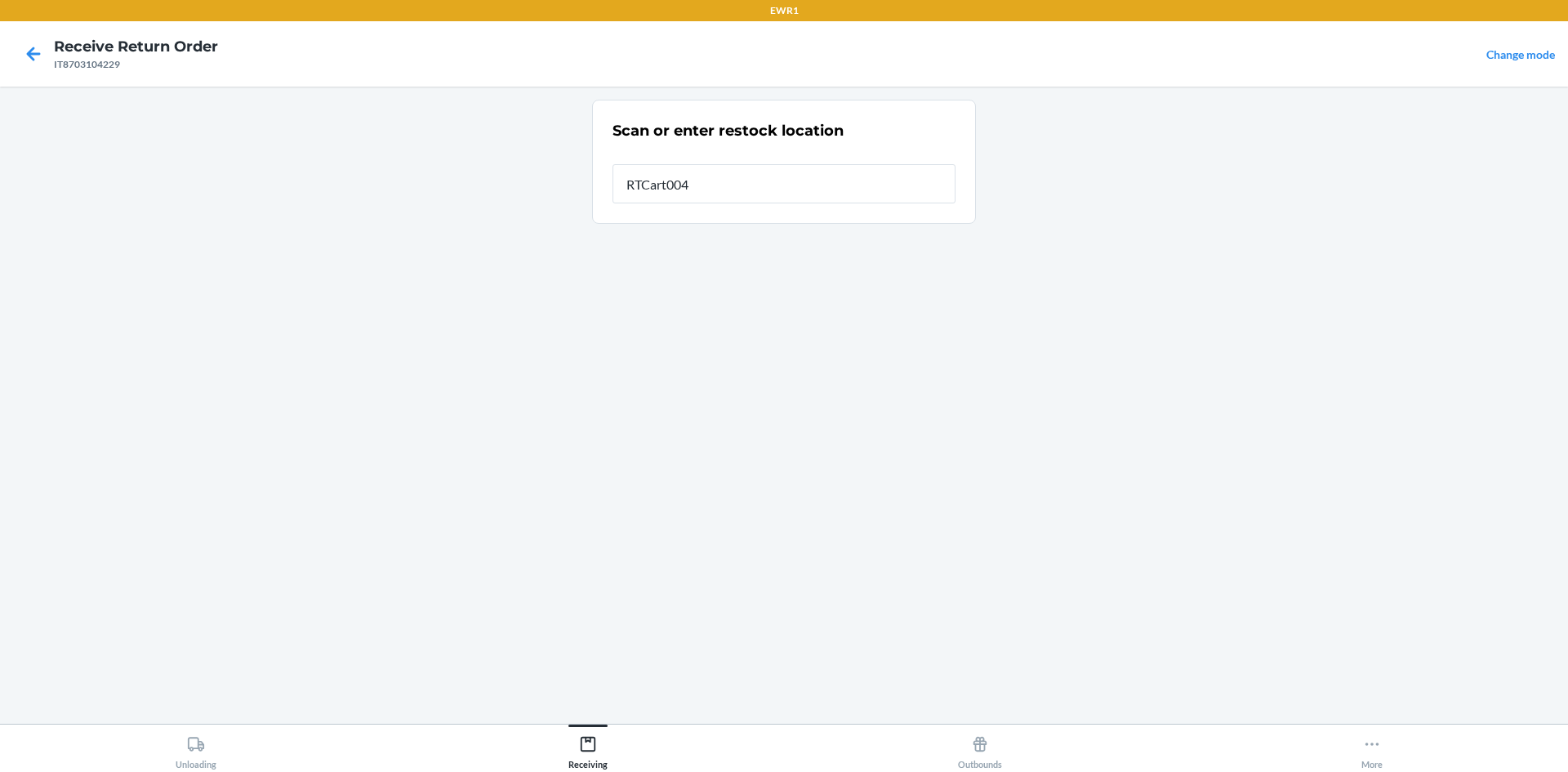 type on "RTCart004" 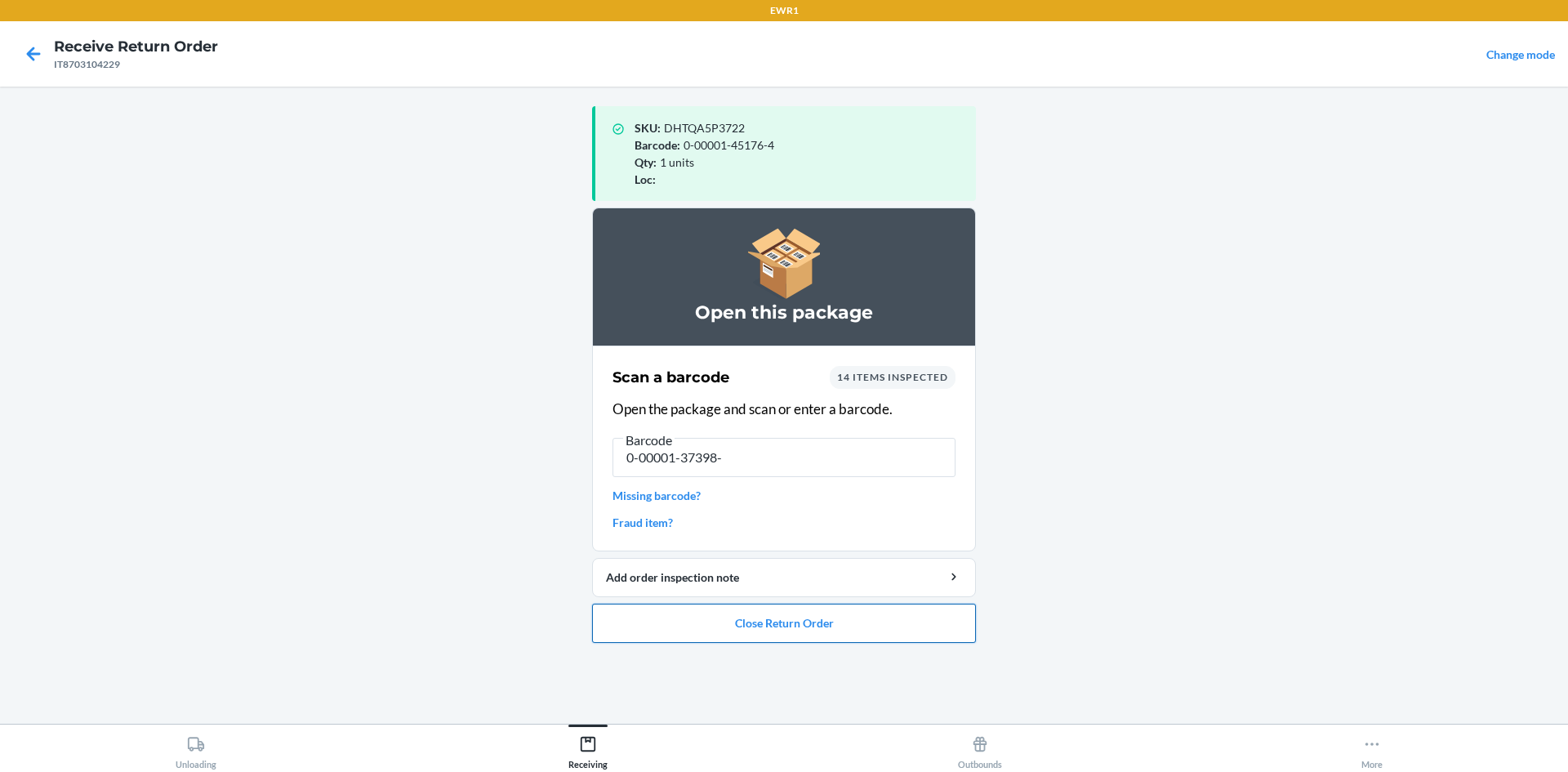 type on "0-00001-37398-1" 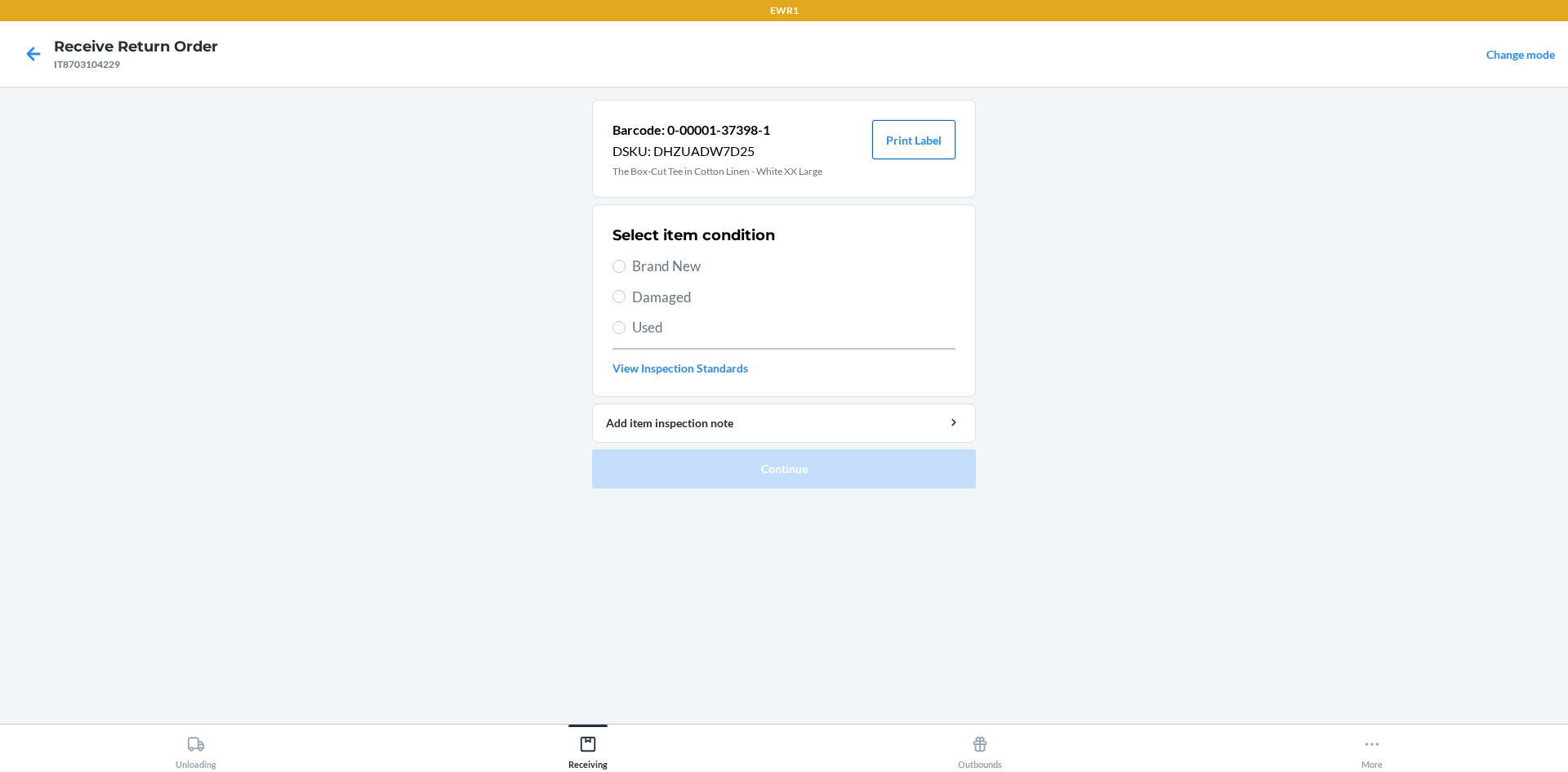 click on "Print Label" at bounding box center [914, 140] 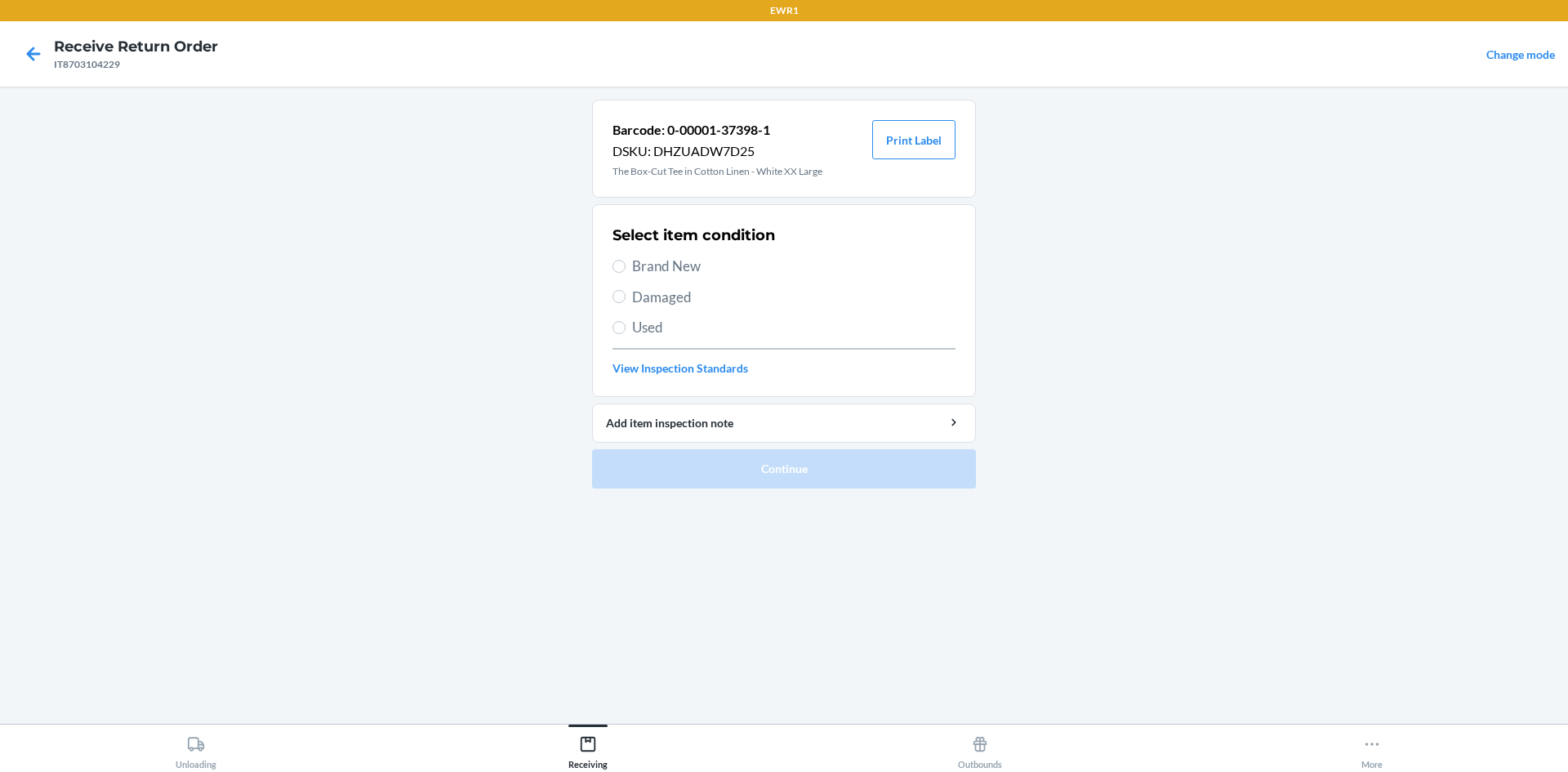 click on "Brand New" at bounding box center (794, 266) 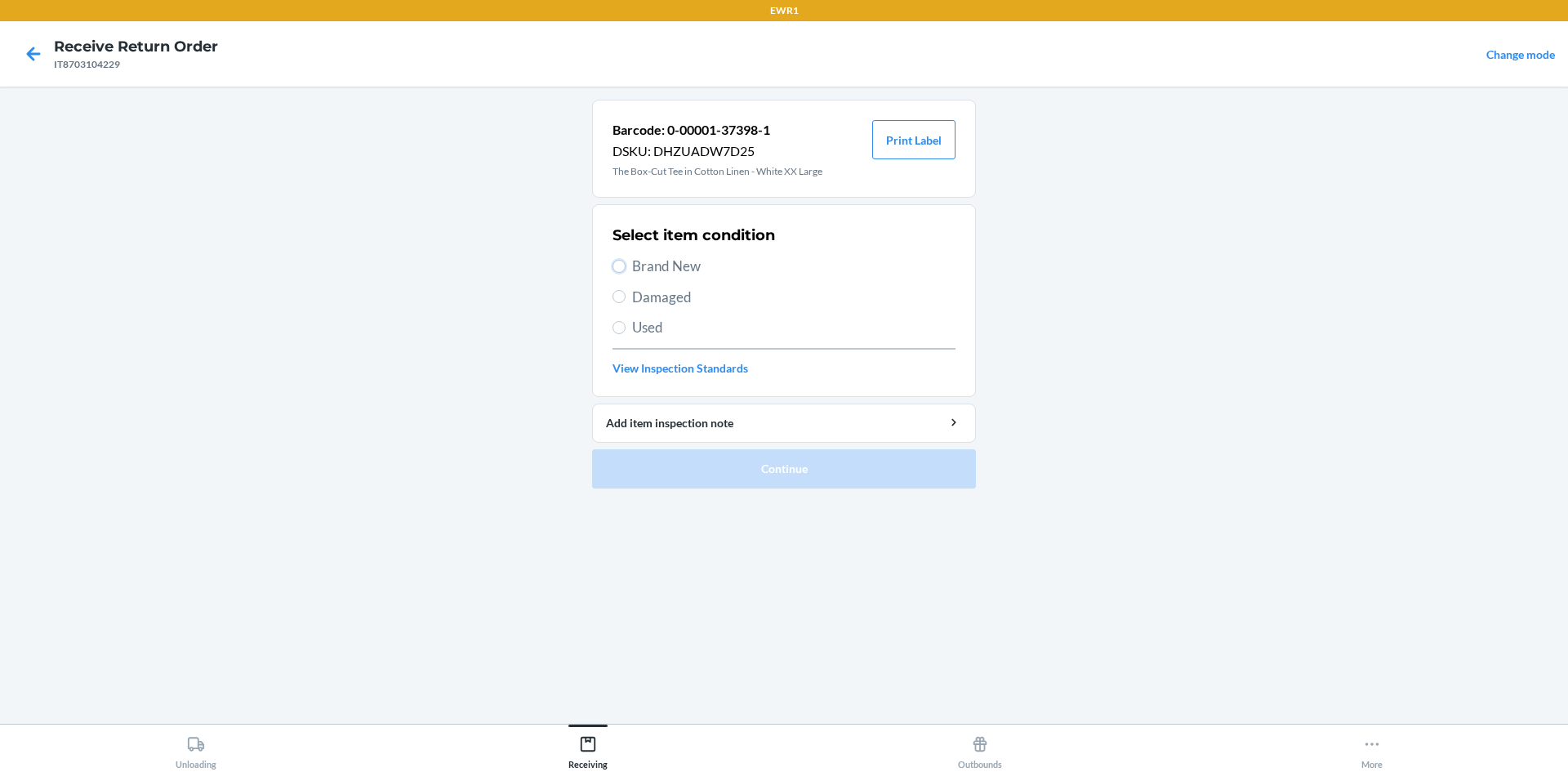 click on "Brand New" at bounding box center (619, 266) 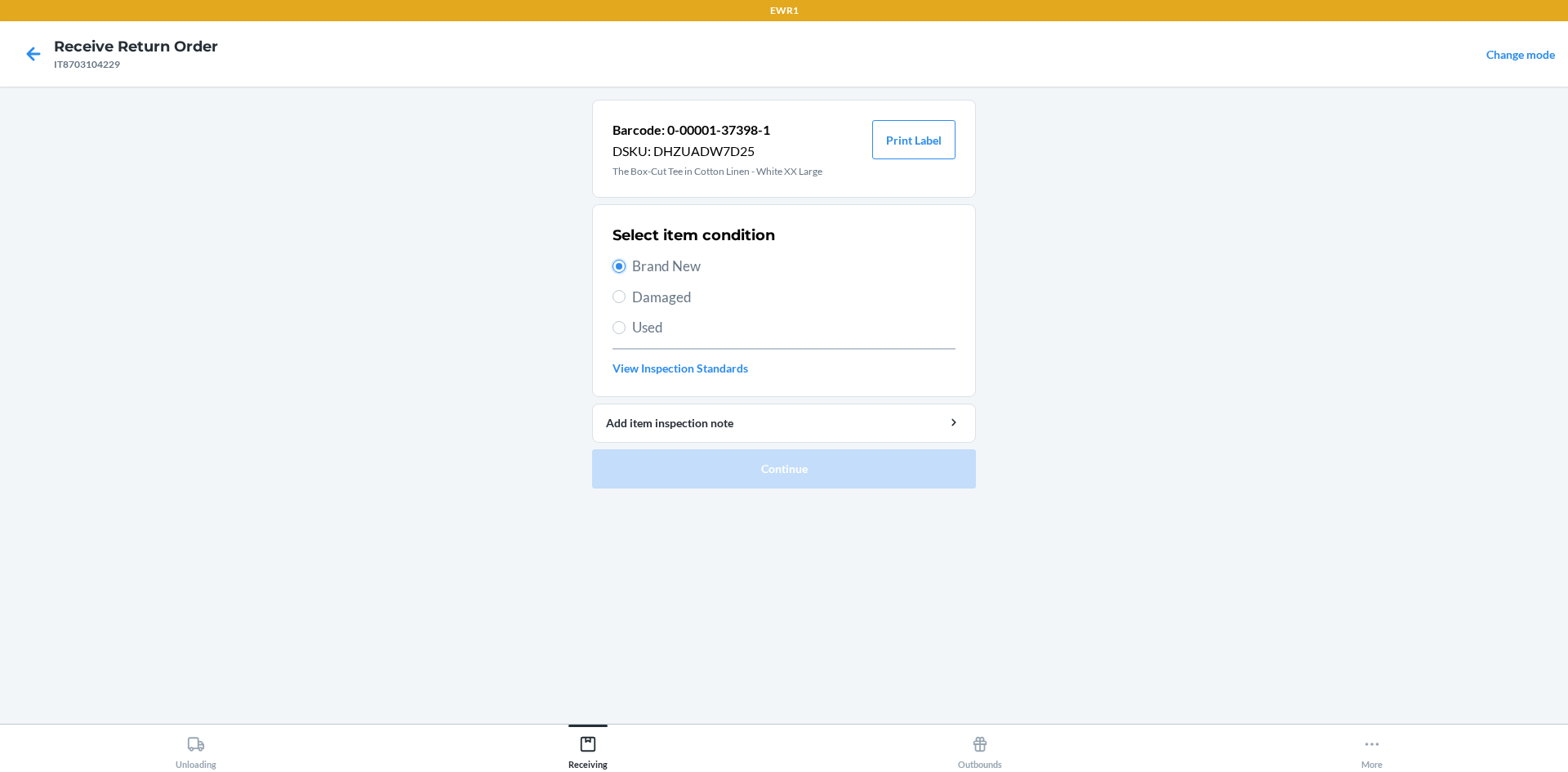 radio on "true" 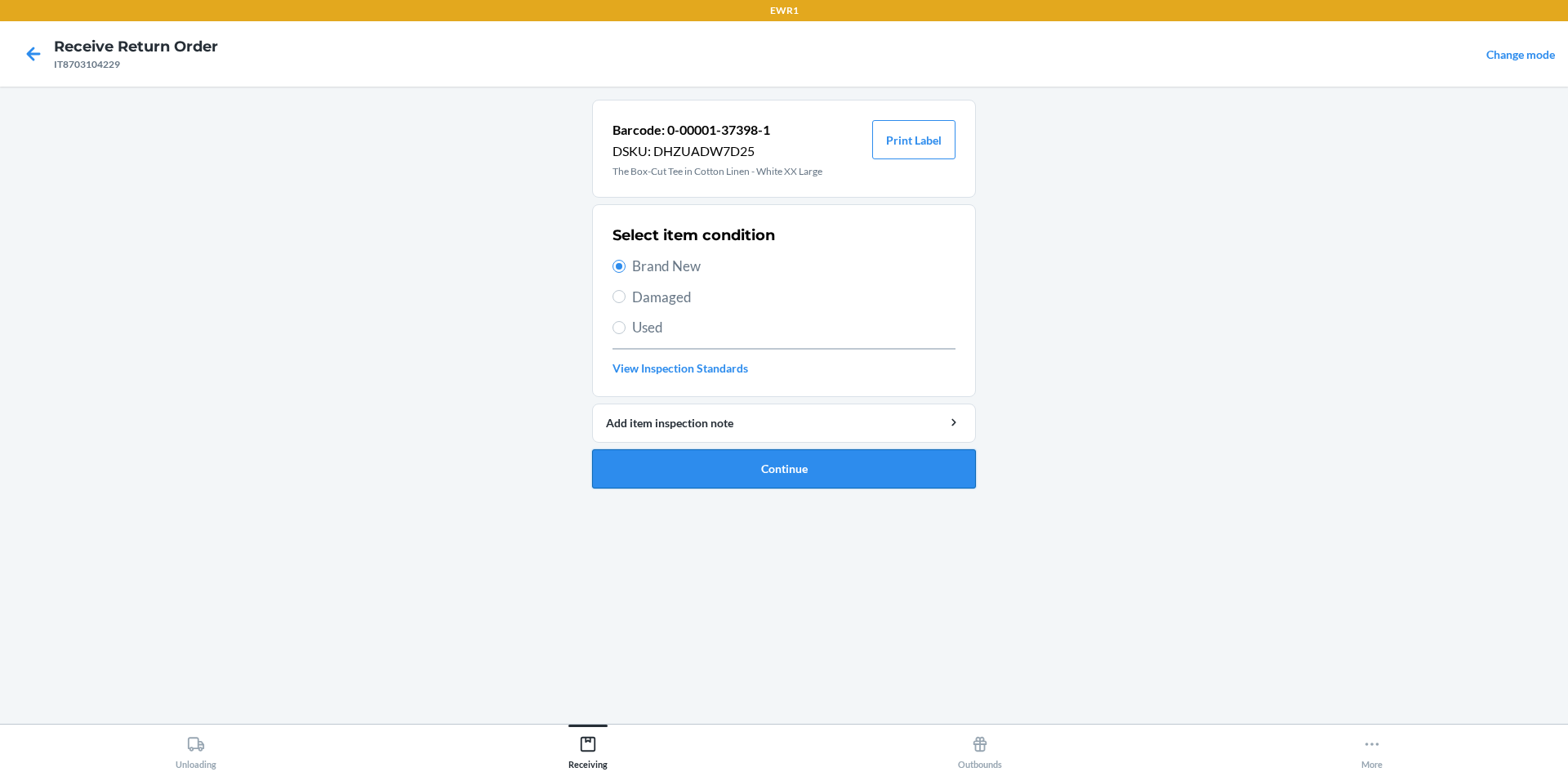 click on "Continue" at bounding box center [784, 469] 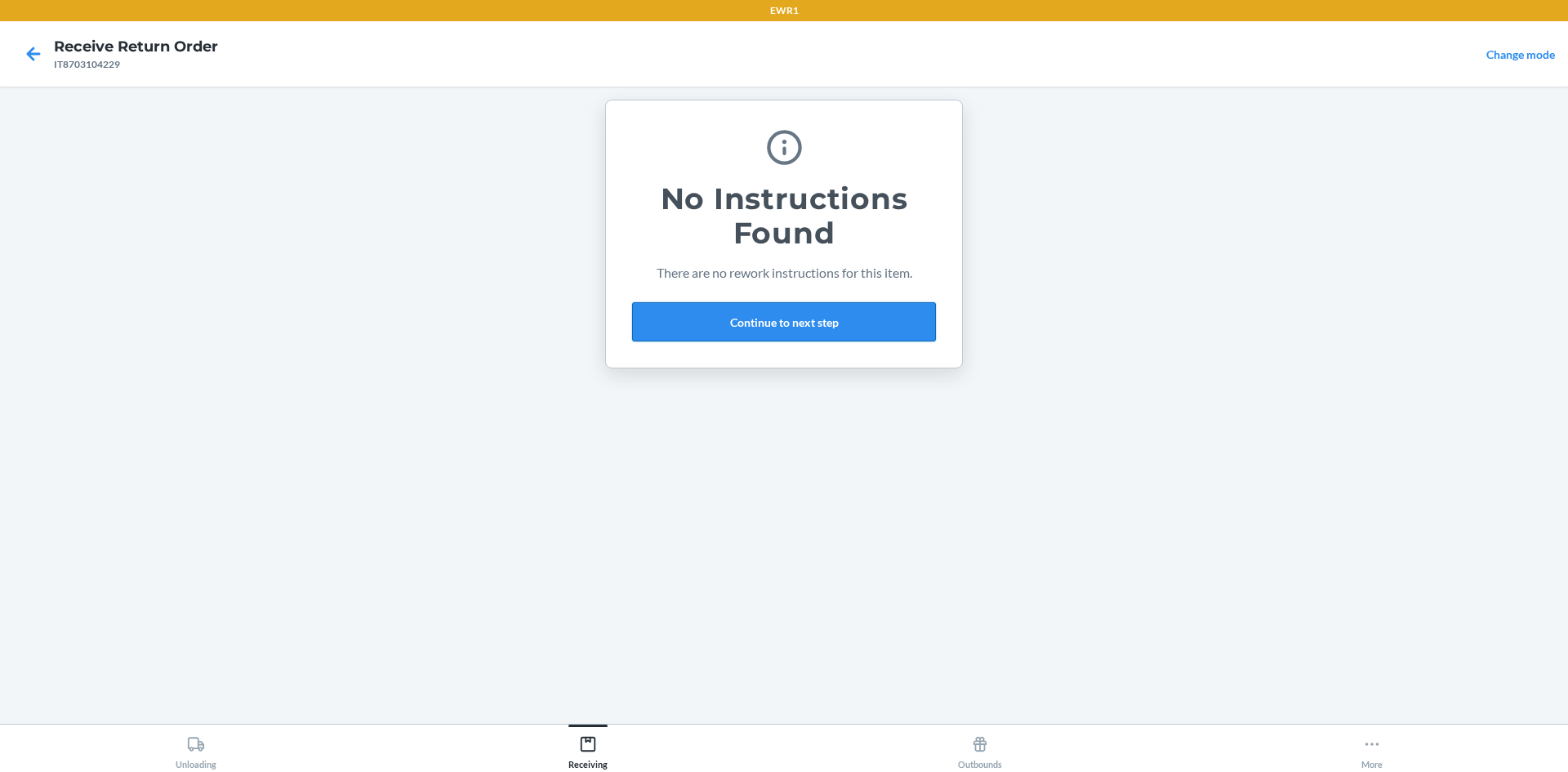 click on "Continue to next step" at bounding box center (784, 322) 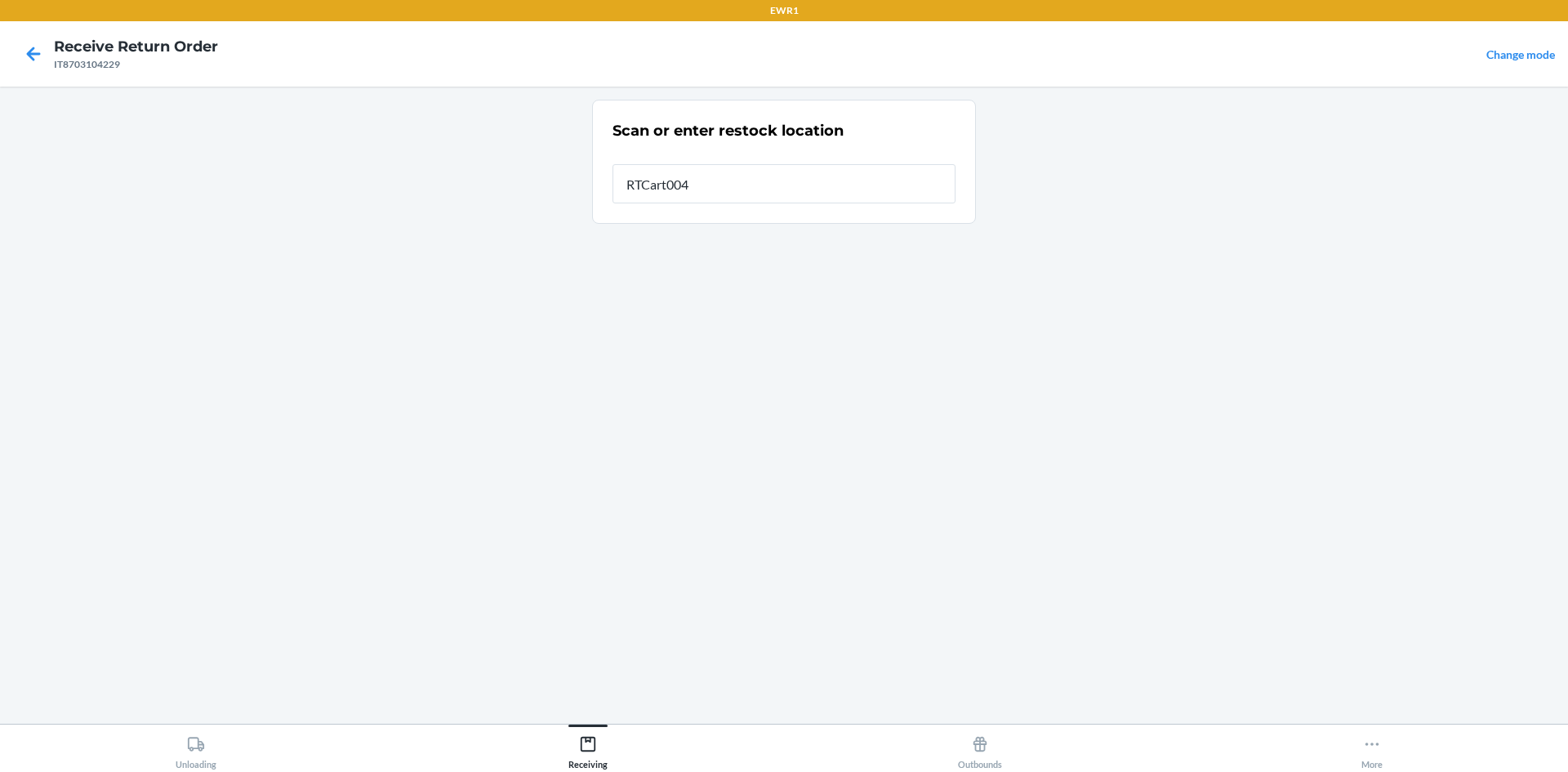 type on "RTCart004" 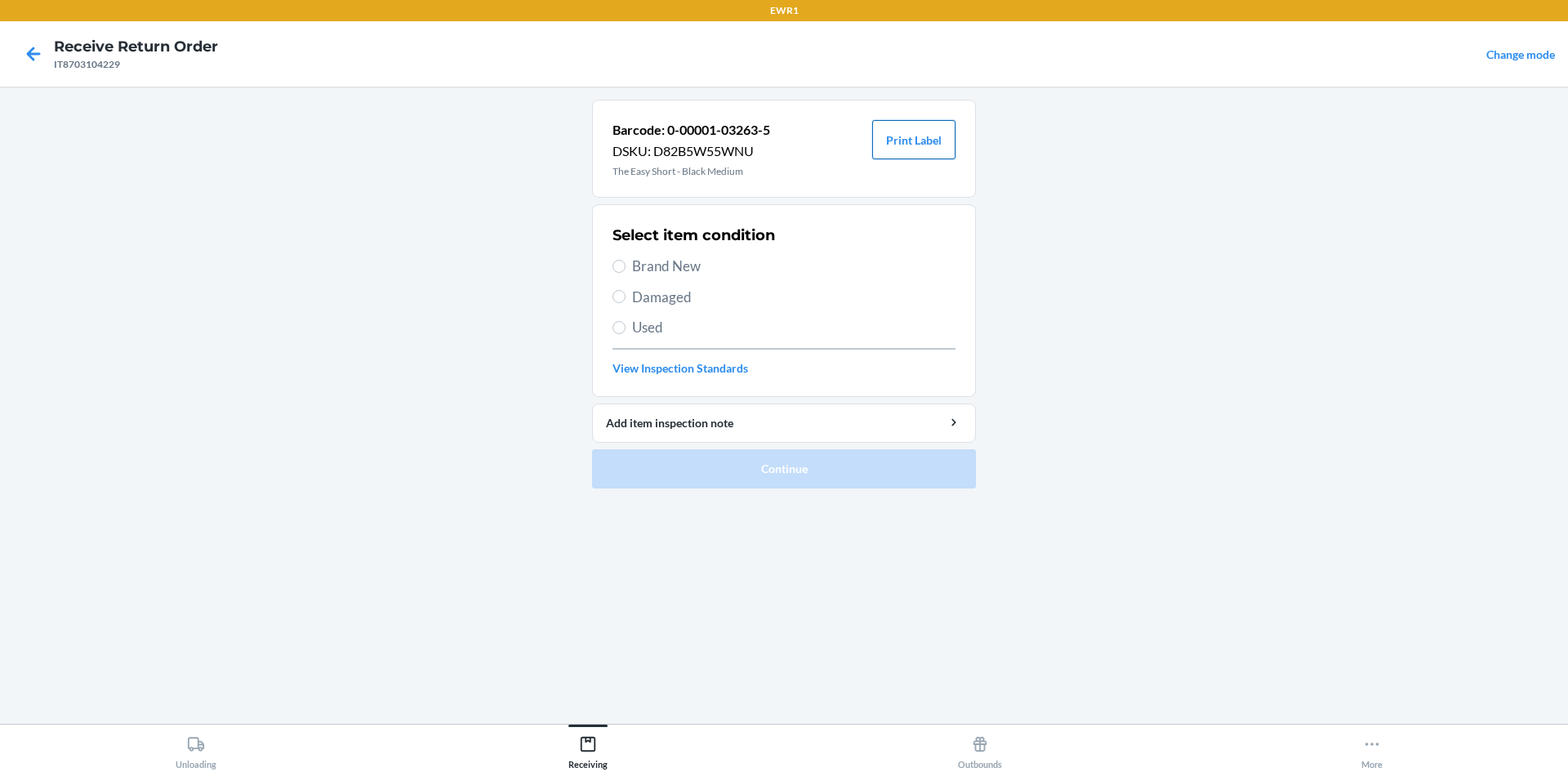 click on "Print Label" at bounding box center [914, 140] 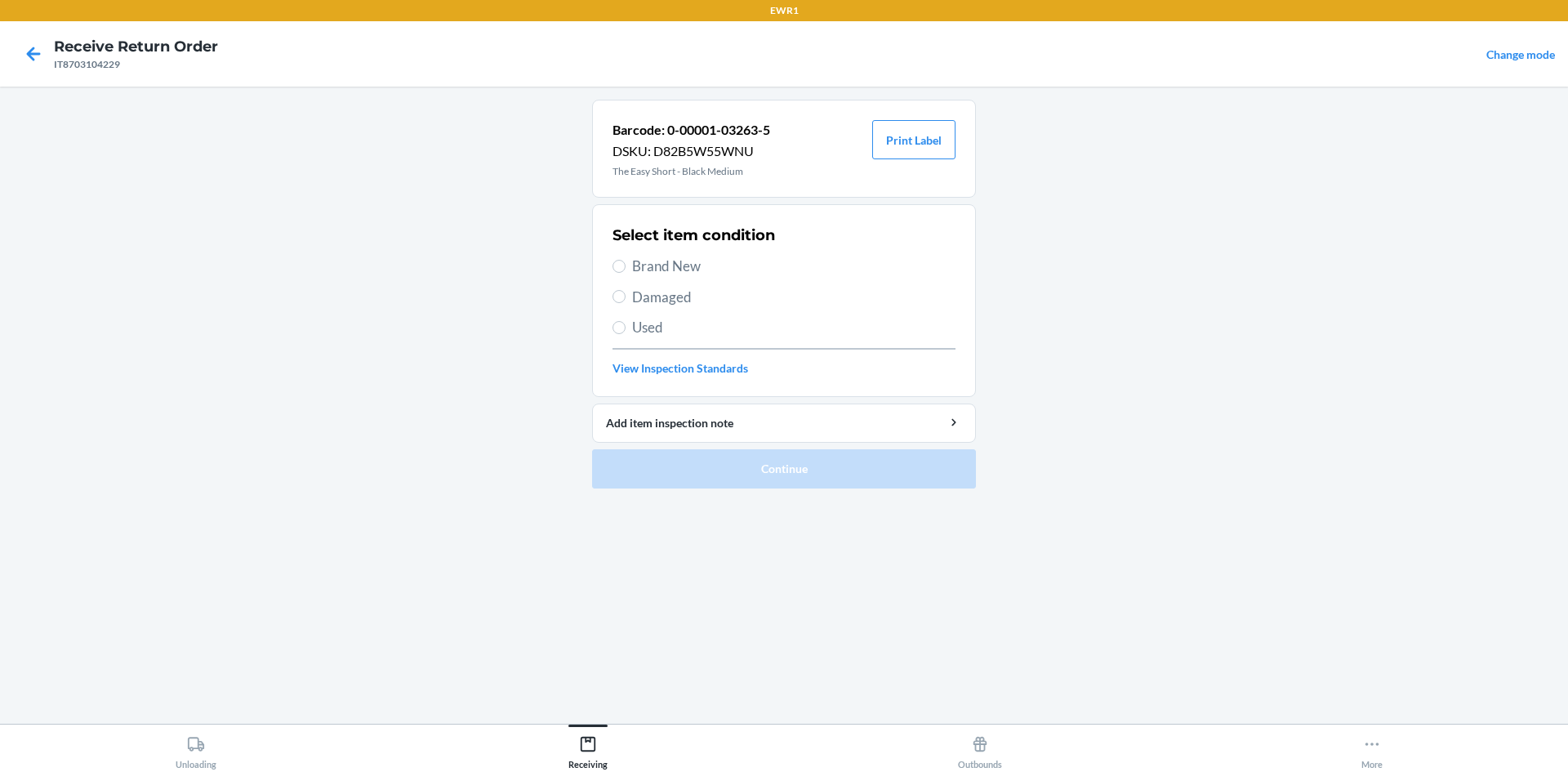 click on "Brand New" at bounding box center (794, 266) 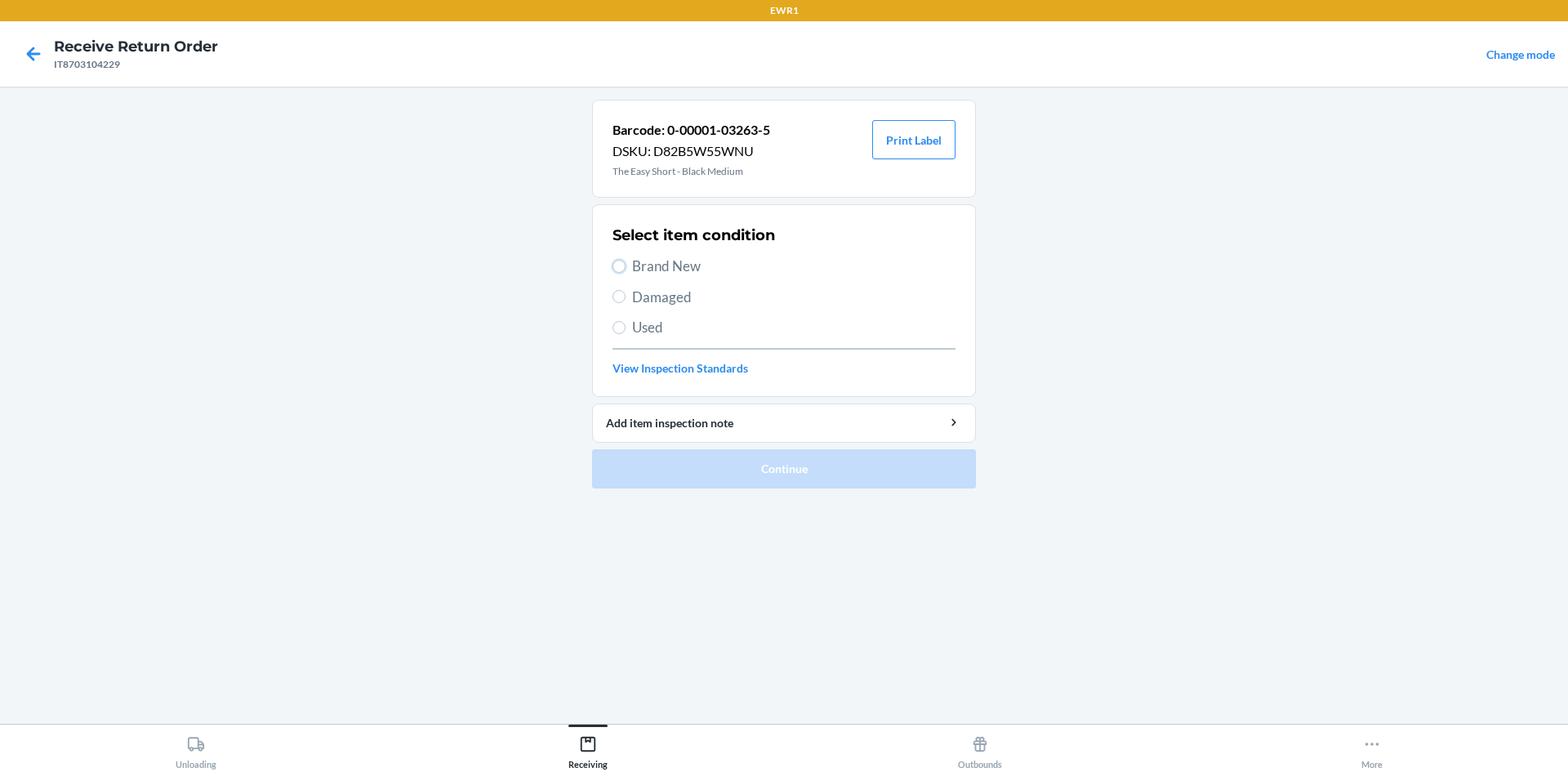 click on "Brand New" at bounding box center (619, 266) 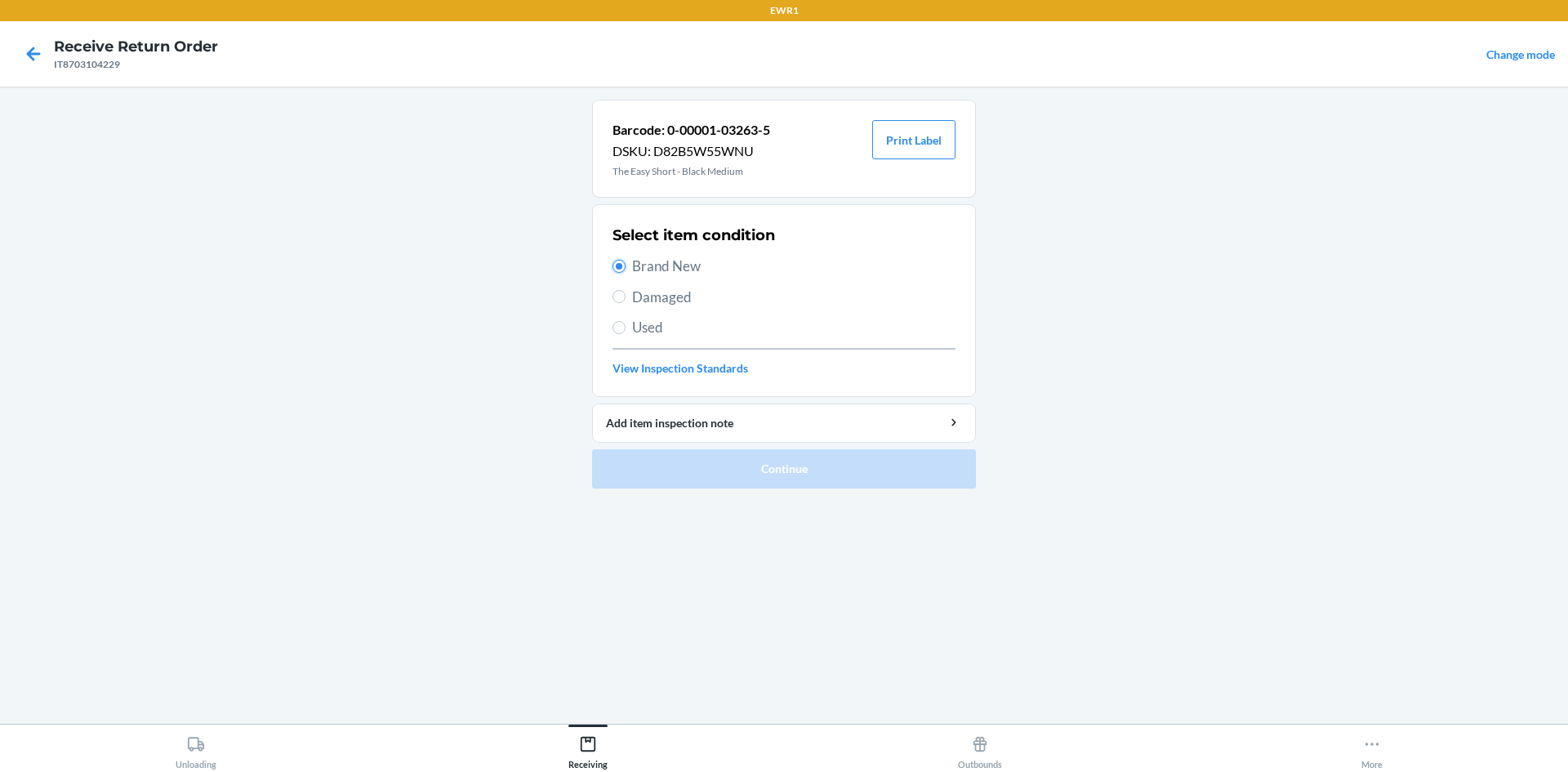 radio on "true" 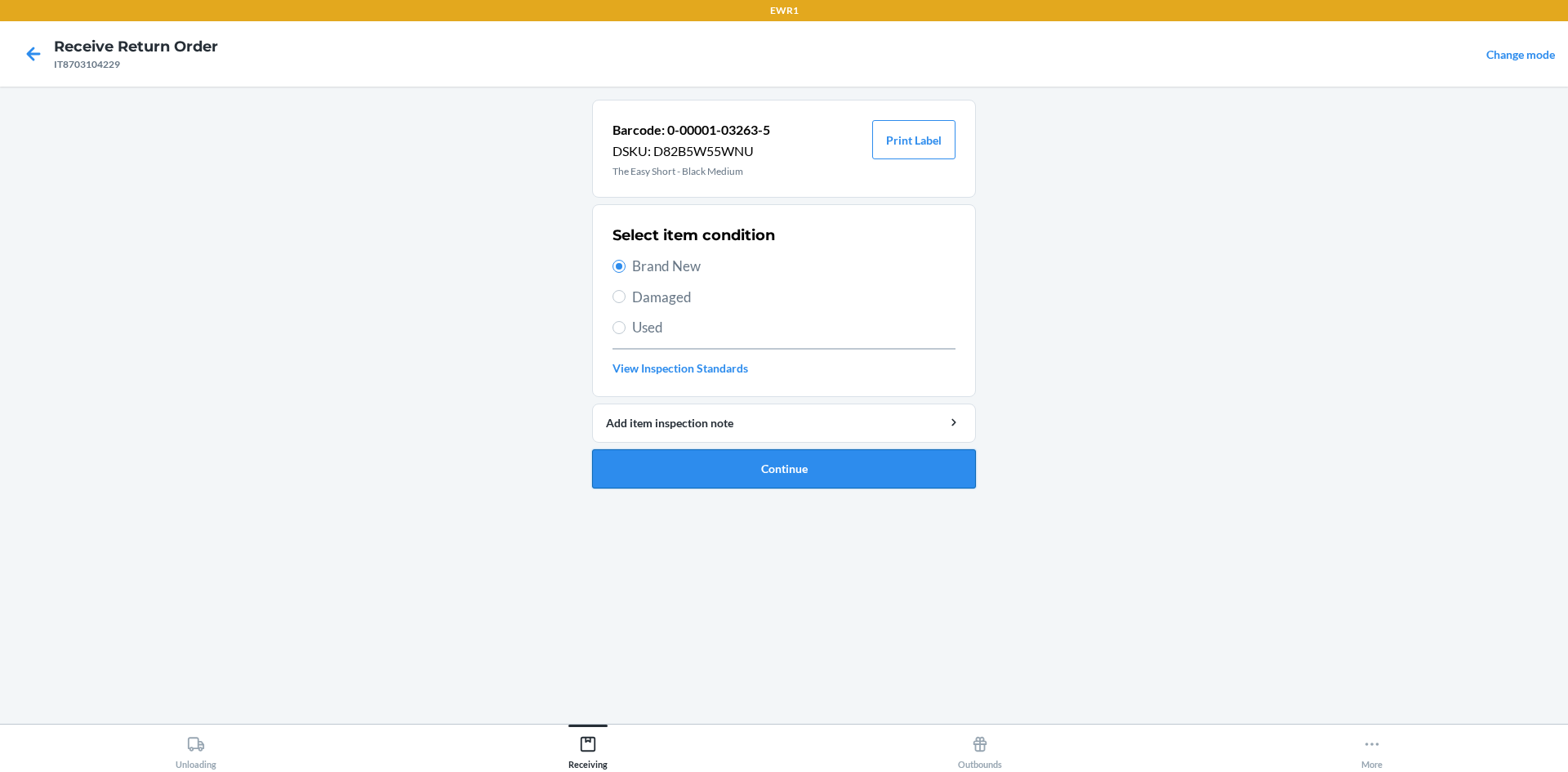 click on "Continue" at bounding box center (784, 469) 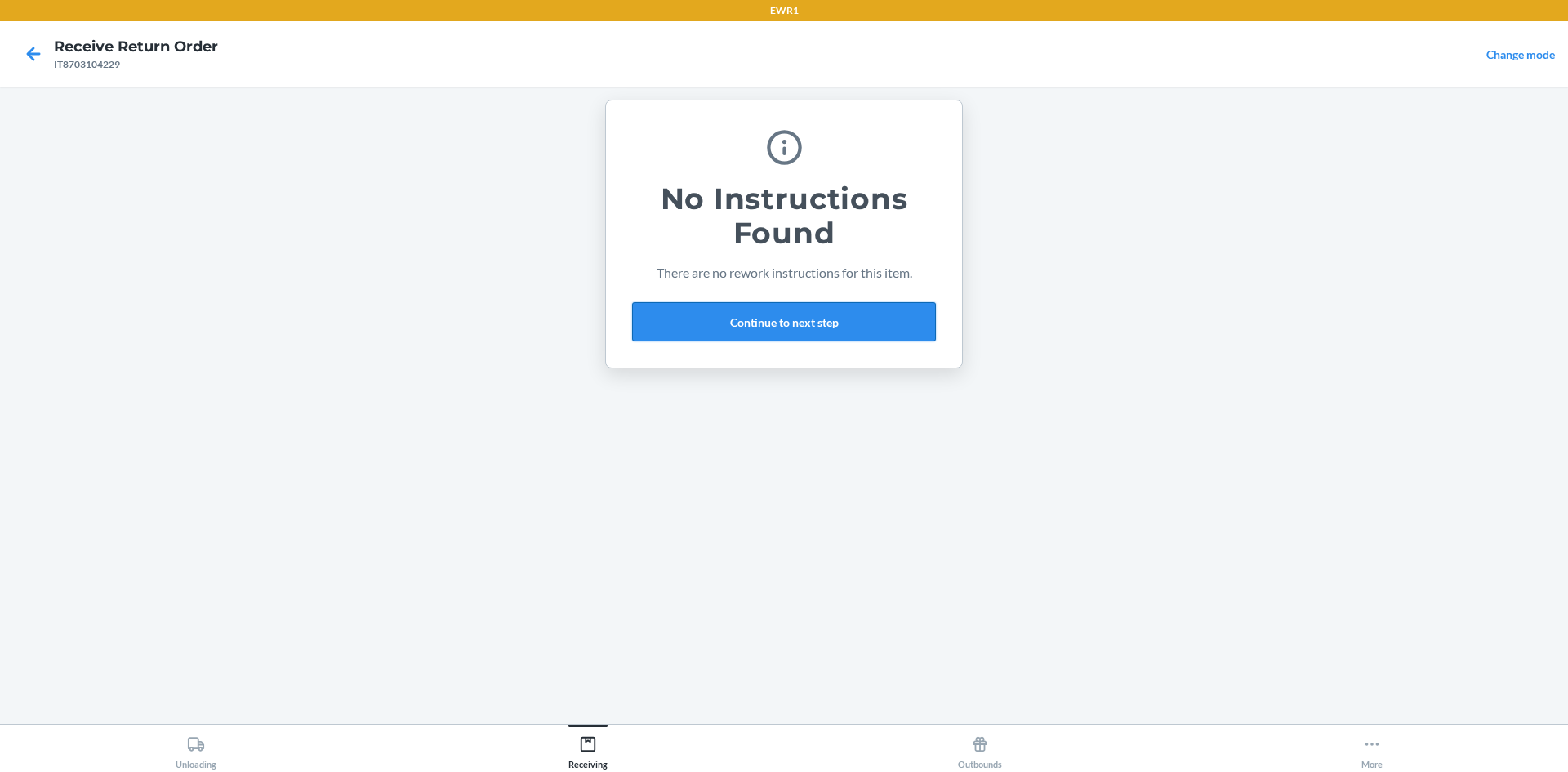click on "Continue to next step" at bounding box center [784, 322] 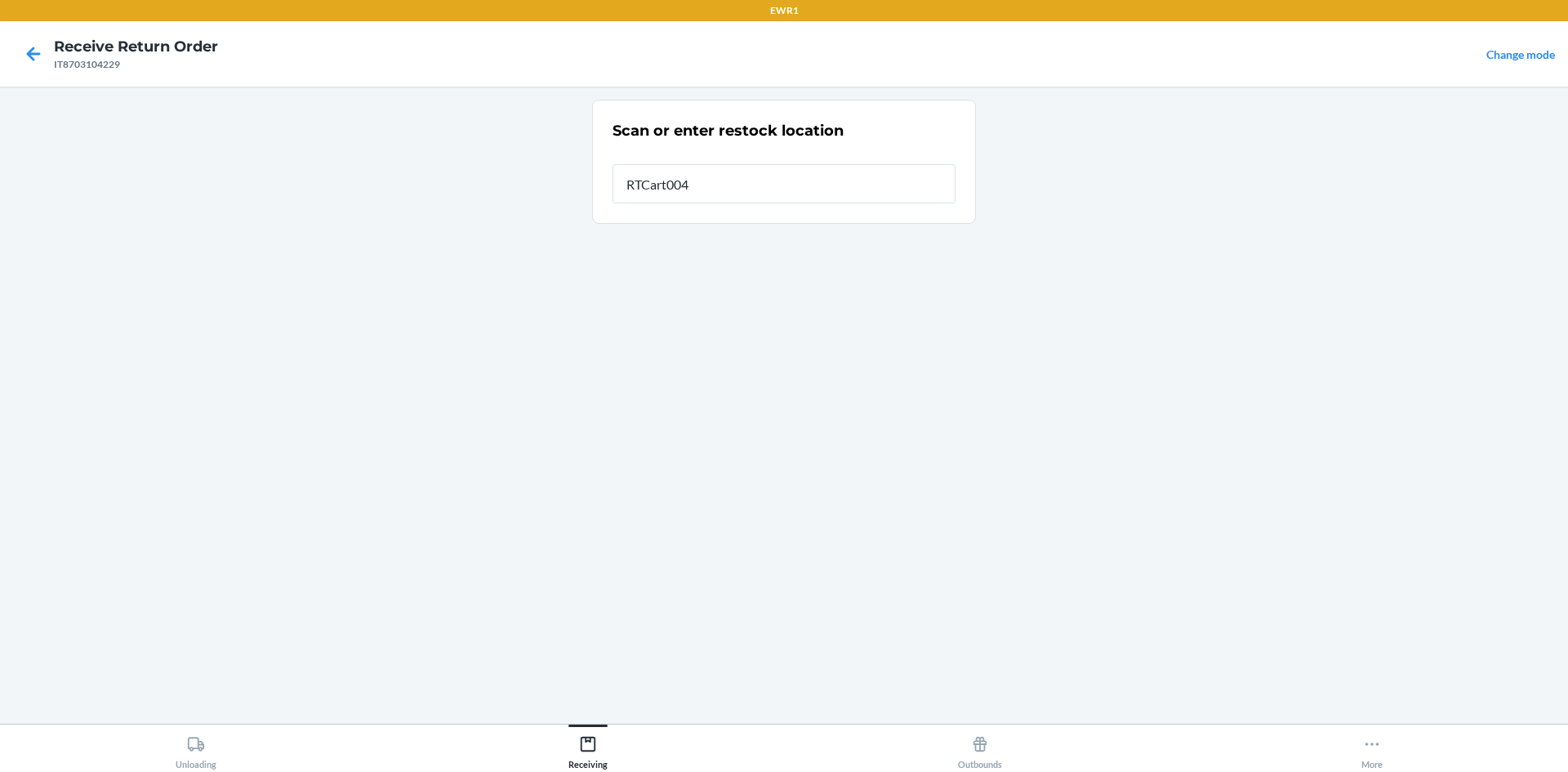 type on "RTCart004" 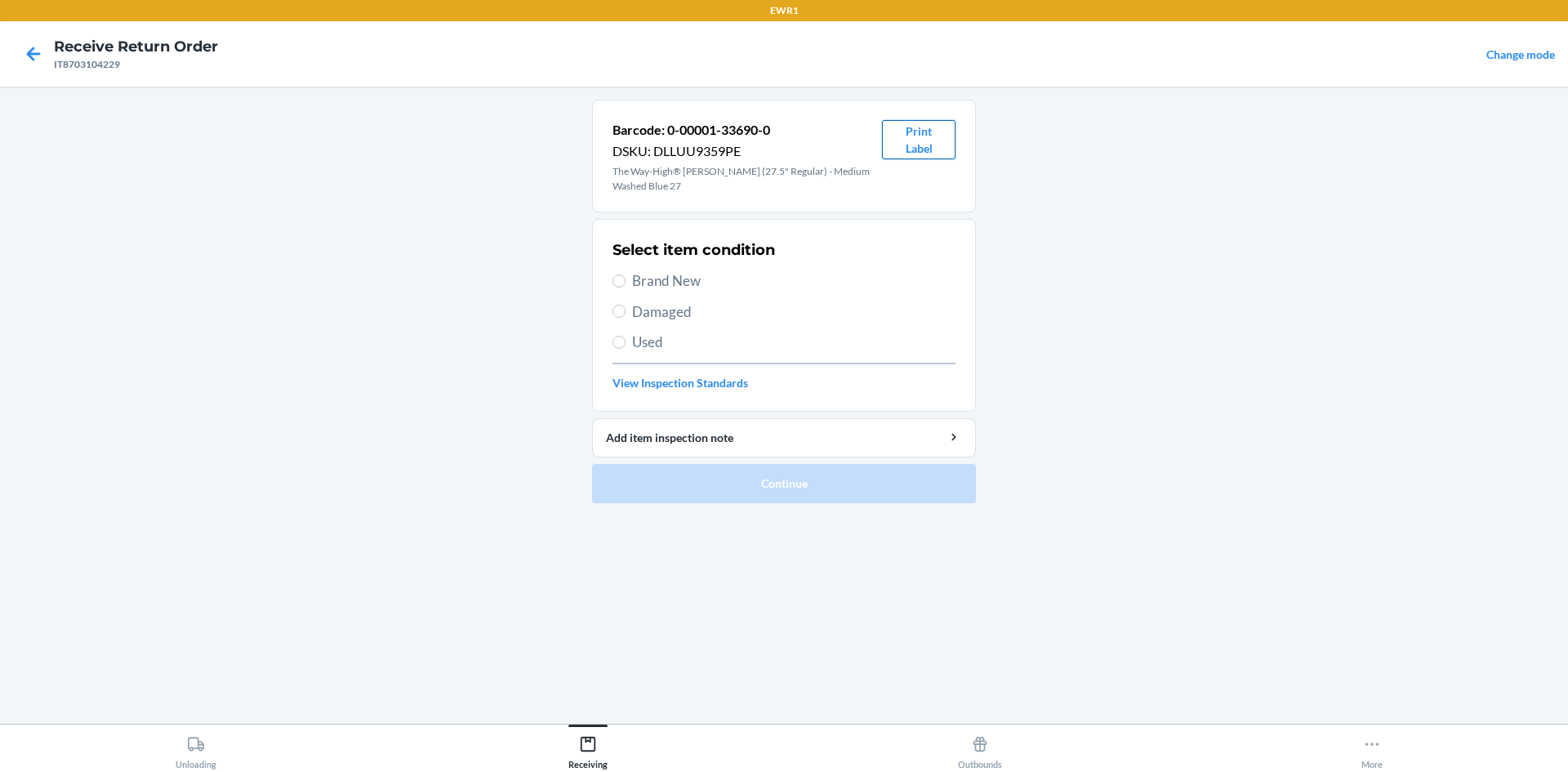click on "Print Label" at bounding box center [919, 140] 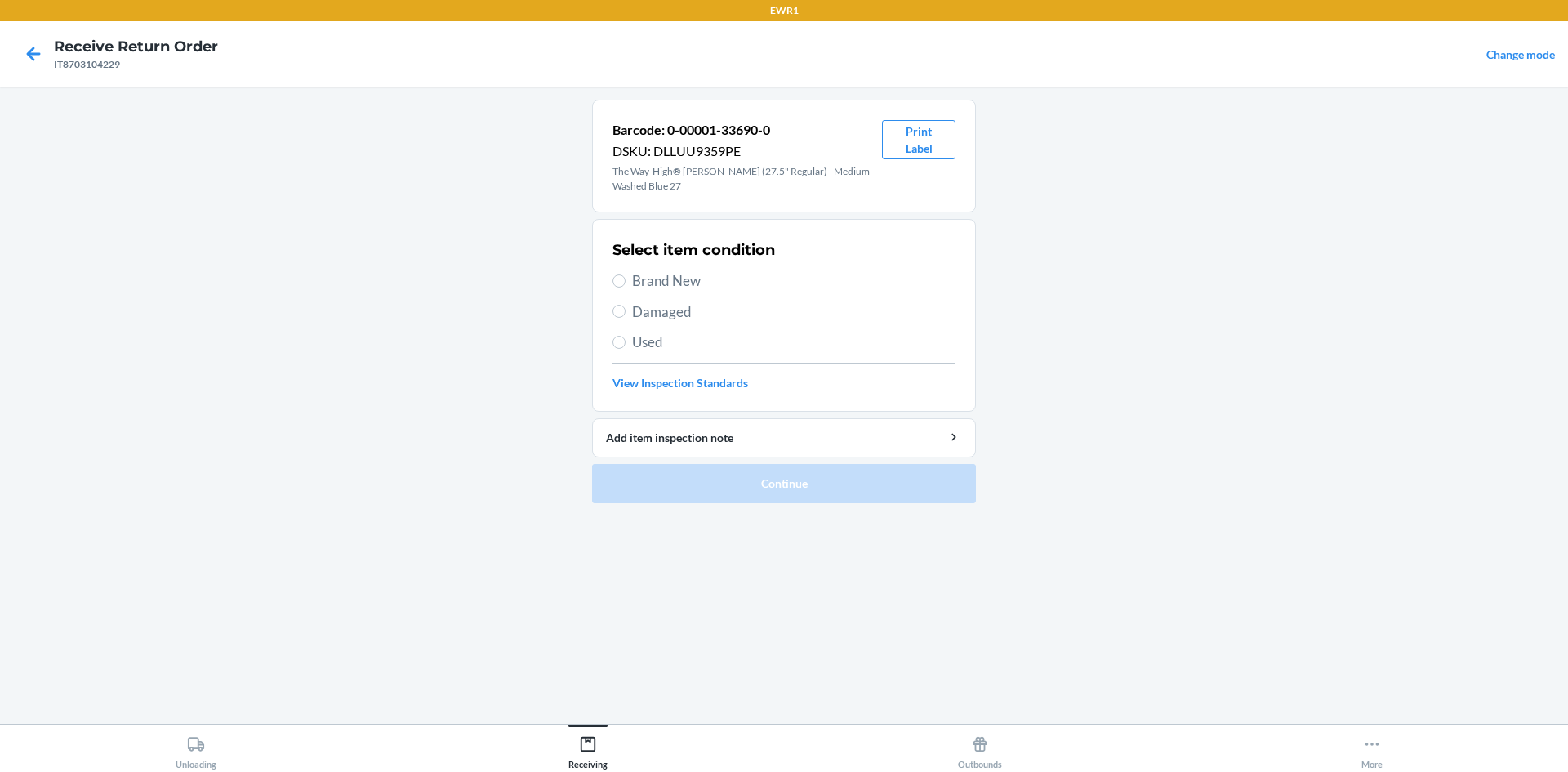 click on "Brand New" at bounding box center [794, 281] 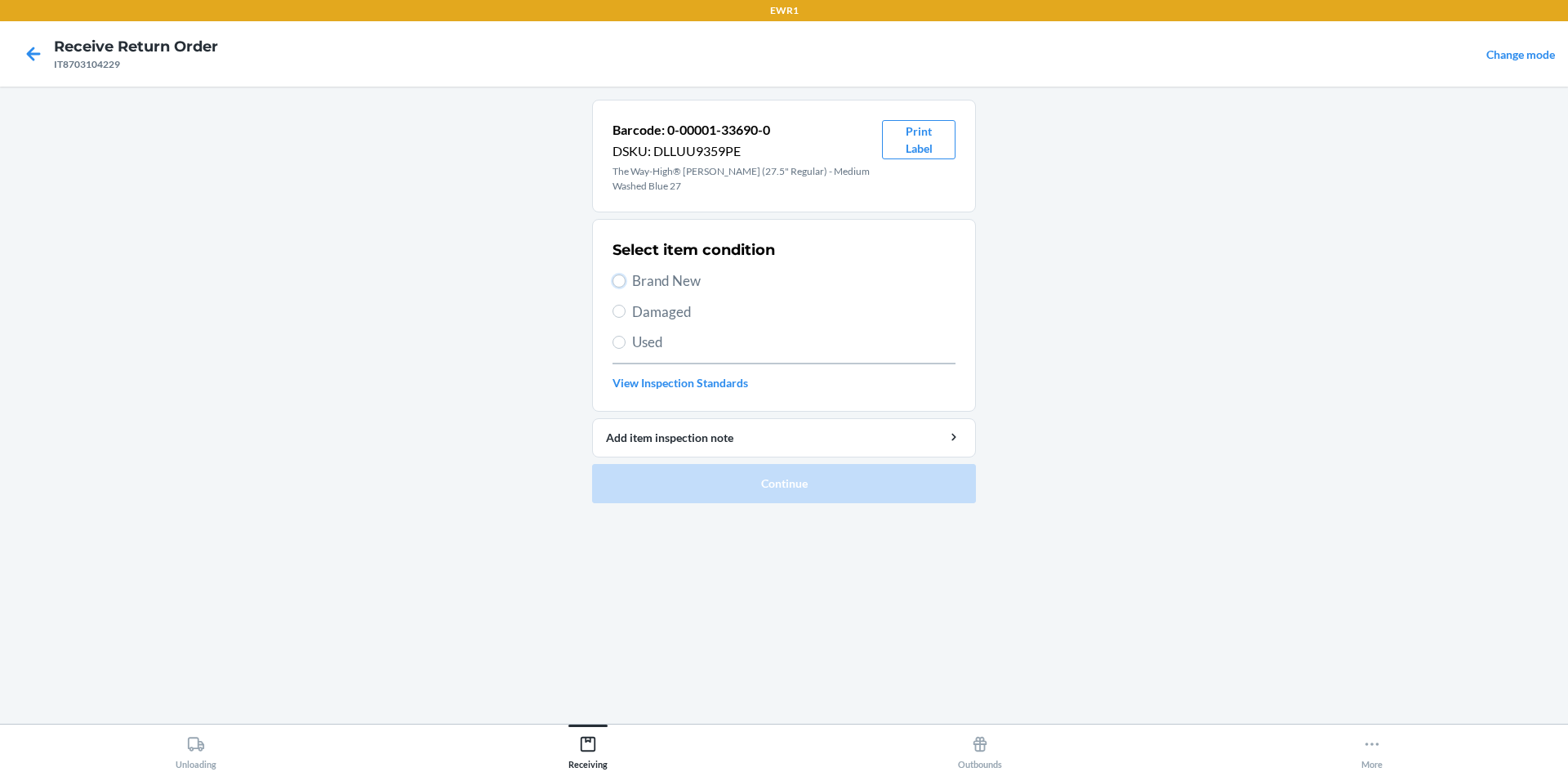 click on "Brand New" at bounding box center (619, 281) 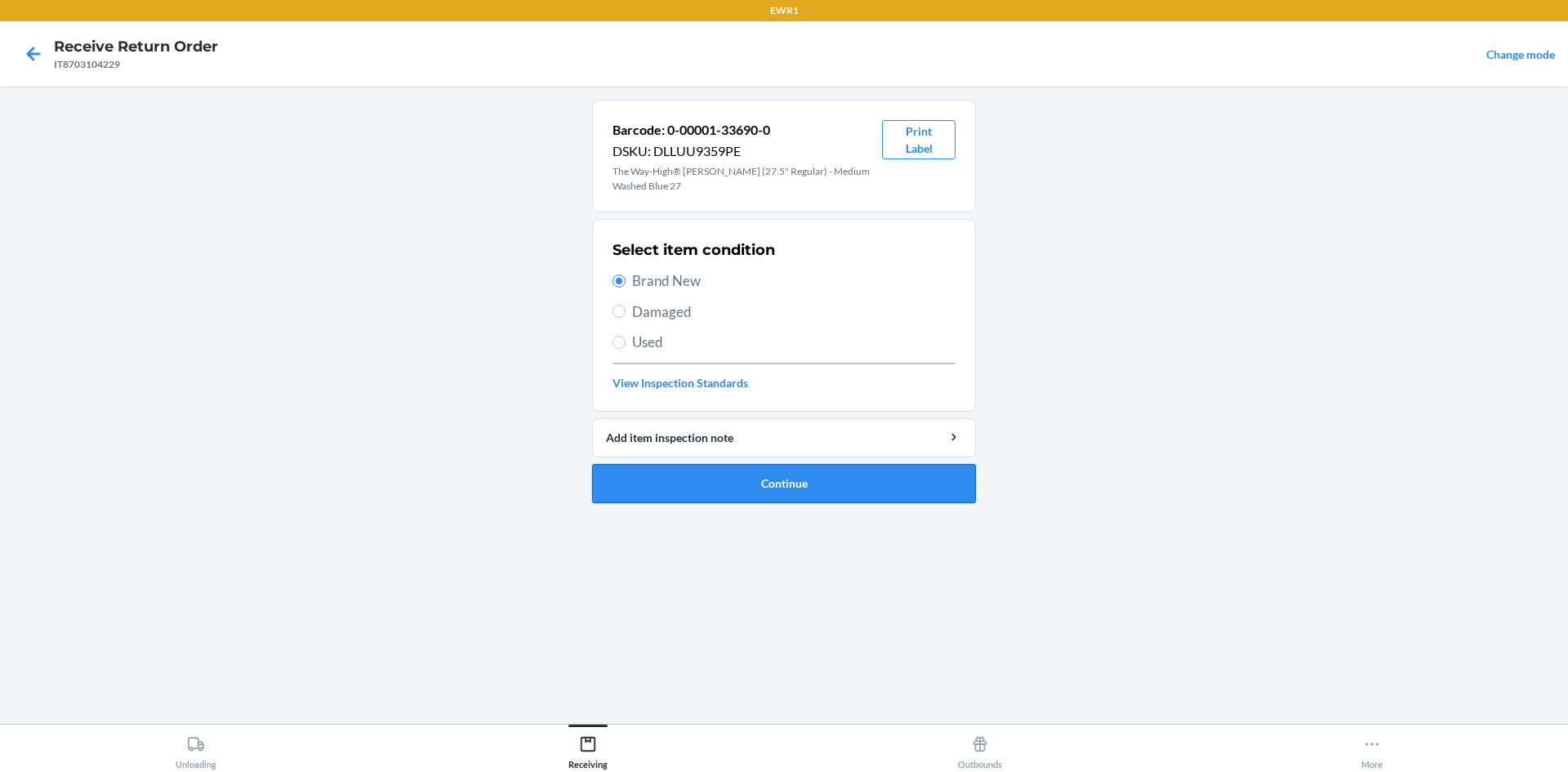 click on "Continue" at bounding box center [784, 484] 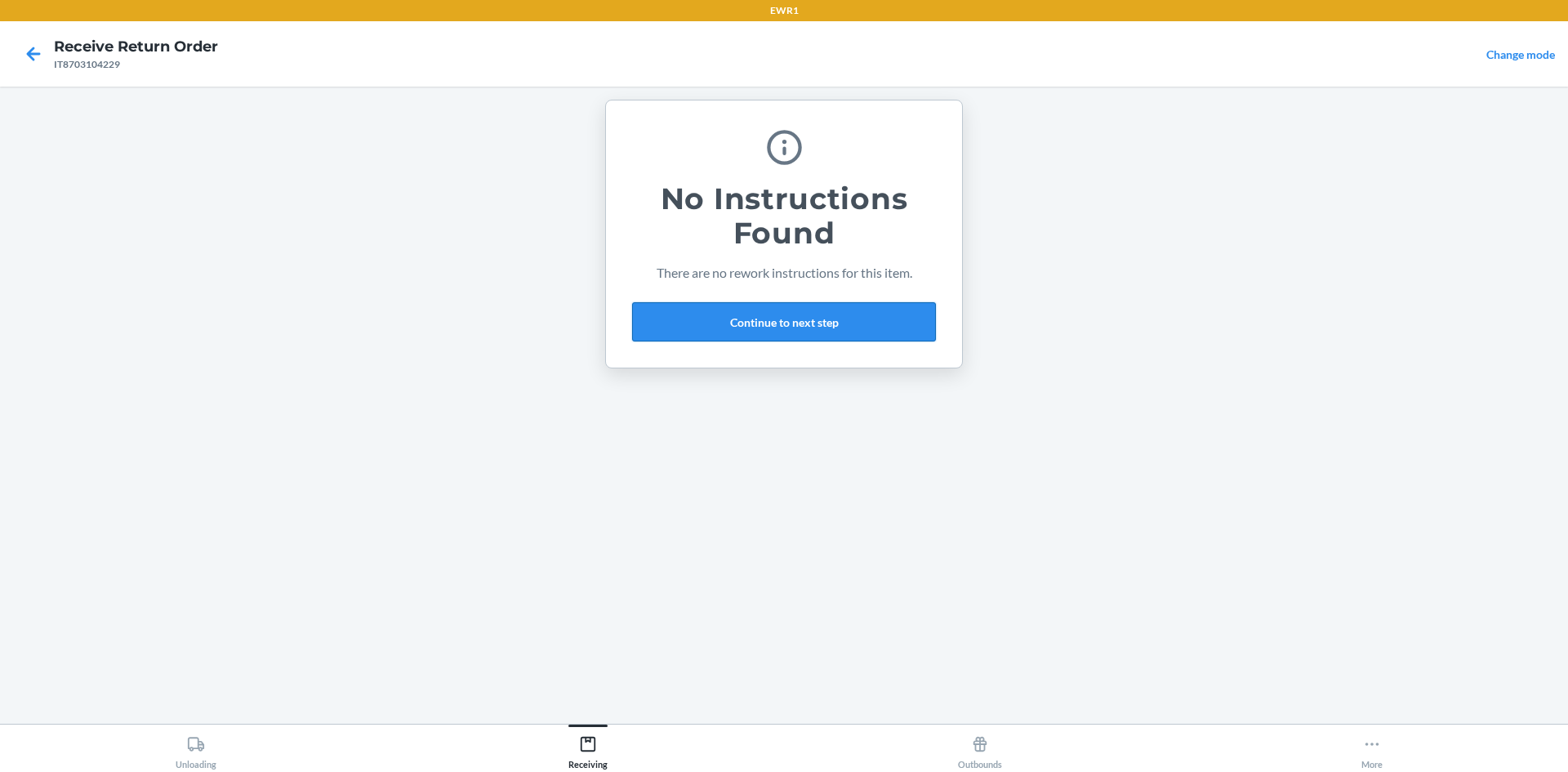 click on "Continue to next step" at bounding box center [784, 322] 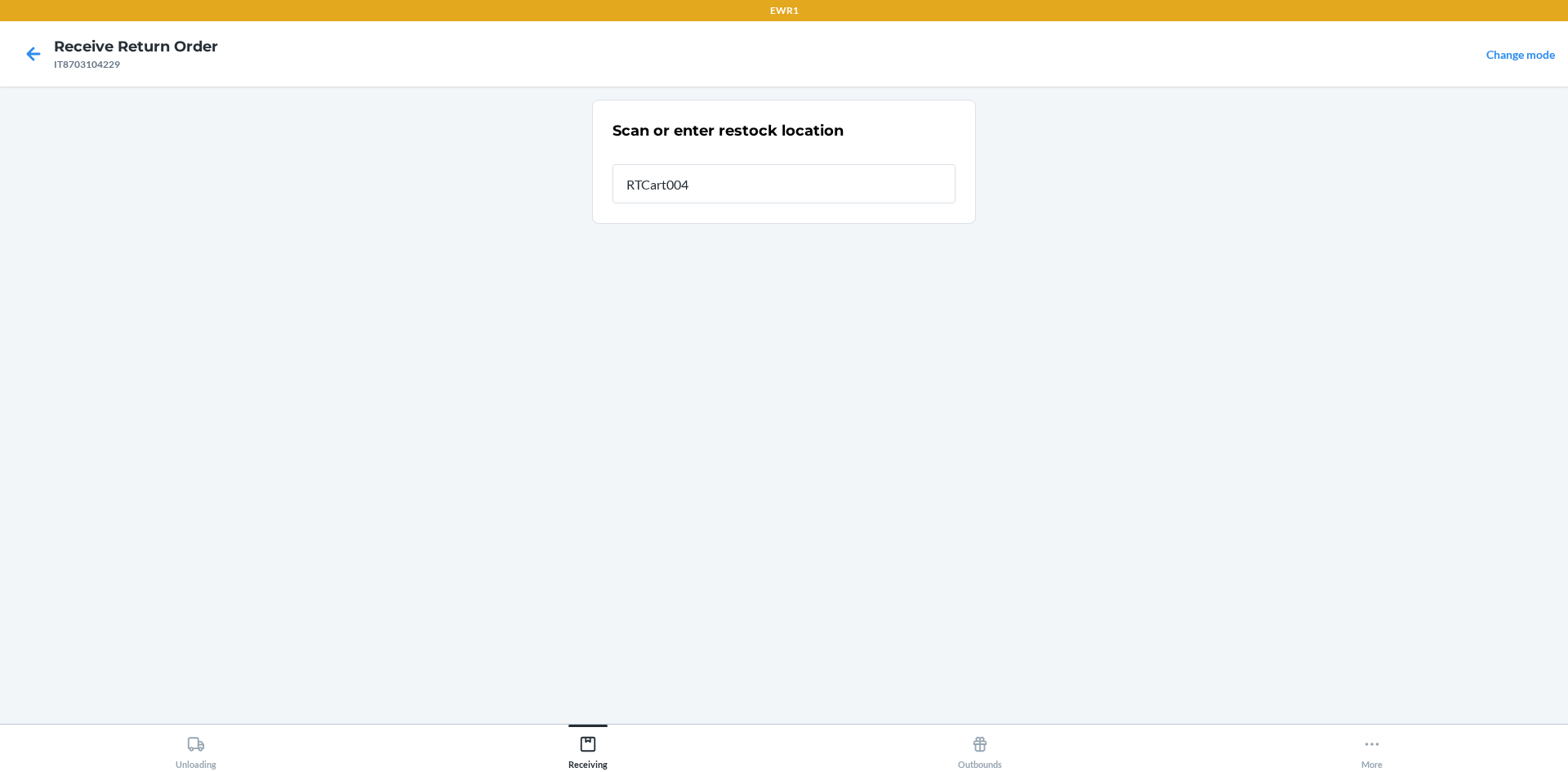 type on "RTCart004" 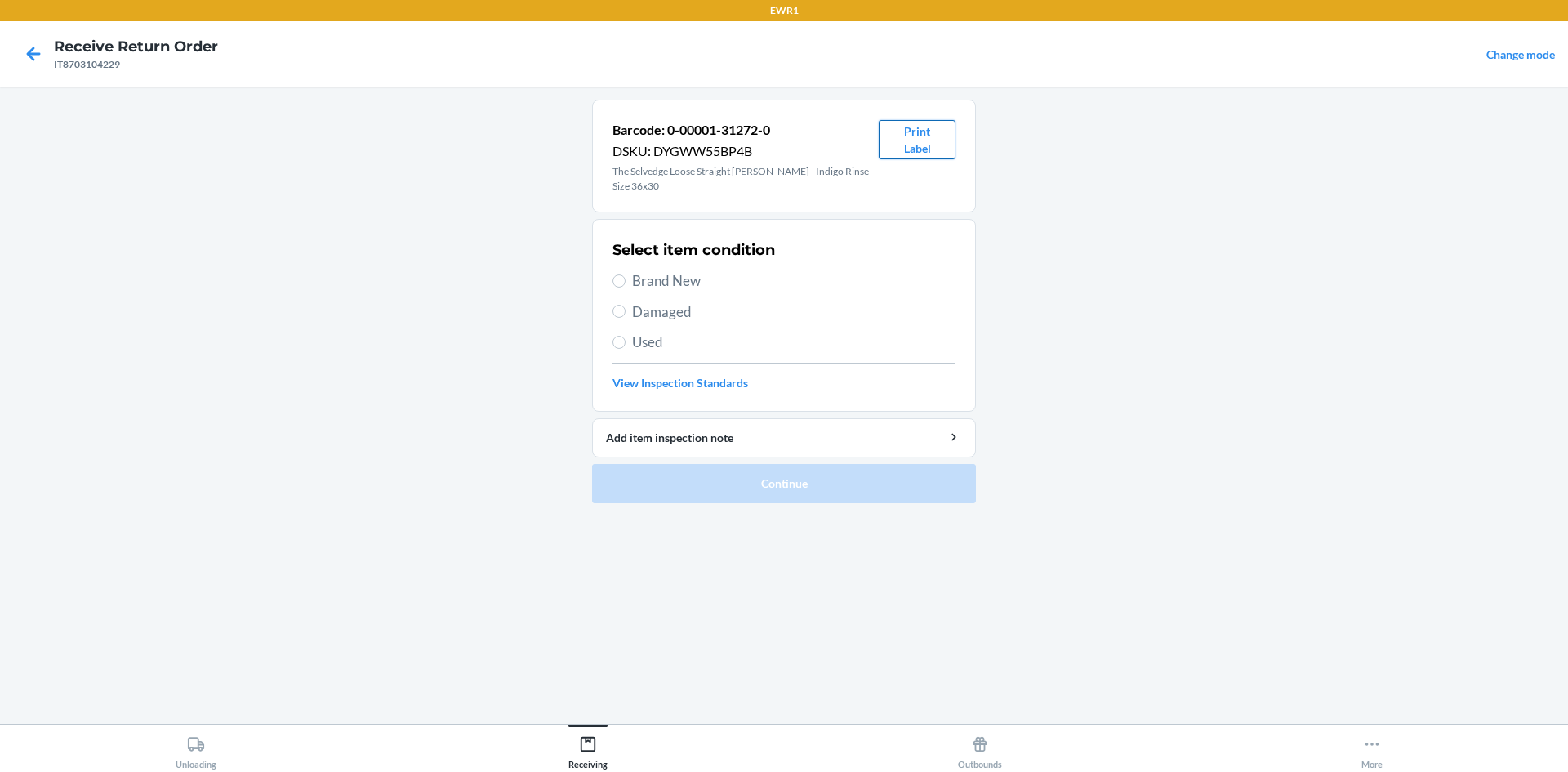click on "Print Label" at bounding box center [917, 140] 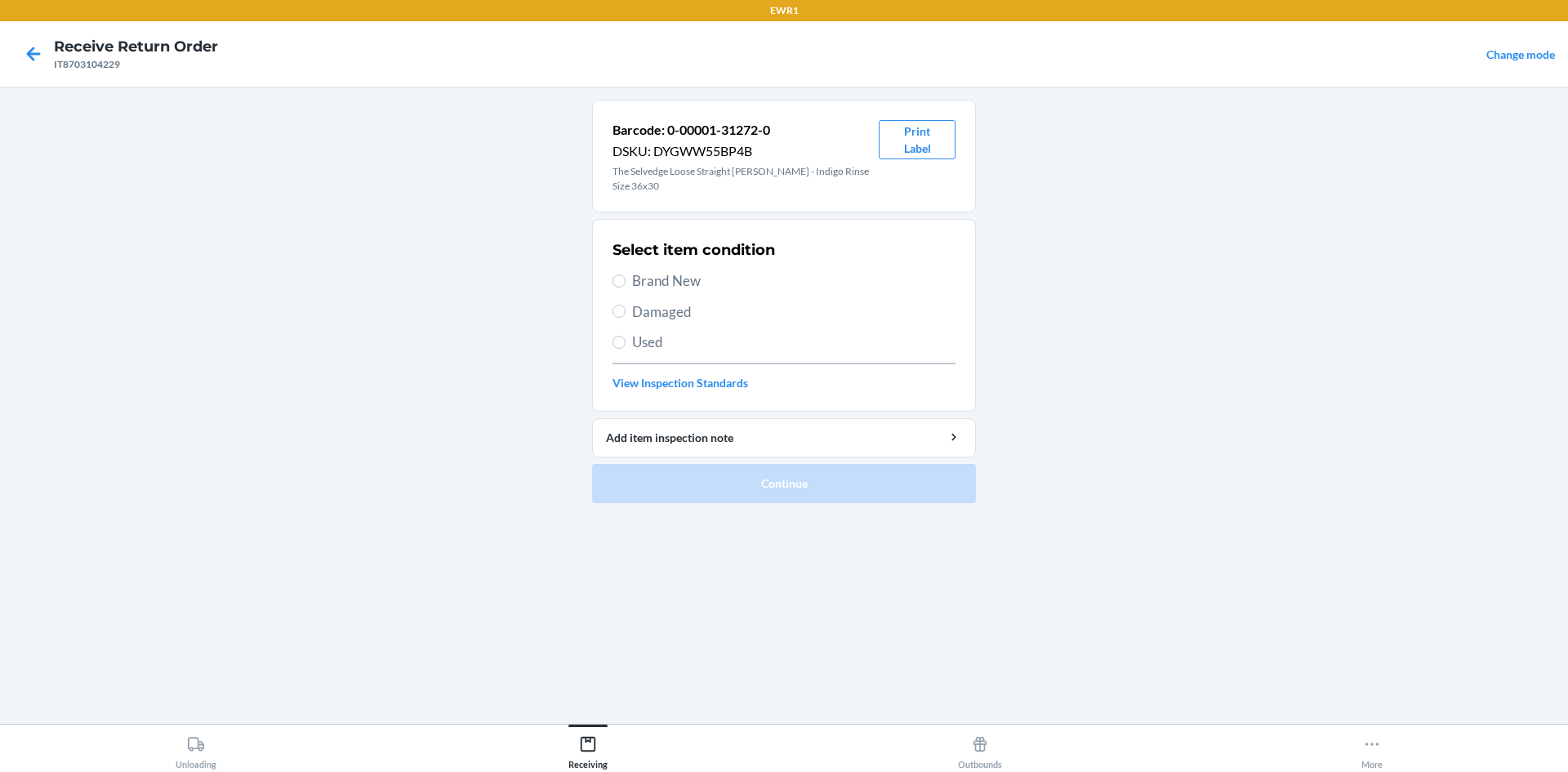 click on "Brand New" at bounding box center (794, 281) 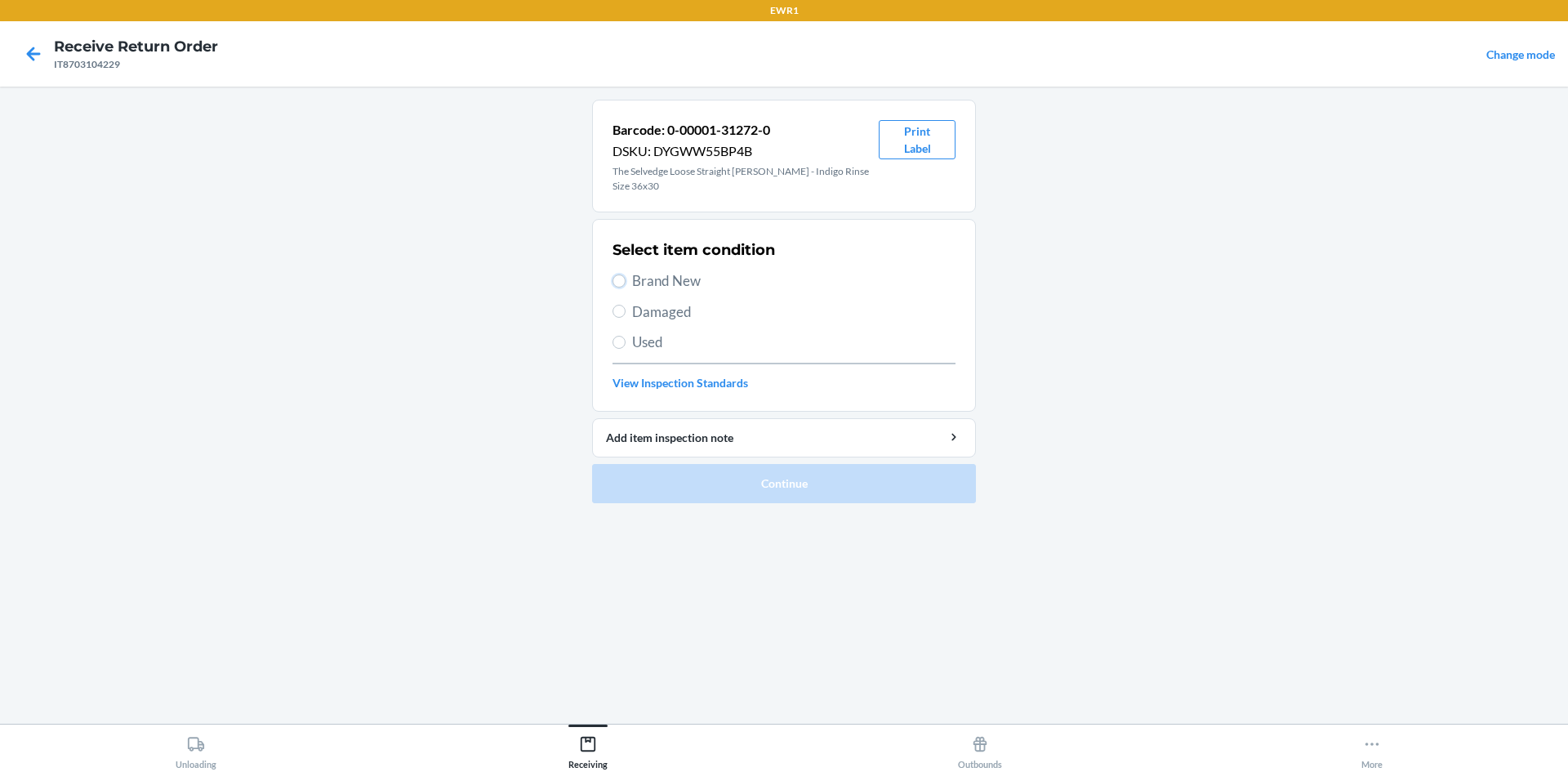 click on "Brand New" at bounding box center (619, 281) 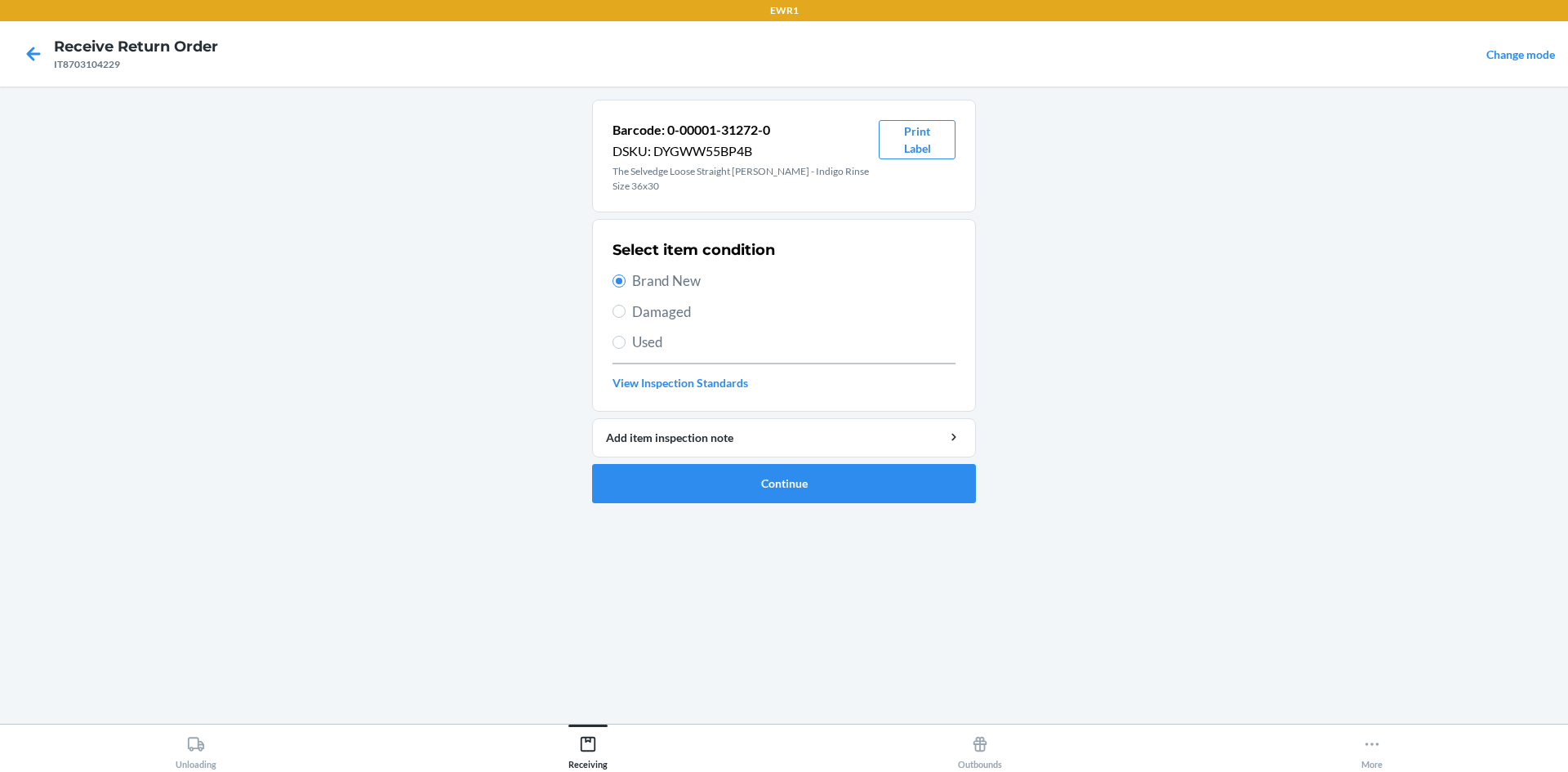 click on "Barcode: 0-00001-31272-0 DSKU: DYGWW55BP4B The Selvedge Loose Straight [PERSON_NAME] - Indigo Rinse Size 36x30 Print Label Select item condition Brand New Damaged Used View Inspection Standards Add item inspection note Continue" at bounding box center (784, 301) 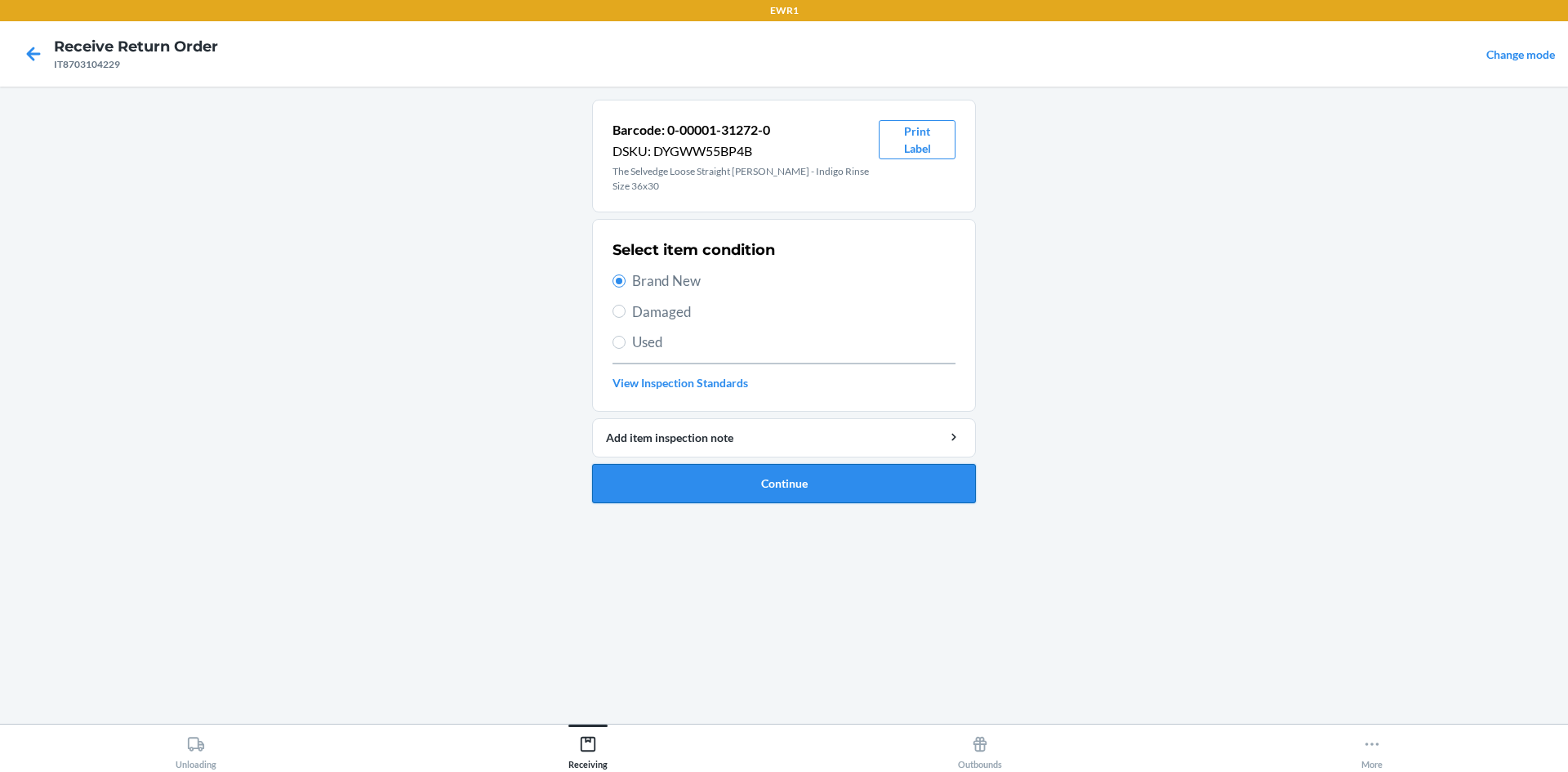 click on "Continue" at bounding box center (784, 484) 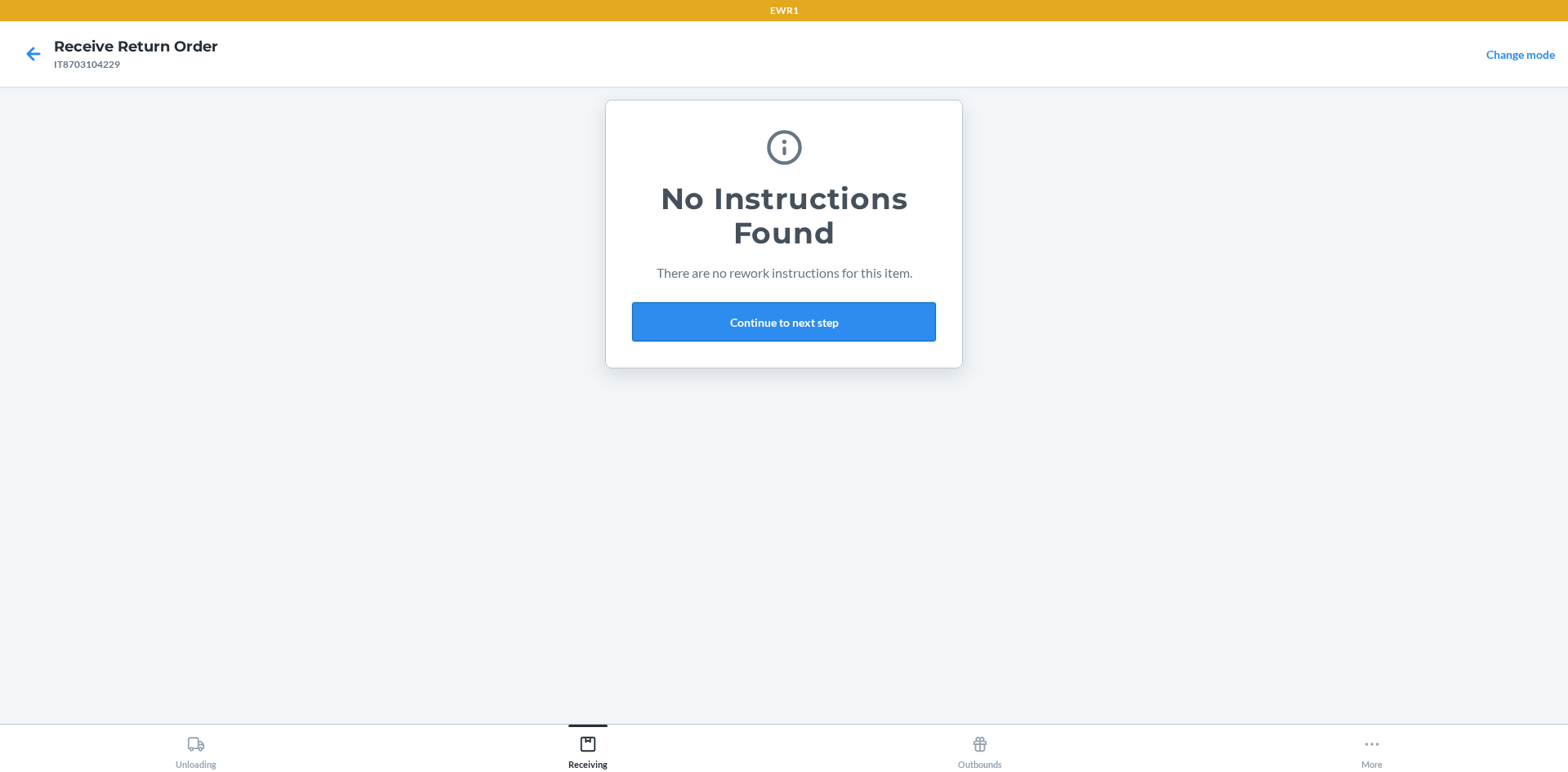 click on "Continue to next step" at bounding box center [784, 322] 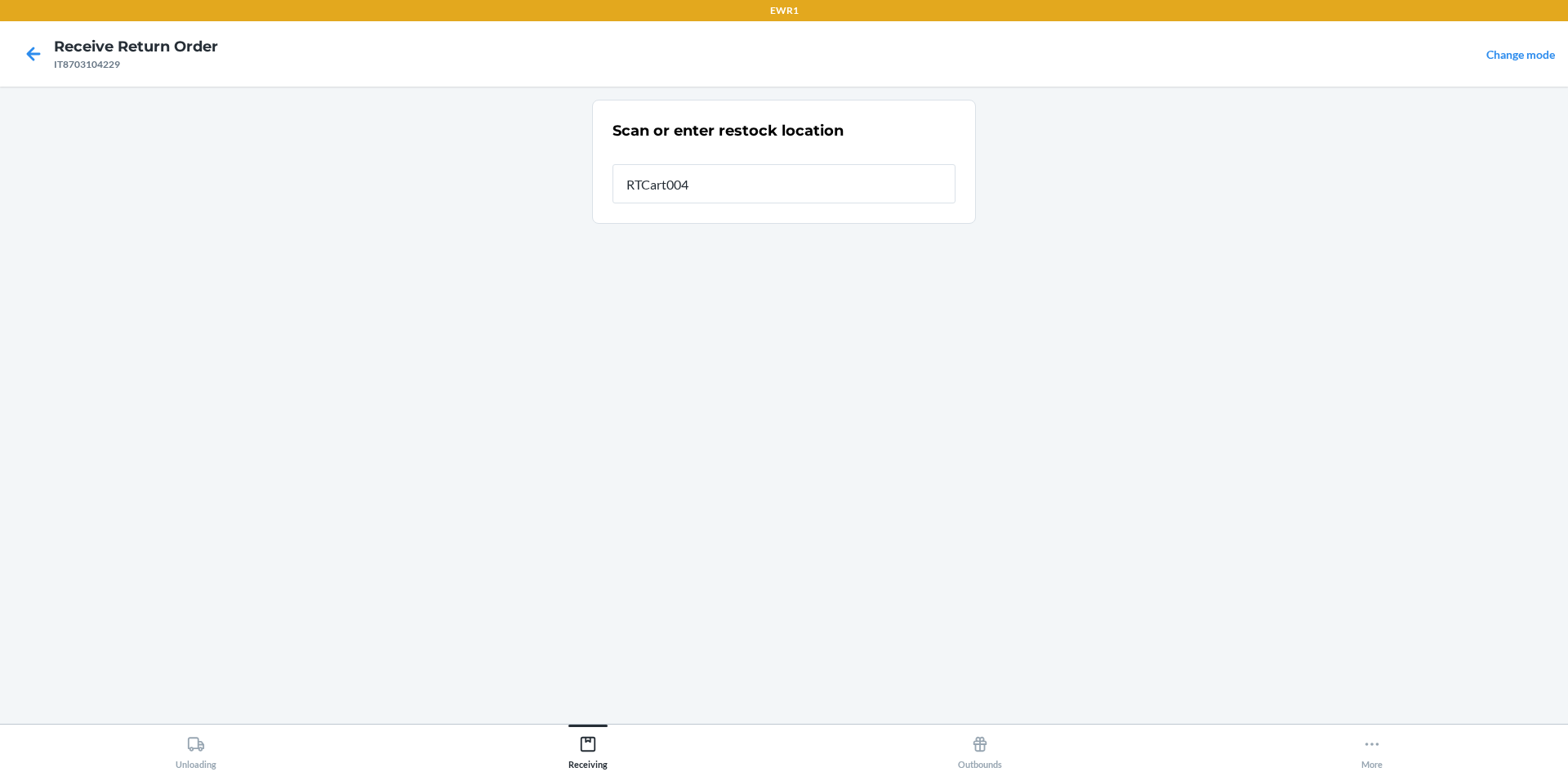 type on "RTCart004" 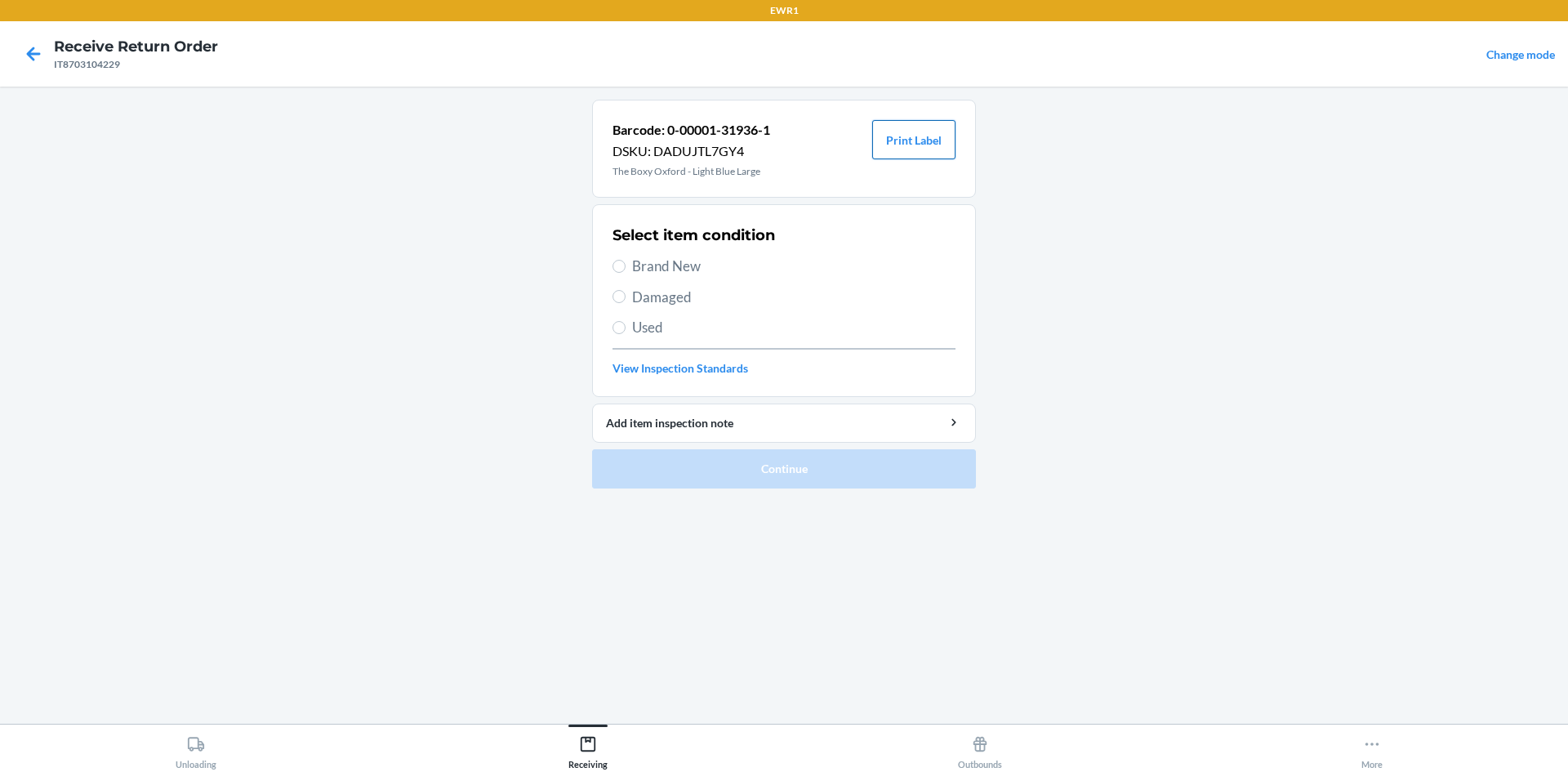click on "Print Label" at bounding box center [914, 140] 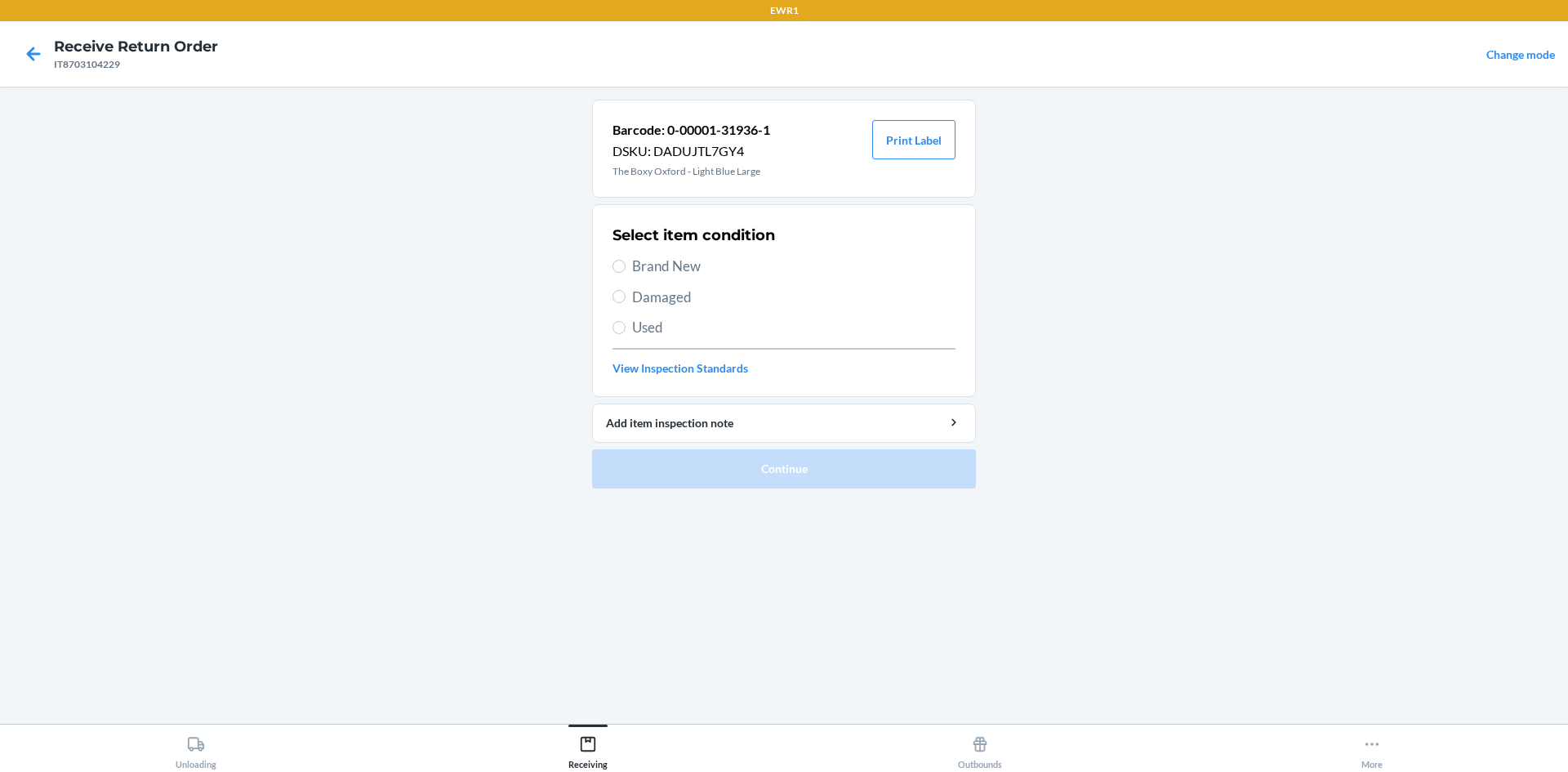 click on "Brand New" at bounding box center [794, 266] 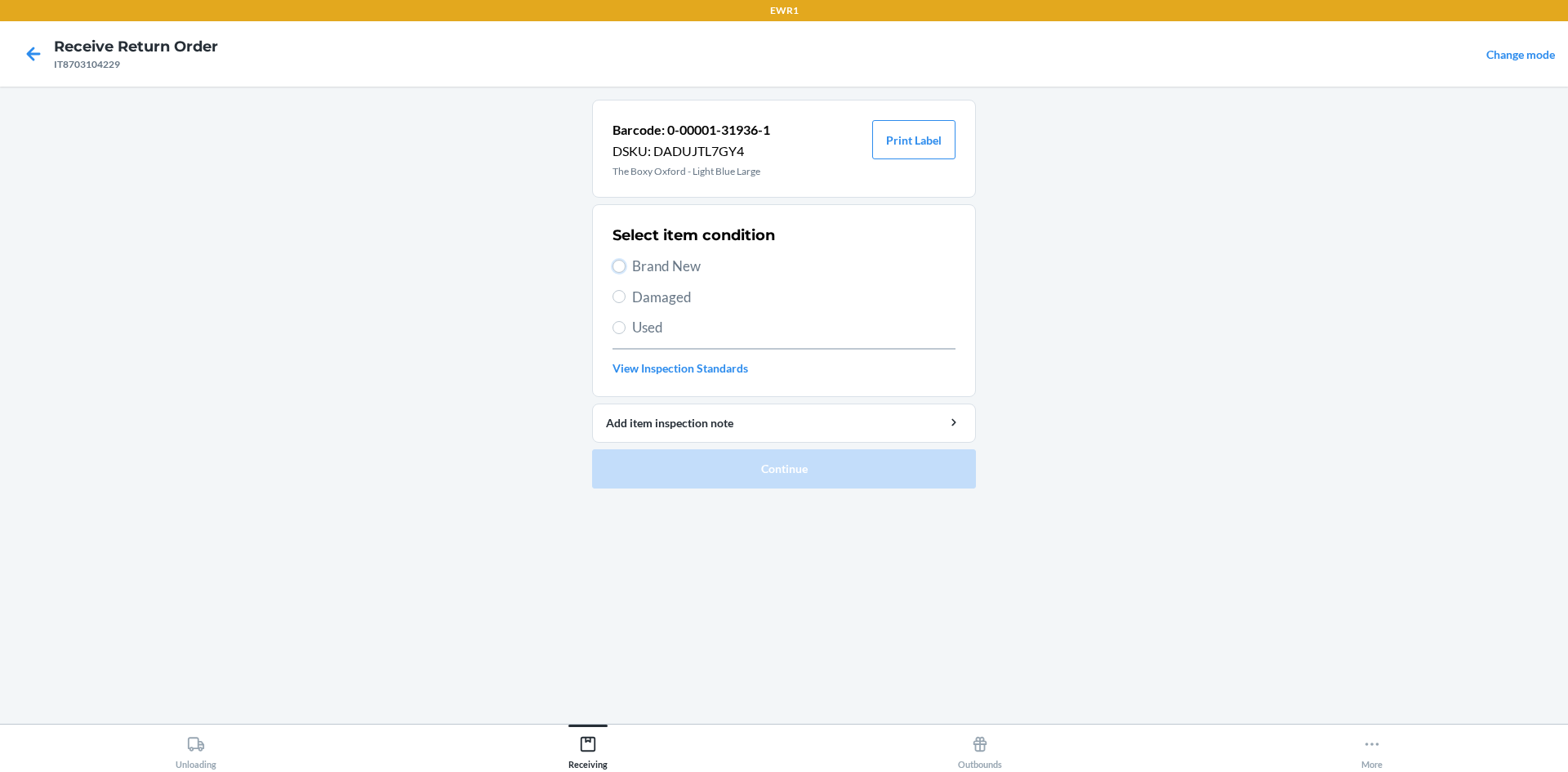 click on "Brand New" at bounding box center (619, 266) 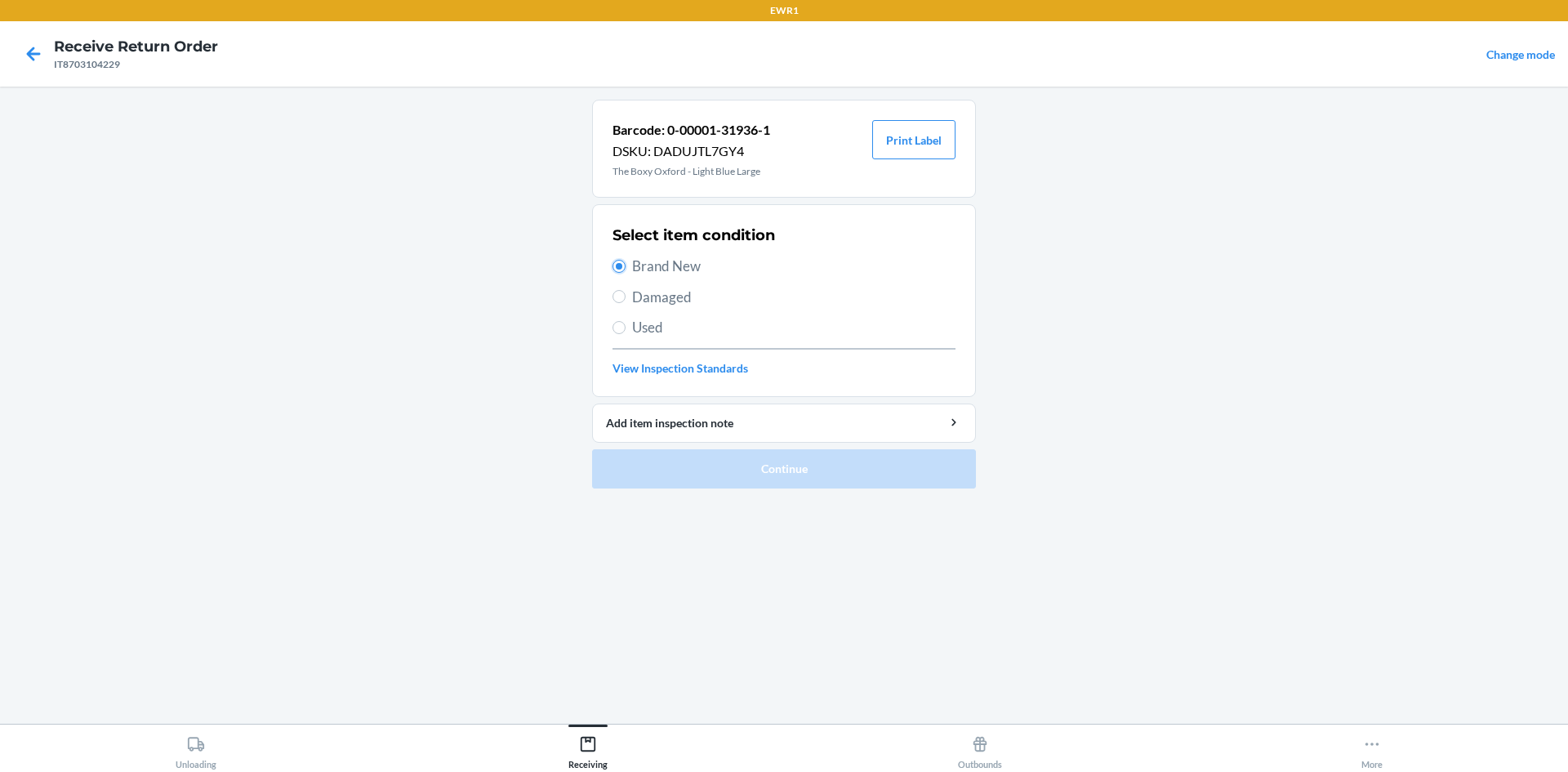 radio on "true" 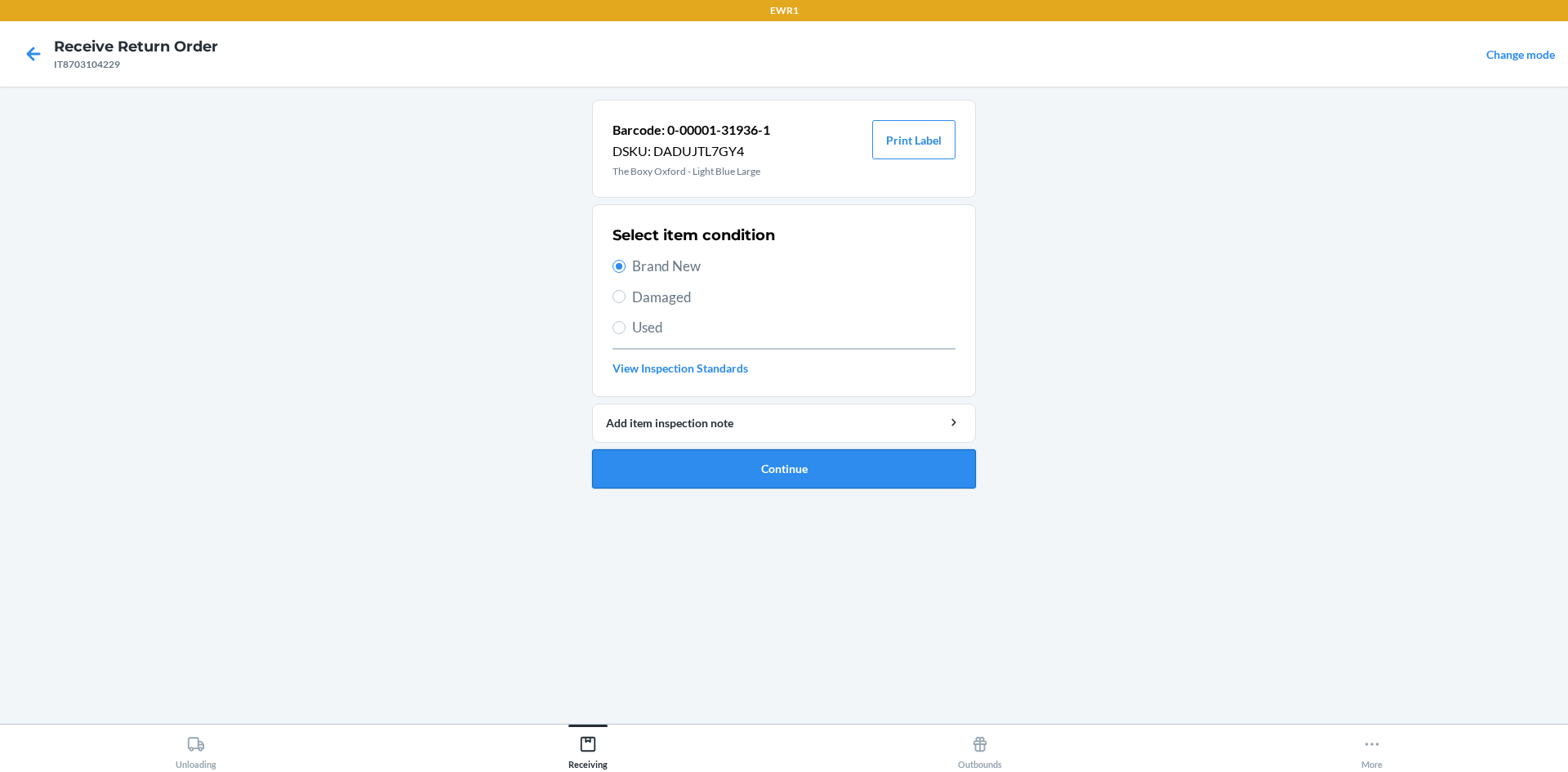 click on "Continue" at bounding box center [784, 469] 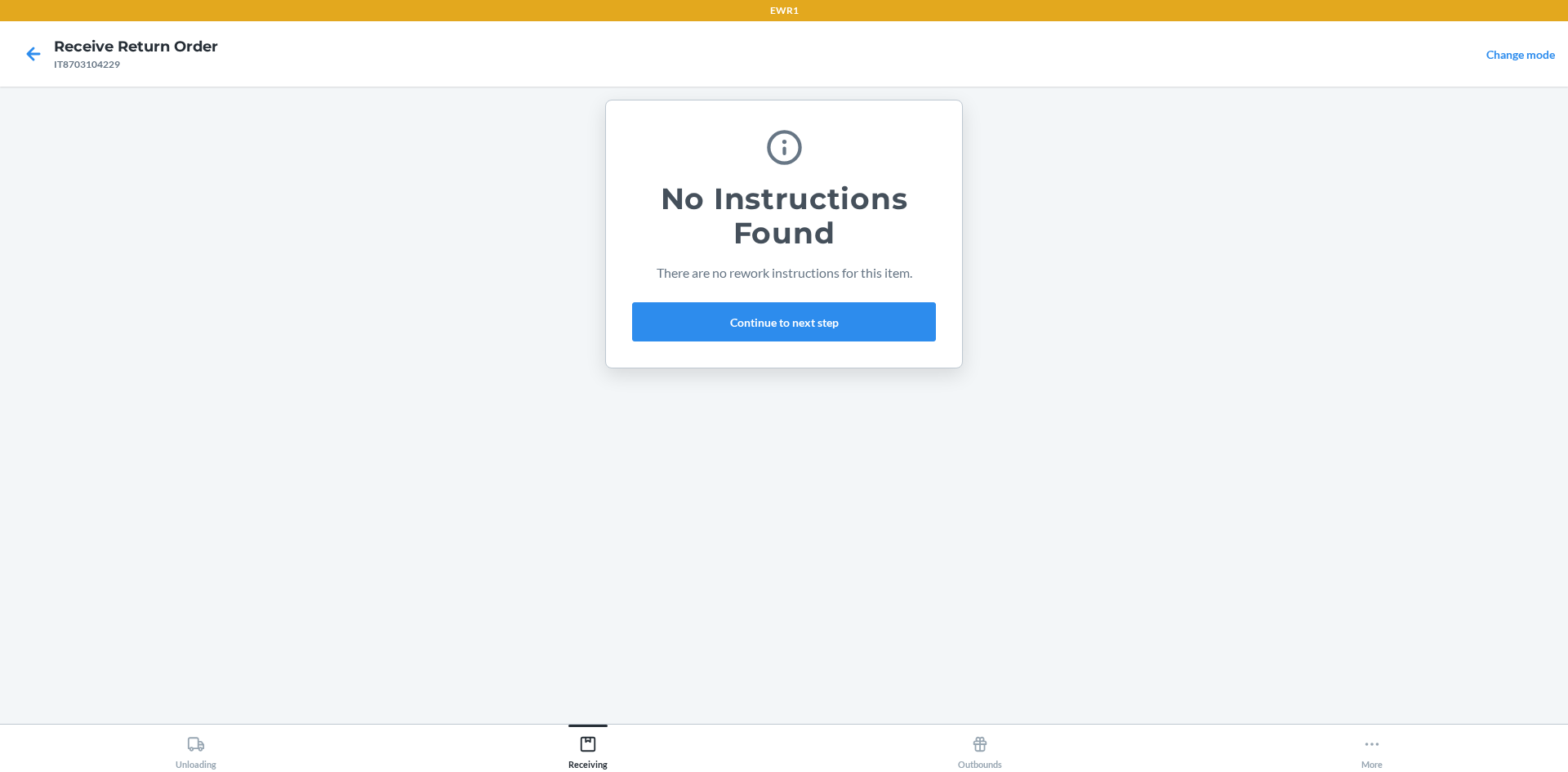 click on "No Instructions Found There are no rework instructions for this item. Continue to next step" at bounding box center [784, 234] 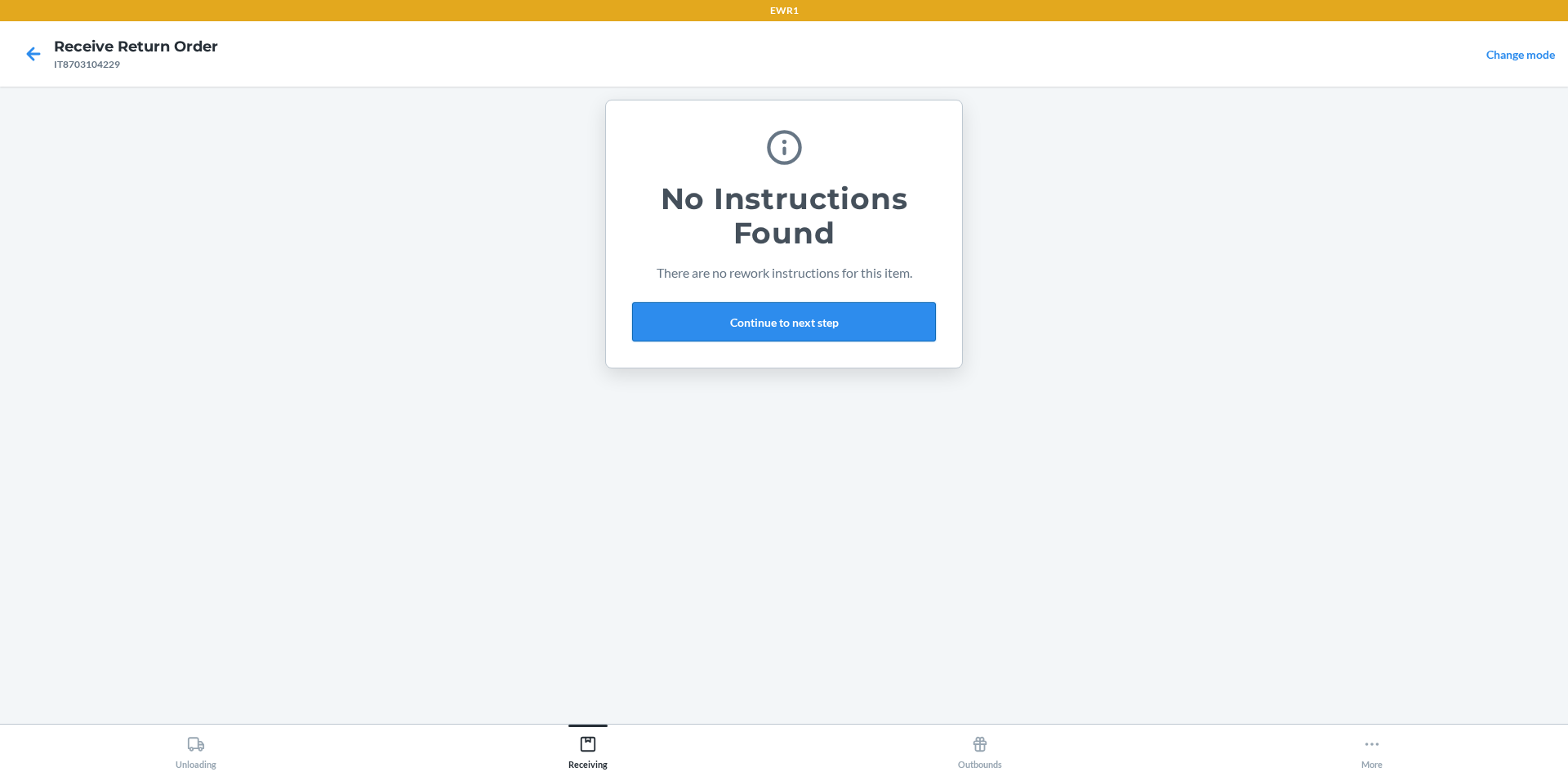 click on "Continue to next step" at bounding box center [784, 322] 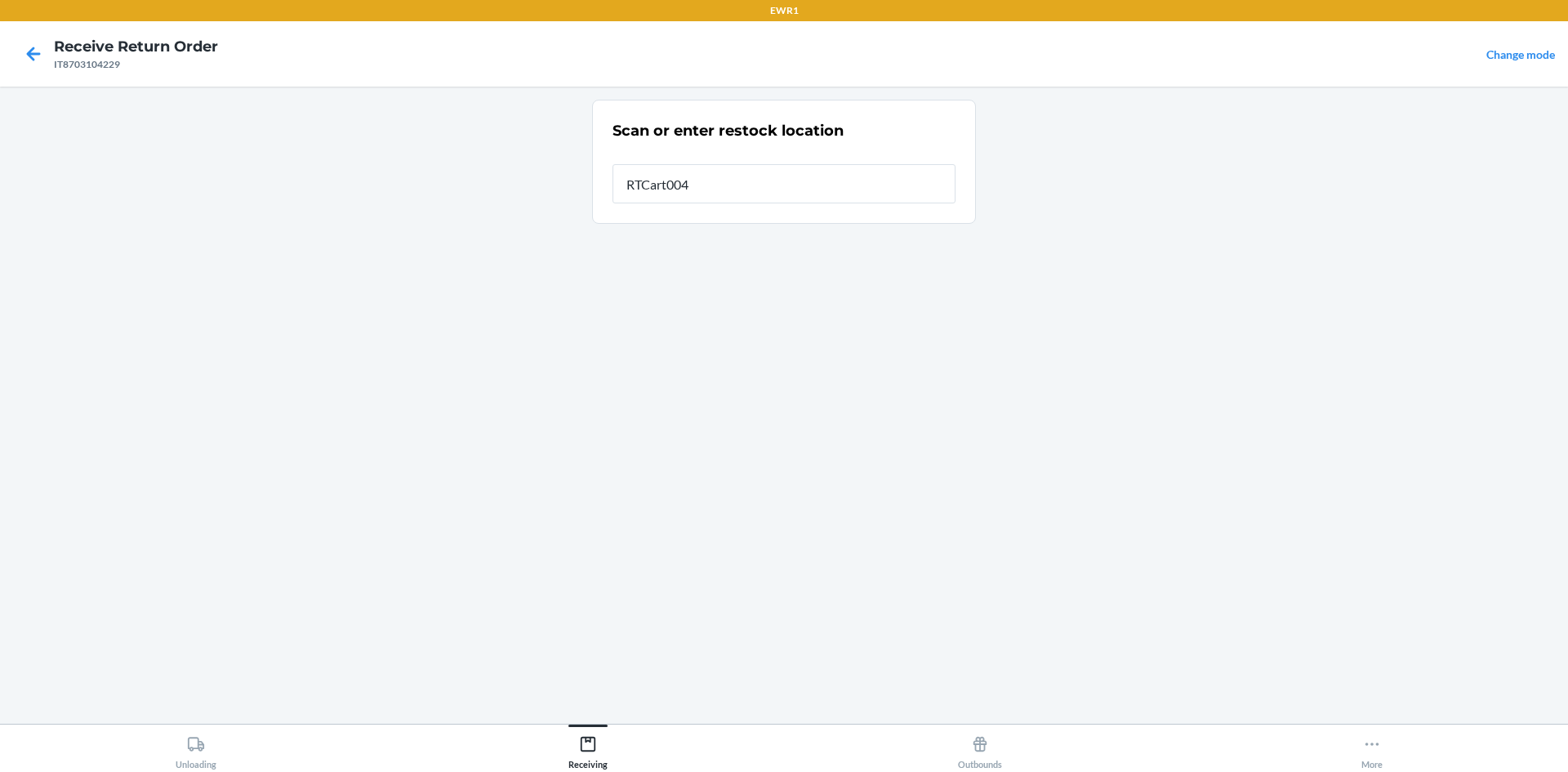 type on "RTCart004" 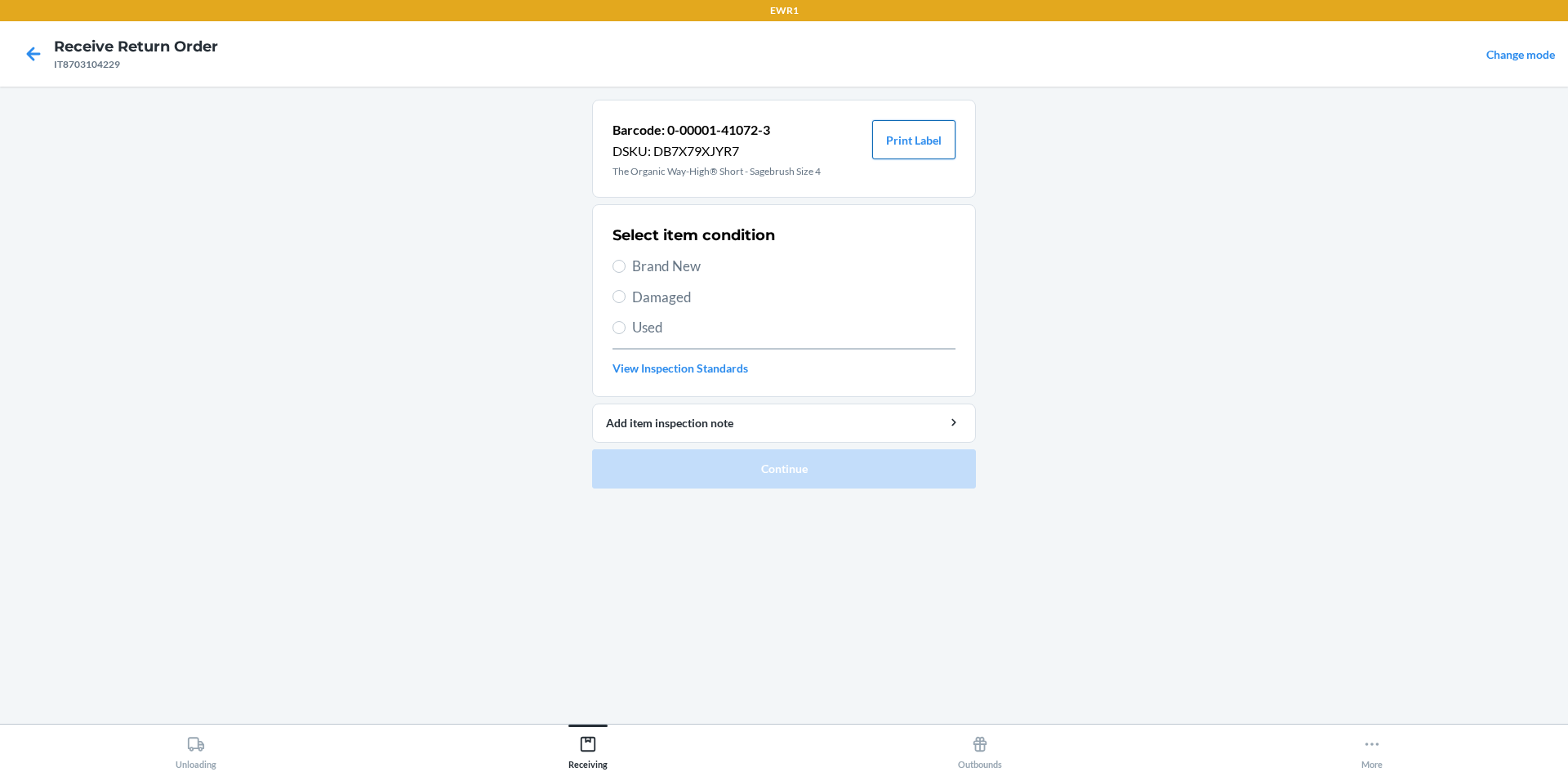 click on "Print Label" at bounding box center (914, 140) 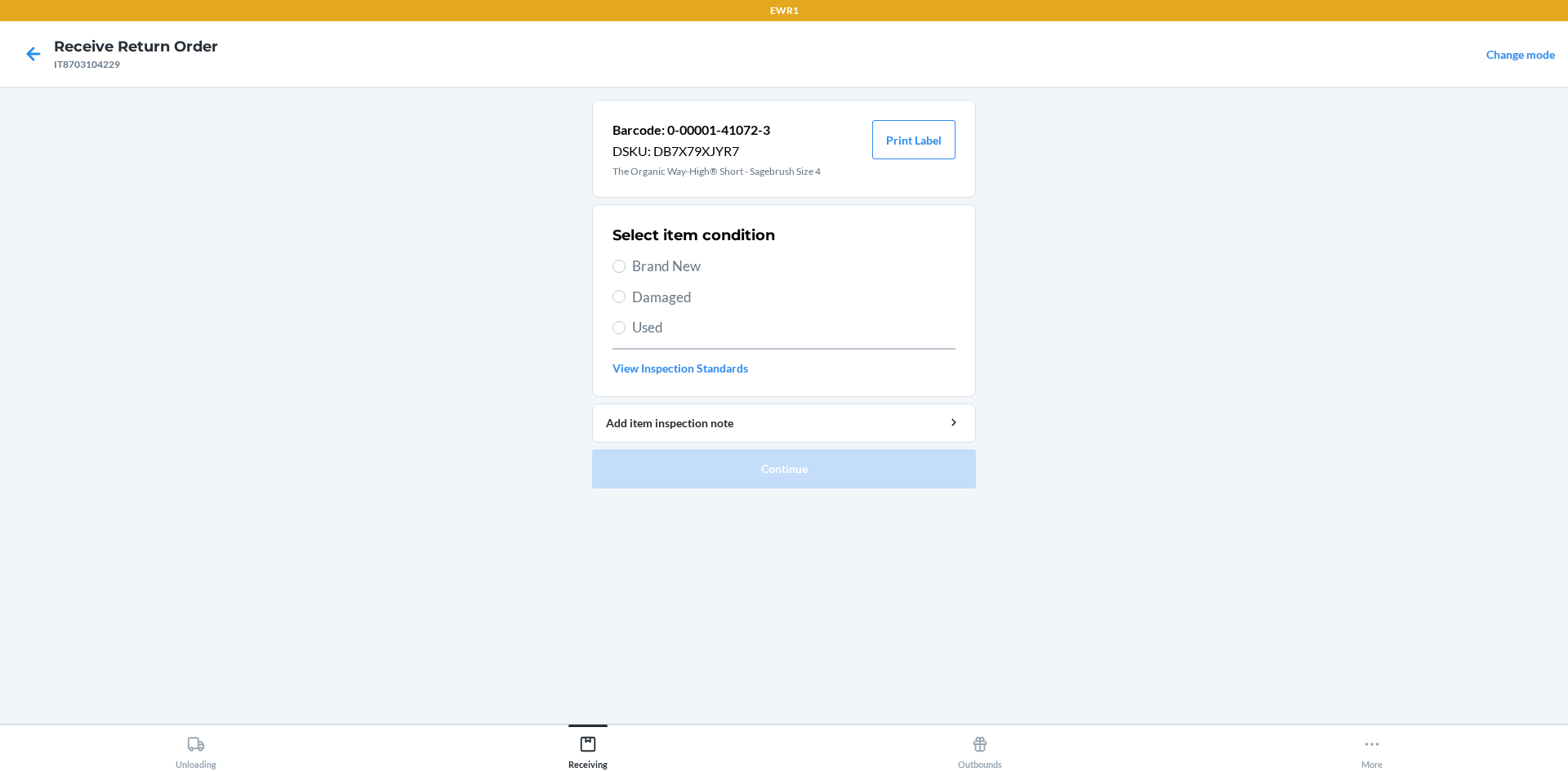 click on "Brand New" at bounding box center (794, 266) 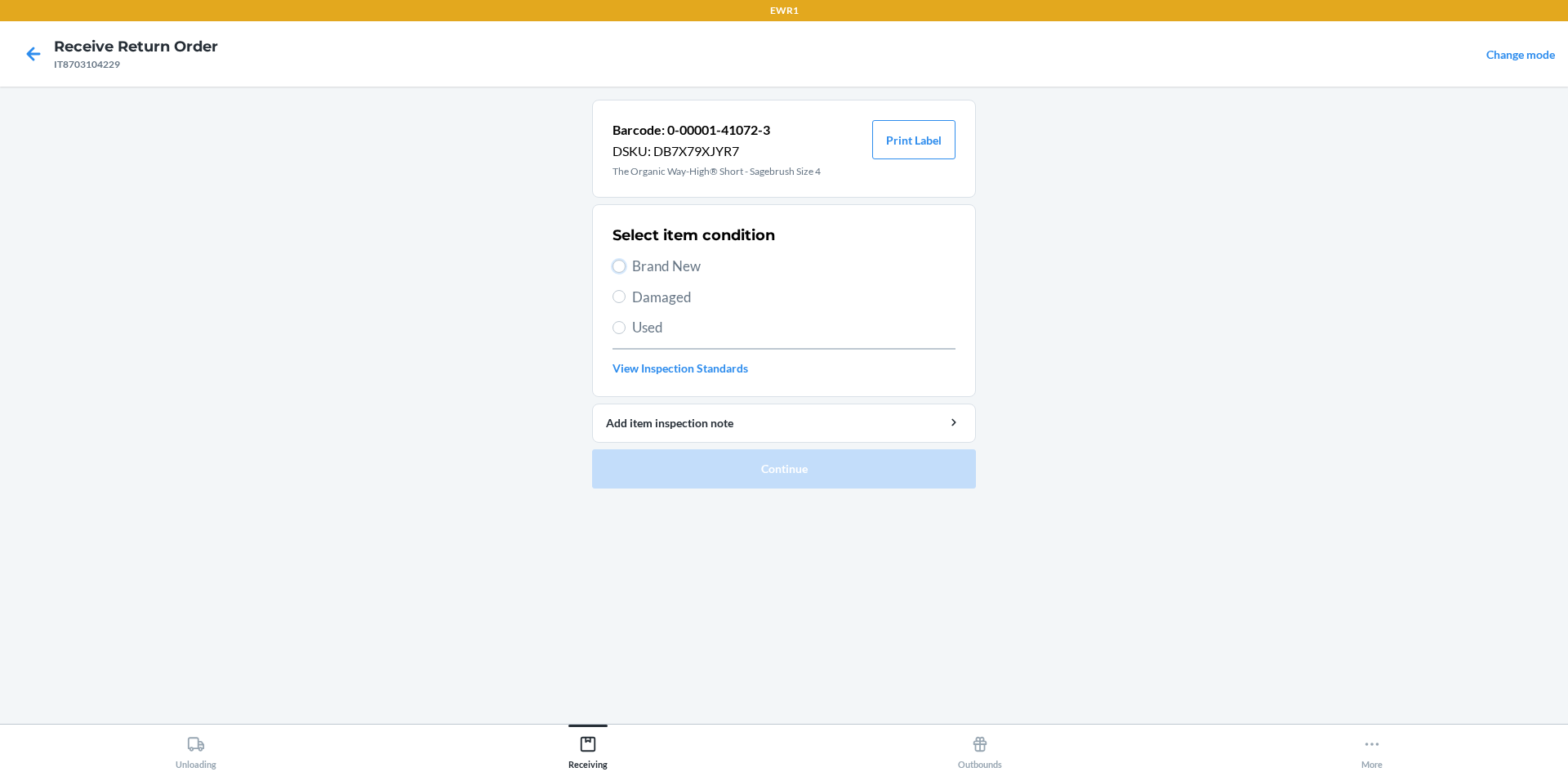 click on "Brand New" at bounding box center (619, 266) 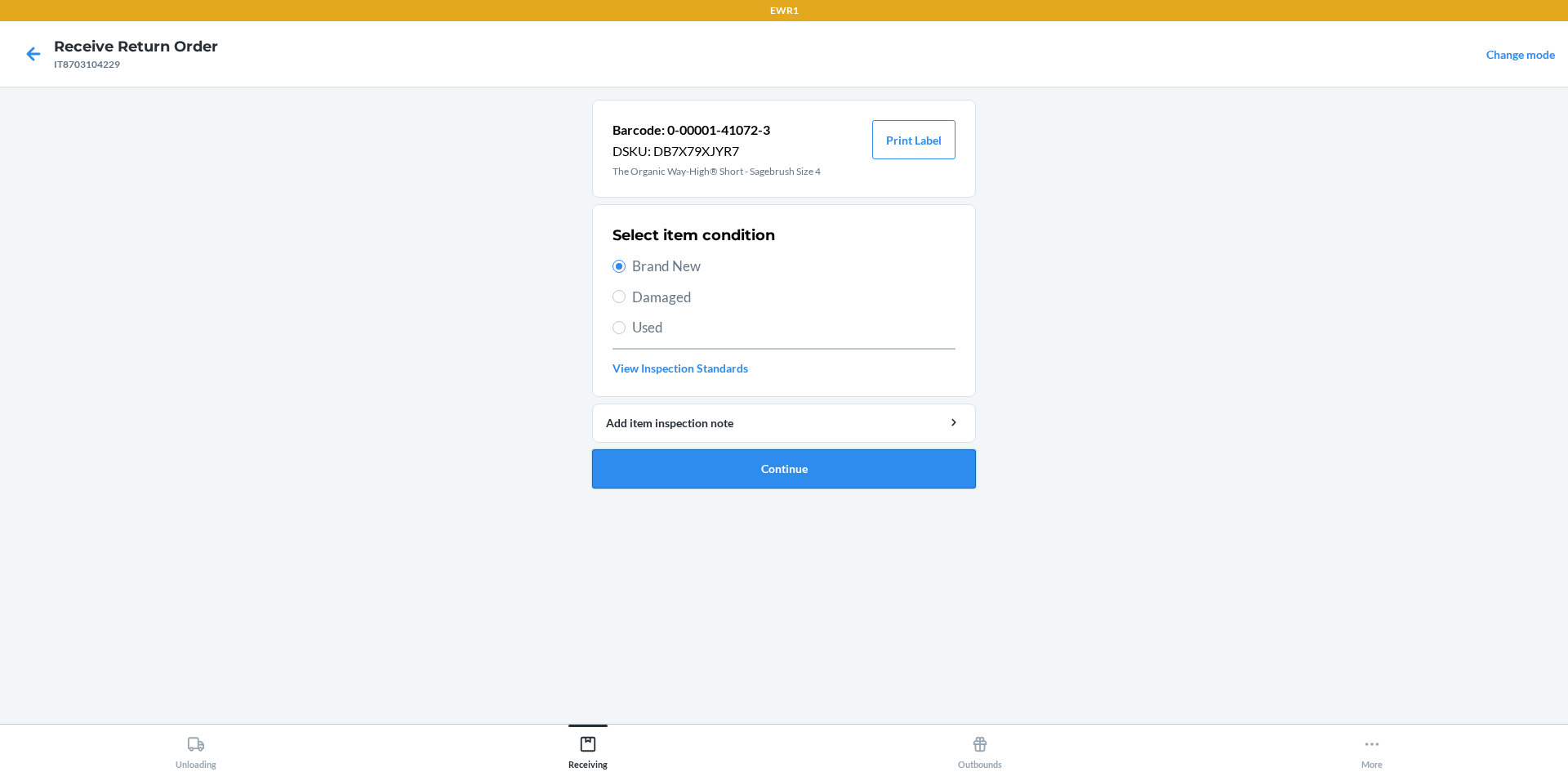 click on "Continue" at bounding box center (784, 469) 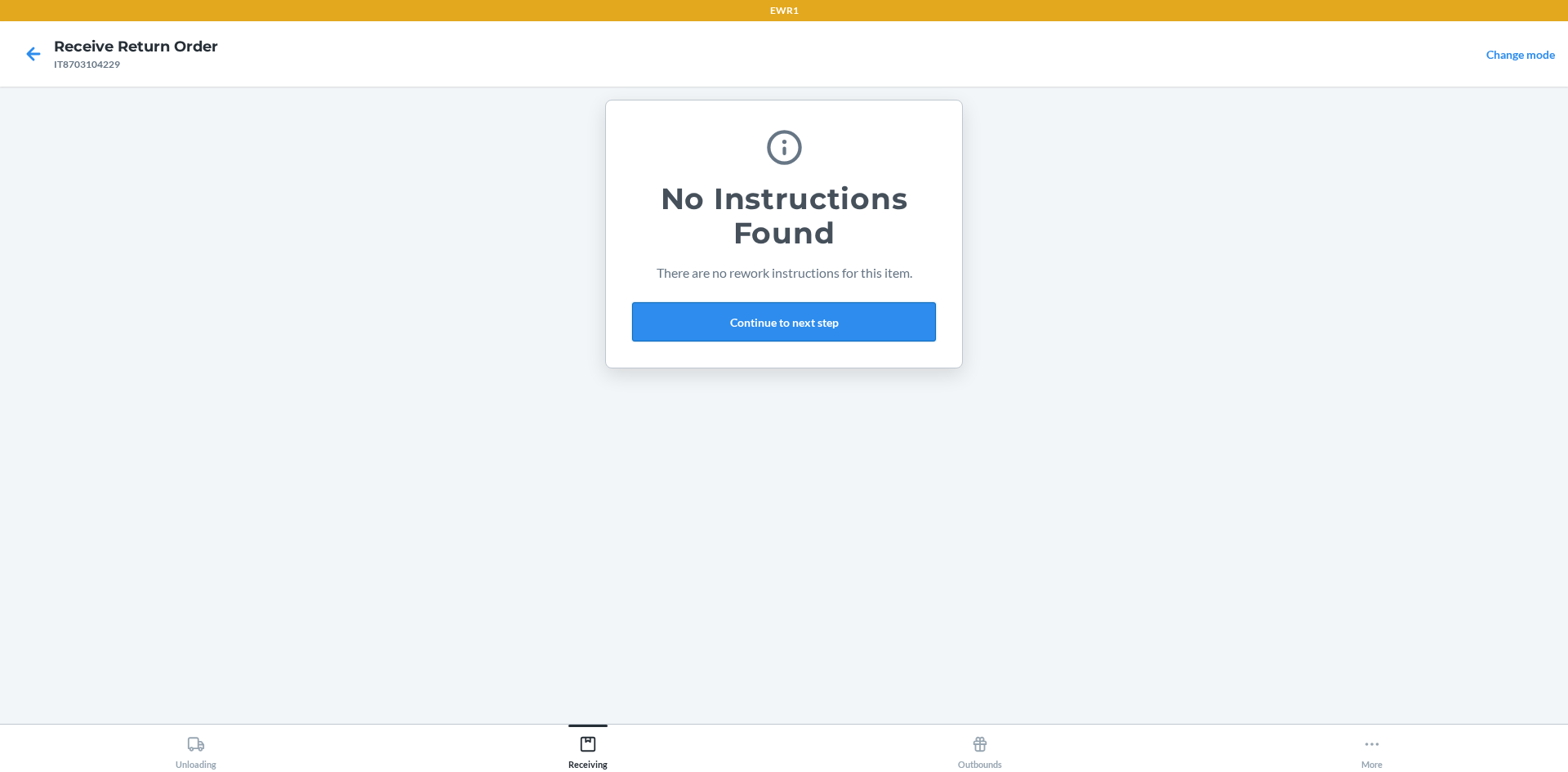click on "Continue to next step" at bounding box center [784, 322] 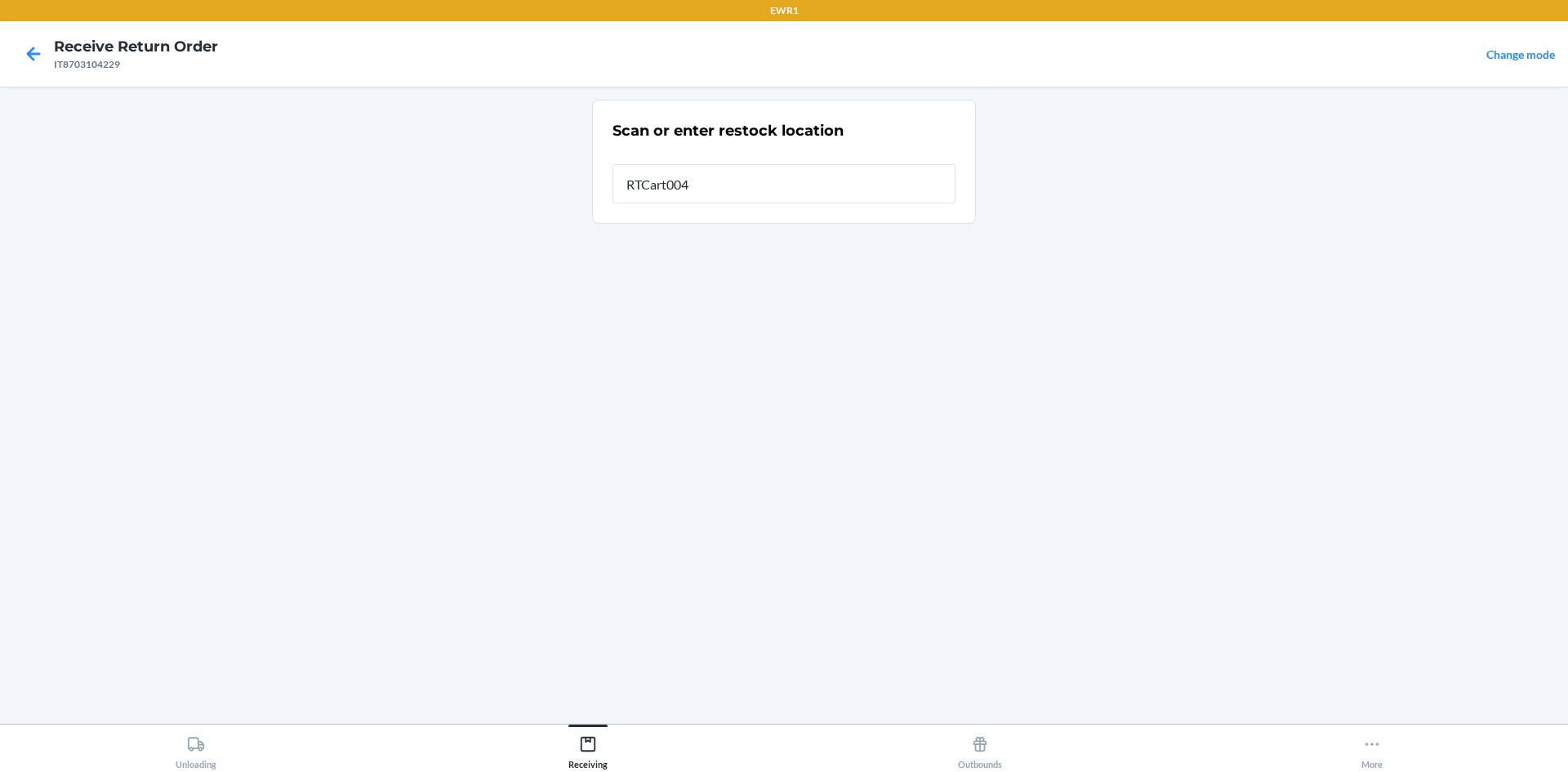 type on "RTCart004" 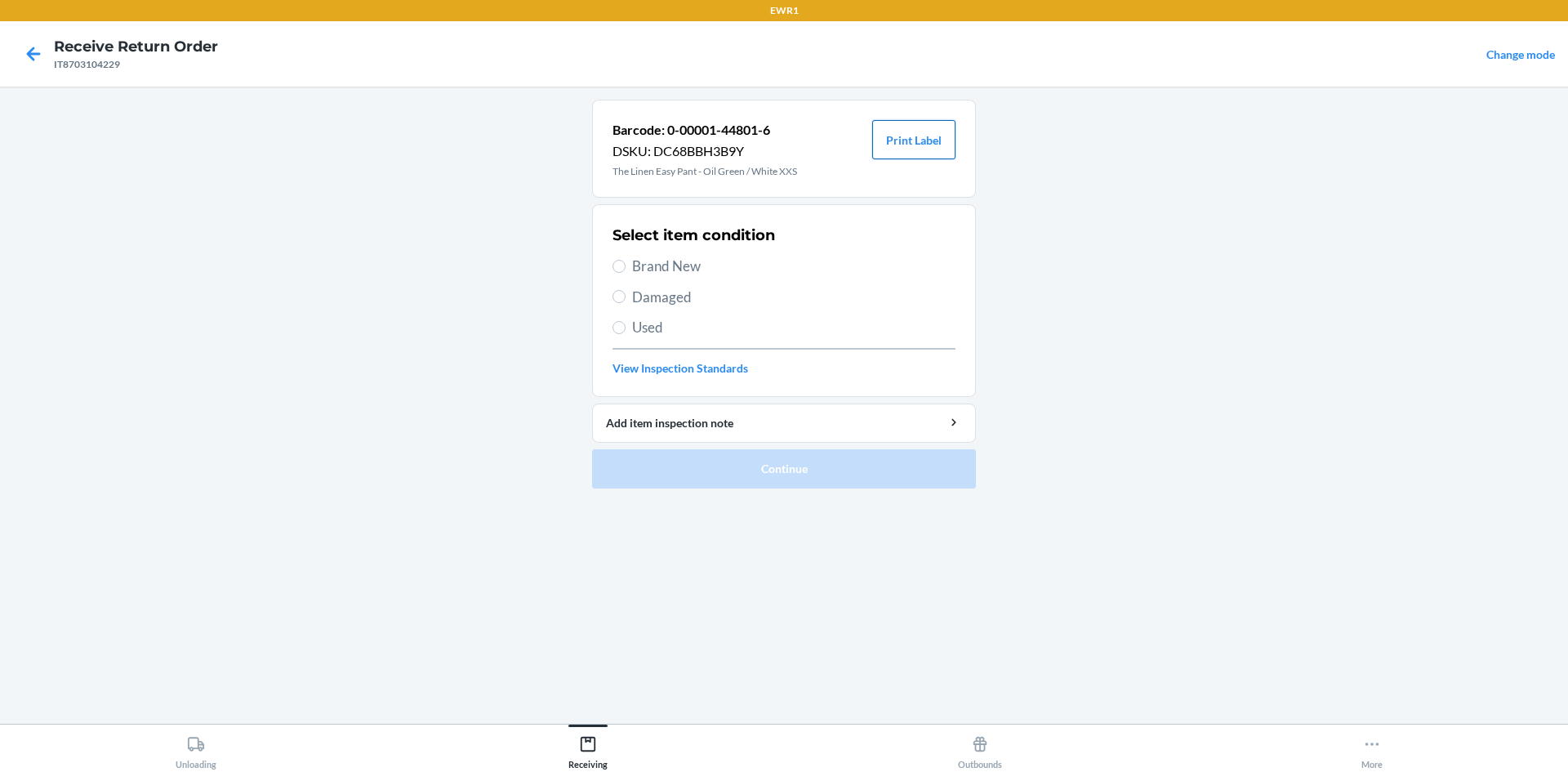 click on "Print Label" at bounding box center (914, 140) 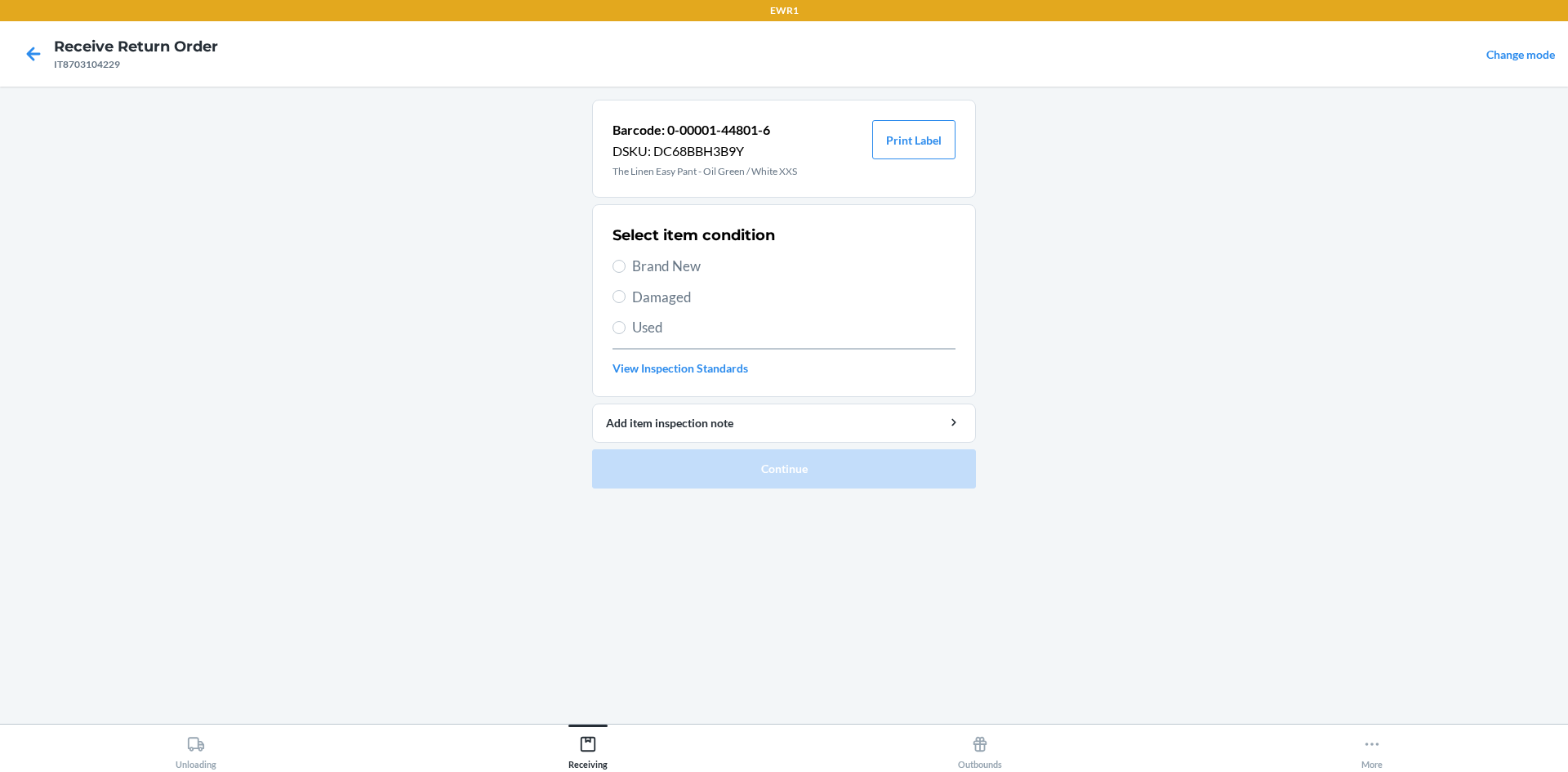 click on "Brand New" at bounding box center (794, 266) 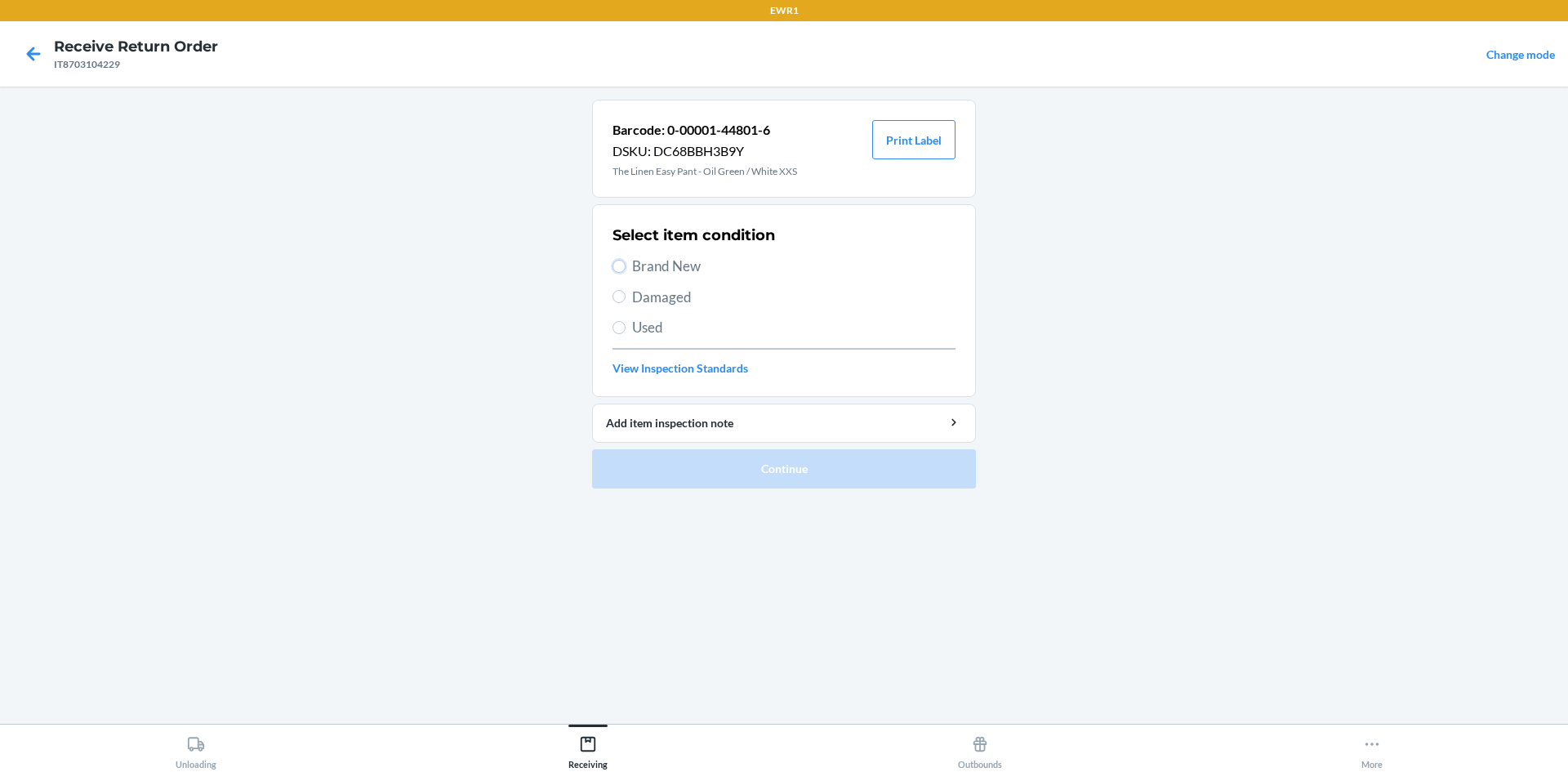 click on "Brand New" at bounding box center (619, 266) 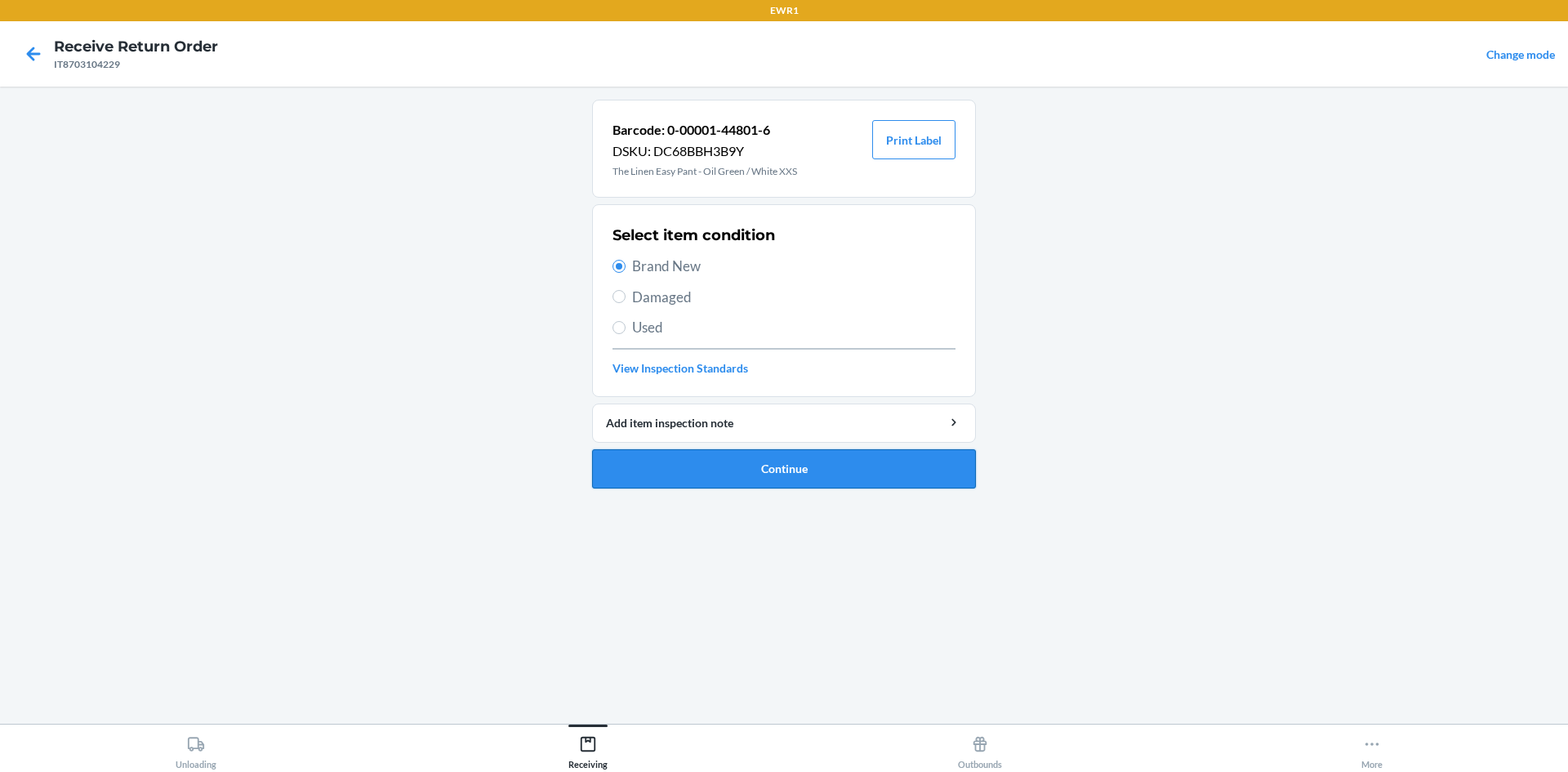 click on "Continue" at bounding box center (784, 469) 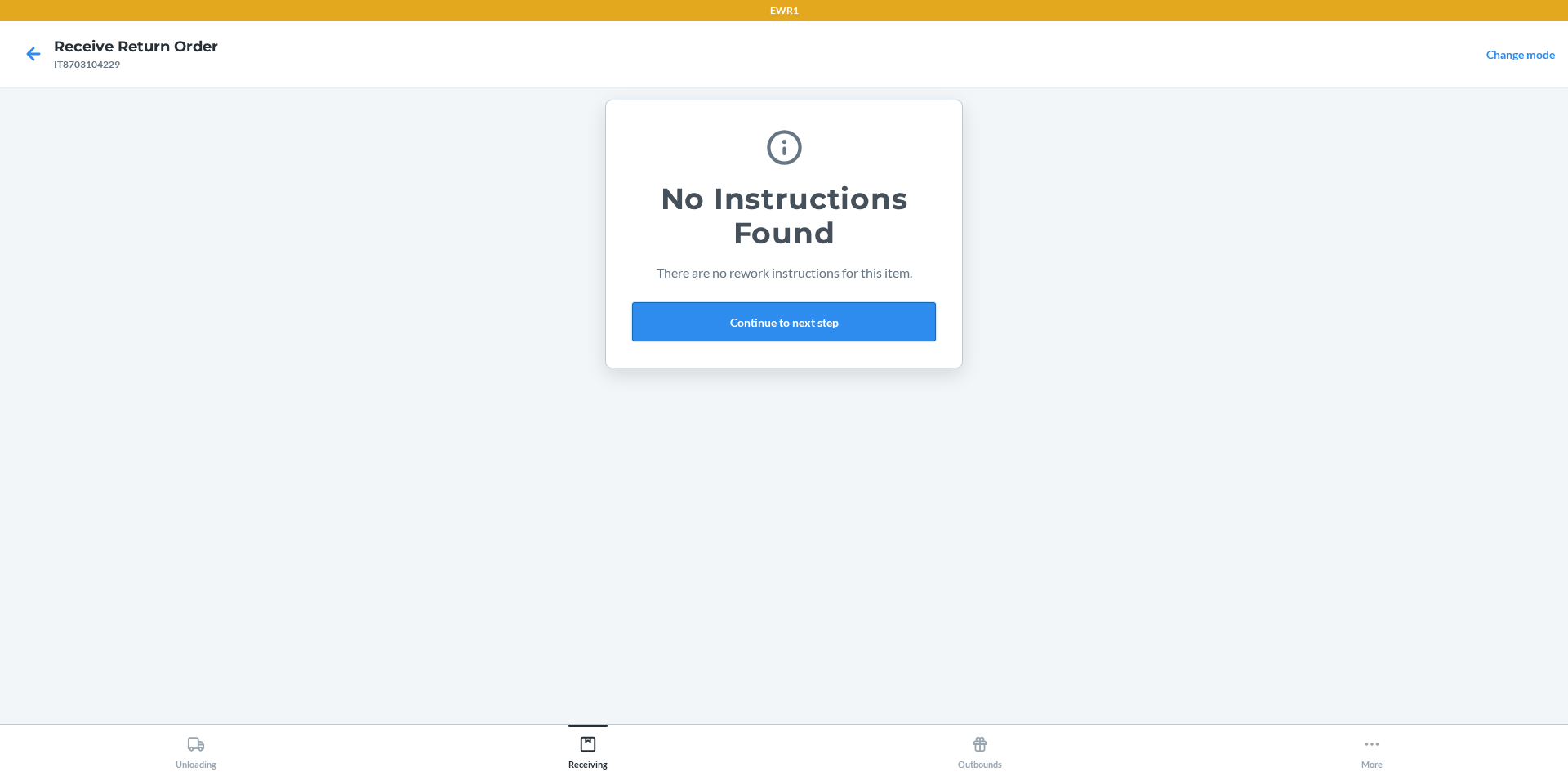 click on "Continue to next step" at bounding box center (784, 322) 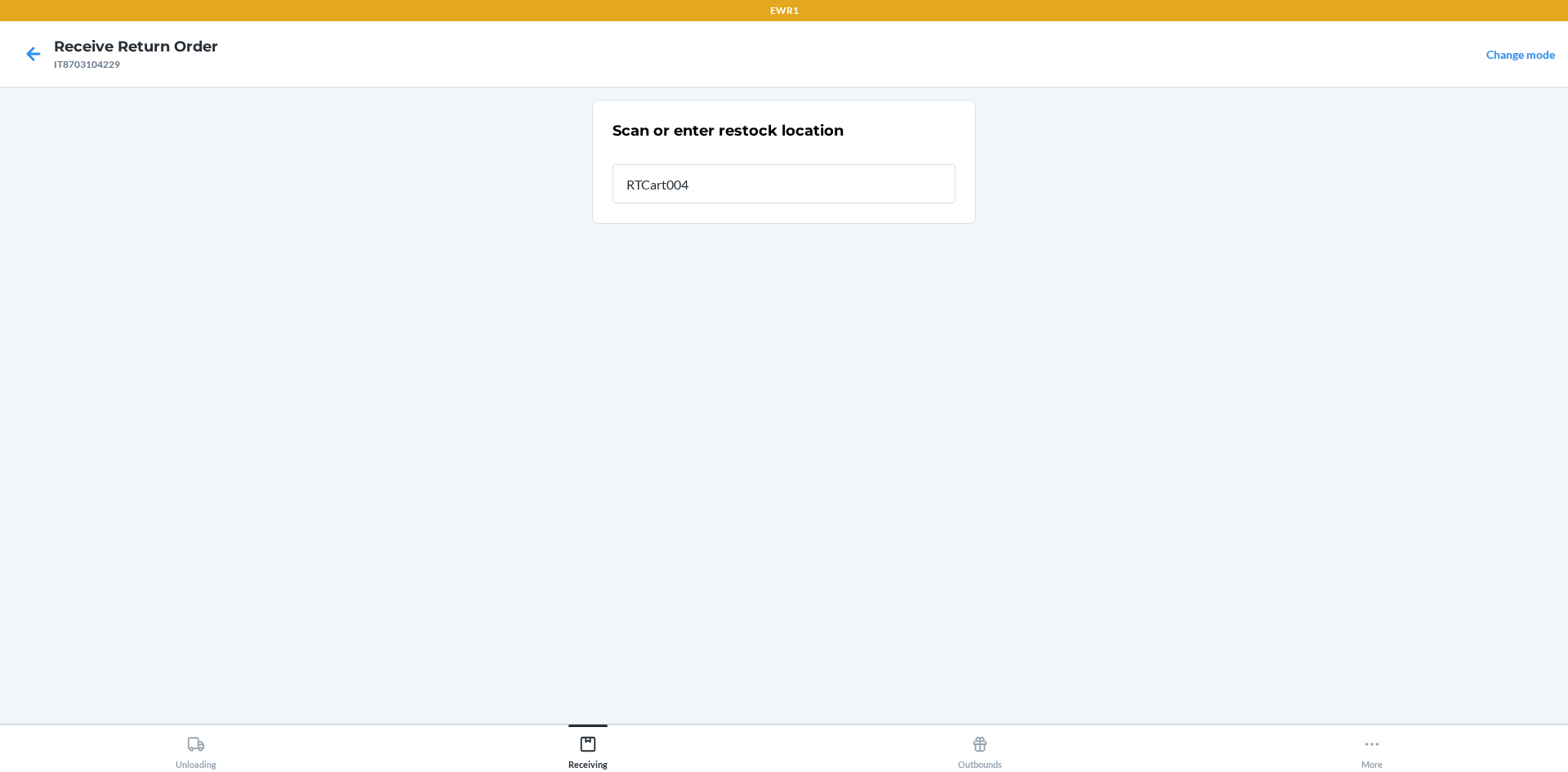 type on "RTCart004" 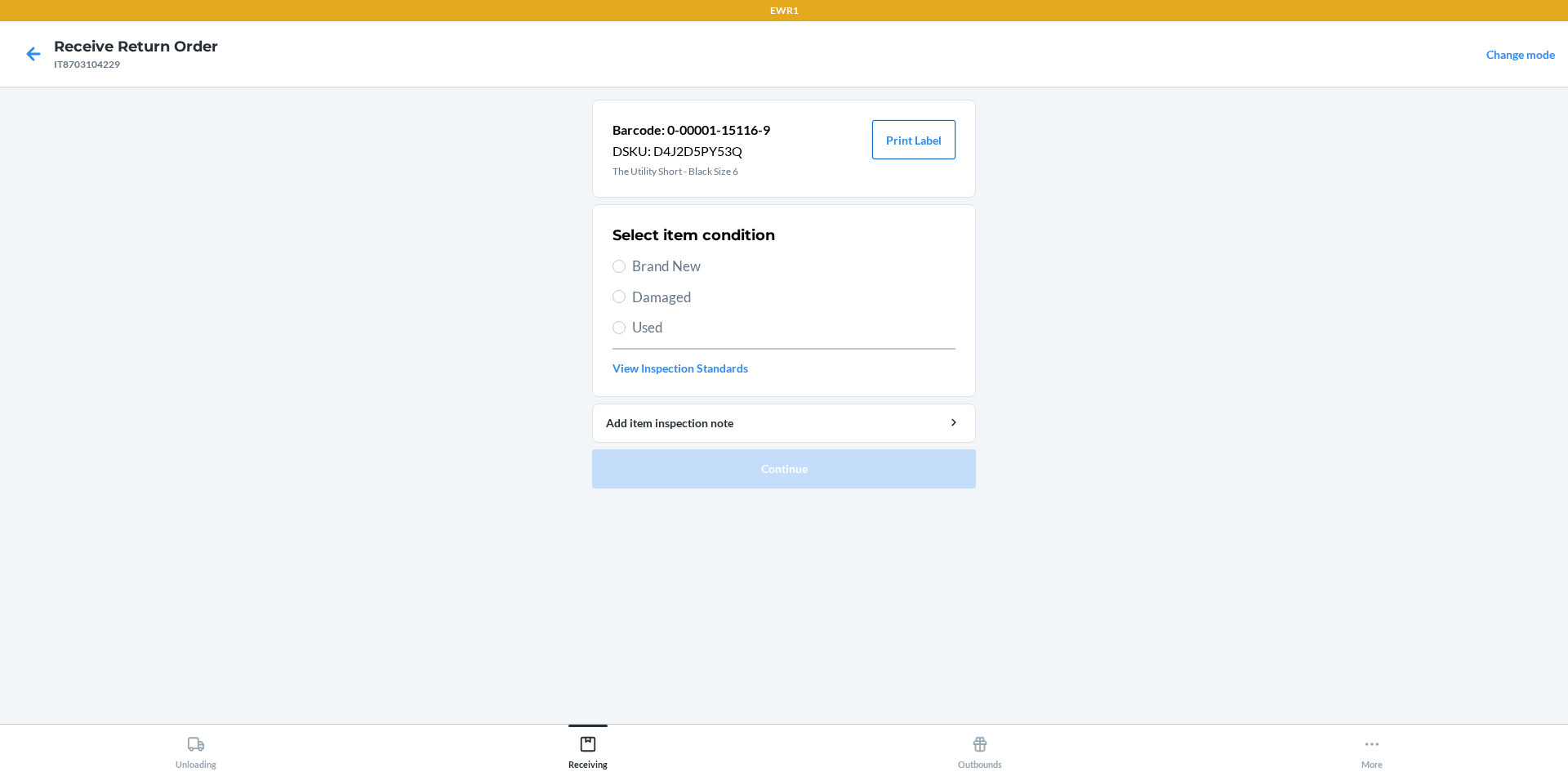 click on "Print Label" at bounding box center [914, 140] 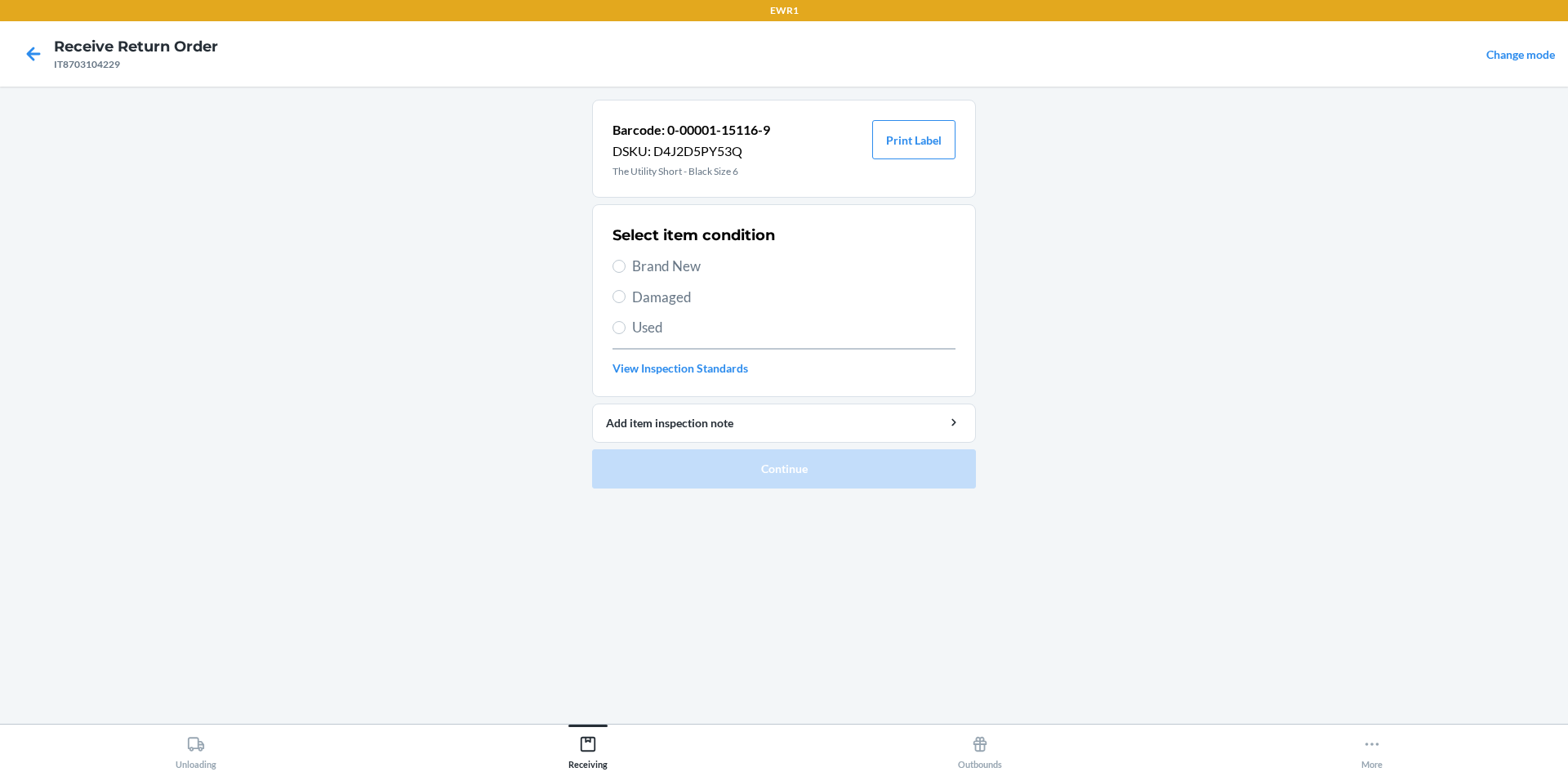 click on "Brand New" at bounding box center (794, 266) 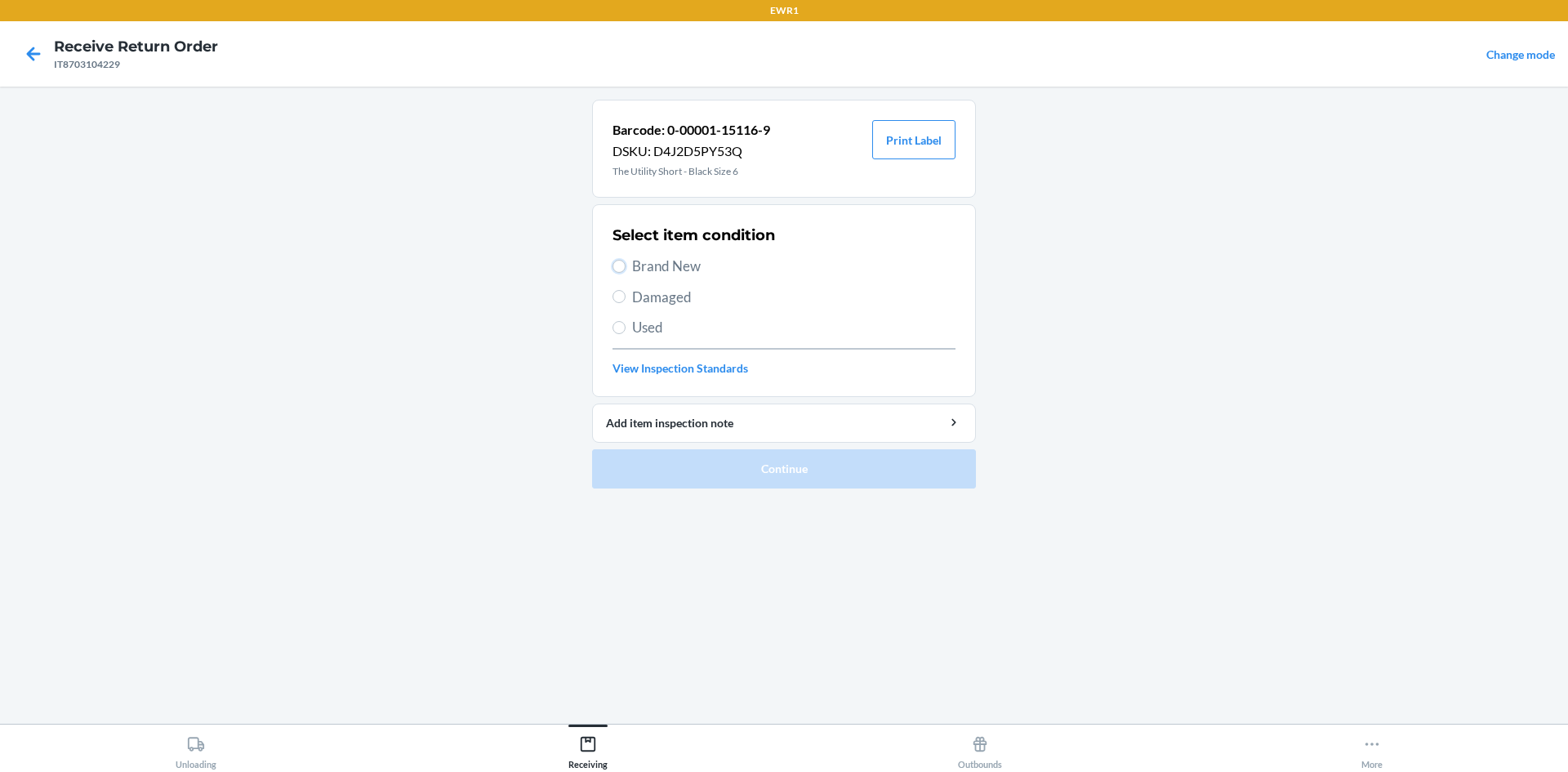 click on "Brand New" at bounding box center (619, 266) 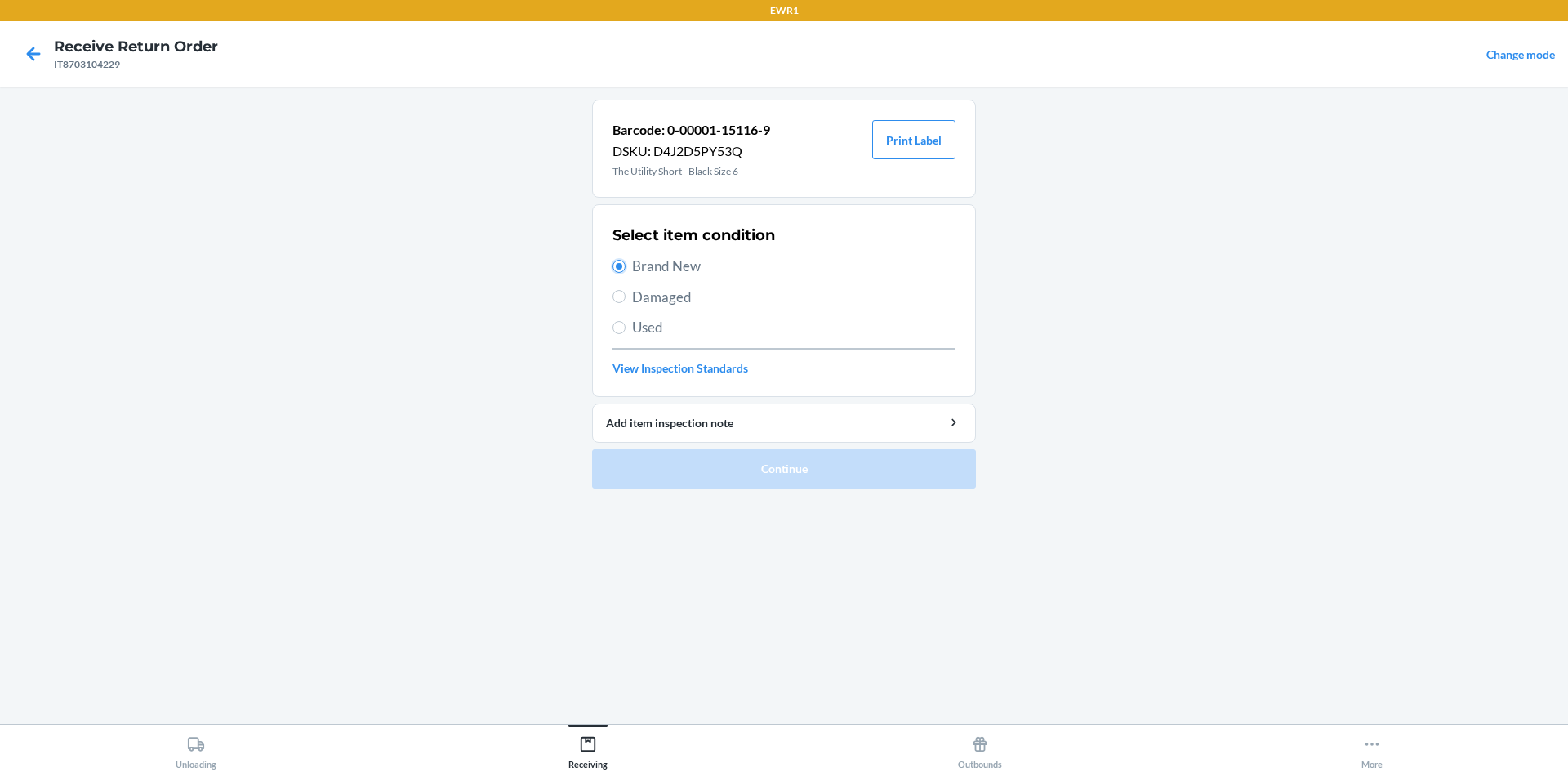 radio on "true" 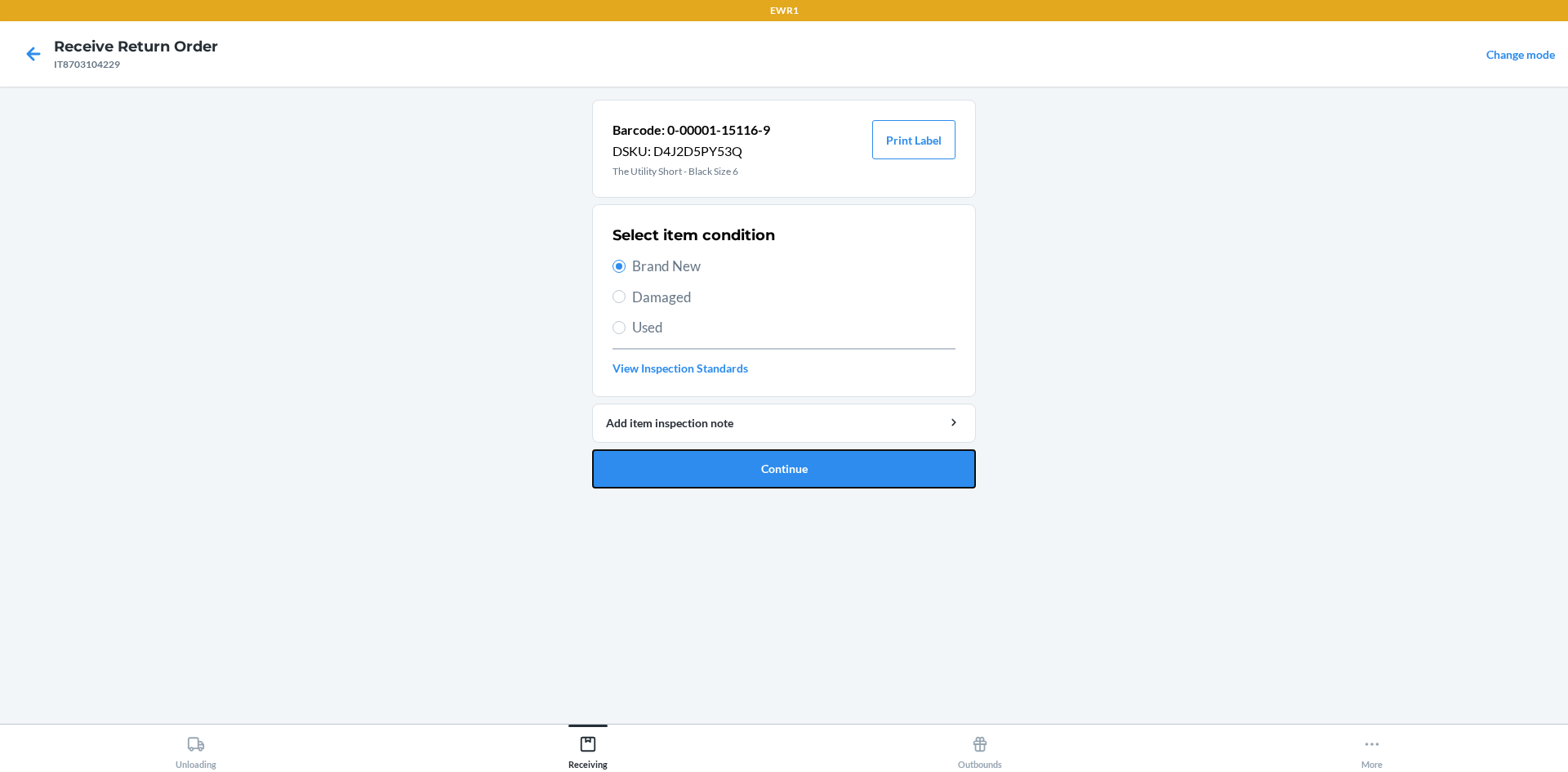 drag, startPoint x: 651, startPoint y: 461, endPoint x: 720, endPoint y: 399, distance: 92.76314 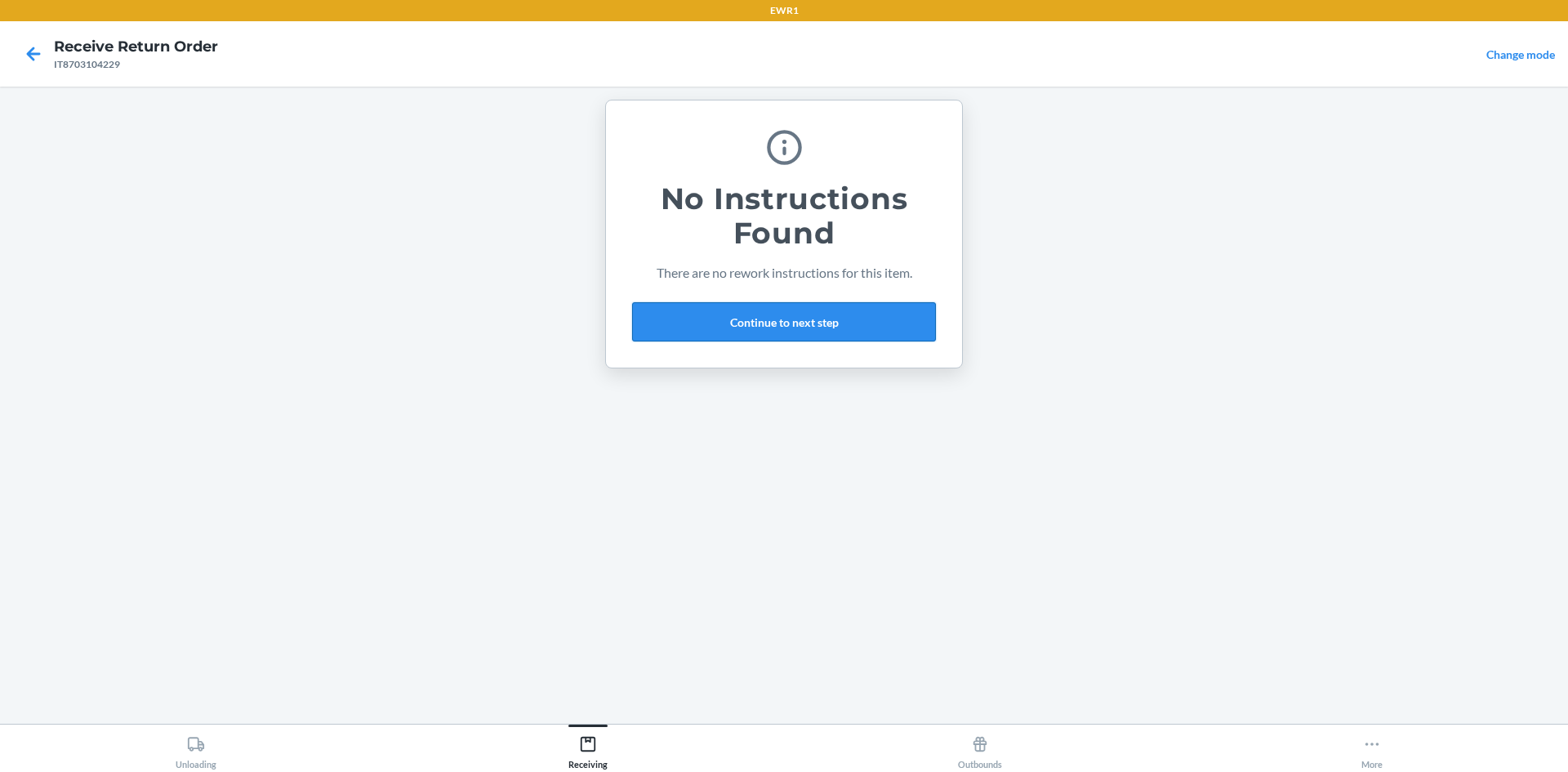 click on "Continue to next step" at bounding box center [784, 322] 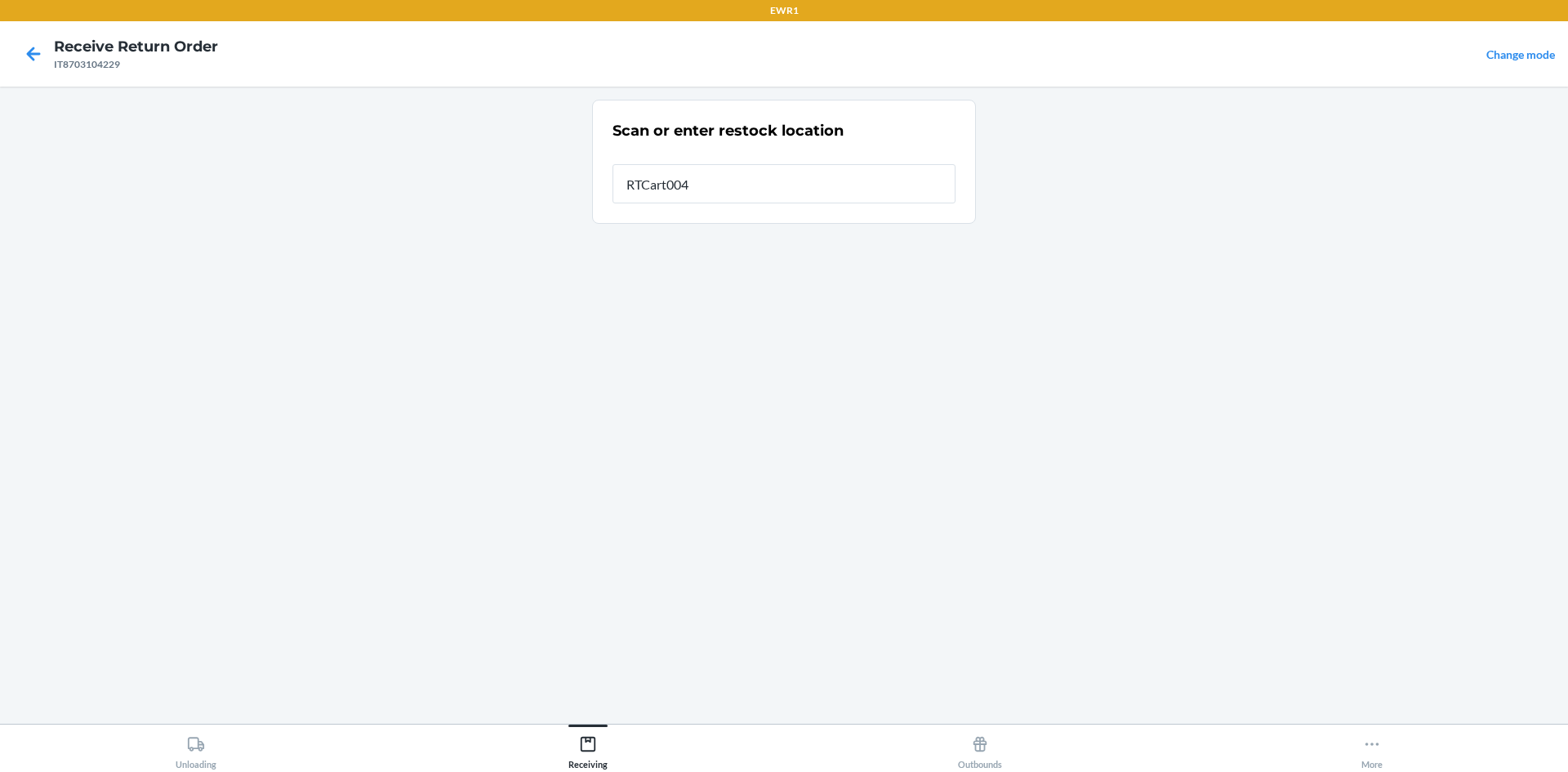 type on "RTCart004" 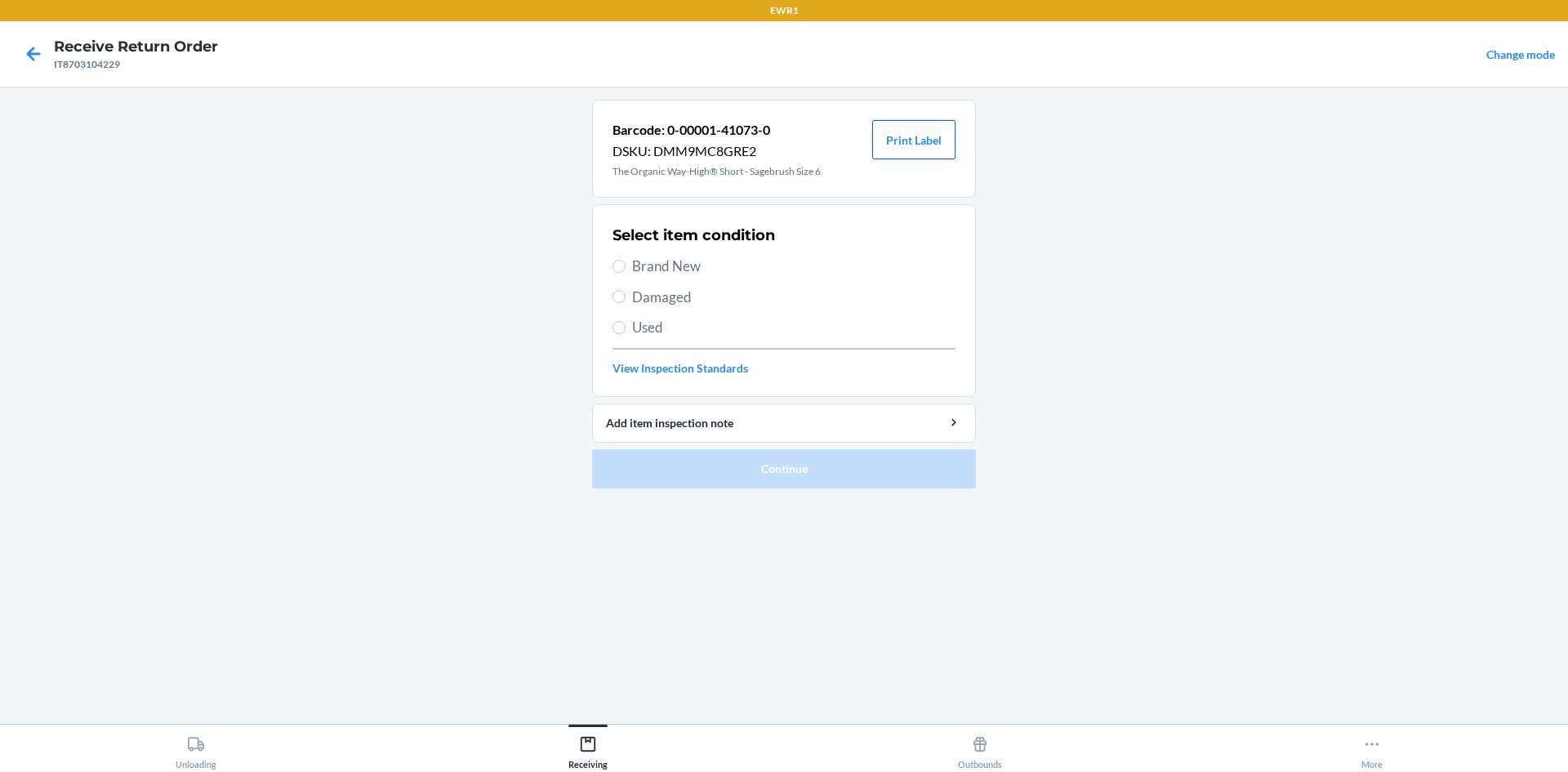 click on "Print Label" at bounding box center (914, 140) 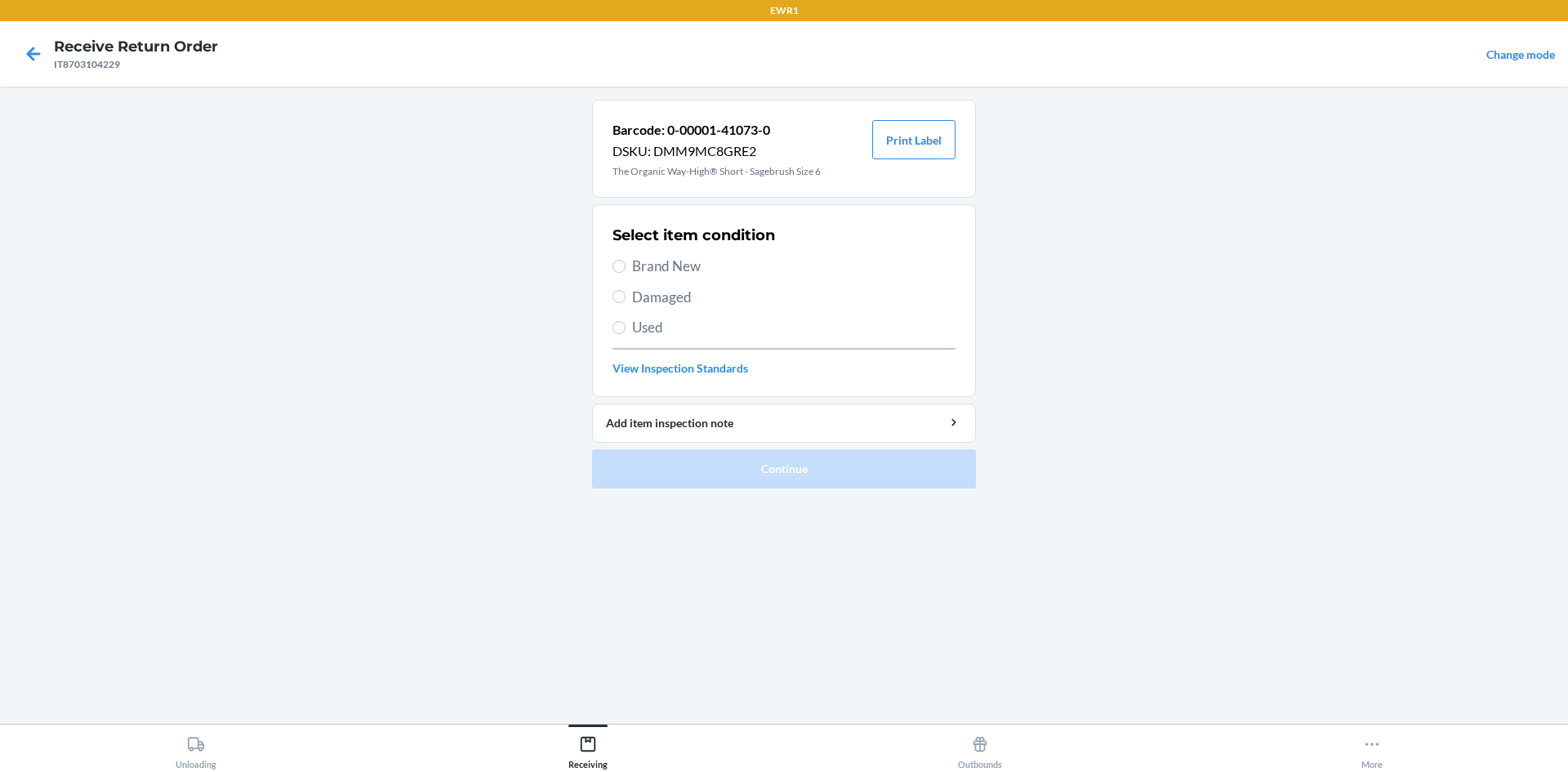 click on "Brand New" at bounding box center (794, 266) 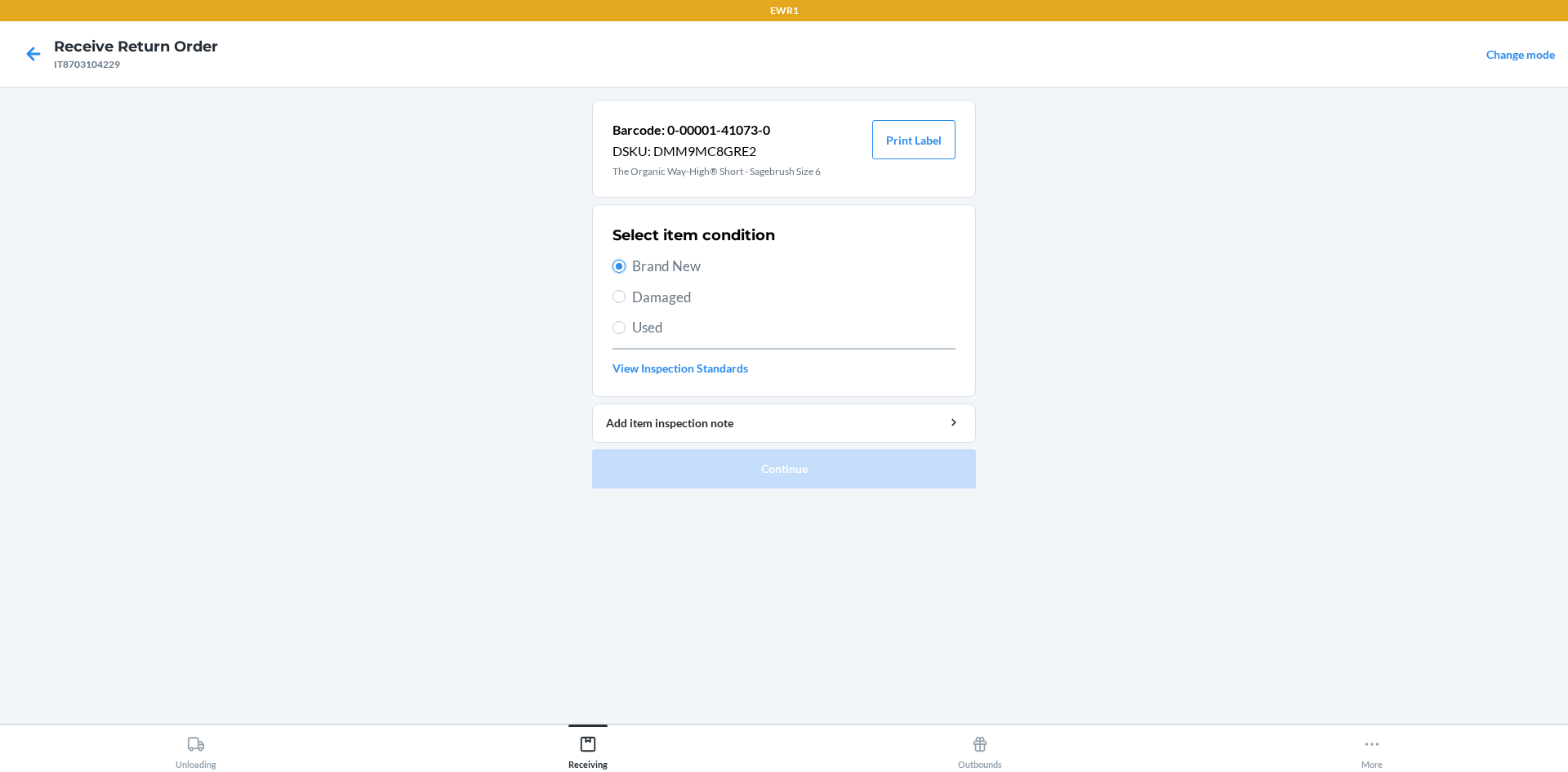 radio on "true" 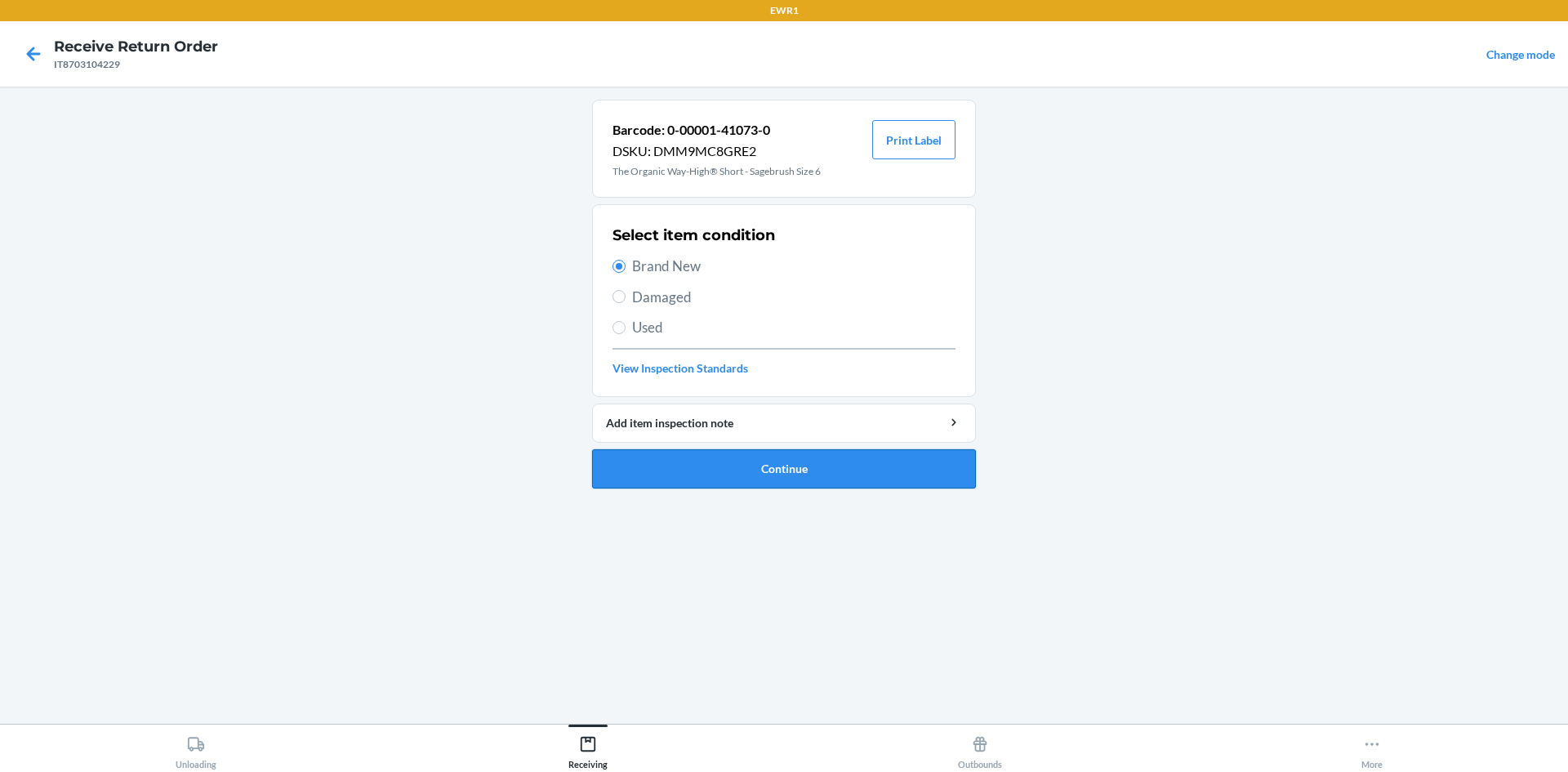 click on "Continue" at bounding box center [784, 469] 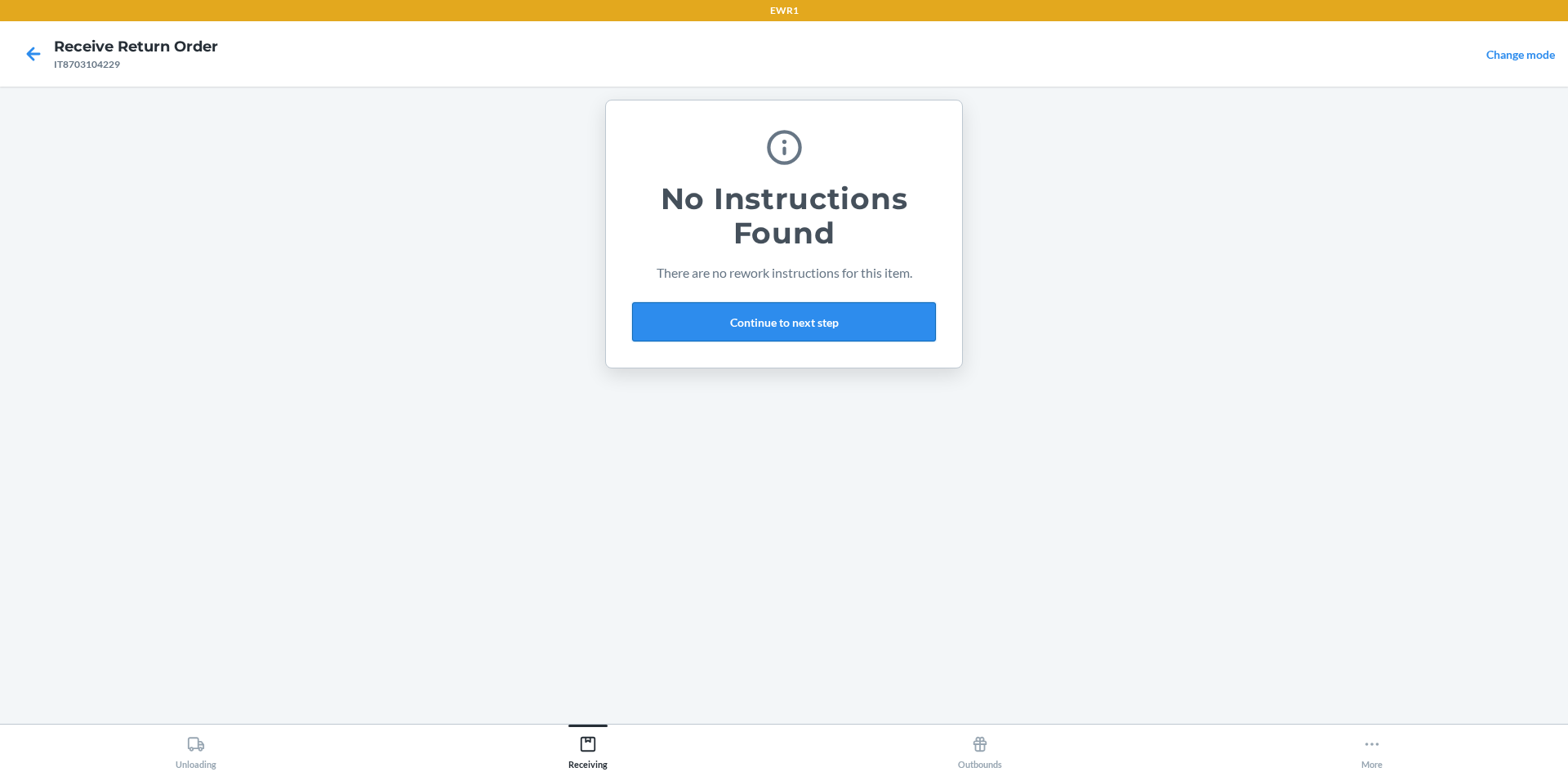 click on "Continue to next step" at bounding box center [784, 322] 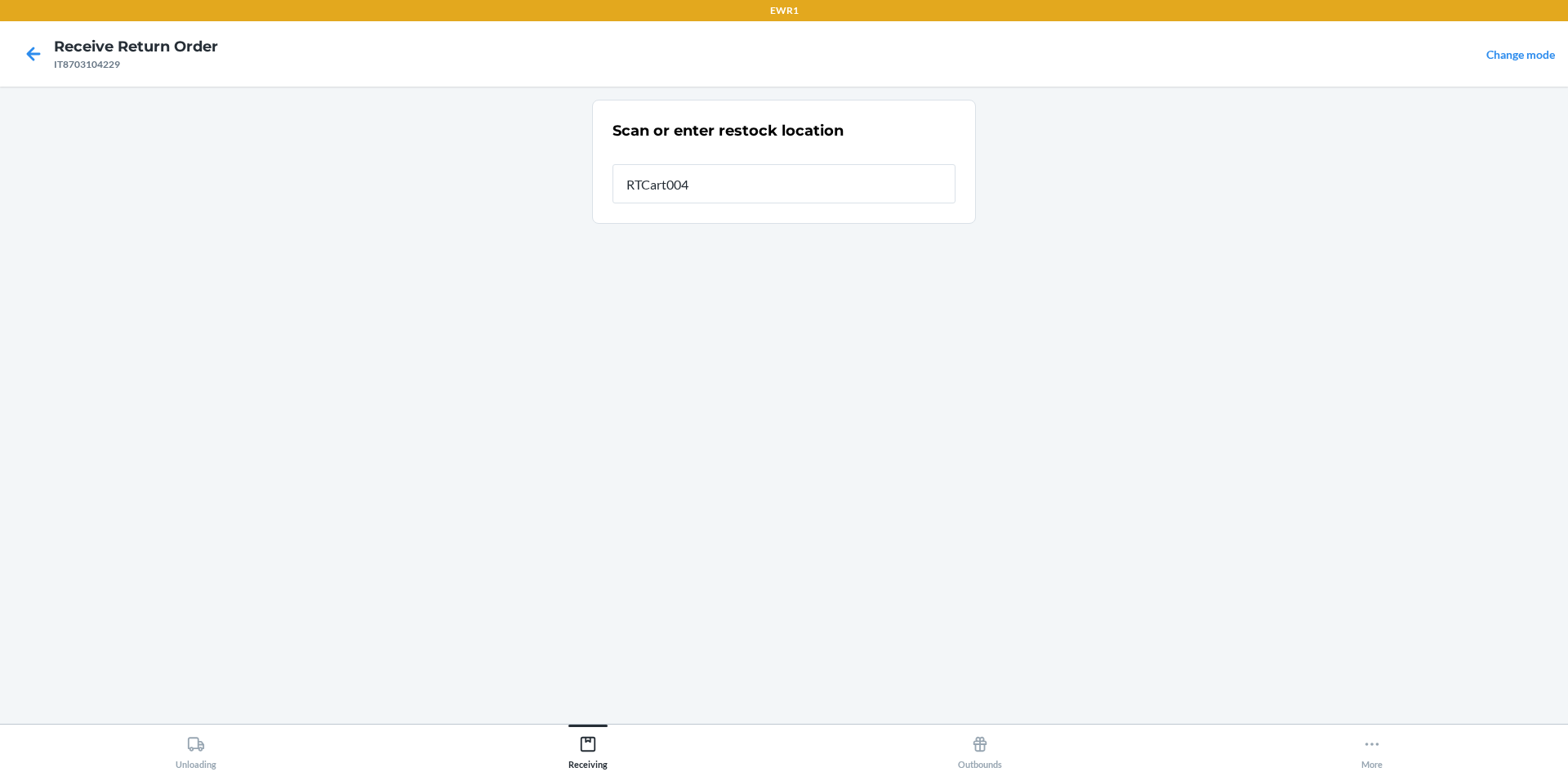 type on "RTCart004" 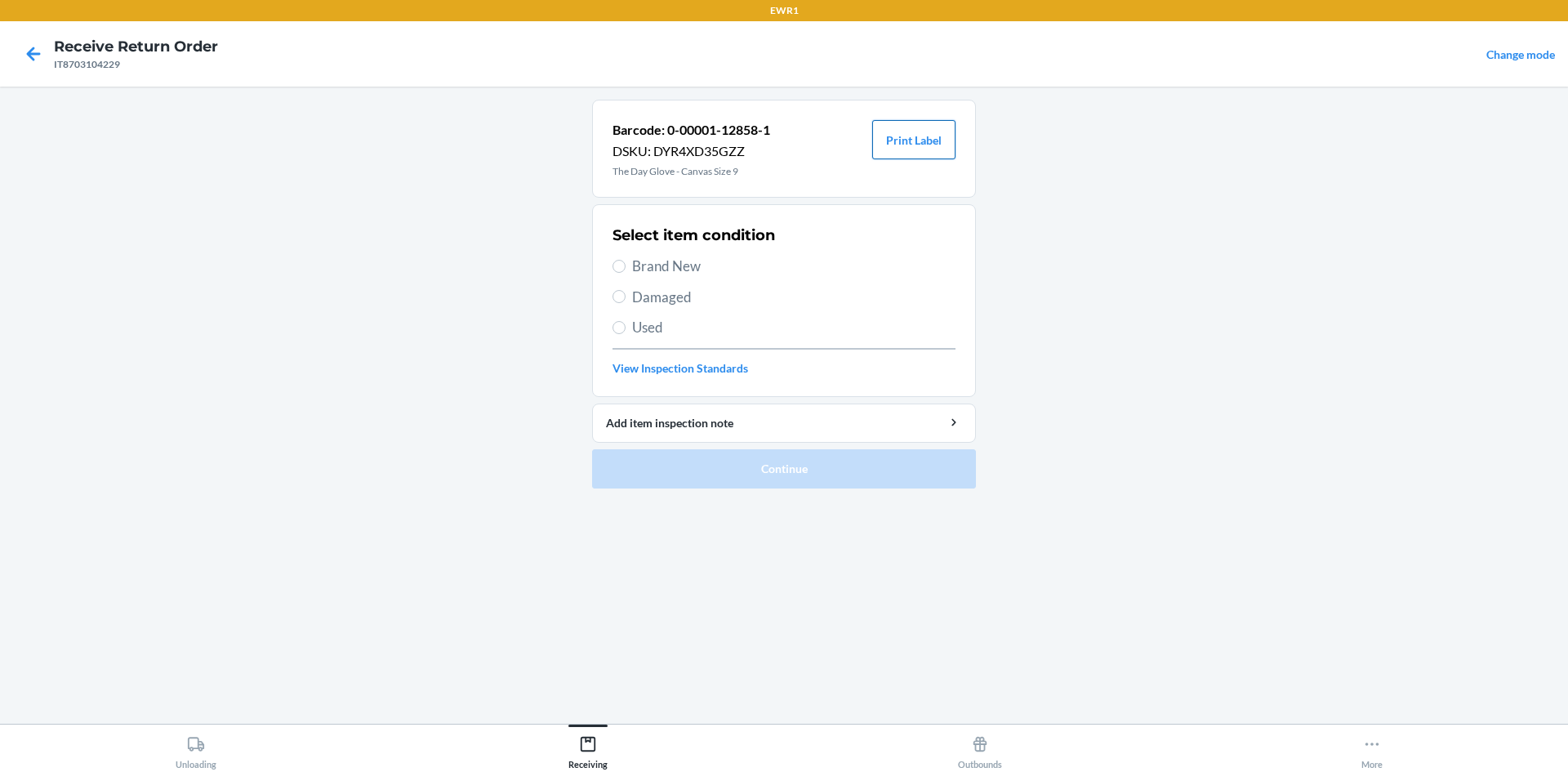 click on "Print Label" at bounding box center (914, 140) 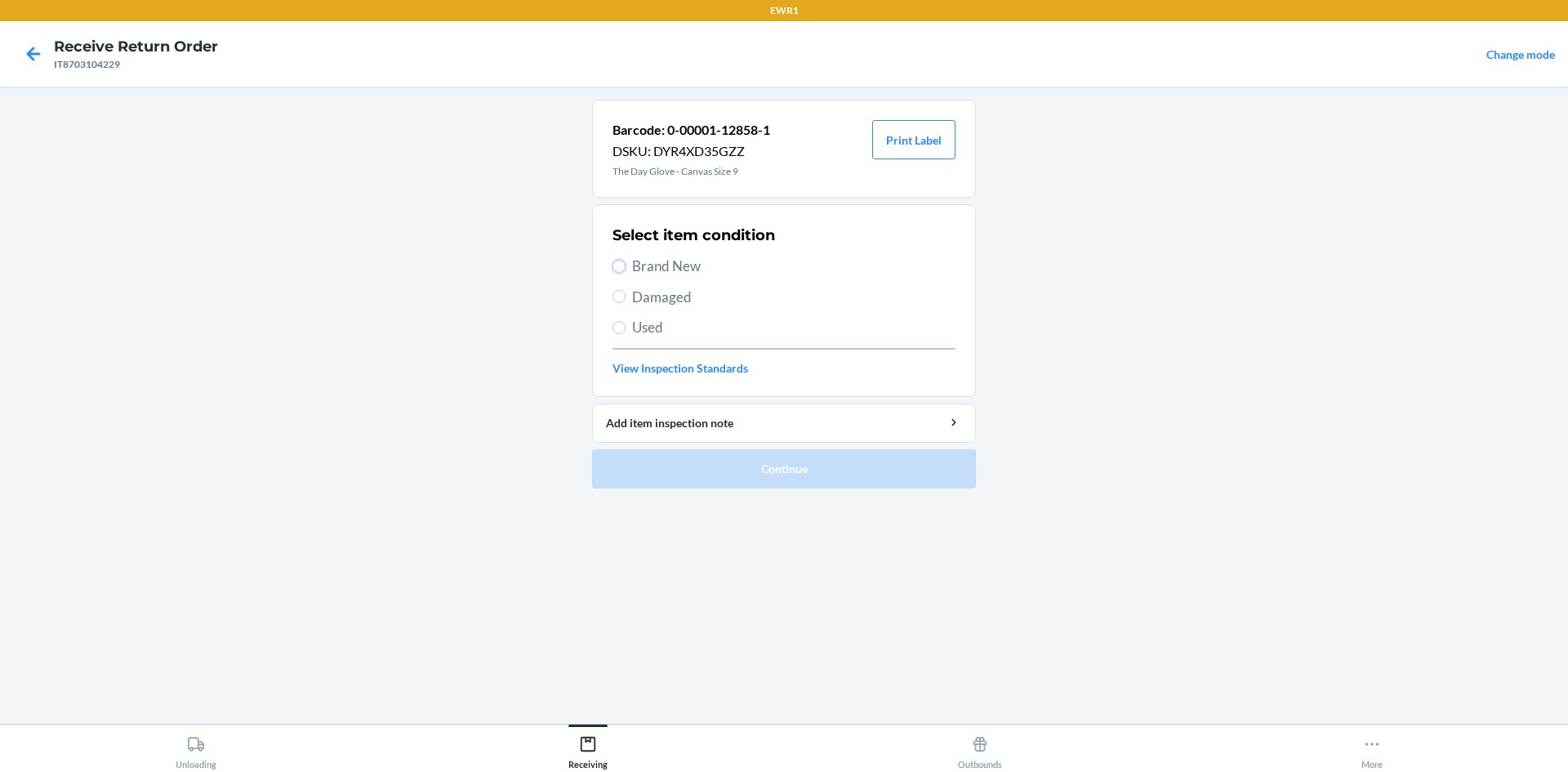 click on "Brand New" at bounding box center (619, 266) 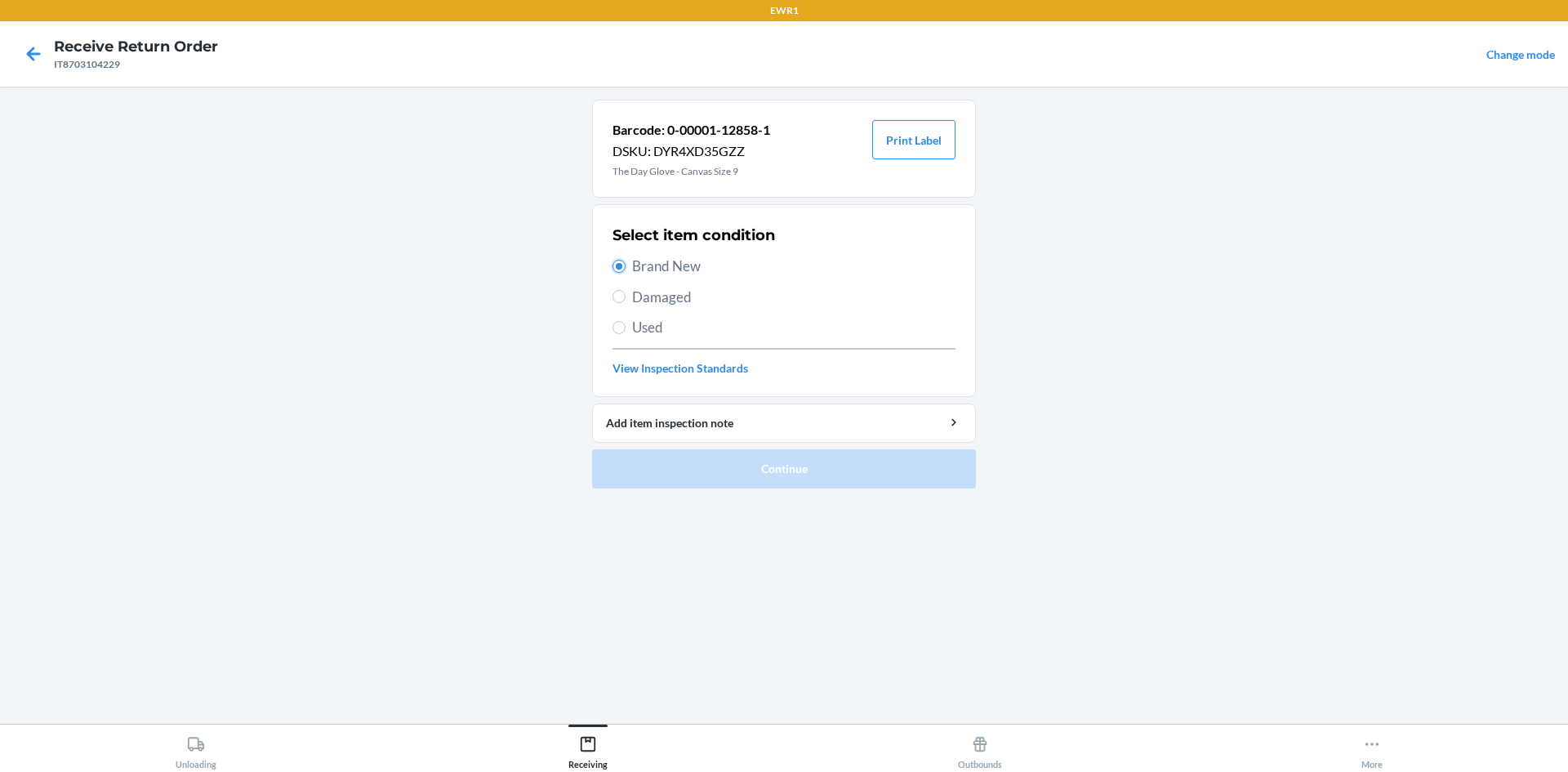 radio on "true" 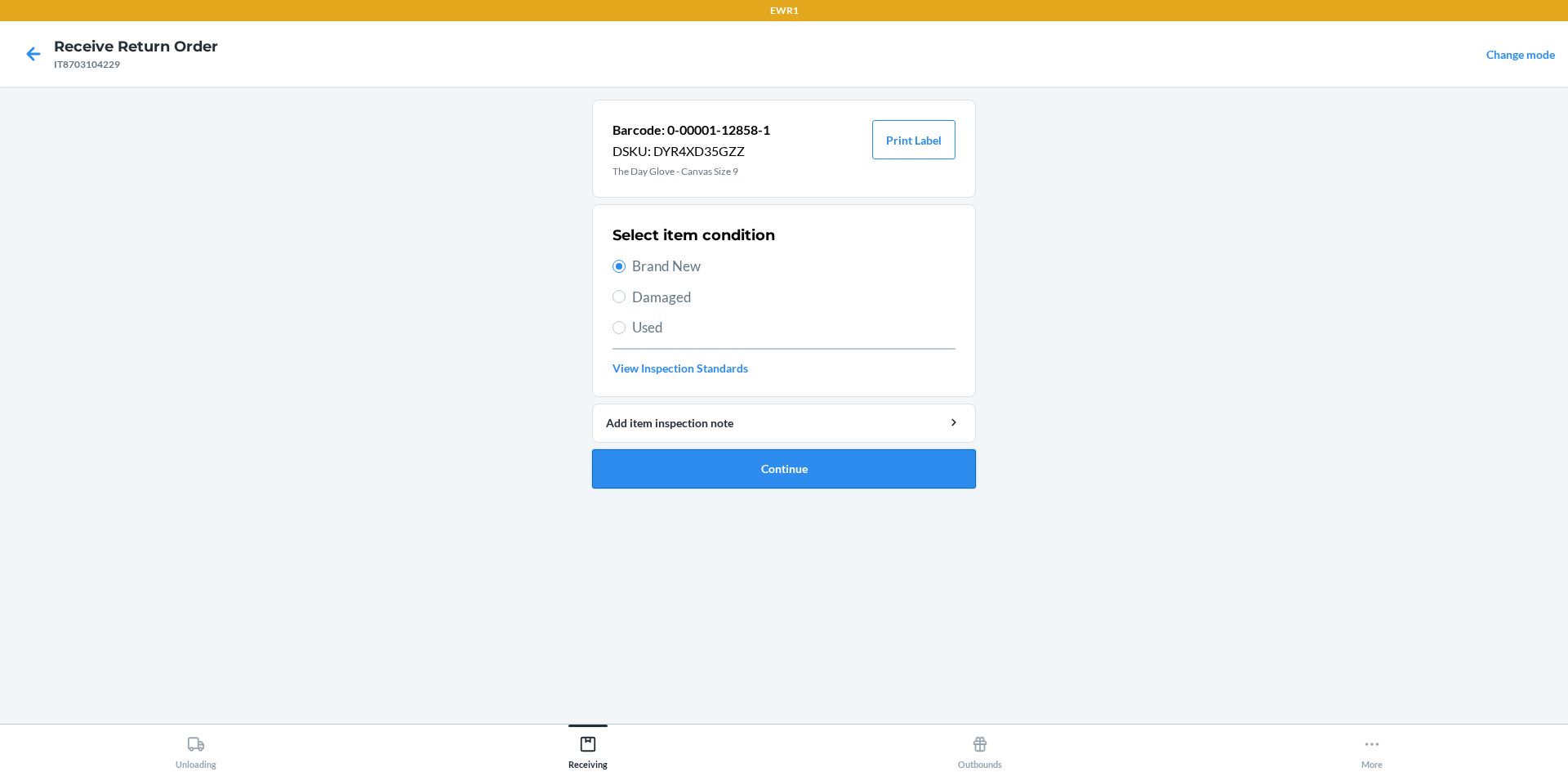 click on "Continue" at bounding box center (784, 469) 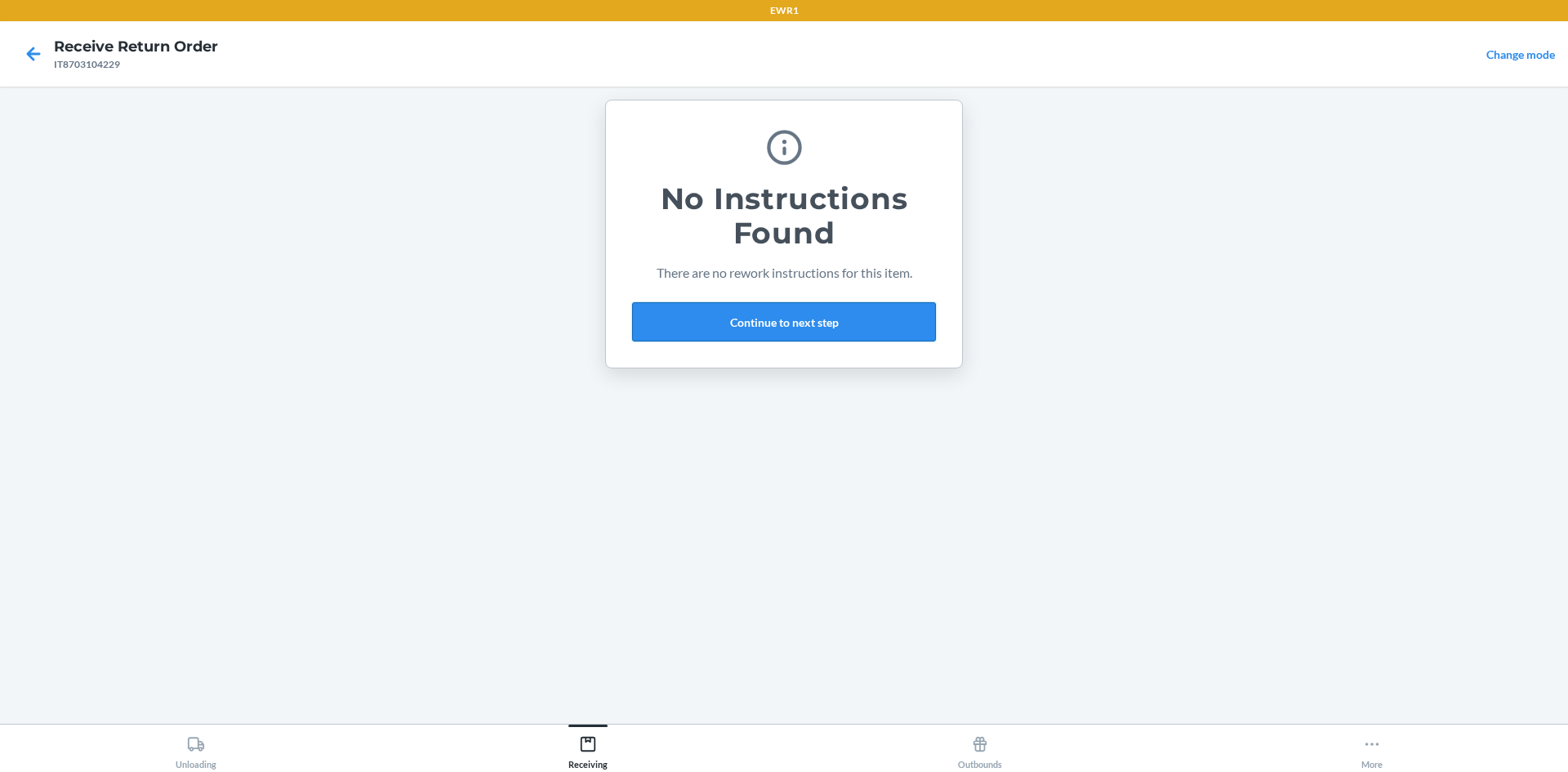 click on "Continue to next step" at bounding box center [784, 322] 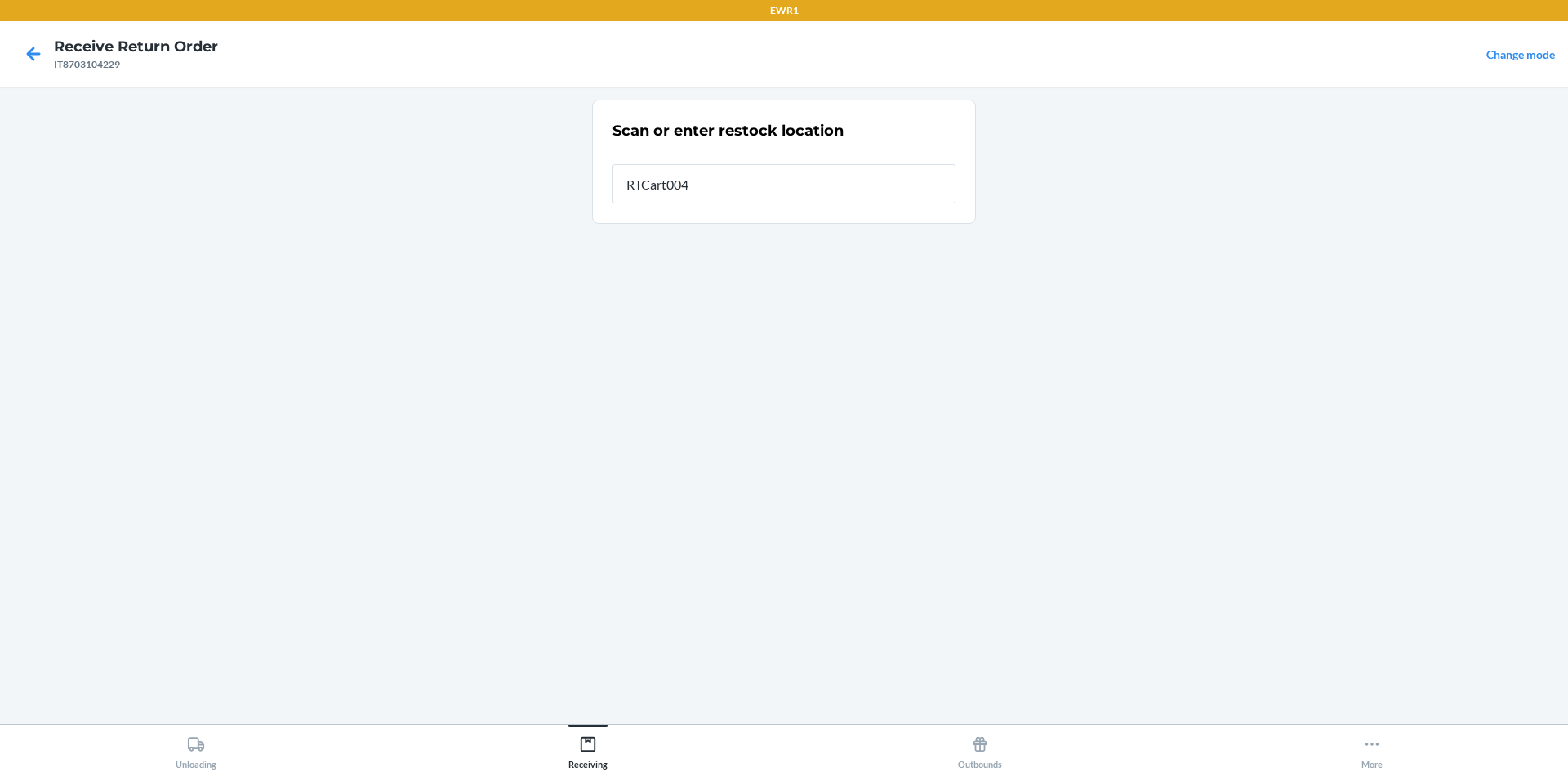 type on "RTCart004" 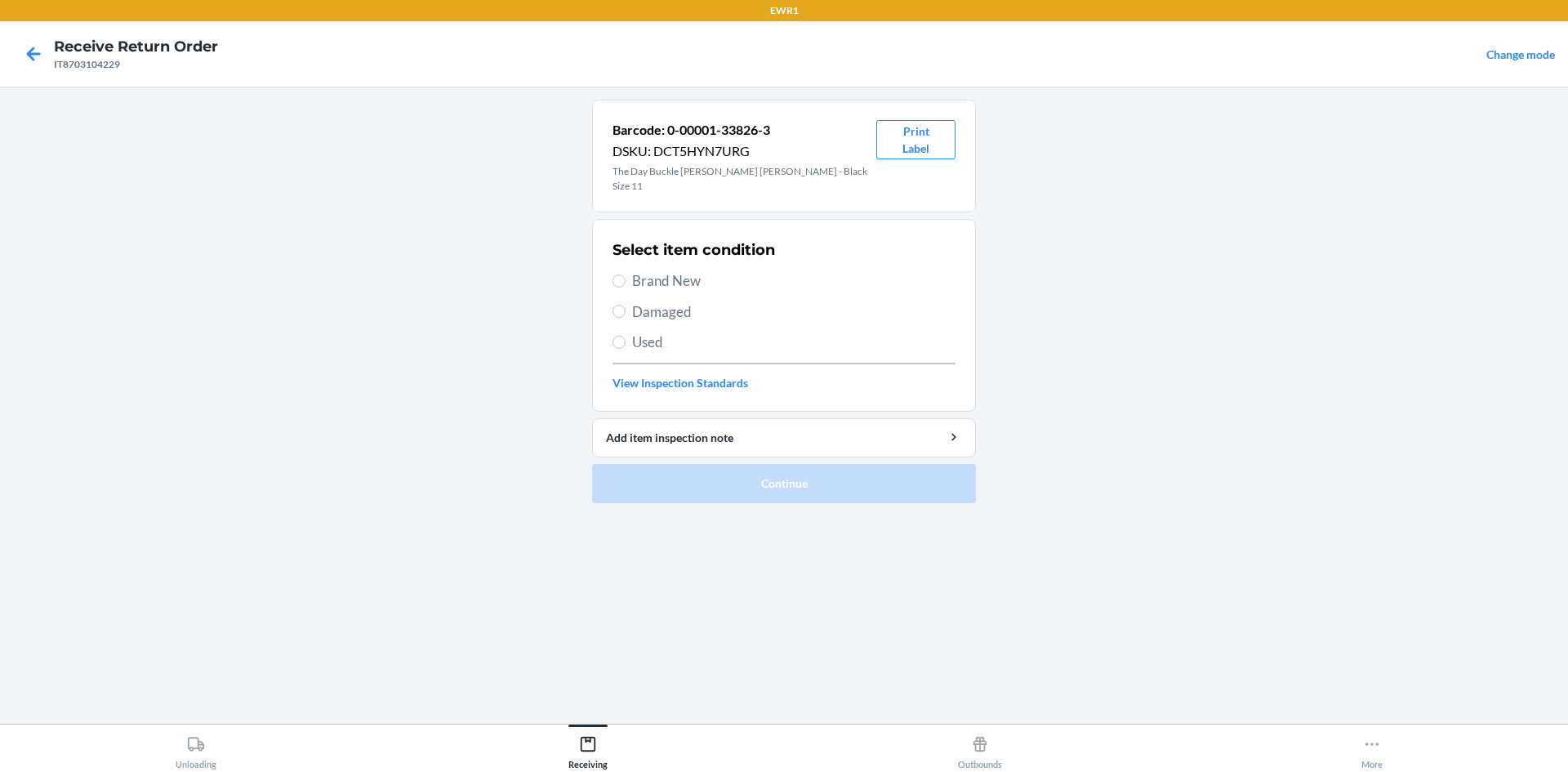 click on "Brand New" at bounding box center [794, 281] 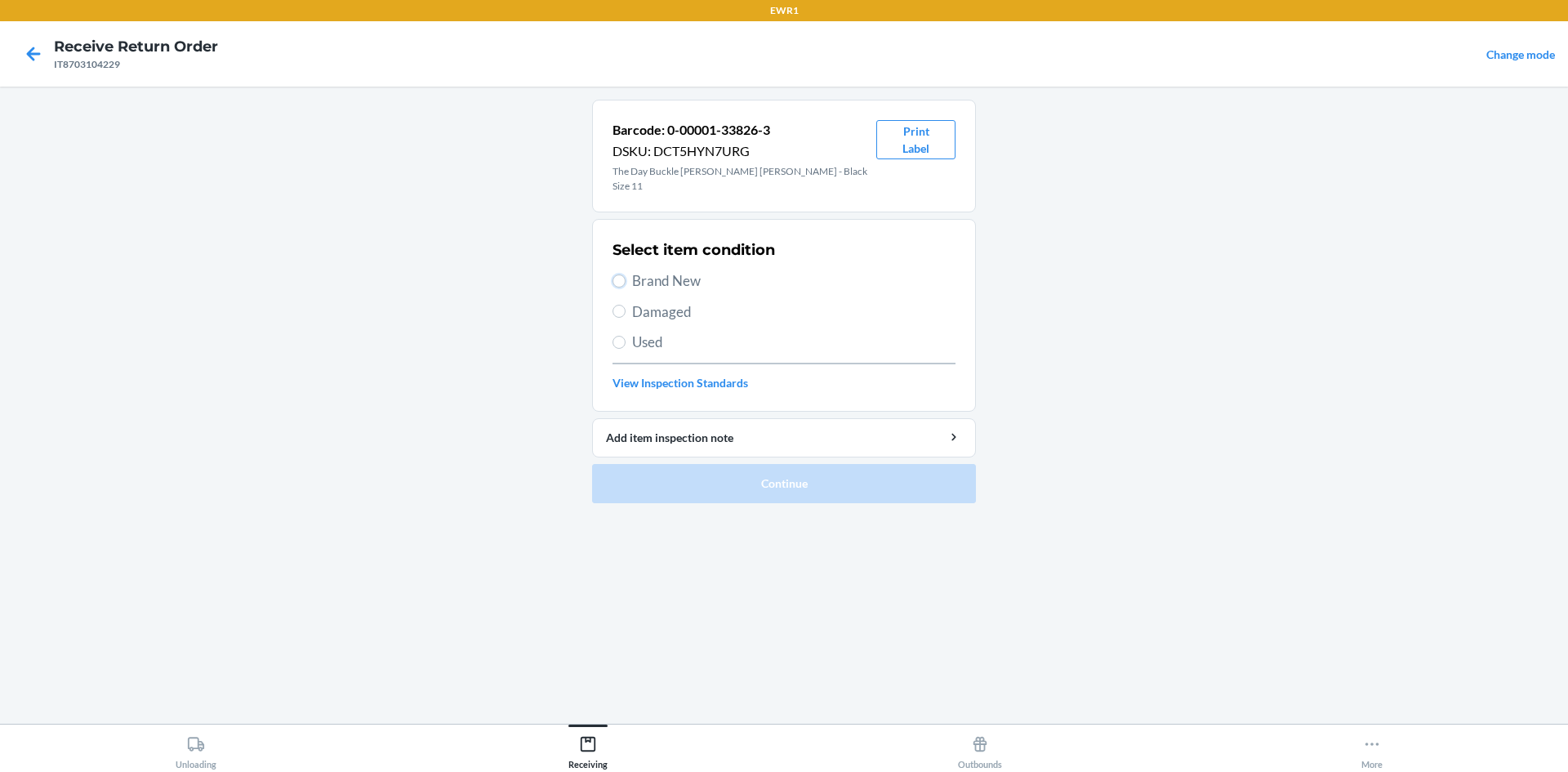 click on "Brand New" at bounding box center (619, 281) 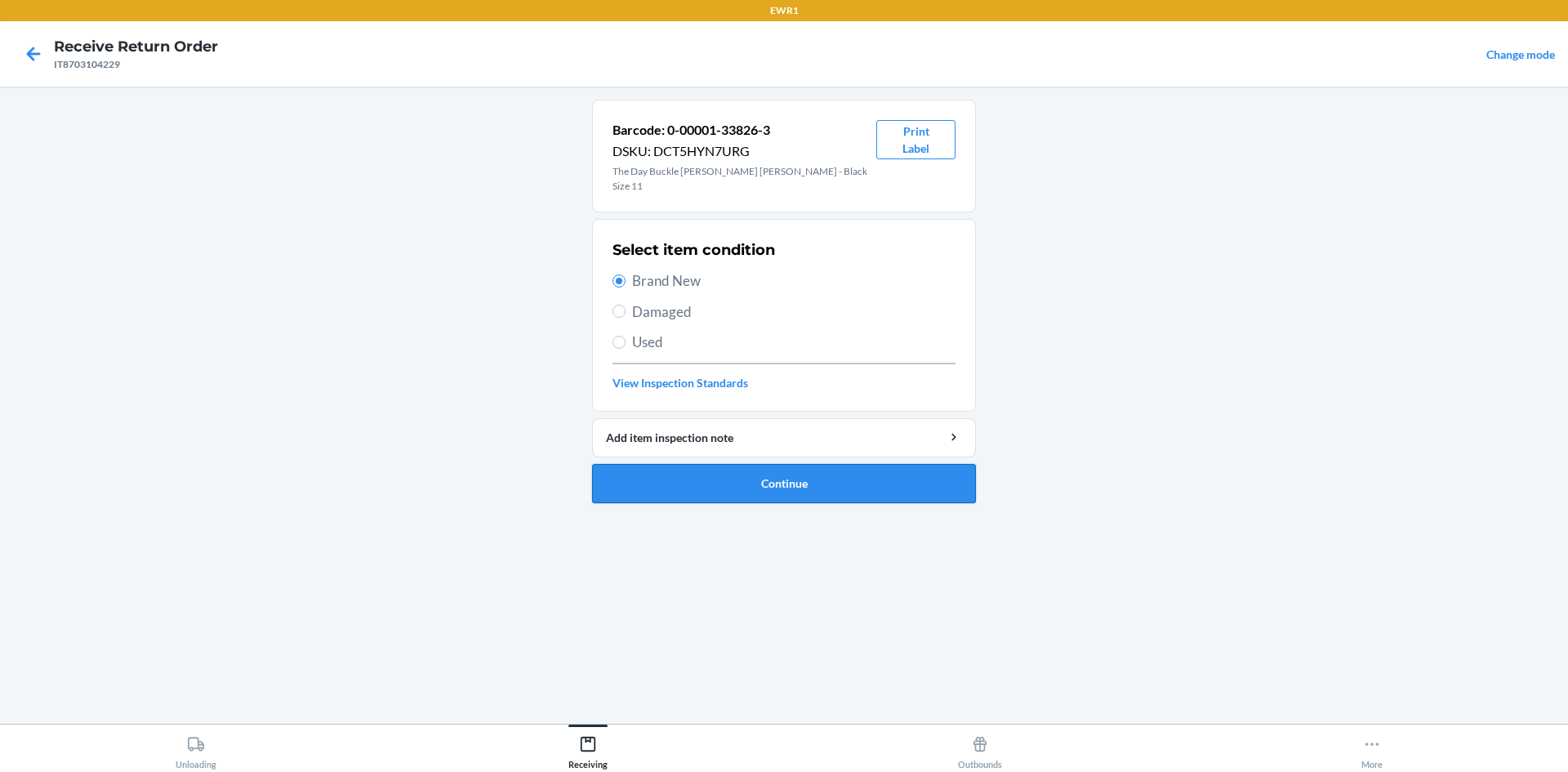 click on "Continue" at bounding box center (784, 484) 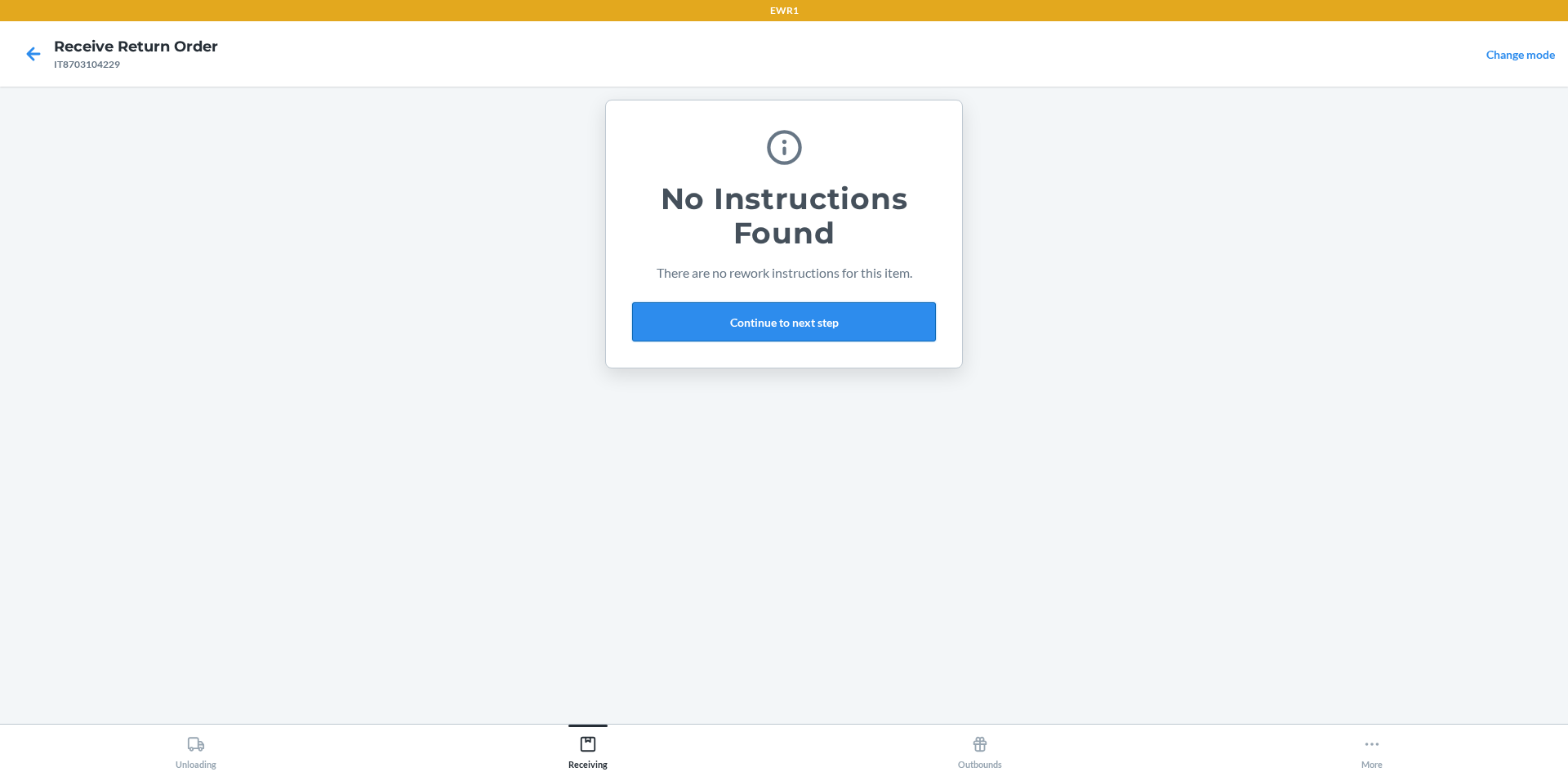 click on "Continue to next step" at bounding box center (784, 322) 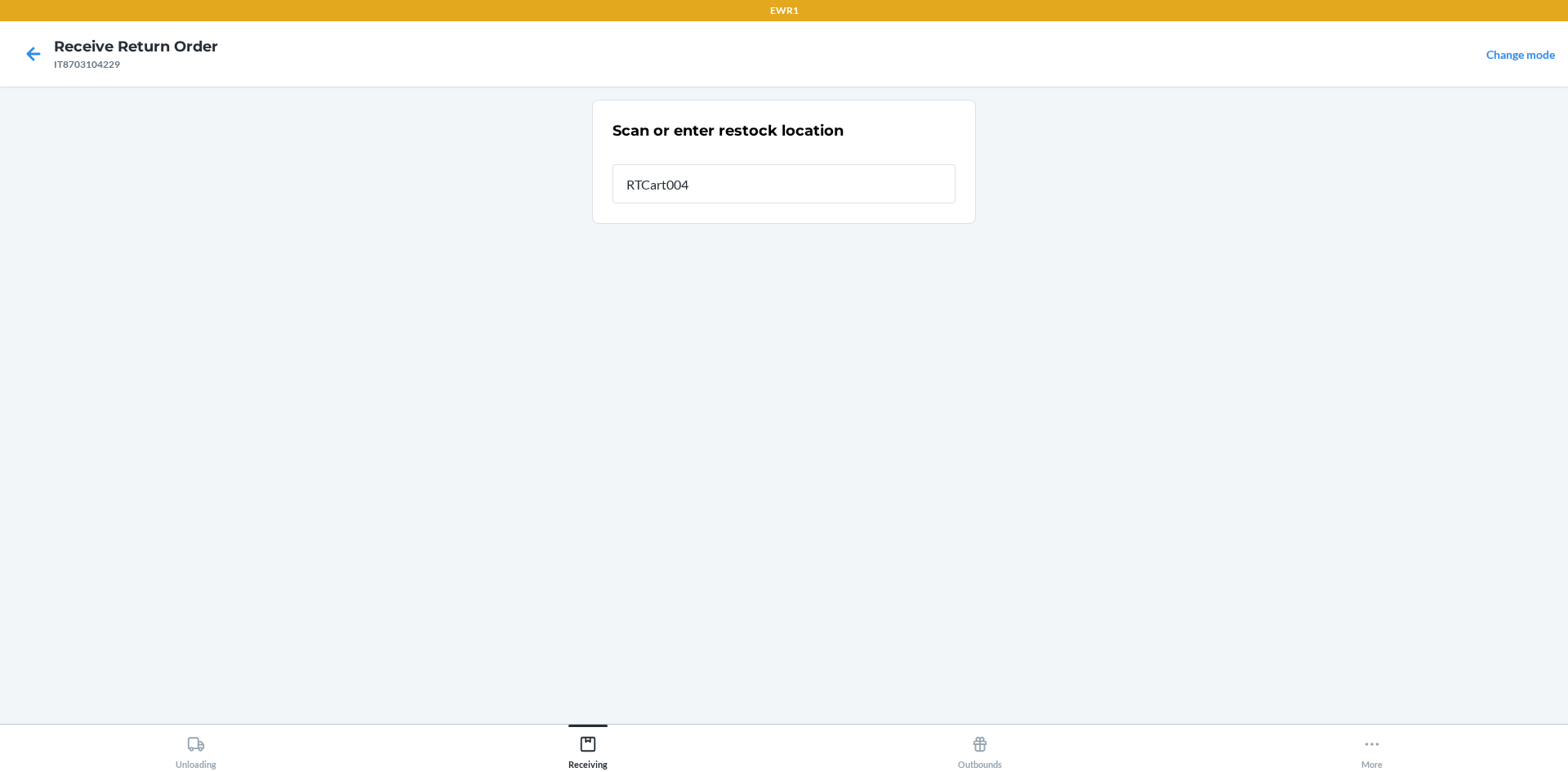 type on "RTCart004" 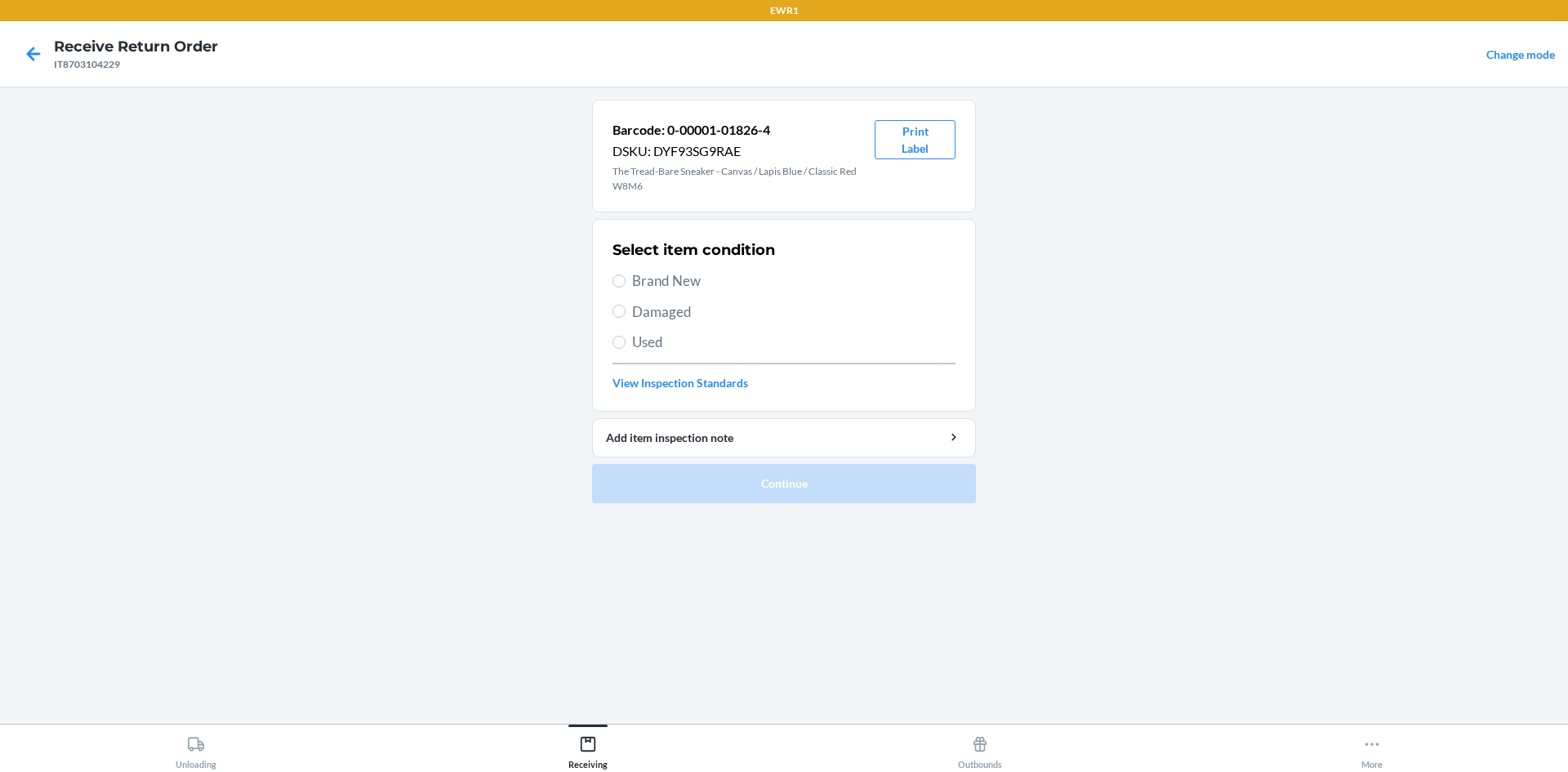 click on "Brand New" at bounding box center (784, 281) 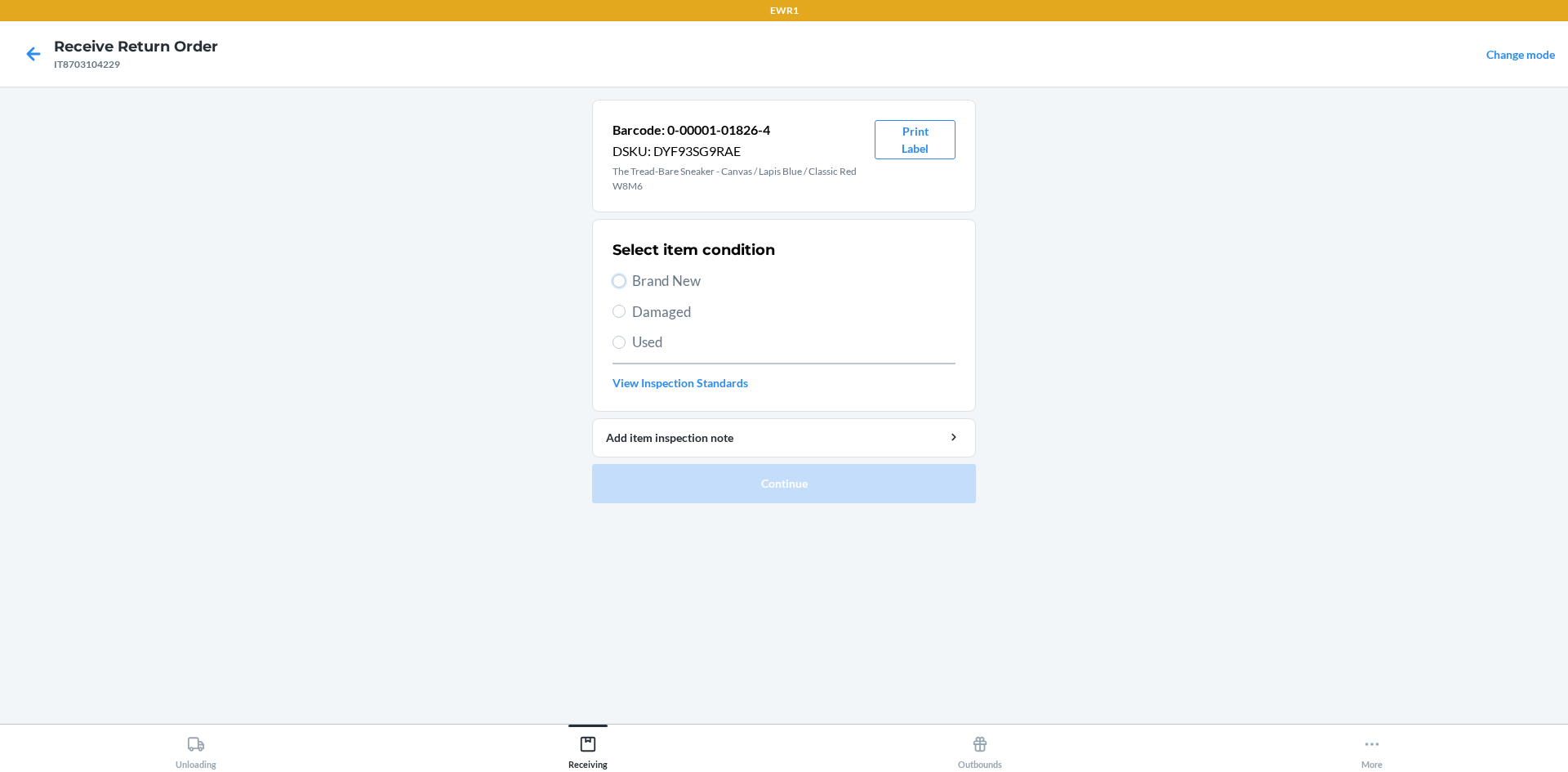 click on "Brand New" at bounding box center [619, 281] 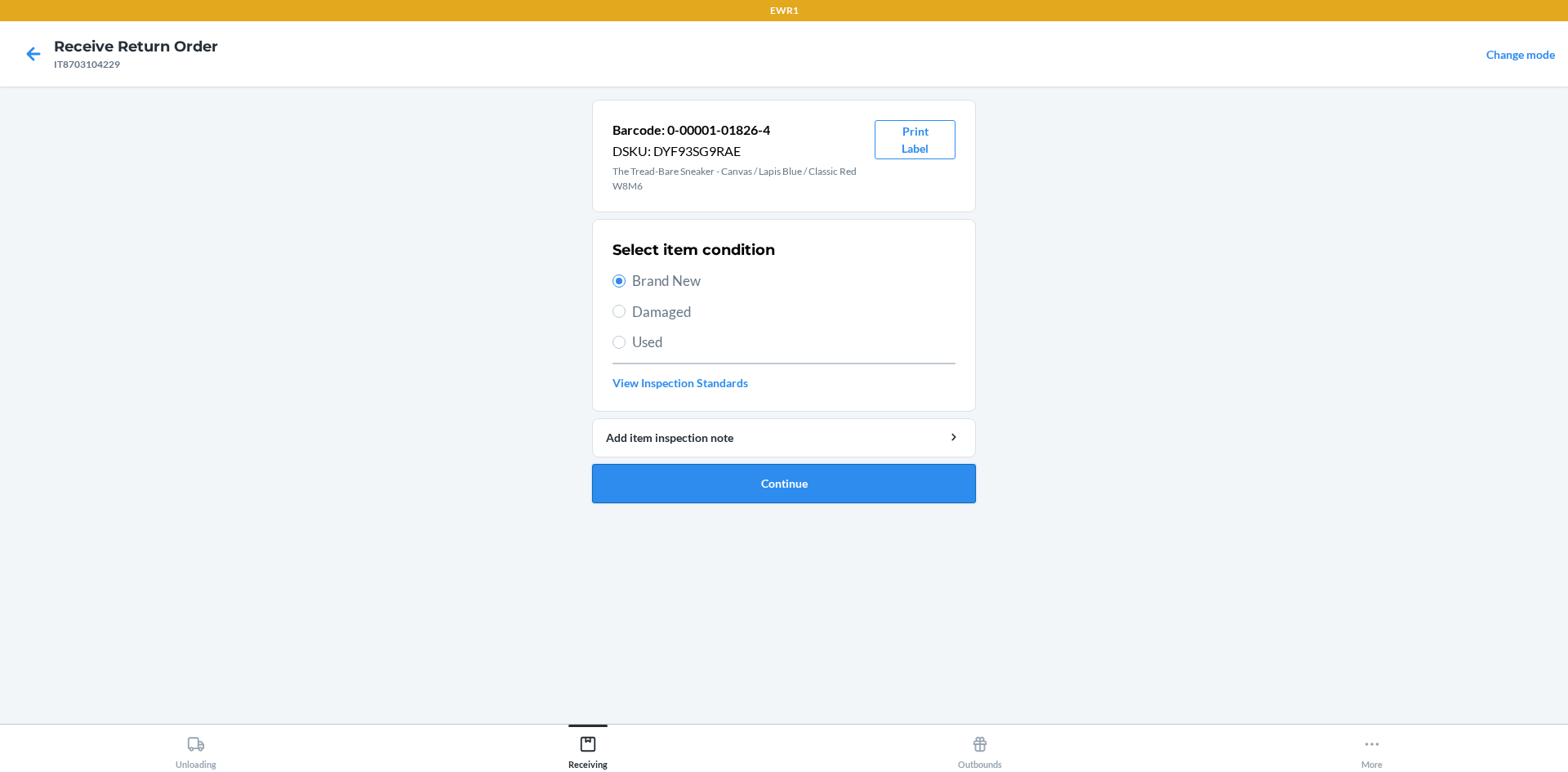 click on "Continue" at bounding box center (784, 484) 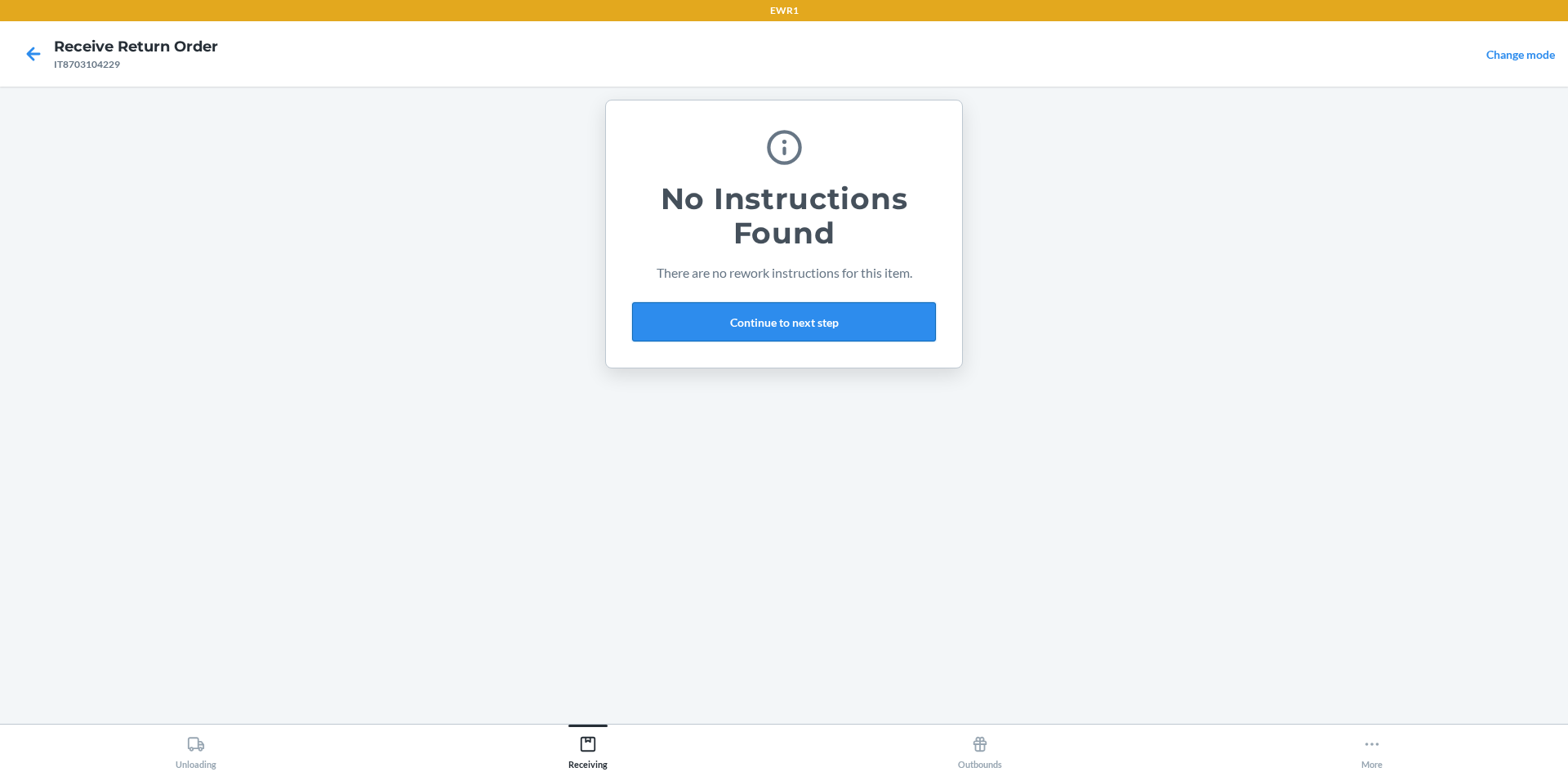 click on "Continue to next step" at bounding box center (784, 322) 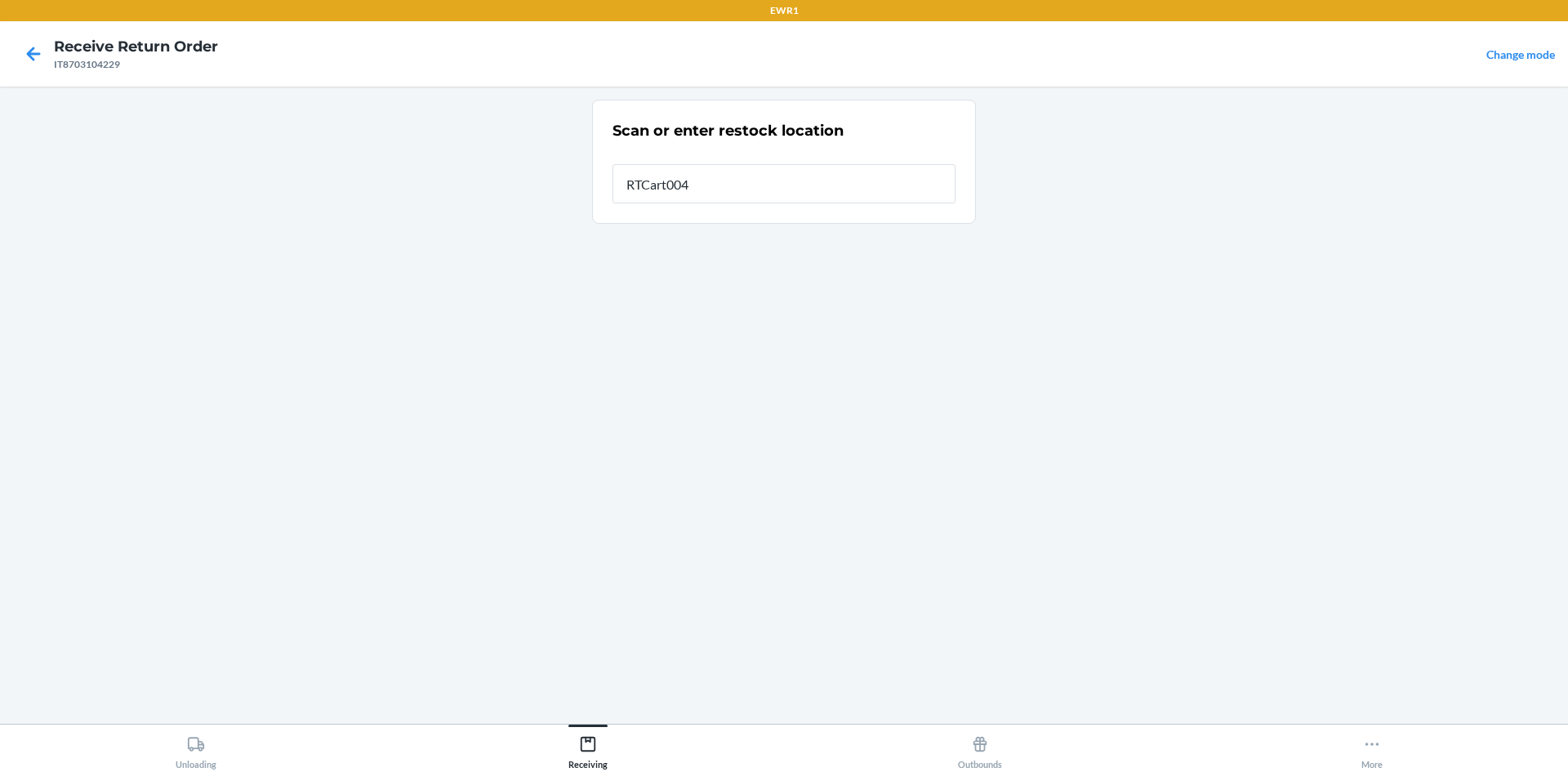 type on "RTCart004" 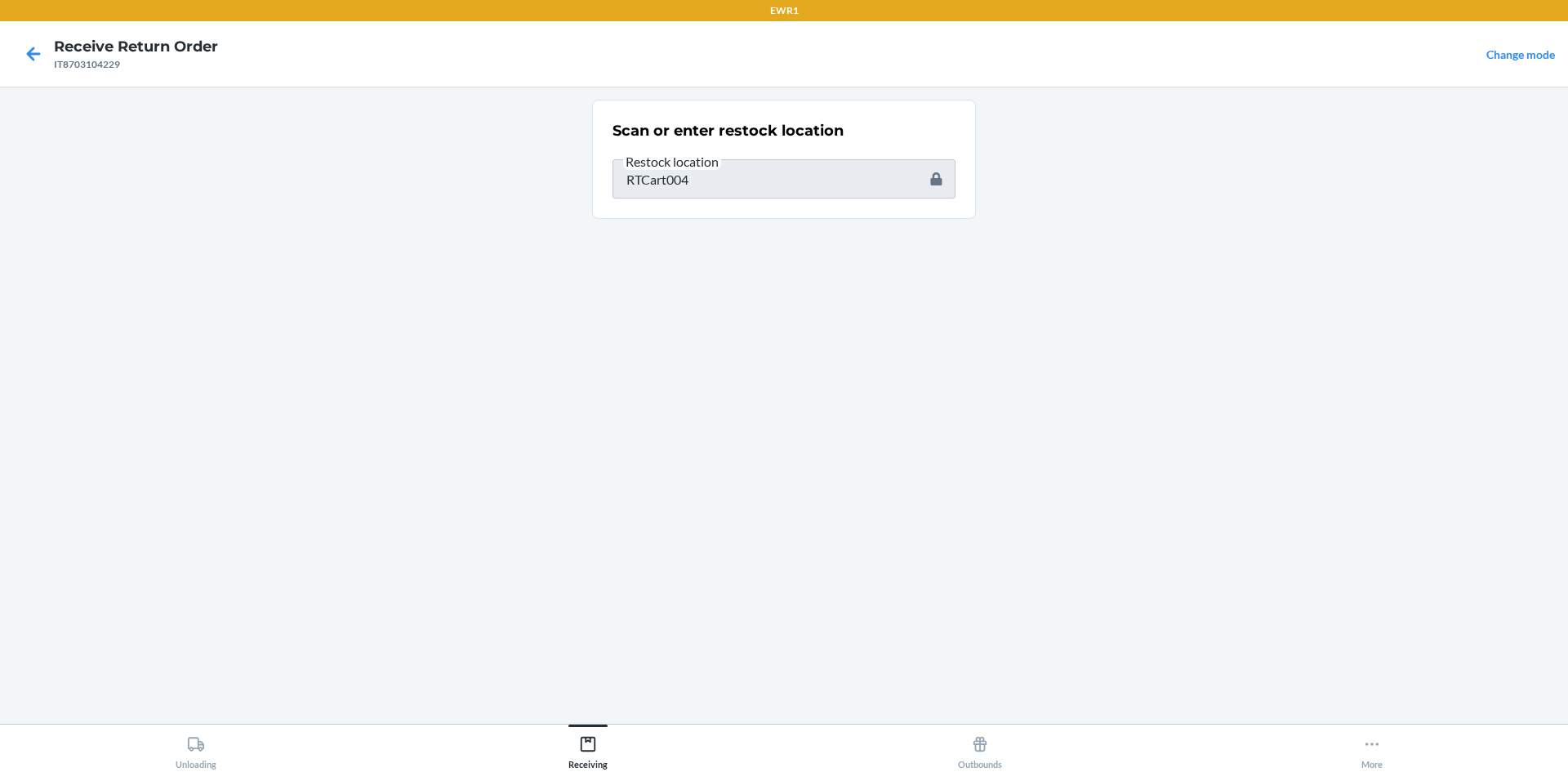 click on "Scan or enter restock location Restock location RTCart004" at bounding box center [784, 405] 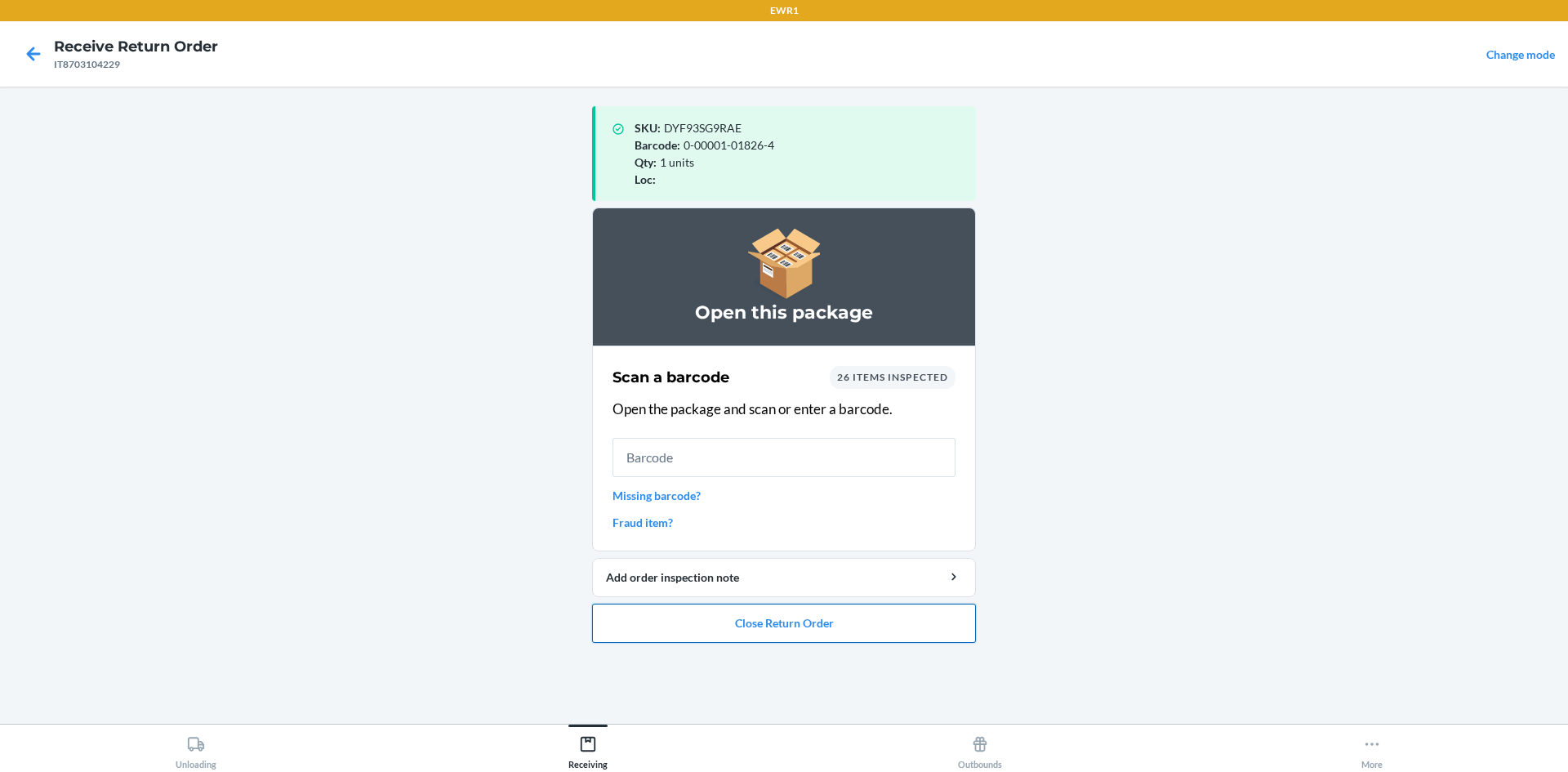 click on "Close Return Order" at bounding box center (784, 623) 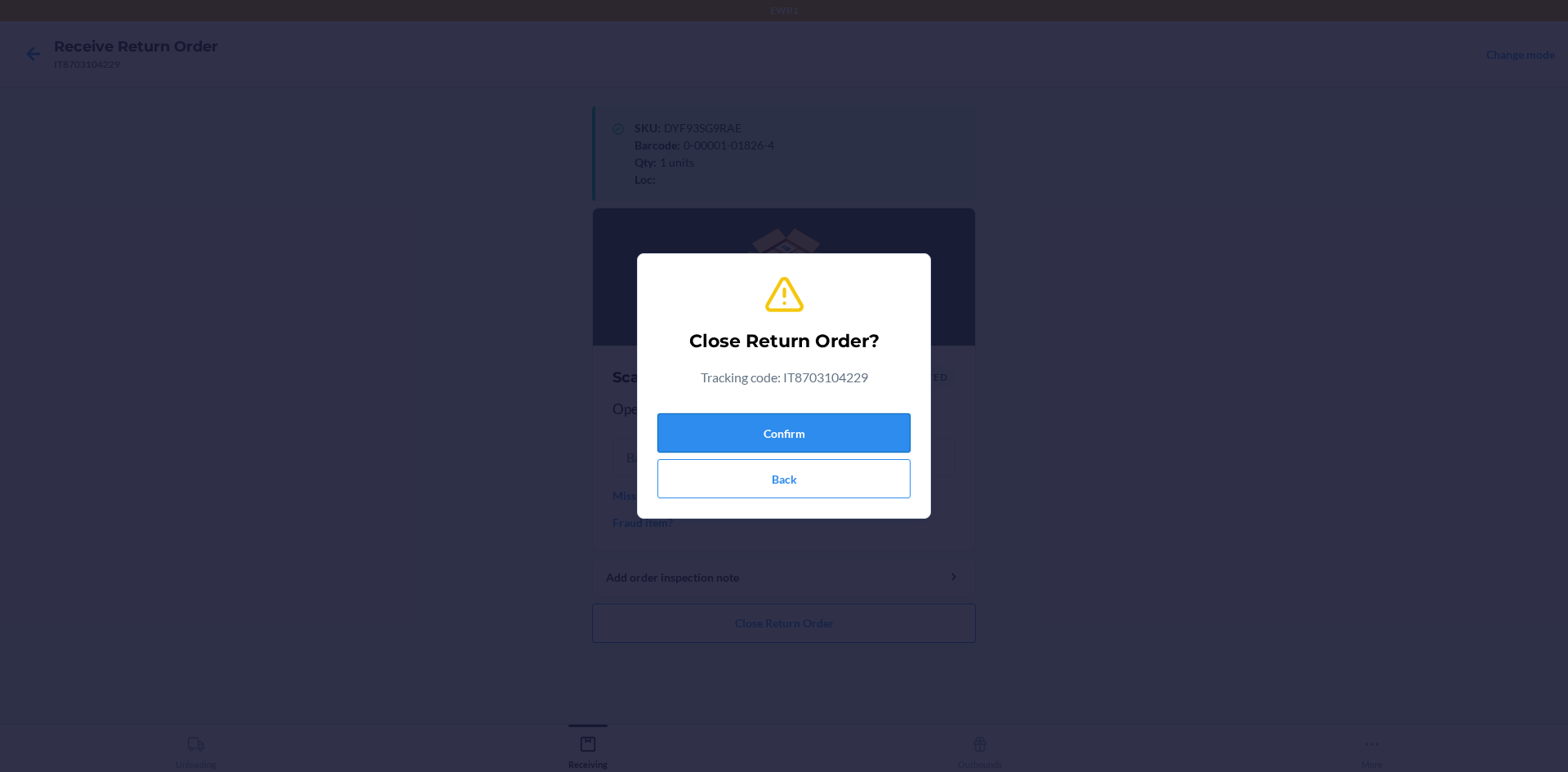 click on "Confirm" at bounding box center (784, 433) 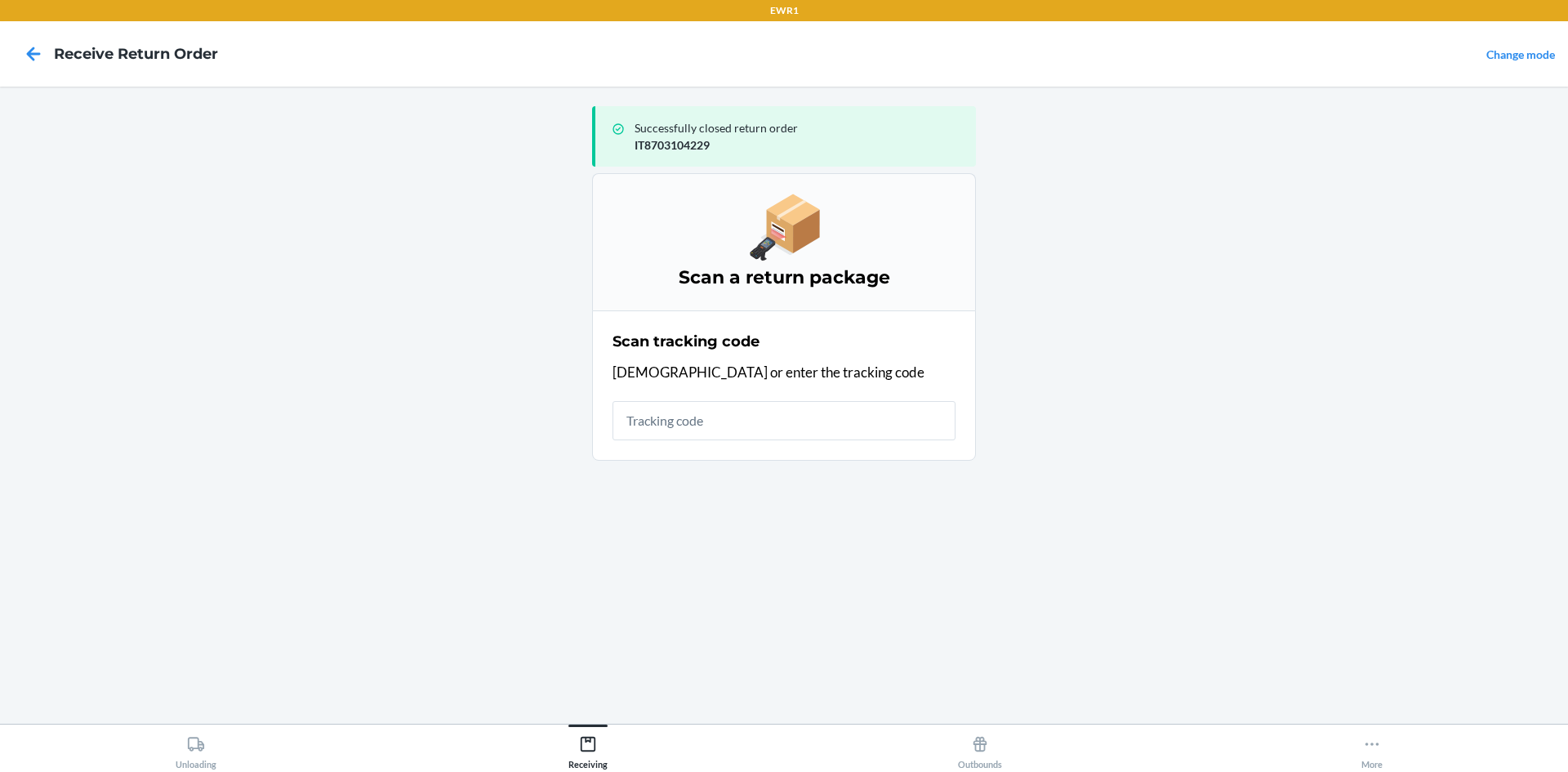 click at bounding box center [784, 421] 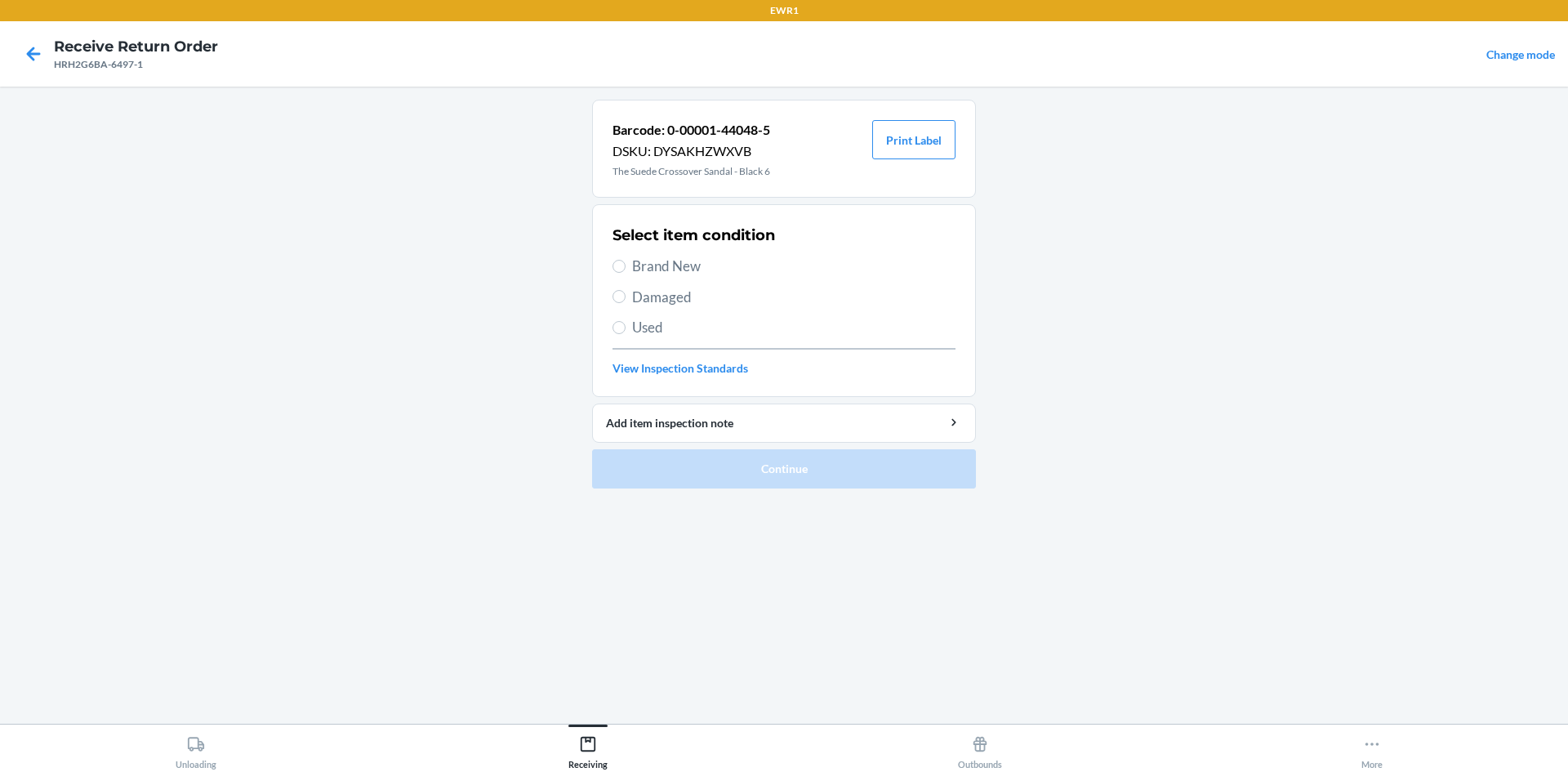 click on "Used" at bounding box center (794, 328) 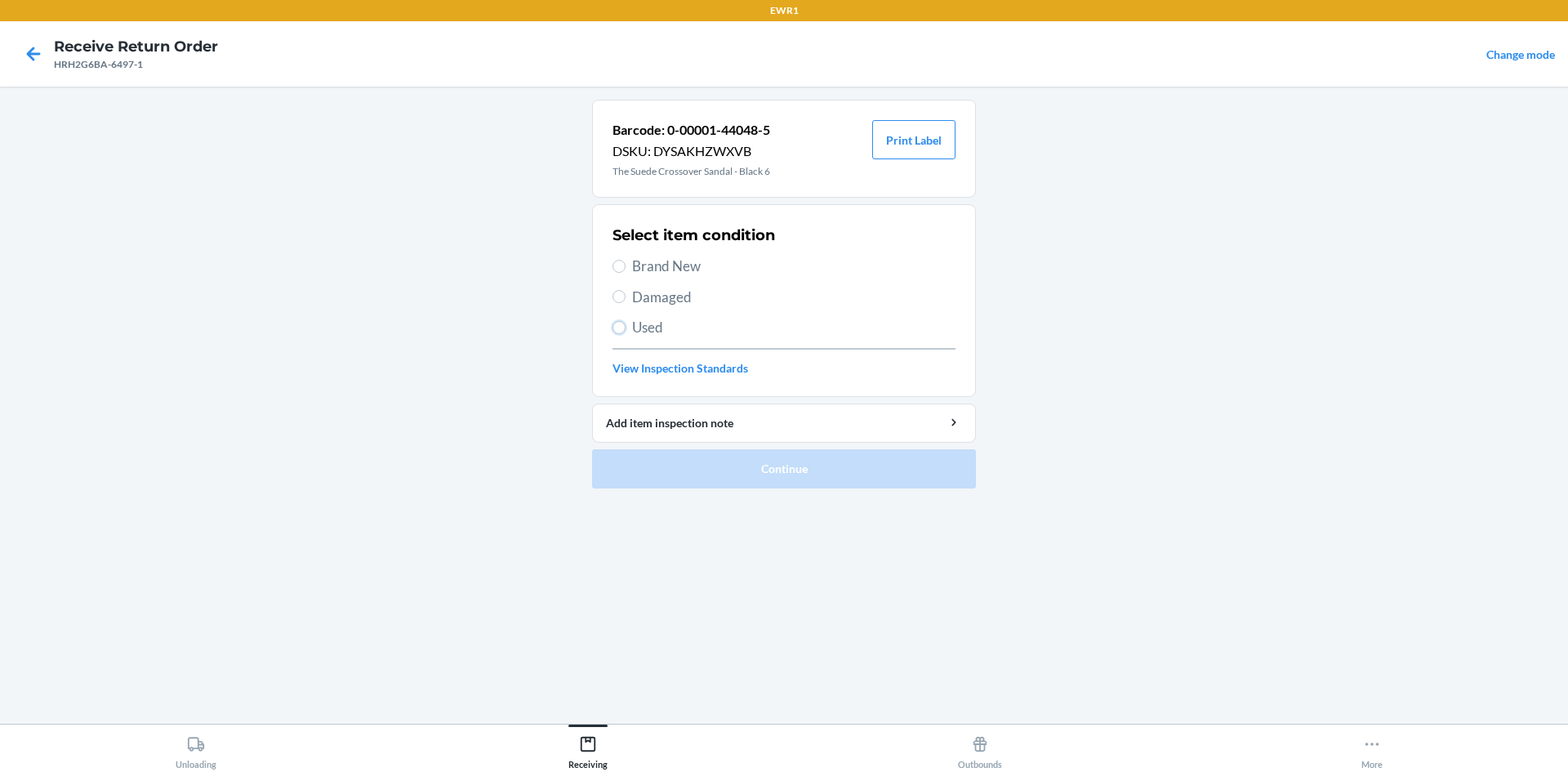 click on "Used" at bounding box center (619, 328) 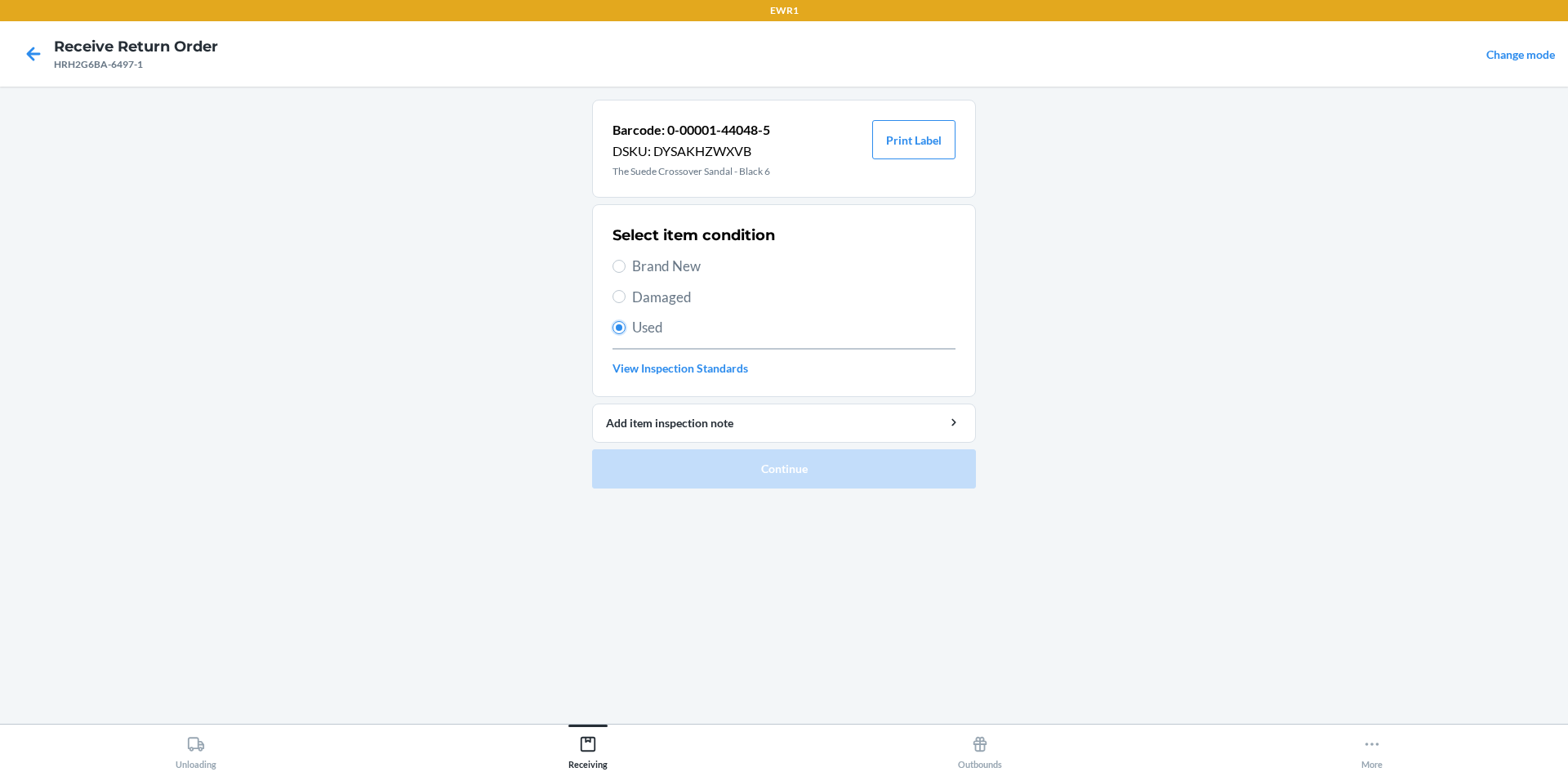 radio on "true" 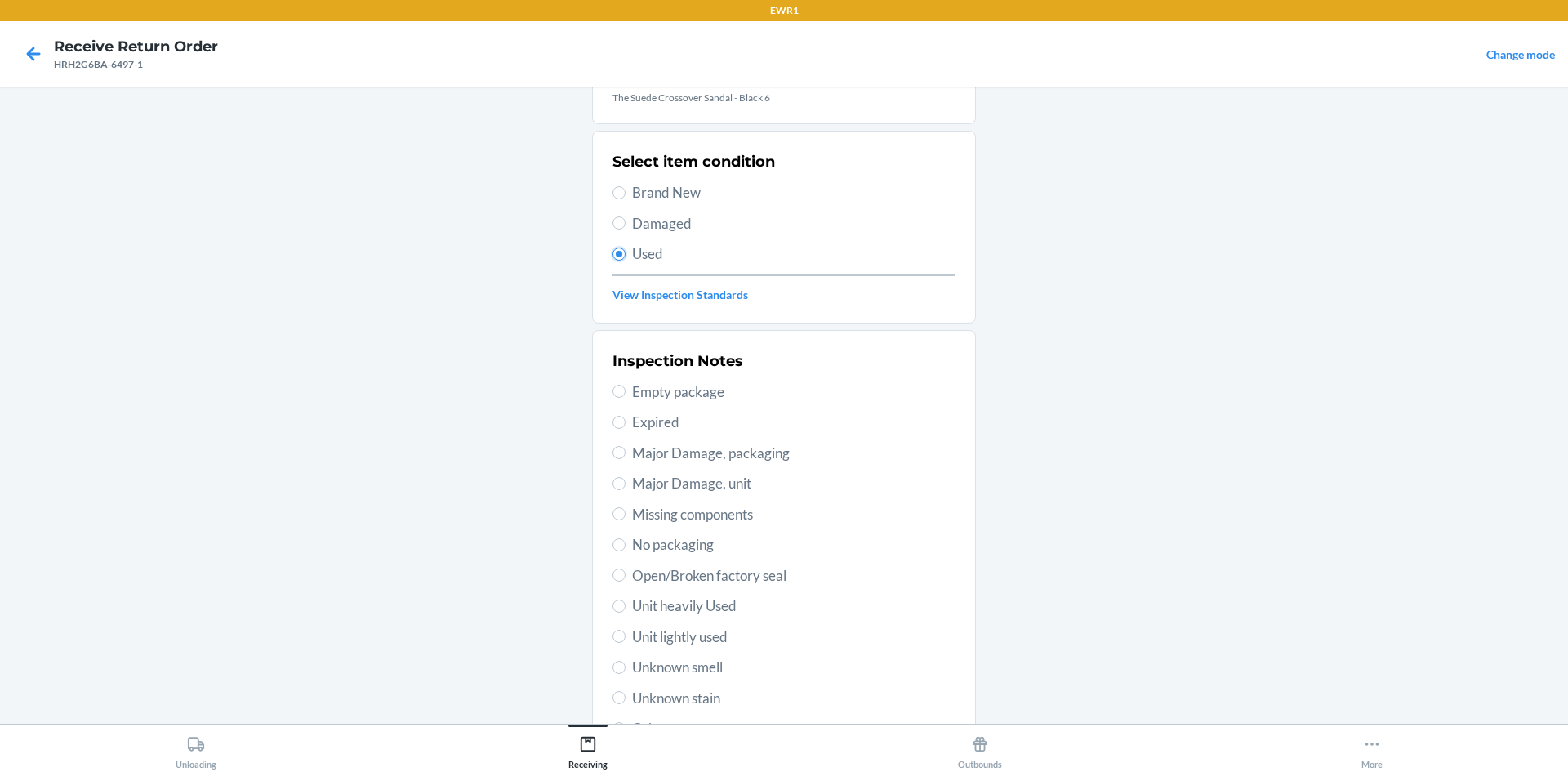 scroll, scrollTop: 214, scrollLeft: 0, axis: vertical 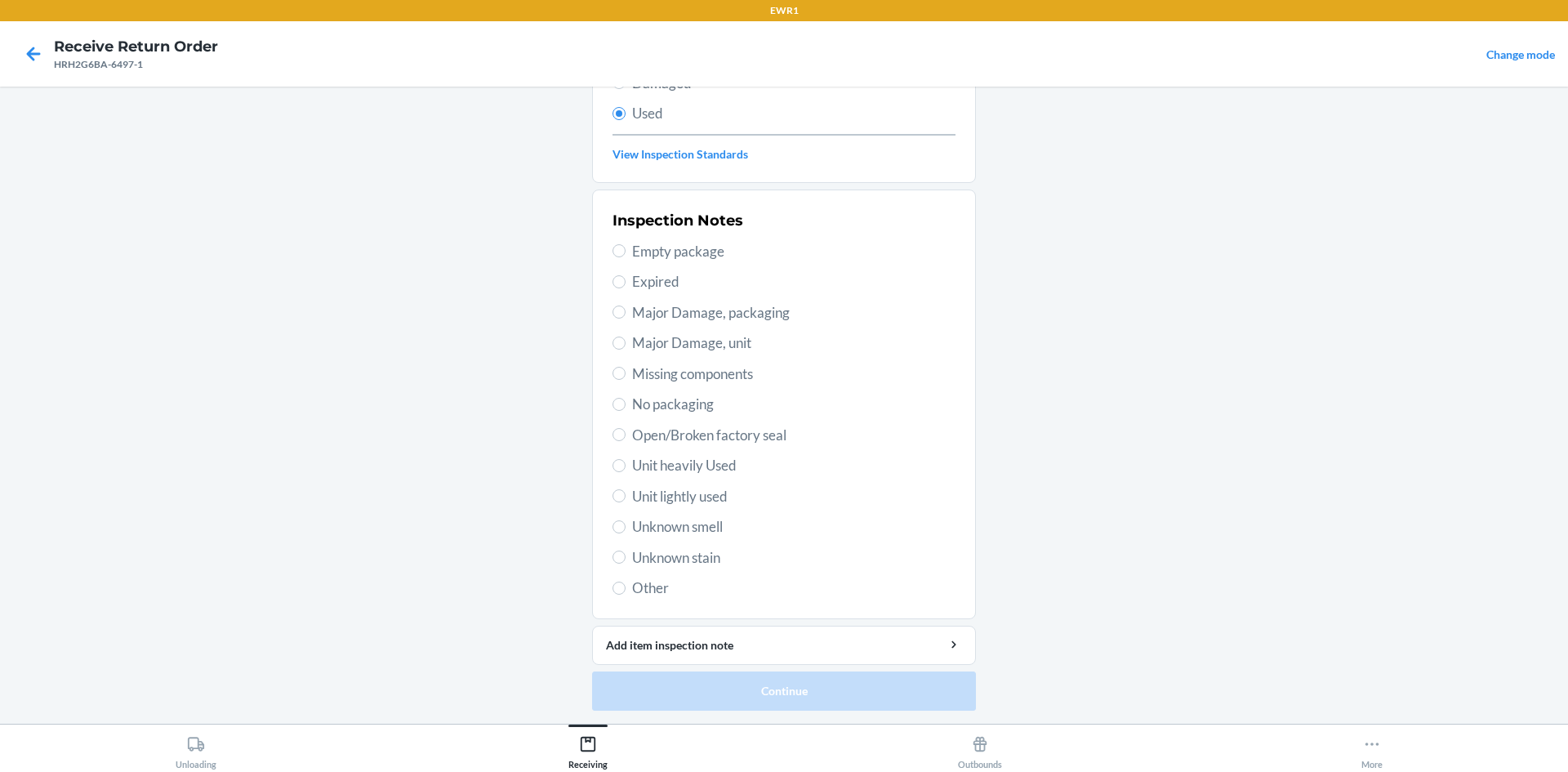 click on "Unit lightly used" at bounding box center [794, 497] 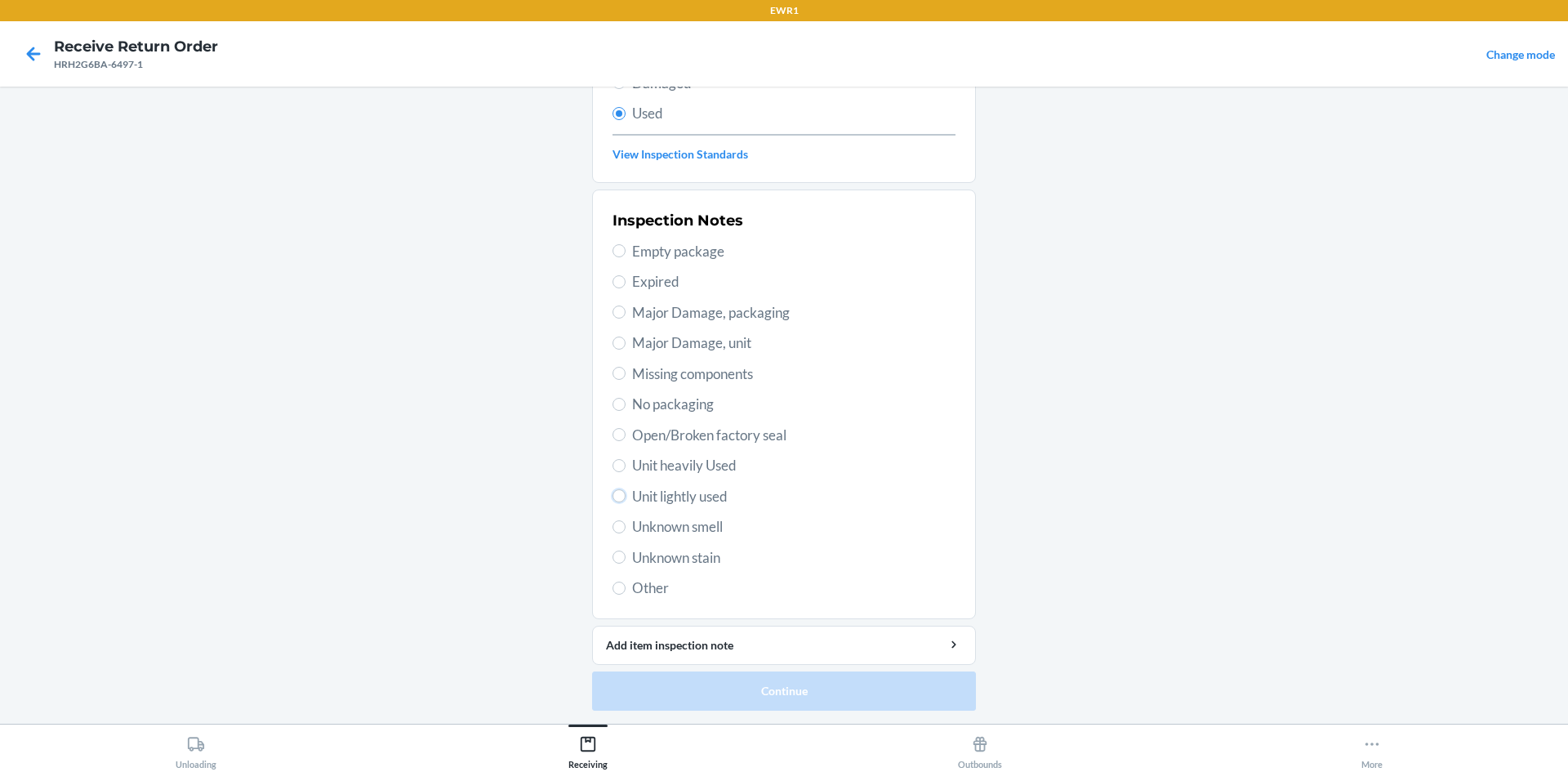 click on "Unit lightly used" at bounding box center [619, 496] 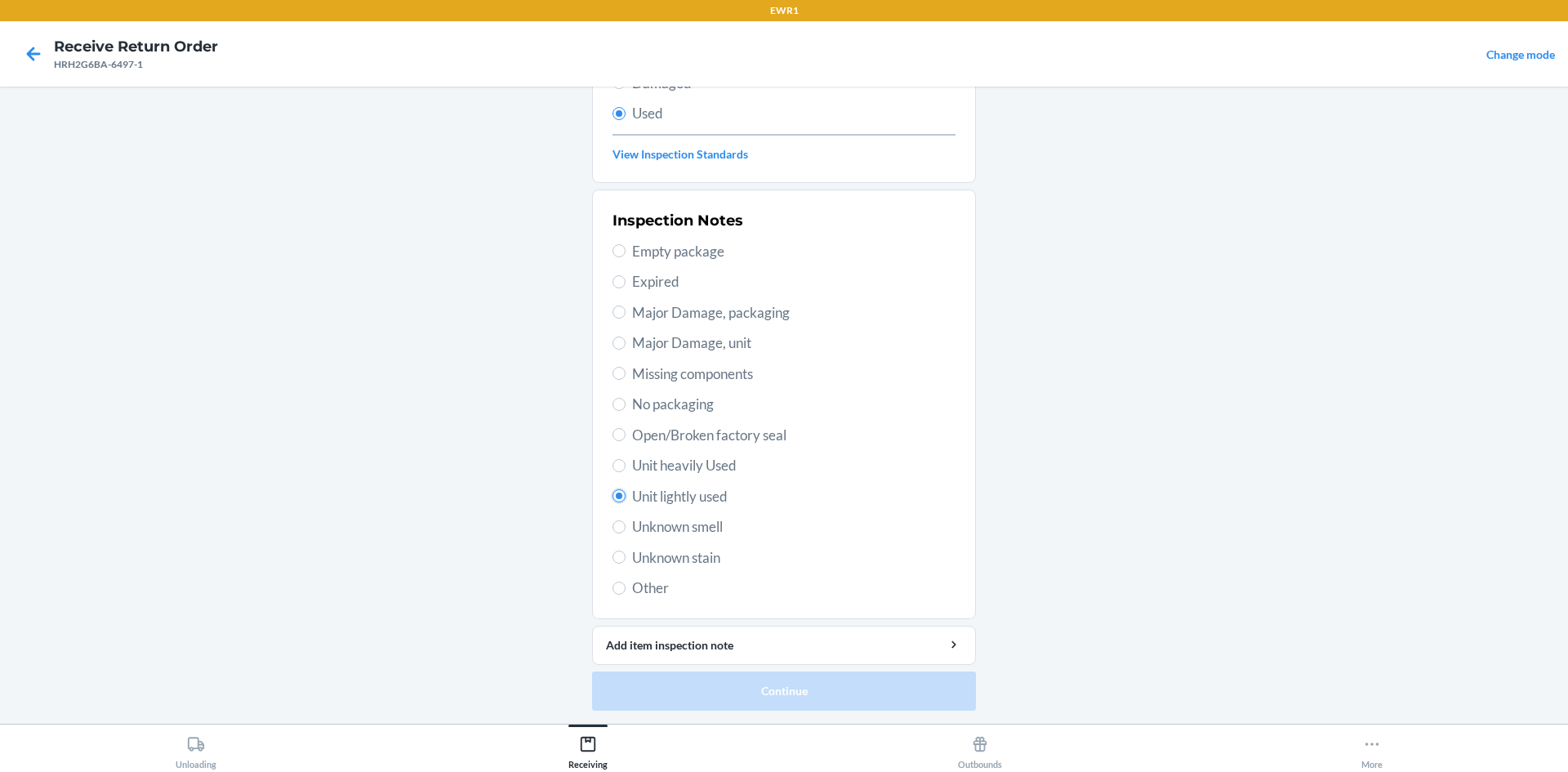 radio on "true" 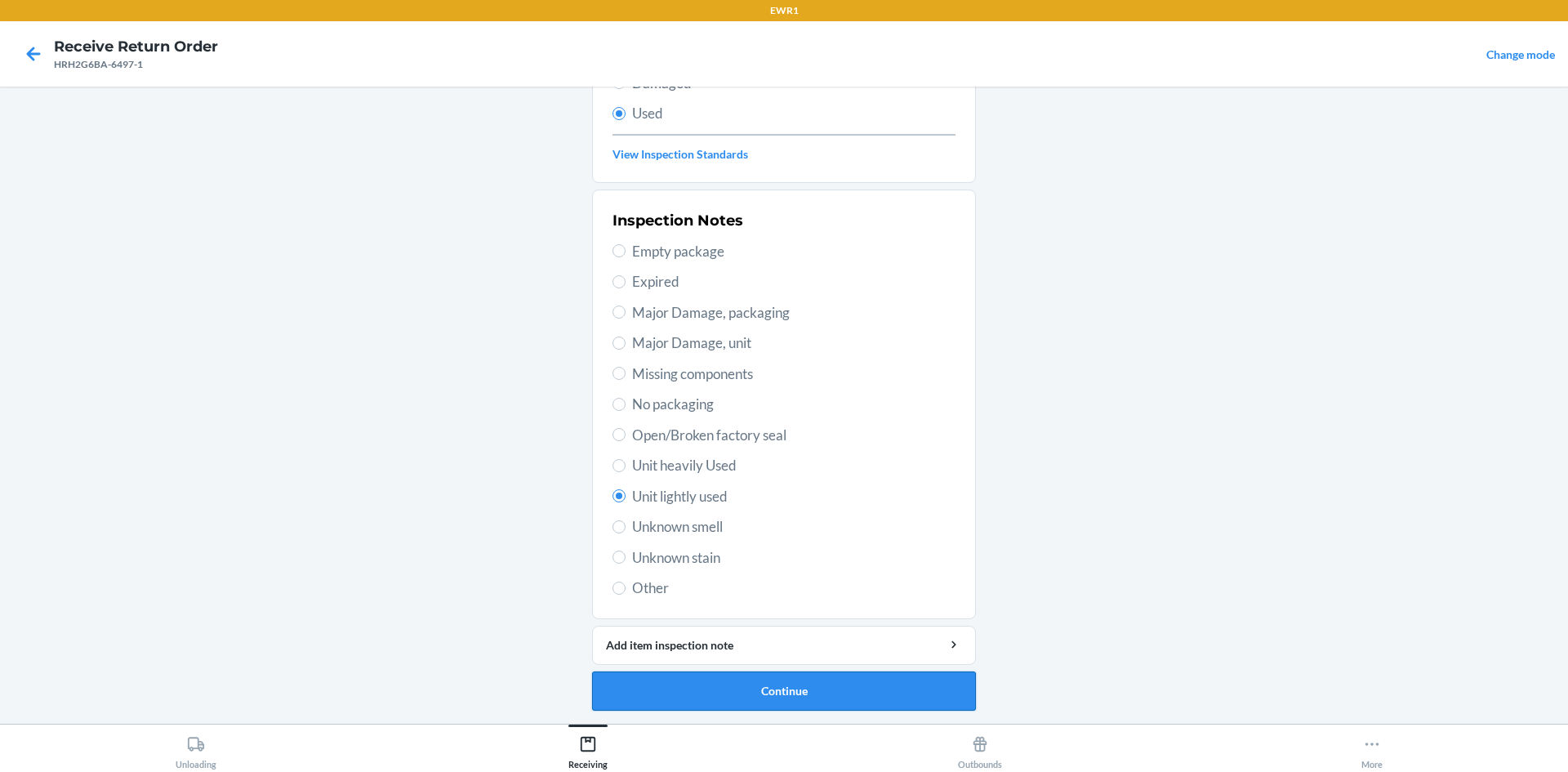 click on "Continue" at bounding box center (784, 691) 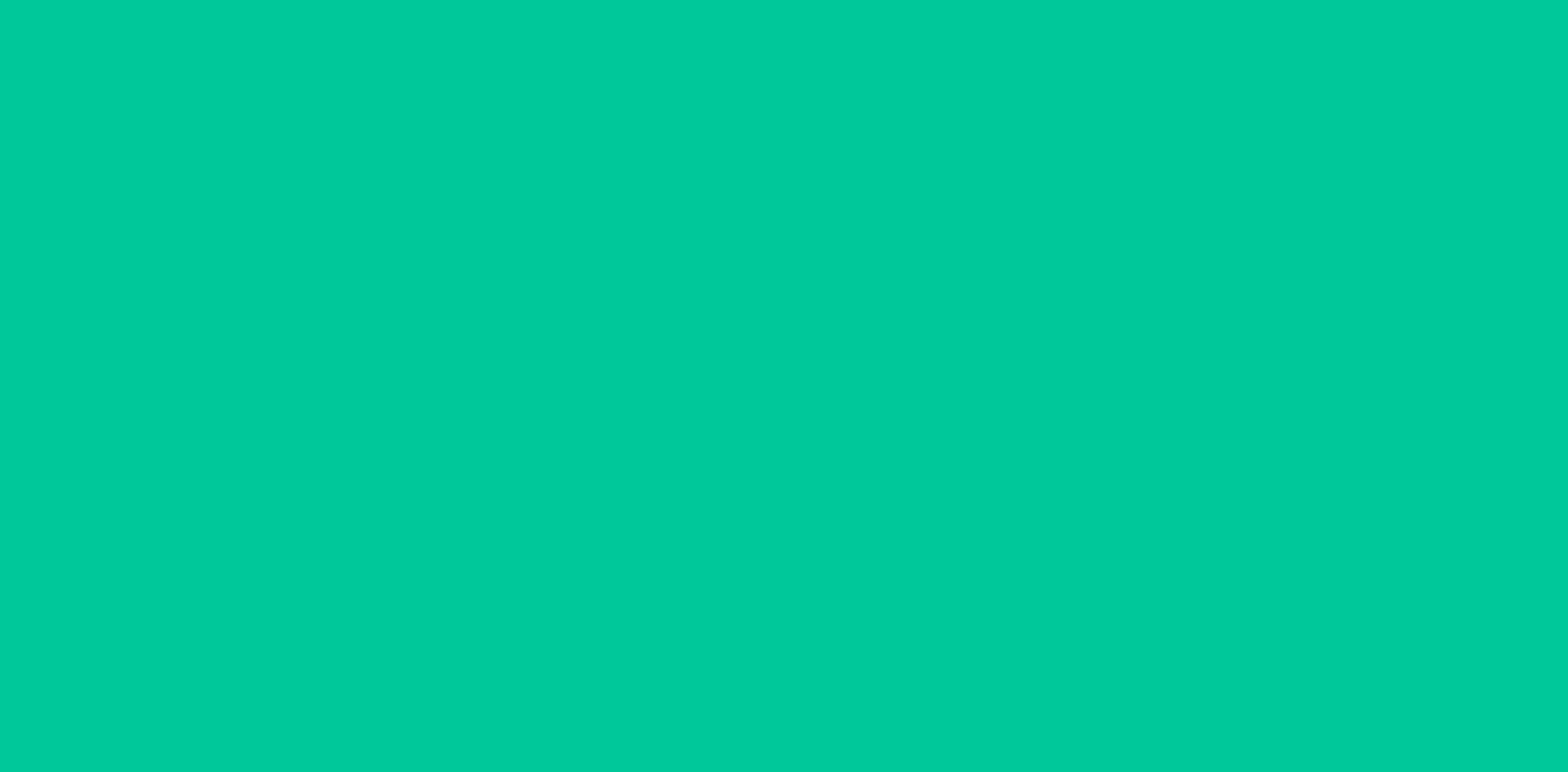 scroll, scrollTop: 0, scrollLeft: 0, axis: both 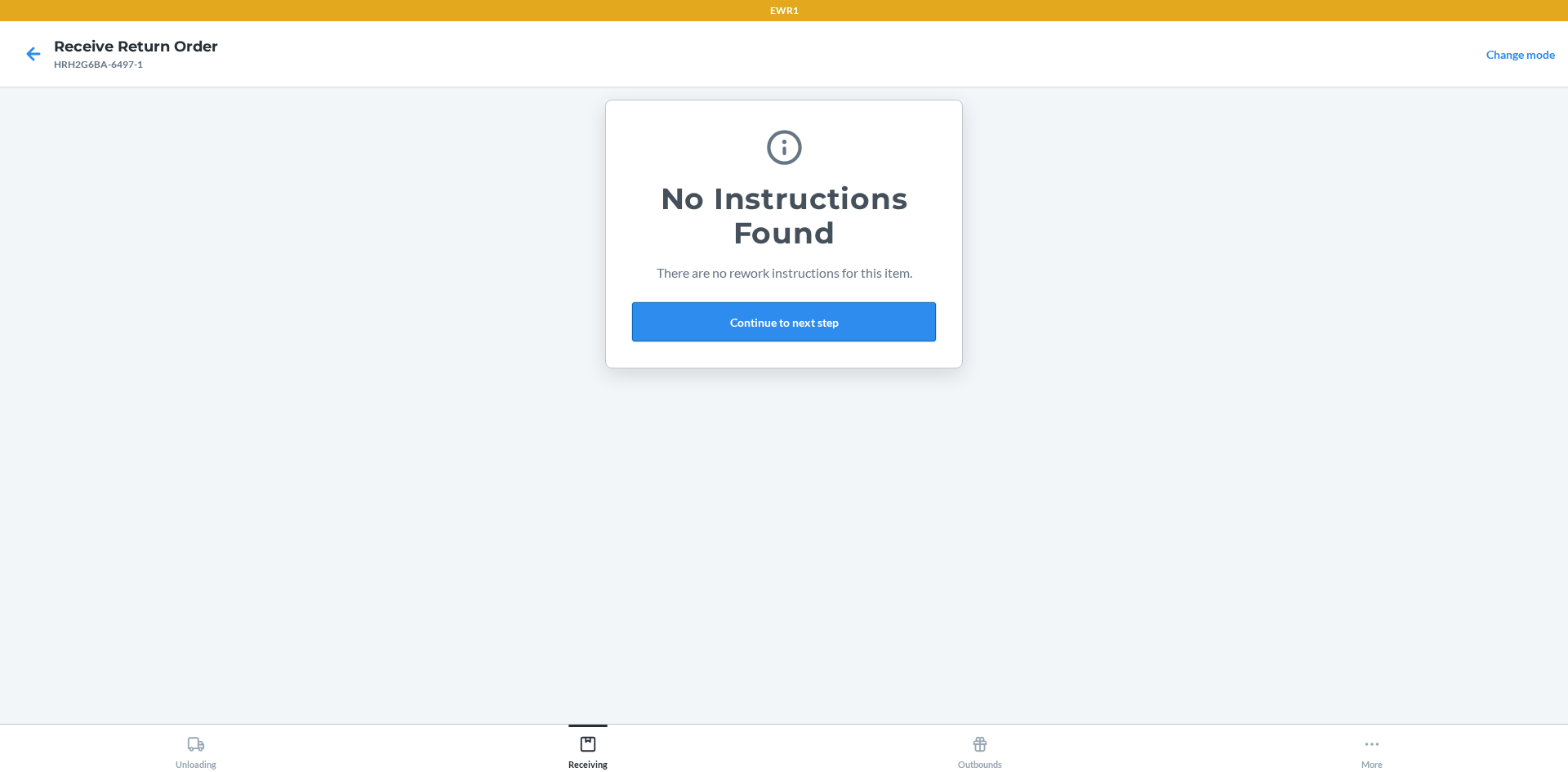 click on "Continue to next step" at bounding box center [784, 322] 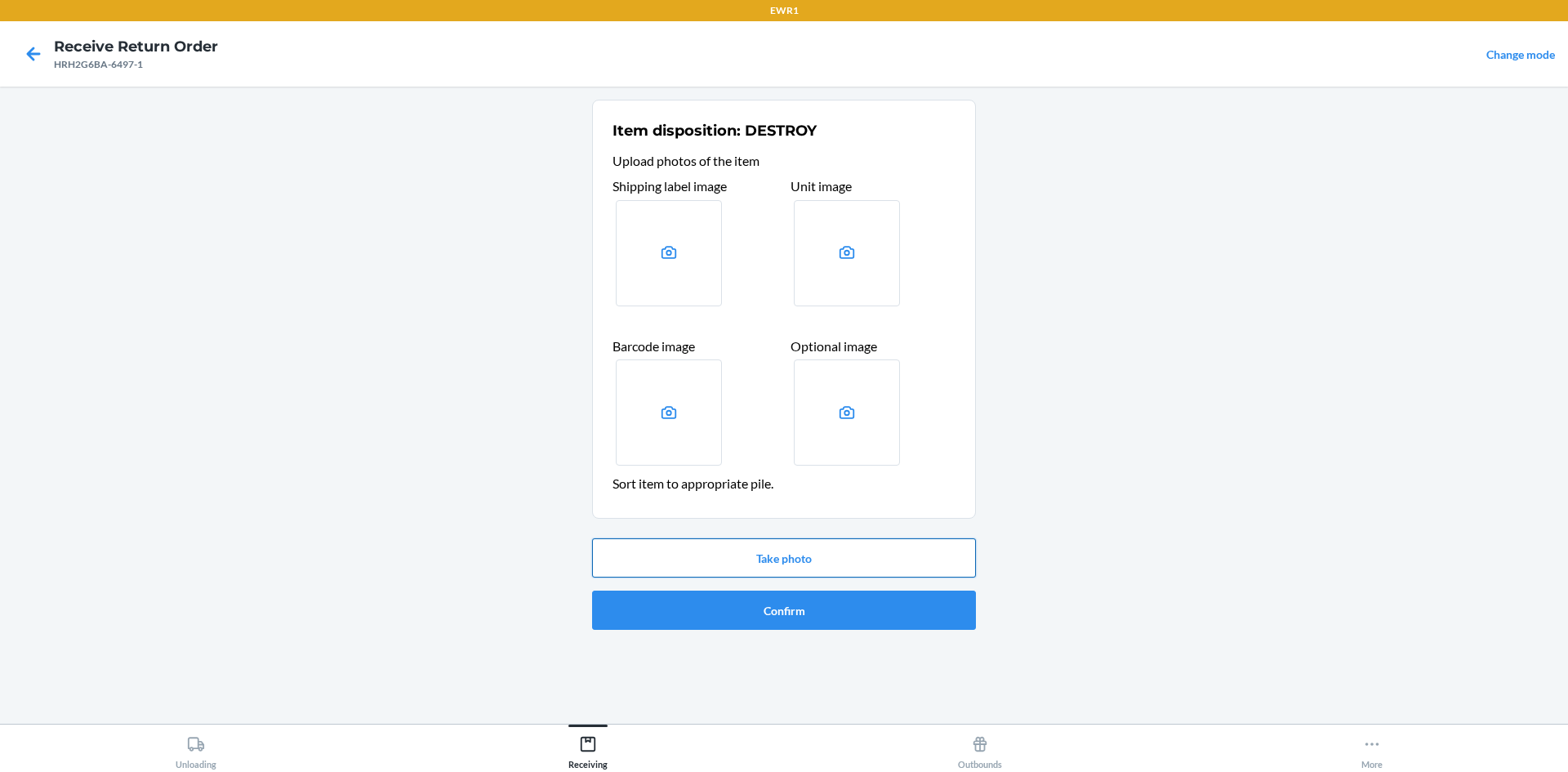 click on "Take photo" at bounding box center [784, 558] 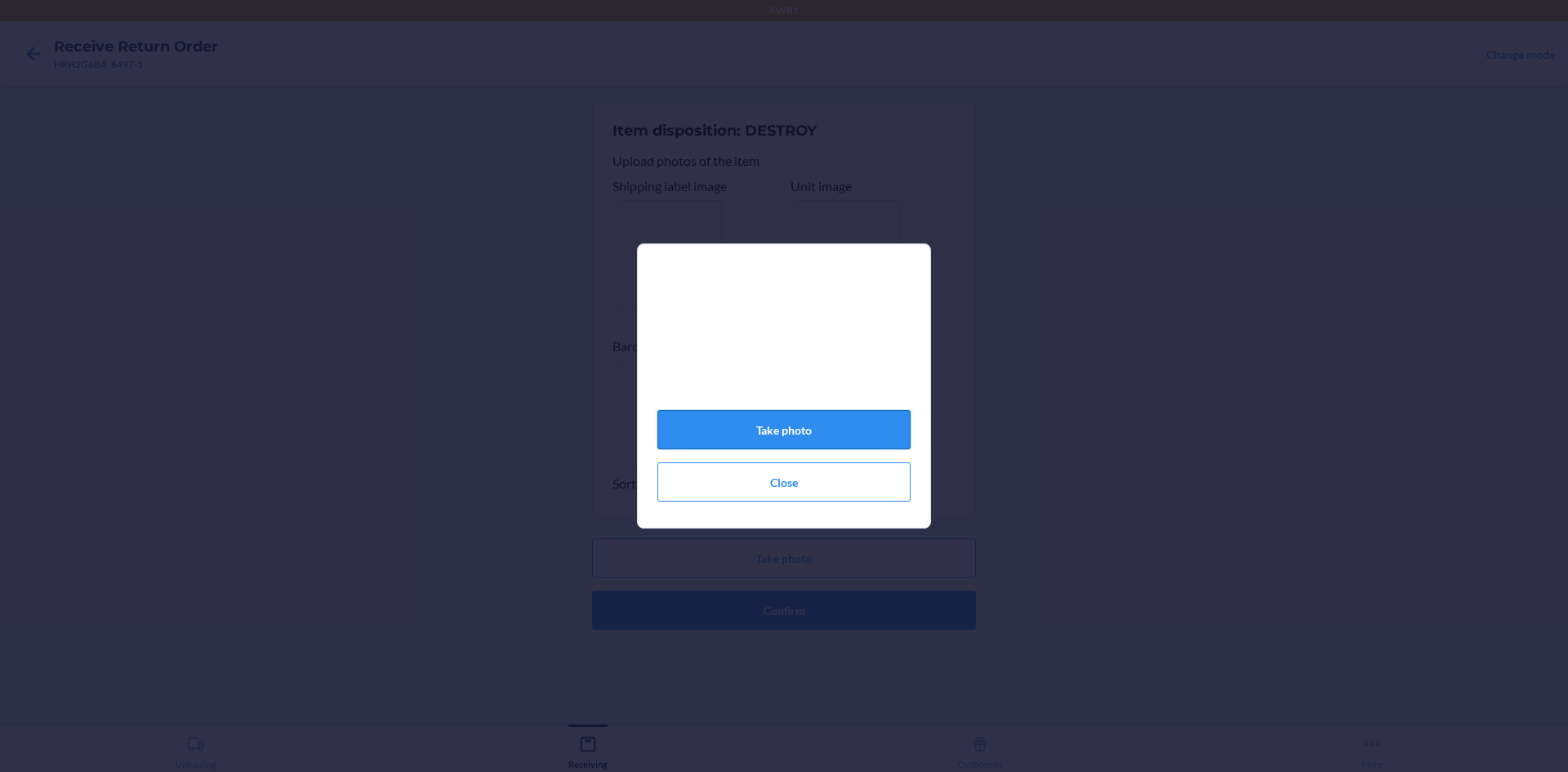 click on "Take photo" 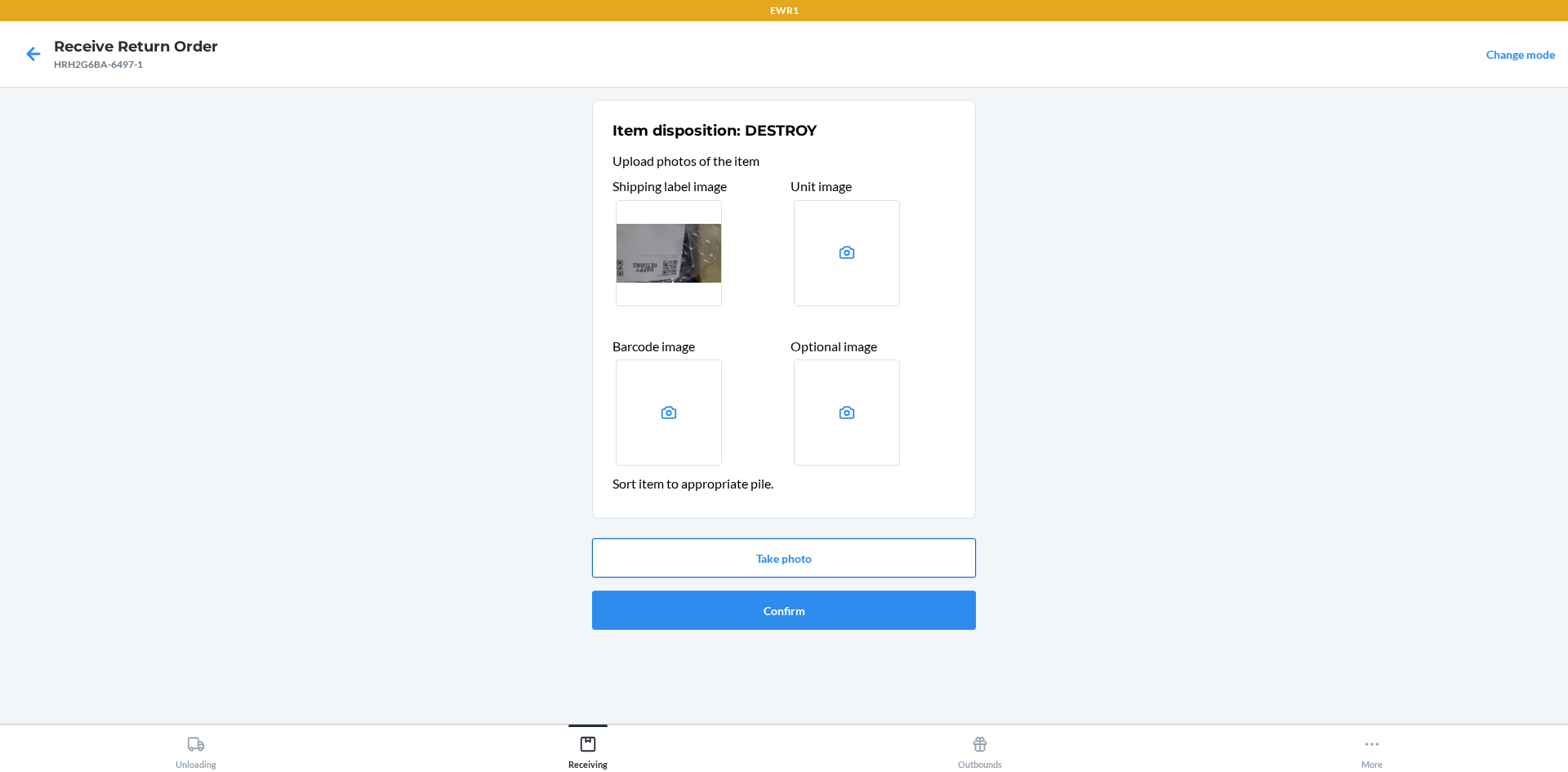 click on "Take photo" at bounding box center [784, 558] 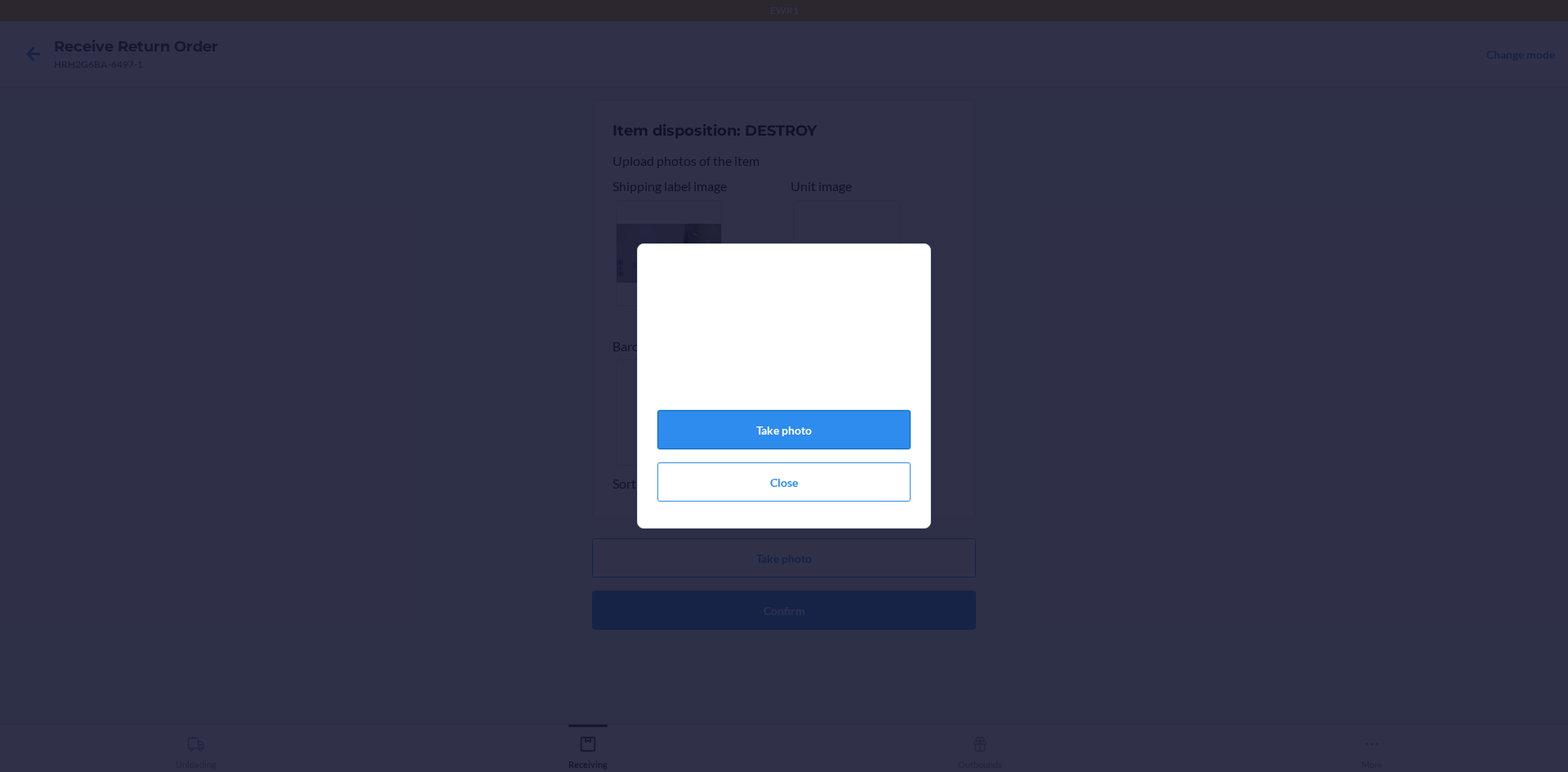 click on "Take photo" 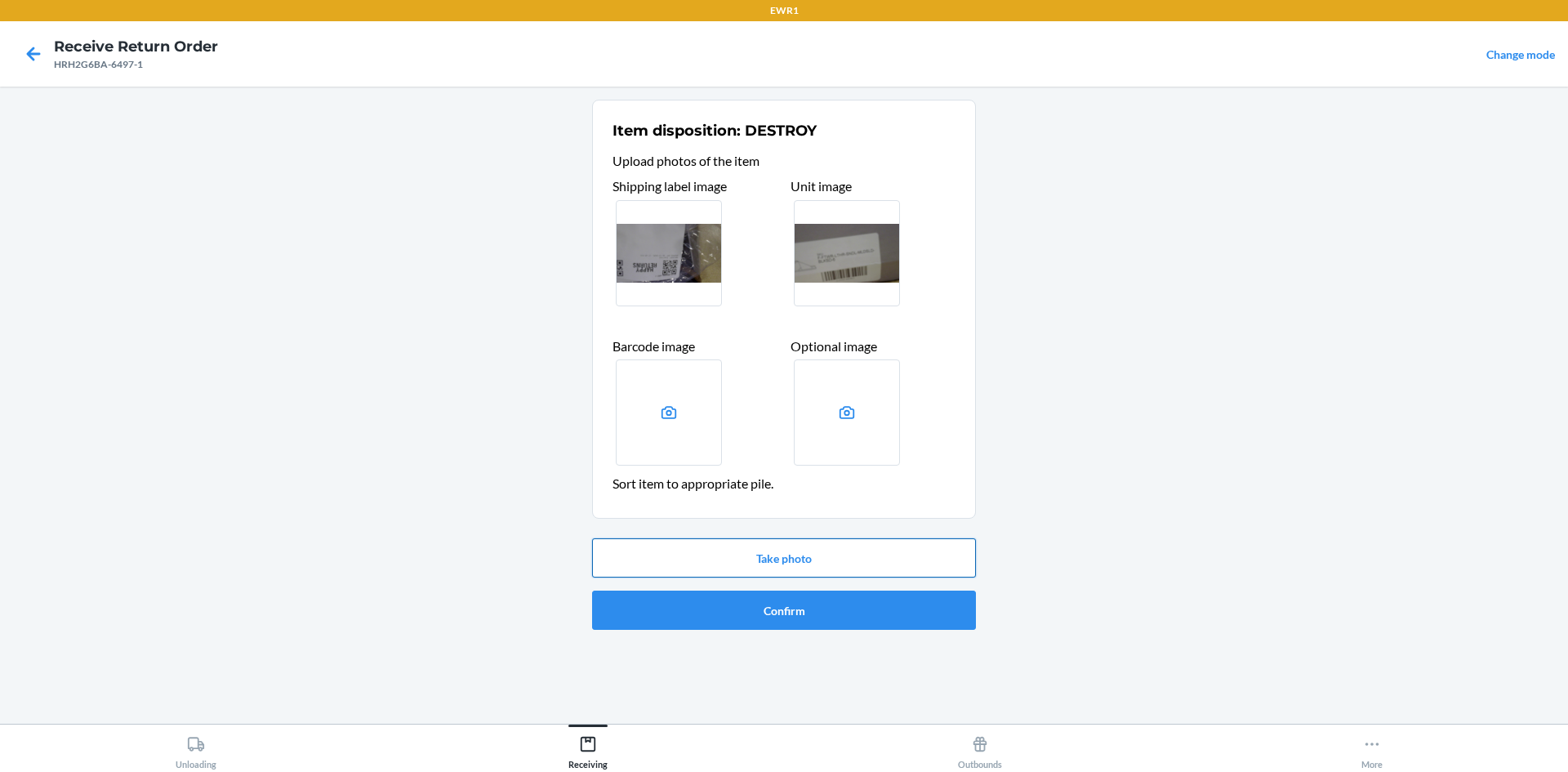 click on "Take photo" at bounding box center [784, 558] 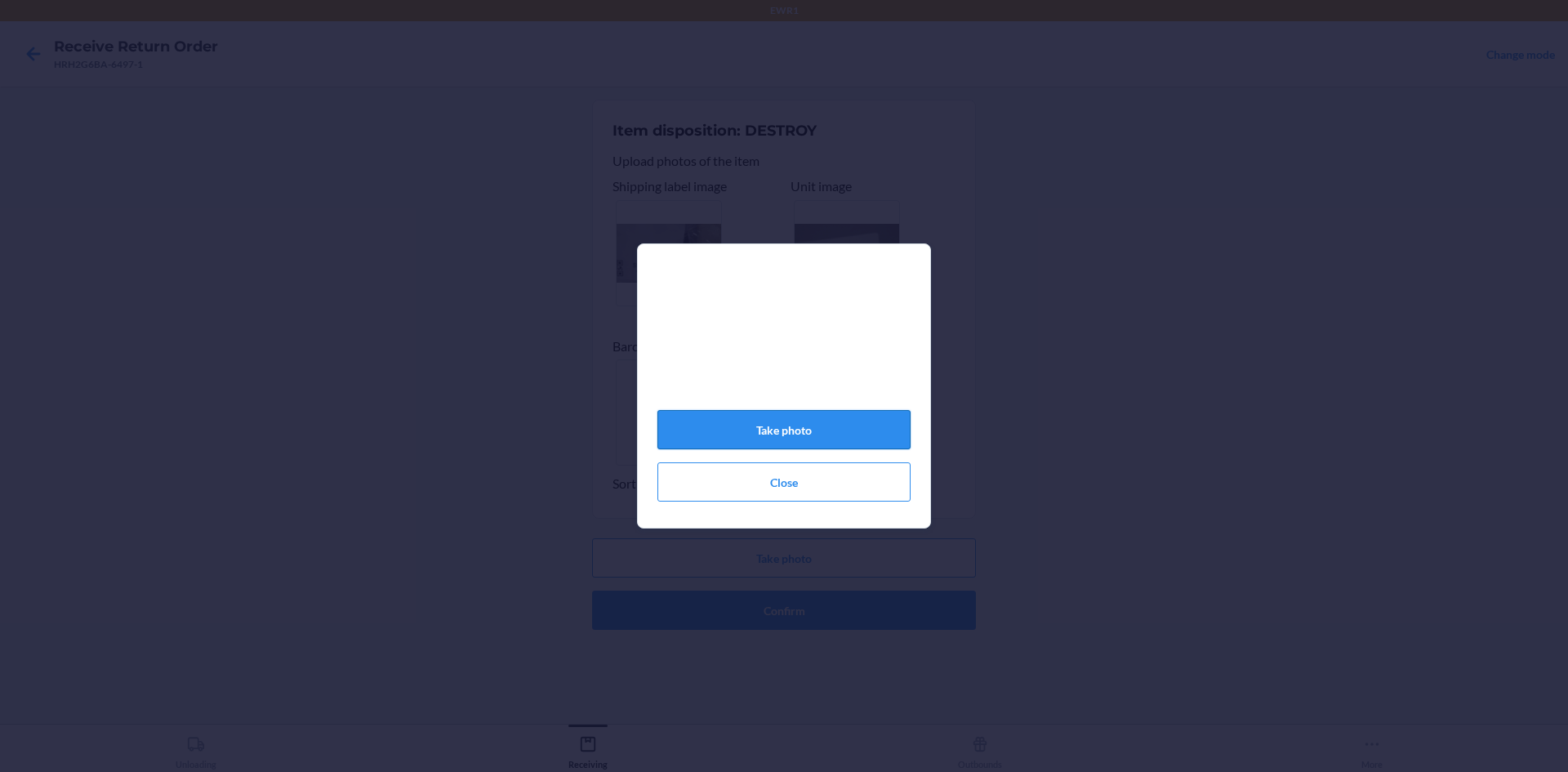 click on "Take photo" 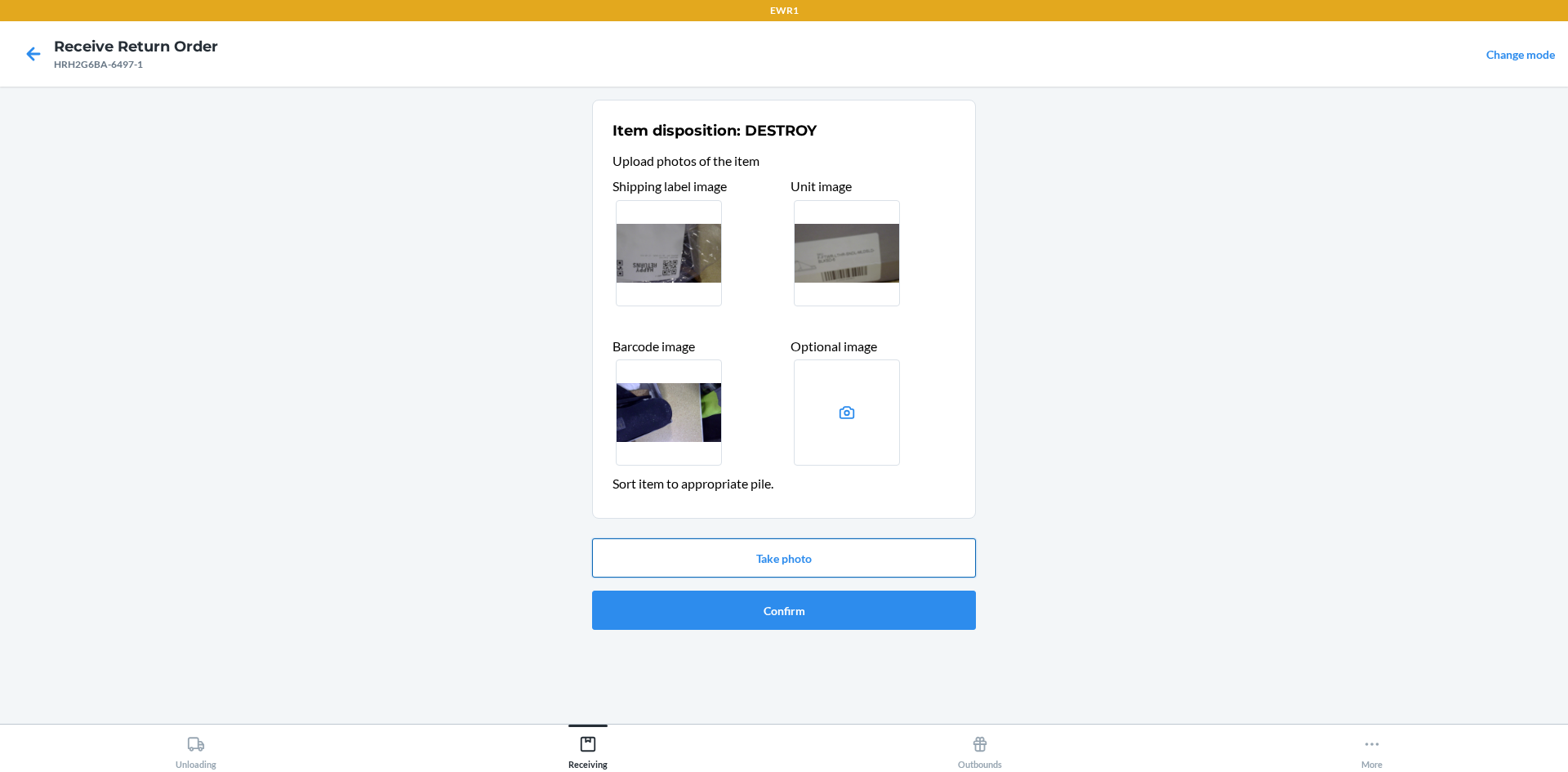 click on "Take photo" at bounding box center [784, 558] 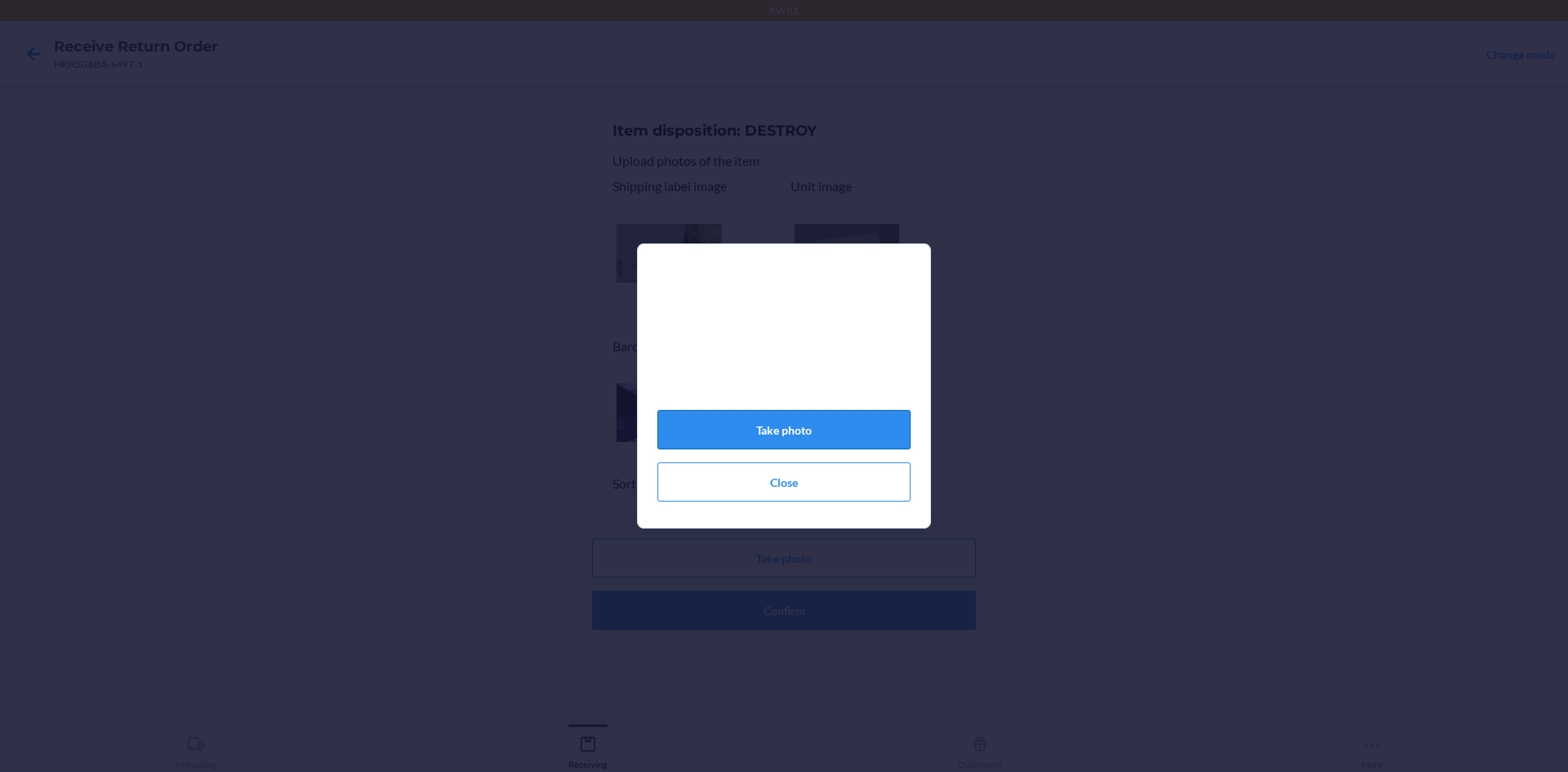 click on "Take photo" 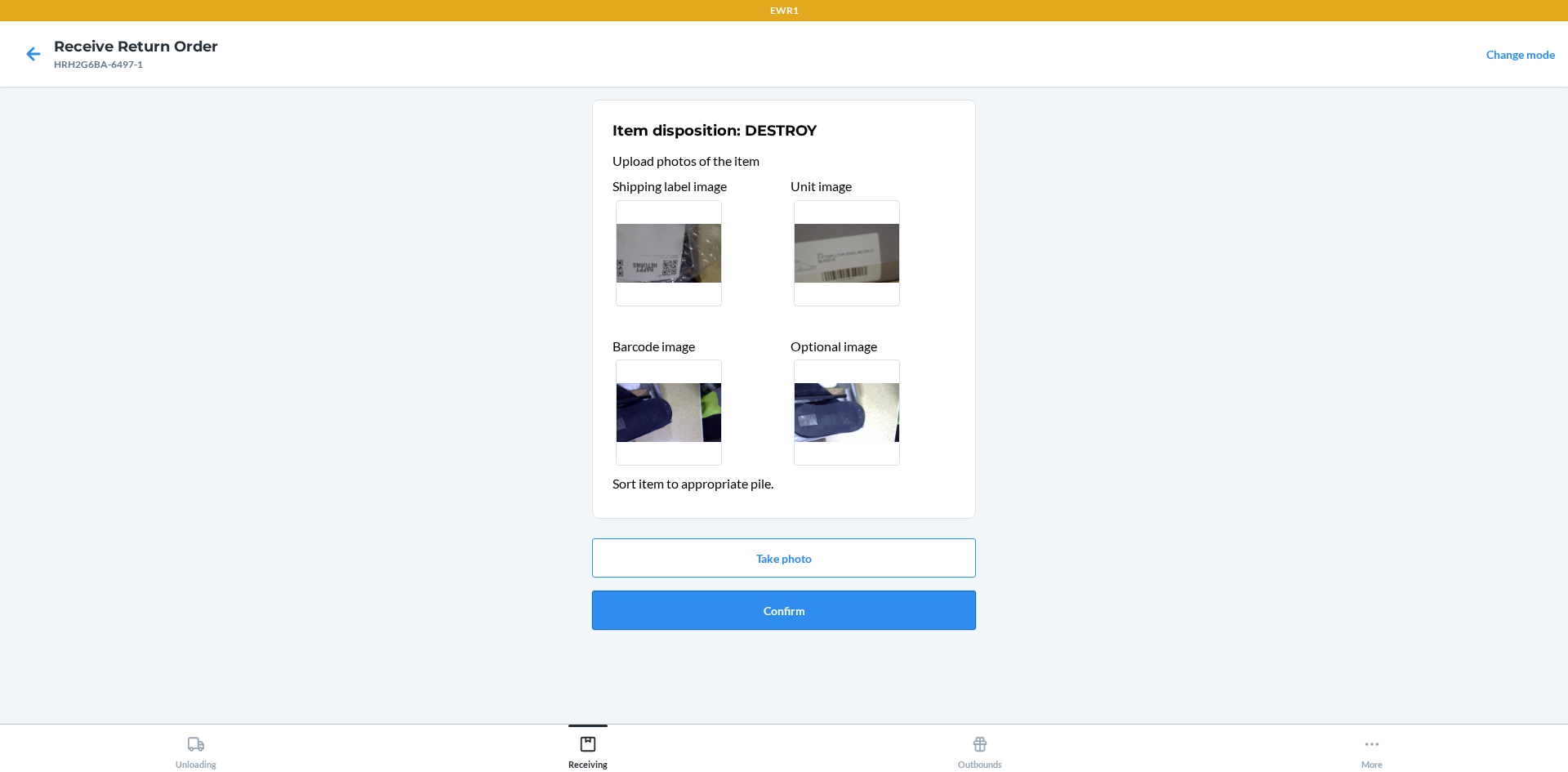 click on "Confirm" at bounding box center [784, 610] 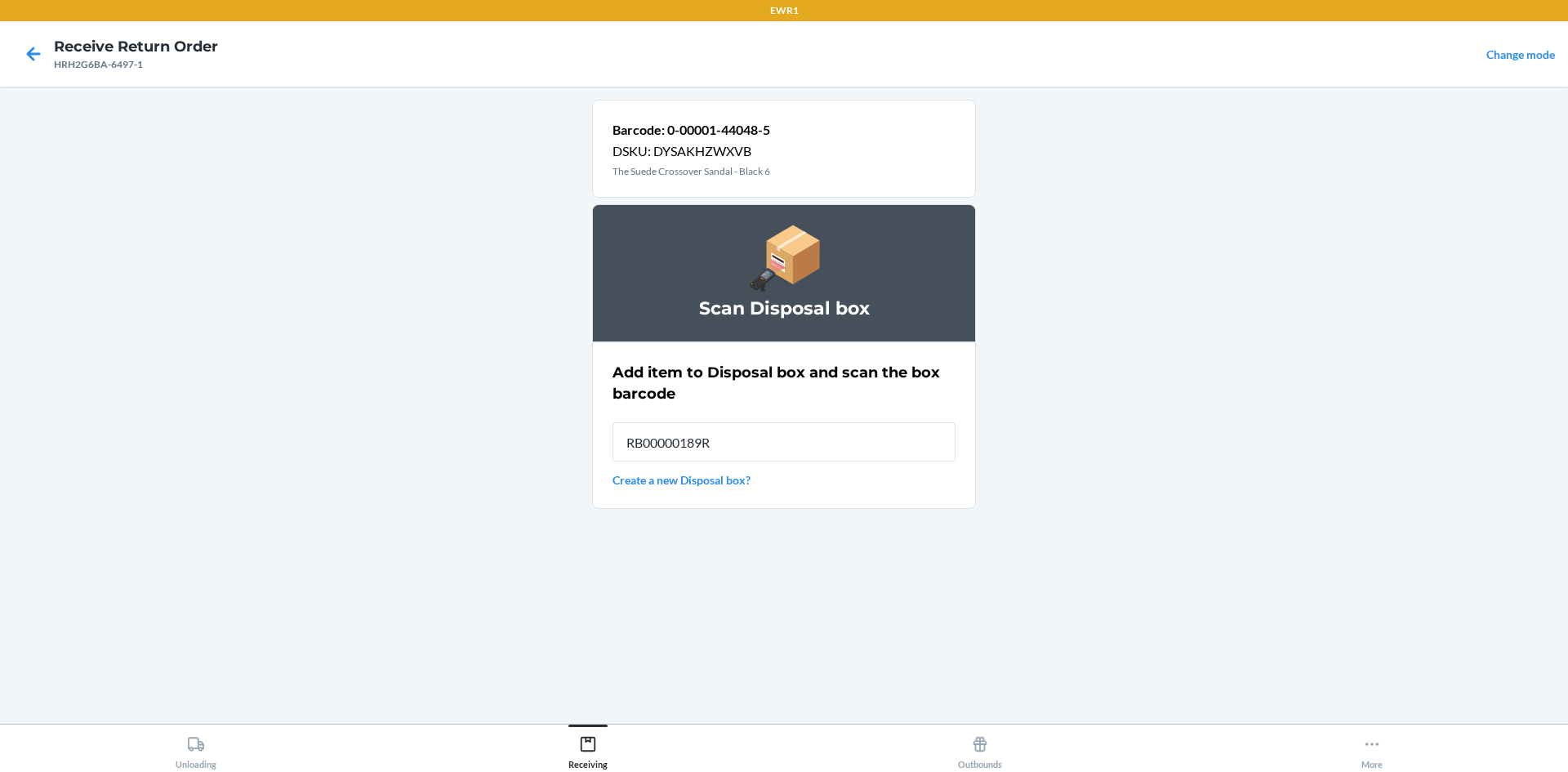 type on "RB00000189R" 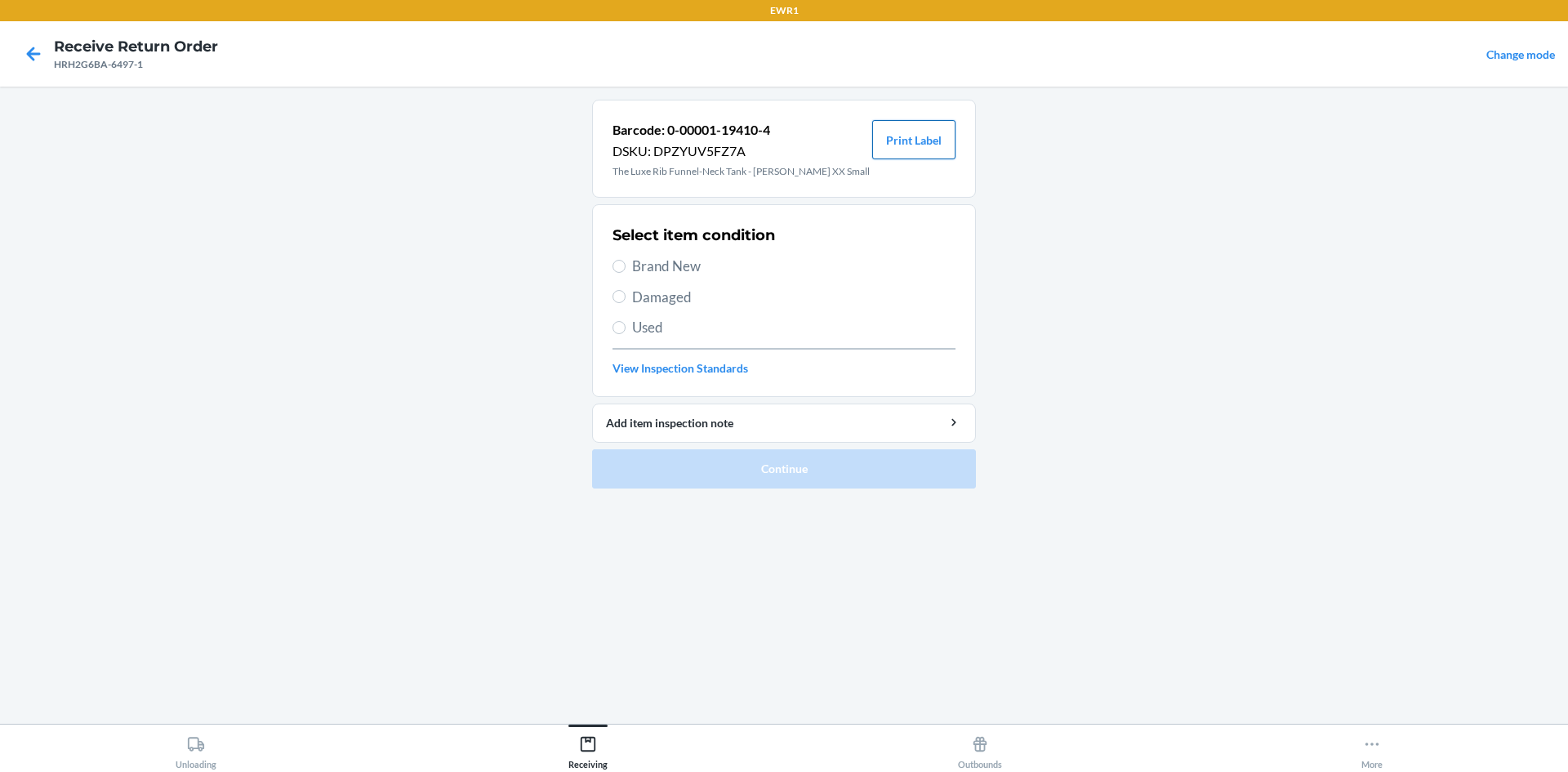 click on "Barcode: 0-00001-19410-4 DSKU: DPZYUV5FZ7A The Luxe Rib Funnel-Neck Tank - [PERSON_NAME] XX Small Print Label" at bounding box center [784, 149] 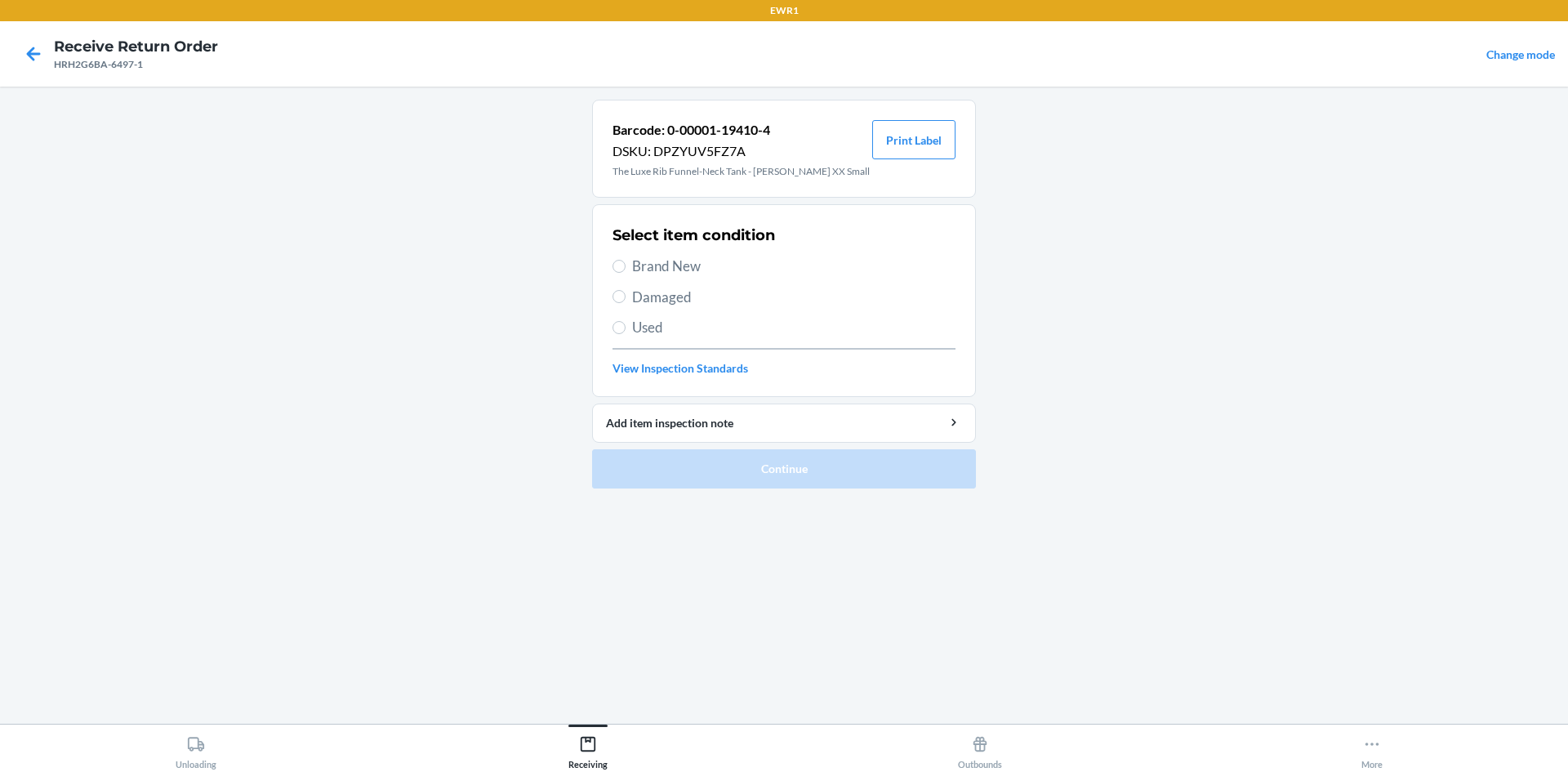 click on "Brand New" at bounding box center [794, 266] 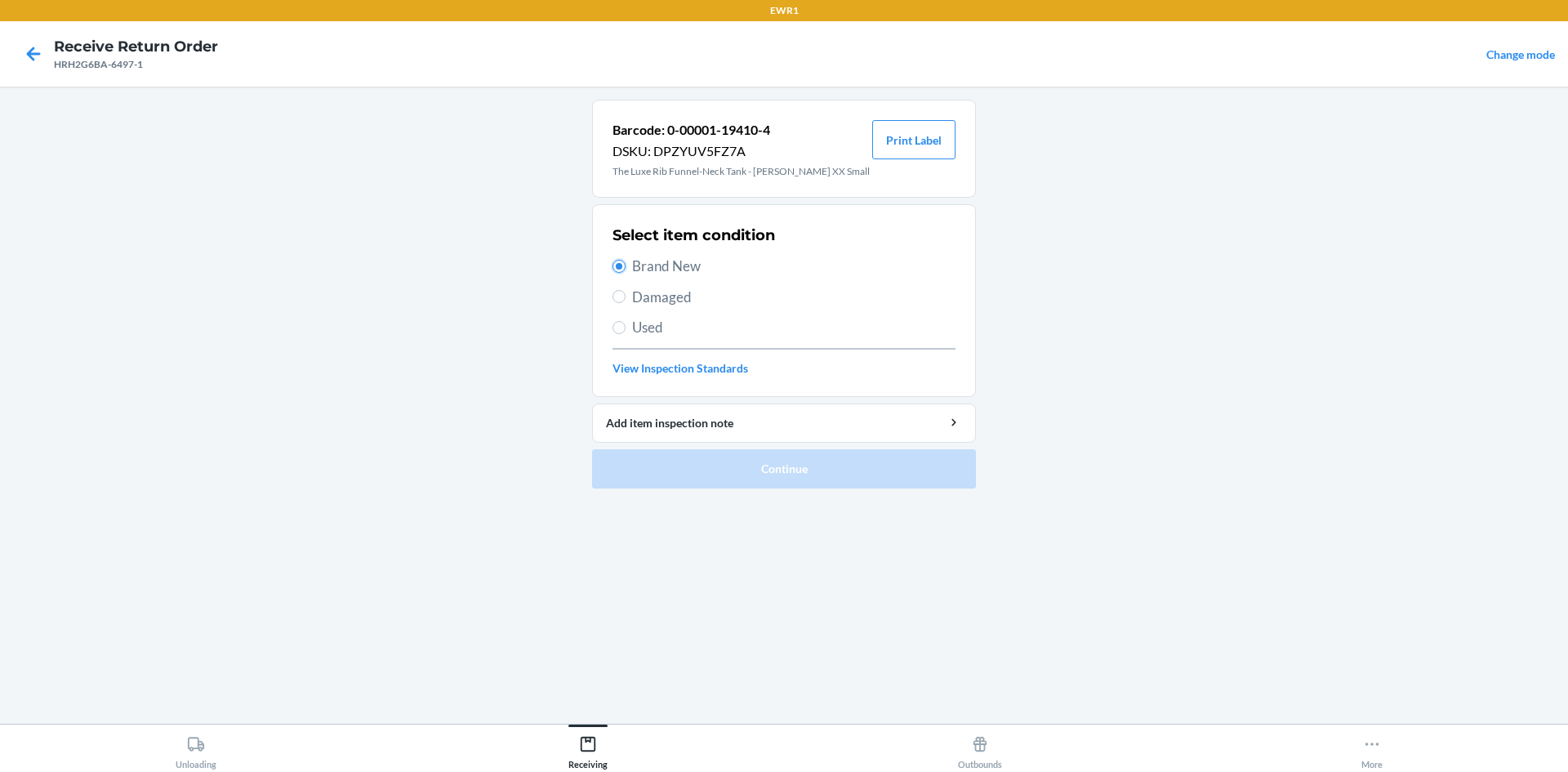 radio on "true" 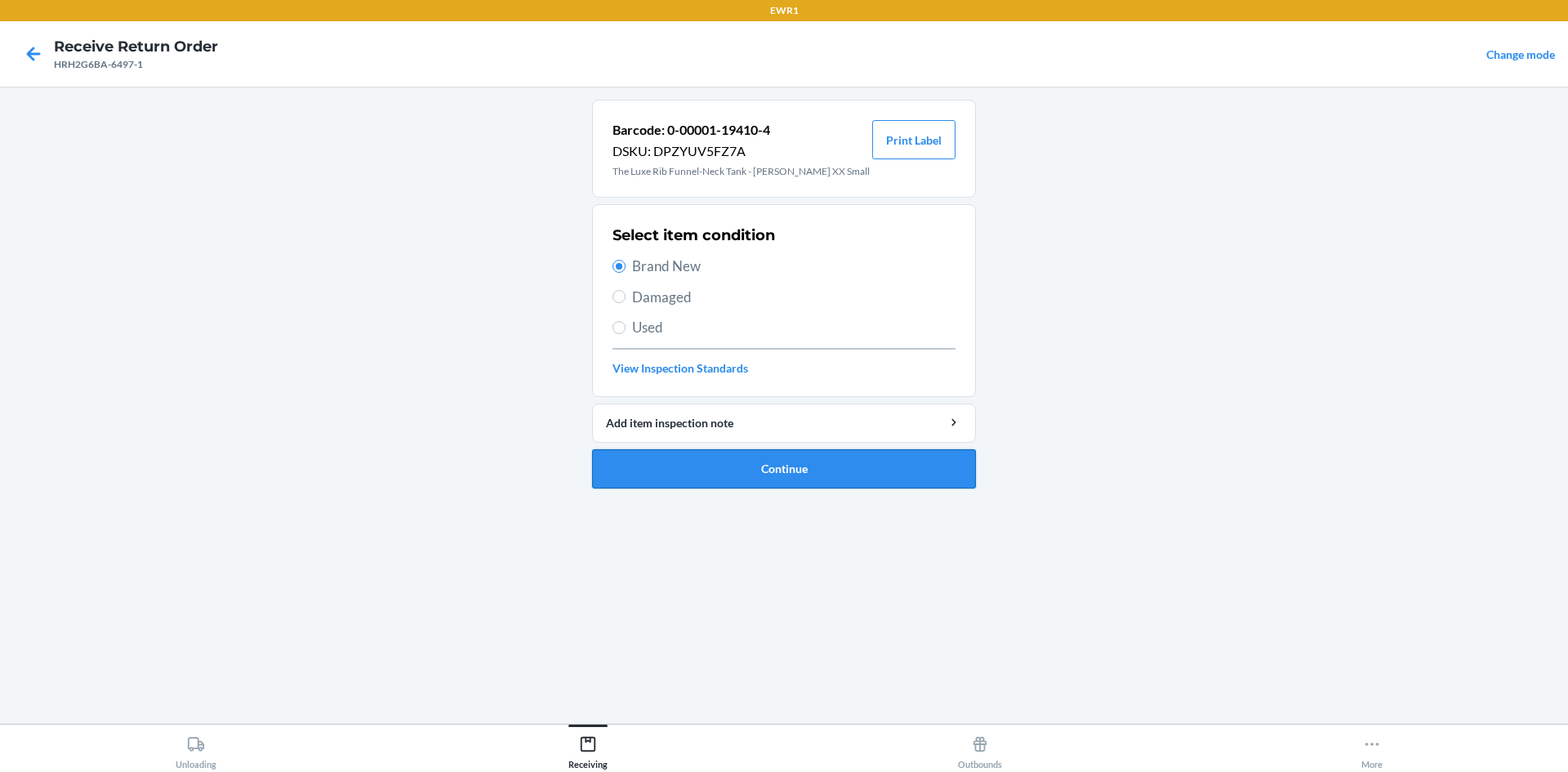 click on "Continue" at bounding box center [784, 469] 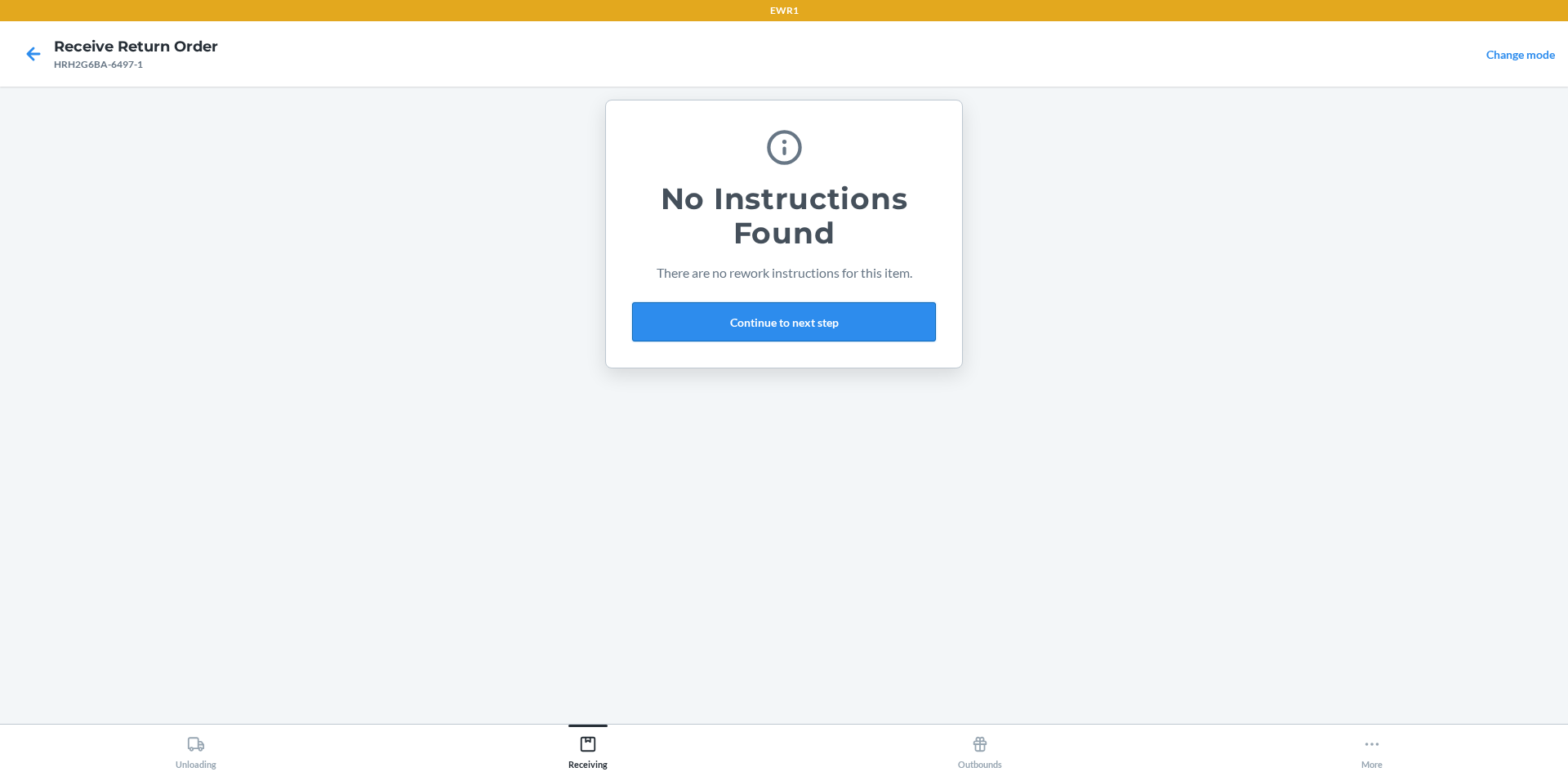 click on "Continue to next step" at bounding box center (784, 322) 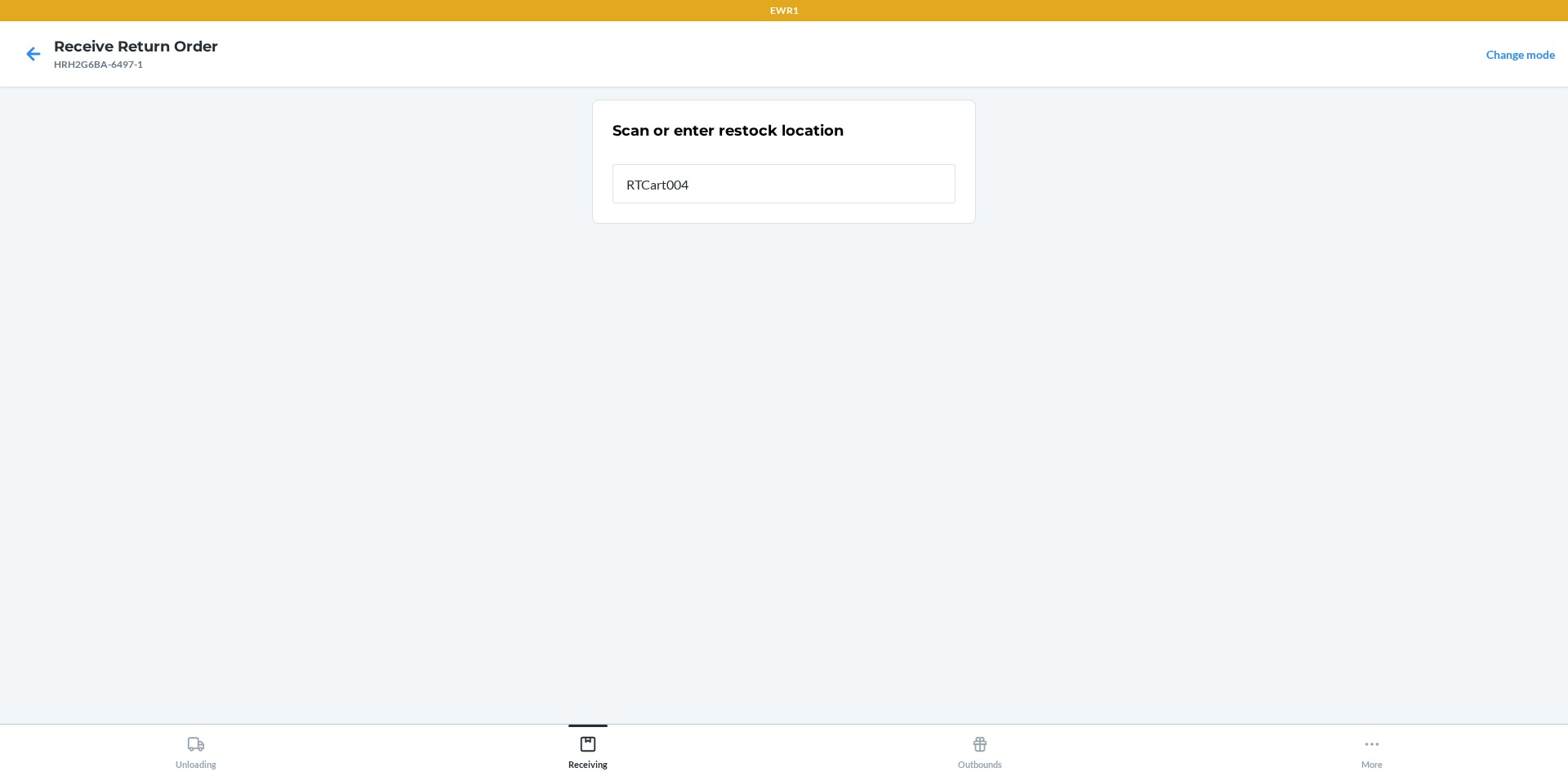 type on "RTCart004" 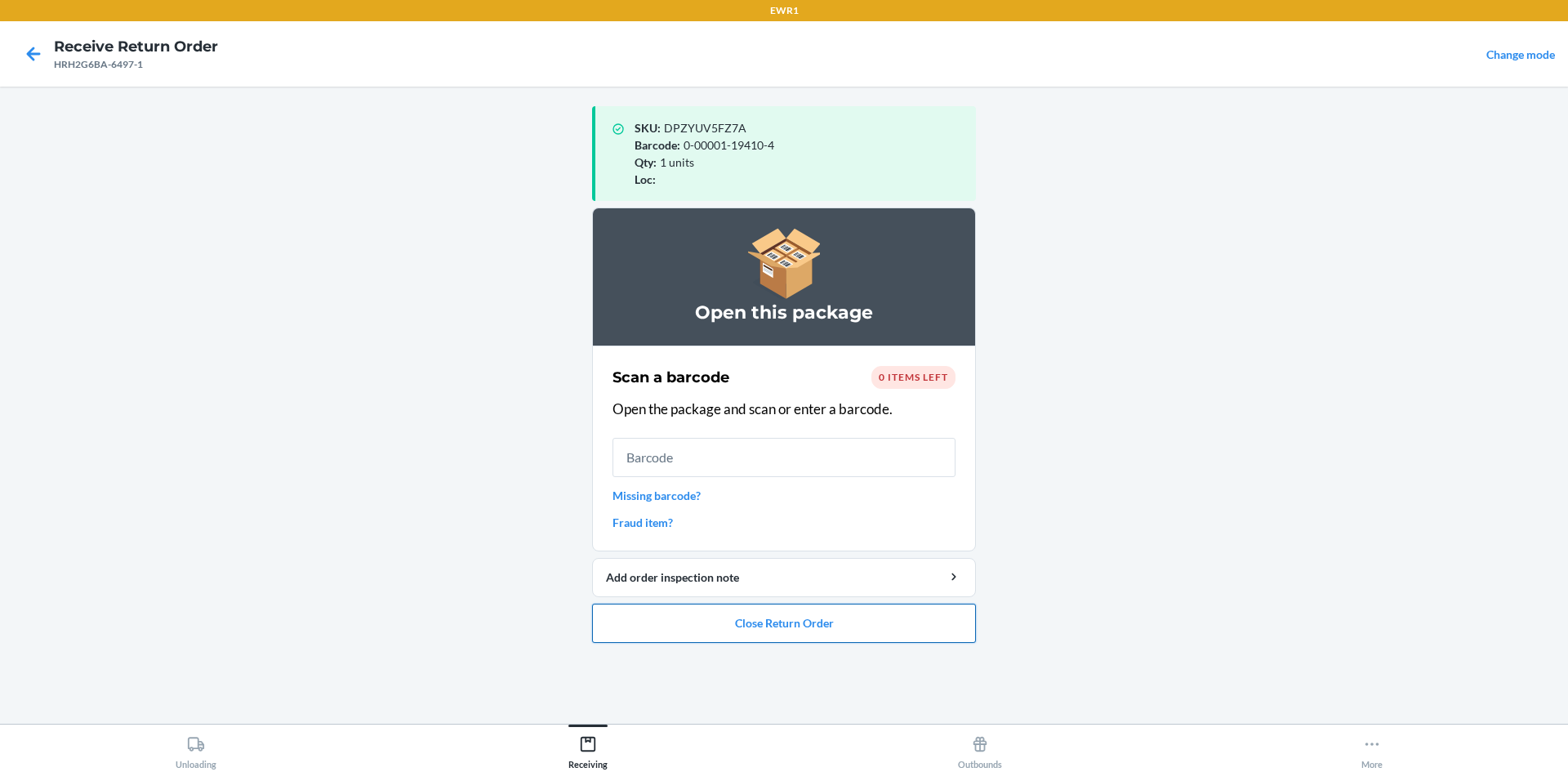 click on "Close Return Order" at bounding box center [784, 623] 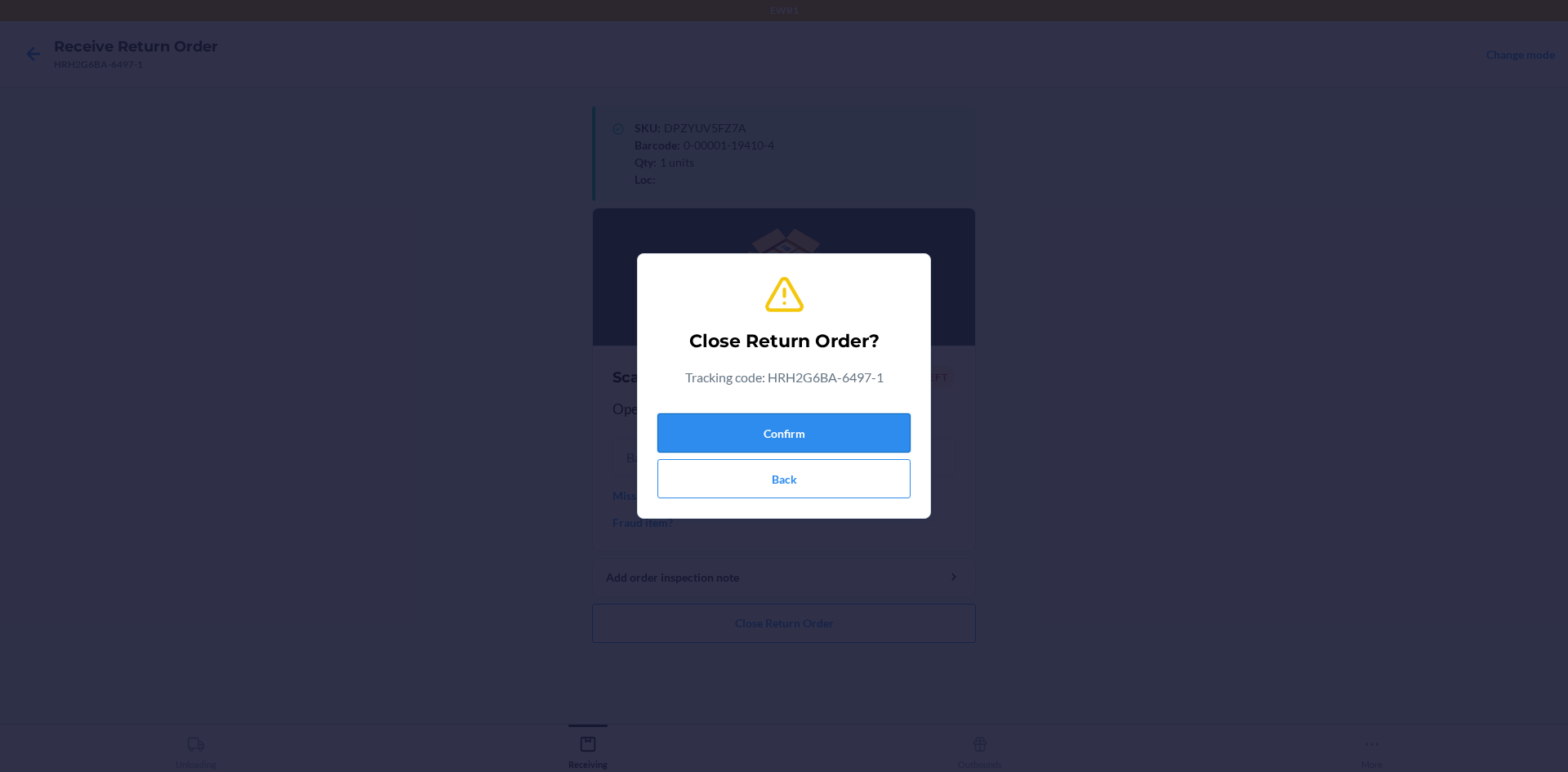 click on "Confirm" at bounding box center [784, 433] 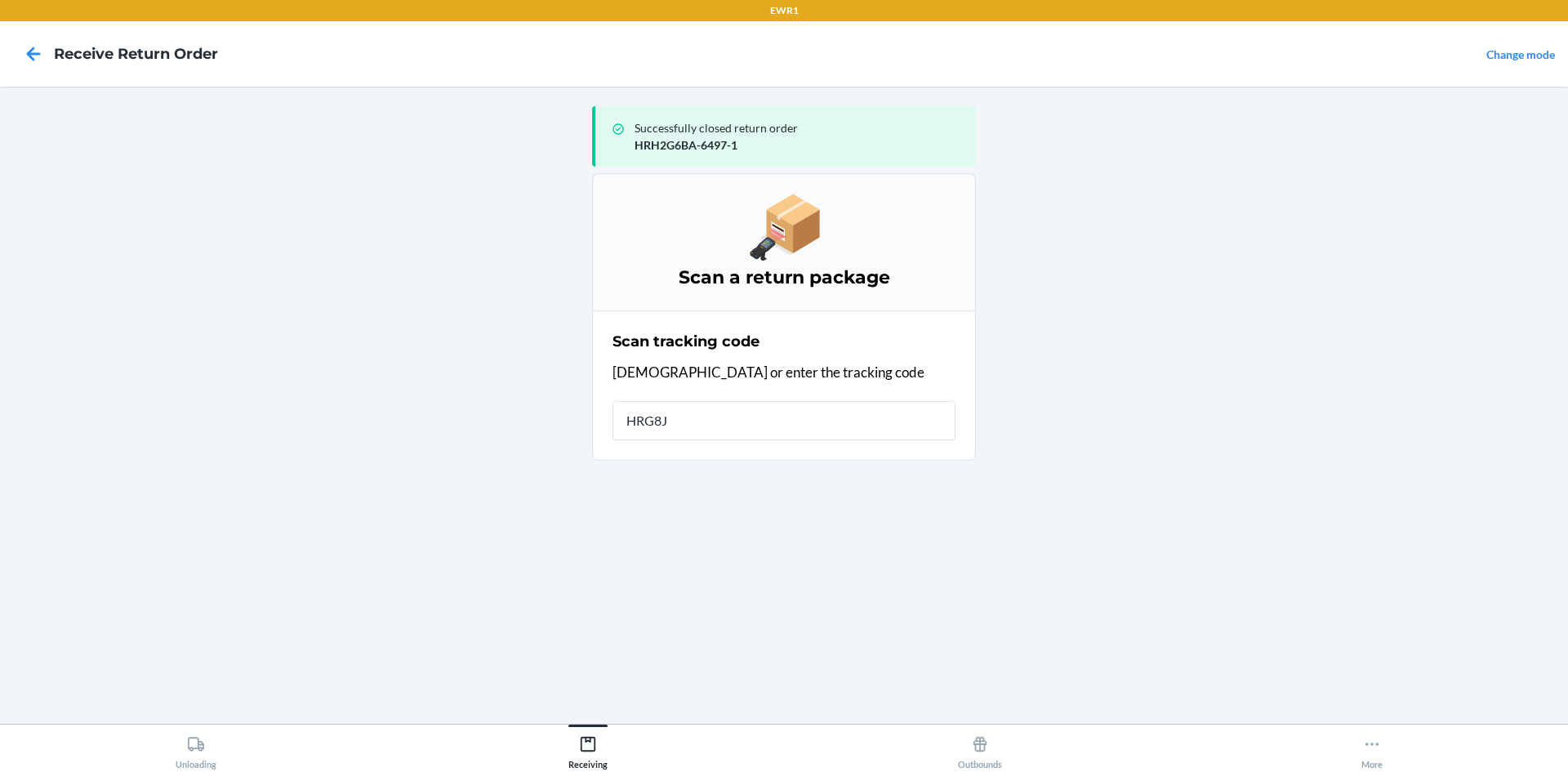 type on "HRG8JL" 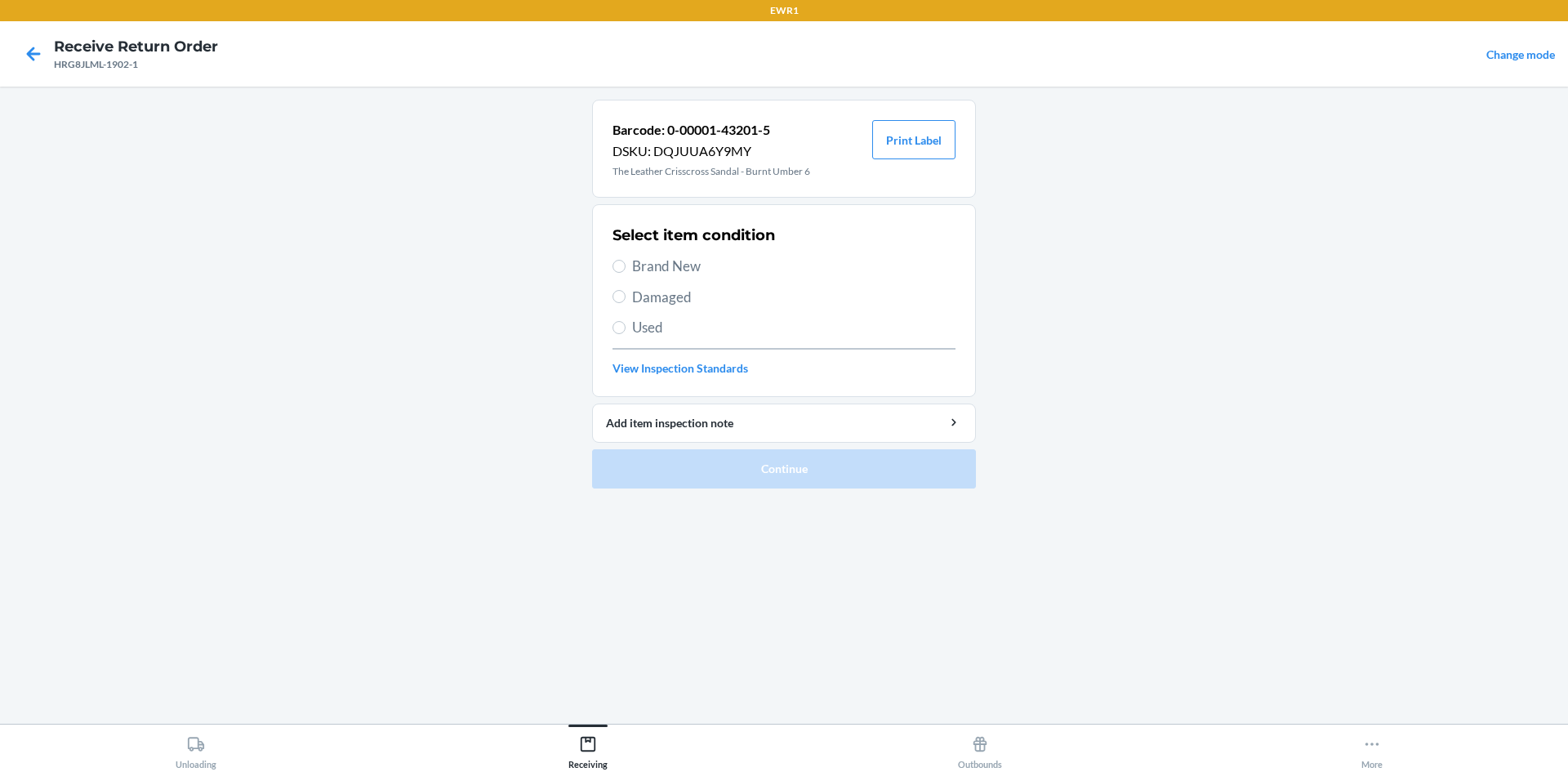 click on "Barcode: 0-00001-43201-5 DSKU: DQJUUA6Y9MY The Leather Crisscross Sandal - Burnt Umber 6 Print Label" at bounding box center [784, 149] 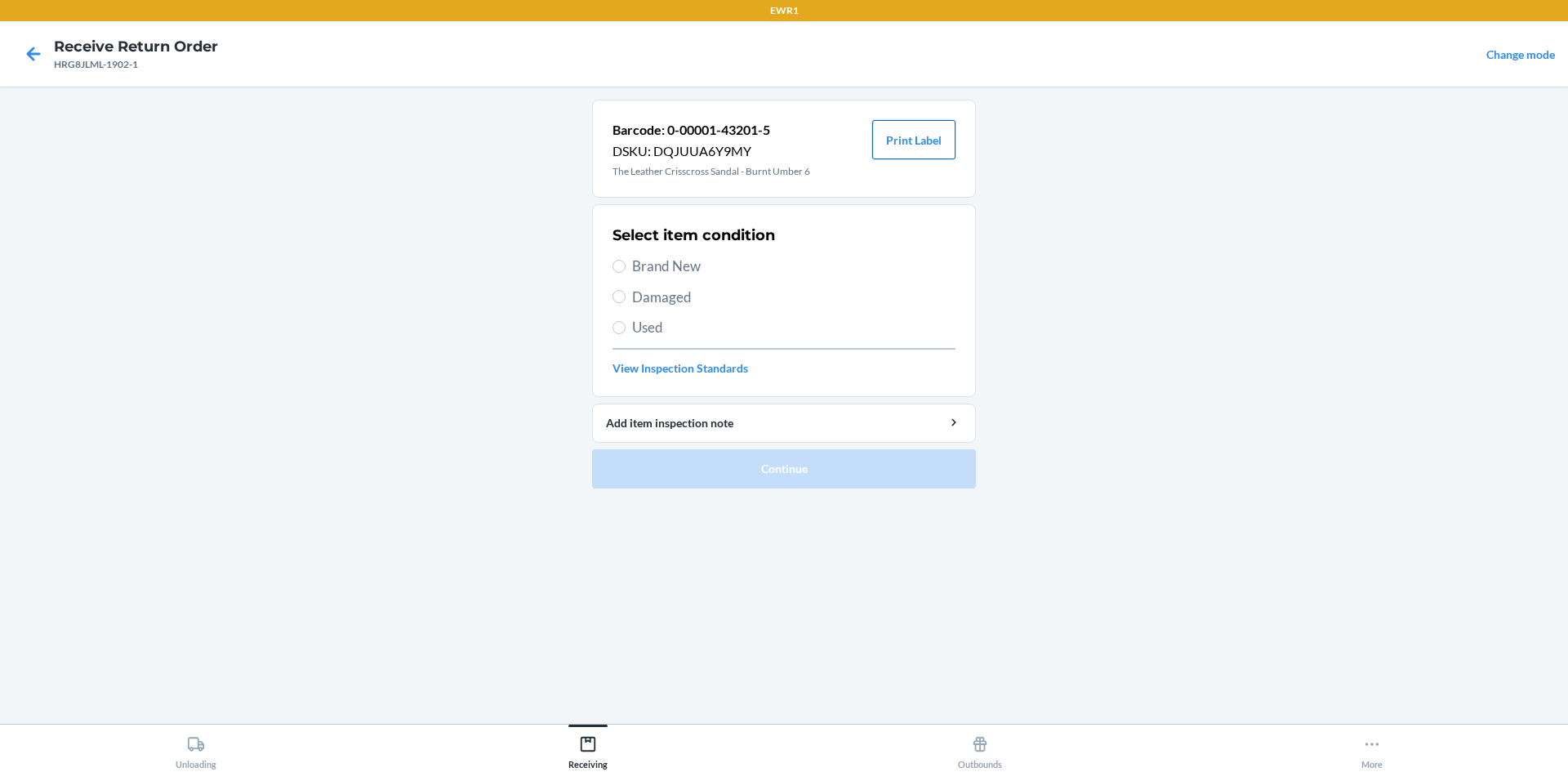 click on "Print Label" at bounding box center (914, 140) 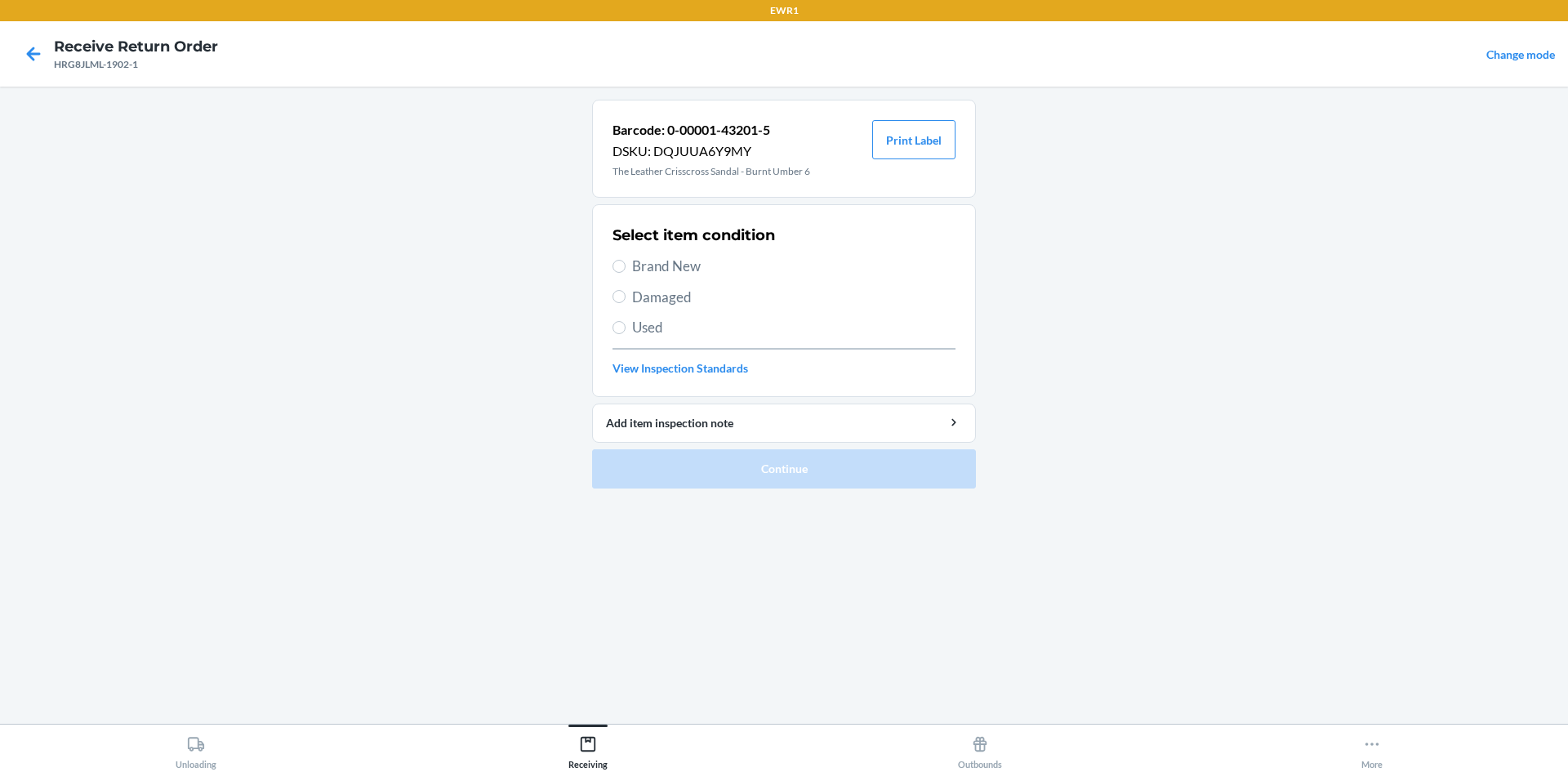 drag, startPoint x: 674, startPoint y: 270, endPoint x: 639, endPoint y: 280, distance: 36.400549 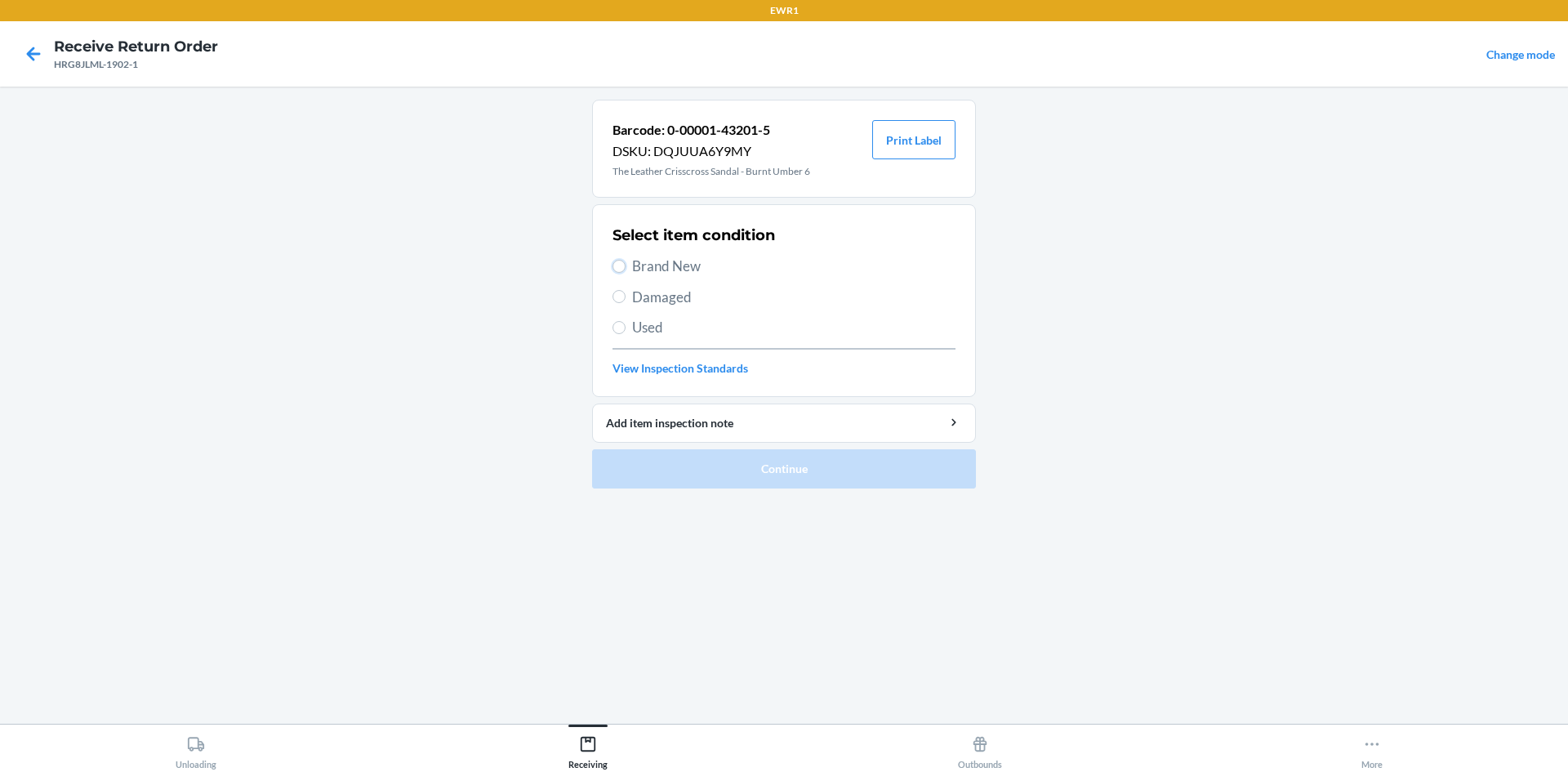 click on "Brand New" at bounding box center [619, 266] 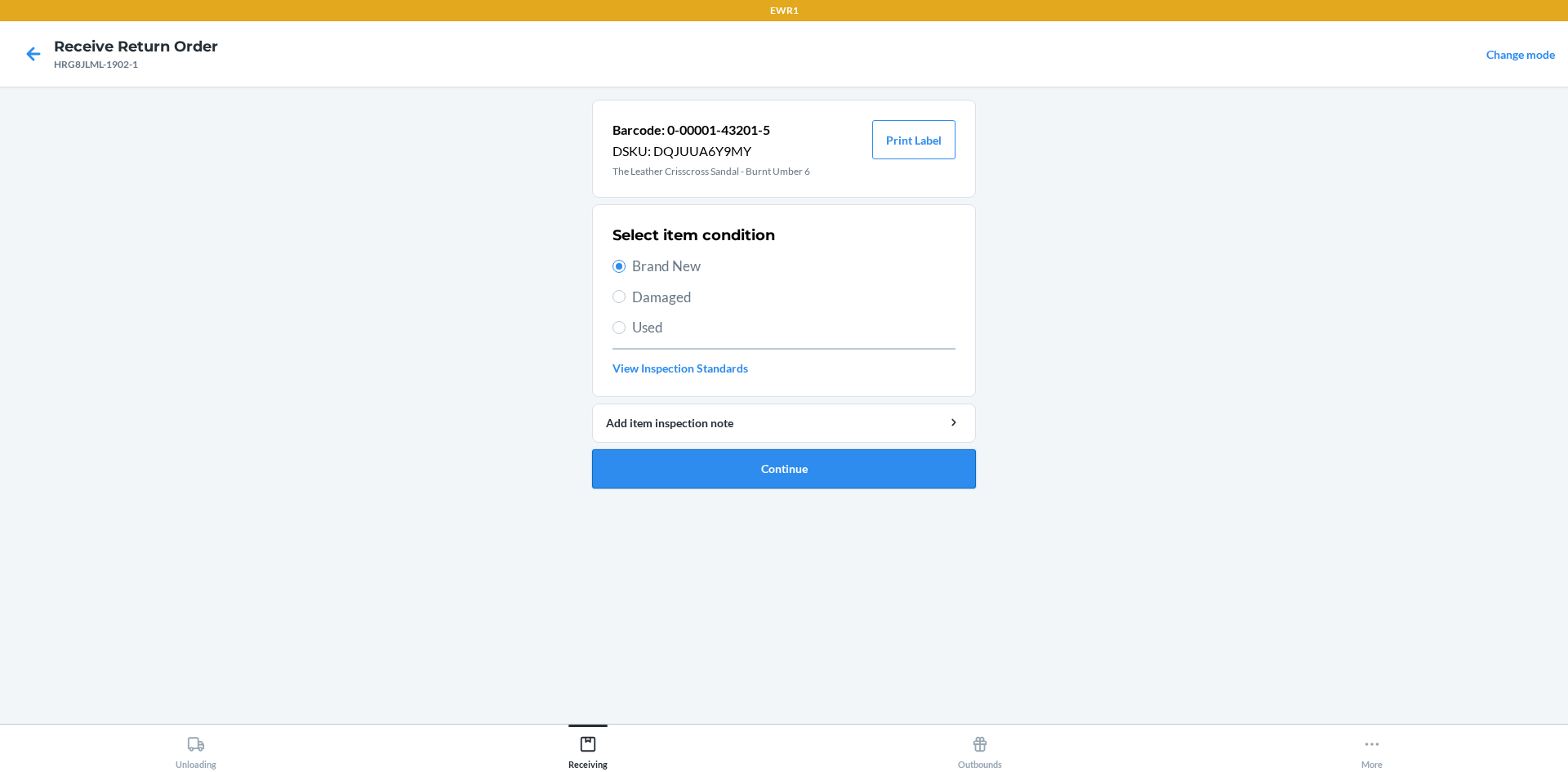 drag, startPoint x: 676, startPoint y: 466, endPoint x: 665, endPoint y: 461, distance: 12.083046 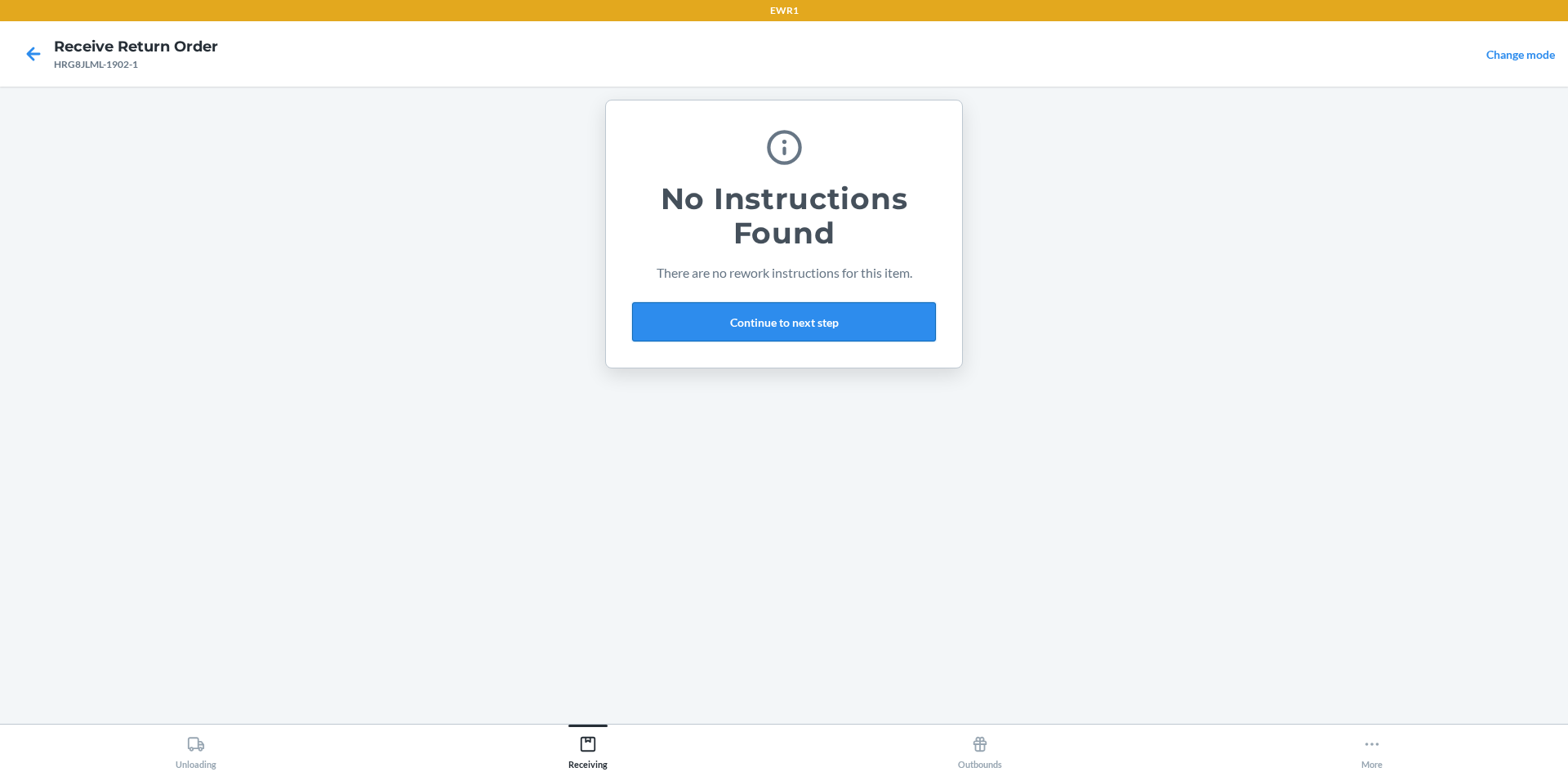 click on "Continue to next step" at bounding box center [784, 322] 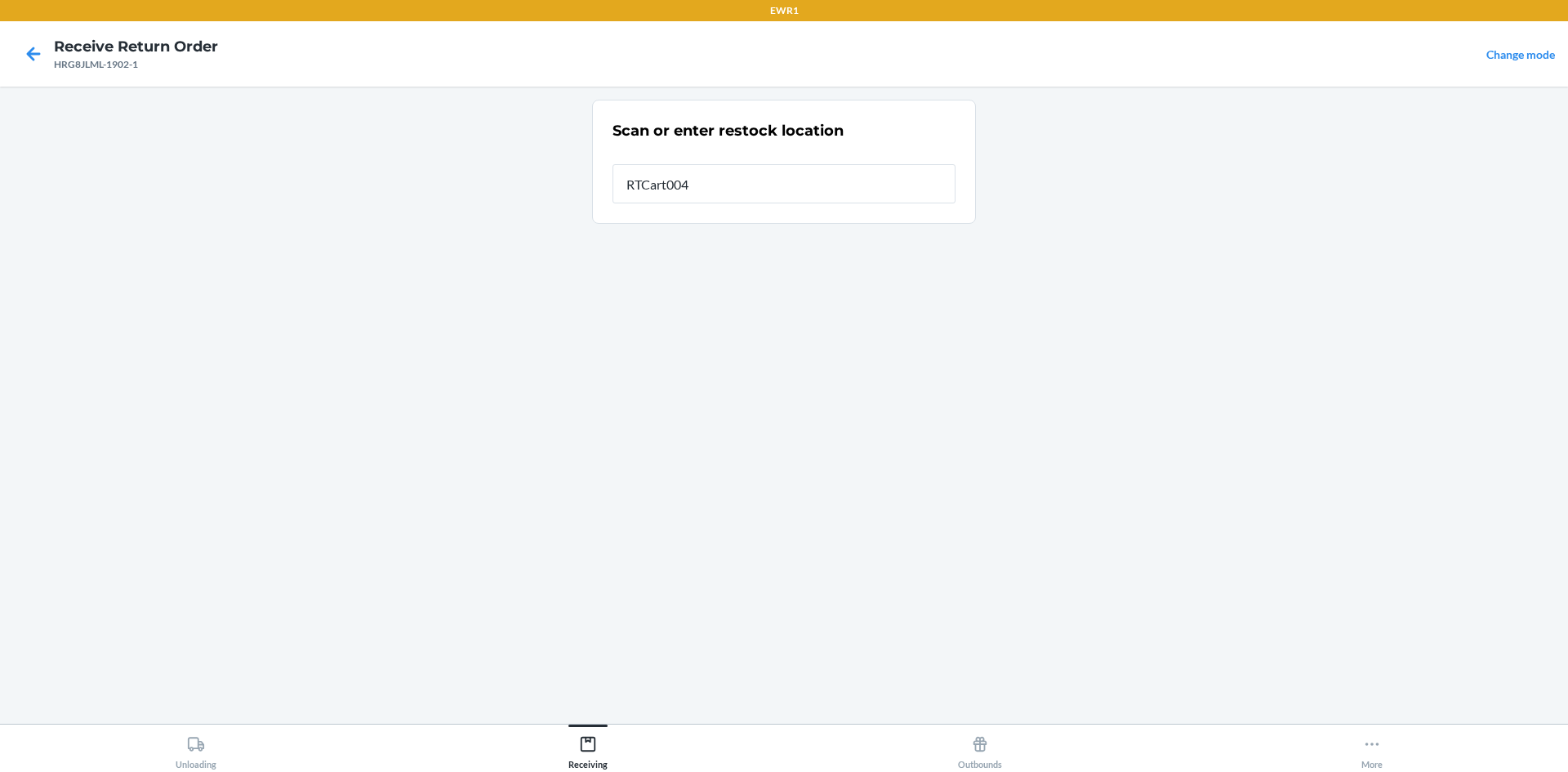 type on "RTCart004" 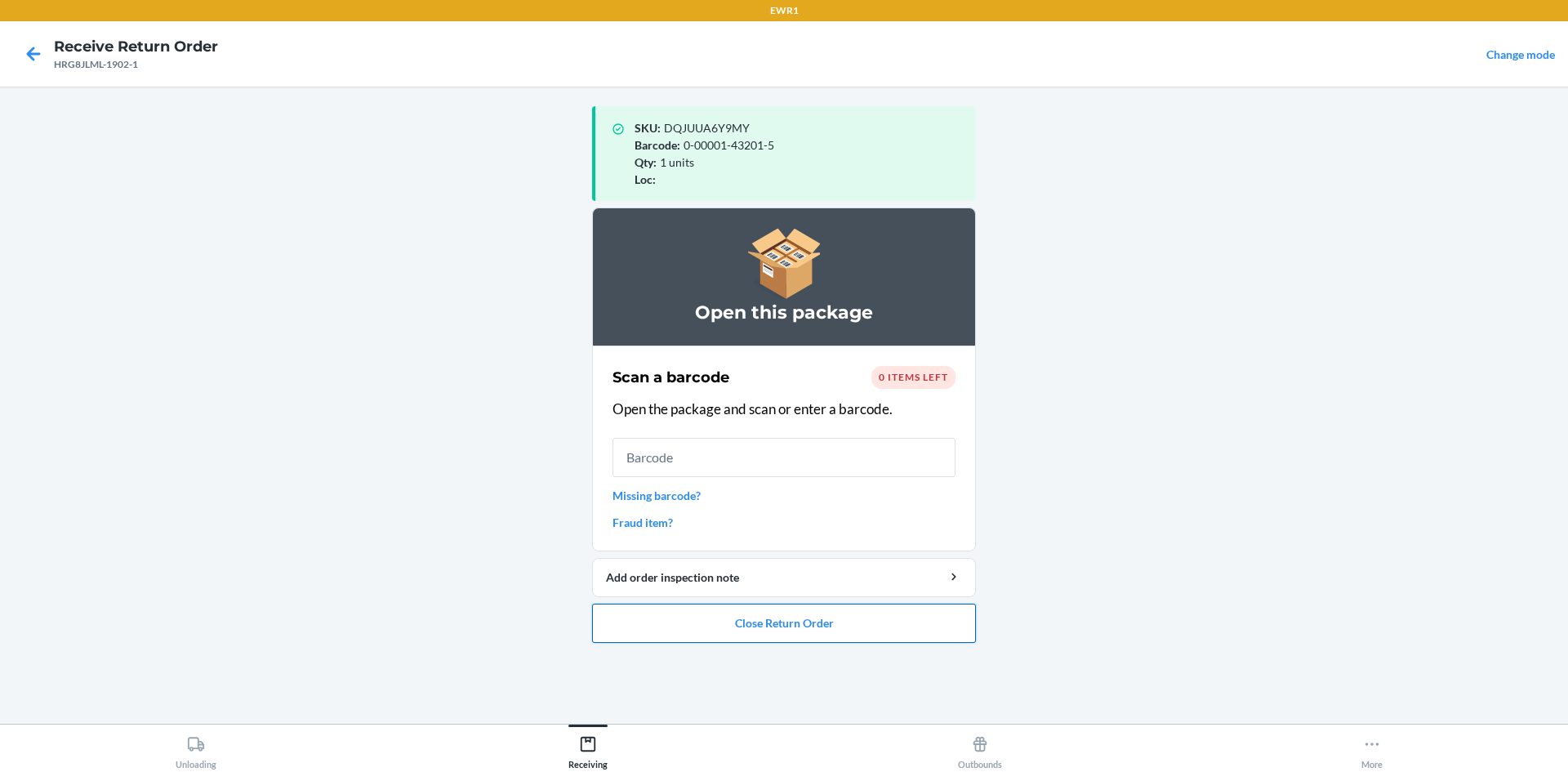 click on "Close Return Order" at bounding box center (784, 623) 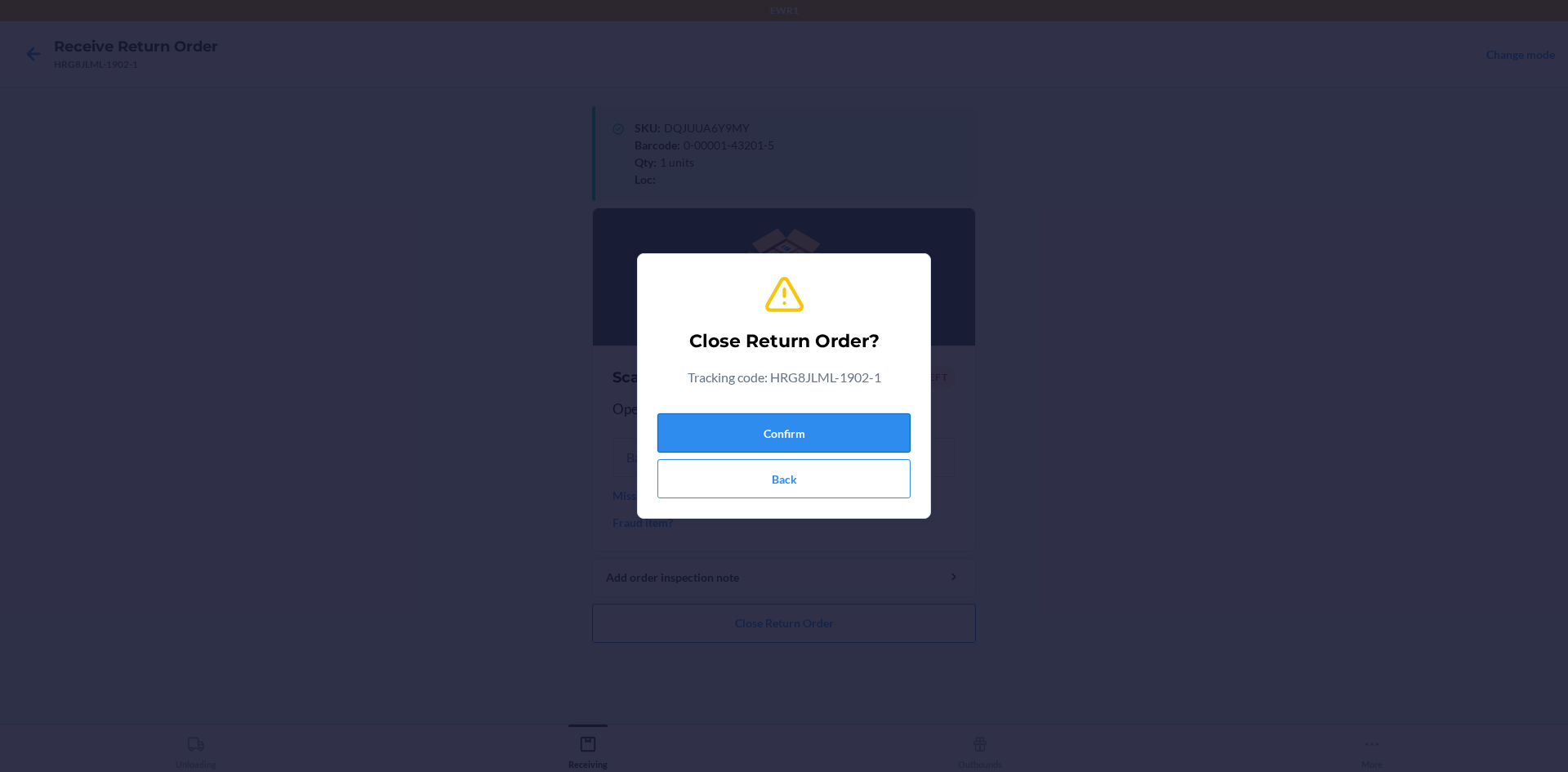 click on "Confirm" at bounding box center [784, 433] 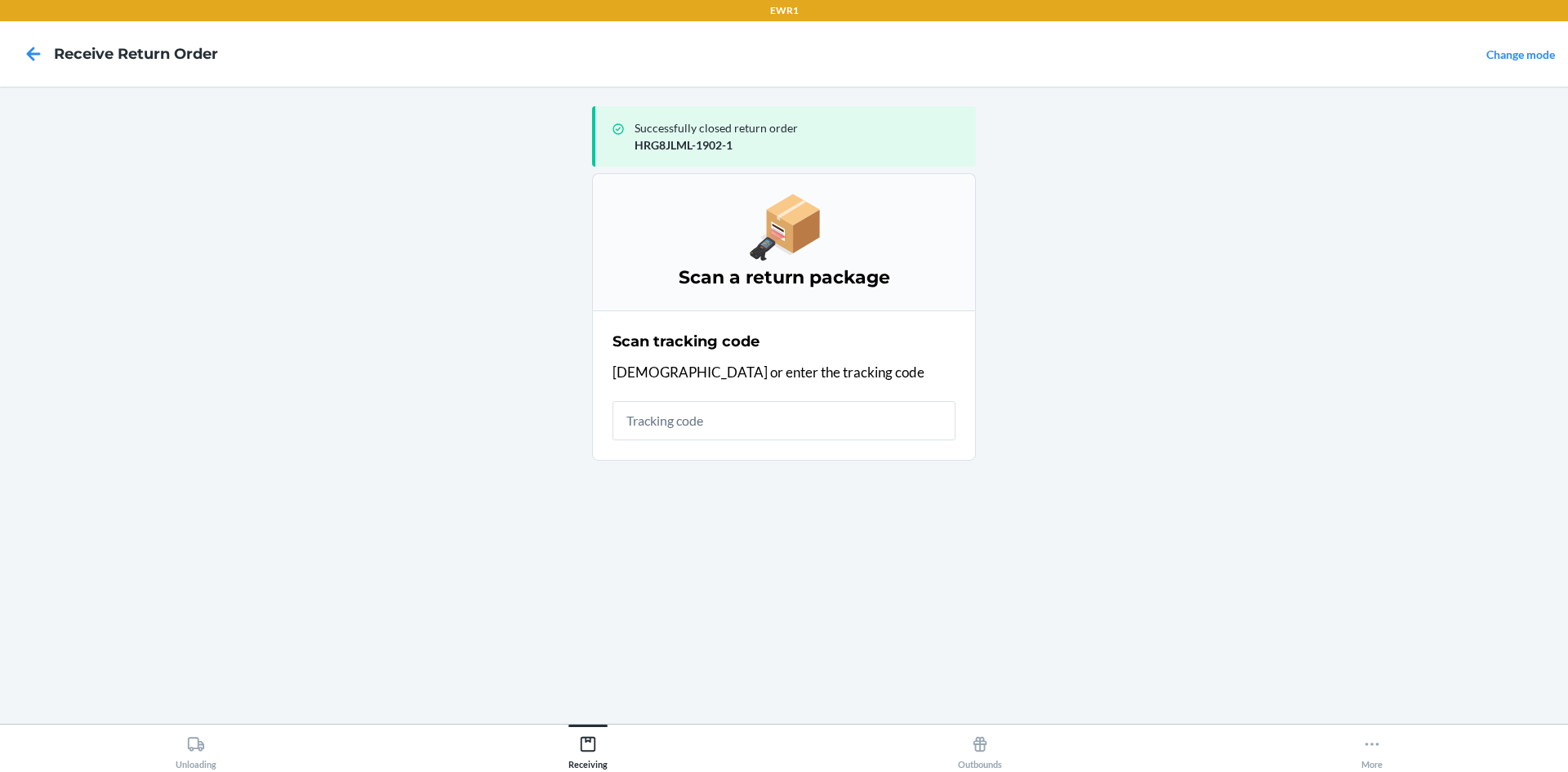click at bounding box center (784, 421) 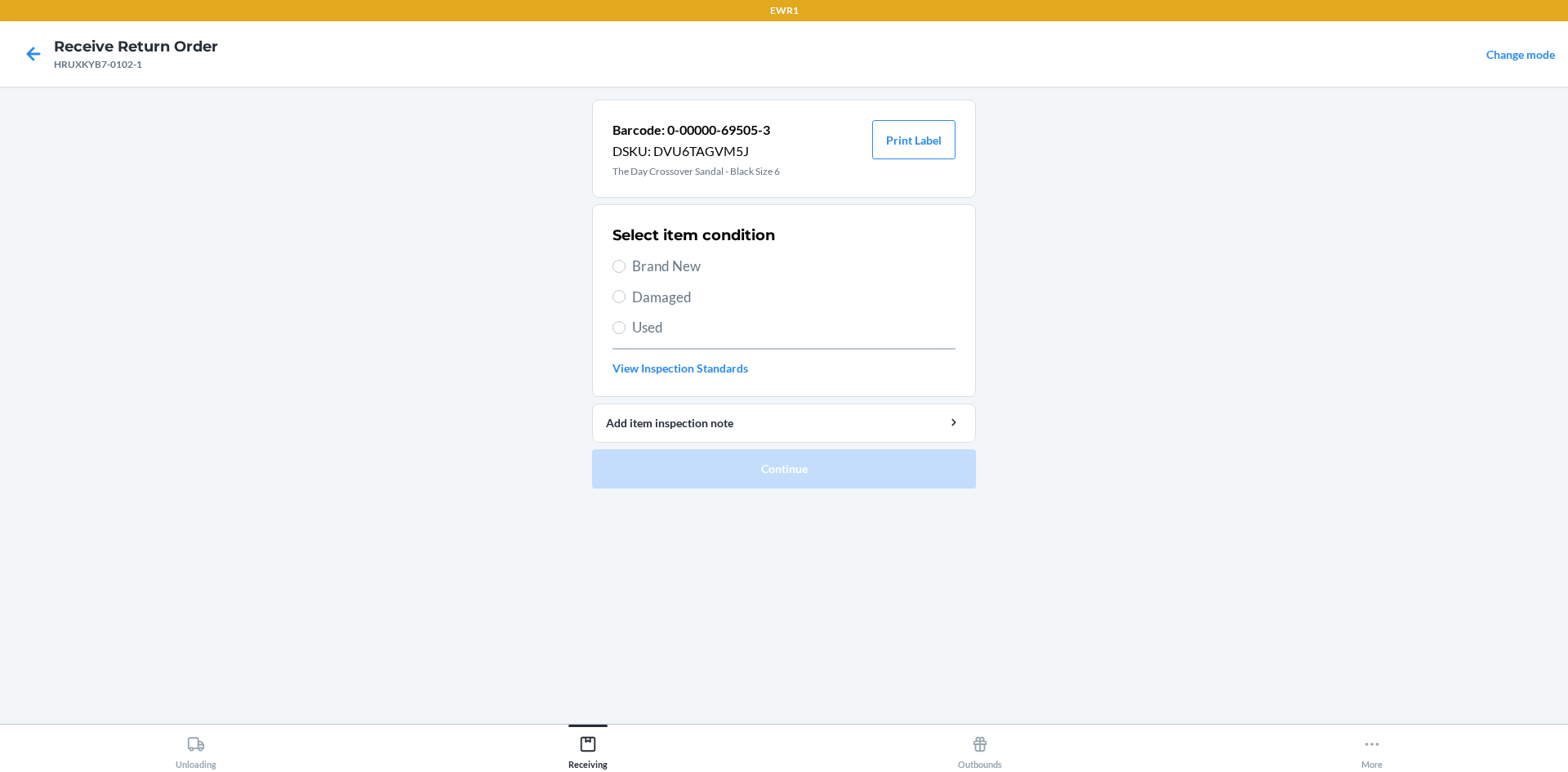click on "Brand New" at bounding box center [794, 266] 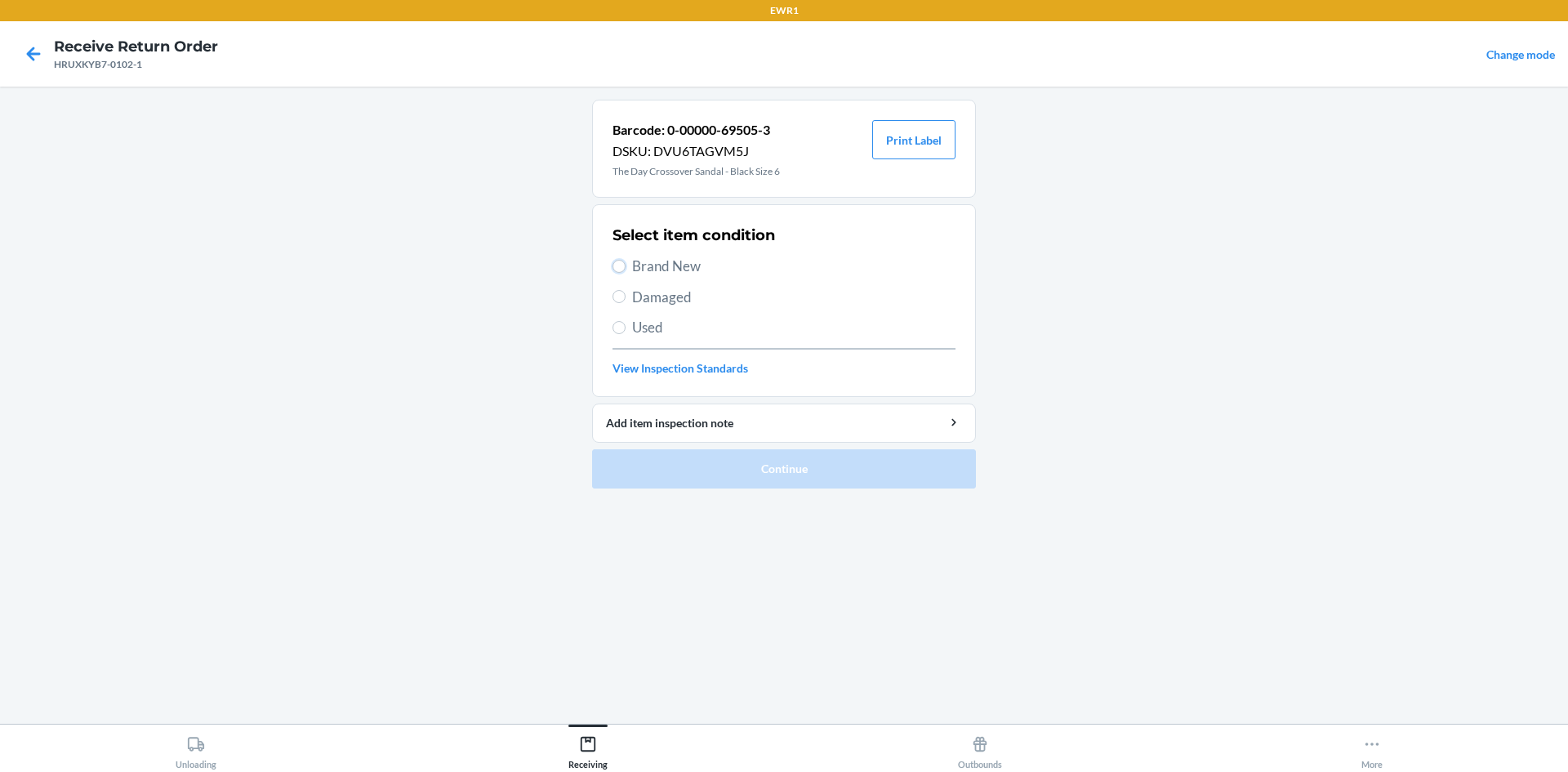 click on "Brand New" at bounding box center (619, 266) 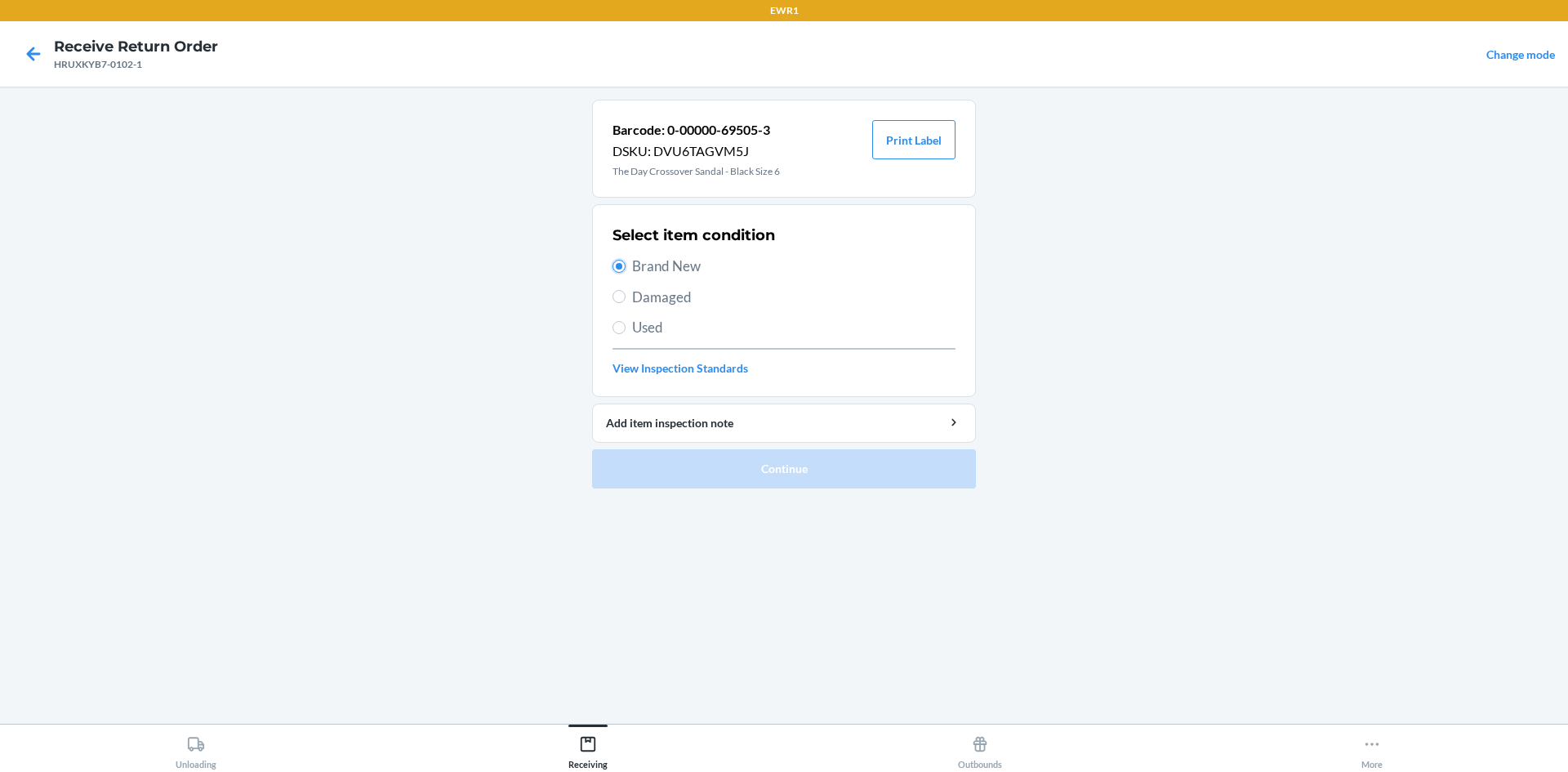 radio on "true" 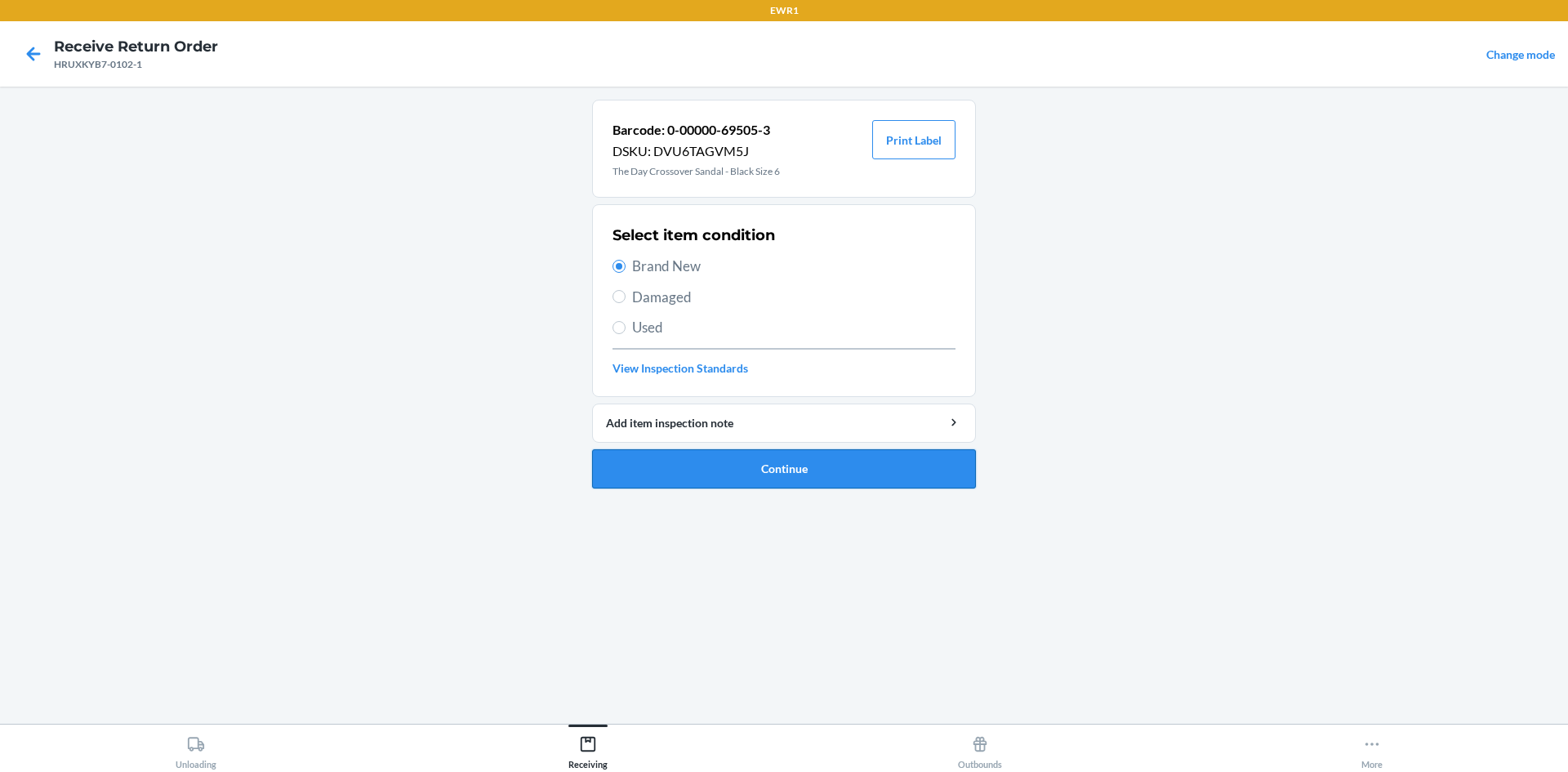 click on "Continue" at bounding box center (784, 469) 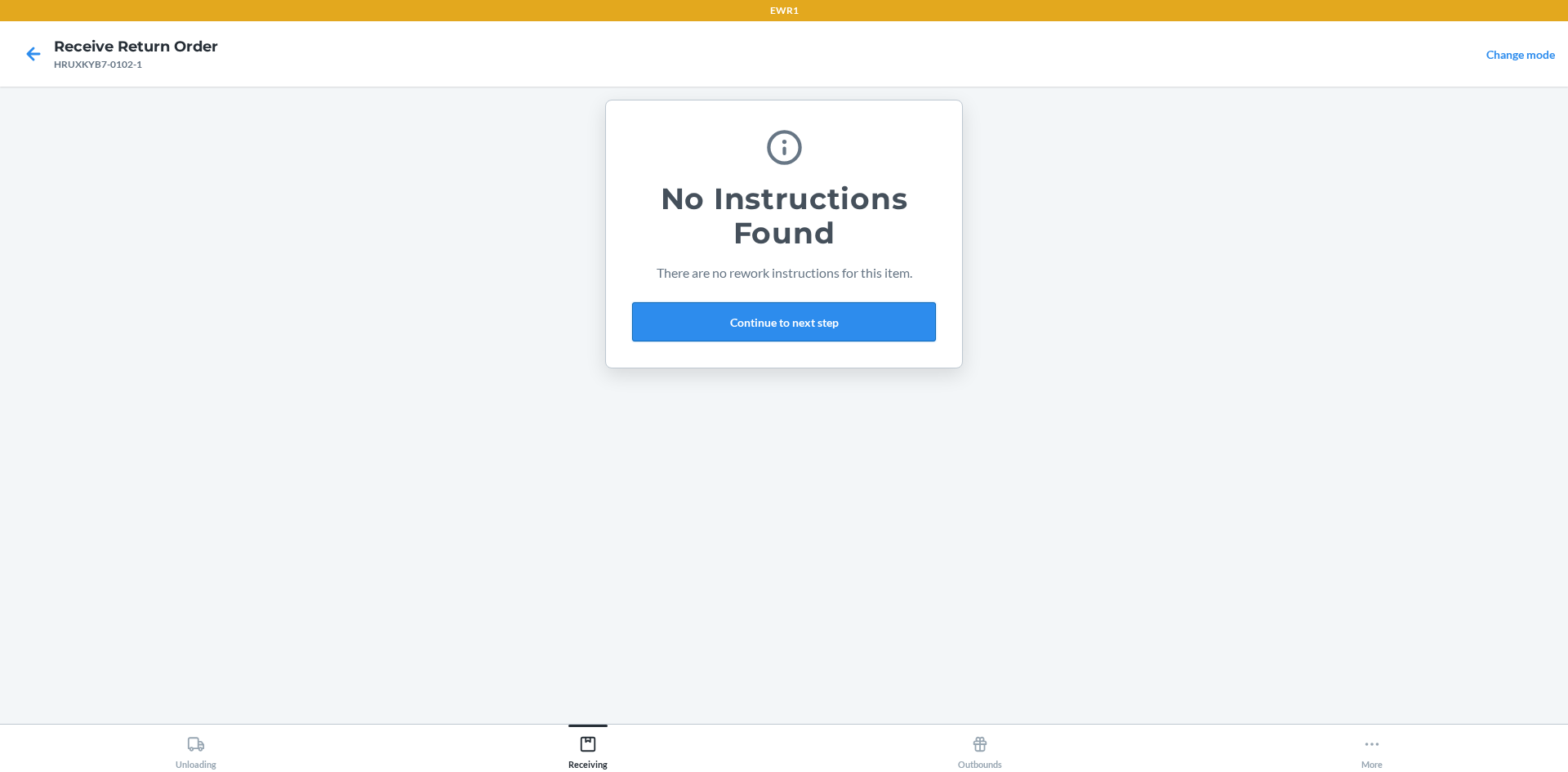 click on "Continue to next step" at bounding box center (784, 322) 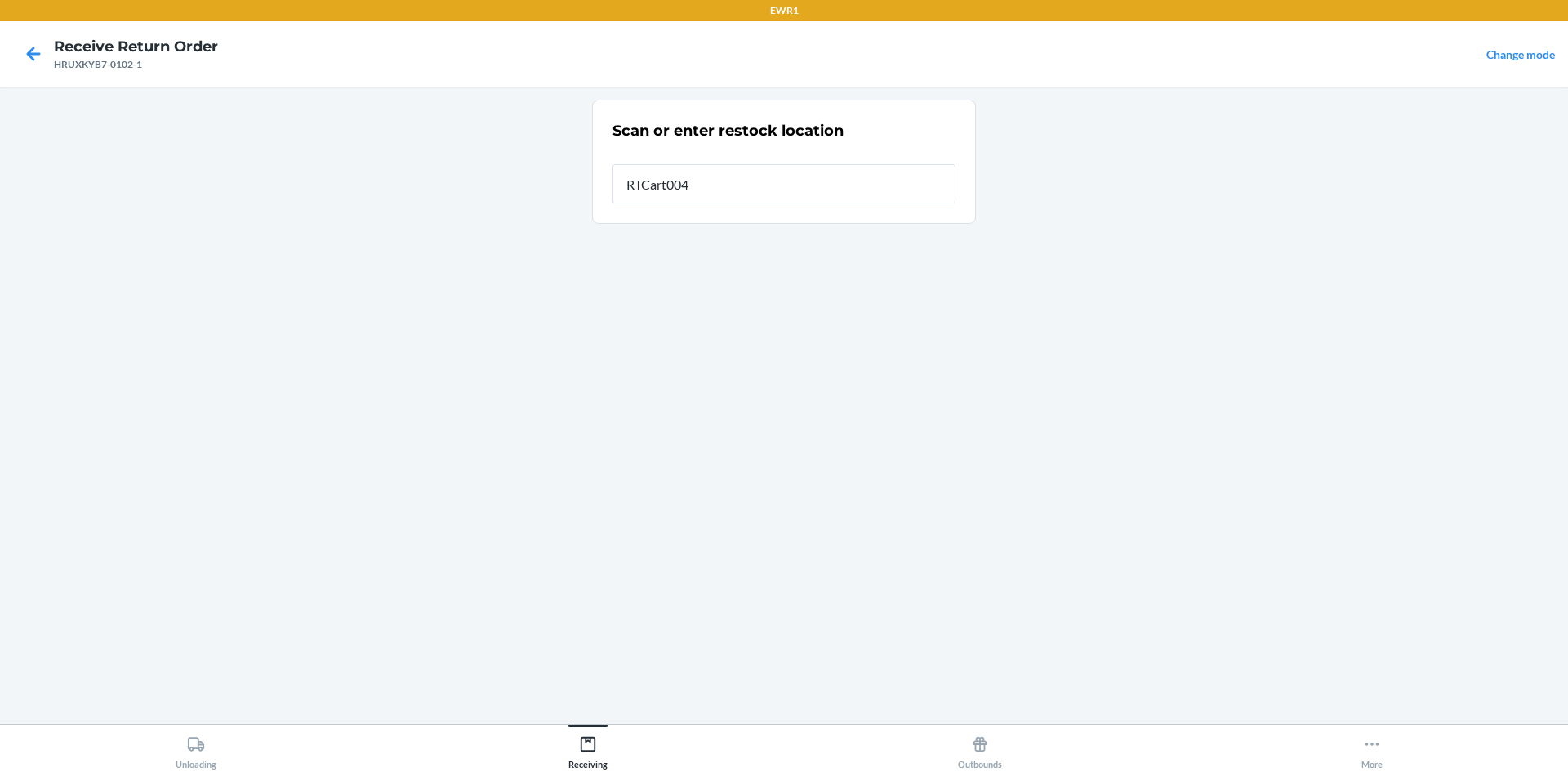 type on "RTCart004" 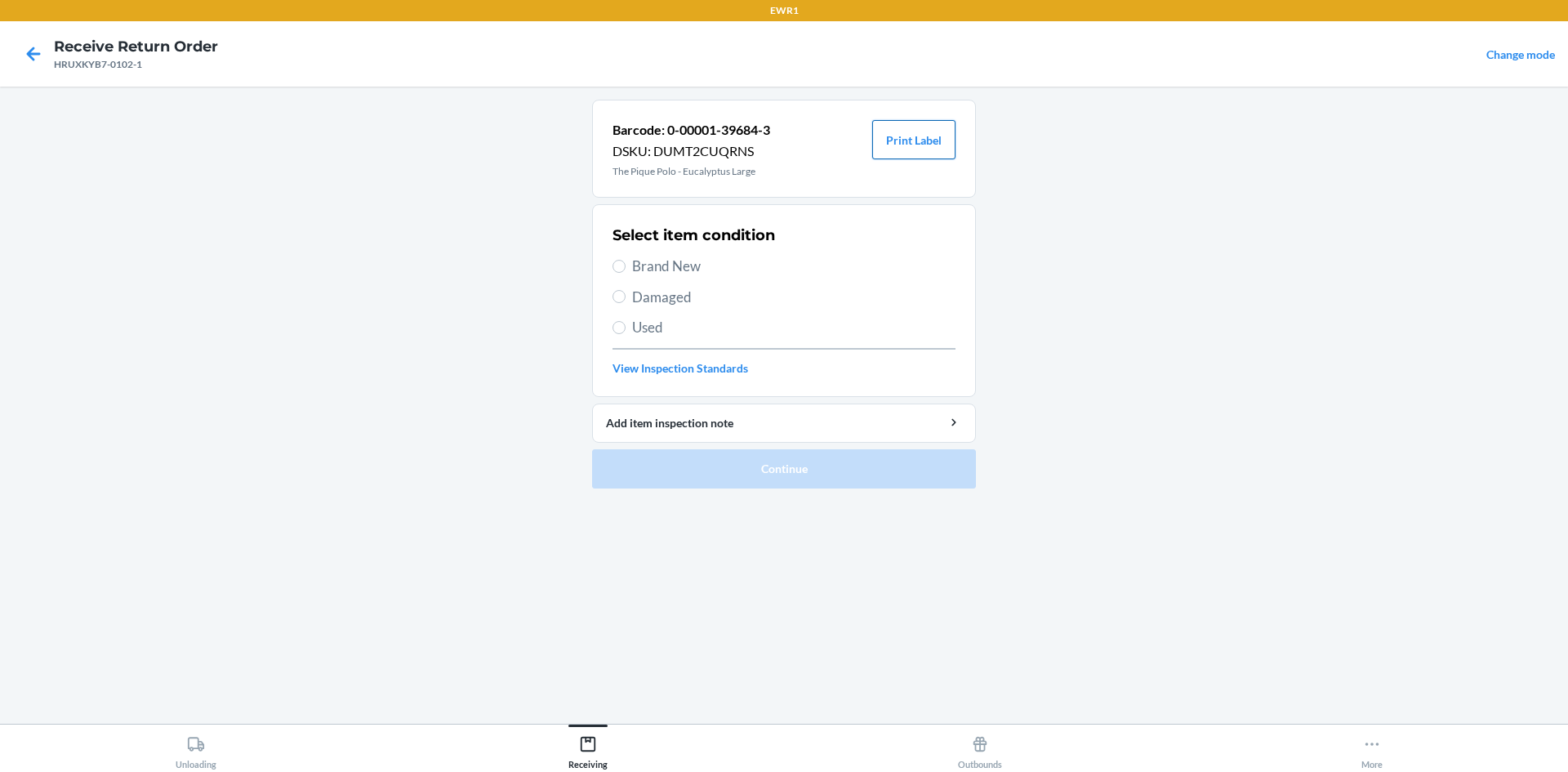 click on "Print Label" at bounding box center (914, 140) 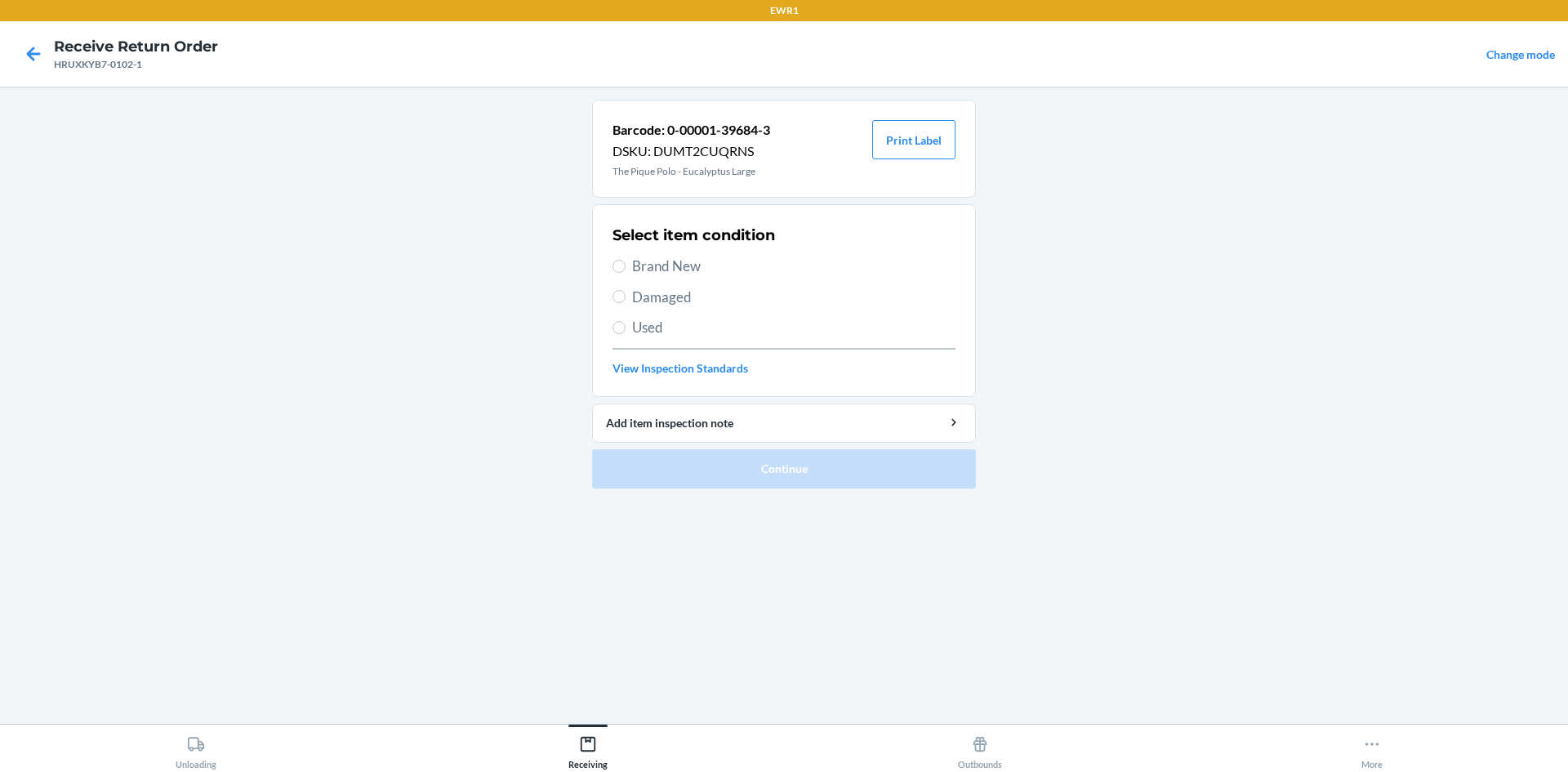 click on "Brand New" at bounding box center (794, 266) 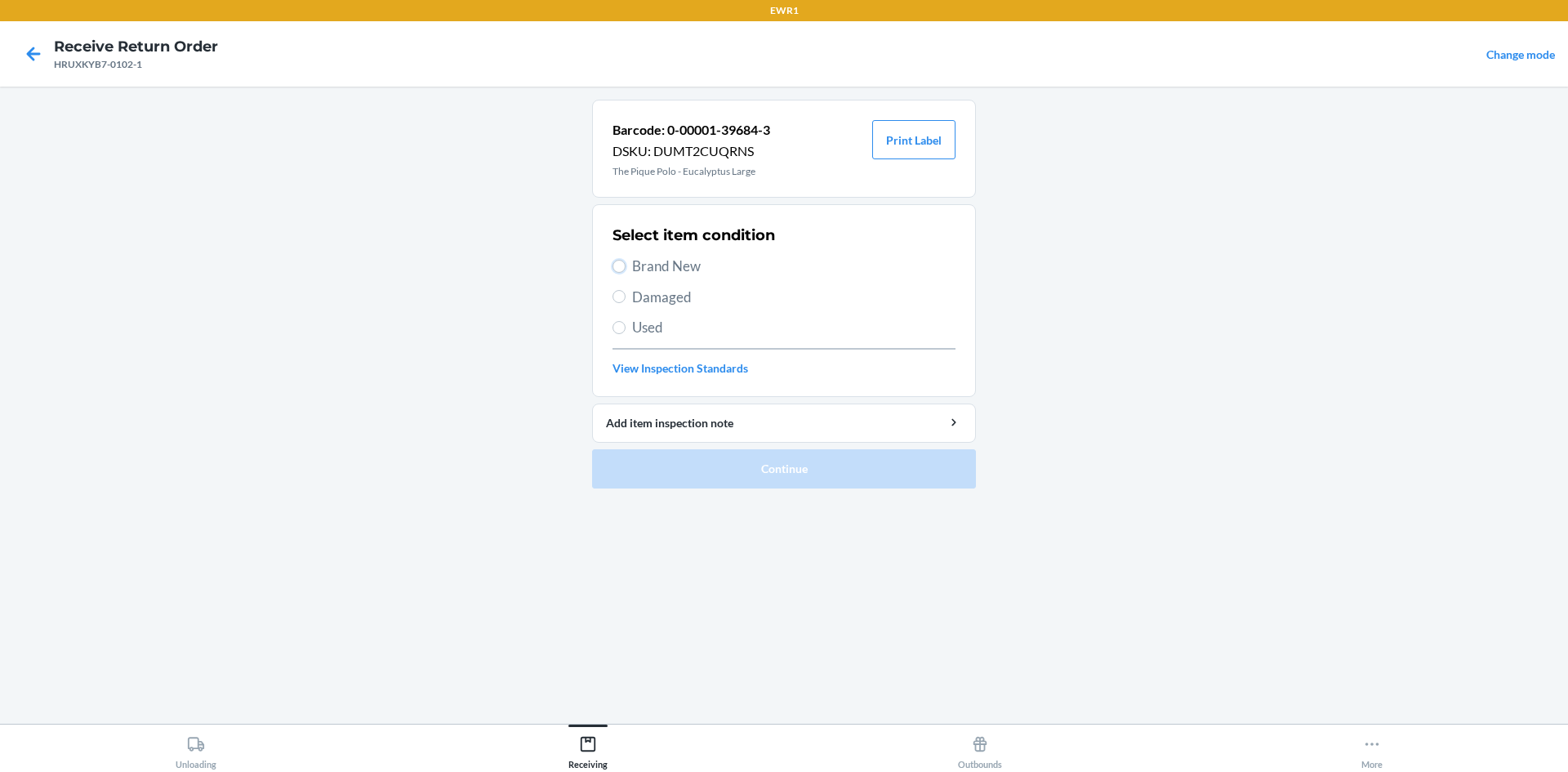click on "Brand New" at bounding box center (619, 266) 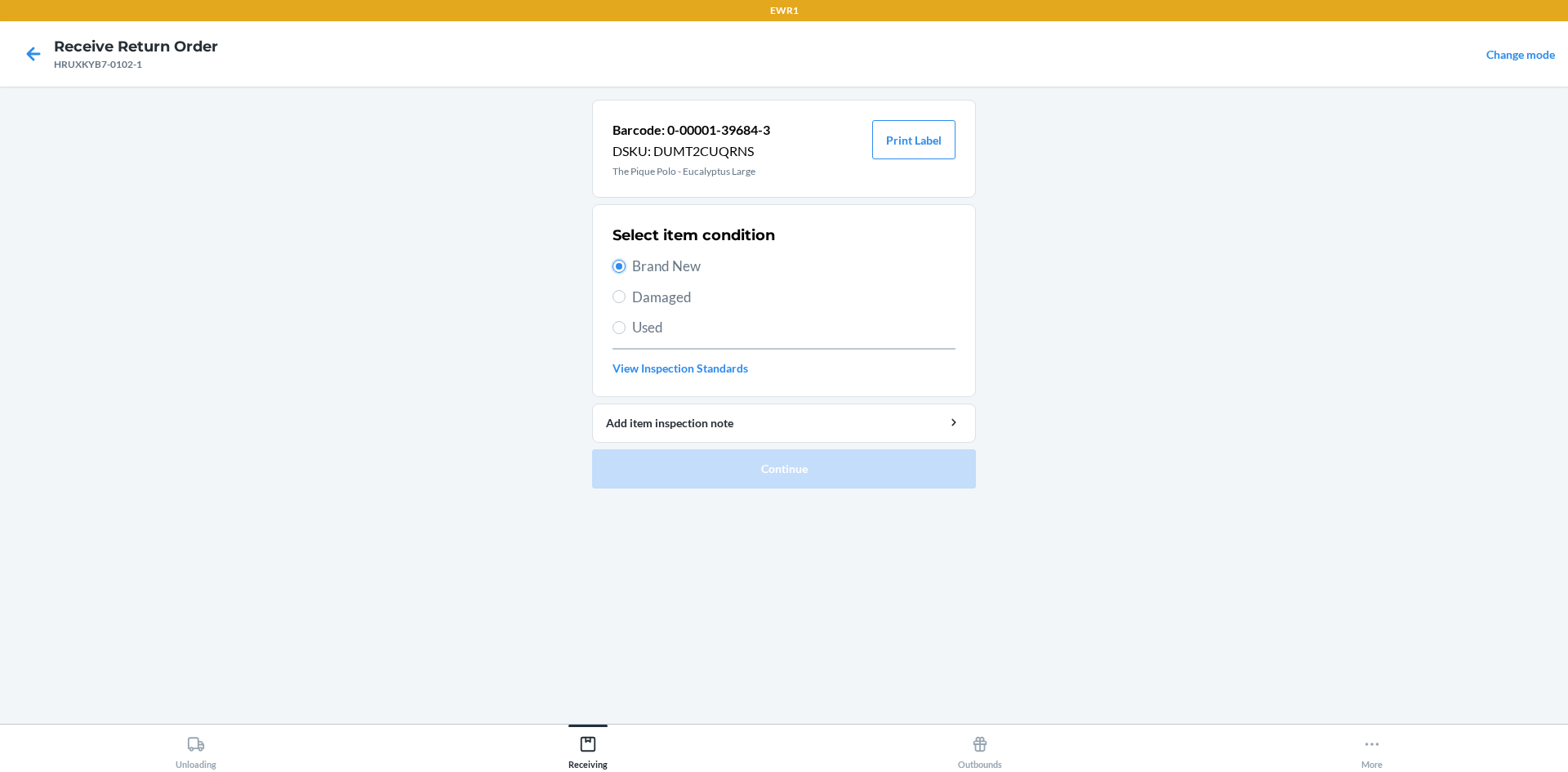 radio on "true" 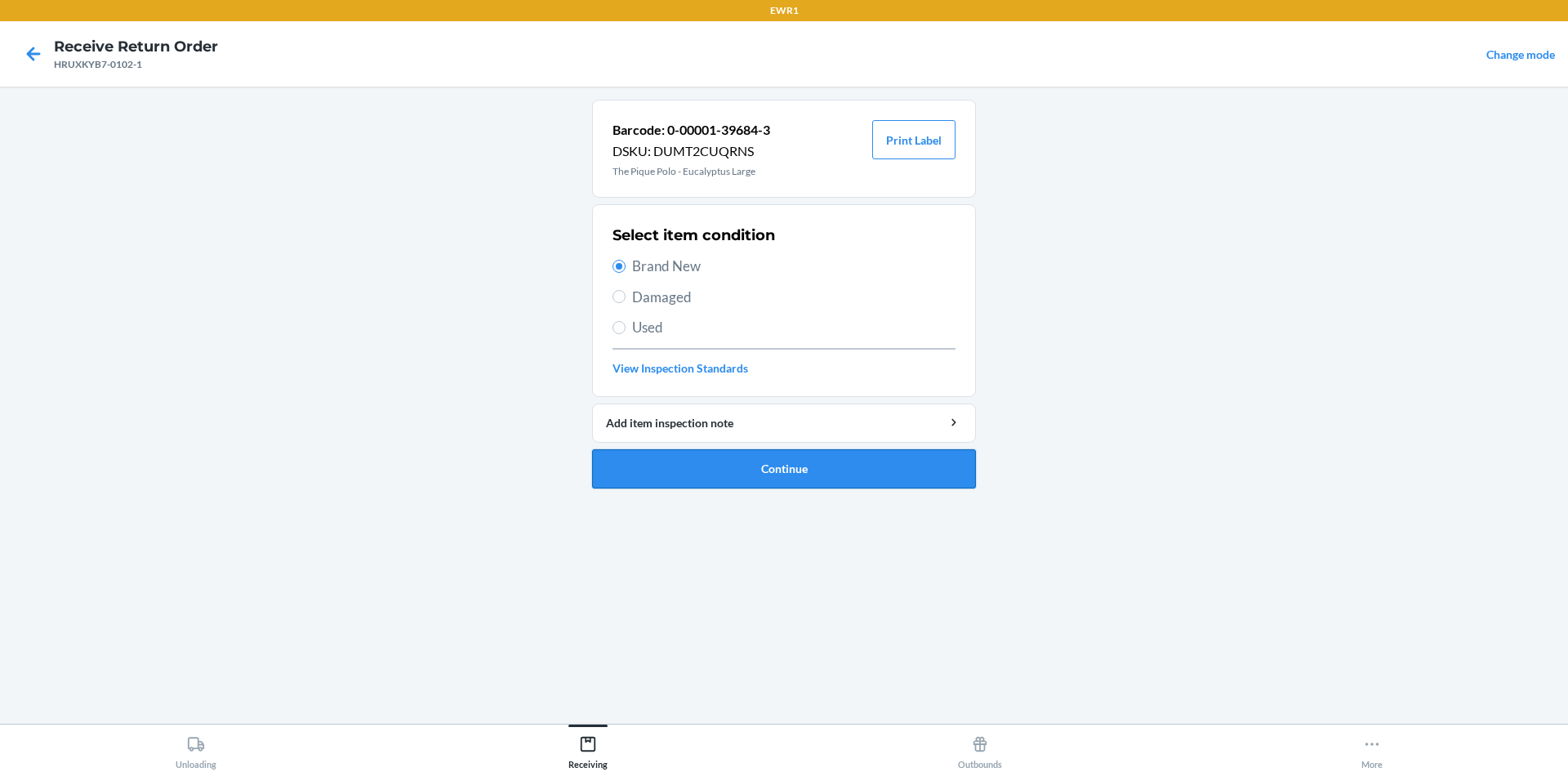 click on "Continue" at bounding box center [784, 469] 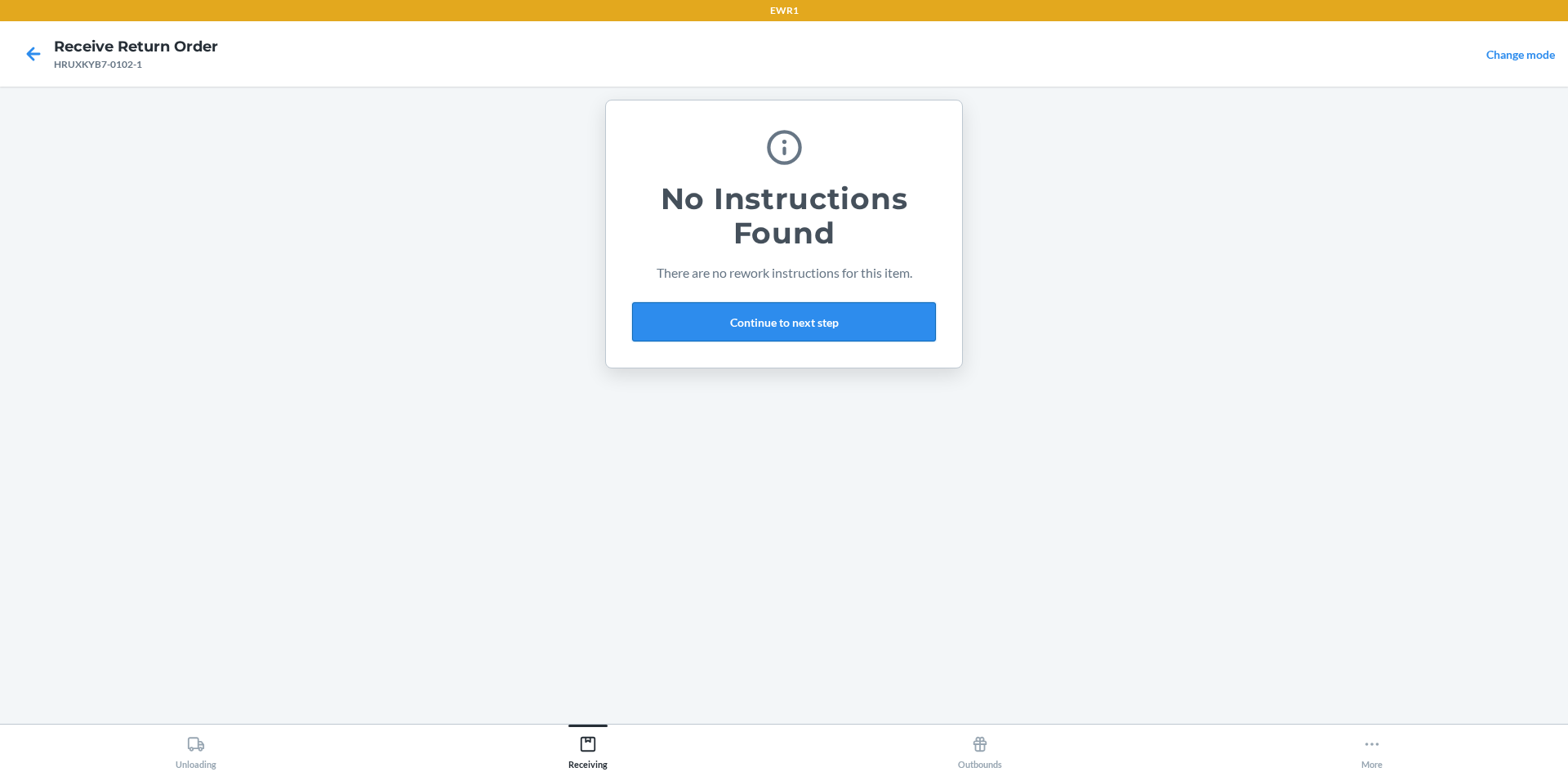 click on "Continue to next step" at bounding box center (784, 322) 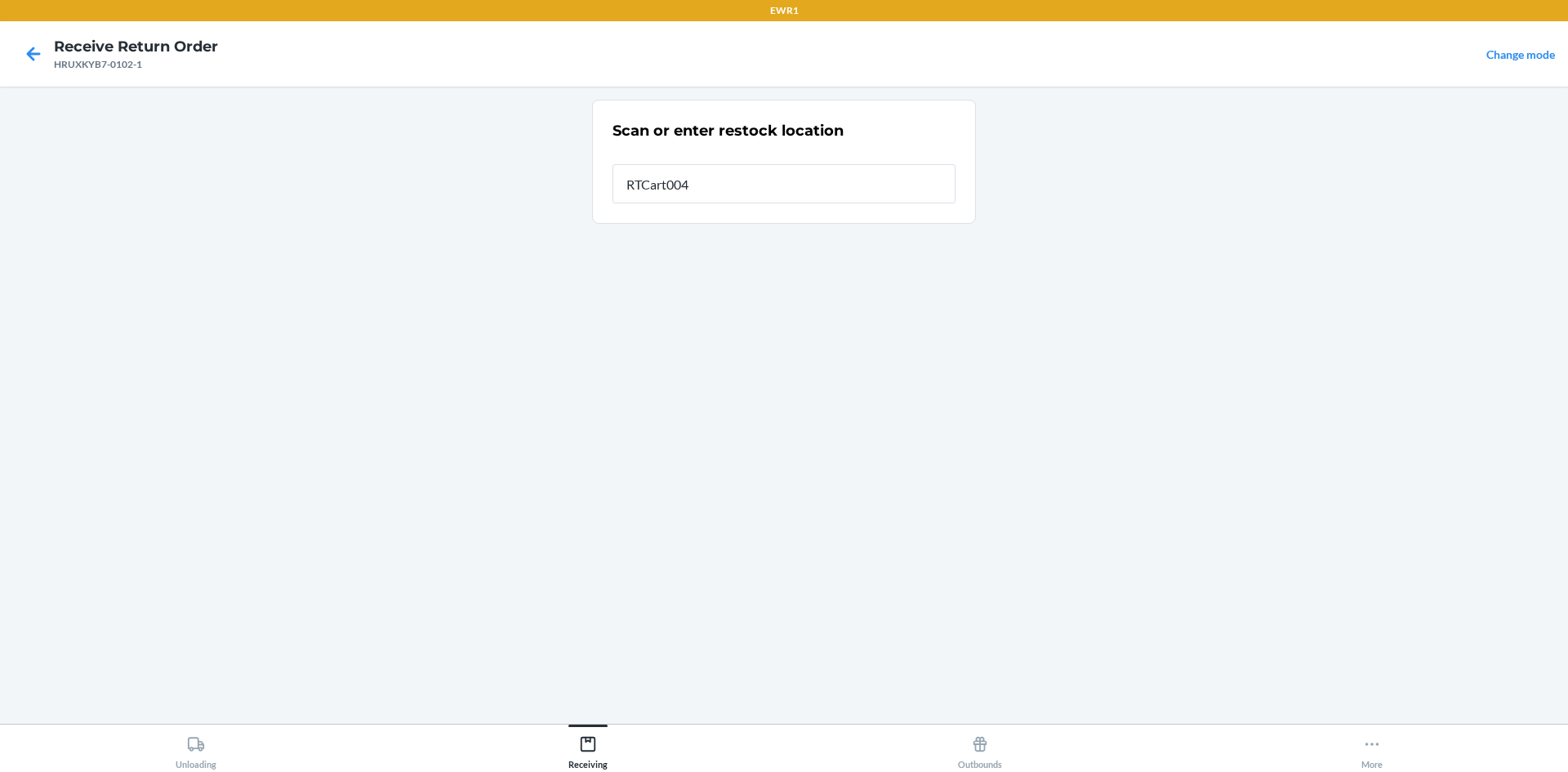 type on "RTCart004" 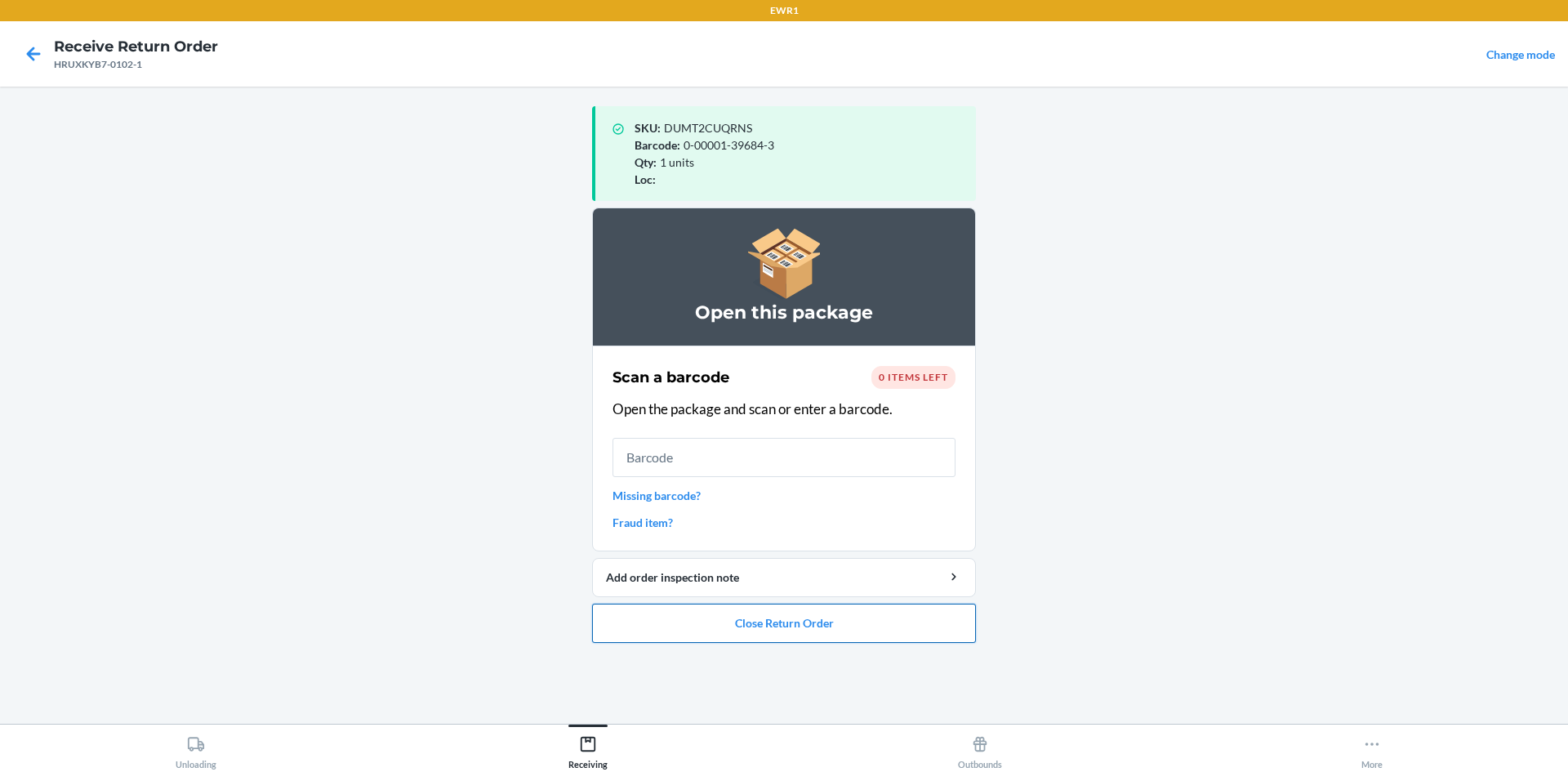click on "Close Return Order" at bounding box center (784, 623) 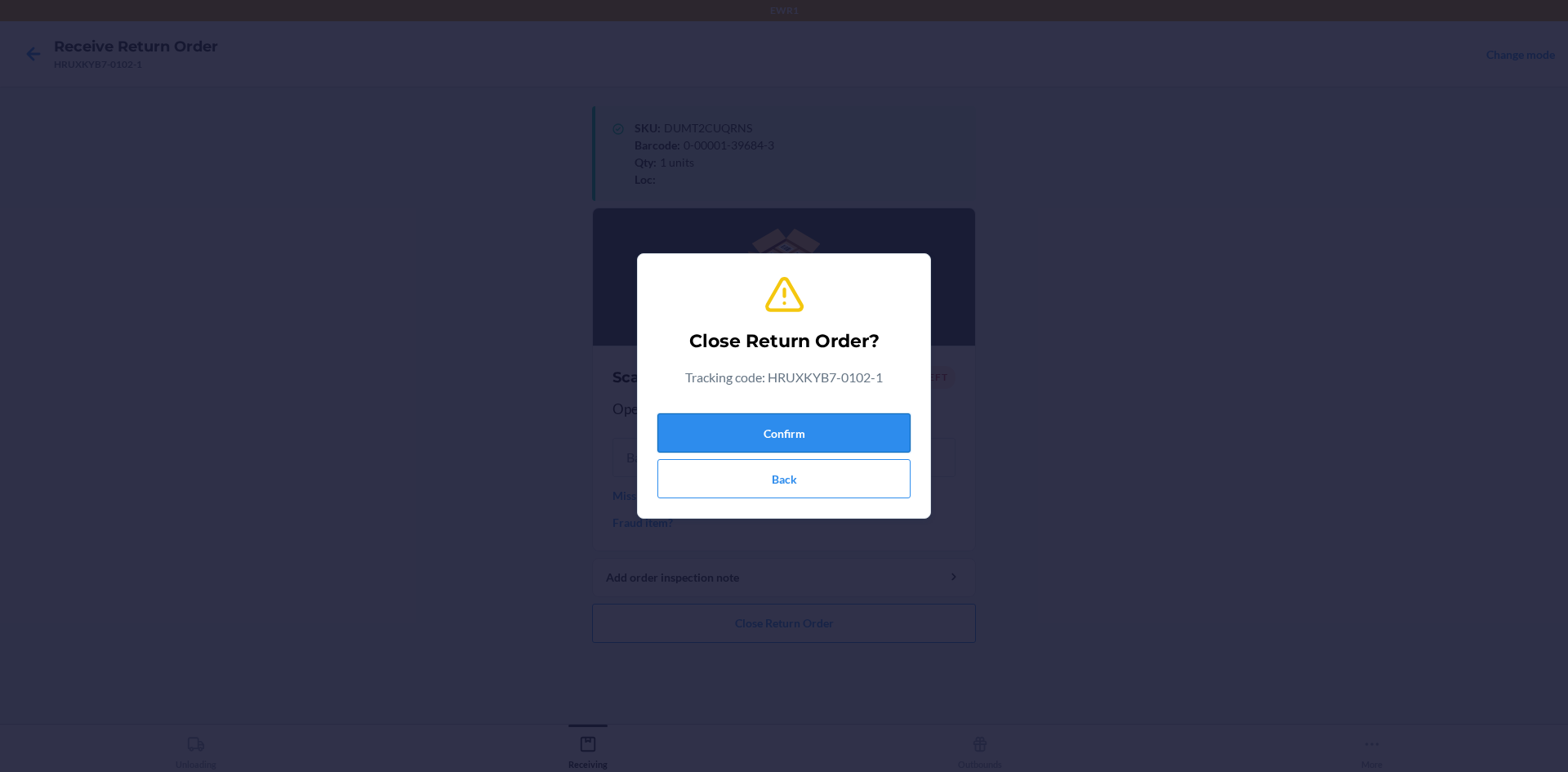 click on "Confirm" at bounding box center [784, 433] 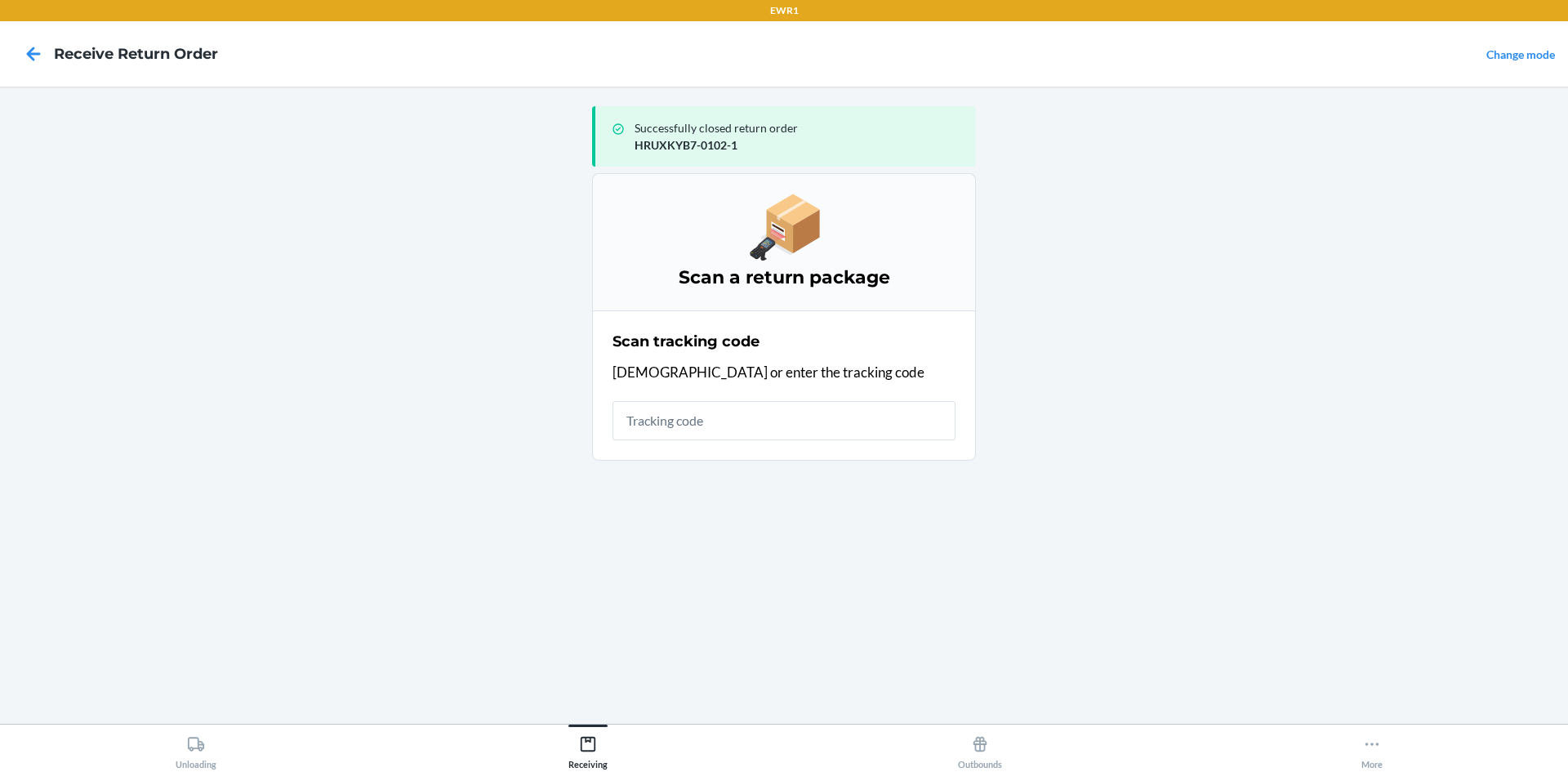 click at bounding box center (784, 421) 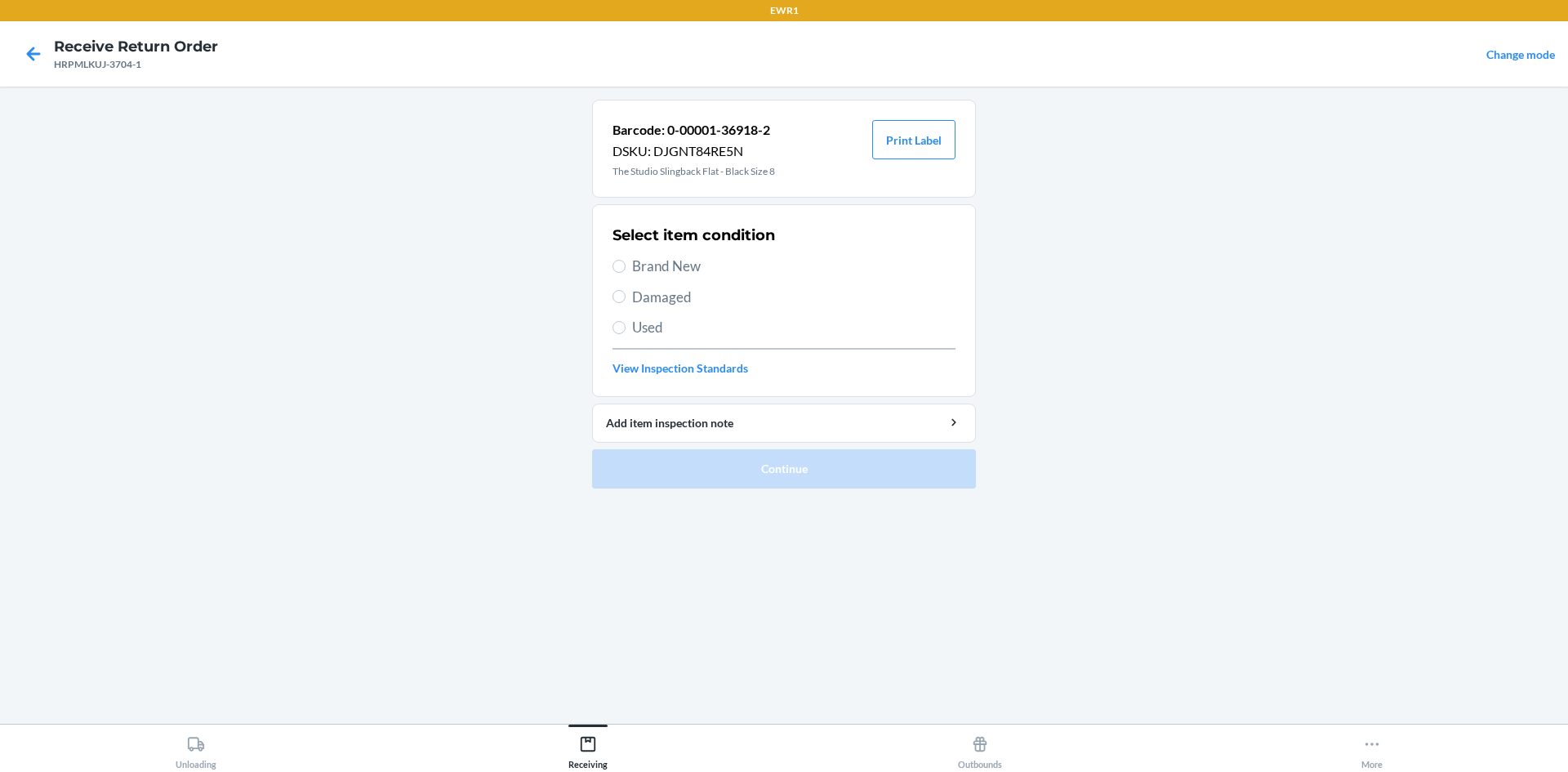 click on "Brand New" at bounding box center (794, 266) 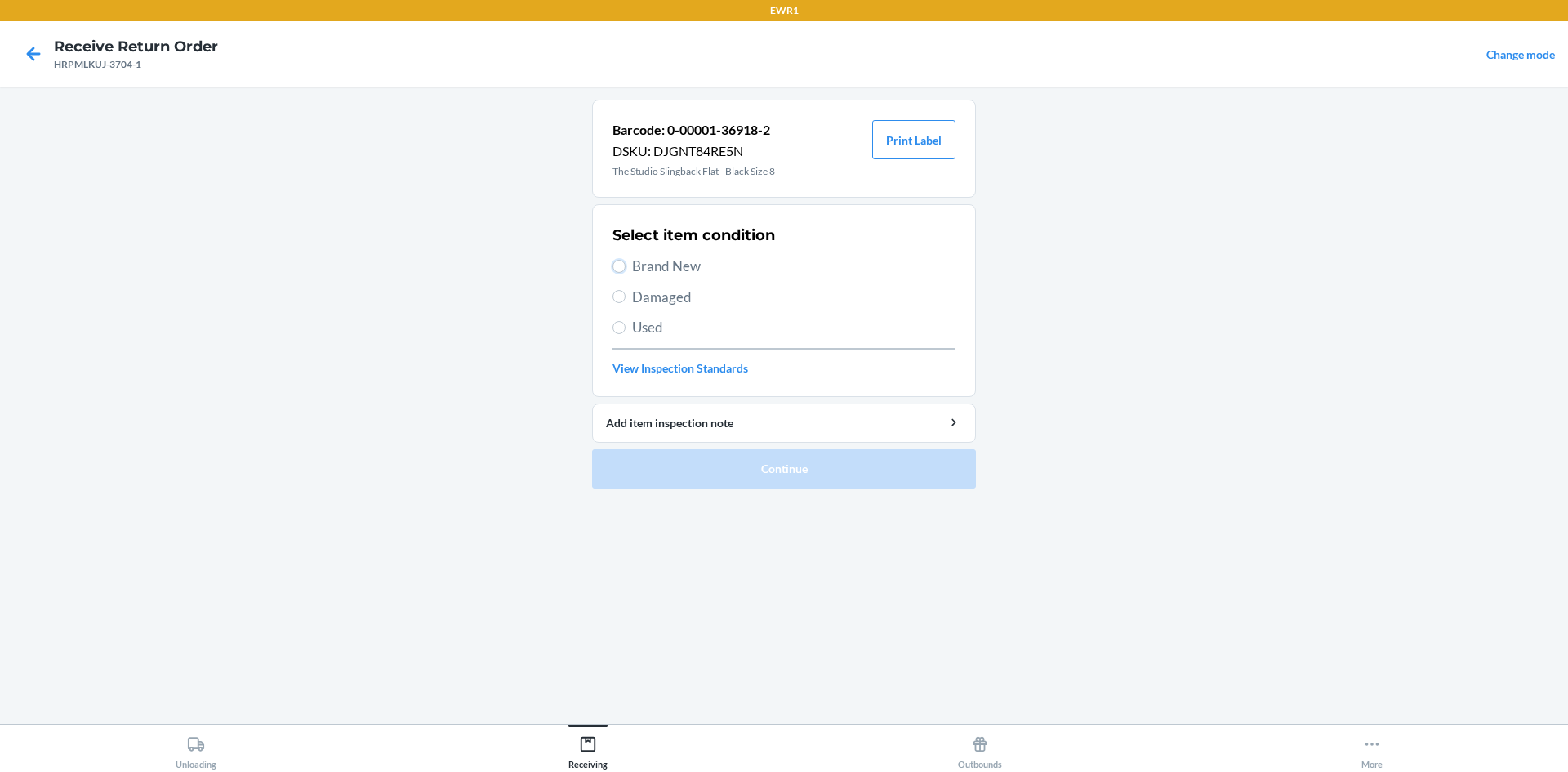 click on "Brand New" at bounding box center [619, 266] 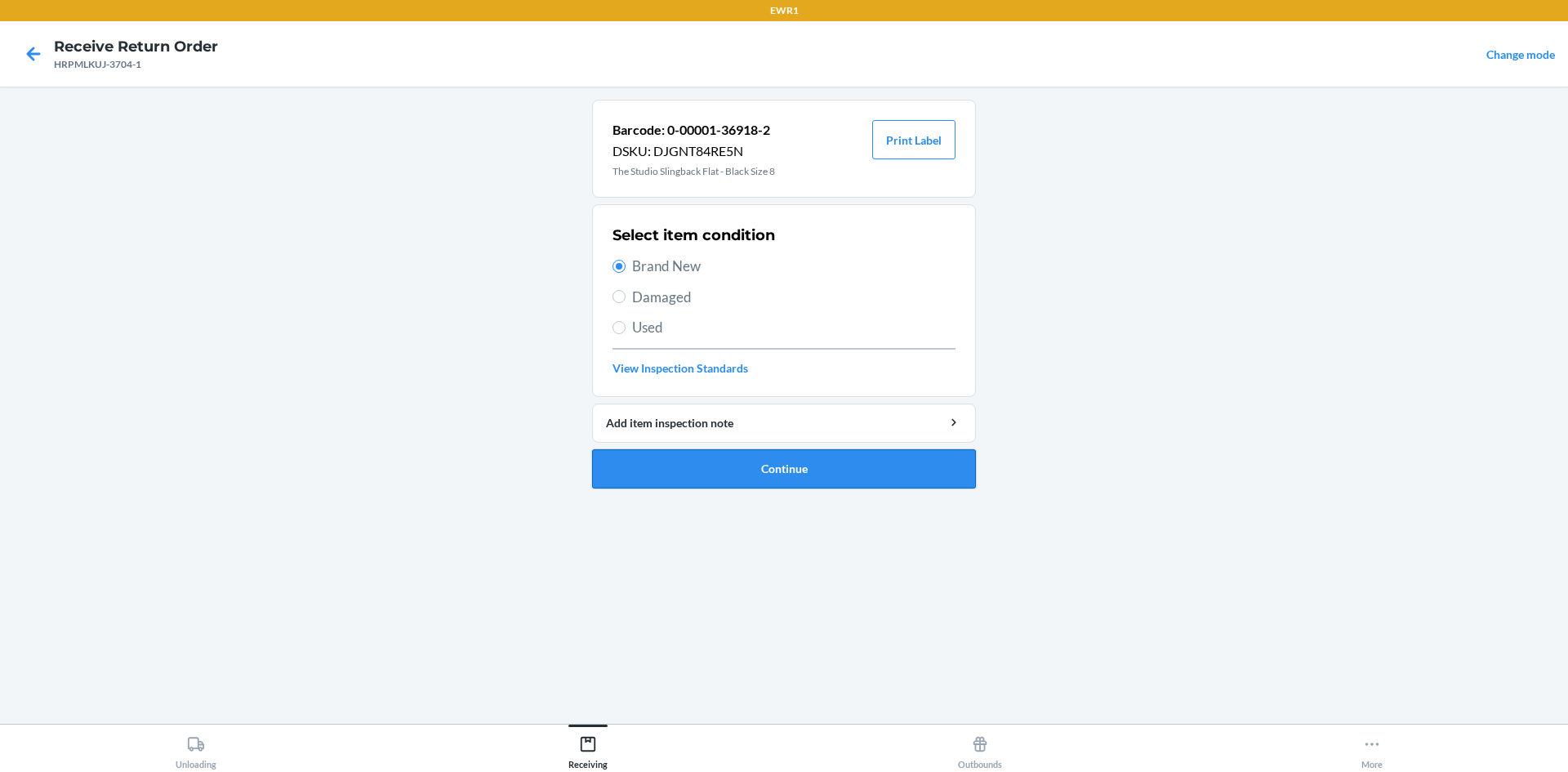 click on "Continue" at bounding box center [784, 469] 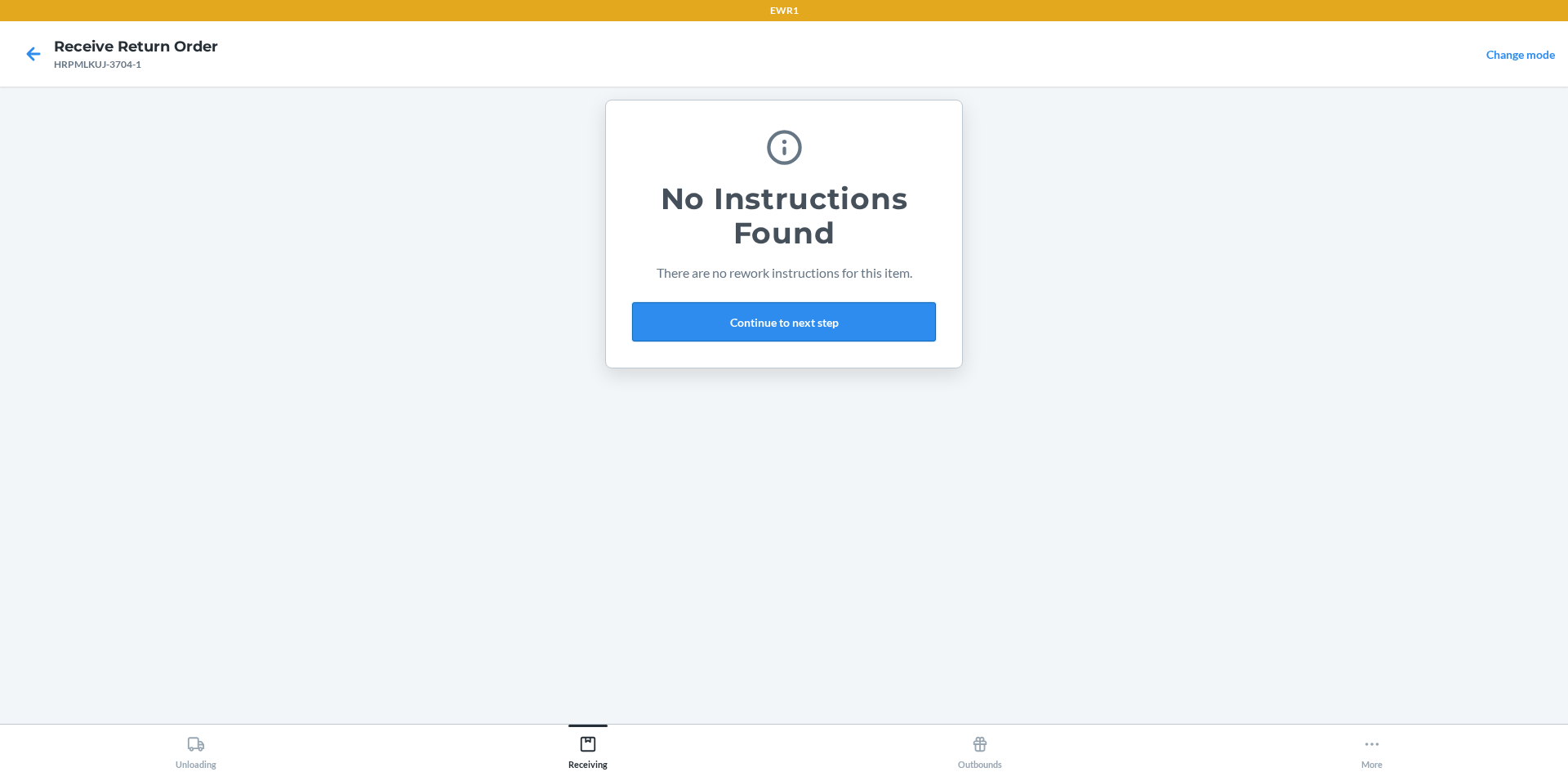 click on "Continue to next step" at bounding box center (784, 322) 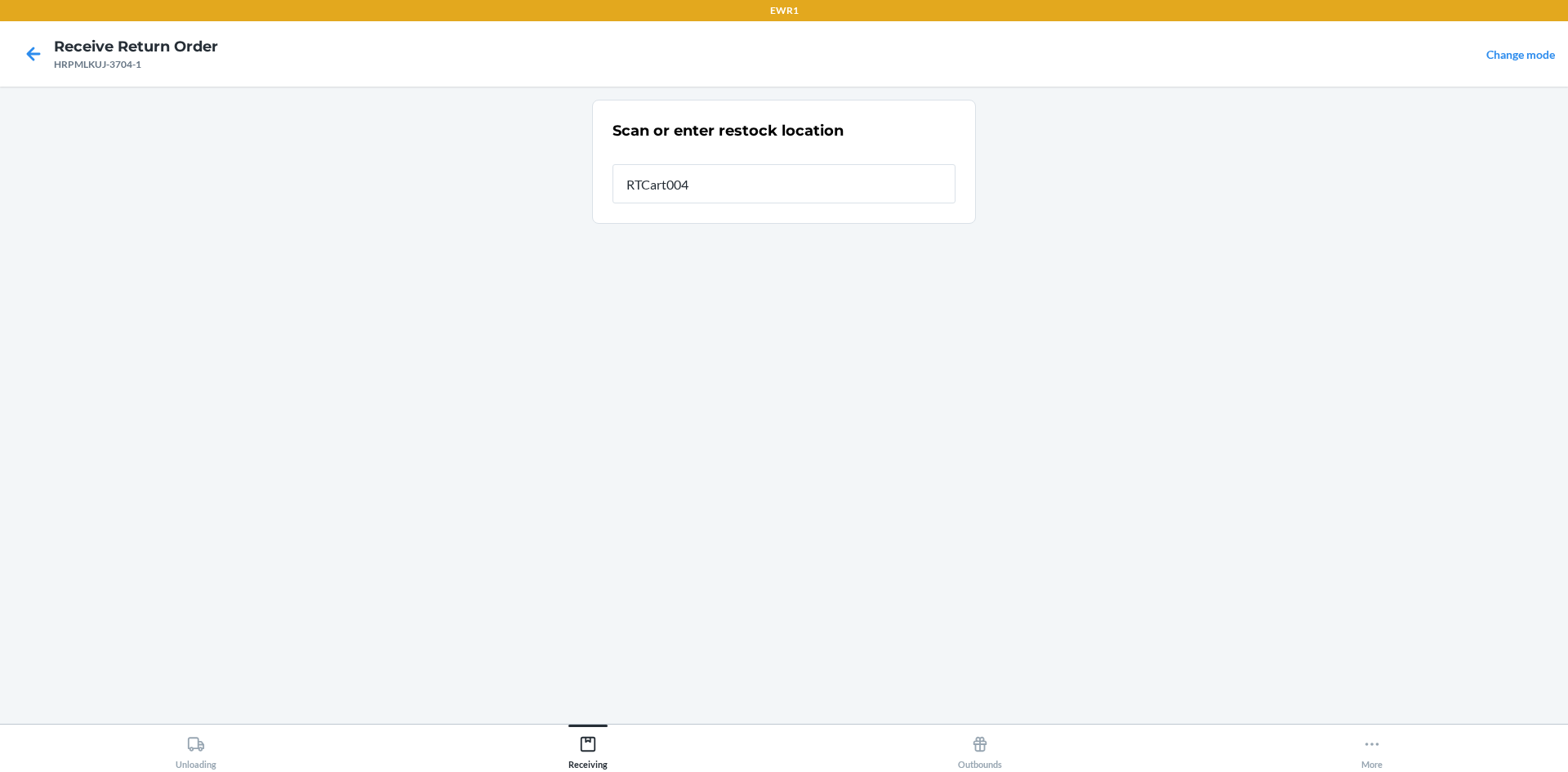 type on "RTCart004" 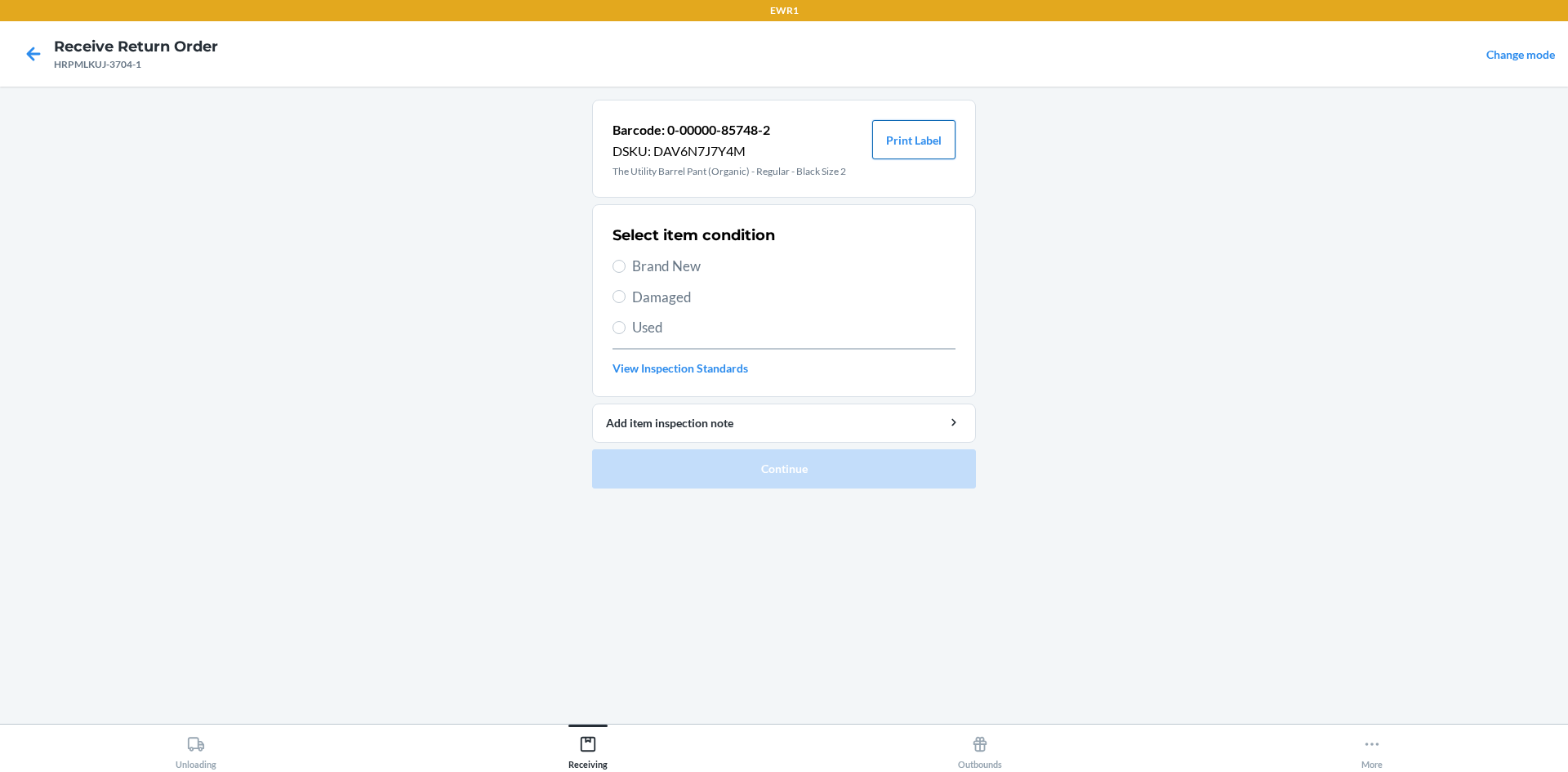 click on "Print Label" at bounding box center [914, 140] 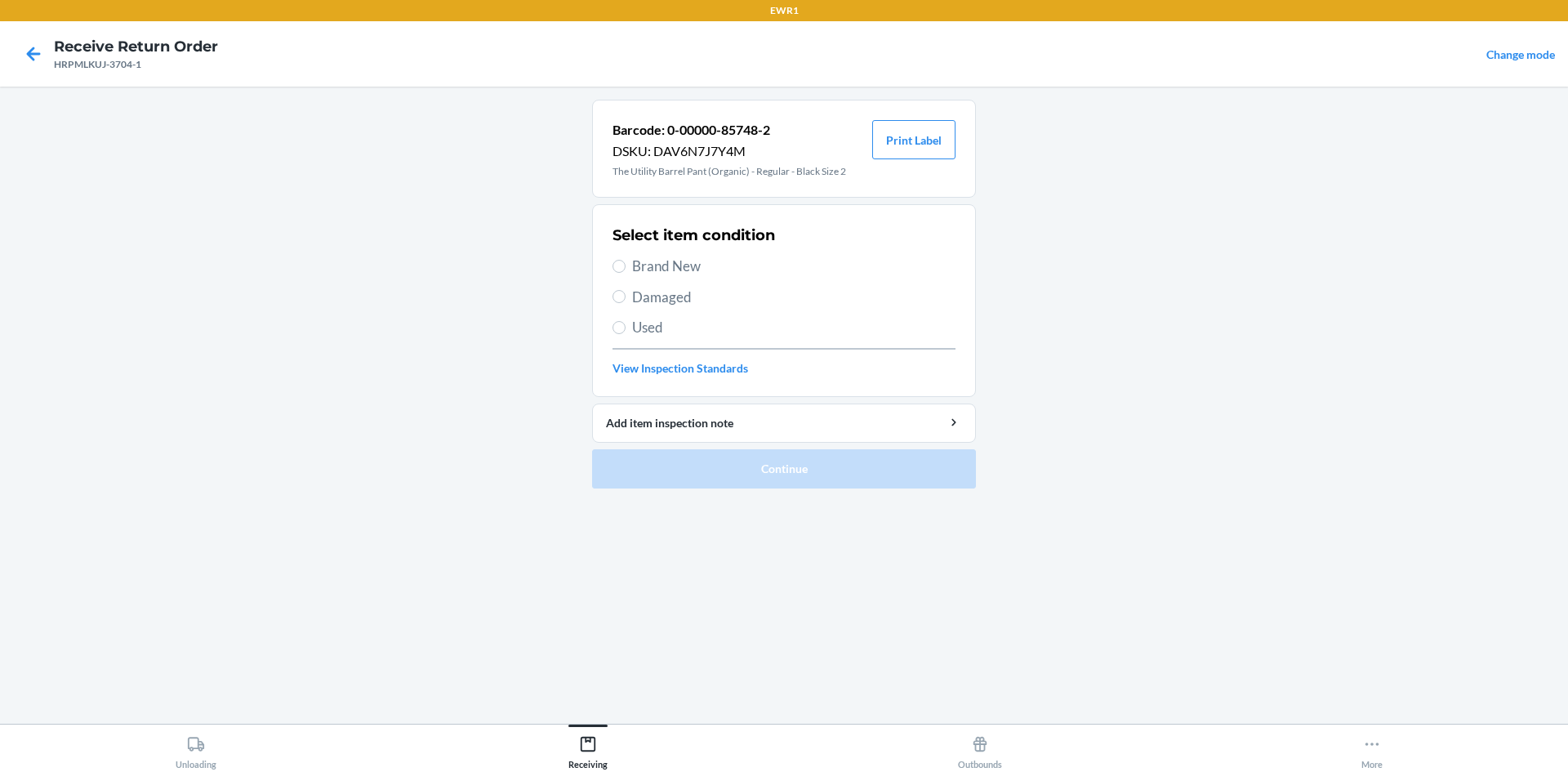 click on "Brand New" at bounding box center (794, 266) 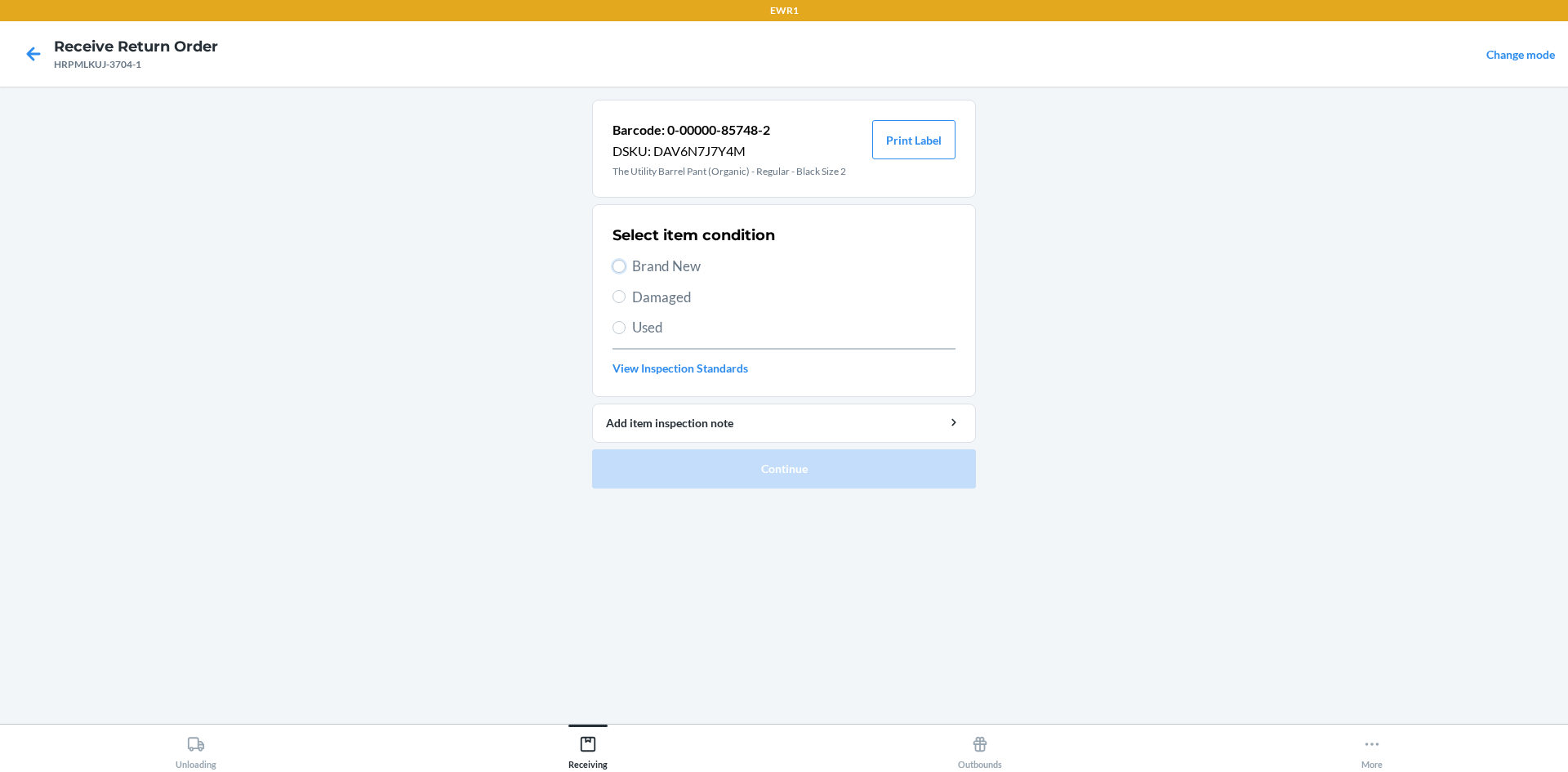 click on "Brand New" at bounding box center (619, 266) 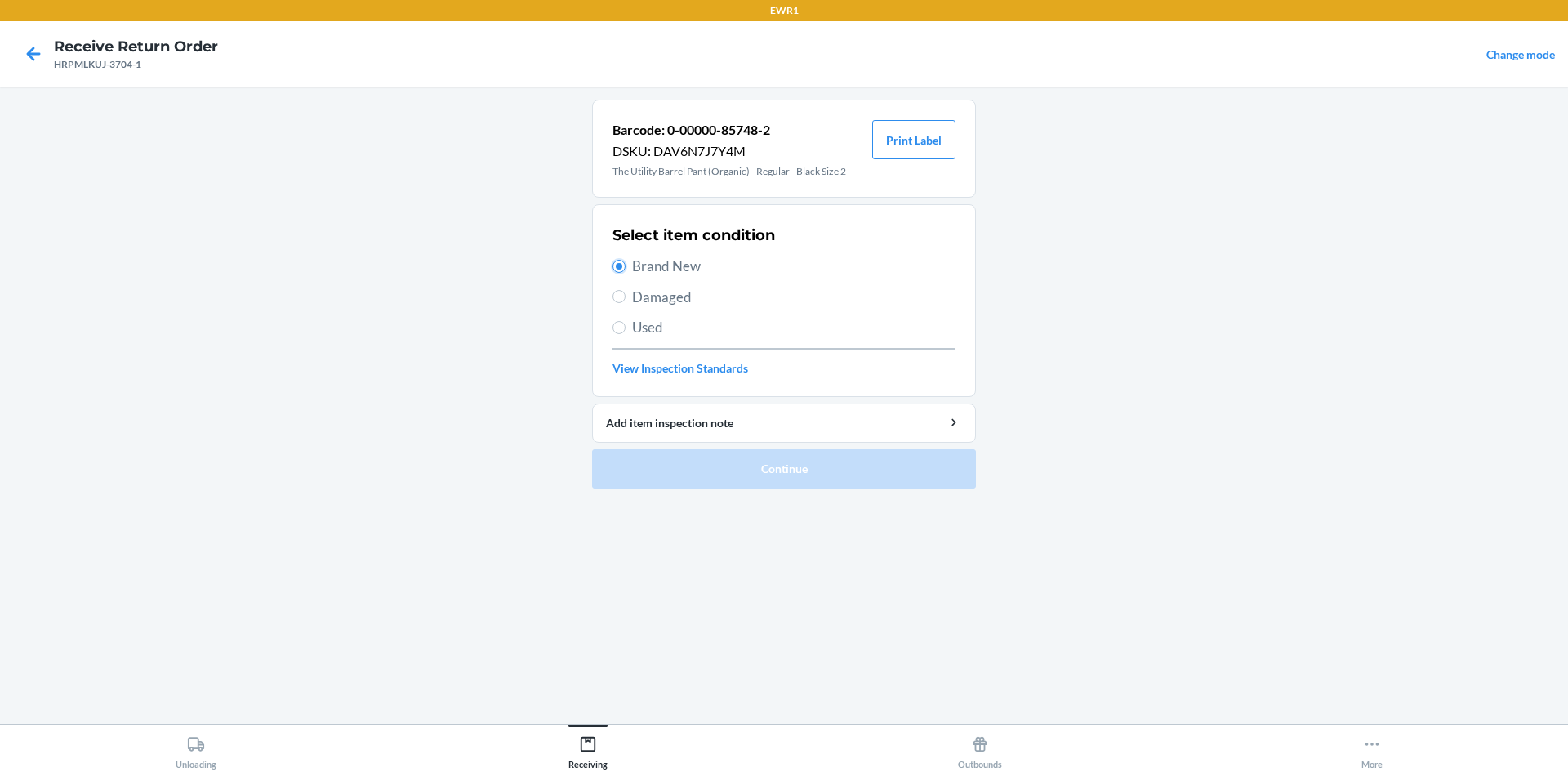 radio on "true" 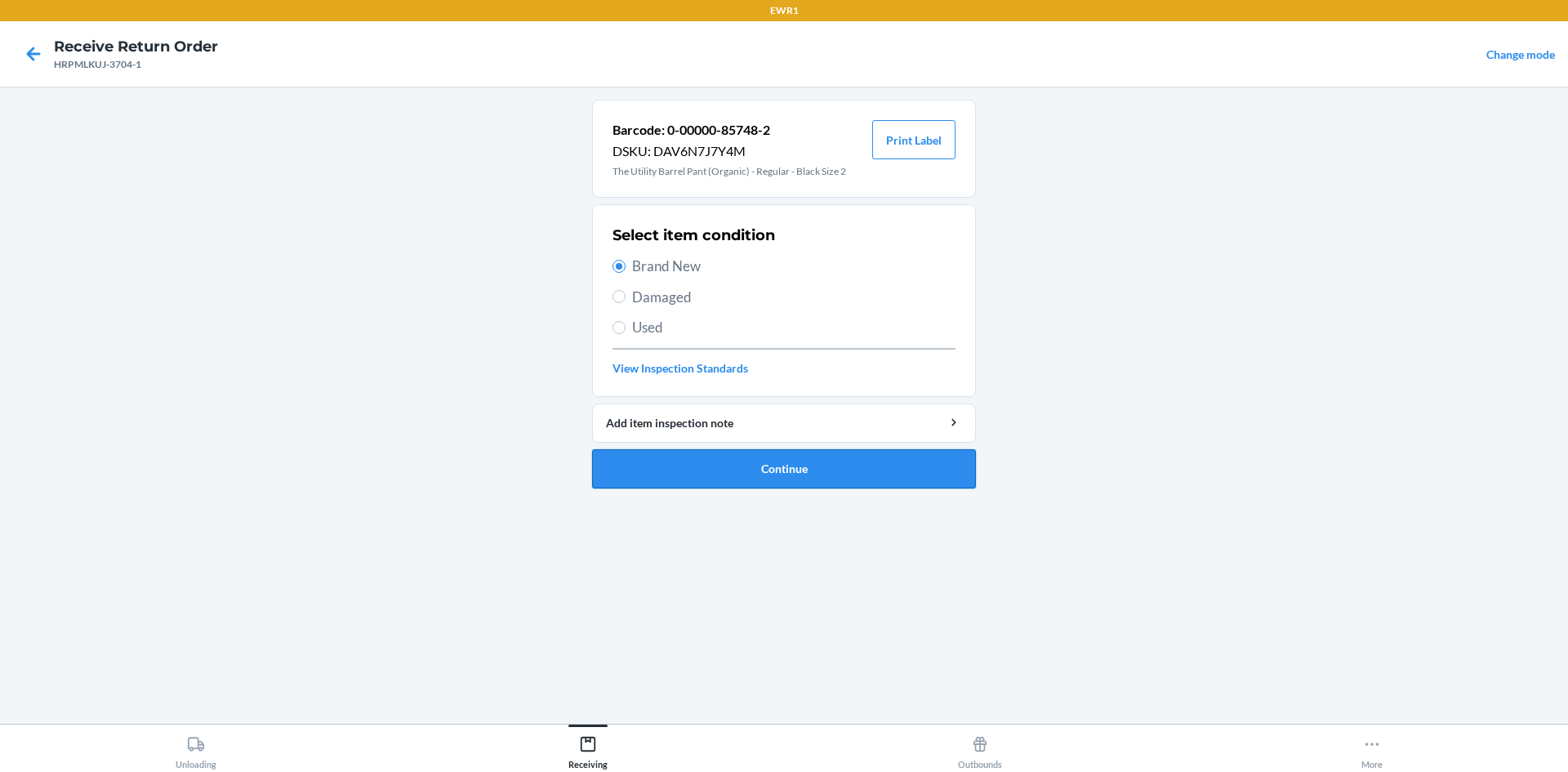 click on "Continue" at bounding box center (784, 469) 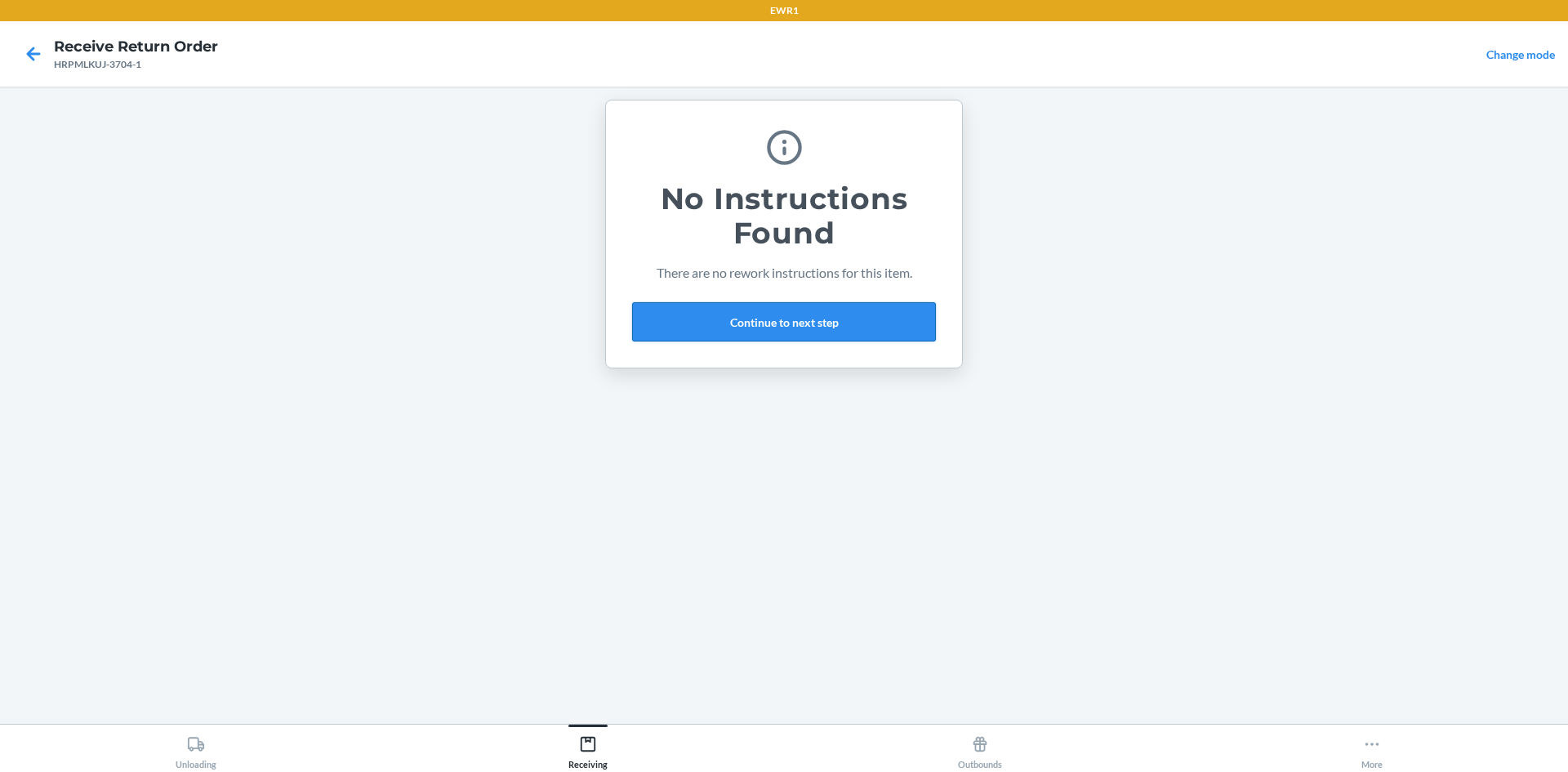 click on "Continue to next step" at bounding box center [784, 322] 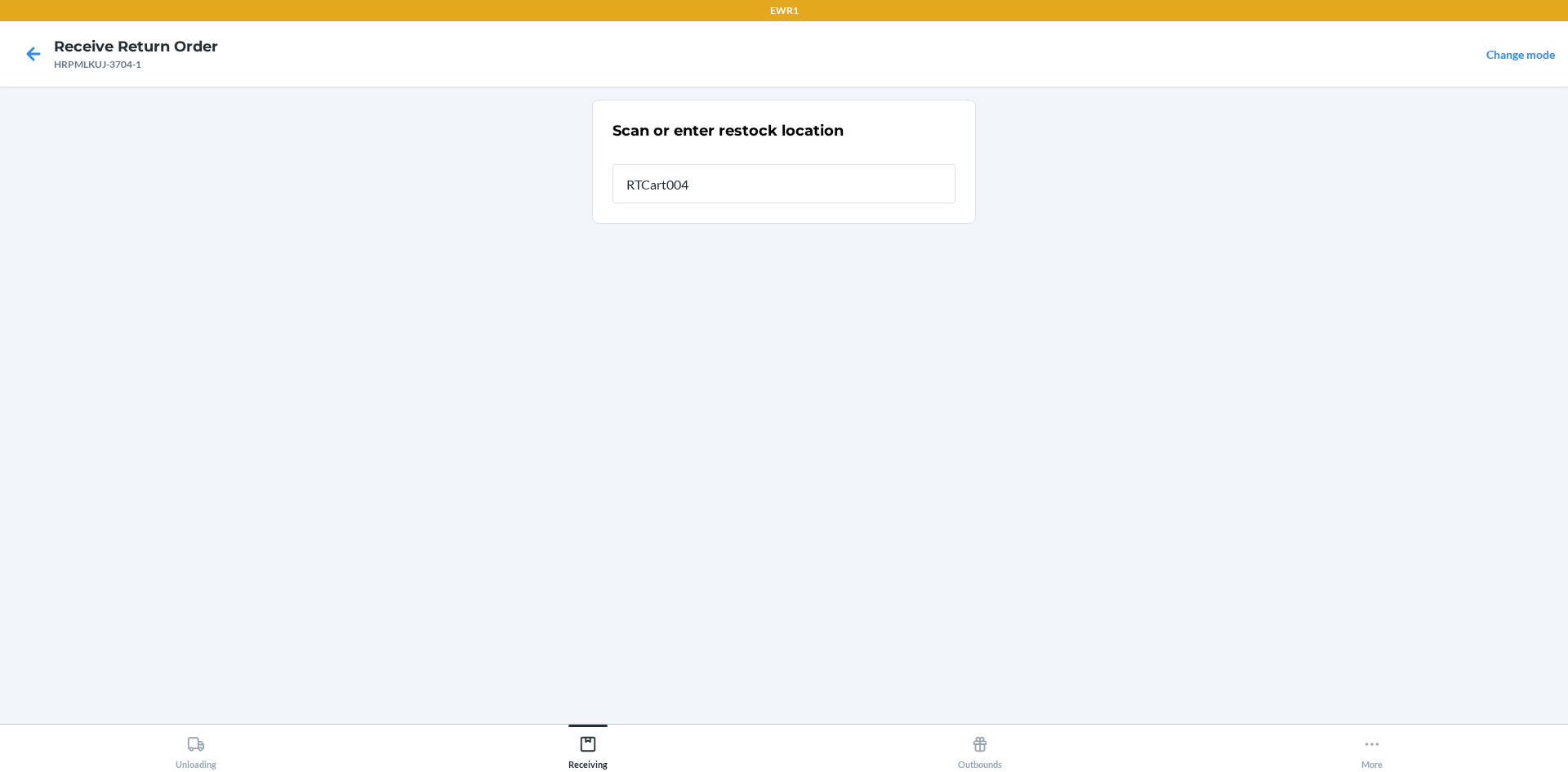 type on "RTCart004" 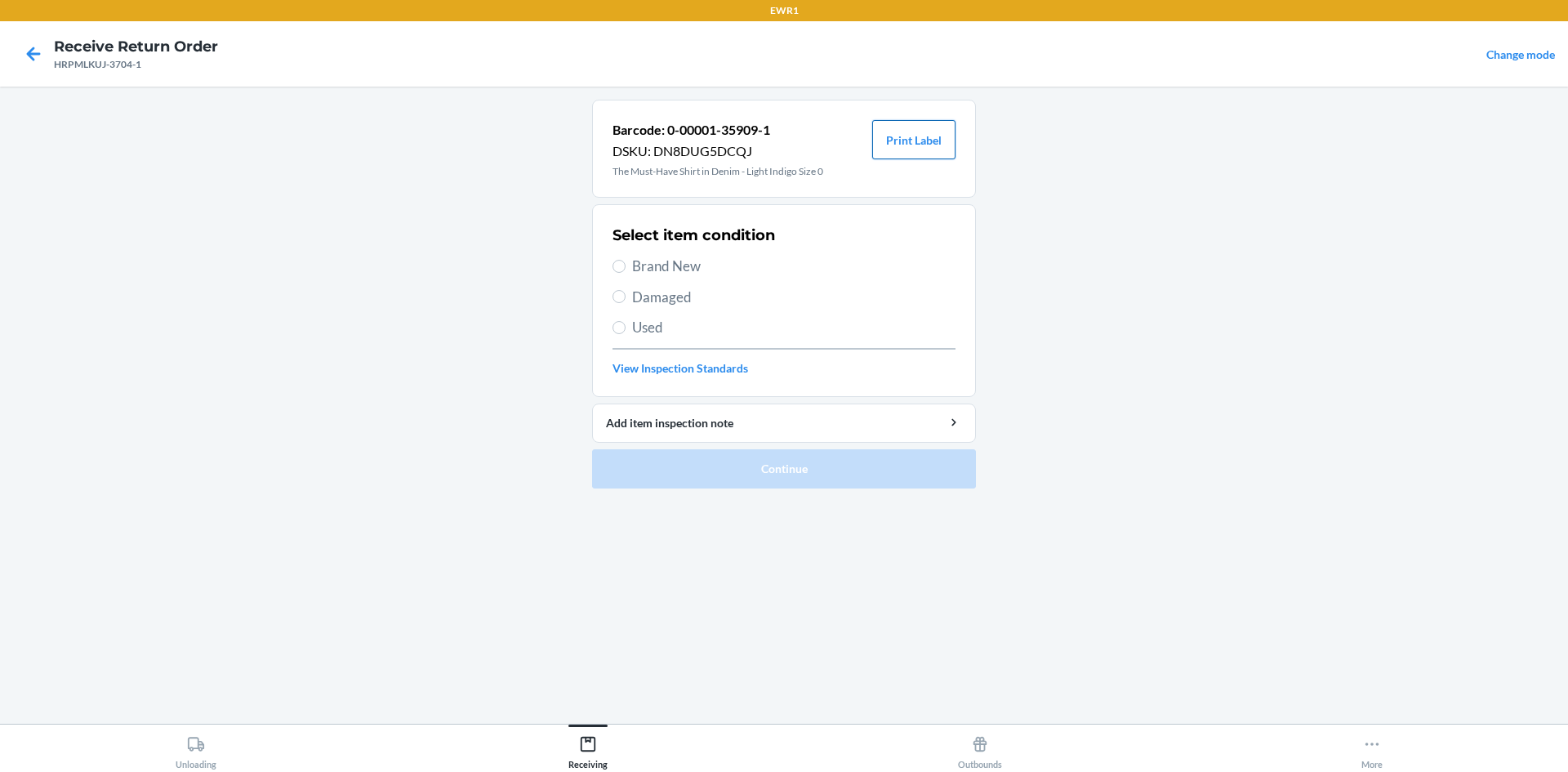click on "Print Label" at bounding box center [914, 140] 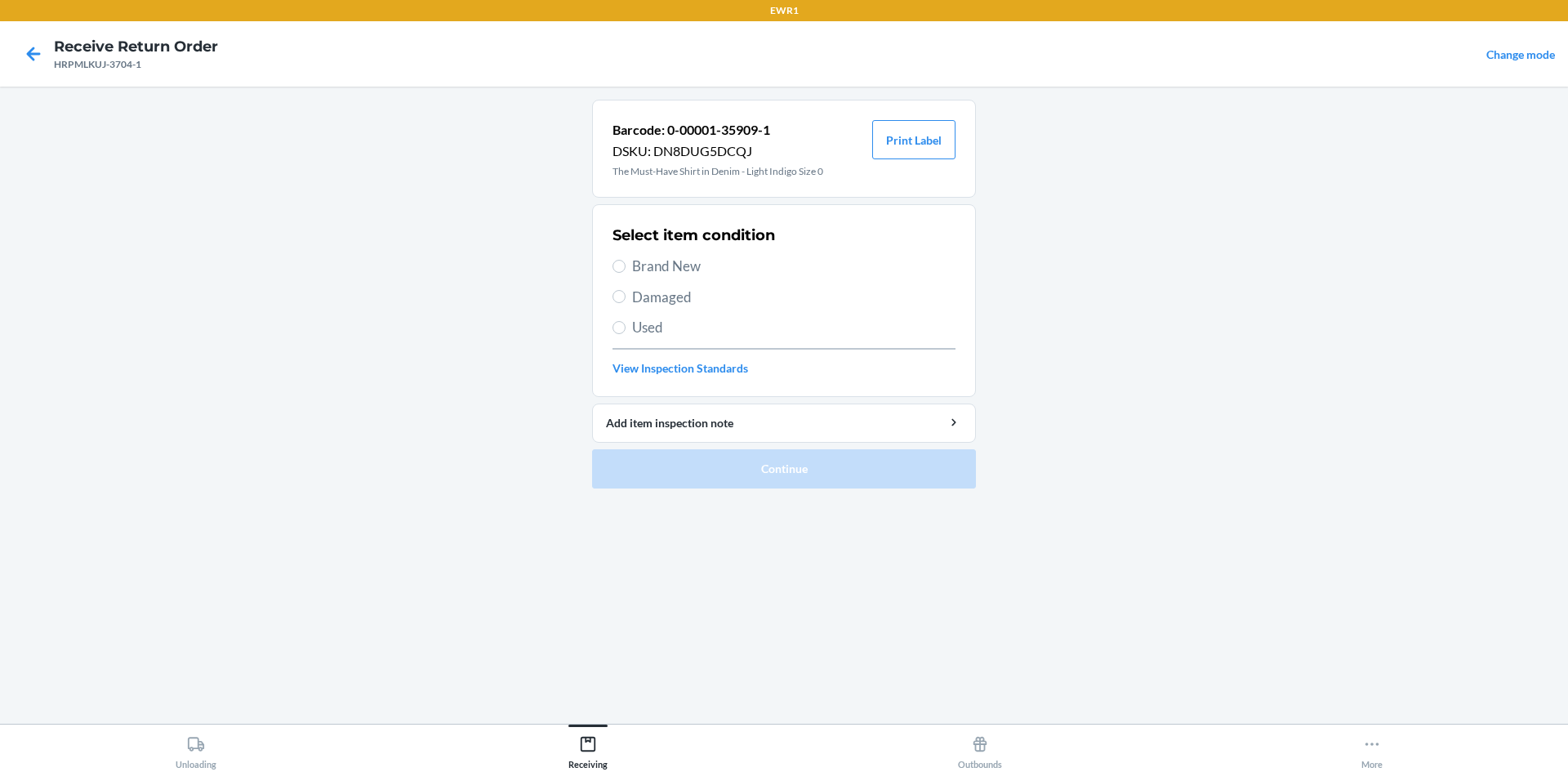 click on "Brand New" at bounding box center (794, 266) 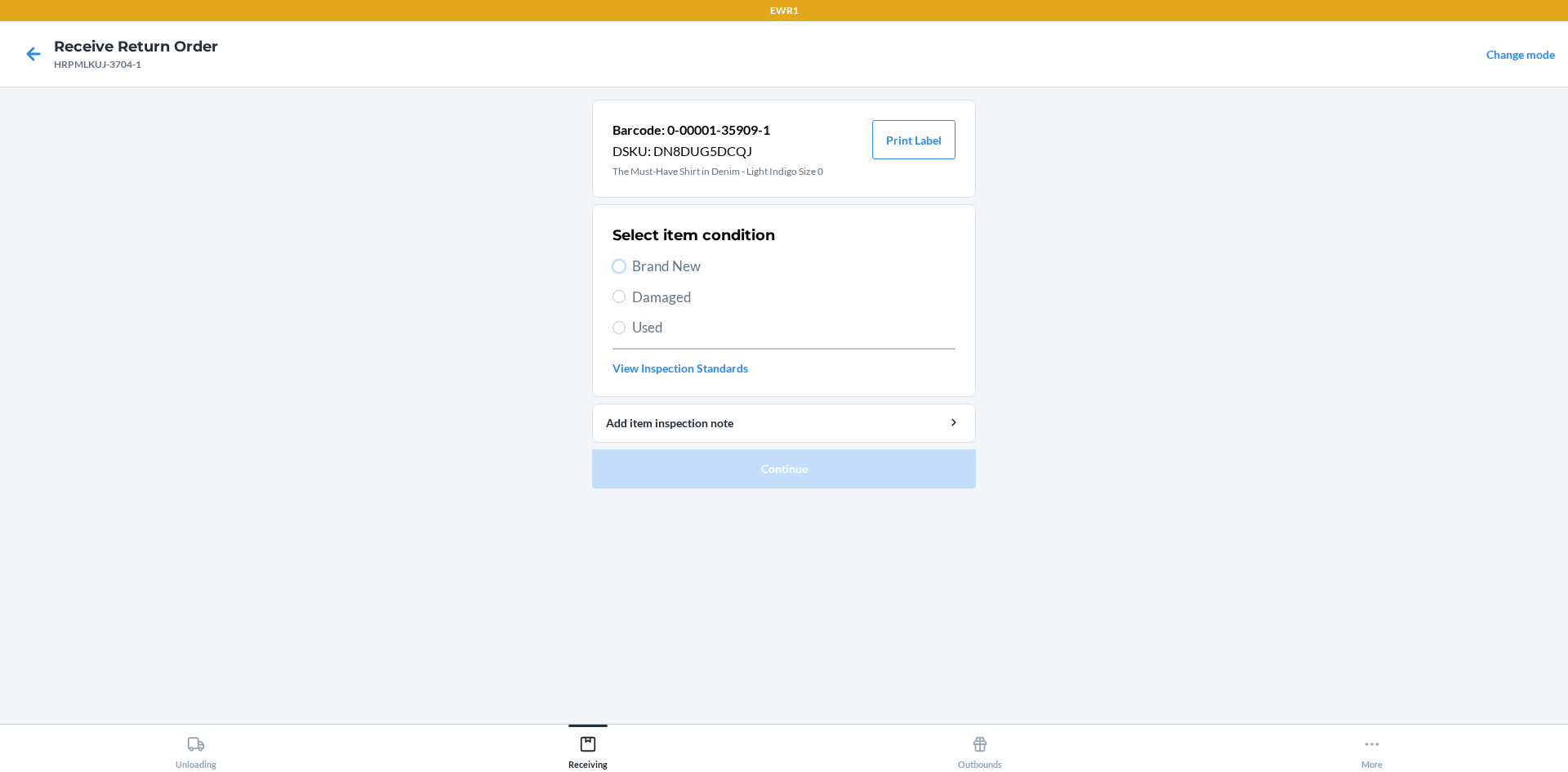 click on "Brand New" at bounding box center (619, 266) 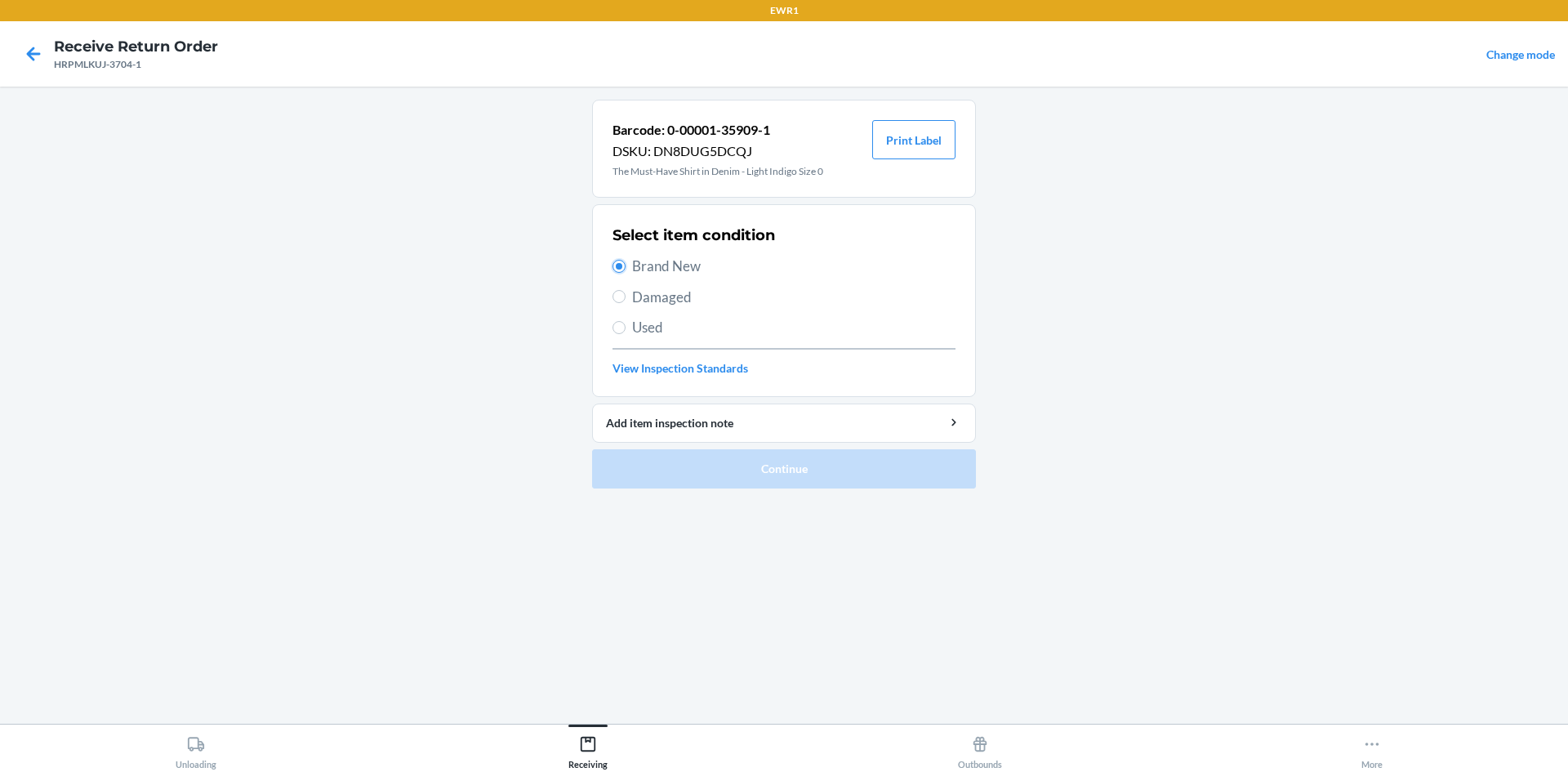 radio on "true" 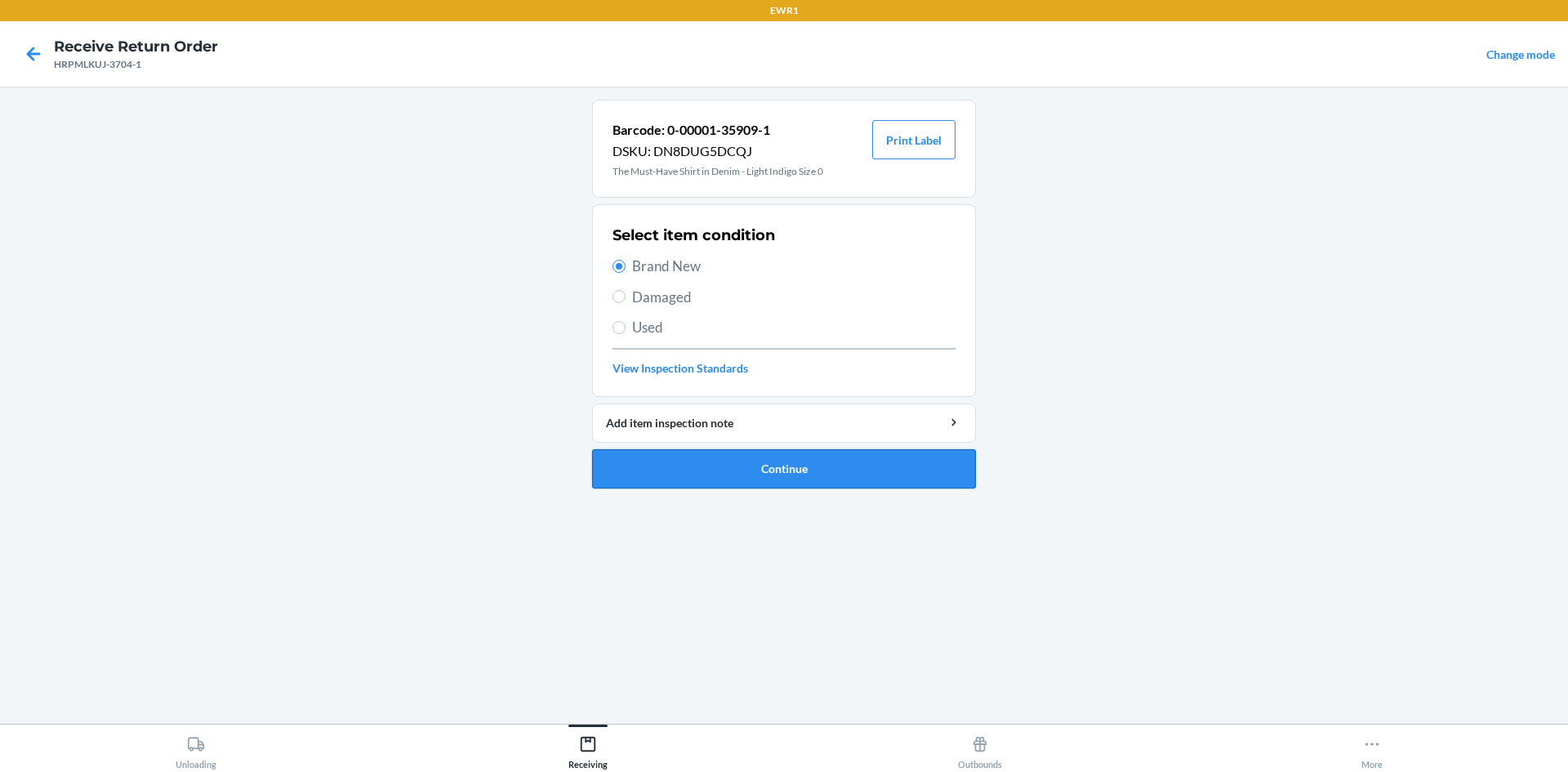click on "Continue" at bounding box center (784, 469) 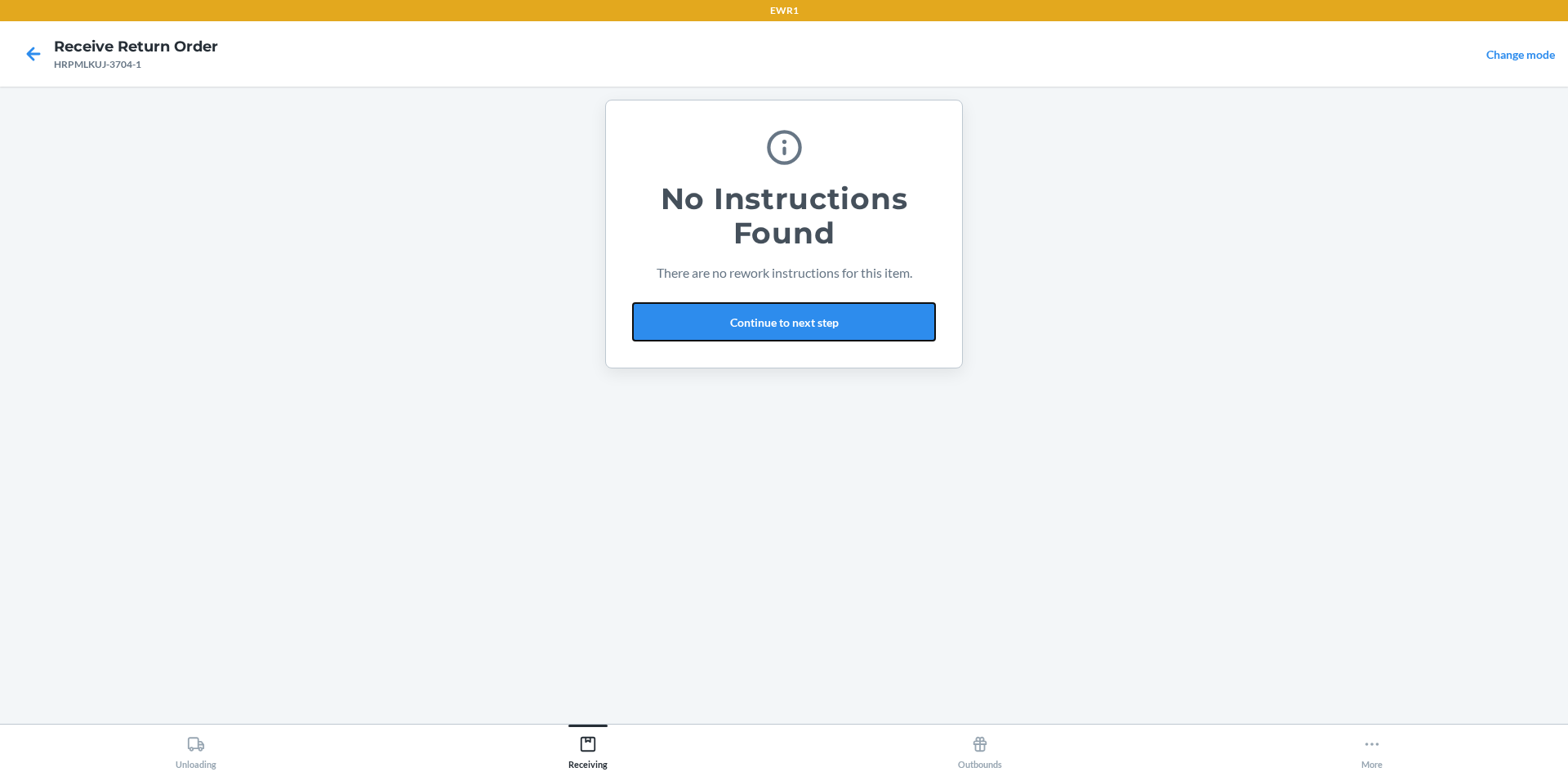 click on "Continue to next step" at bounding box center (784, 322) 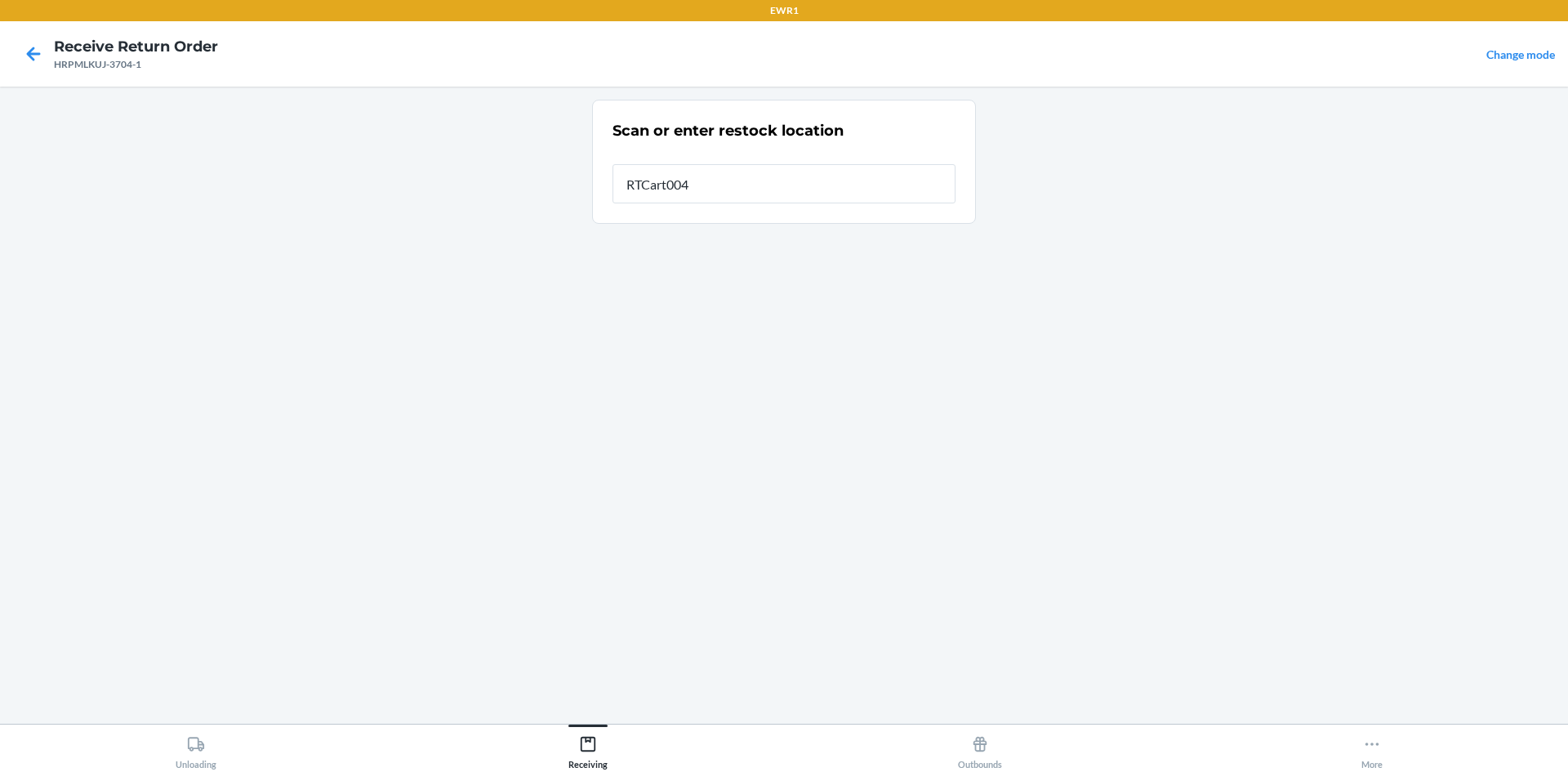 type on "RTCart004" 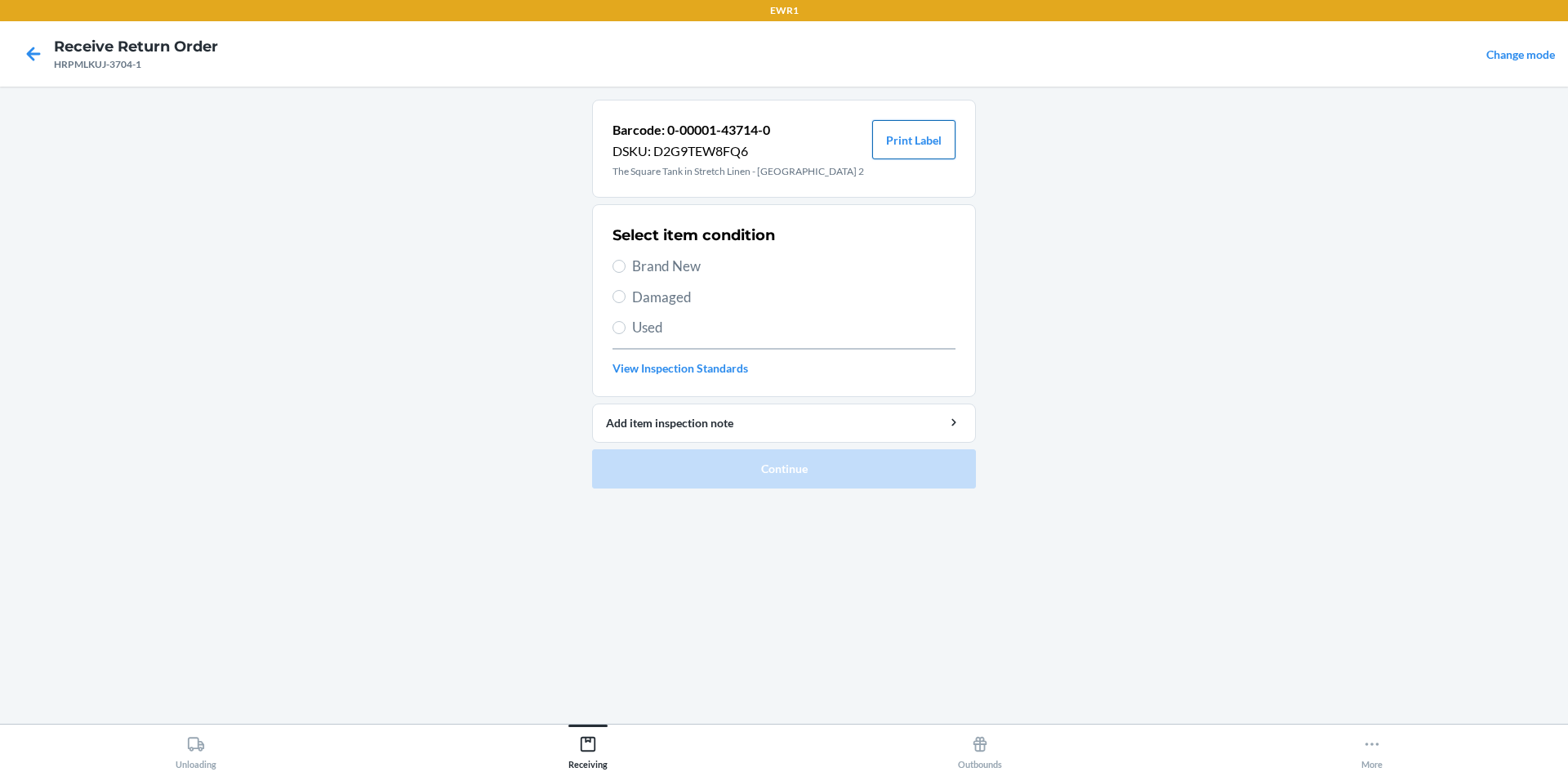 click on "Print Label" at bounding box center (914, 140) 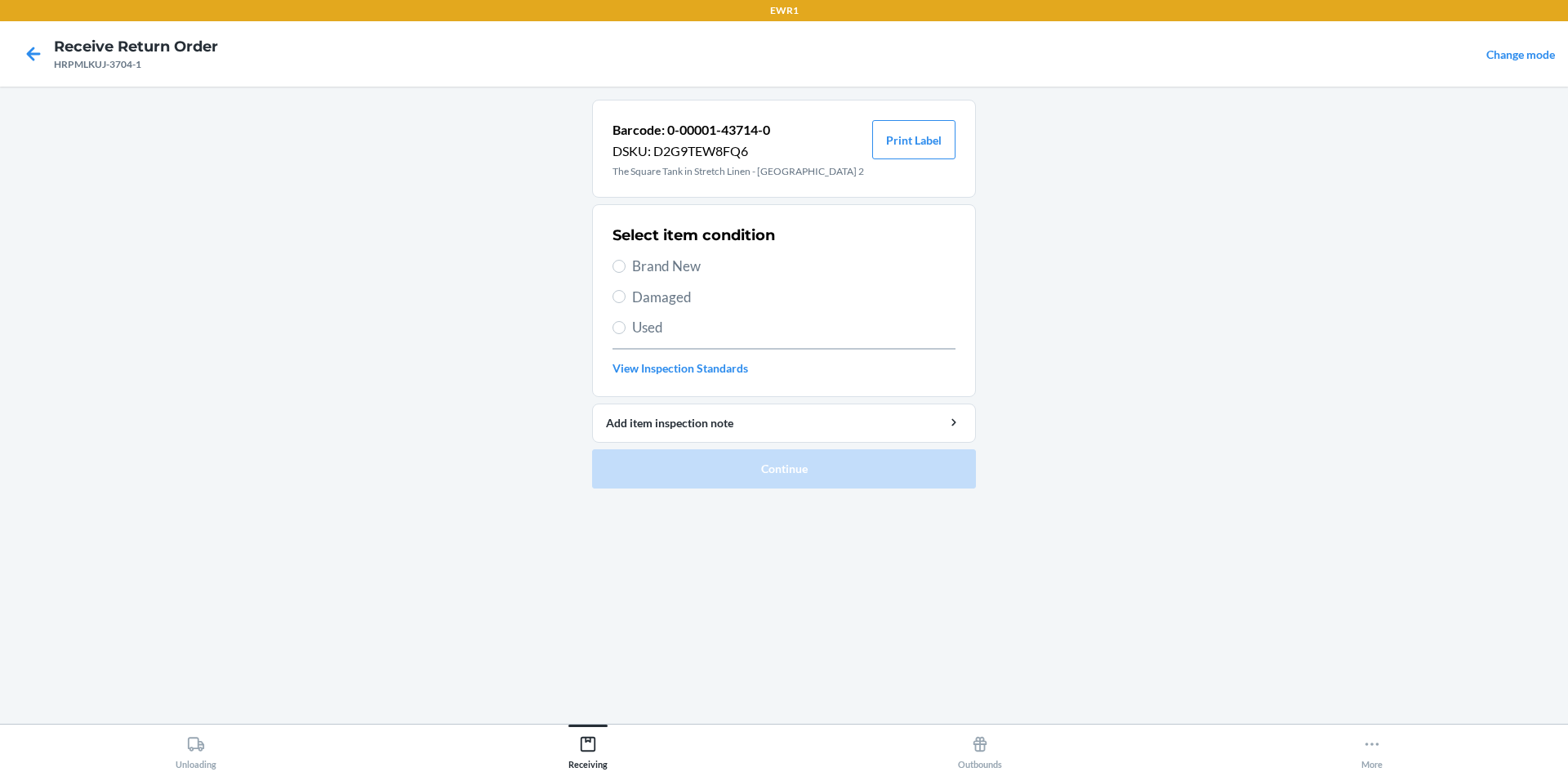 click on "Brand New" at bounding box center [794, 266] 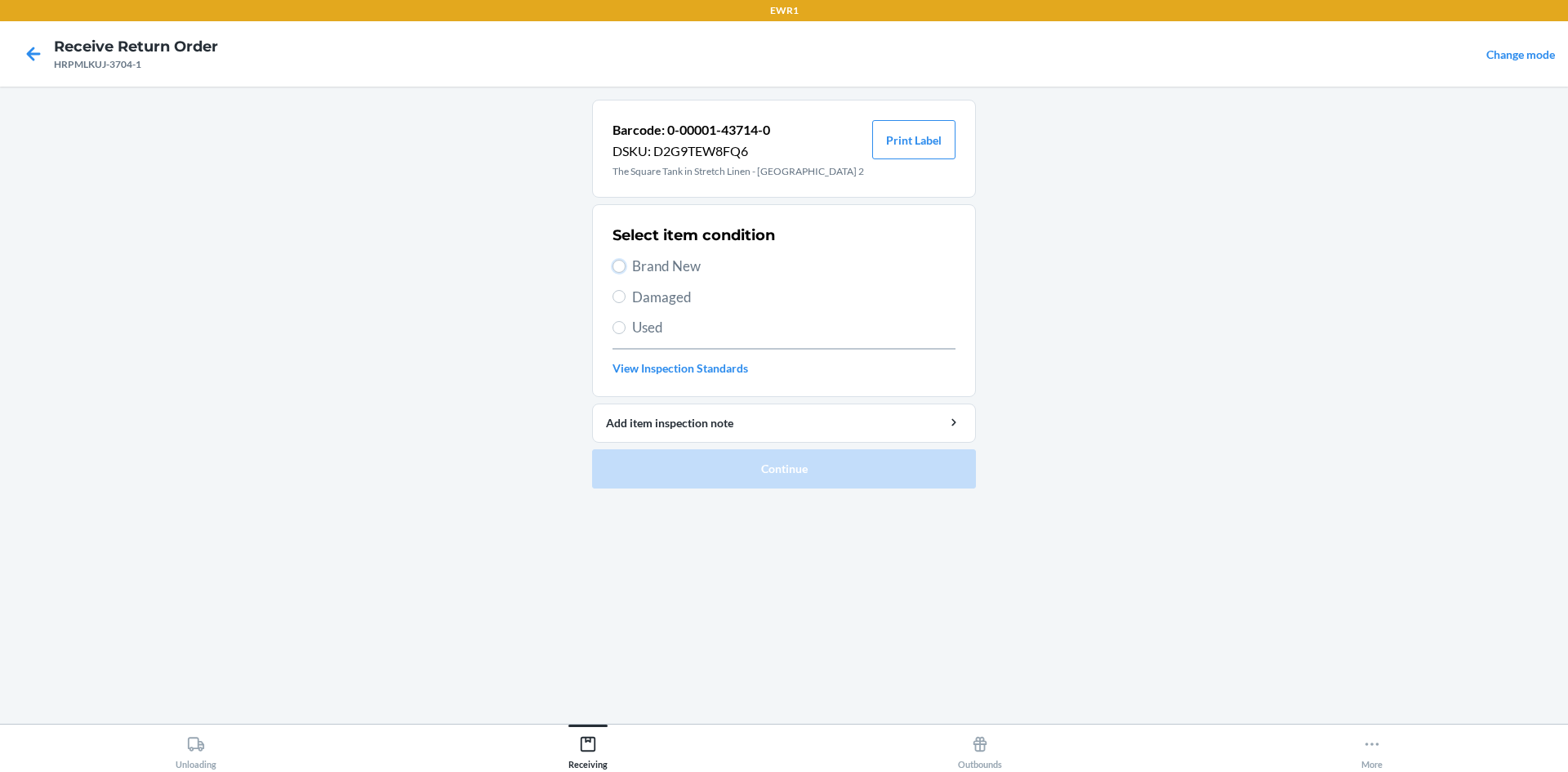 click on "Brand New" at bounding box center [619, 266] 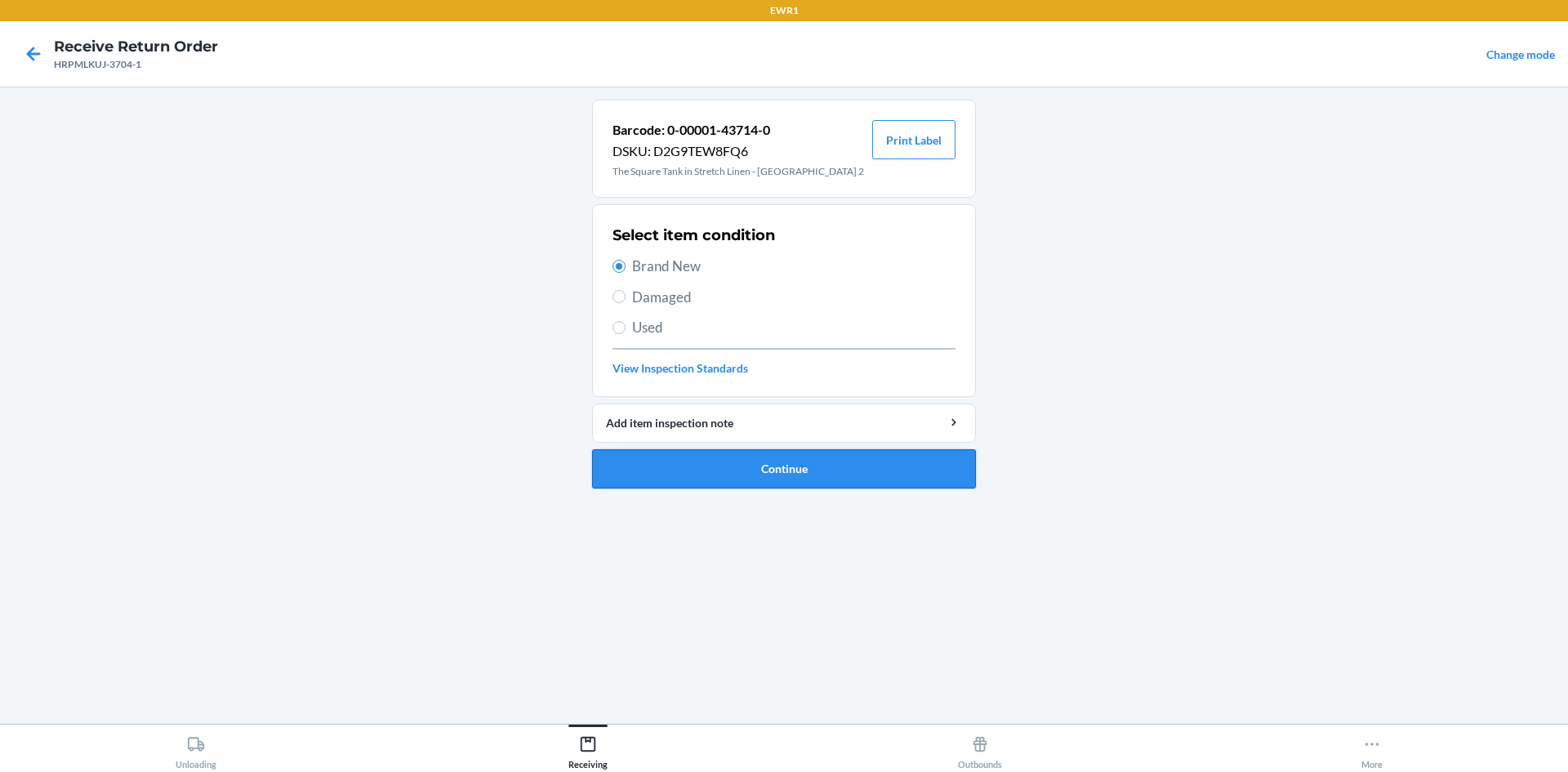 click on "Continue" at bounding box center [784, 469] 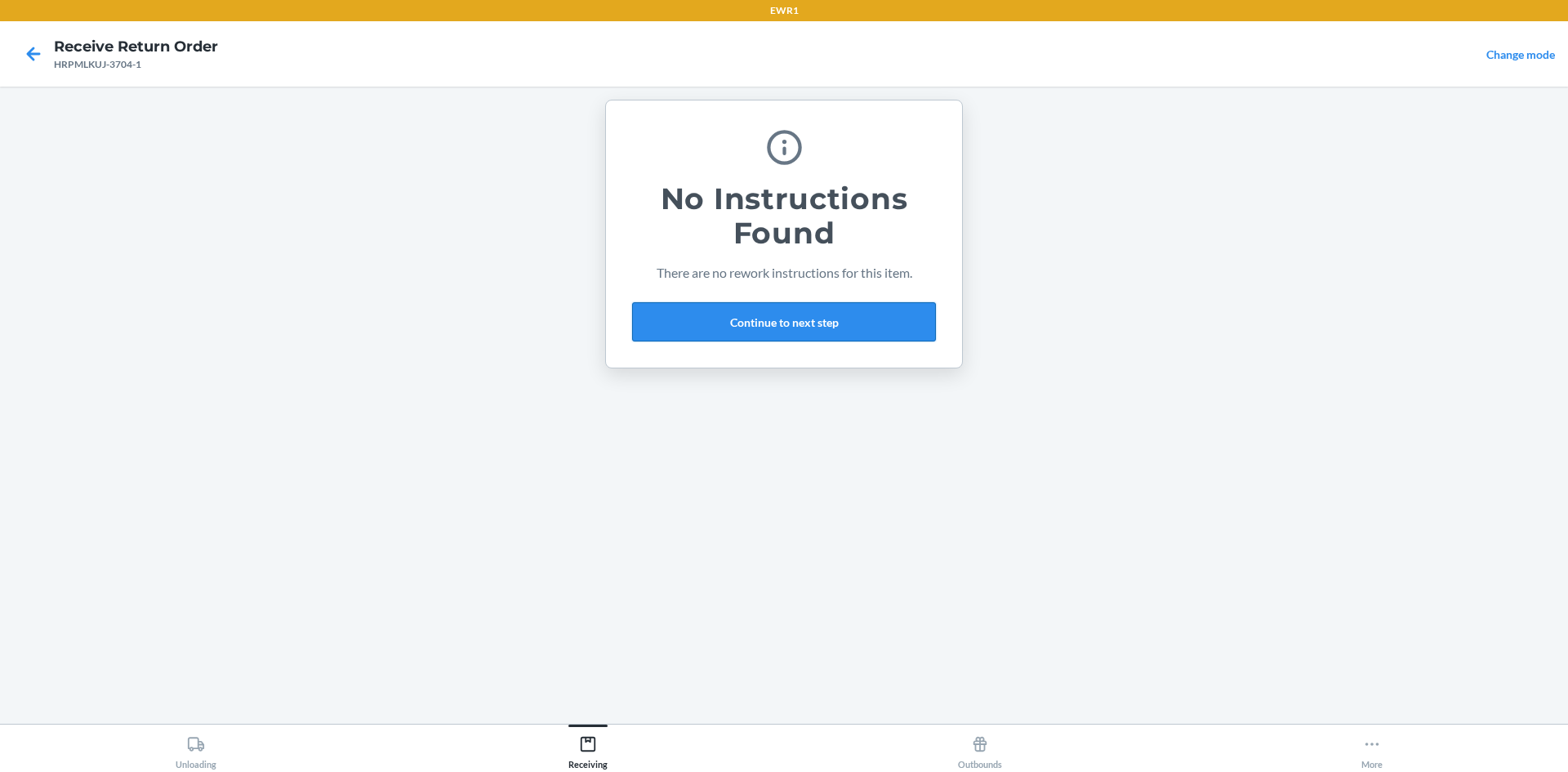 click on "Continue to next step" at bounding box center [784, 322] 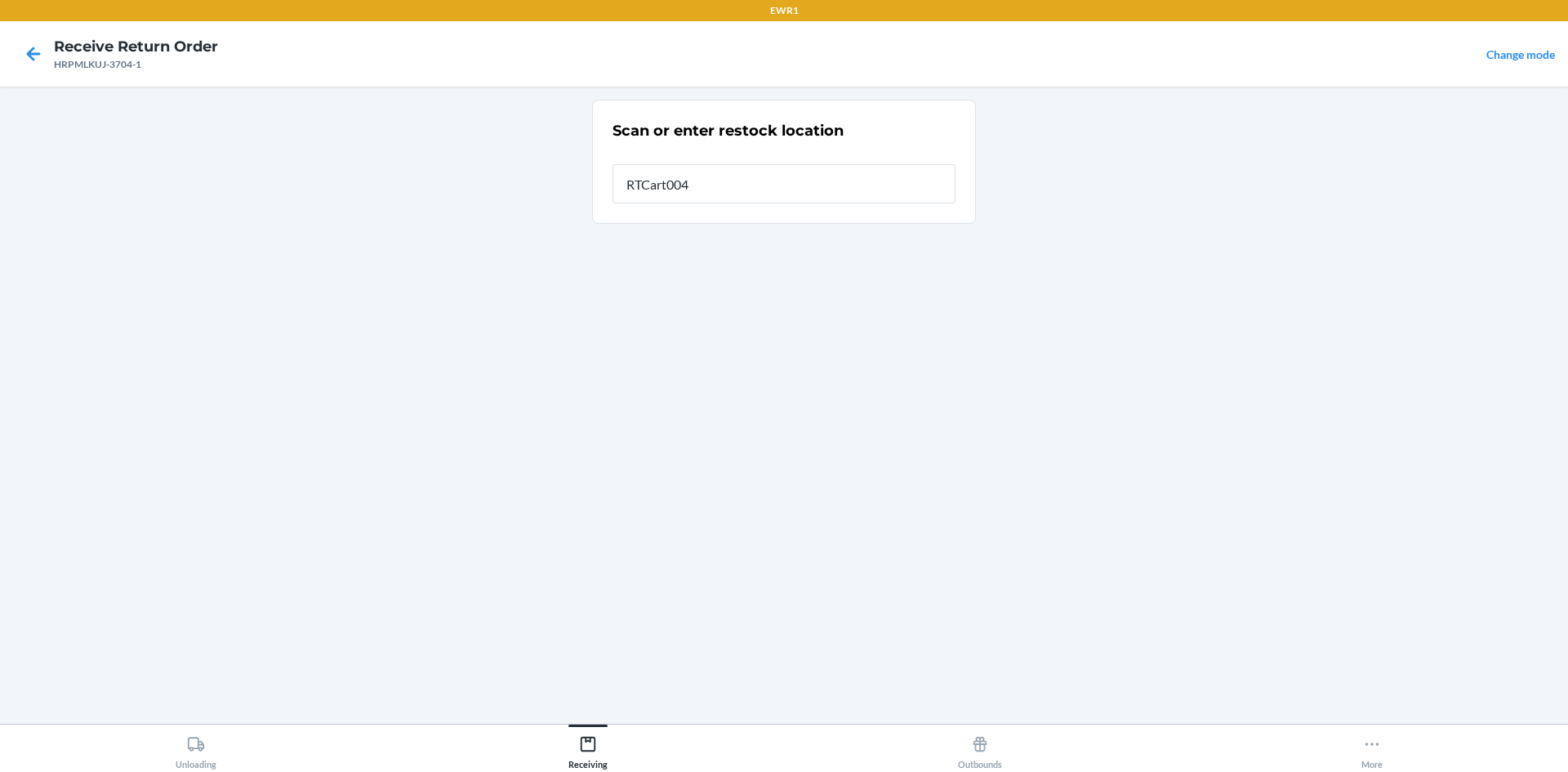 type on "RTCart004" 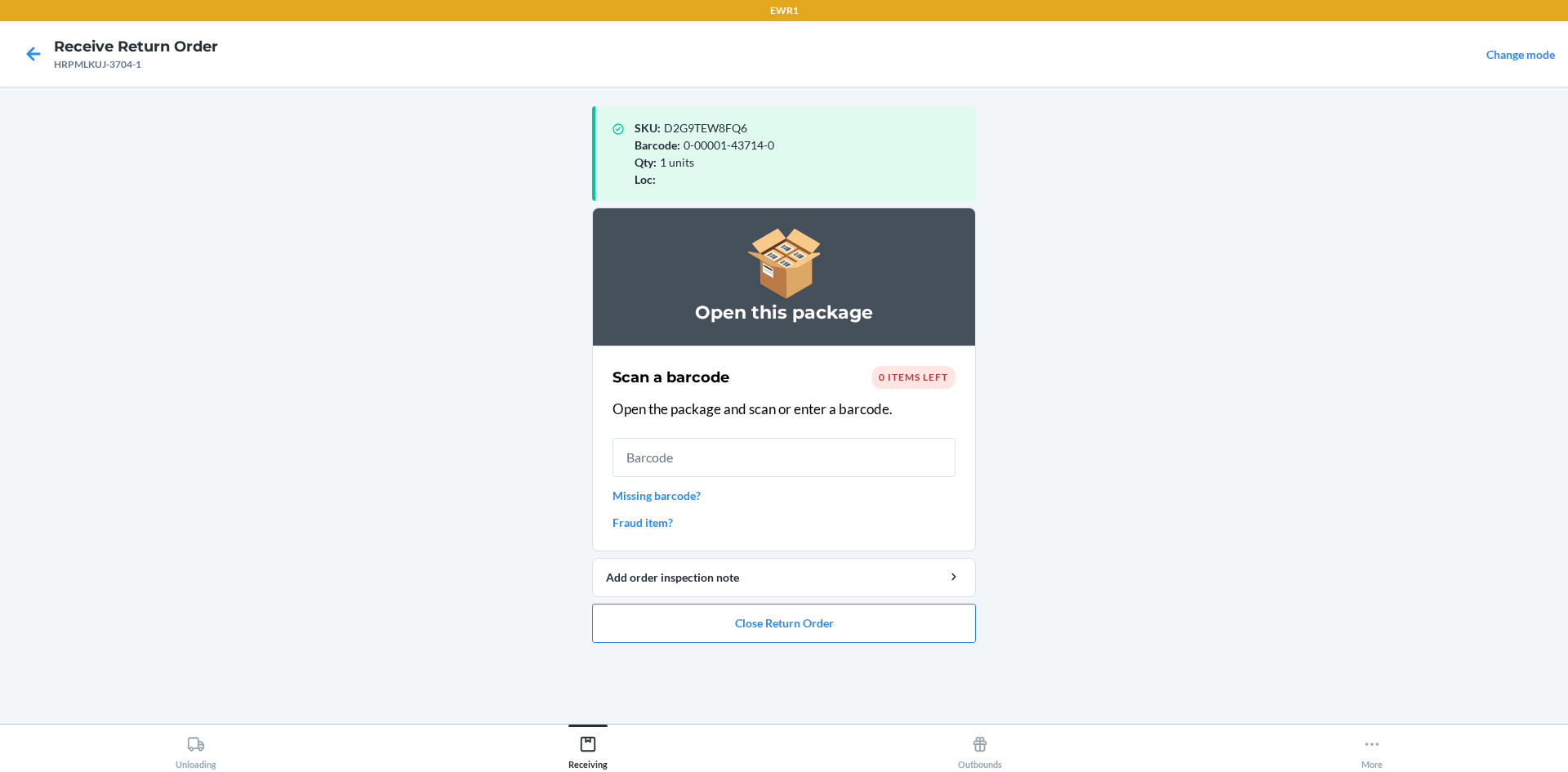 click on "Open this package Scan a barcode 0 items left Open the package and scan or enter a barcode. Missing barcode? Fraud item? Add order inspection note Close Return Order" at bounding box center [784, 425] 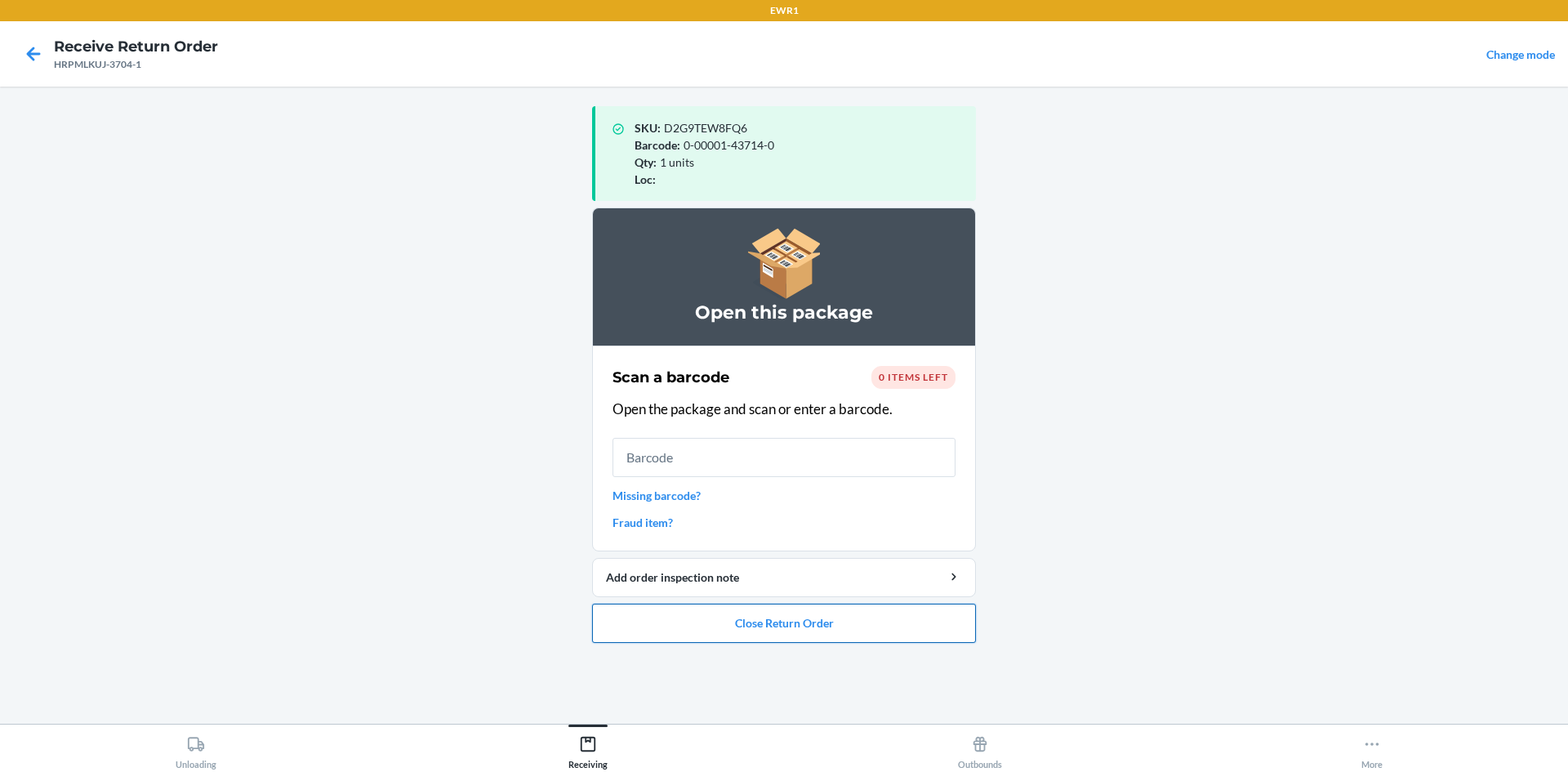 click on "Close Return Order" at bounding box center (784, 623) 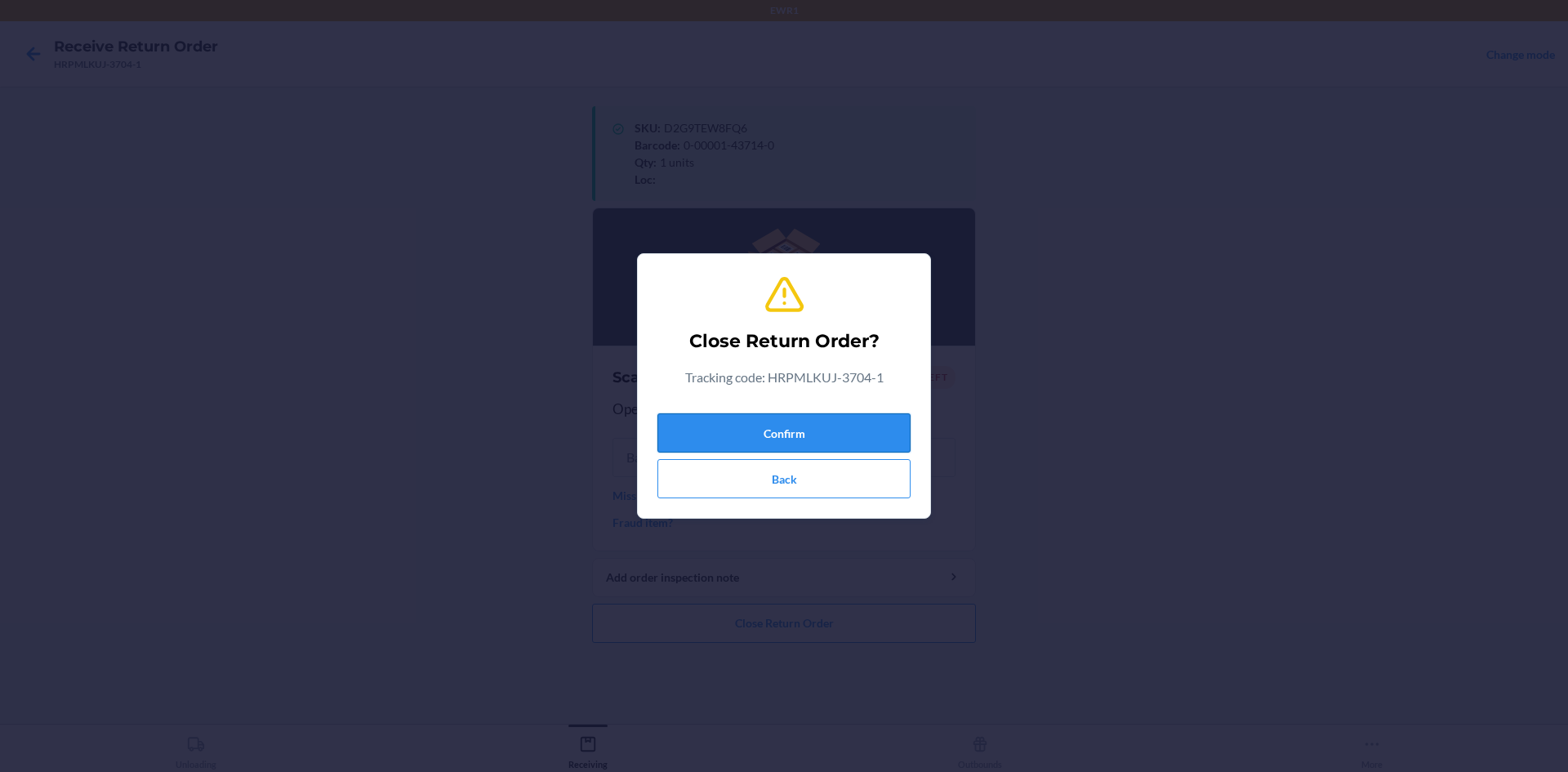 click on "Confirm" at bounding box center [784, 433] 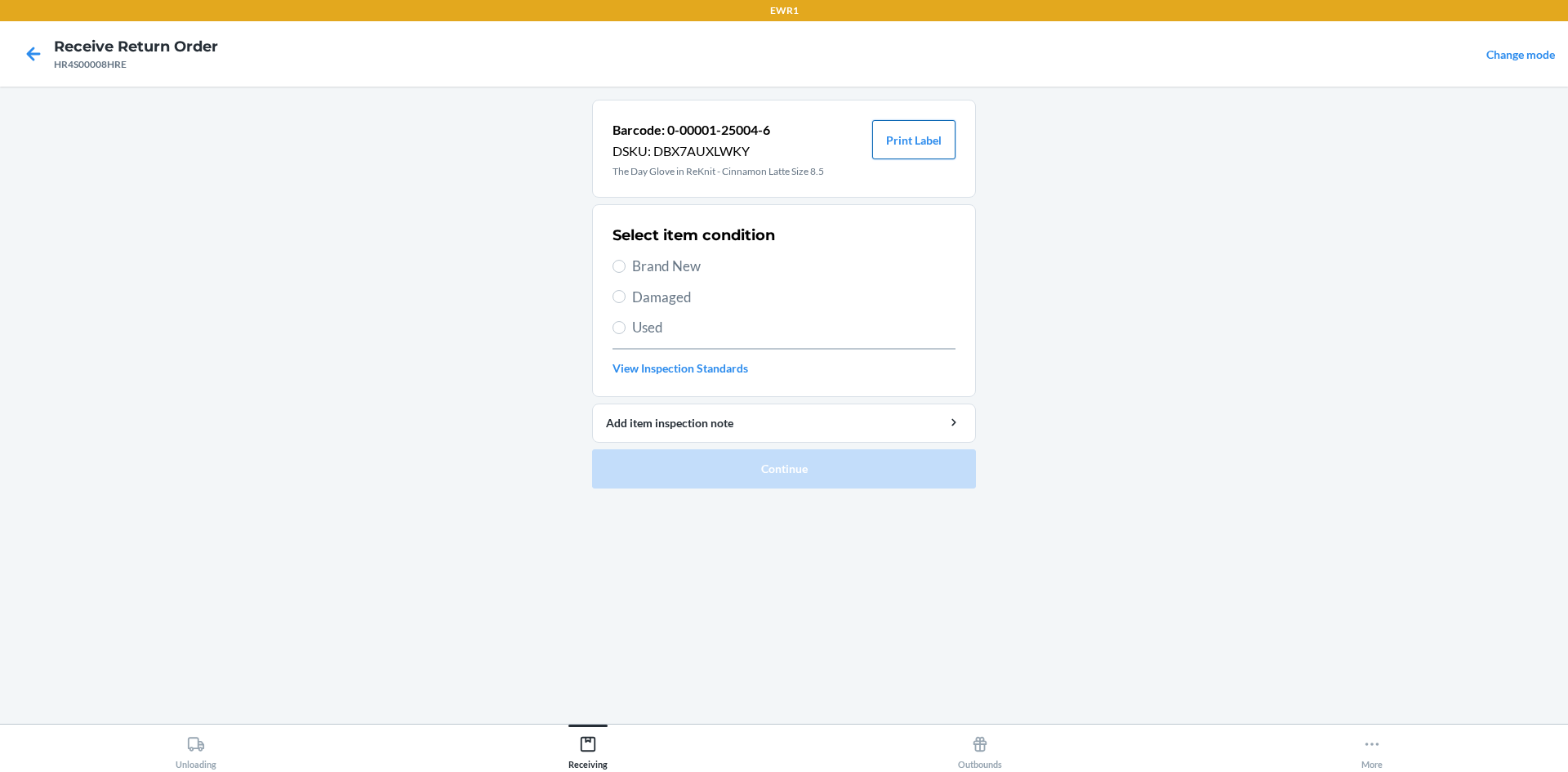 click on "Print Label" at bounding box center [914, 140] 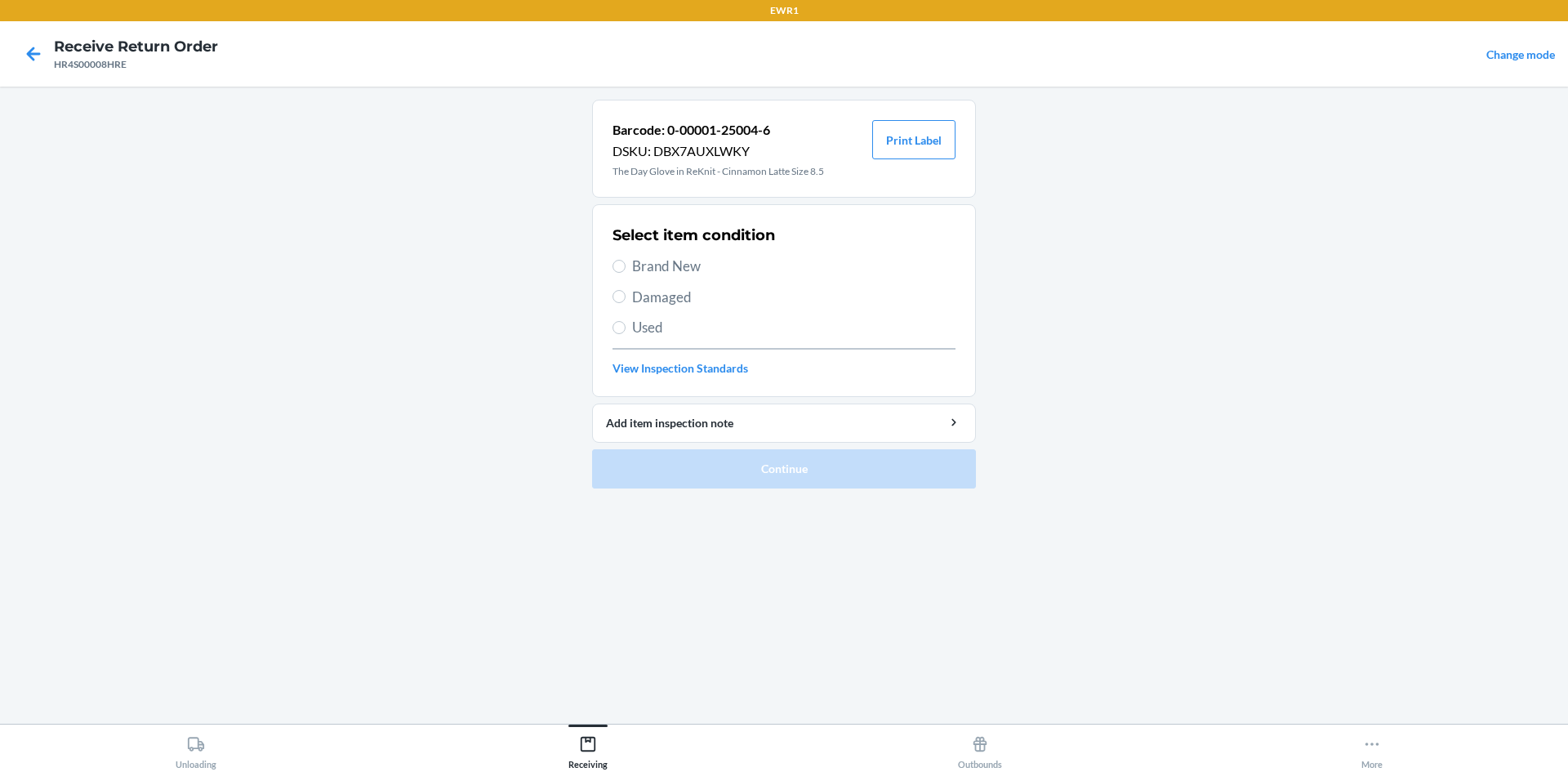 click on "Brand New" at bounding box center [794, 266] 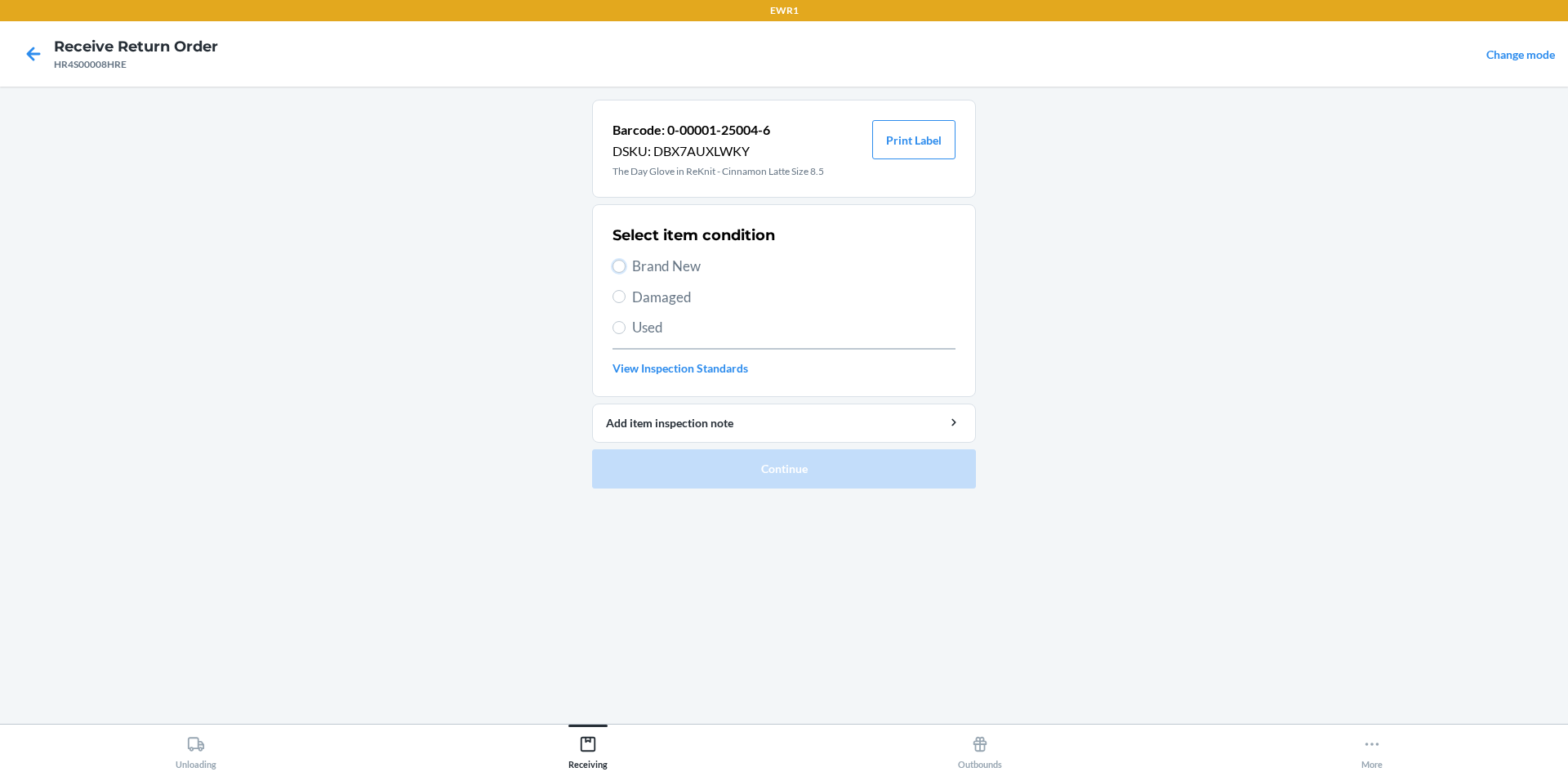 click on "Brand New" at bounding box center [619, 266] 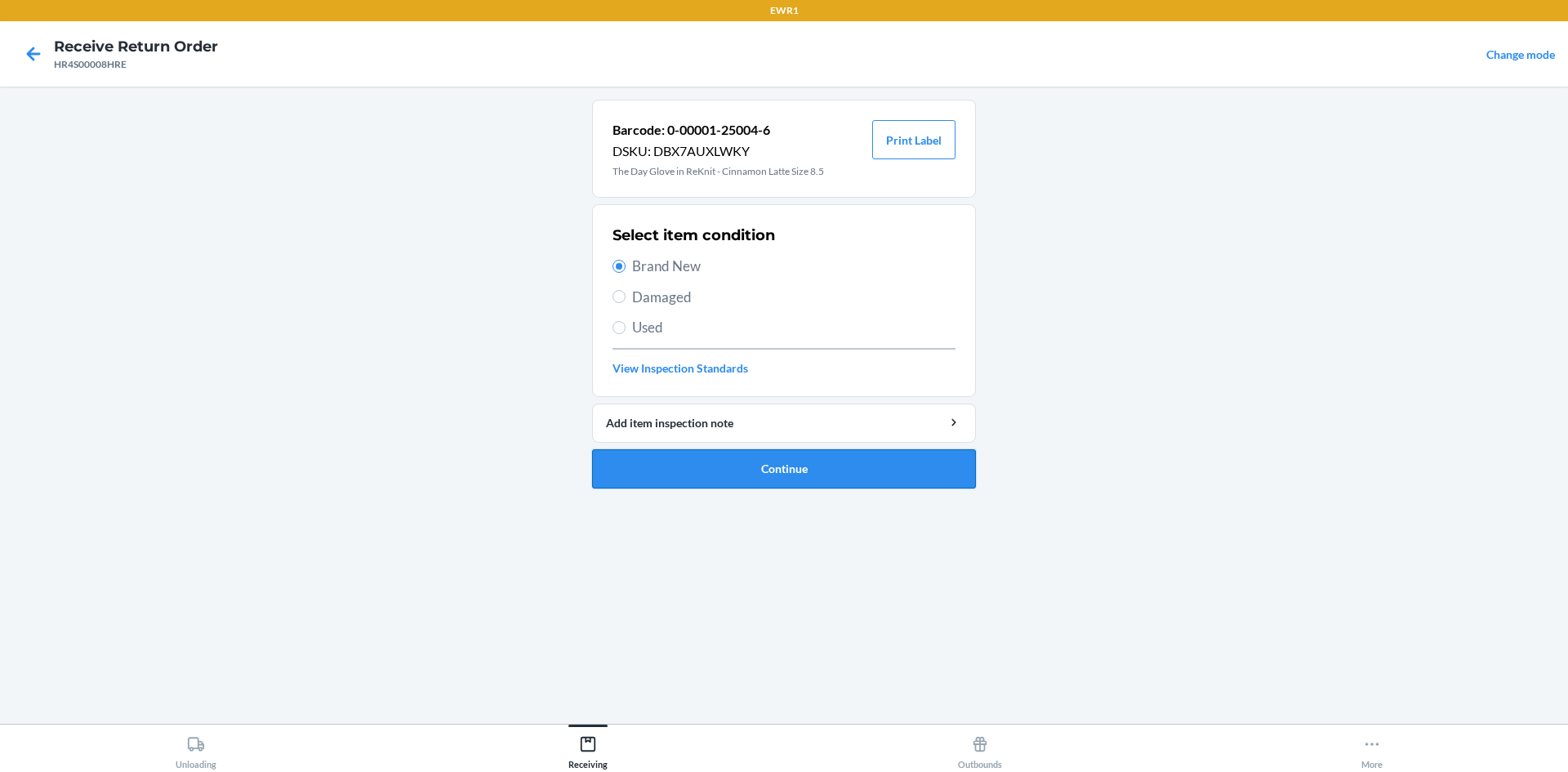 click on "Continue" at bounding box center [784, 469] 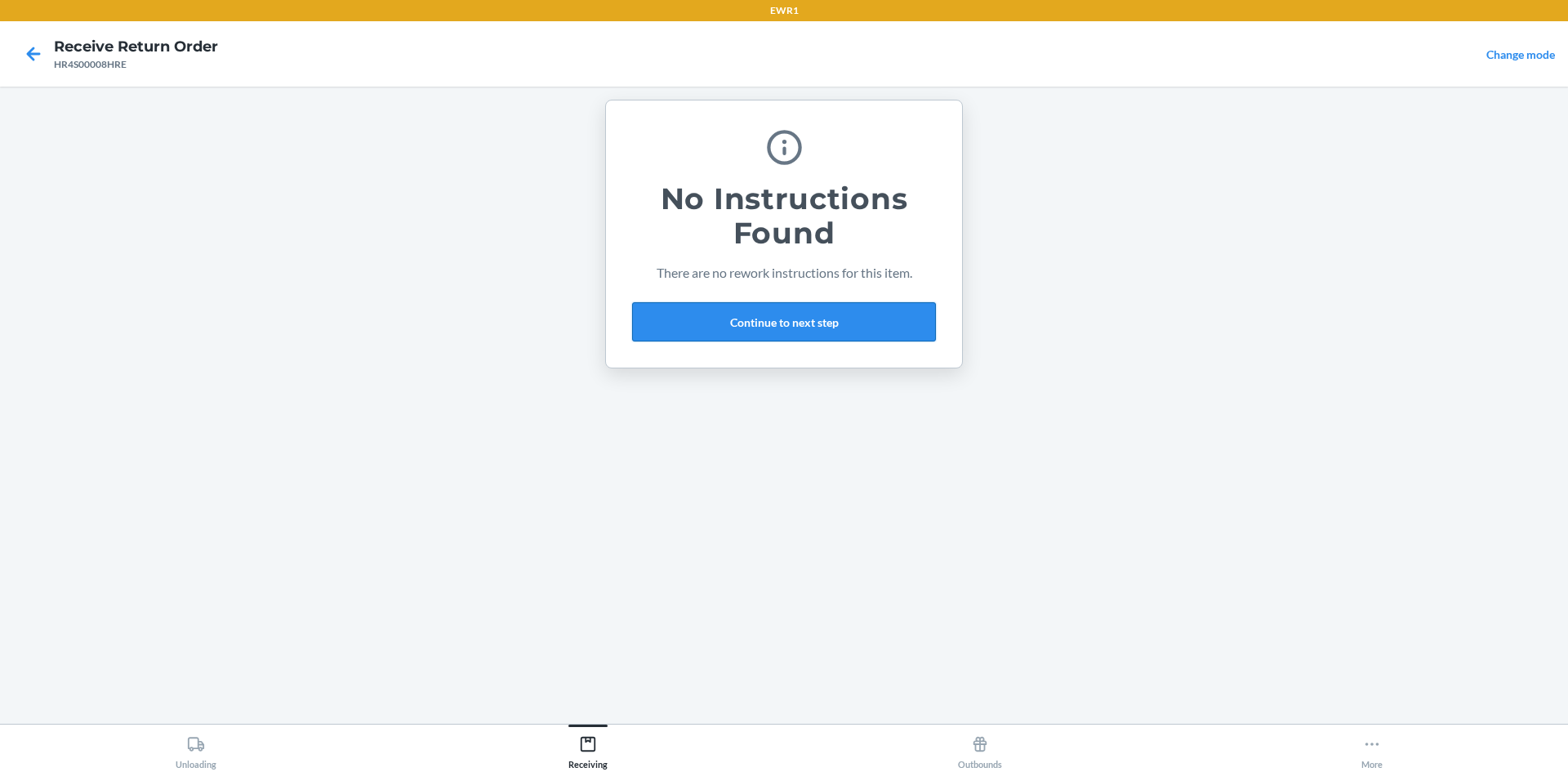 click on "Continue to next step" at bounding box center (784, 322) 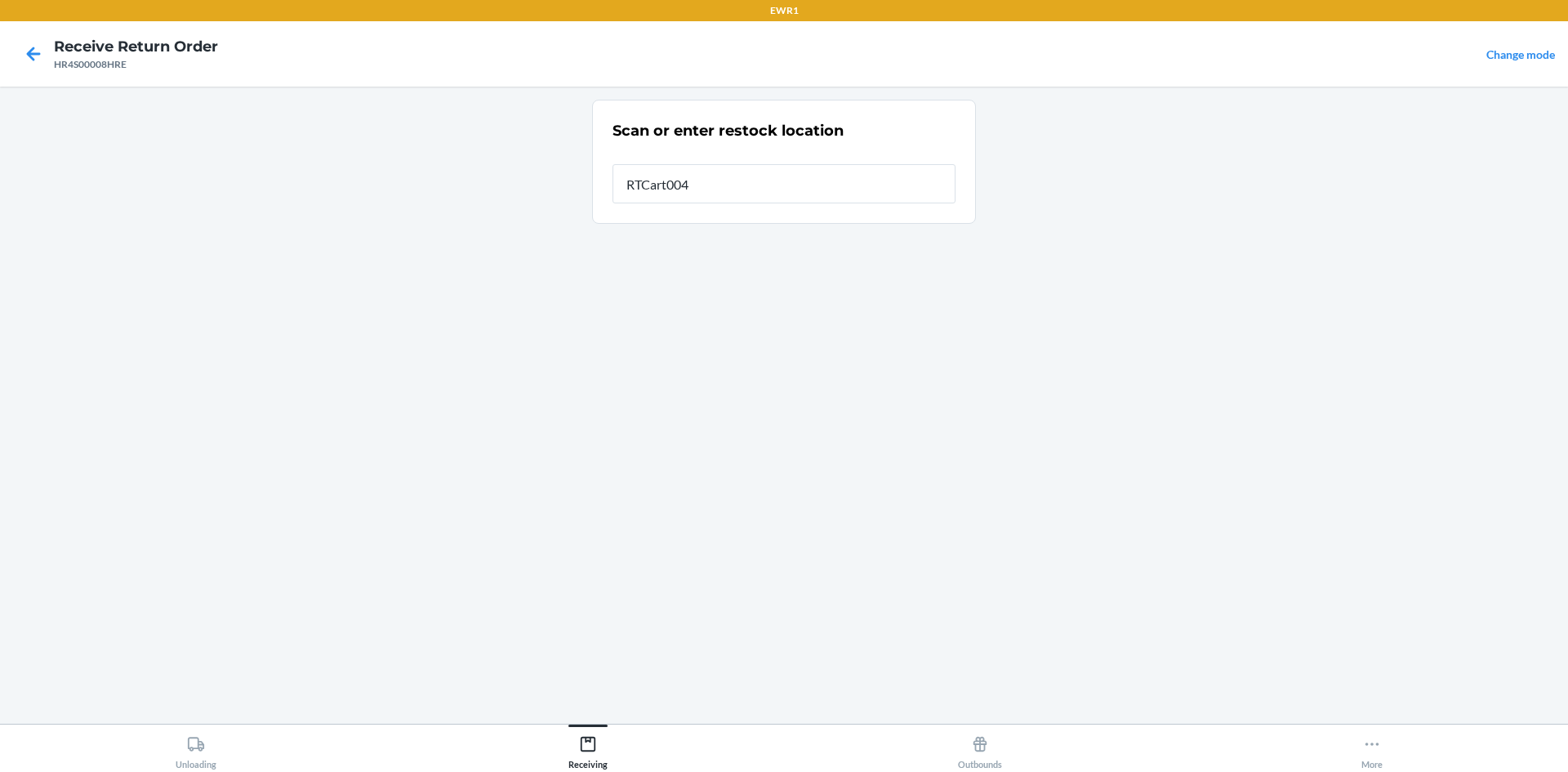 type on "RTCart004" 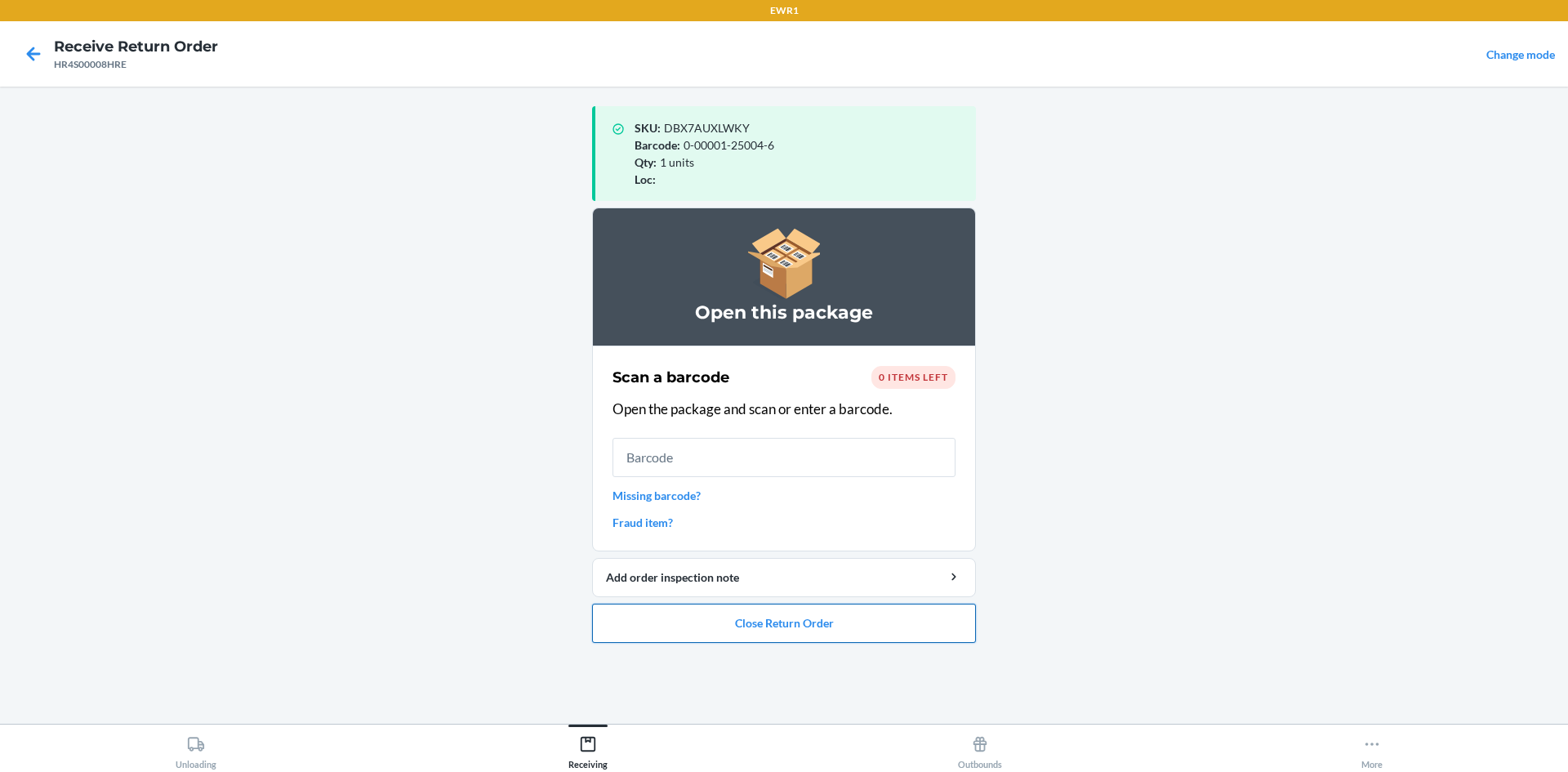 click on "Close Return Order" at bounding box center [784, 623] 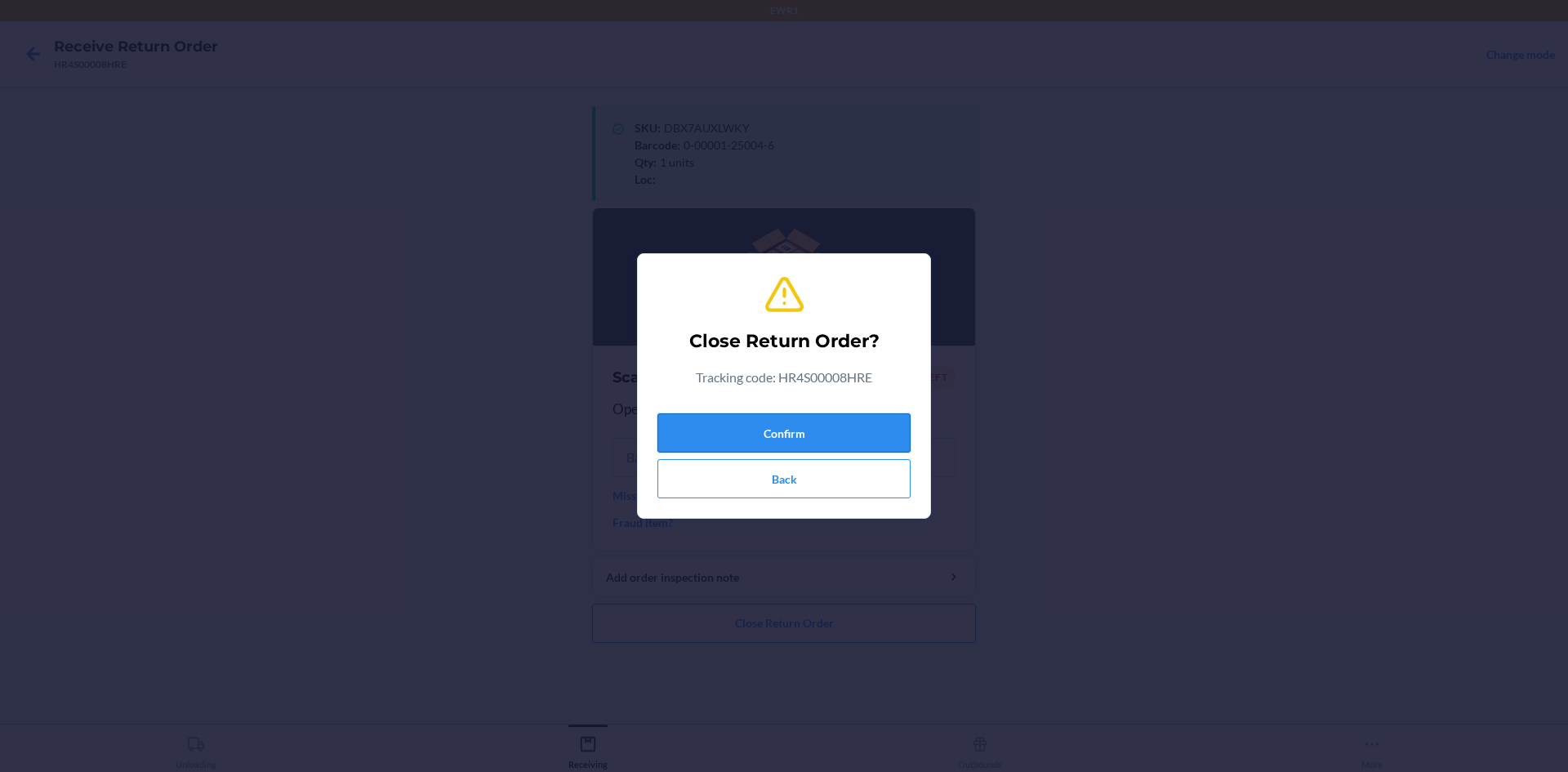 click on "Confirm" at bounding box center (784, 433) 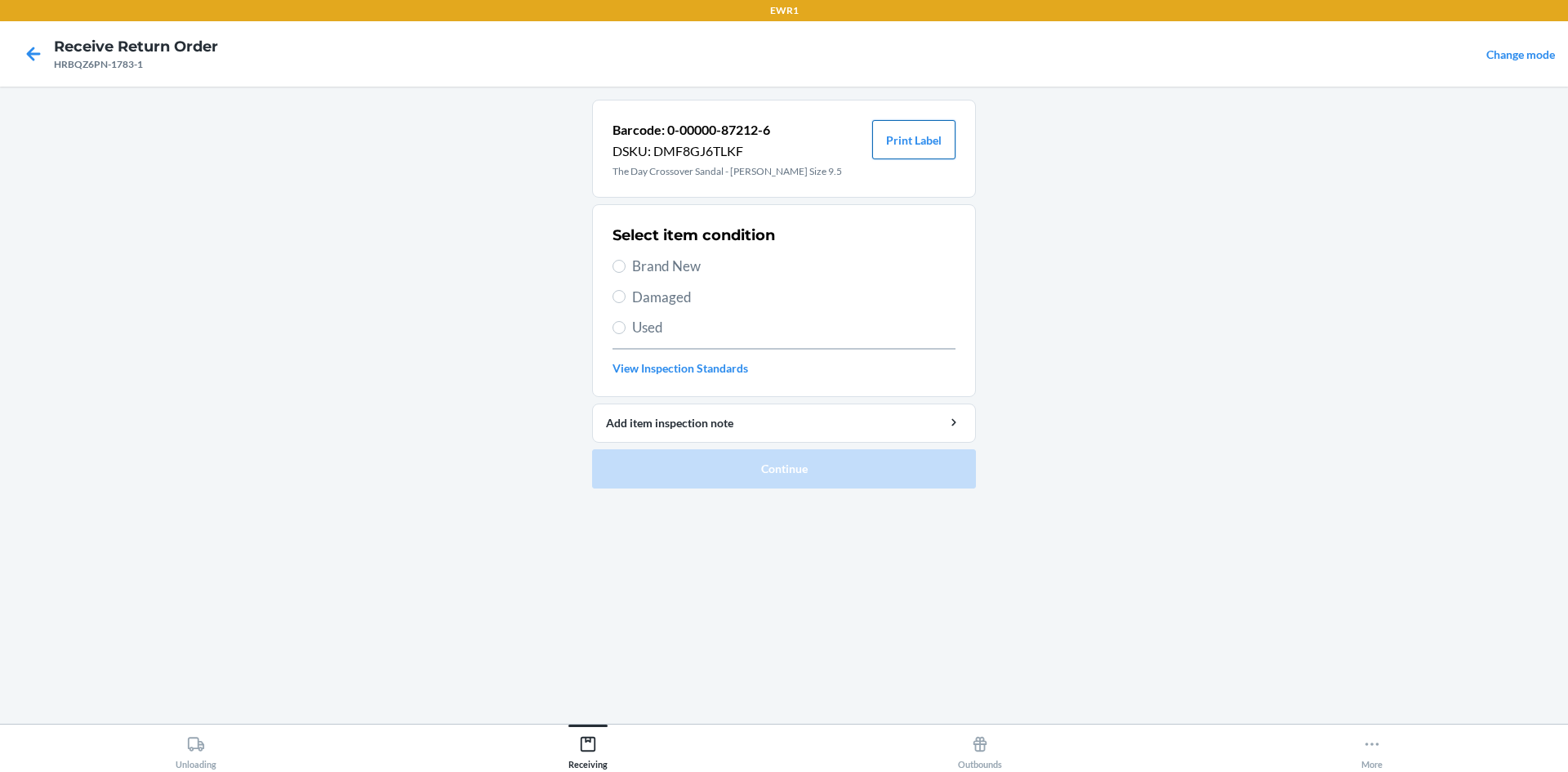 click on "Print Label" at bounding box center [914, 140] 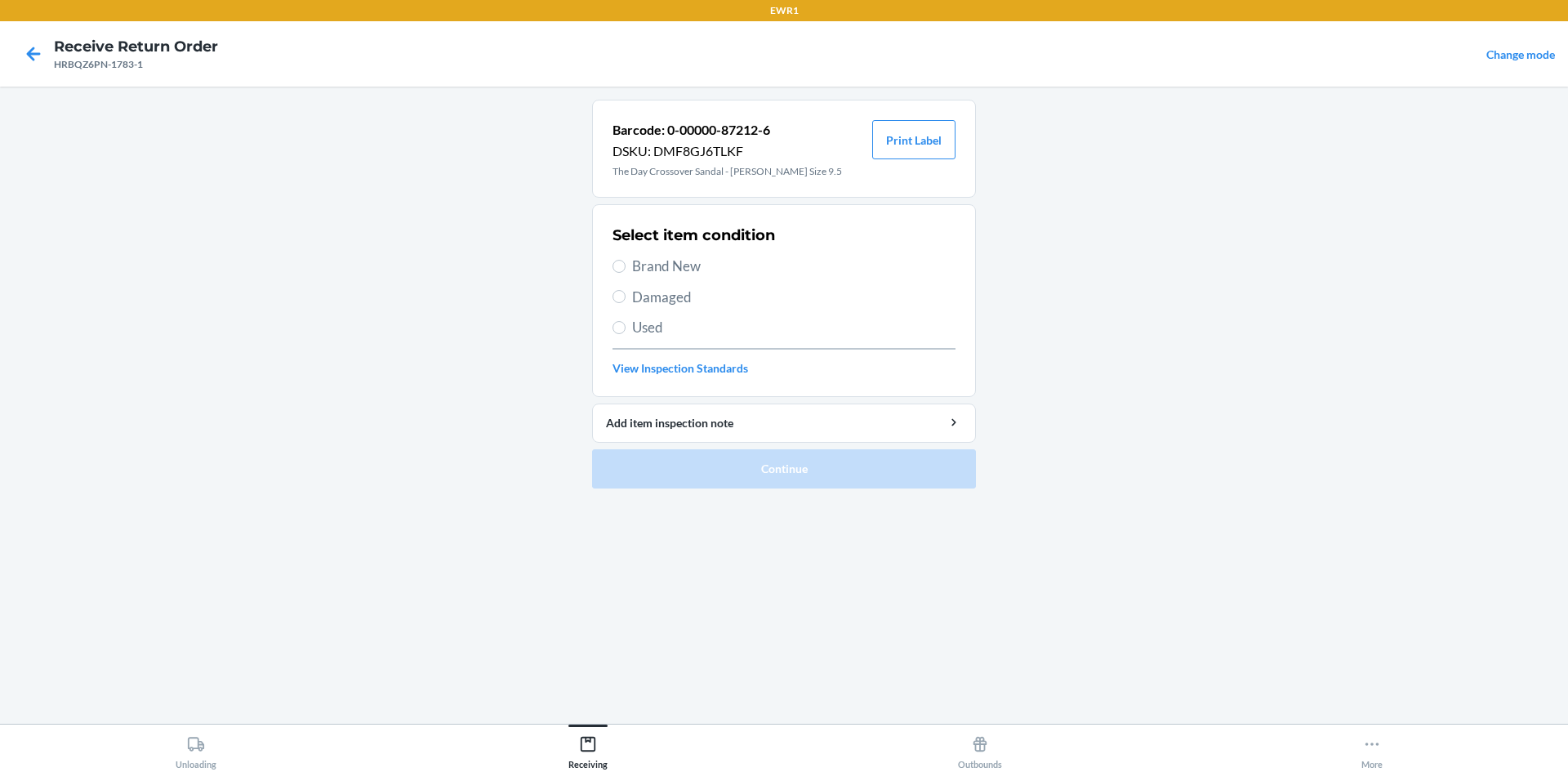 drag, startPoint x: 650, startPoint y: 262, endPoint x: 668, endPoint y: 455, distance: 193.83756 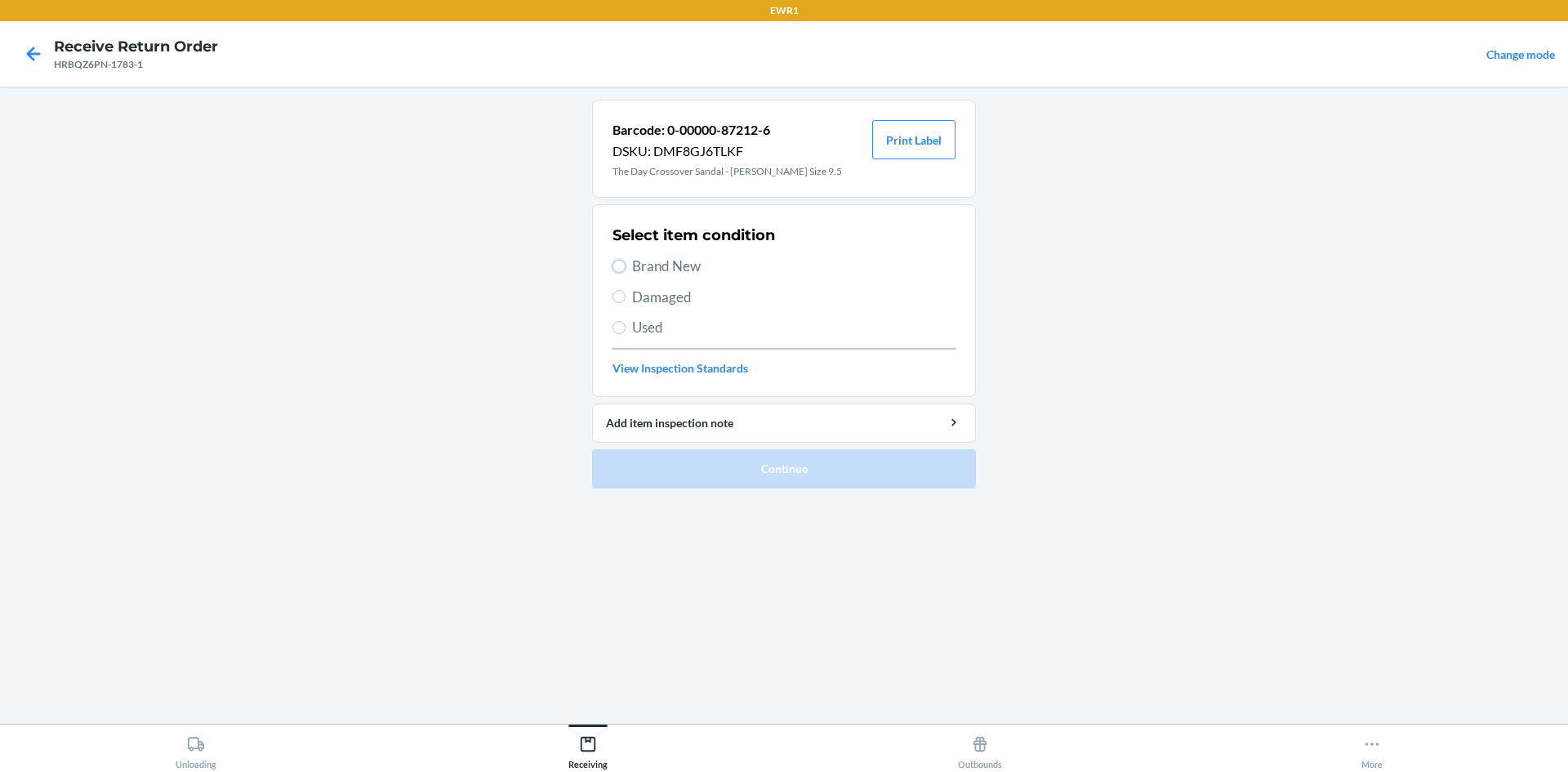 click on "Brand New" at bounding box center (619, 266) 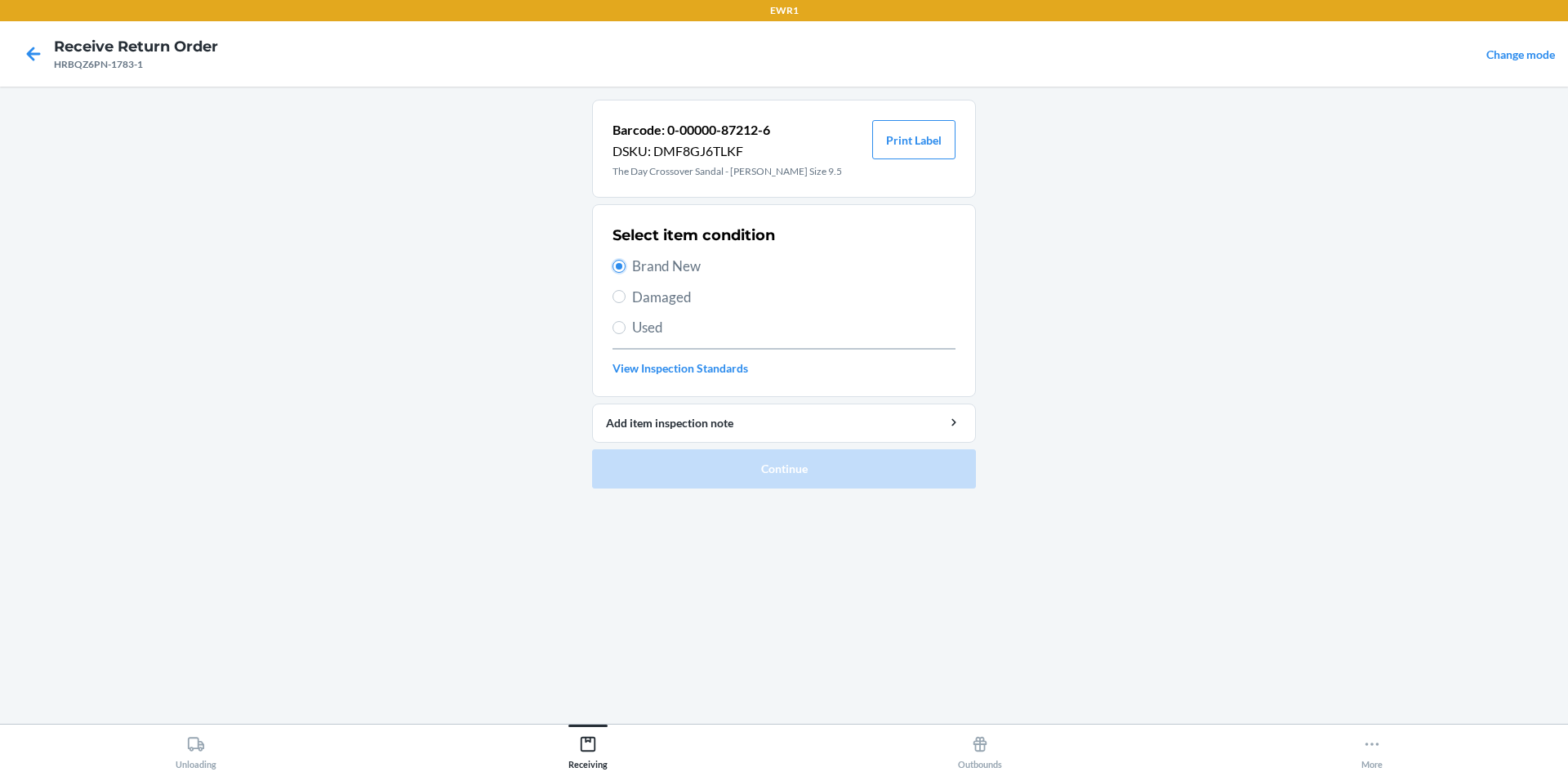 radio on "true" 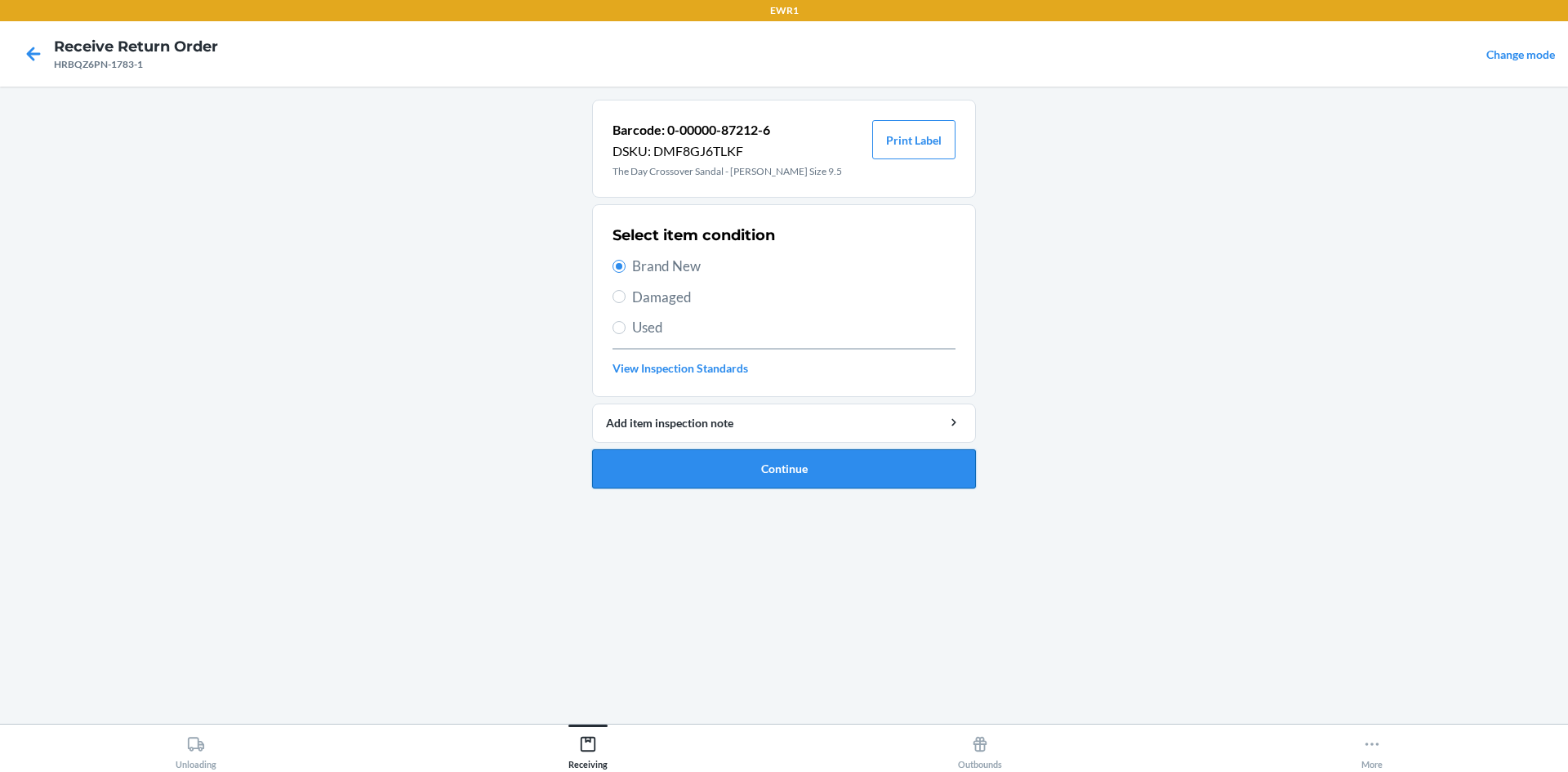 click on "Continue" at bounding box center (784, 469) 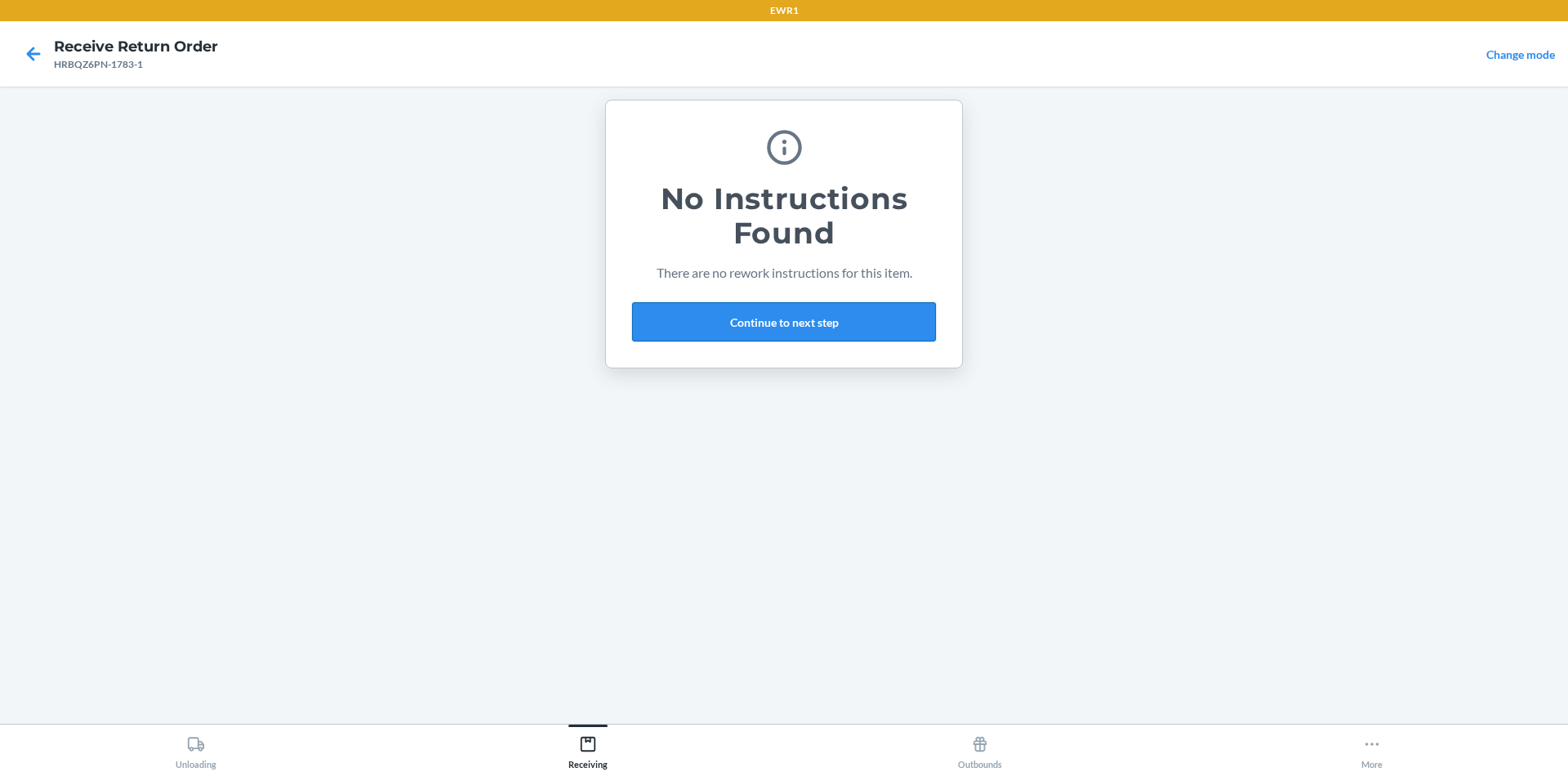 click on "Continue to next step" at bounding box center [784, 322] 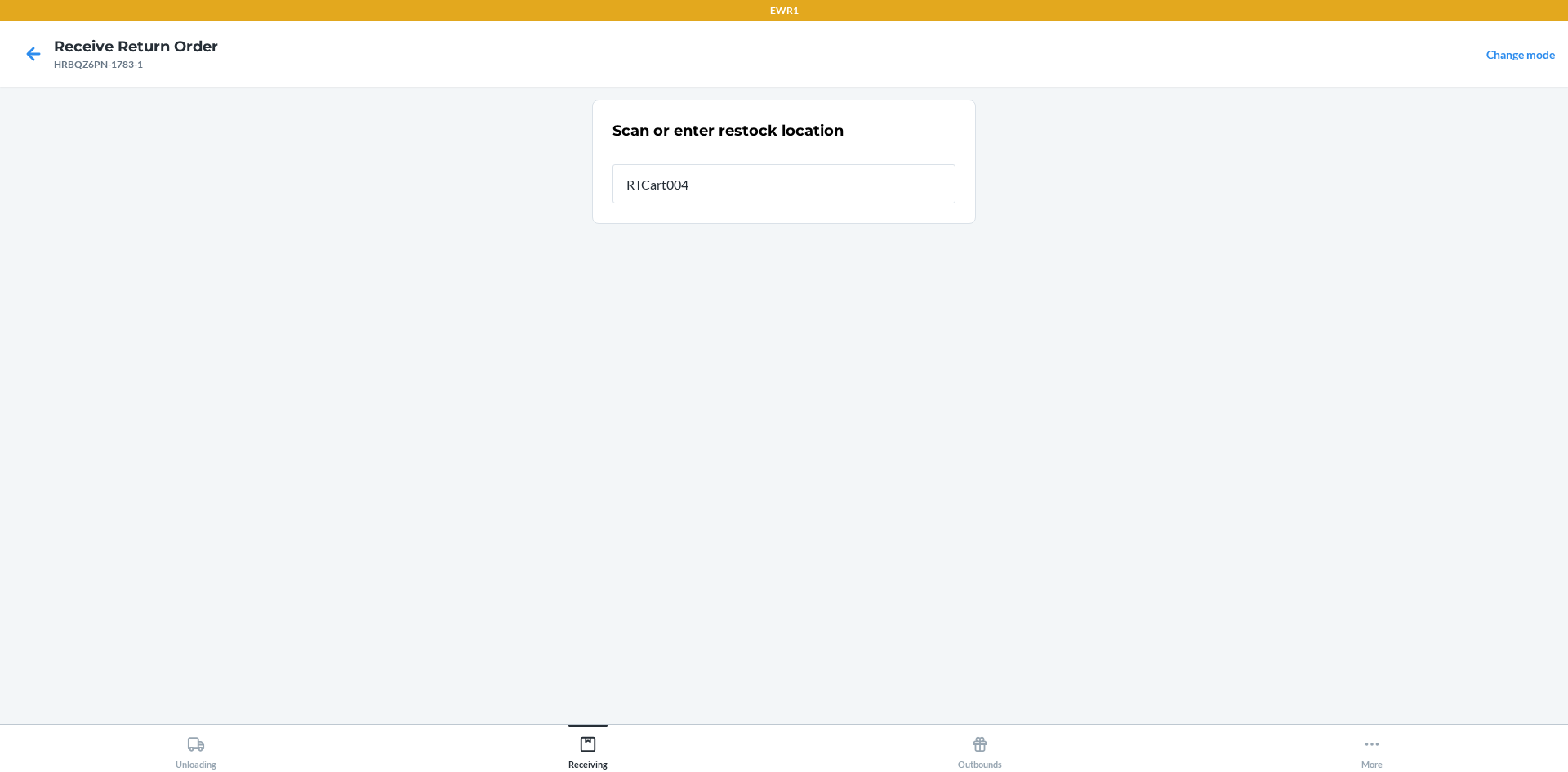 type on "RTCart004" 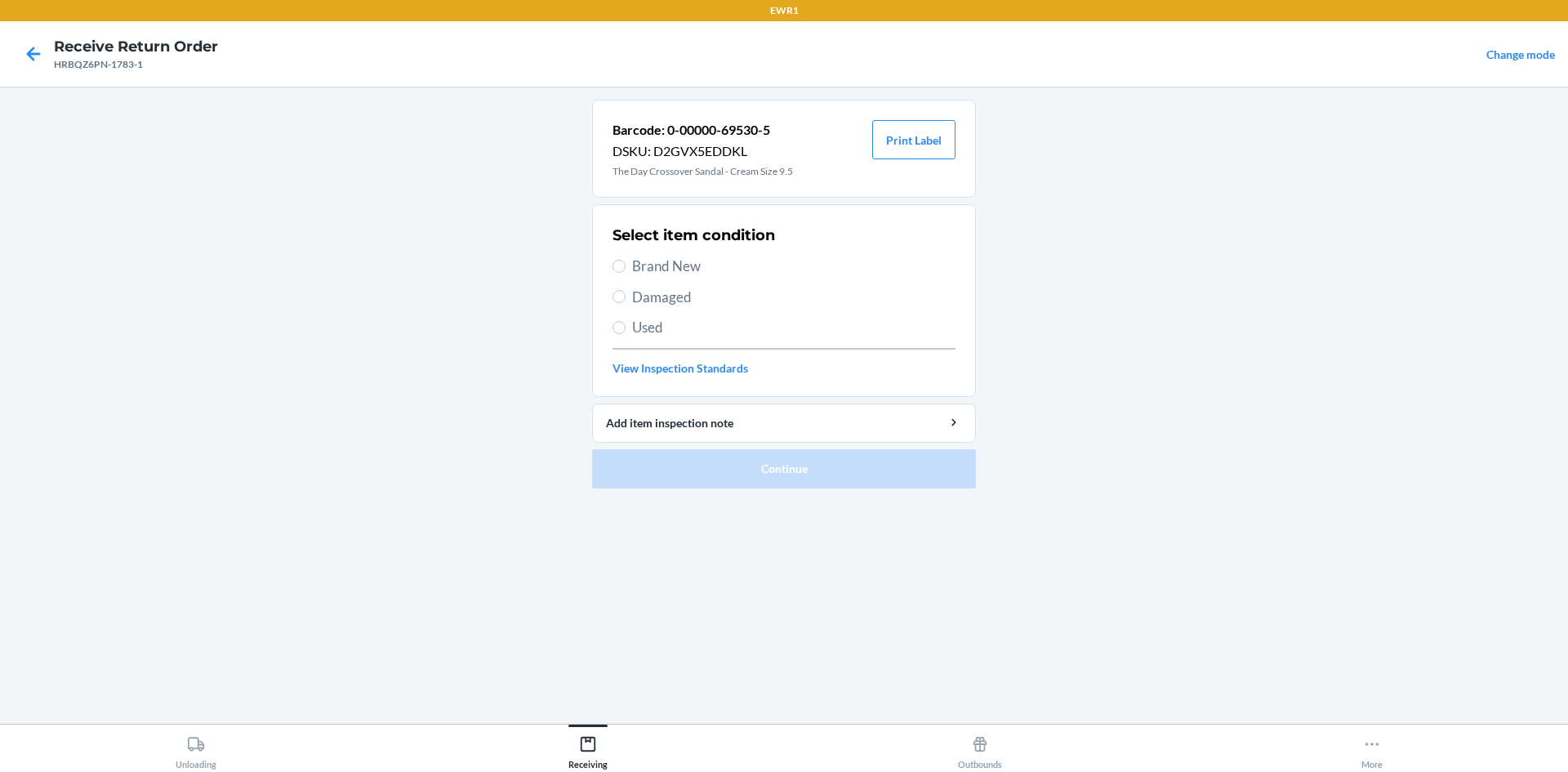 click on "Brand New" at bounding box center (794, 266) 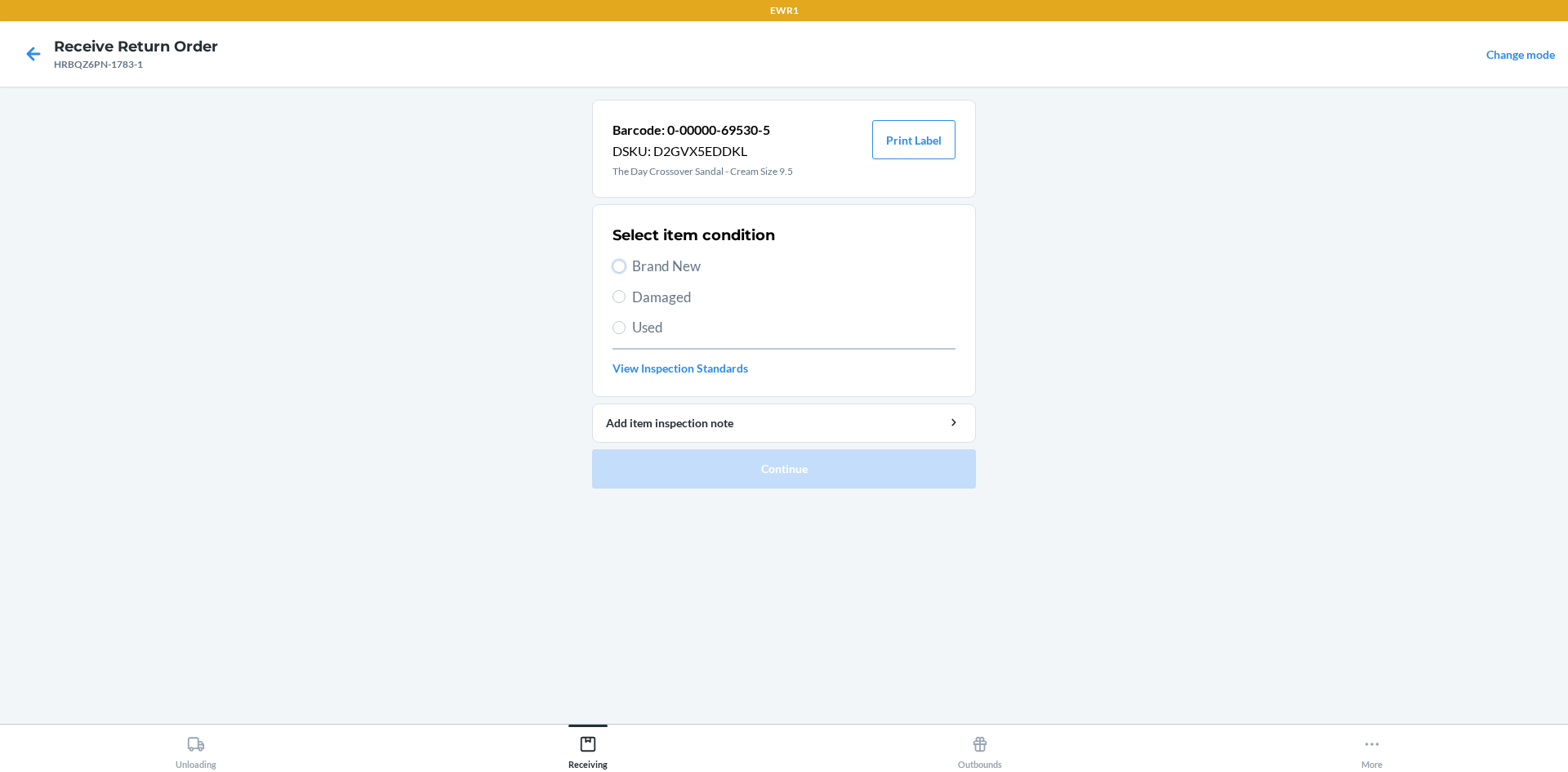 click on "Brand New" at bounding box center [619, 266] 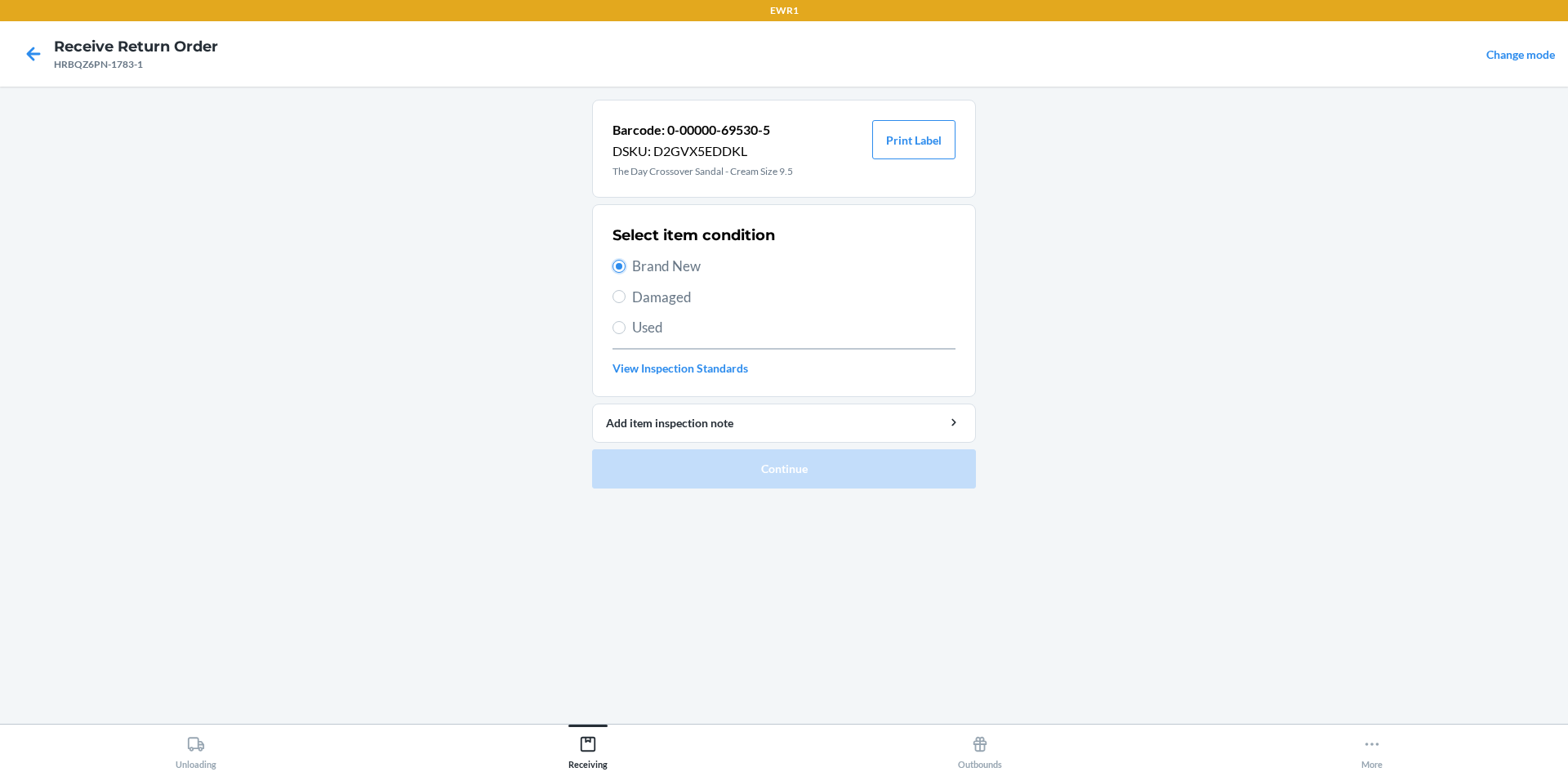 radio on "true" 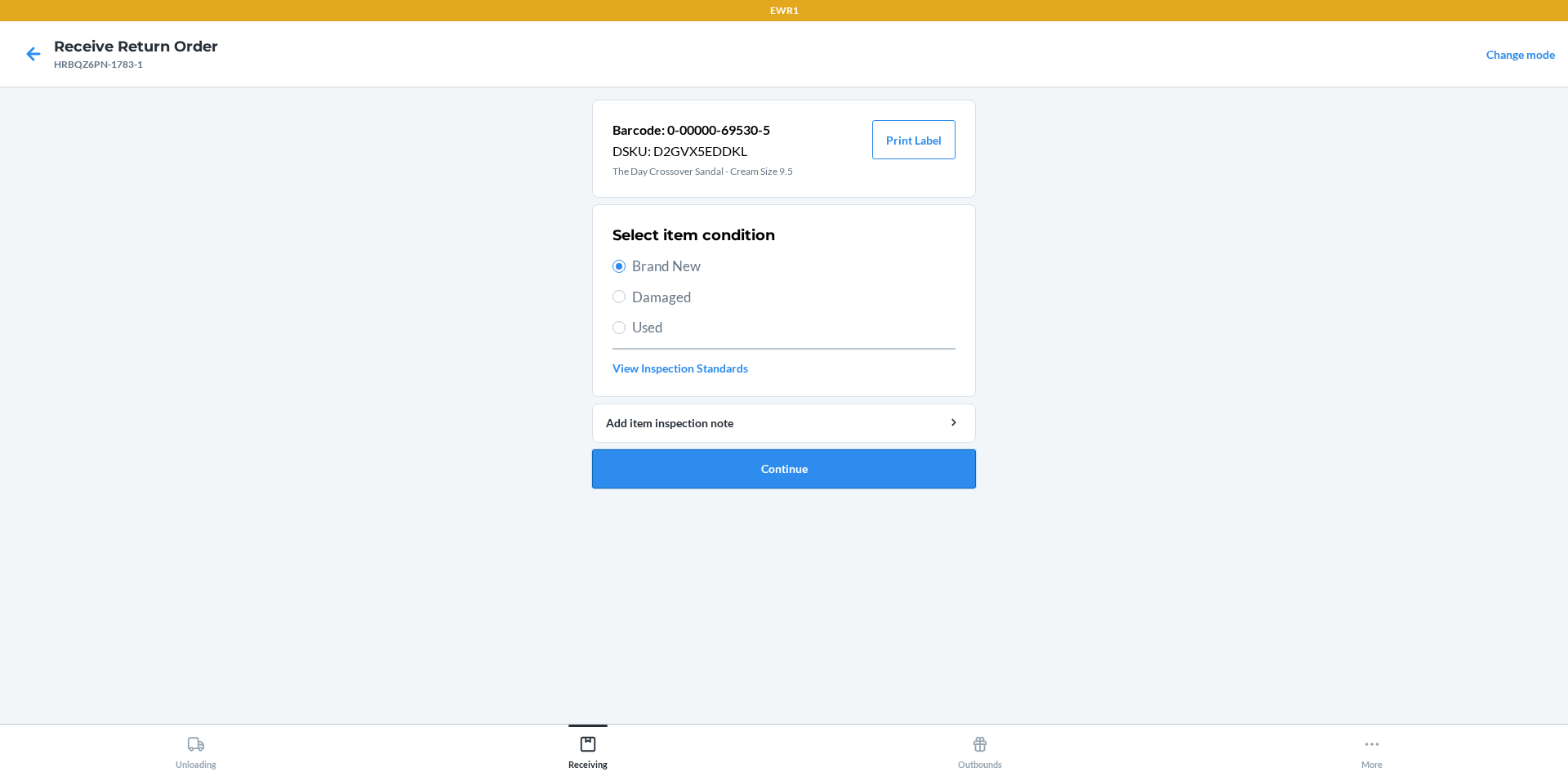 click on "Continue" at bounding box center (784, 469) 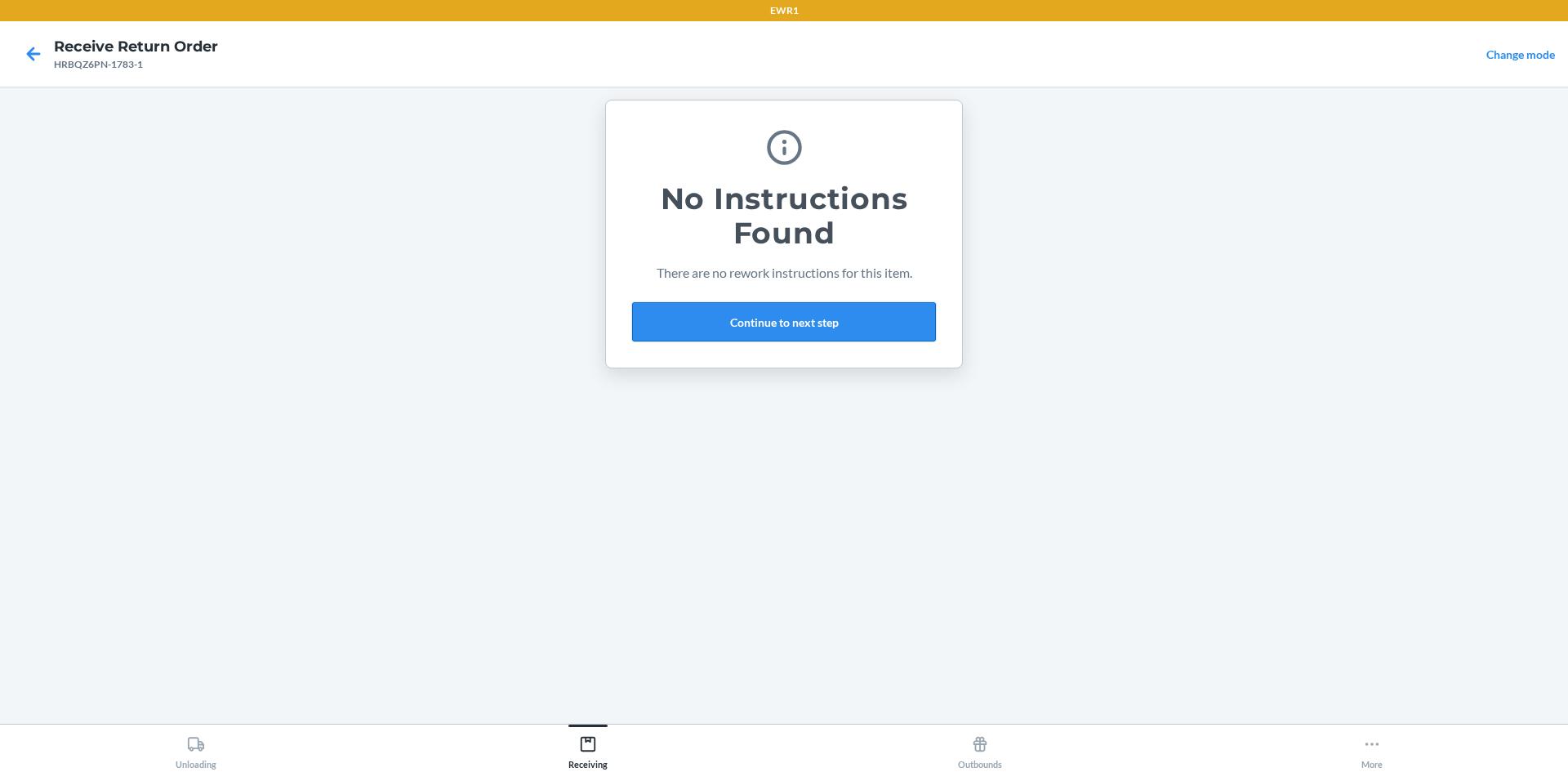 click on "Continue to next step" at bounding box center [784, 322] 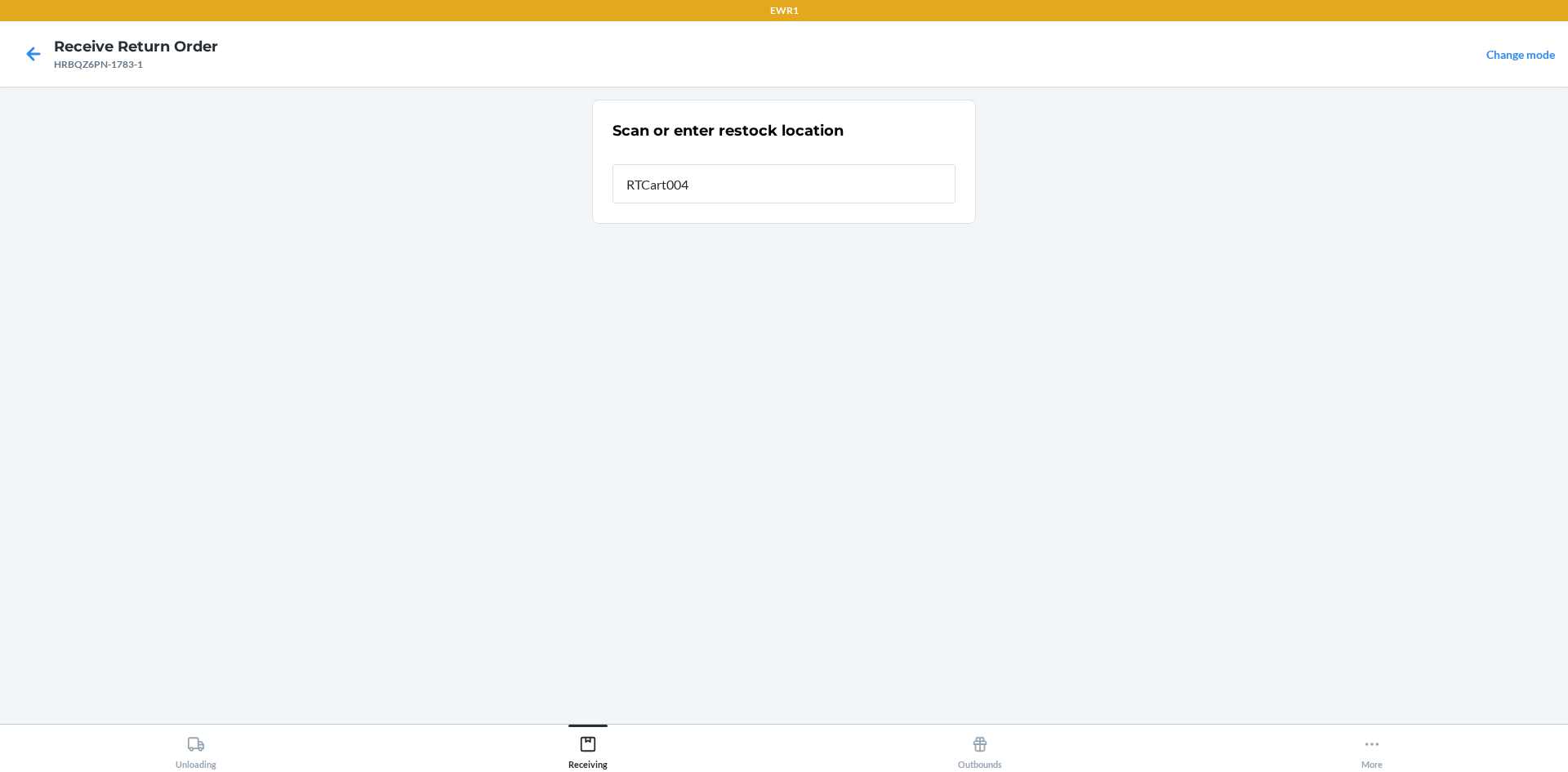 type on "RTCart004" 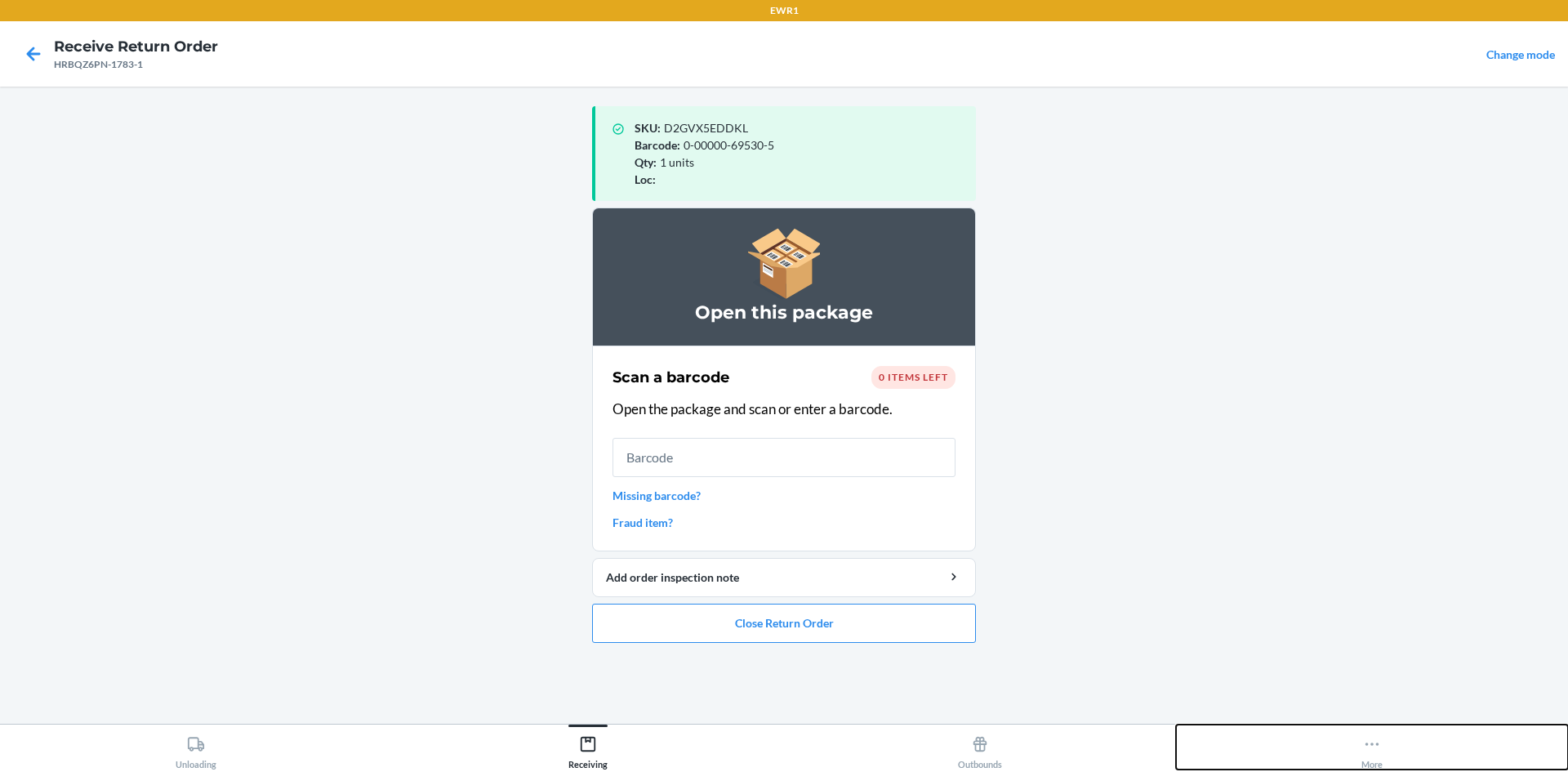 click 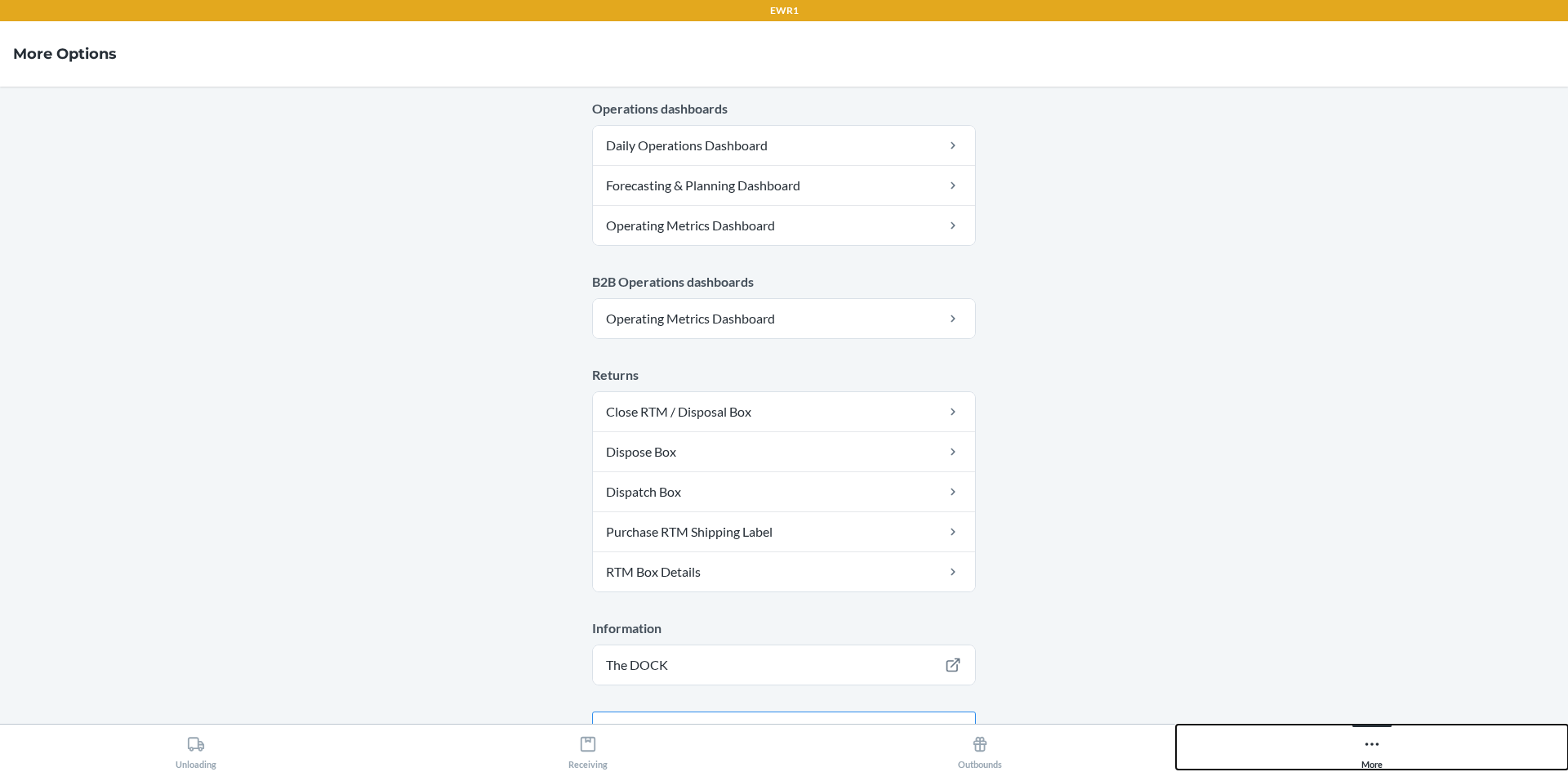 scroll, scrollTop: 760, scrollLeft: 0, axis: vertical 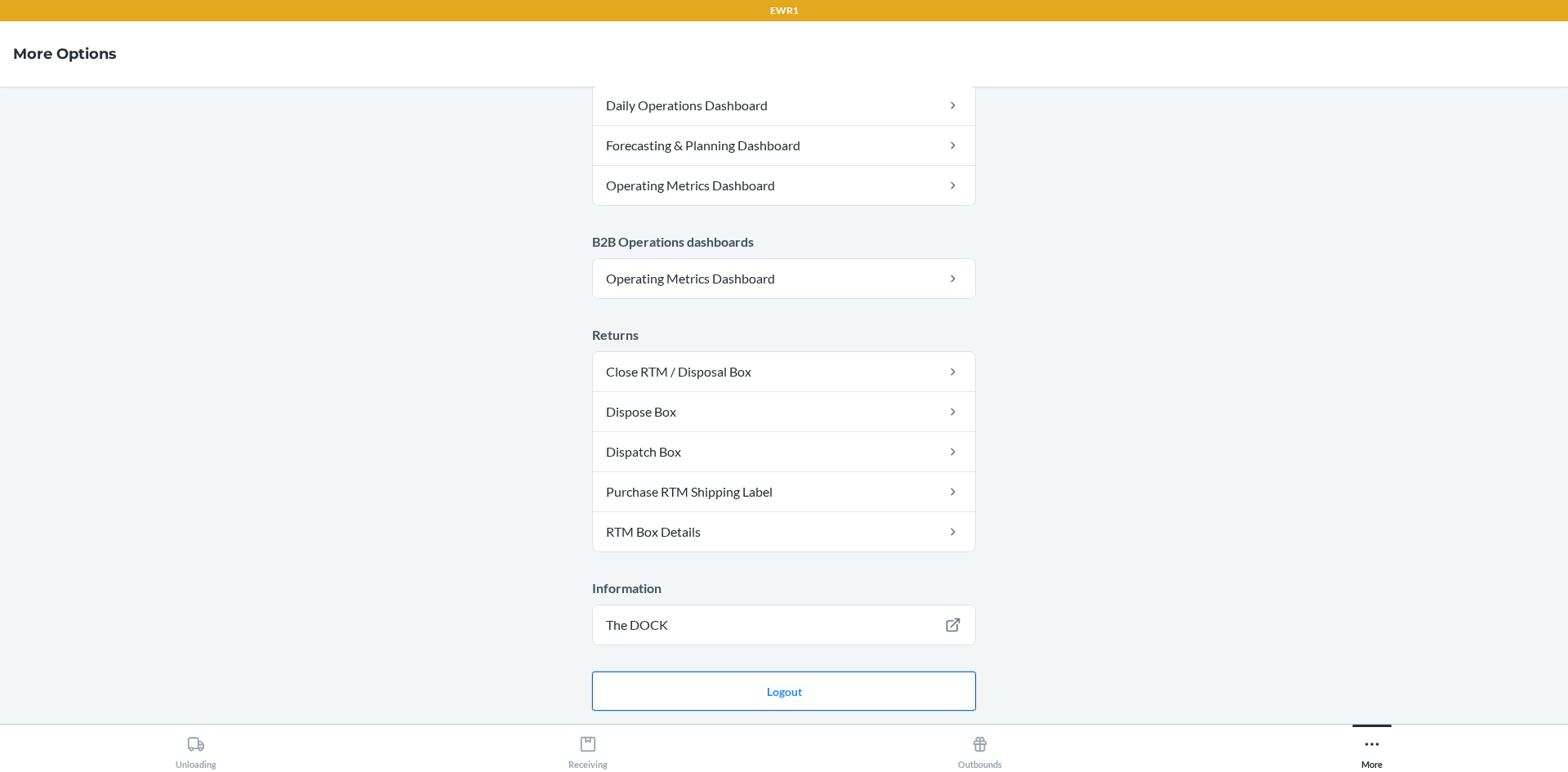 click on "Logout" at bounding box center [784, 691] 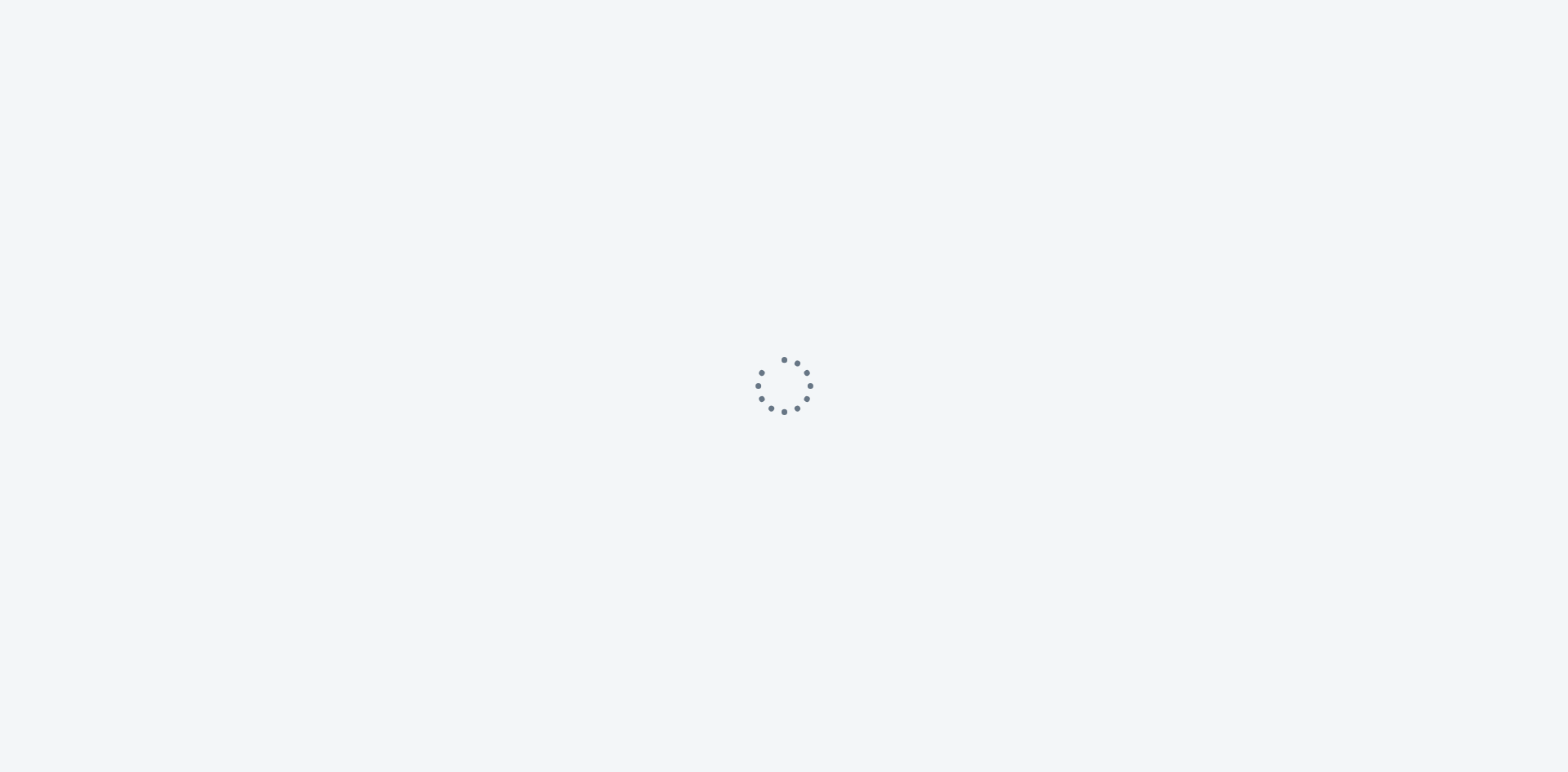 scroll, scrollTop: 0, scrollLeft: 0, axis: both 